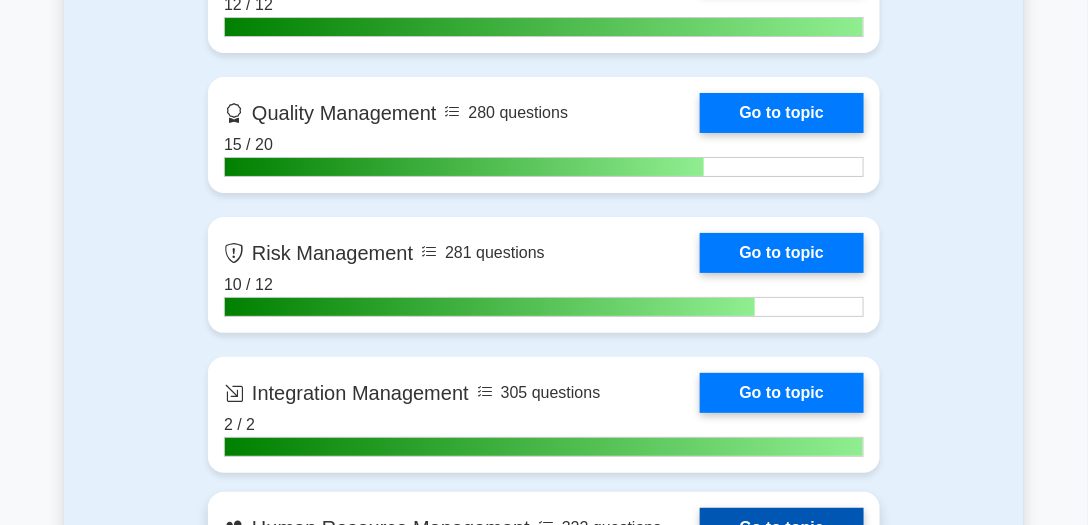 scroll, scrollTop: 0, scrollLeft: 0, axis: both 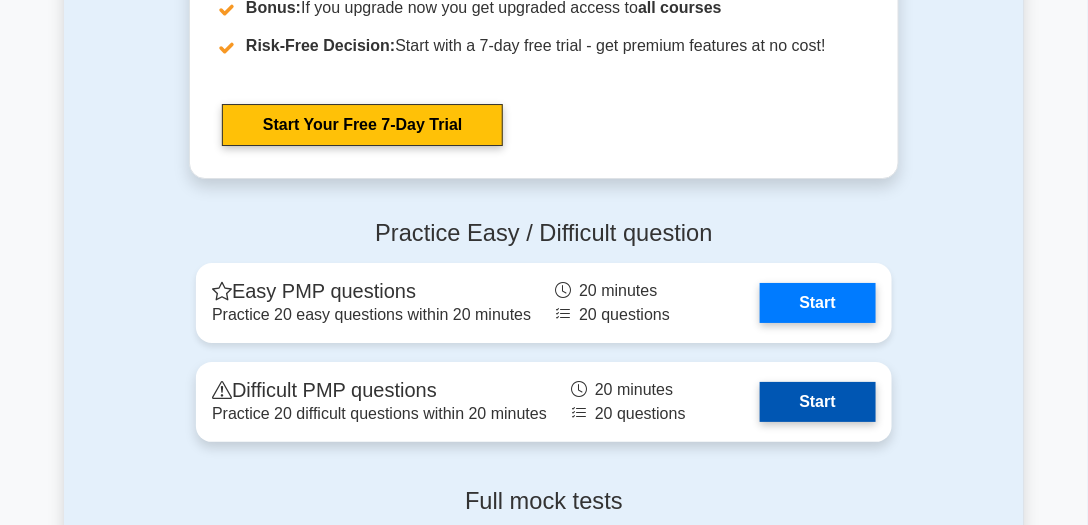 click on "Start" at bounding box center [818, 402] 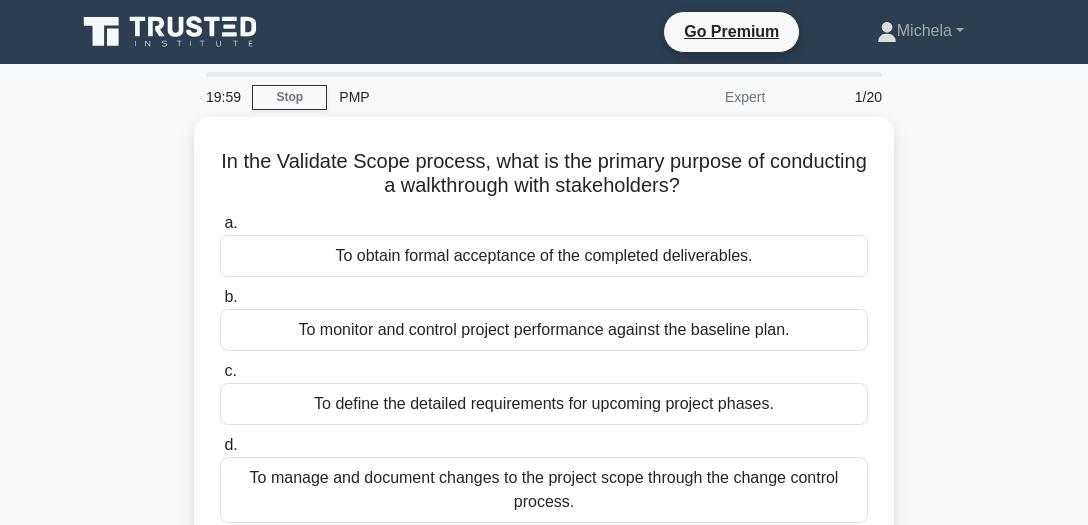 scroll, scrollTop: 0, scrollLeft: 0, axis: both 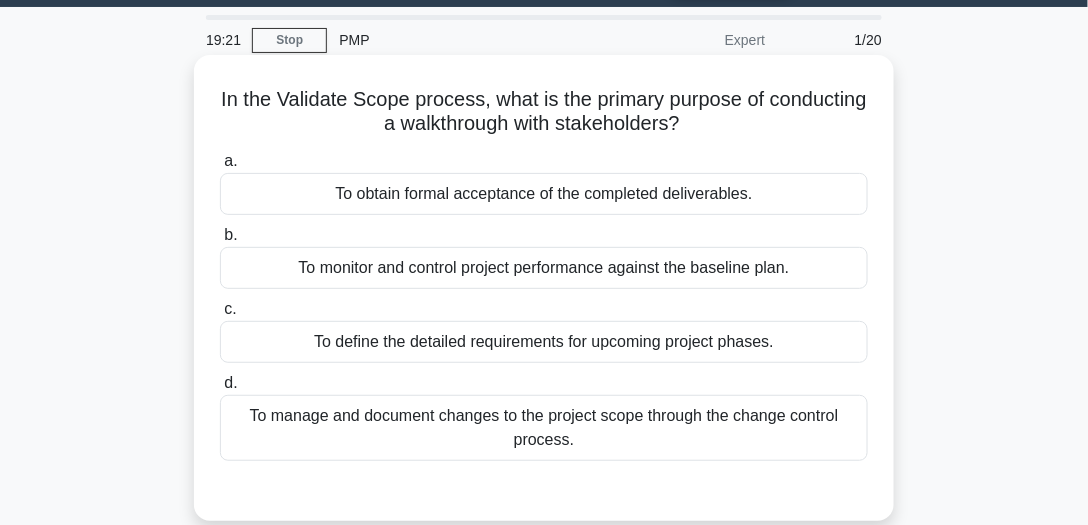 click on "To define the detailed requirements for upcoming project phases." at bounding box center [544, 342] 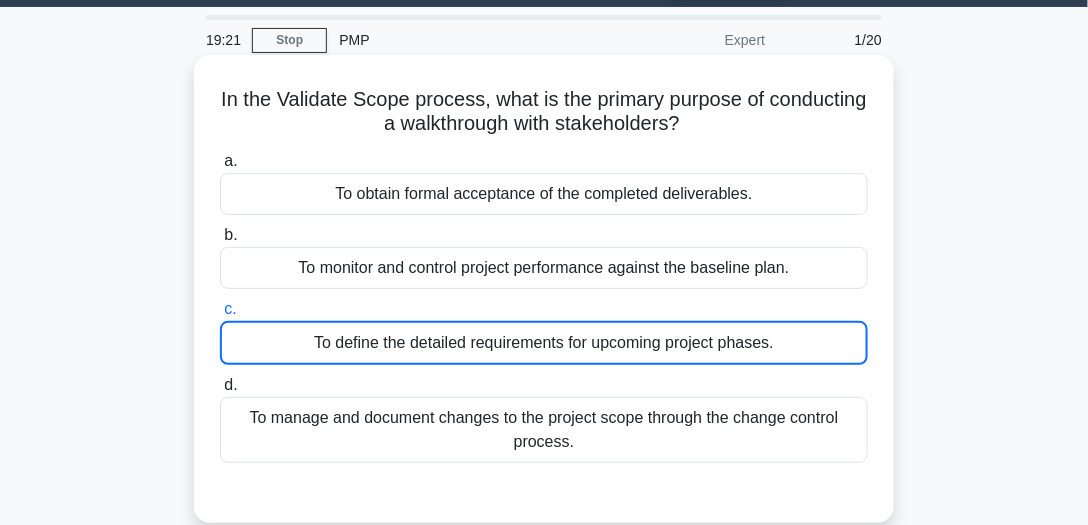 click on "To define the detailed requirements for upcoming project phases." at bounding box center (544, 343) 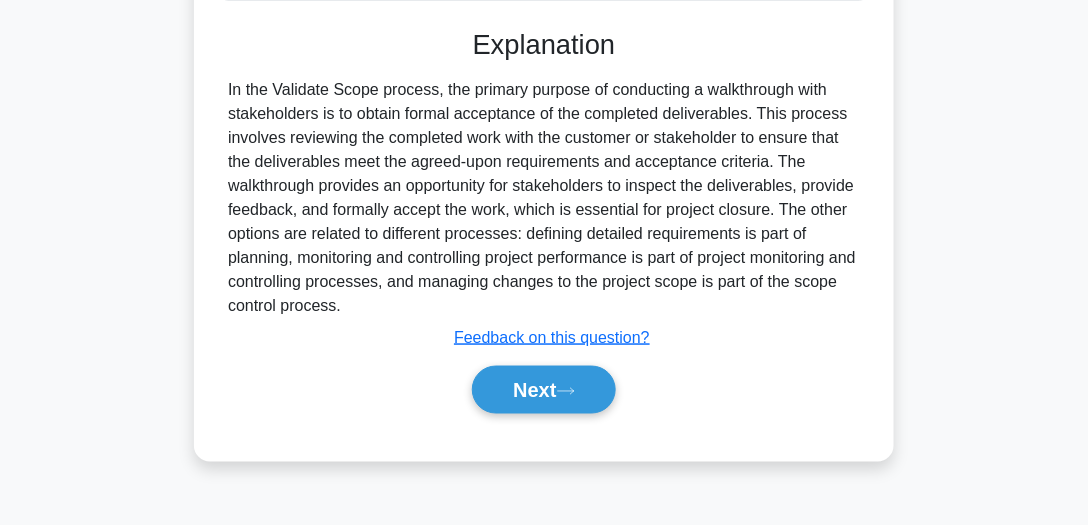 scroll, scrollTop: 555, scrollLeft: 0, axis: vertical 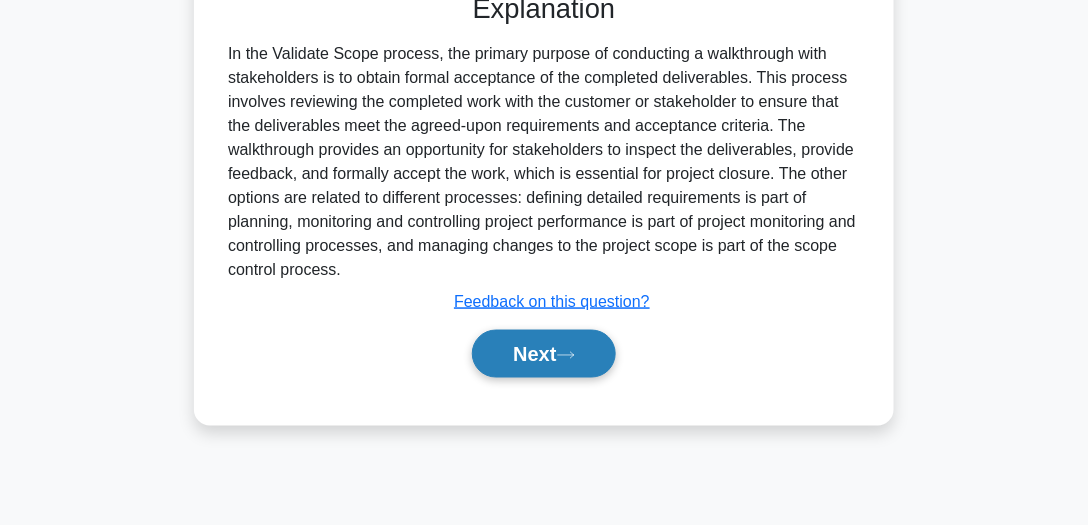 click on "Next" at bounding box center [543, 354] 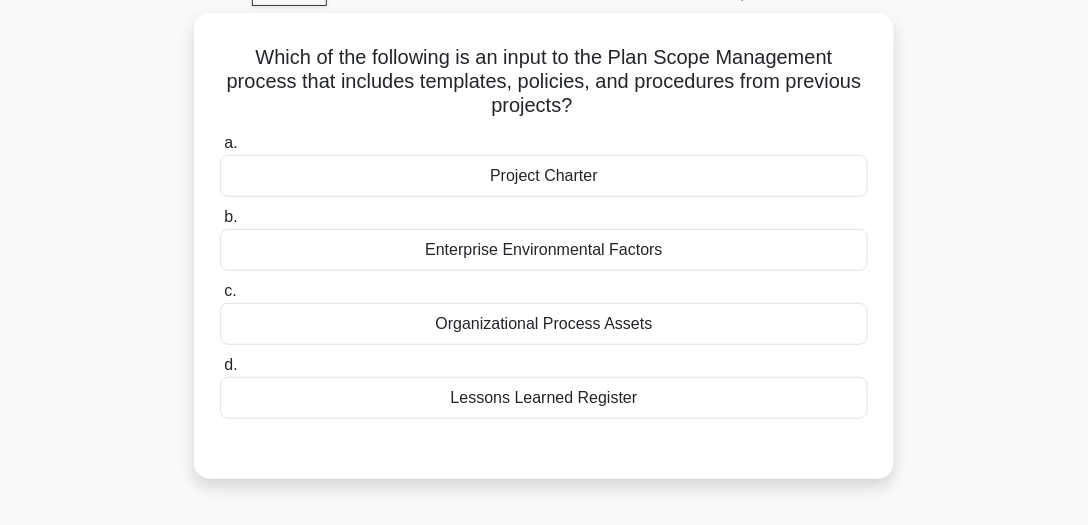 scroll, scrollTop: 102, scrollLeft: 0, axis: vertical 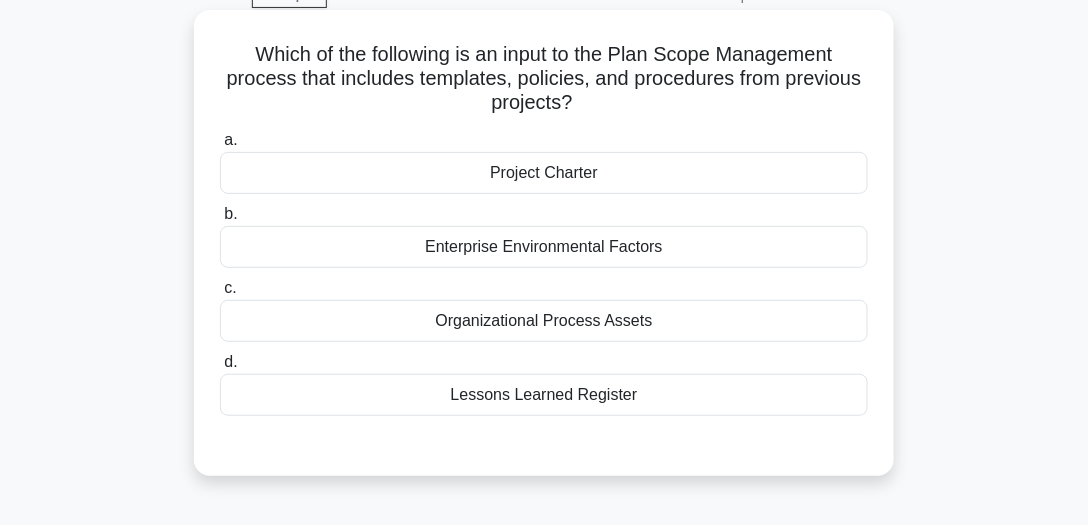 click on "Organizational Process Assets" at bounding box center (544, 321) 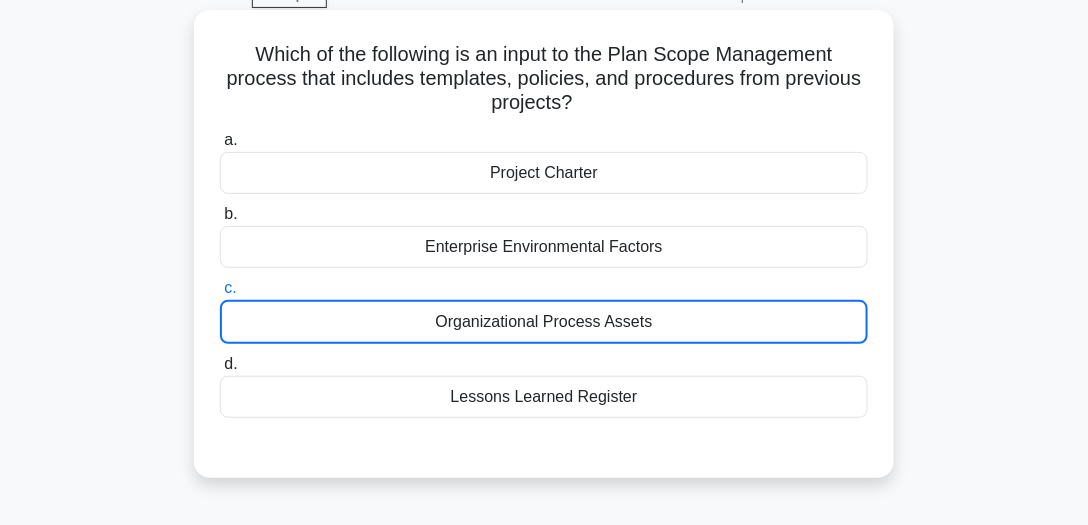 click on "Organizational Process Assets" at bounding box center [544, 322] 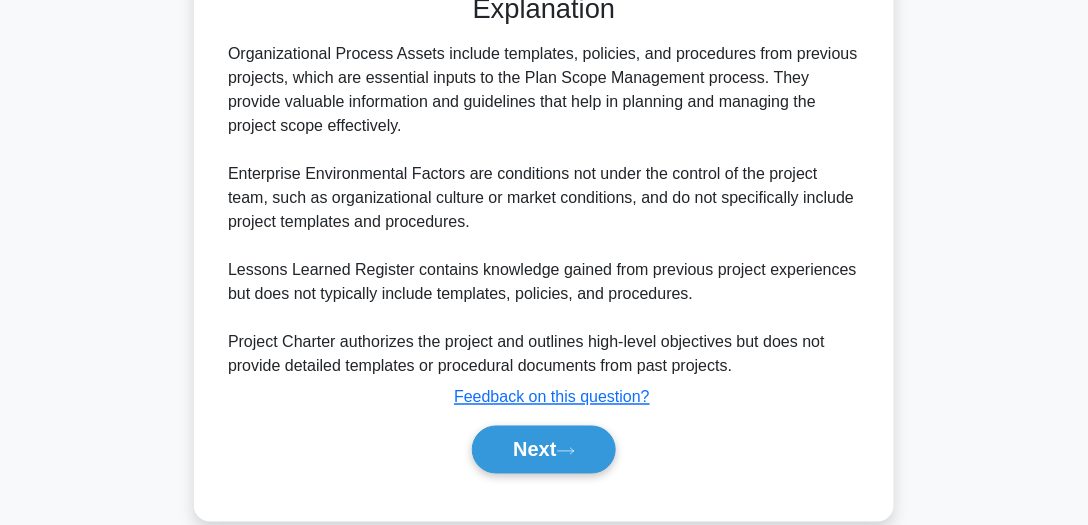 scroll, scrollTop: 557, scrollLeft: 0, axis: vertical 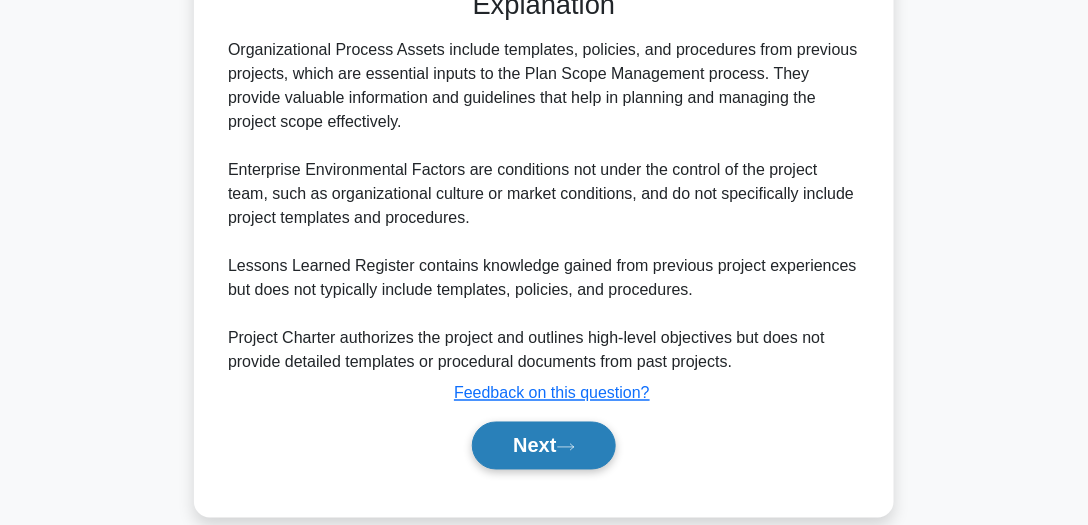 click 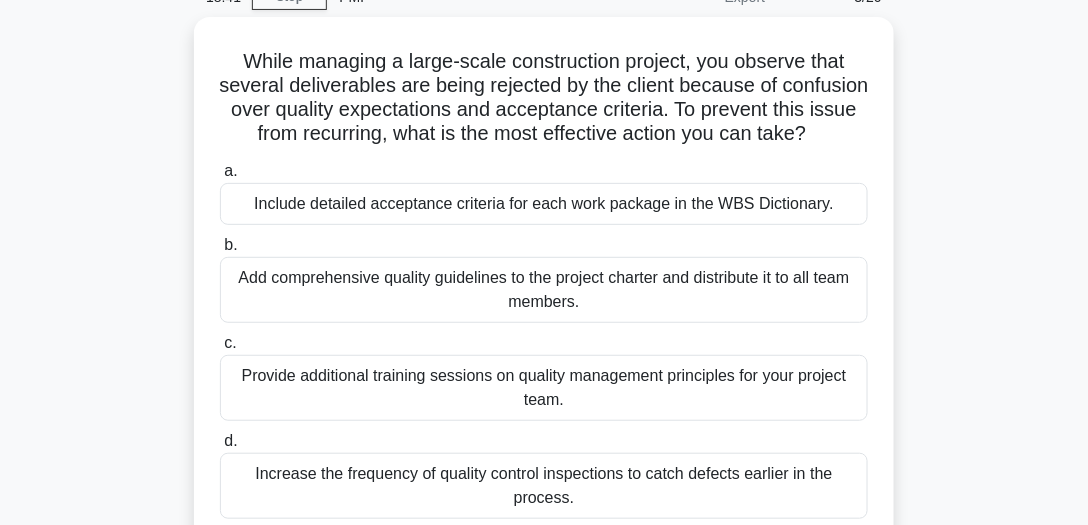 scroll, scrollTop: 98, scrollLeft: 0, axis: vertical 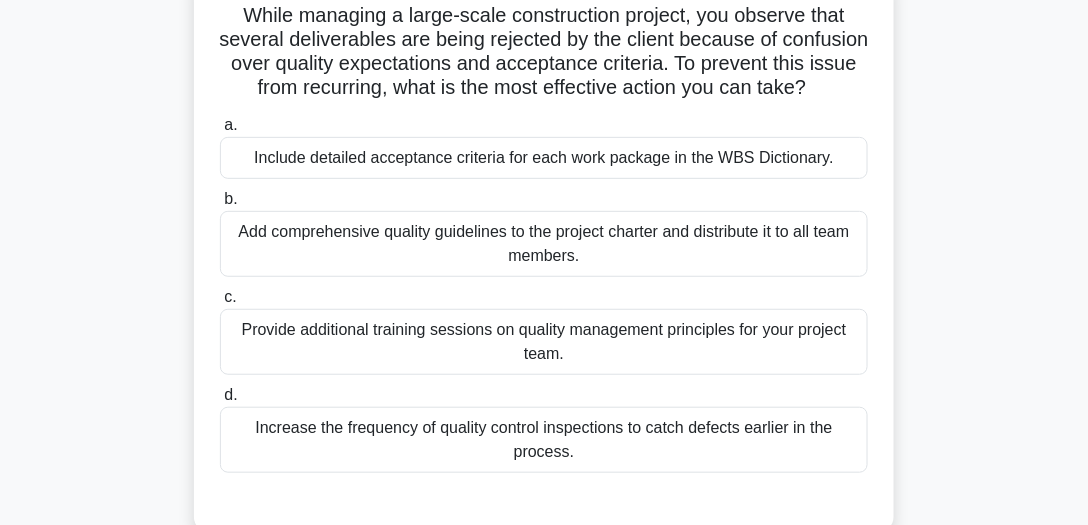 click on "Add comprehensive quality guidelines to the project charter and distribute it to all team members." at bounding box center [544, 244] 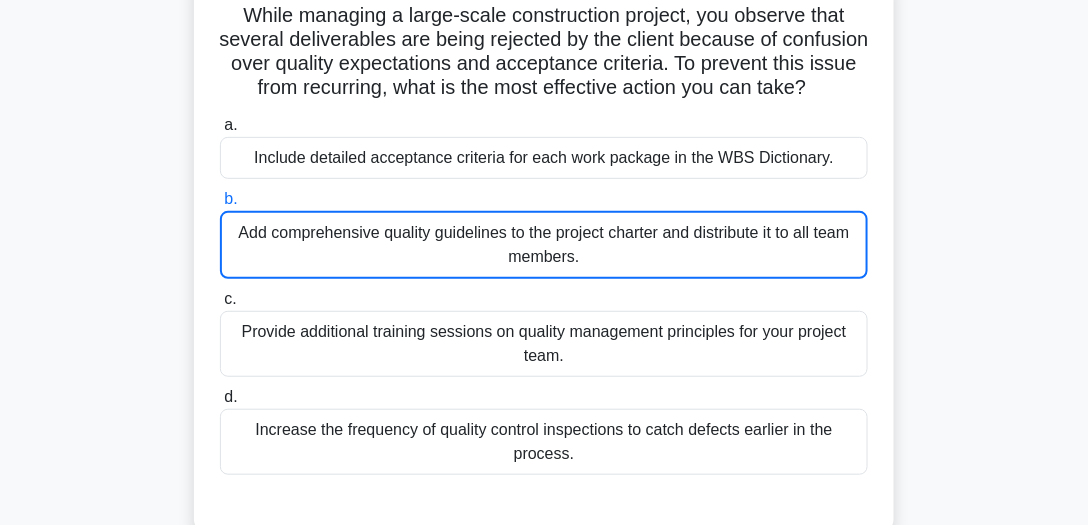 click on "Add comprehensive quality guidelines to the project charter and distribute it to all team members." at bounding box center (544, 245) 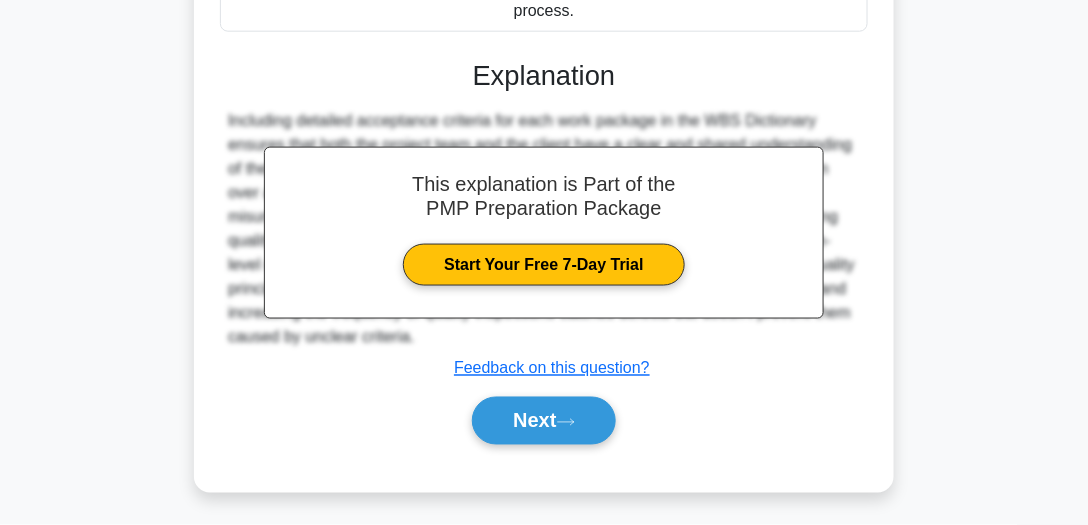 scroll, scrollTop: 610, scrollLeft: 0, axis: vertical 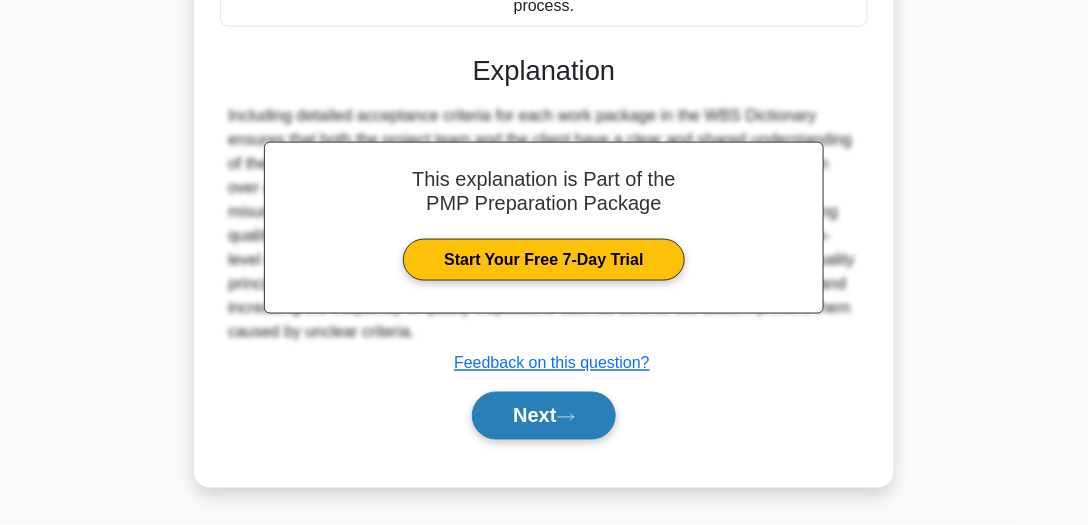 click on "Next" at bounding box center [543, 416] 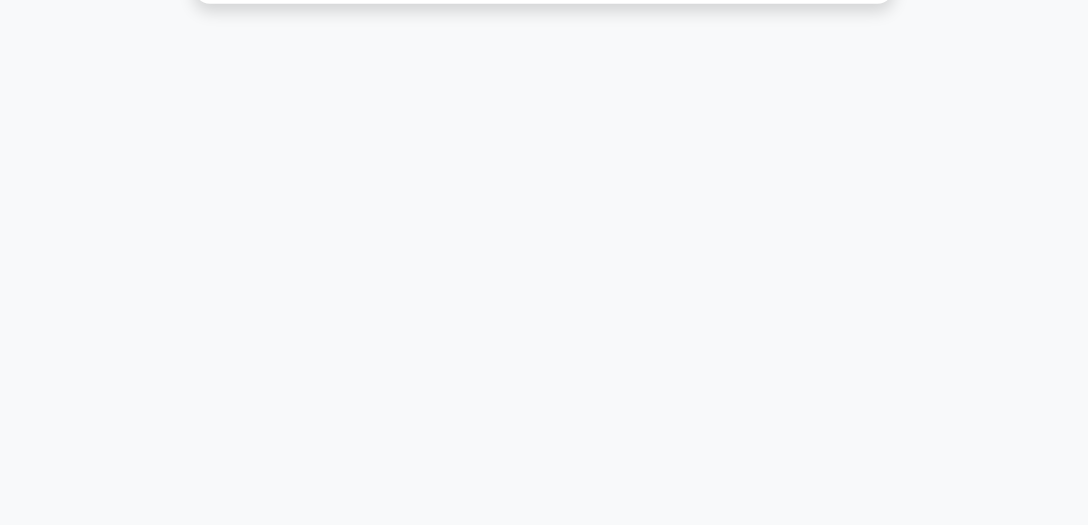 scroll, scrollTop: 555, scrollLeft: 0, axis: vertical 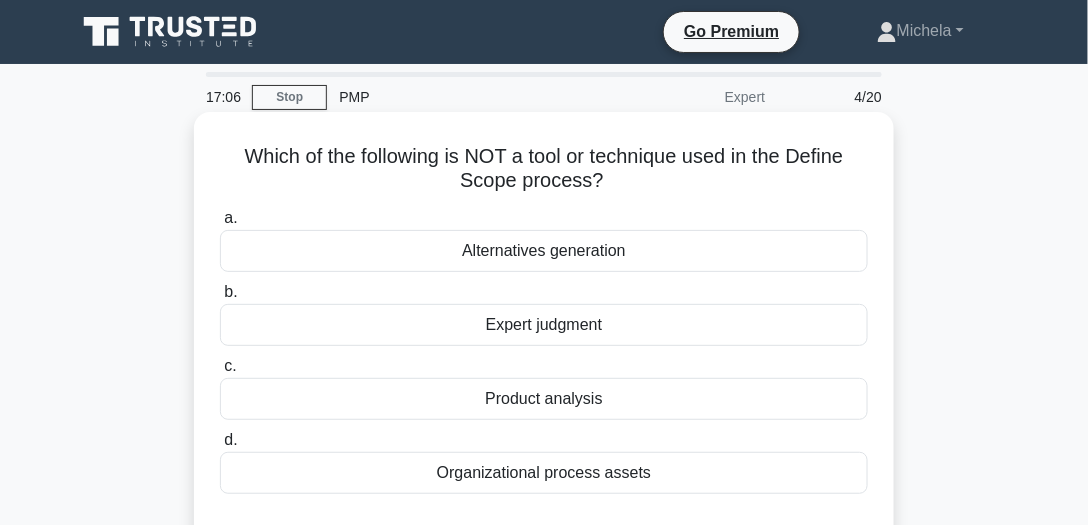 click on "Organizational process assets" at bounding box center [544, 473] 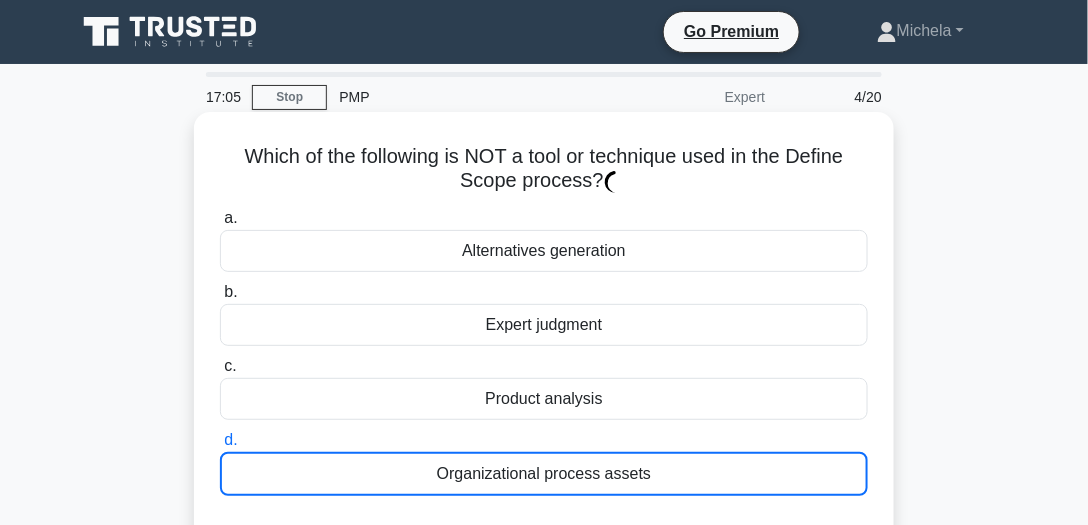 click on "Organizational process assets" at bounding box center (544, 474) 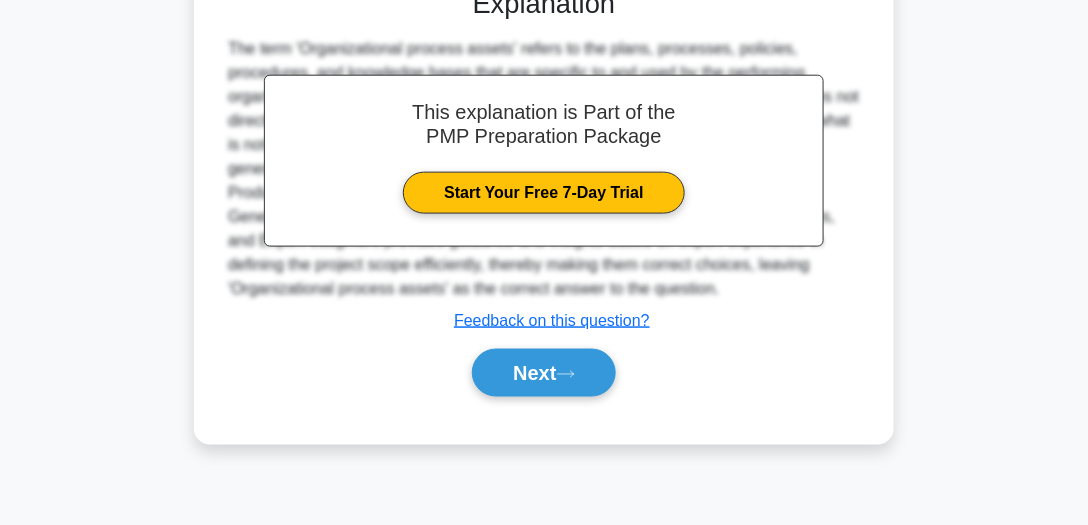 scroll, scrollTop: 541, scrollLeft: 0, axis: vertical 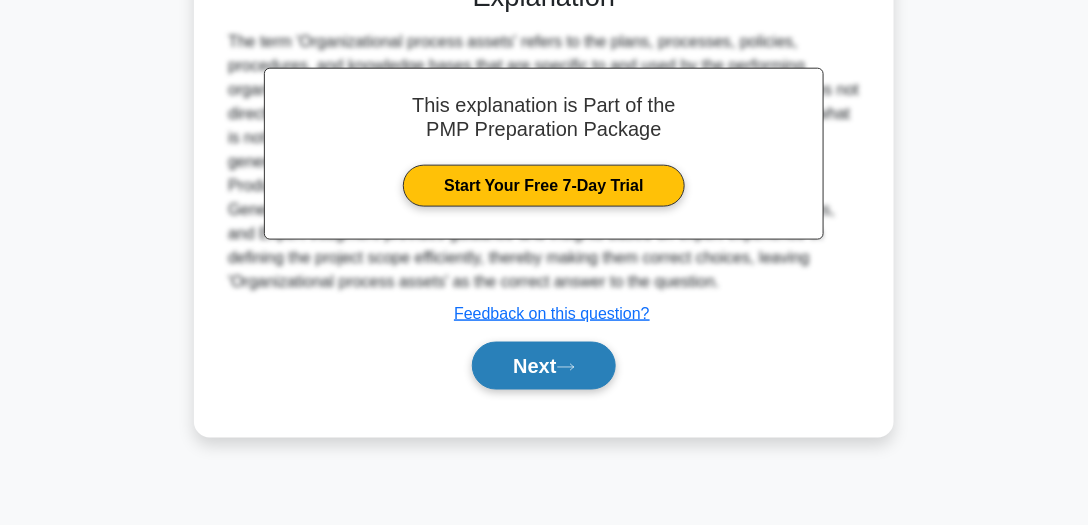click on "Next" at bounding box center (543, 366) 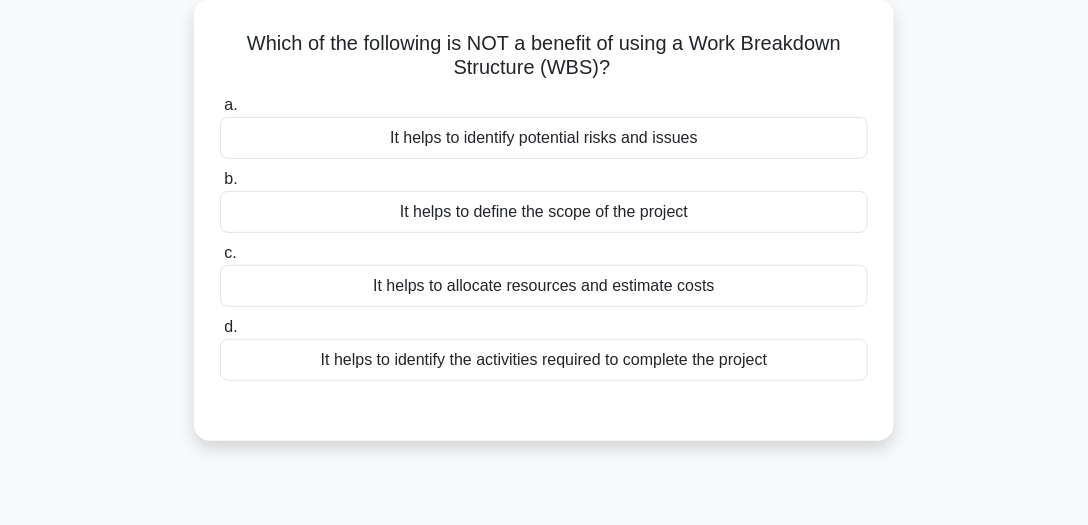 scroll, scrollTop: 80, scrollLeft: 0, axis: vertical 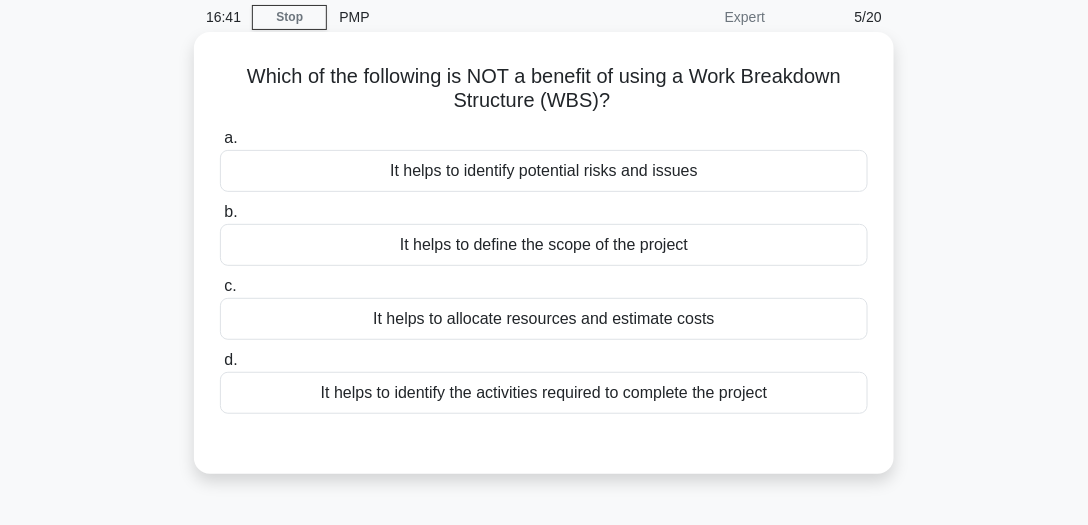 click on "It helps to identify potential risks and issues" at bounding box center (544, 171) 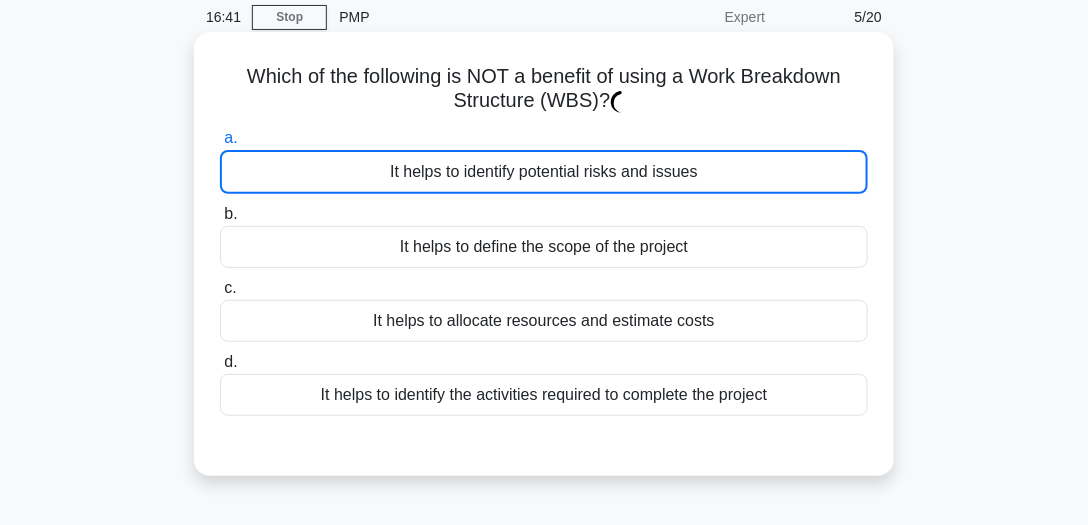 click on "It helps to identify potential risks and issues" at bounding box center [544, 172] 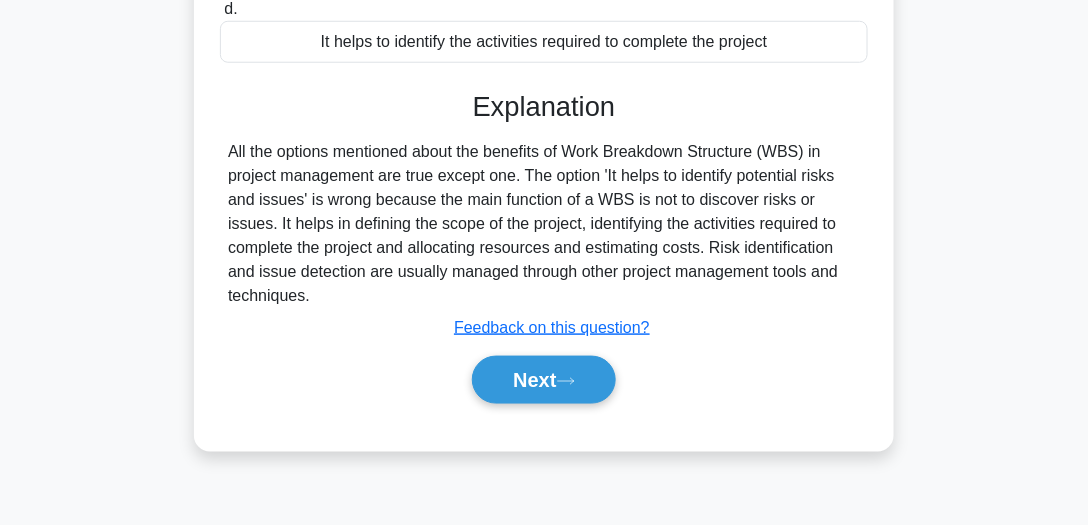scroll, scrollTop: 555, scrollLeft: 0, axis: vertical 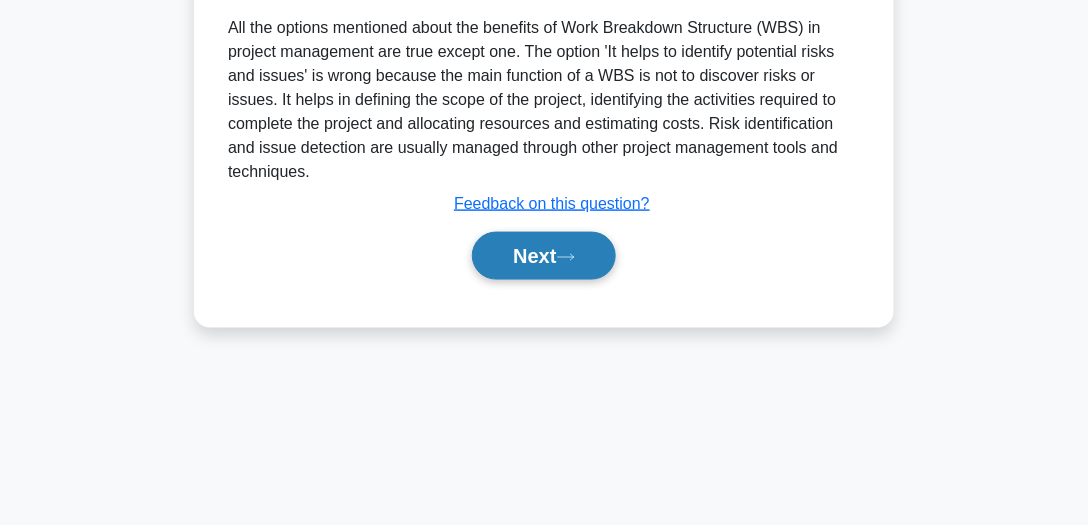click on "Next" at bounding box center (543, 256) 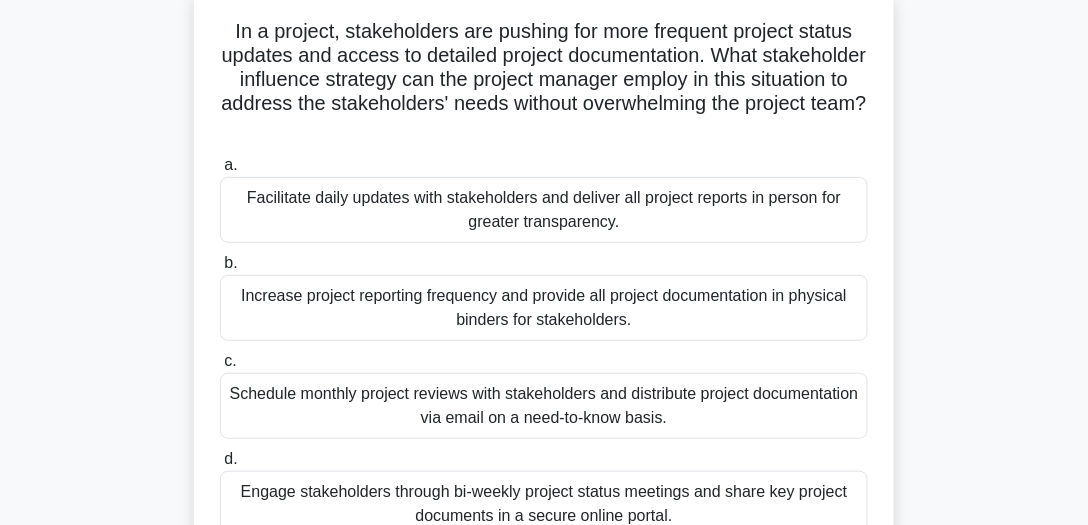 scroll, scrollTop: 126, scrollLeft: 0, axis: vertical 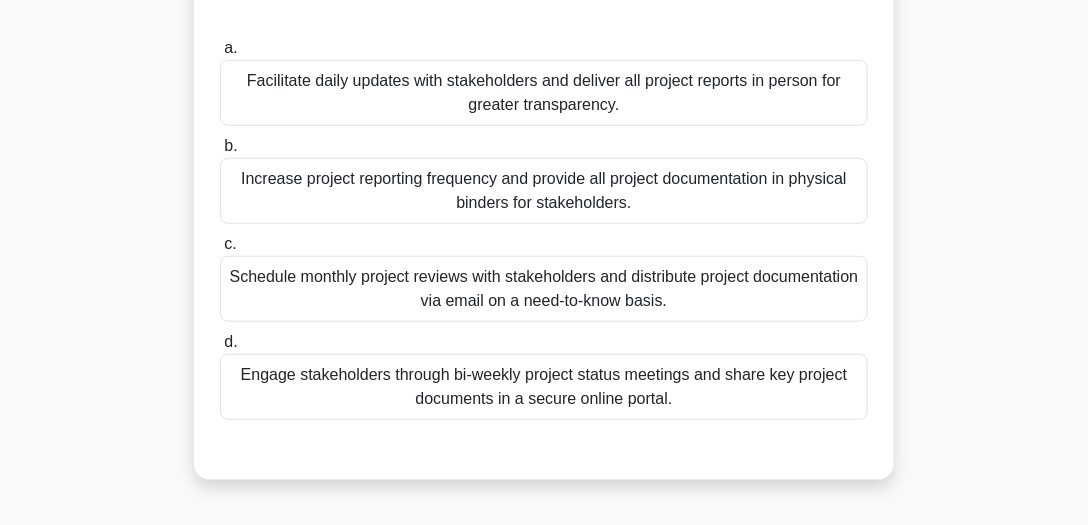 click on "Facilitate daily updates with stakeholders and deliver all project reports in person for greater transparency." at bounding box center (544, 93) 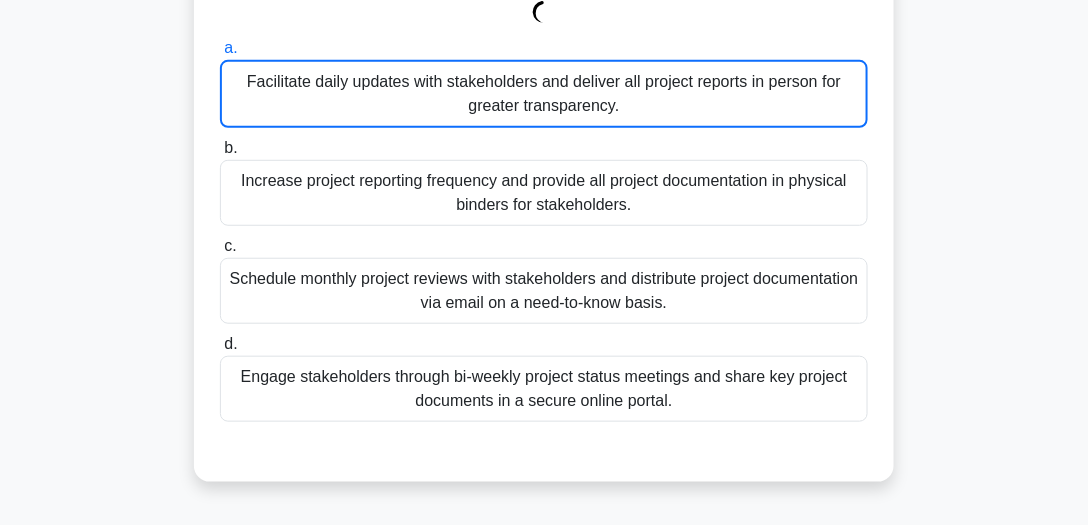 click on "Facilitate daily updates with stakeholders and deliver all project reports in person for greater transparency." at bounding box center (544, 94) 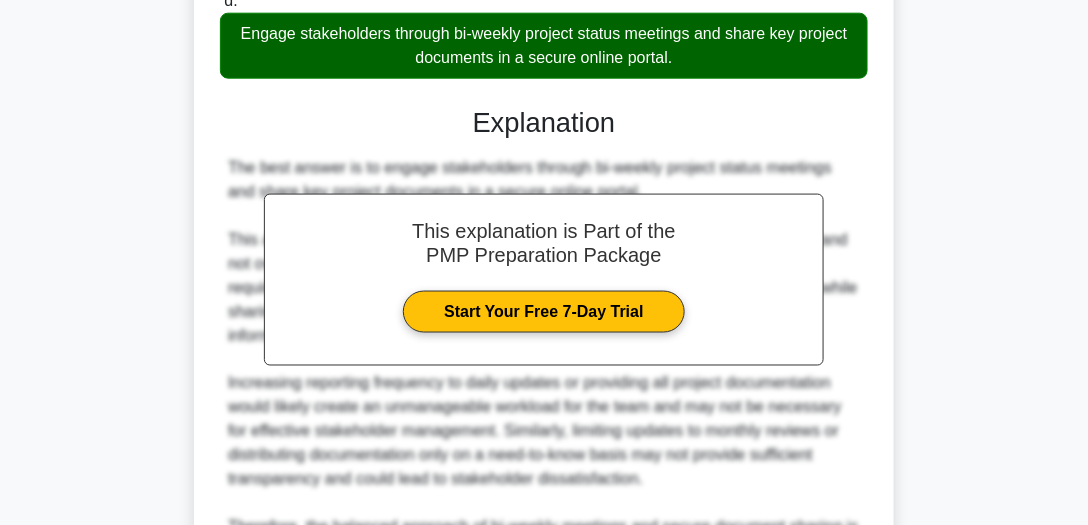 scroll, scrollTop: 718, scrollLeft: 0, axis: vertical 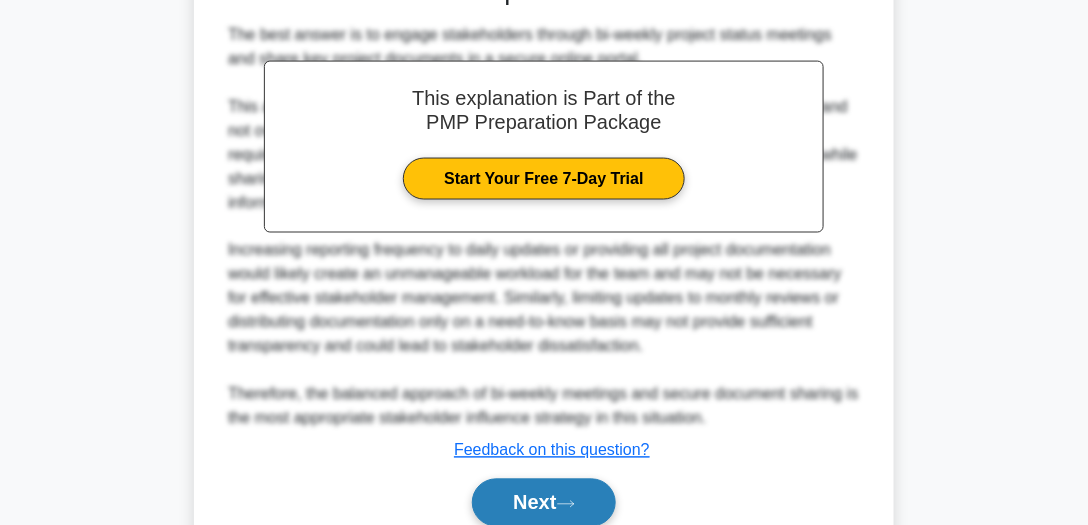 click on "Next" at bounding box center (543, 503) 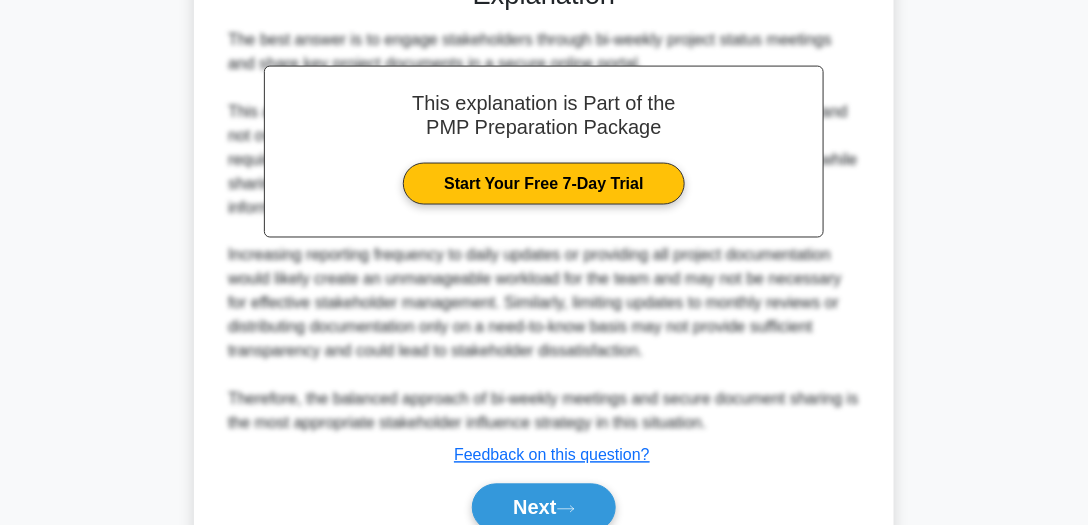 scroll, scrollTop: 555, scrollLeft: 0, axis: vertical 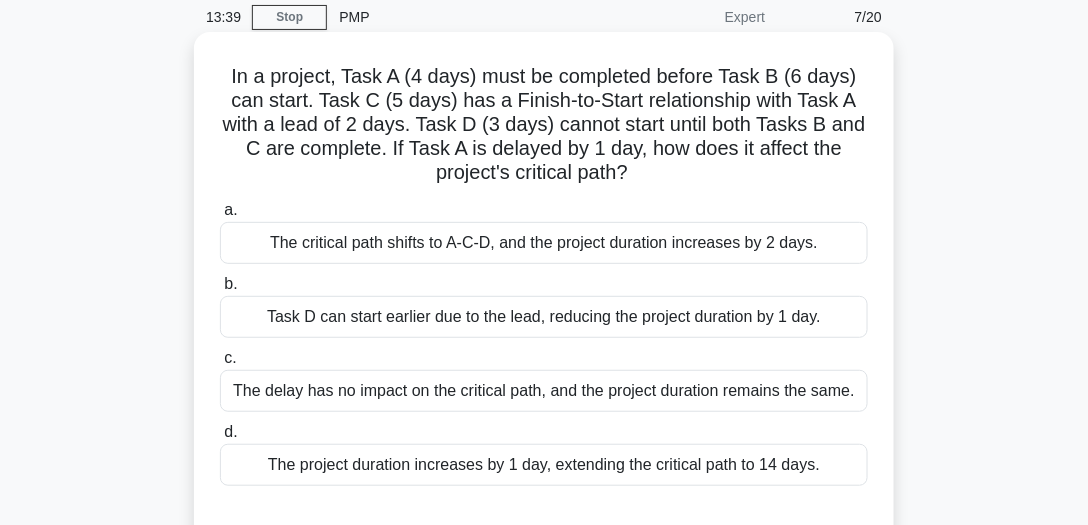 click on "The delay has no impact on the critical path, and the project duration remains the same." at bounding box center (544, 391) 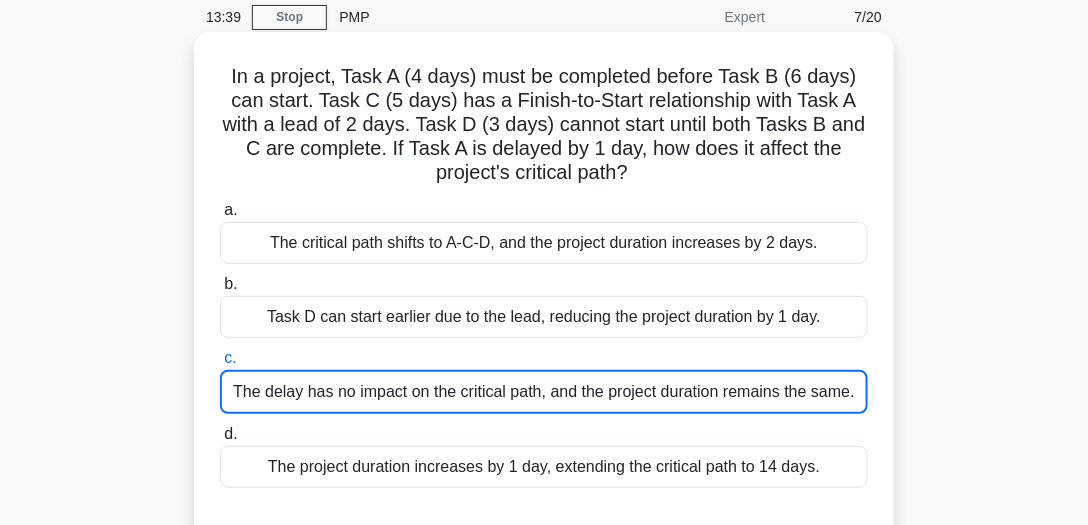 click on "The delay has no impact on the critical path, and the project duration remains the same." at bounding box center (544, 392) 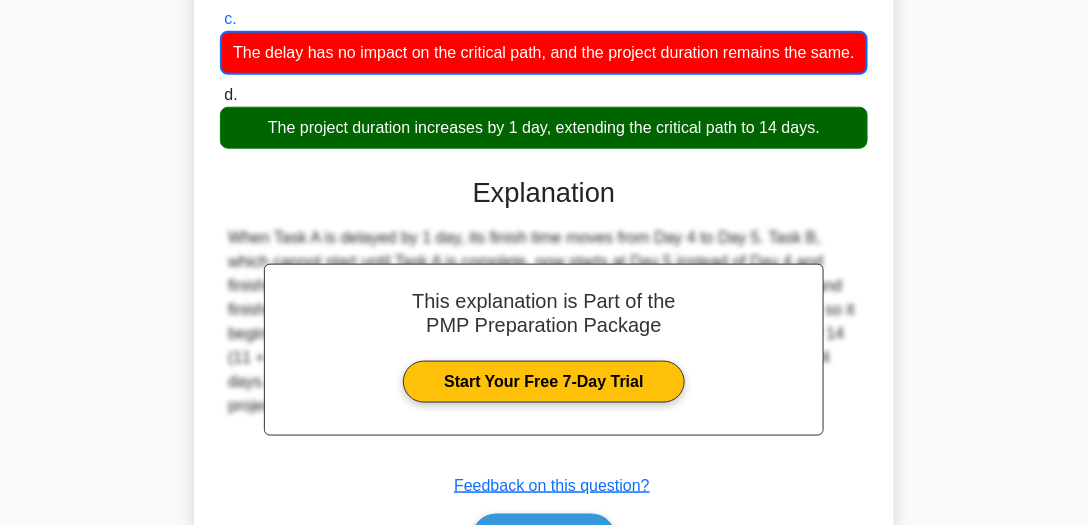 scroll, scrollTop: 562, scrollLeft: 0, axis: vertical 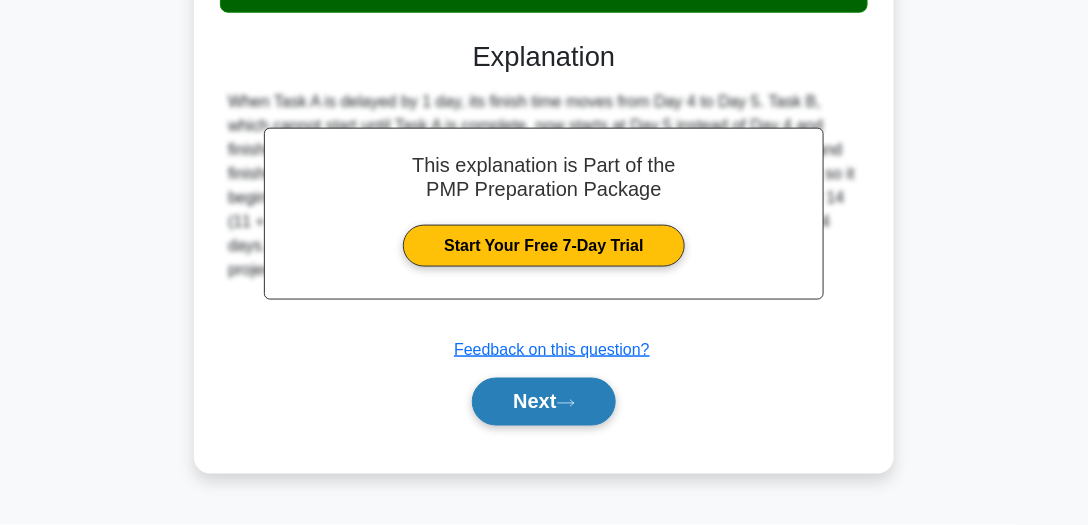 click on "Next" at bounding box center [543, 402] 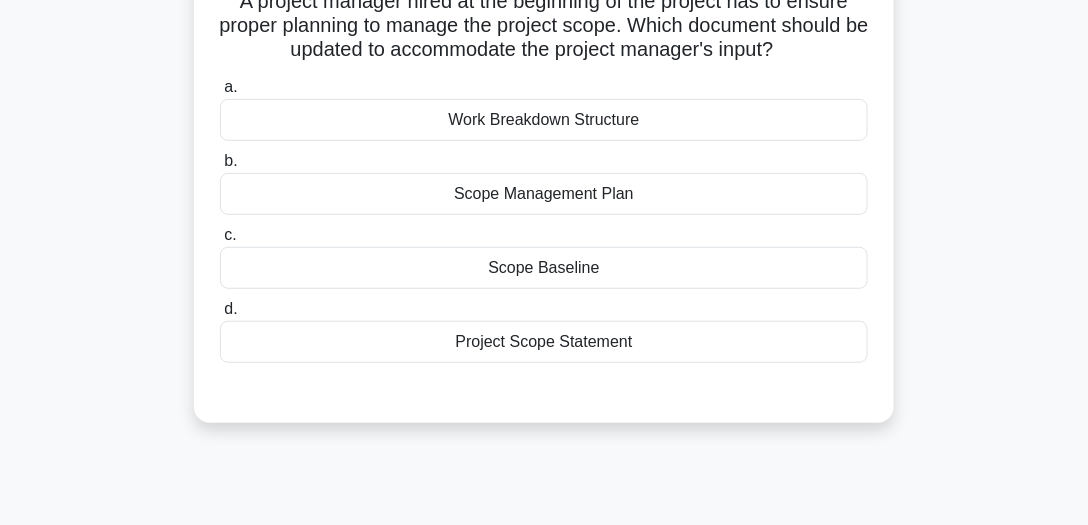 scroll, scrollTop: 130, scrollLeft: 0, axis: vertical 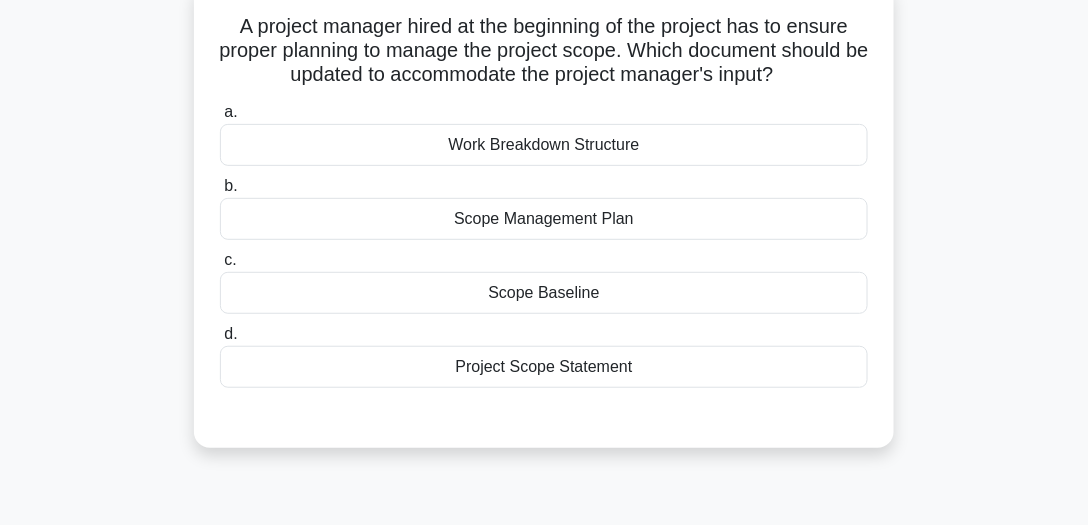 click on "Scope Management Plan" at bounding box center [544, 219] 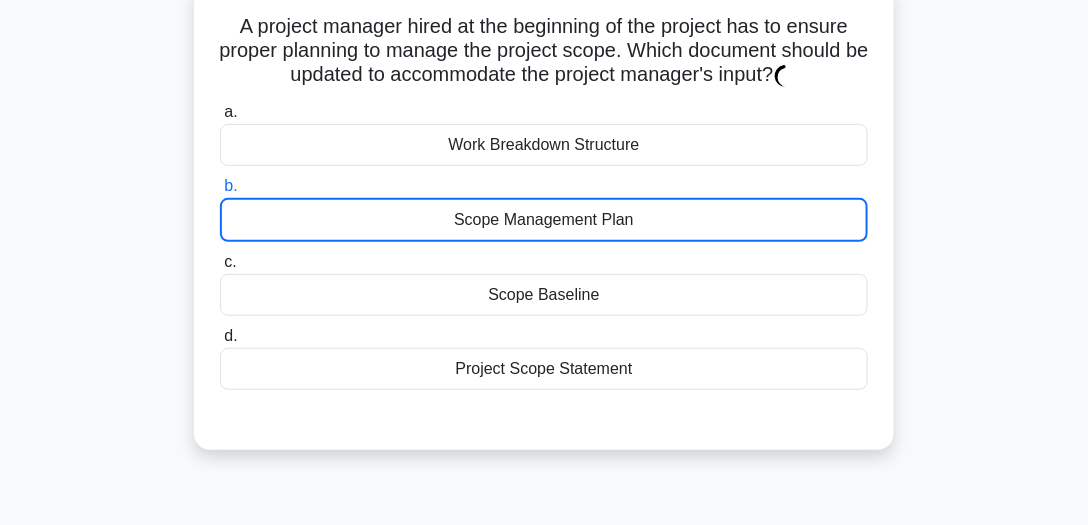 click on "Scope Management Plan" at bounding box center (544, 220) 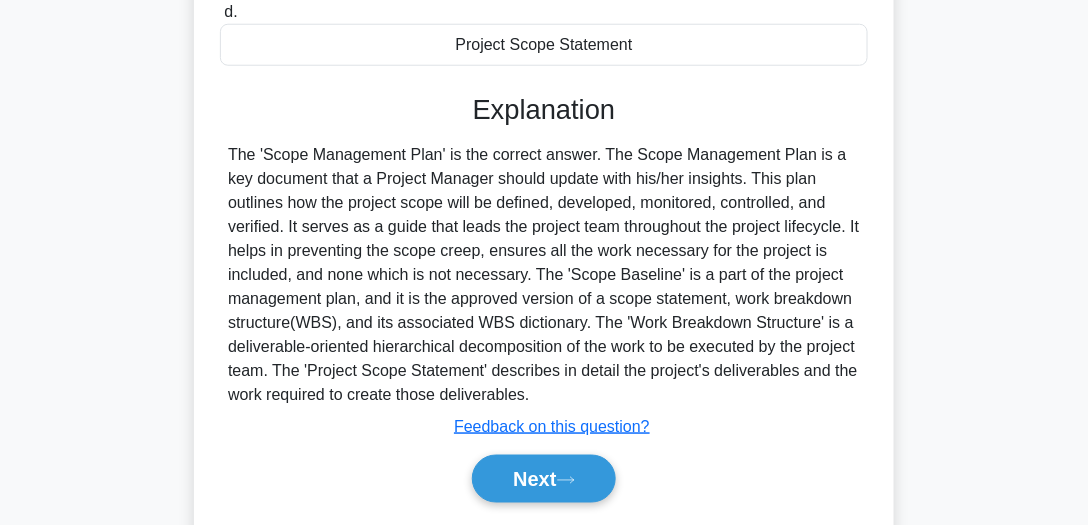 scroll, scrollTop: 555, scrollLeft: 0, axis: vertical 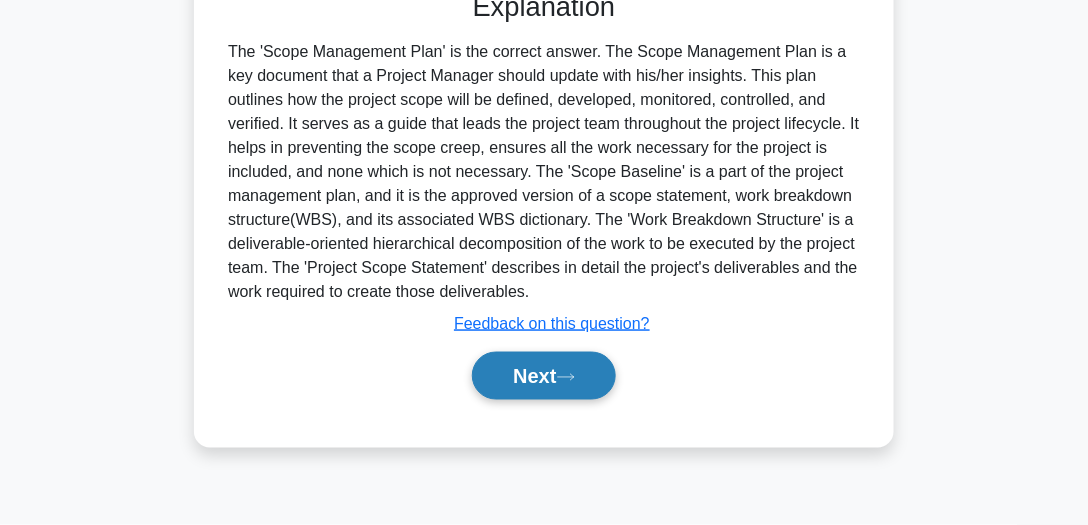 click on "Next" at bounding box center [543, 376] 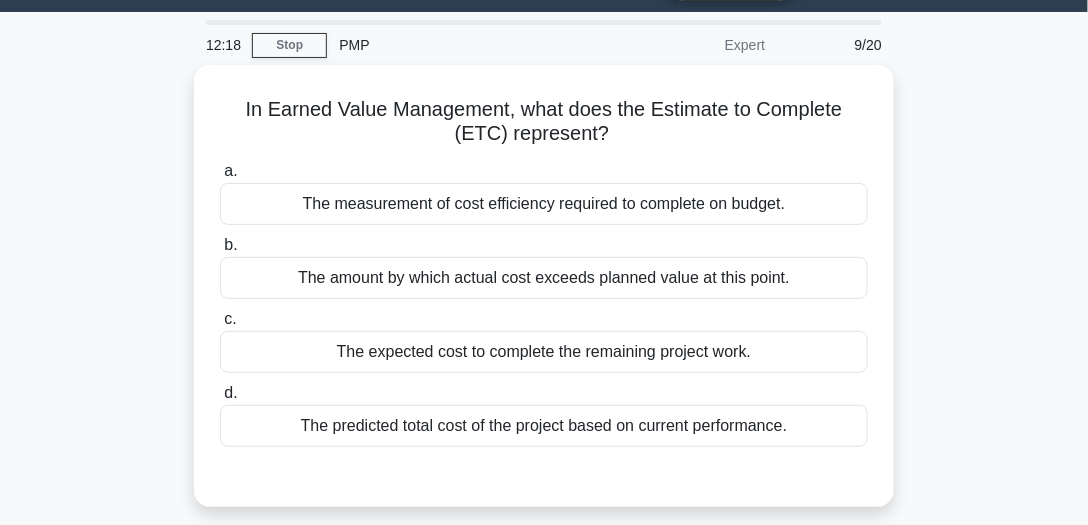 scroll, scrollTop: 37, scrollLeft: 0, axis: vertical 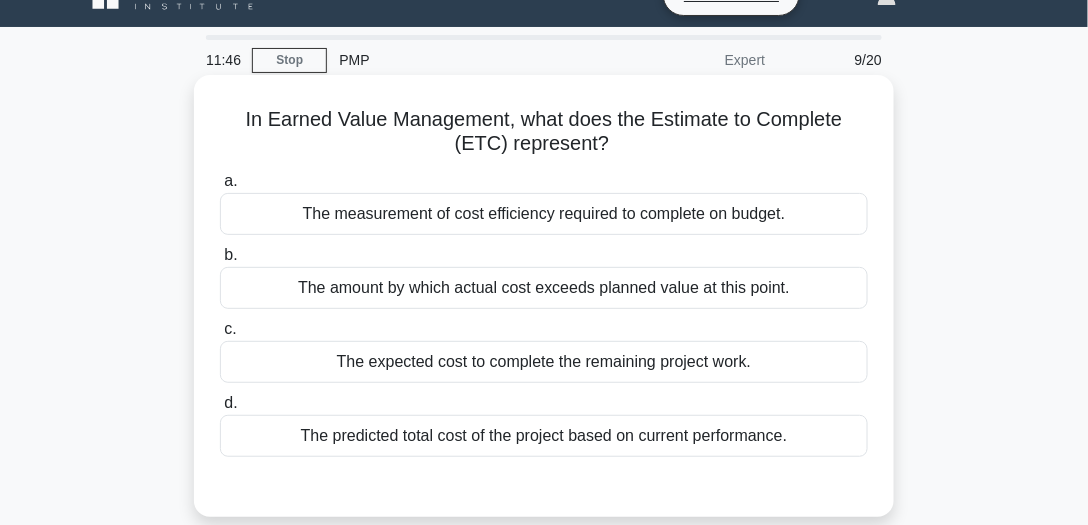 click on "The expected cost to complete the remaining project work." at bounding box center (544, 362) 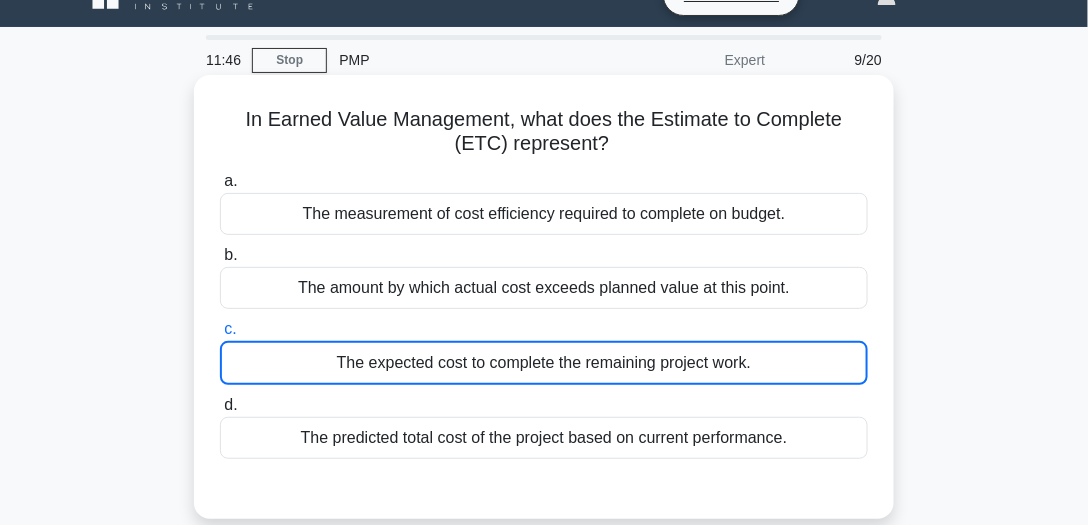 click on "The expected cost to complete the remaining project work." at bounding box center [544, 363] 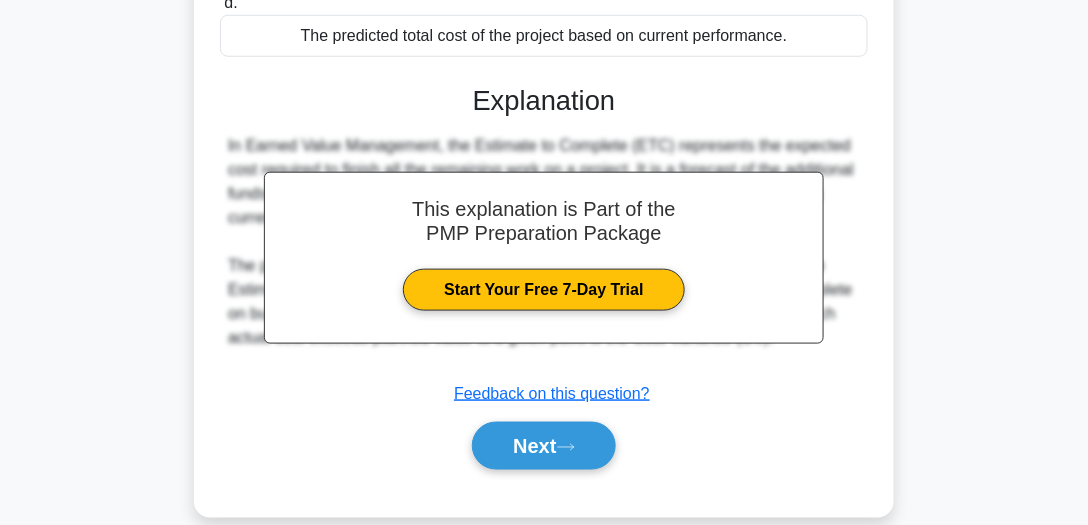scroll, scrollTop: 492, scrollLeft: 0, axis: vertical 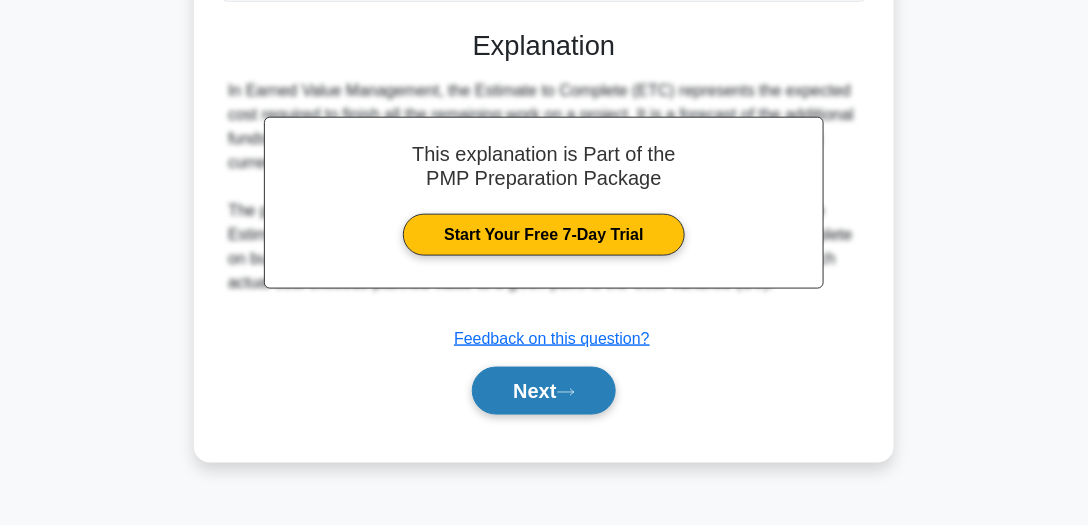 click on "Next" at bounding box center [543, 391] 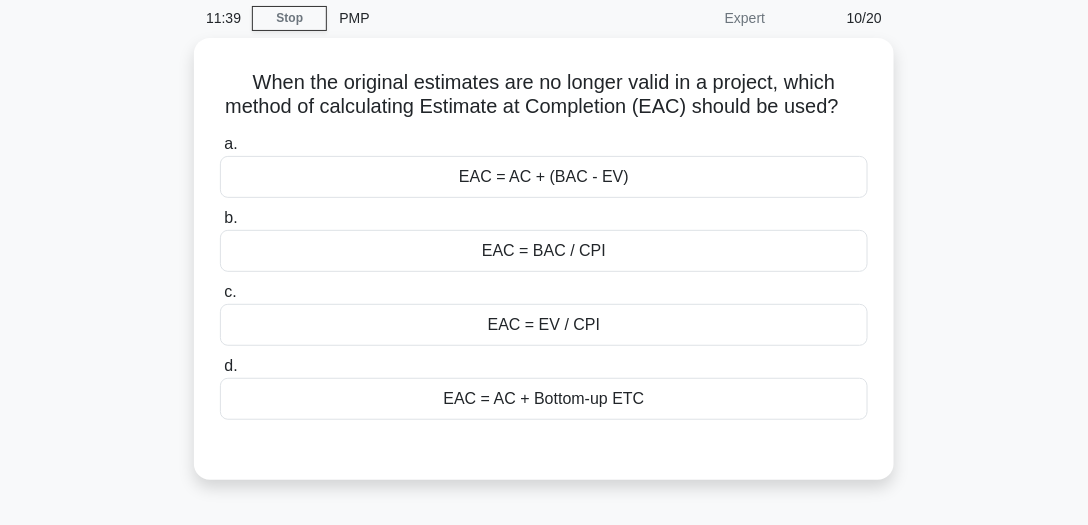 scroll, scrollTop: 76, scrollLeft: 0, axis: vertical 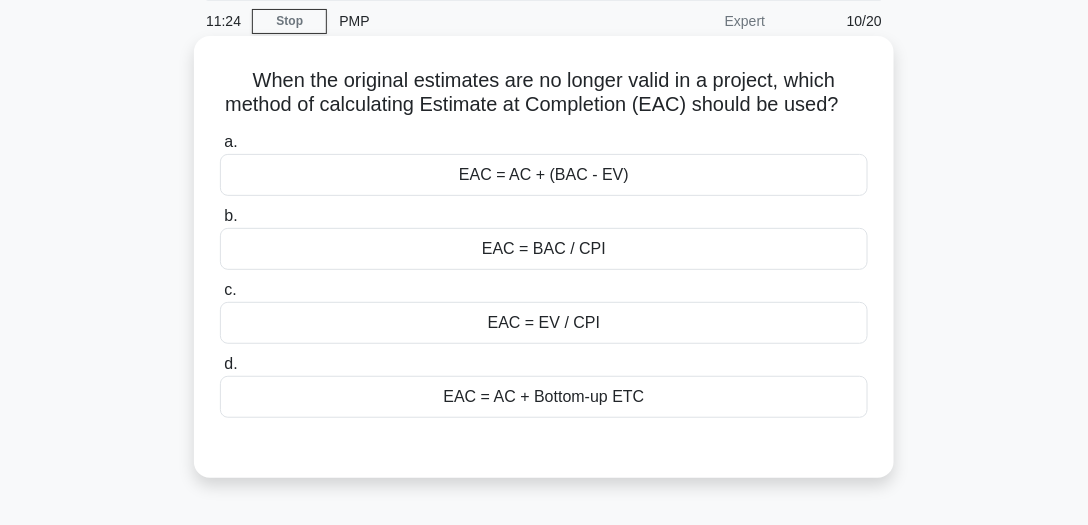 click on "EAC = BAC / CPI" at bounding box center [544, 249] 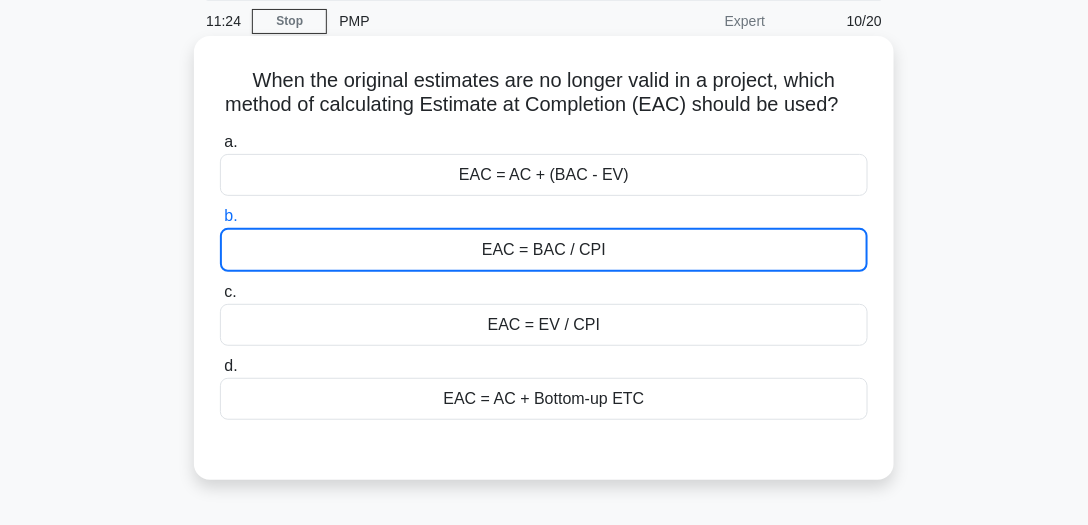 click on "EAC = BAC / CPI" at bounding box center [544, 250] 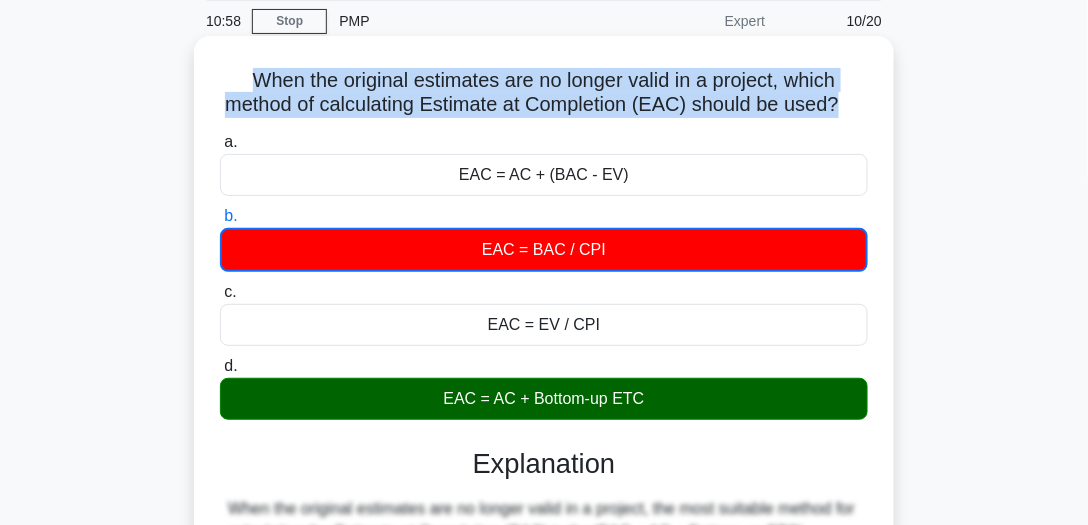 drag, startPoint x: 252, startPoint y: 81, endPoint x: 865, endPoint y: 105, distance: 613.46967 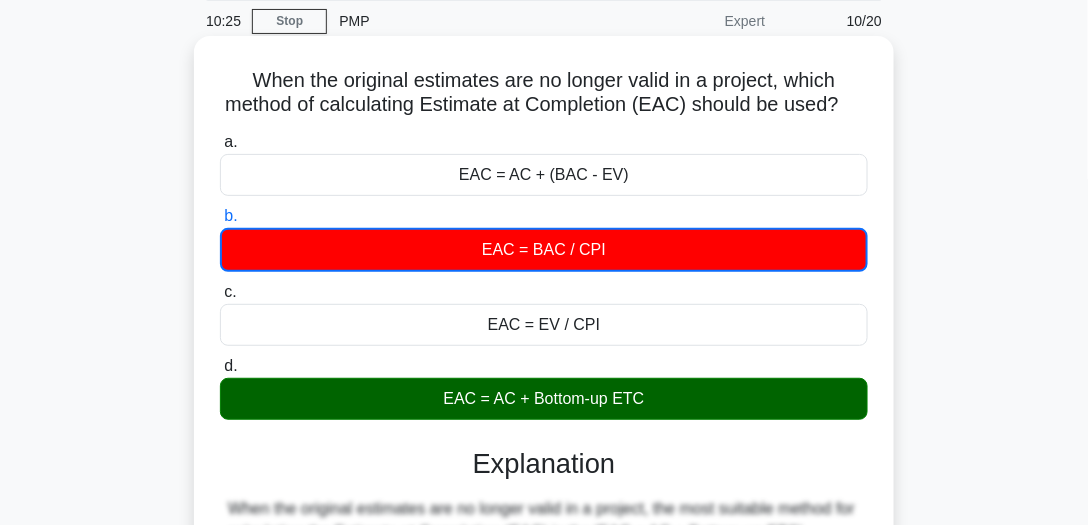 click on "EAC = AC + (BAC - EV)" at bounding box center [544, 175] 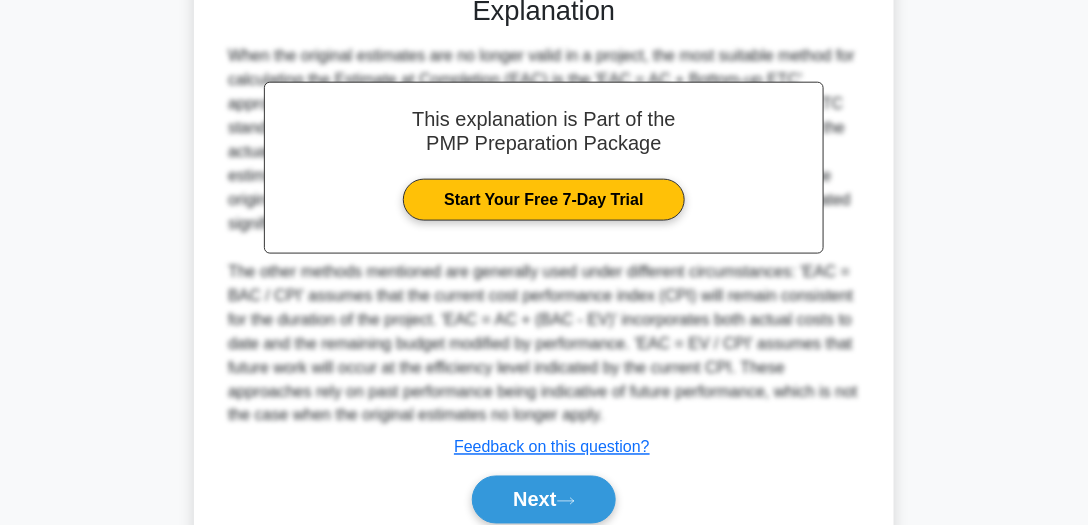 scroll, scrollTop: 634, scrollLeft: 0, axis: vertical 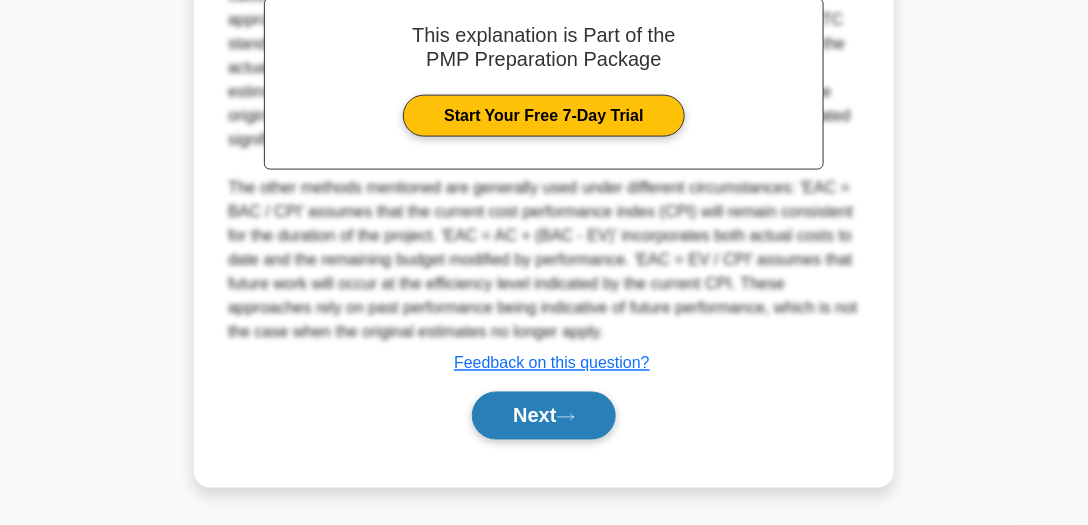 click on "Next" at bounding box center [543, 416] 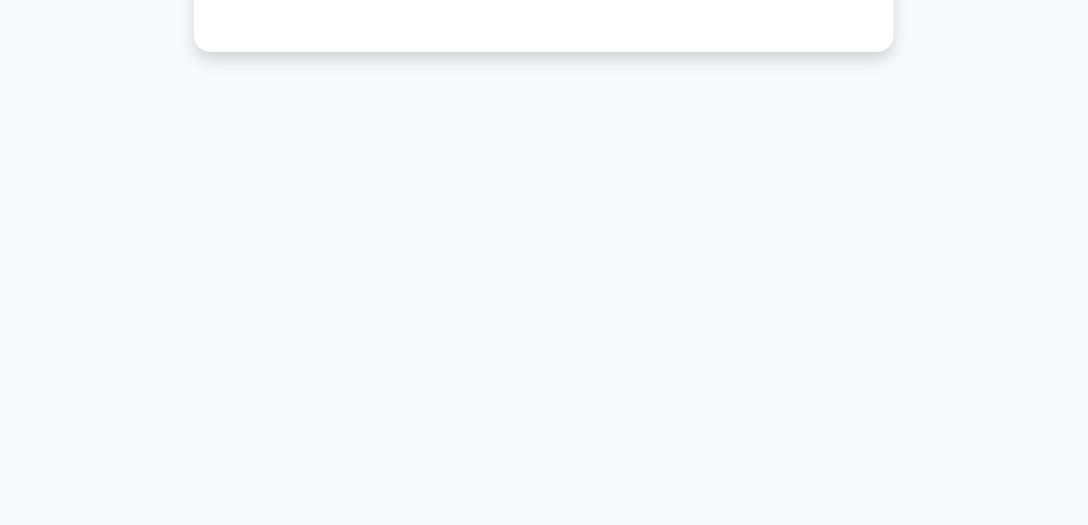 click on "10:19
Stop
PMP
Expert
11/20
During the planning phase of a complex IT infrastructure project, the project manager wants to ensure a comprehensive approach to scope management. Which document should be created to outline the processes for defining, validating, and controlling the project scope?
.spinner_0XTQ{transform-origin:center;animation:spinner_y6GP .75s linear infinite}@keyframes spinner_y6GP{100%{transform:rotate(360deg)}}" at bounding box center (544, 17) 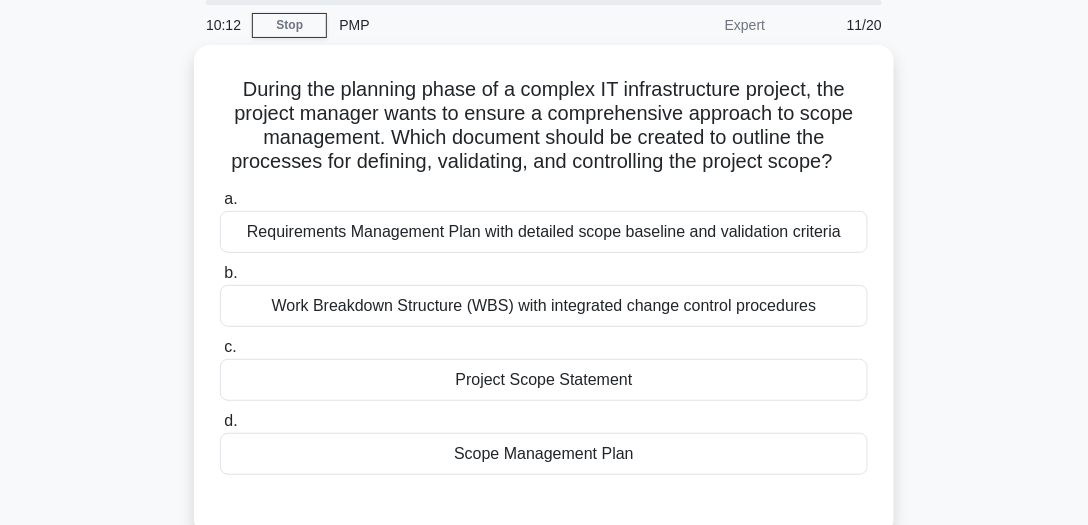 scroll, scrollTop: 77, scrollLeft: 0, axis: vertical 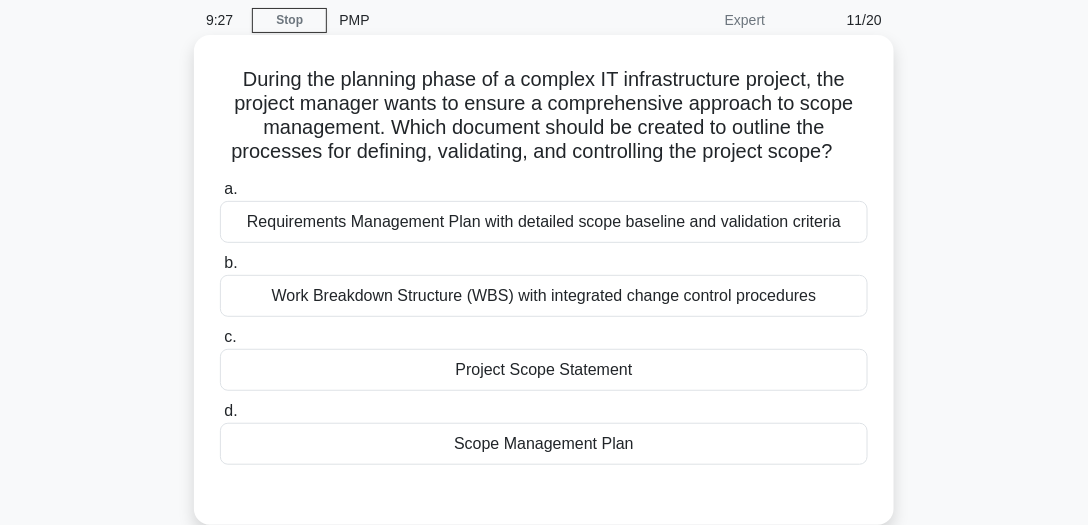 click on "Scope Management Plan" at bounding box center [544, 444] 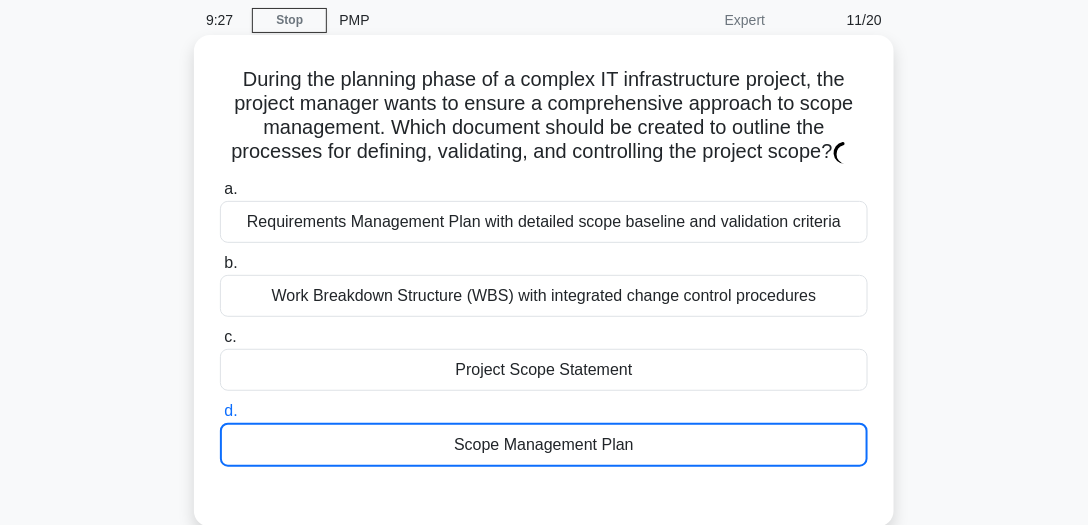 click on "Scope Management Plan" at bounding box center [544, 445] 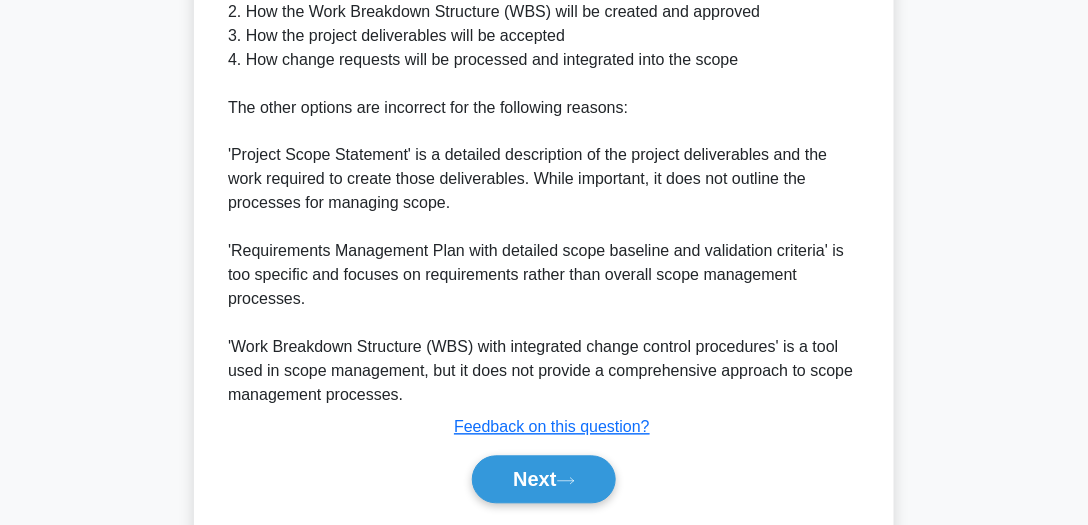 scroll, scrollTop: 827, scrollLeft: 0, axis: vertical 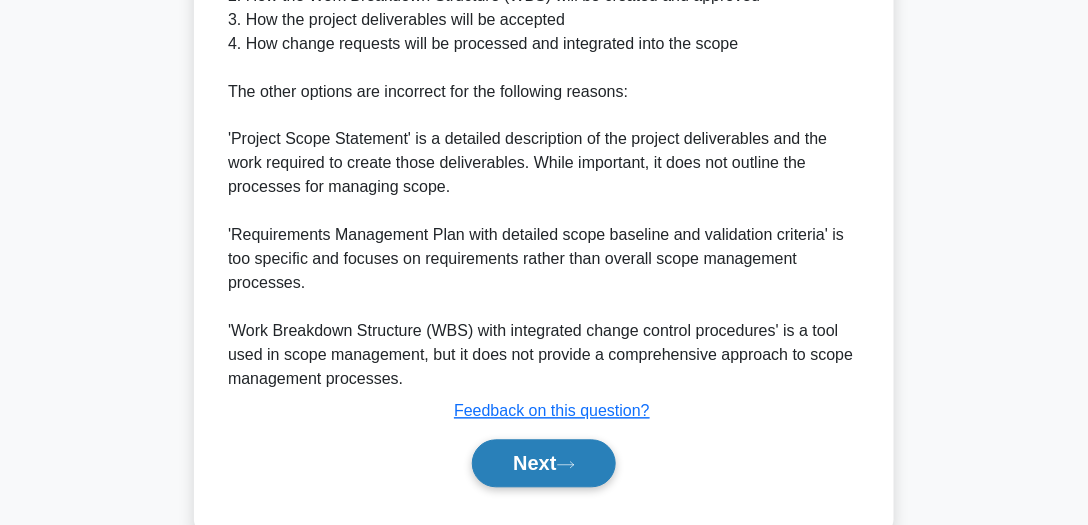 click on "Next" at bounding box center (543, 464) 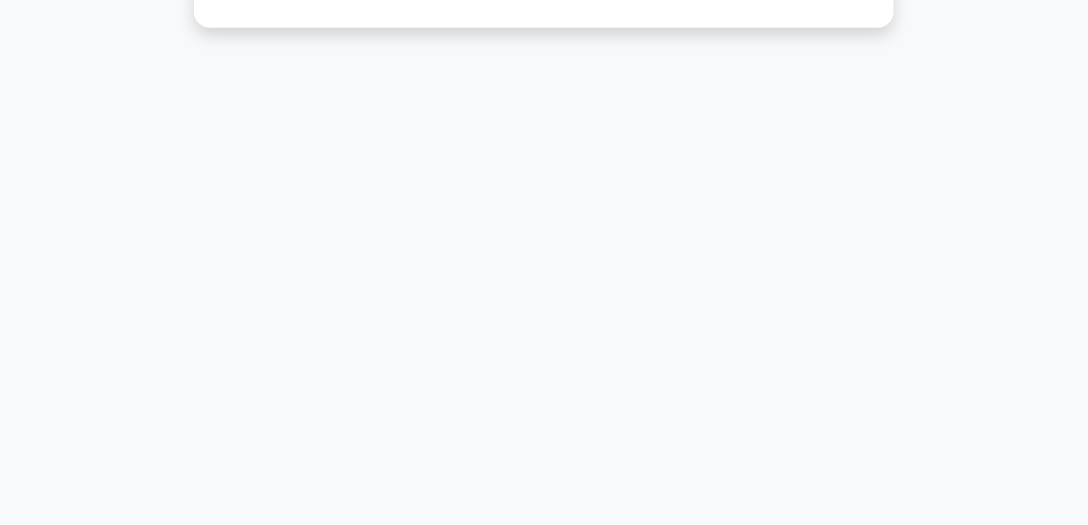 scroll, scrollTop: 555, scrollLeft: 0, axis: vertical 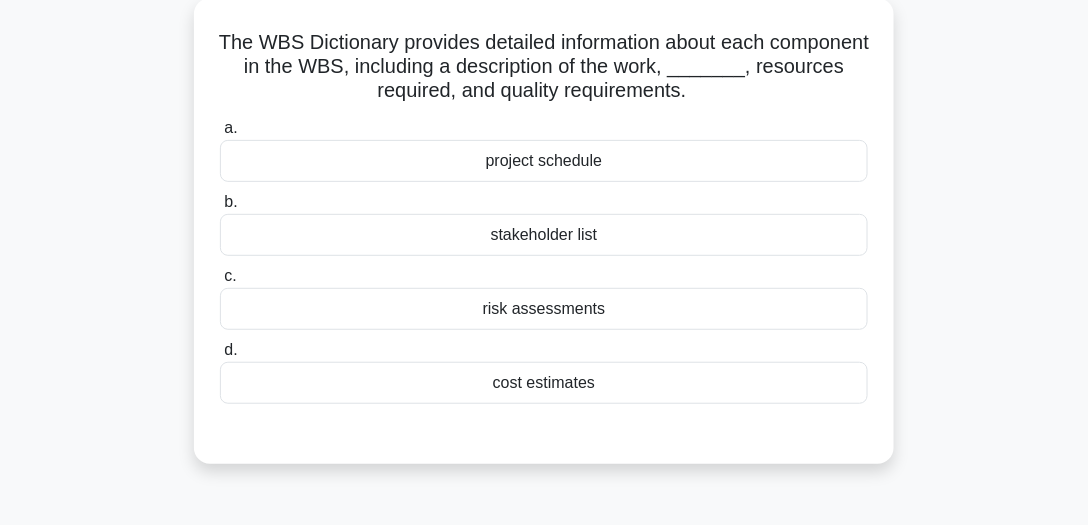 click on "project schedule" at bounding box center [544, 161] 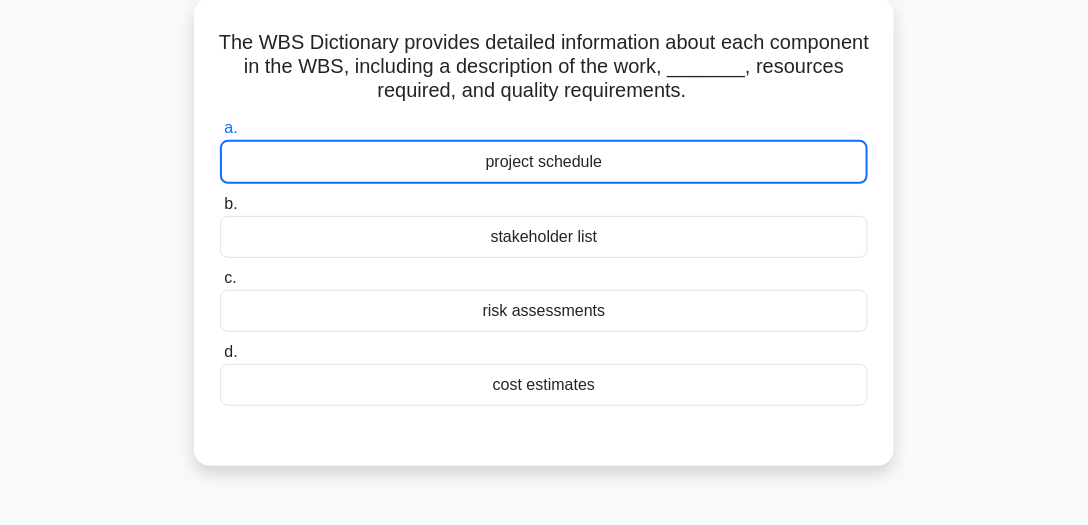 click on "project schedule" at bounding box center [544, 162] 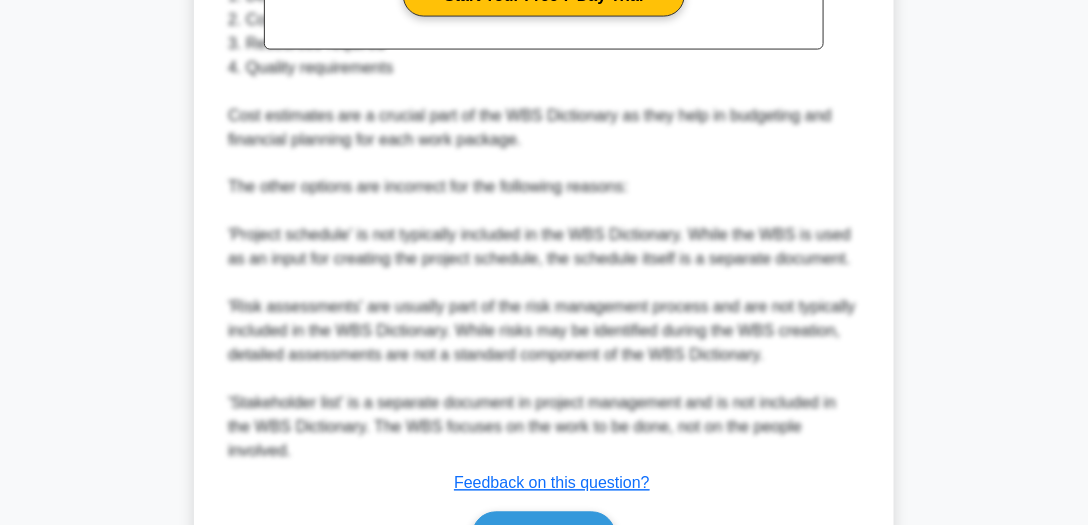scroll, scrollTop: 769, scrollLeft: 0, axis: vertical 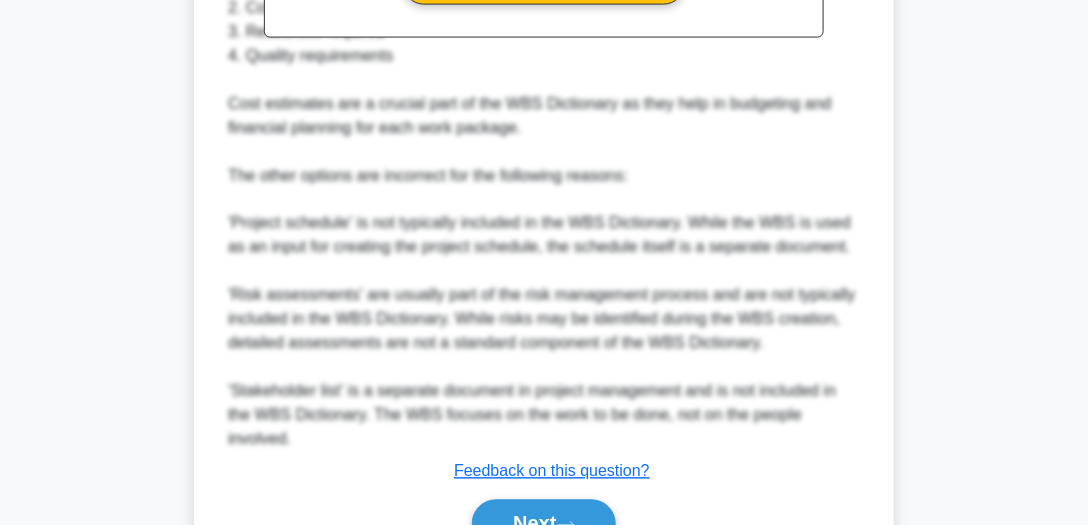 click on "Next" at bounding box center [544, 524] 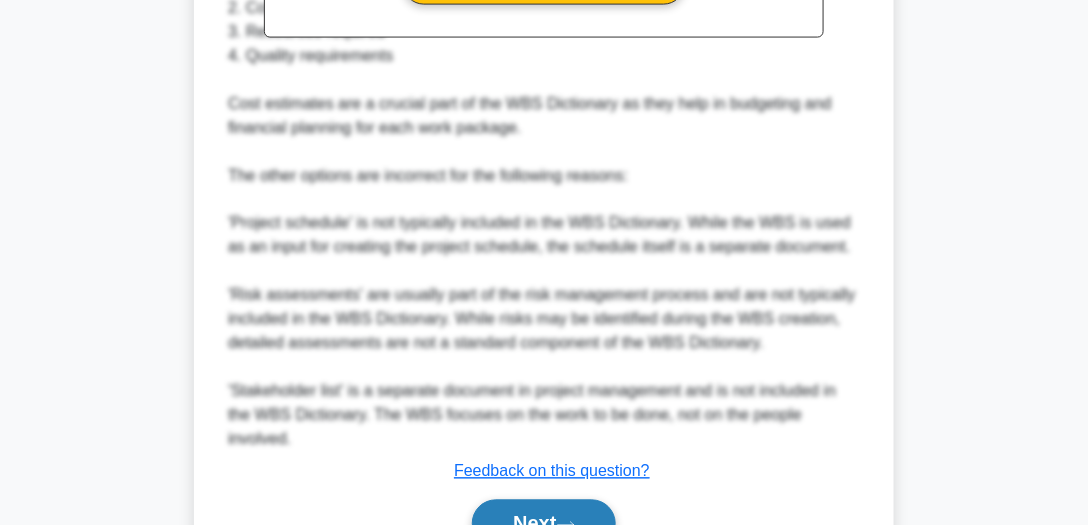 click on "Next" at bounding box center [543, 524] 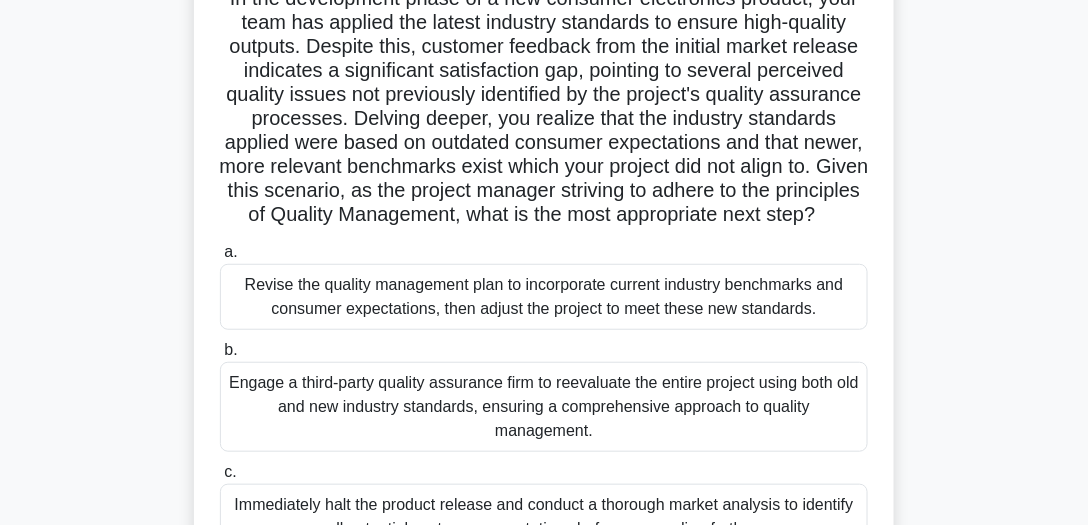 scroll, scrollTop: 165, scrollLeft: 0, axis: vertical 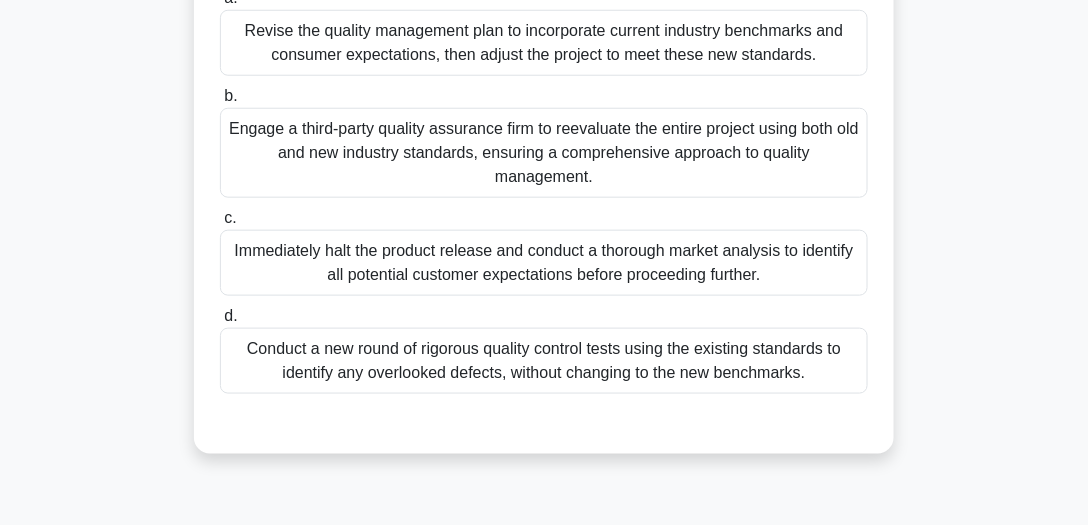 click on "Revise the quality management plan to incorporate current industry benchmarks and consumer expectations, then adjust the project to meet these new standards." at bounding box center [544, 43] 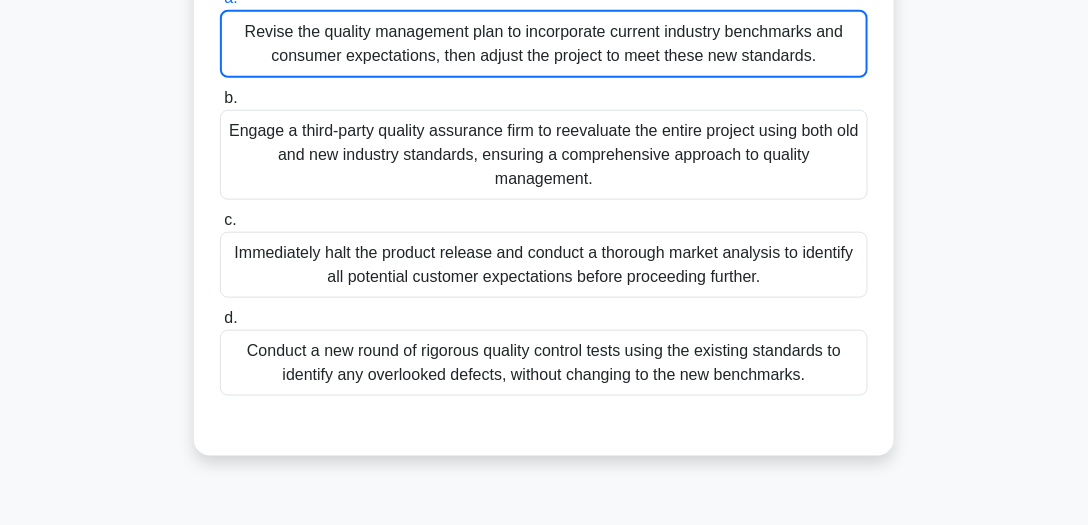 click on "Revise the quality management plan to incorporate current industry benchmarks and consumer expectations, then adjust the project to meet these new standards." at bounding box center [544, 44] 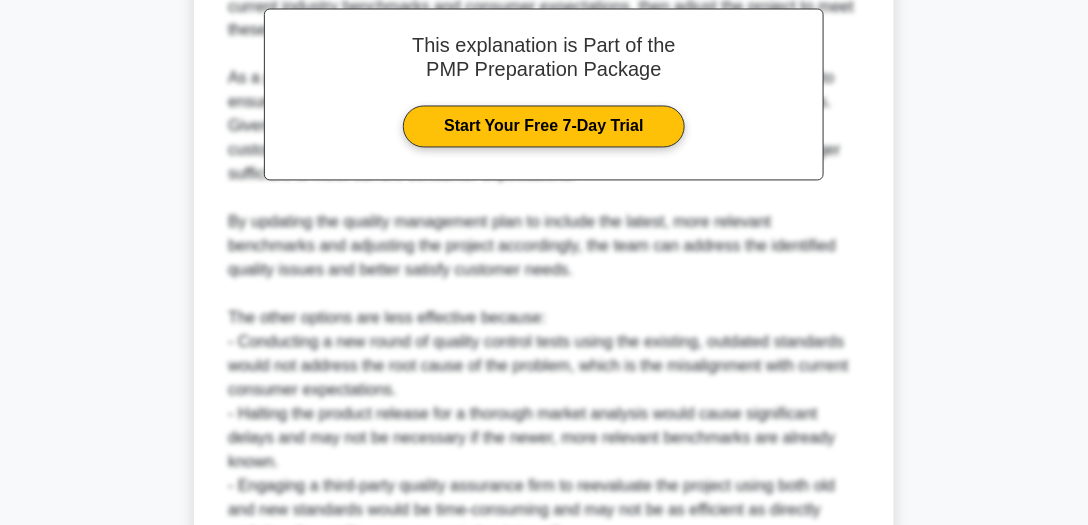scroll, scrollTop: 929, scrollLeft: 0, axis: vertical 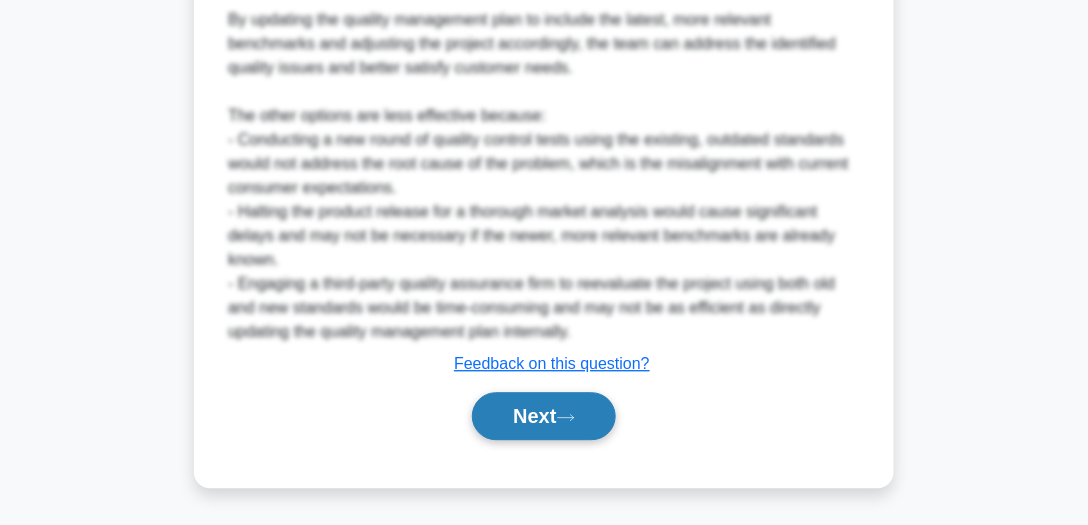click on "Next" at bounding box center [543, 416] 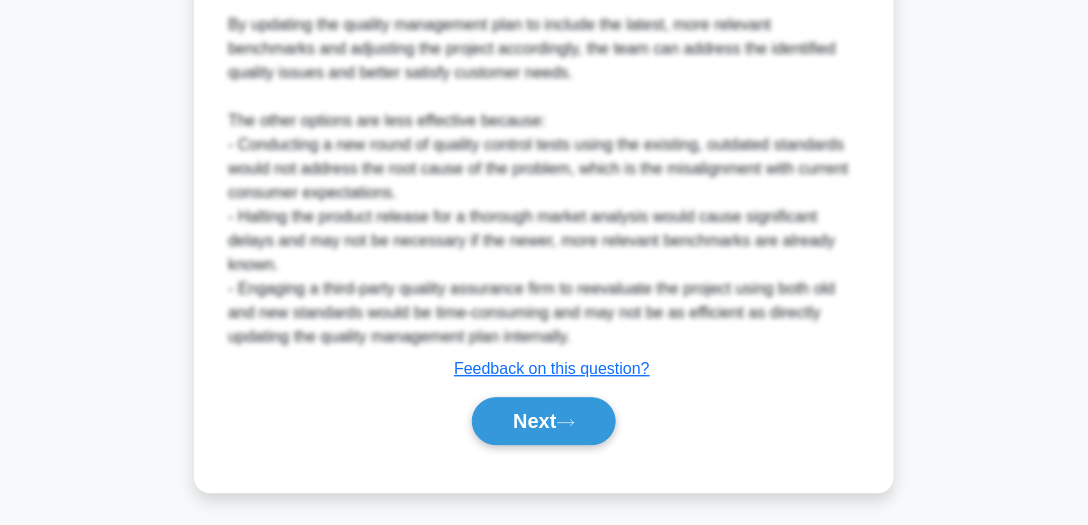 scroll, scrollTop: 555, scrollLeft: 0, axis: vertical 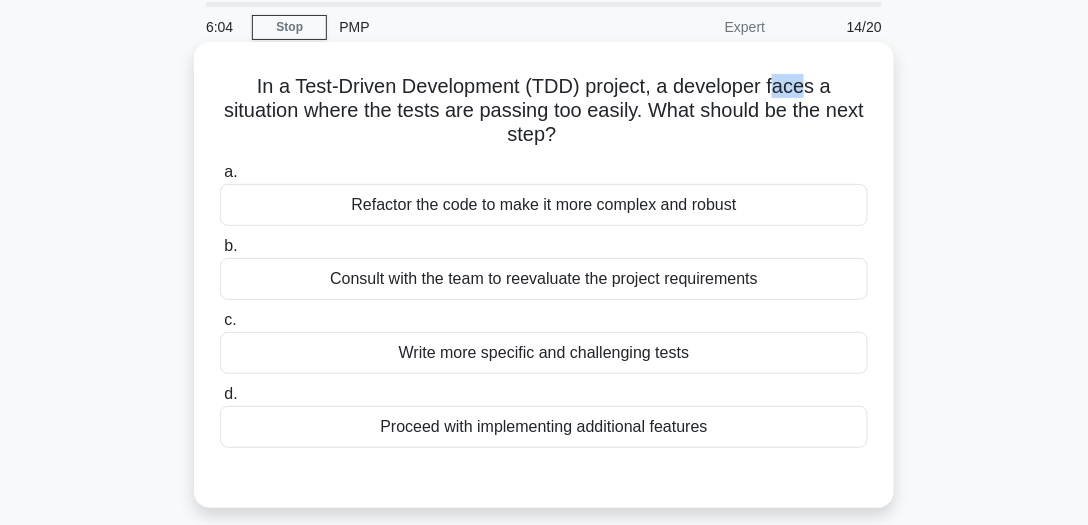 drag, startPoint x: 776, startPoint y: 88, endPoint x: 809, endPoint y: 94, distance: 33.54102 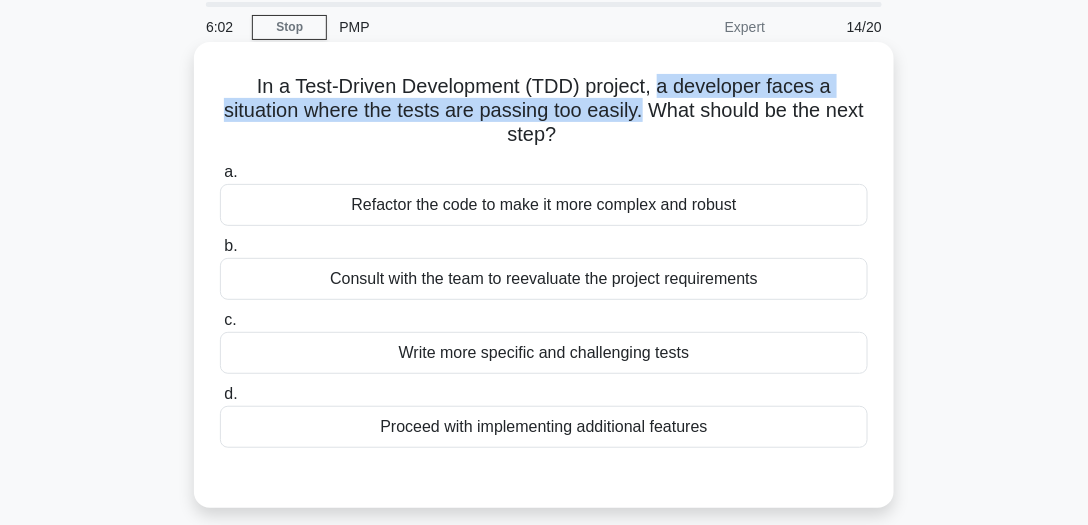 drag, startPoint x: 667, startPoint y: 92, endPoint x: 663, endPoint y: 116, distance: 24.33105 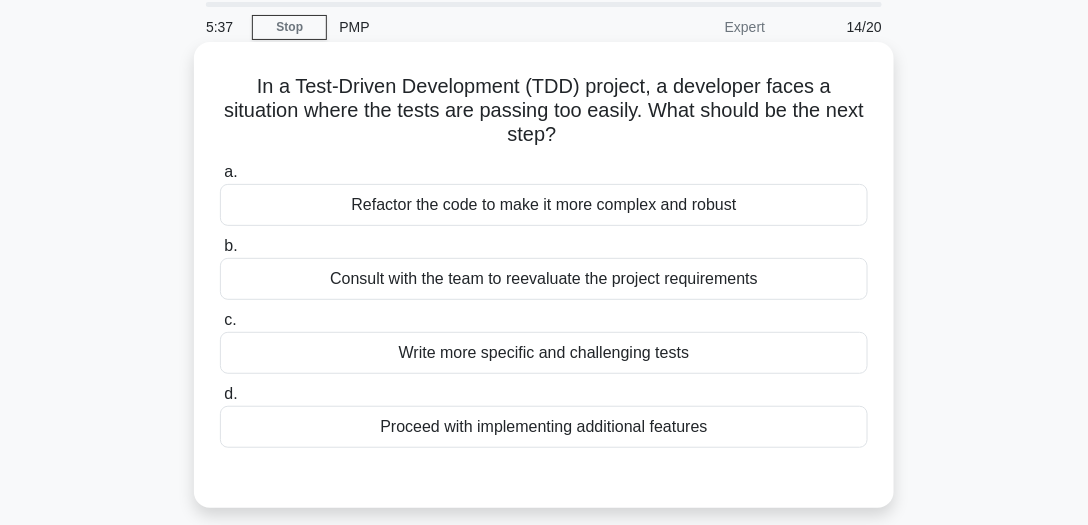 click on "Consult with the team to reevaluate the project requirements" at bounding box center [544, 279] 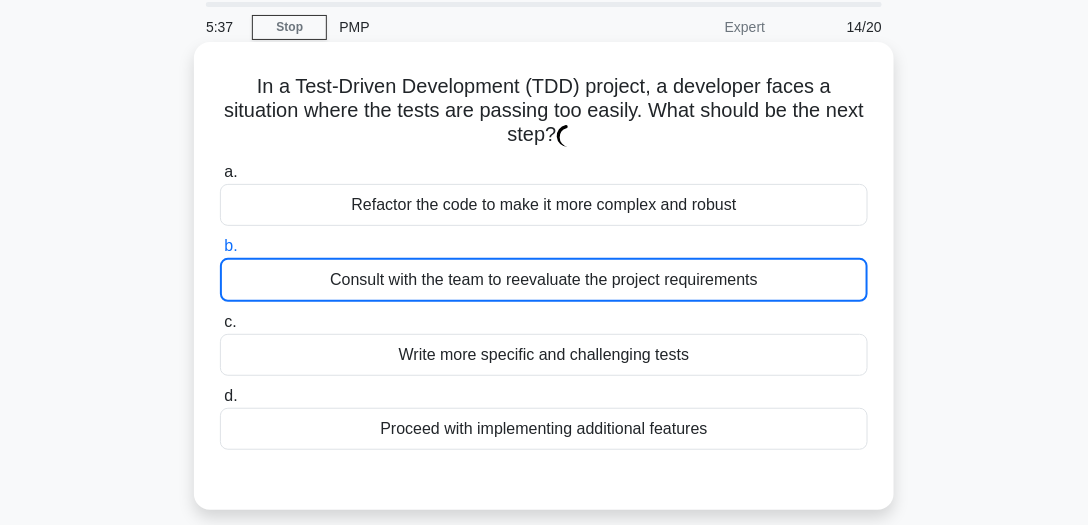 click on "Consult with the team to reevaluate the project requirements" at bounding box center [544, 280] 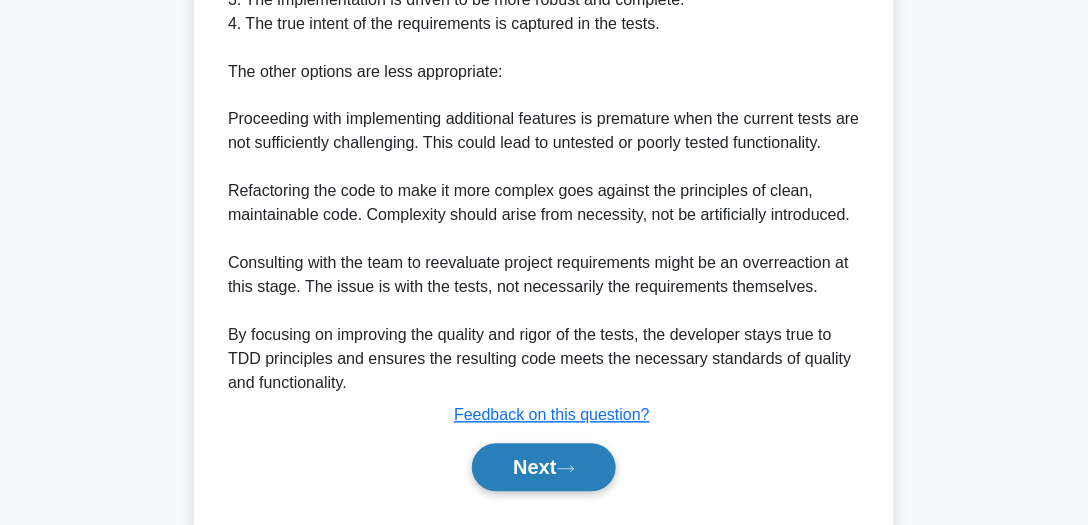 click on "Next" at bounding box center [543, 468] 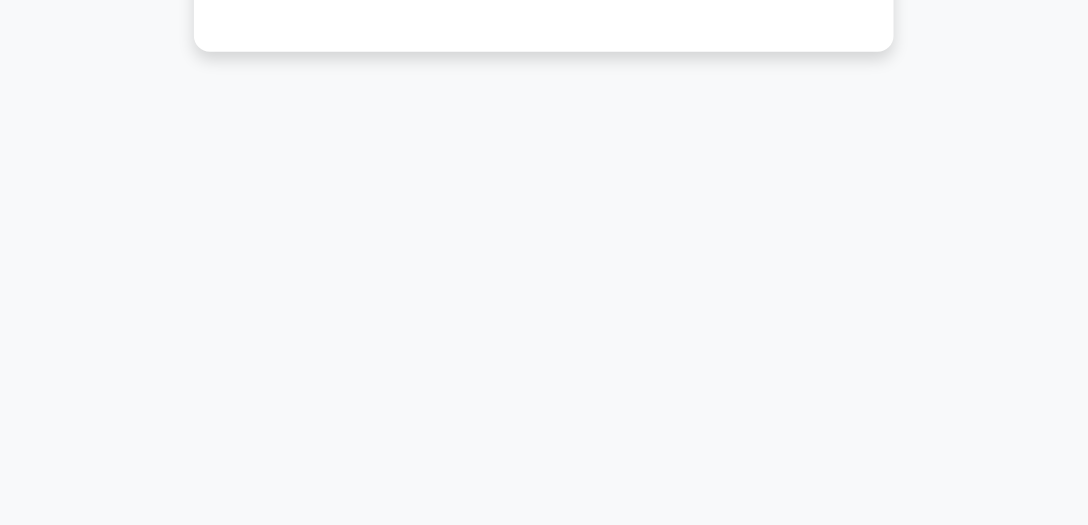 scroll, scrollTop: 555, scrollLeft: 0, axis: vertical 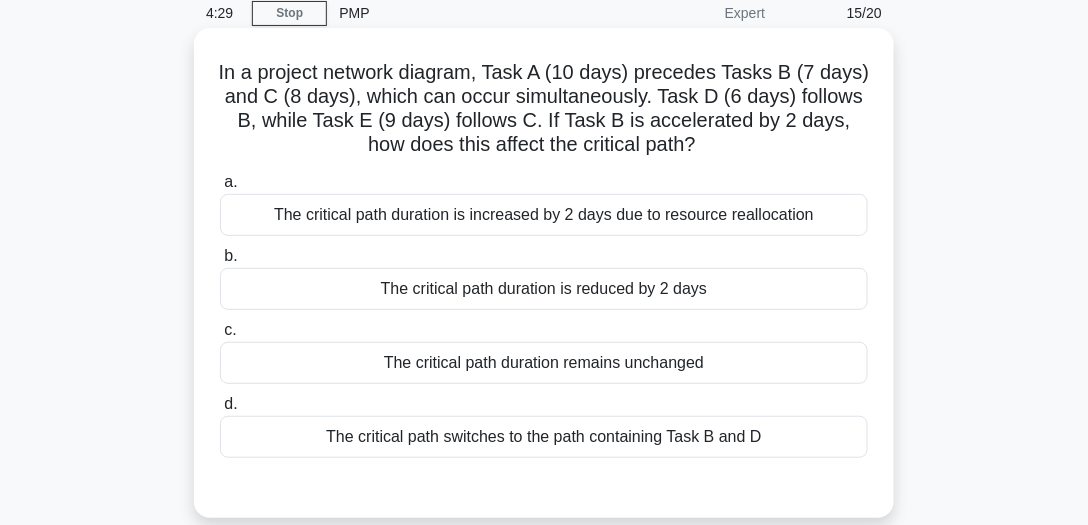 click on "The critical path duration remains unchanged" at bounding box center (544, 363) 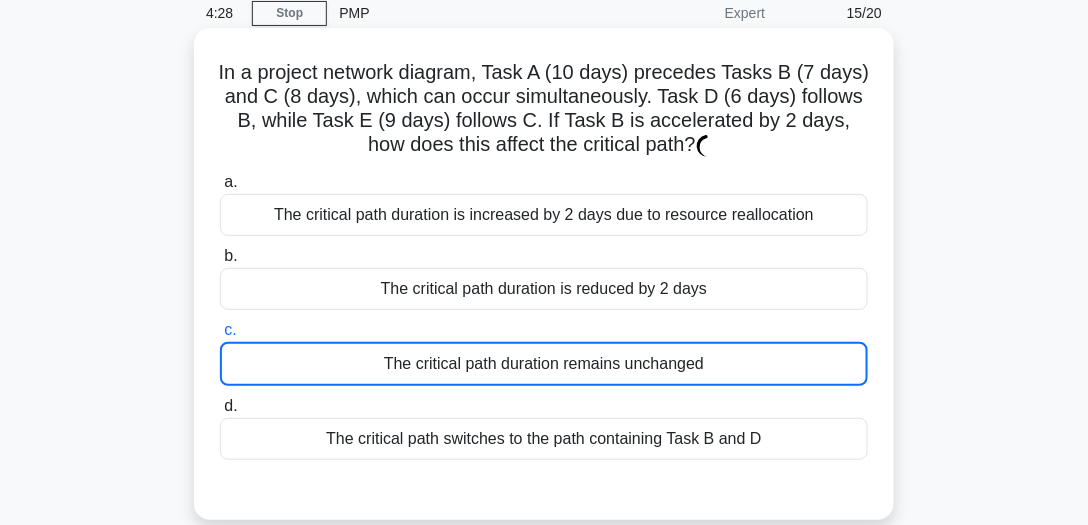 click on "The critical path duration remains unchanged" at bounding box center (544, 364) 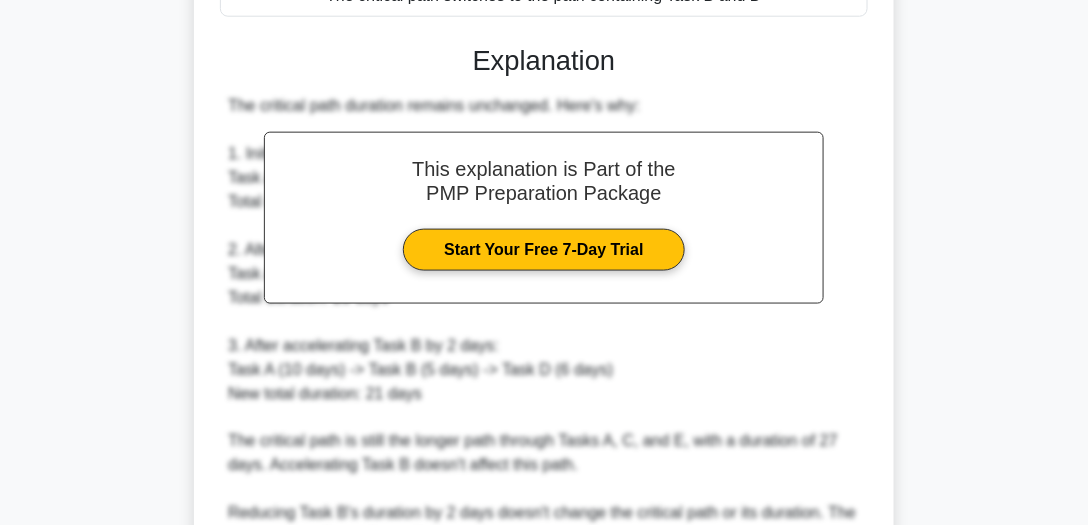 scroll, scrollTop: 580, scrollLeft: 0, axis: vertical 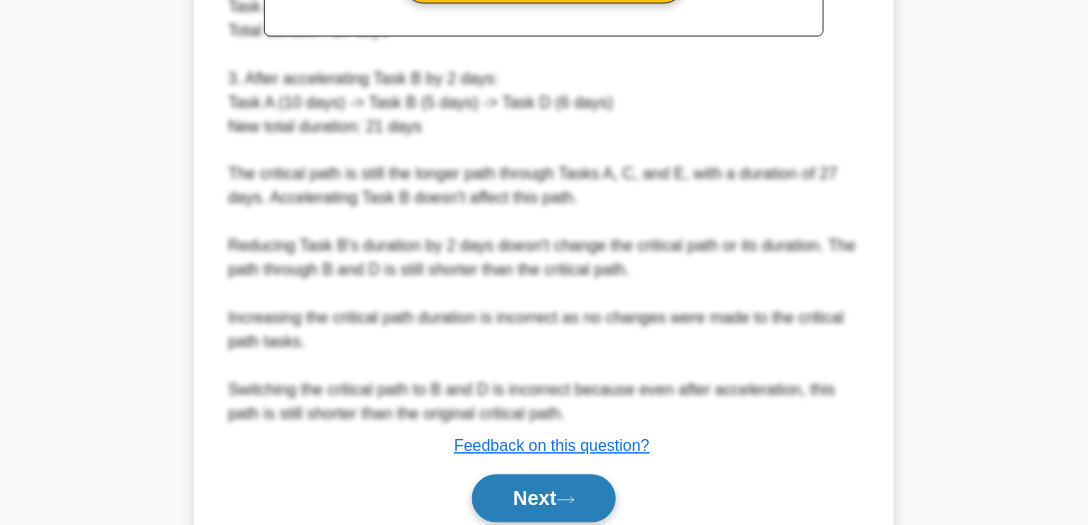 click on "Next" at bounding box center [543, 499] 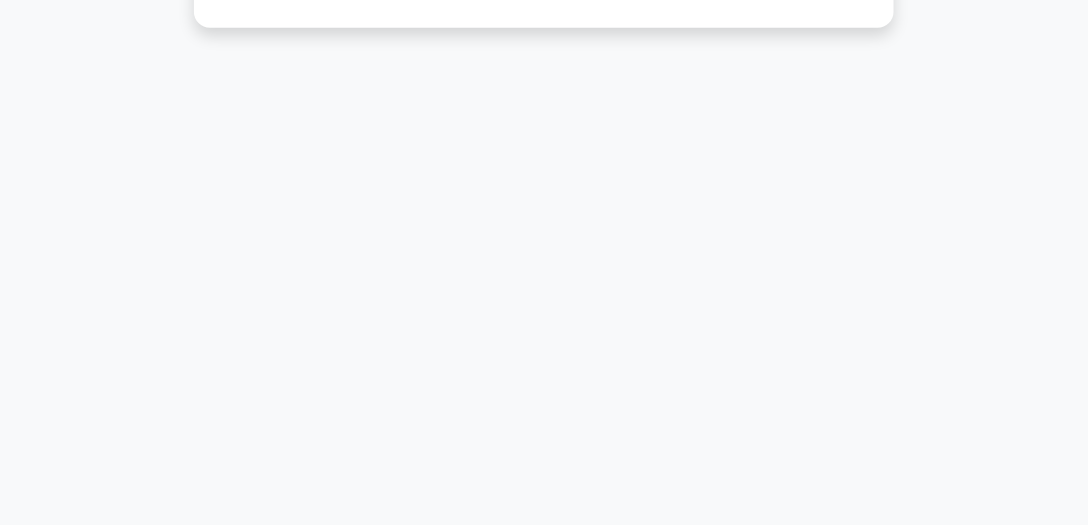 scroll, scrollTop: 555, scrollLeft: 0, axis: vertical 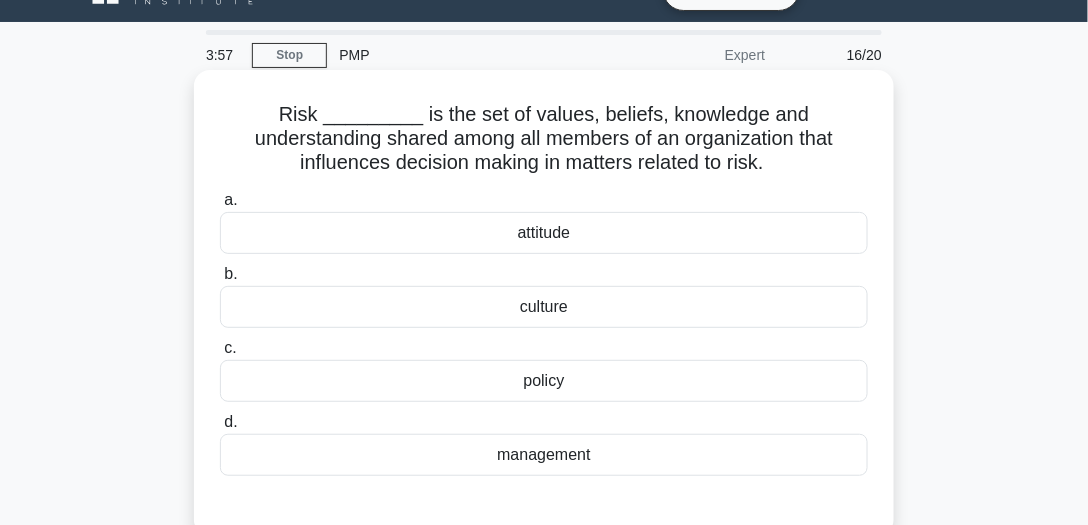 click on "attitude" at bounding box center [544, 233] 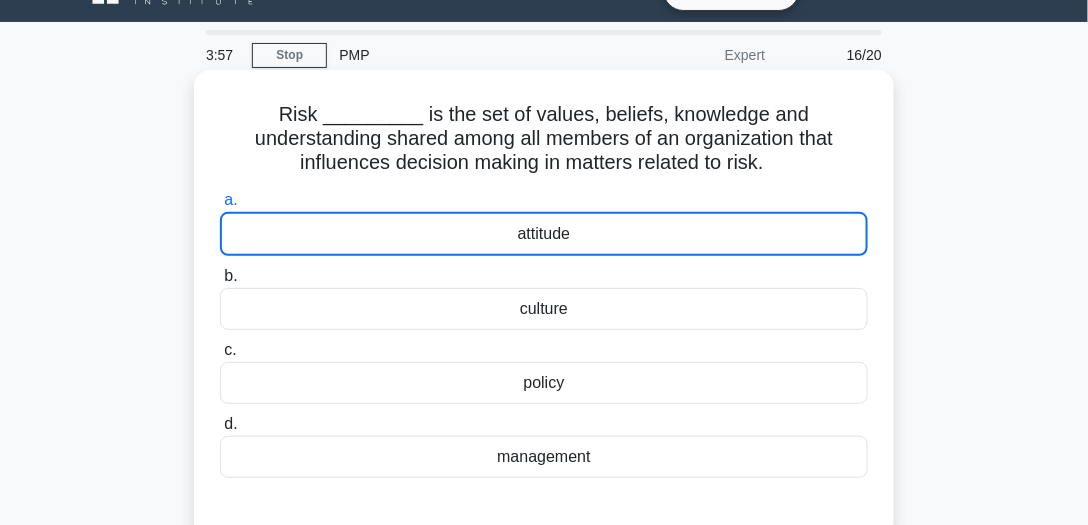 click on "attitude" at bounding box center [544, 234] 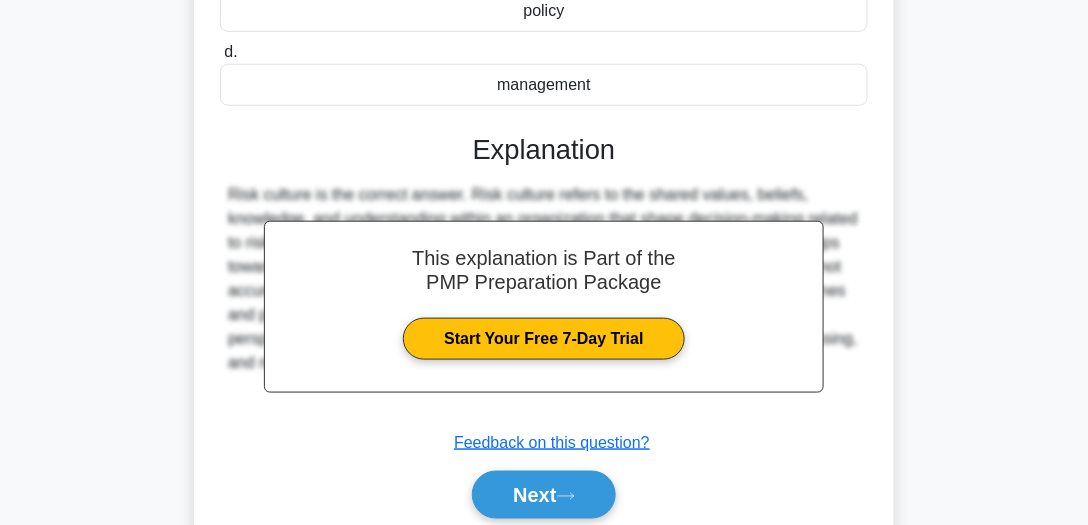 scroll, scrollTop: 417, scrollLeft: 0, axis: vertical 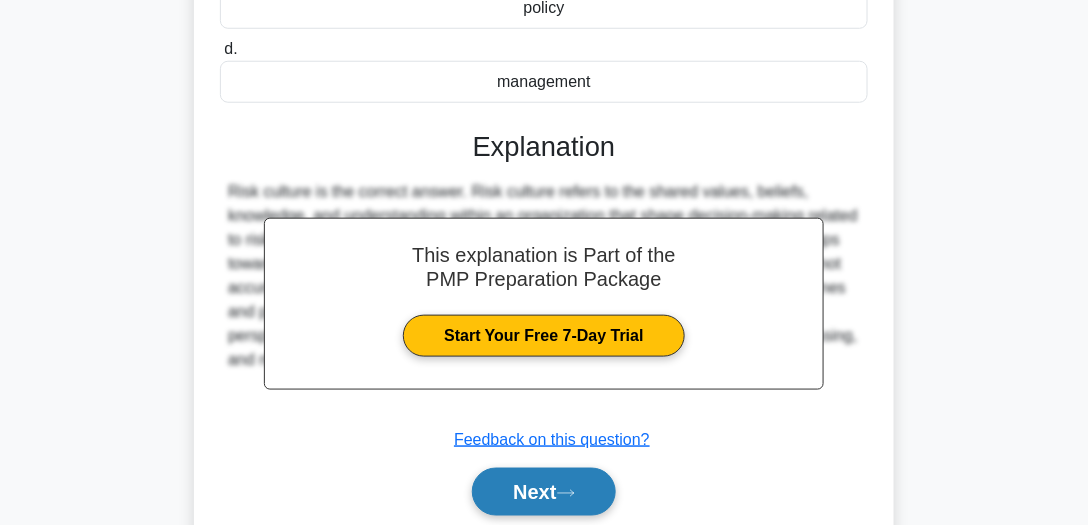 click 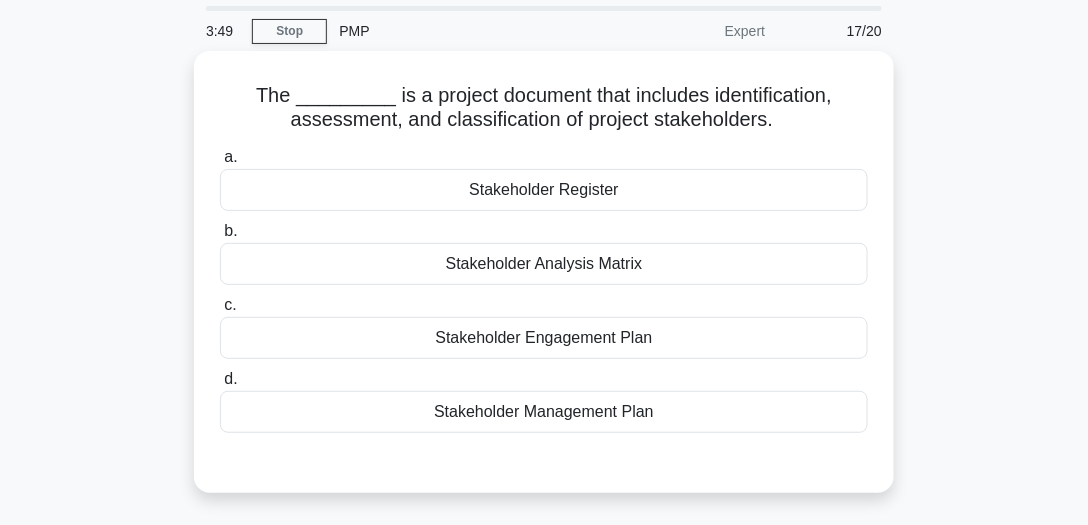 scroll, scrollTop: 52, scrollLeft: 0, axis: vertical 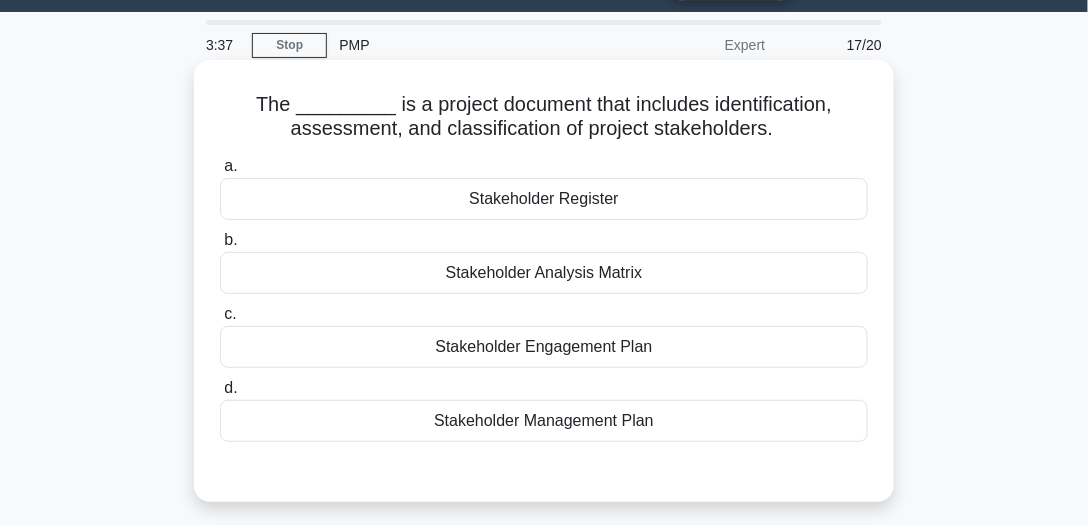 click on "Stakeholder Register" at bounding box center [544, 199] 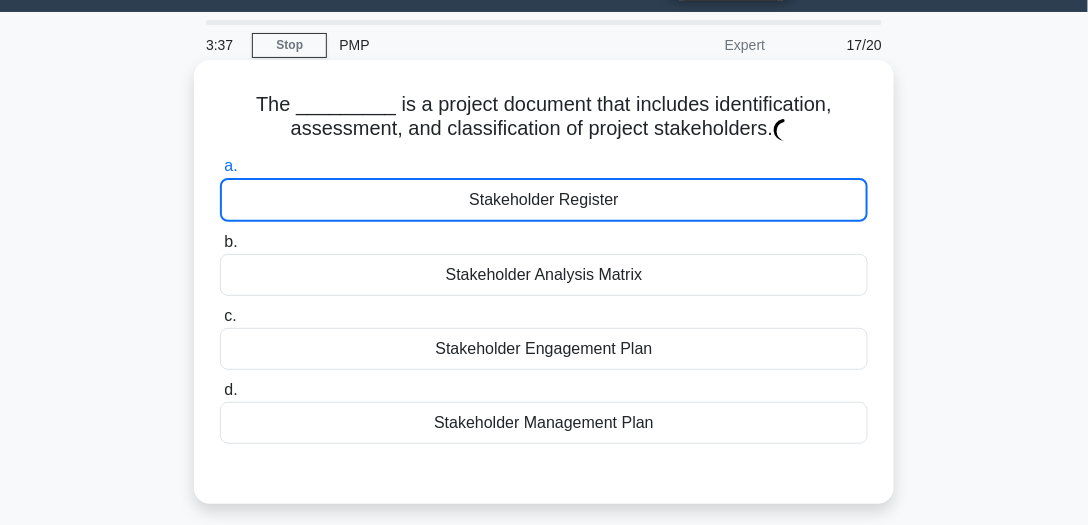 click on "Stakeholder Register" at bounding box center [544, 200] 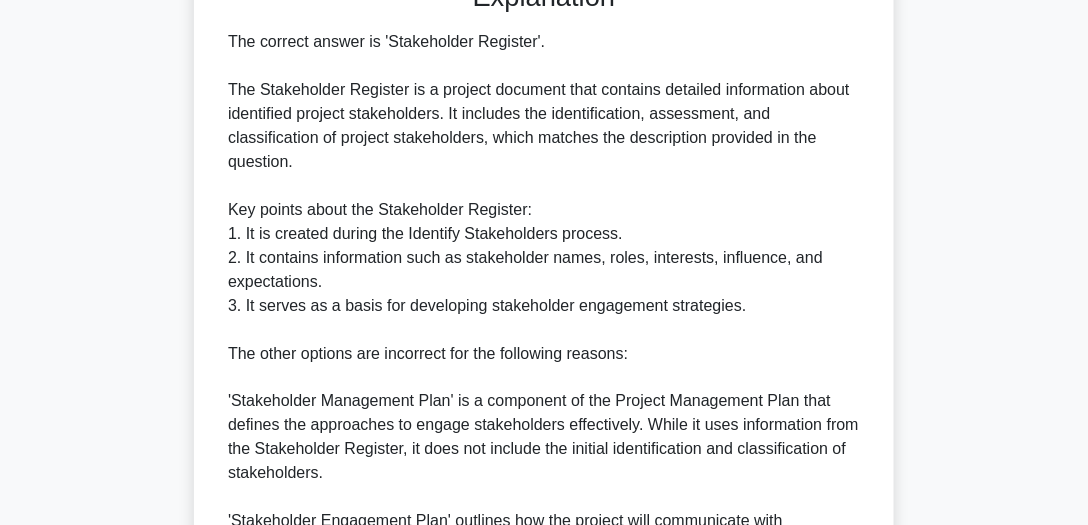scroll, scrollTop: 649, scrollLeft: 0, axis: vertical 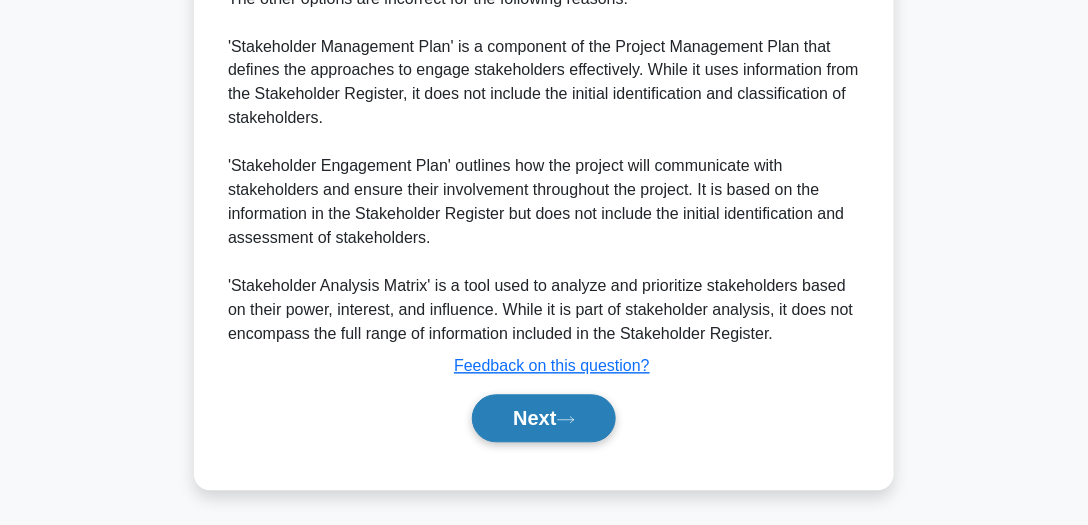 click on "Next" at bounding box center [543, 419] 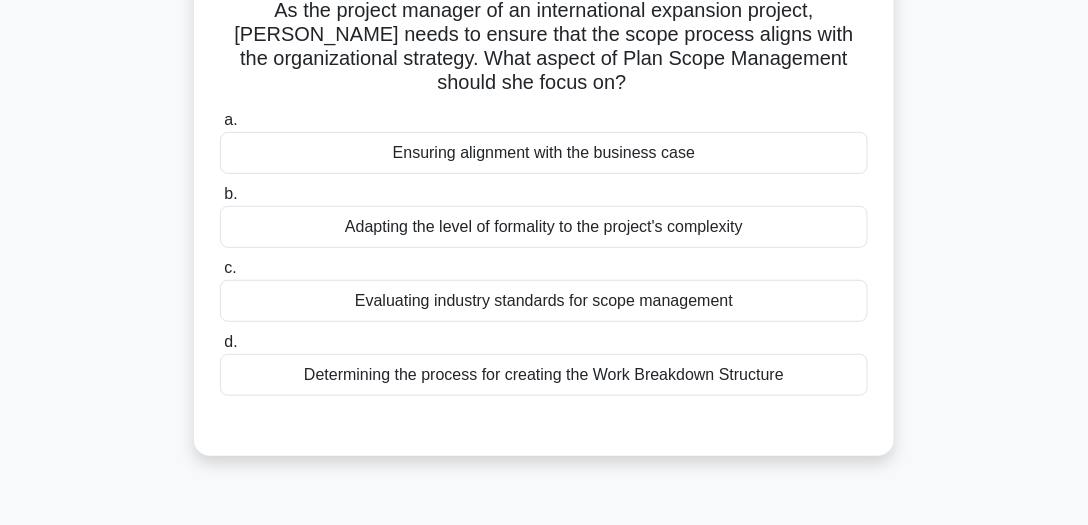 scroll, scrollTop: 114, scrollLeft: 0, axis: vertical 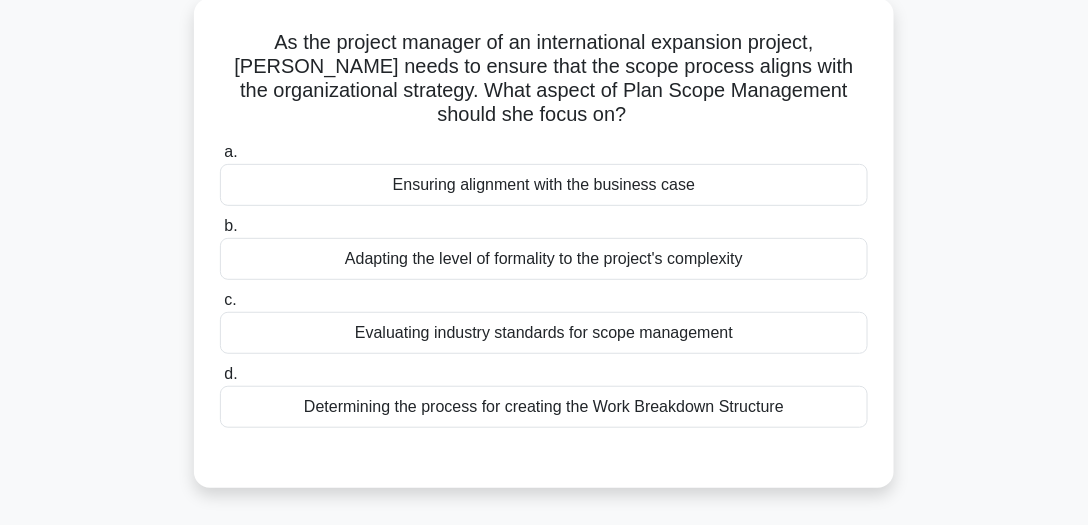 click on "Ensuring alignment with the business case" at bounding box center [544, 185] 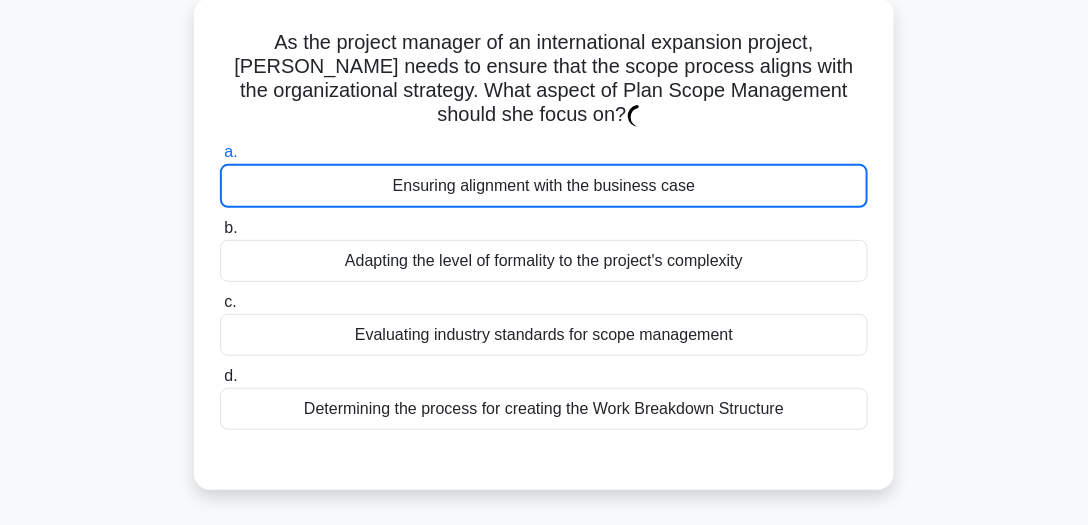 click on "Ensuring alignment with the business case" at bounding box center (544, 186) 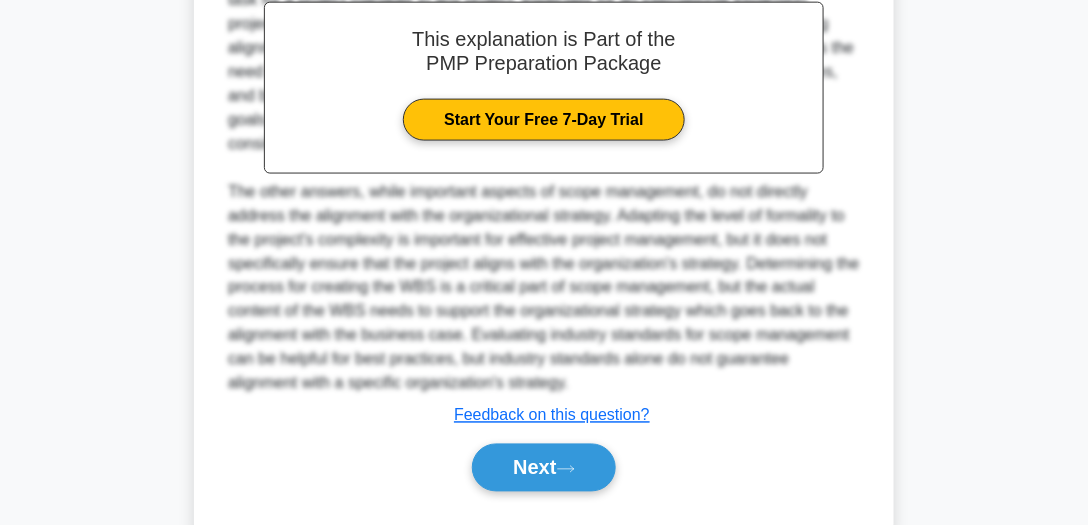 scroll, scrollTop: 692, scrollLeft: 0, axis: vertical 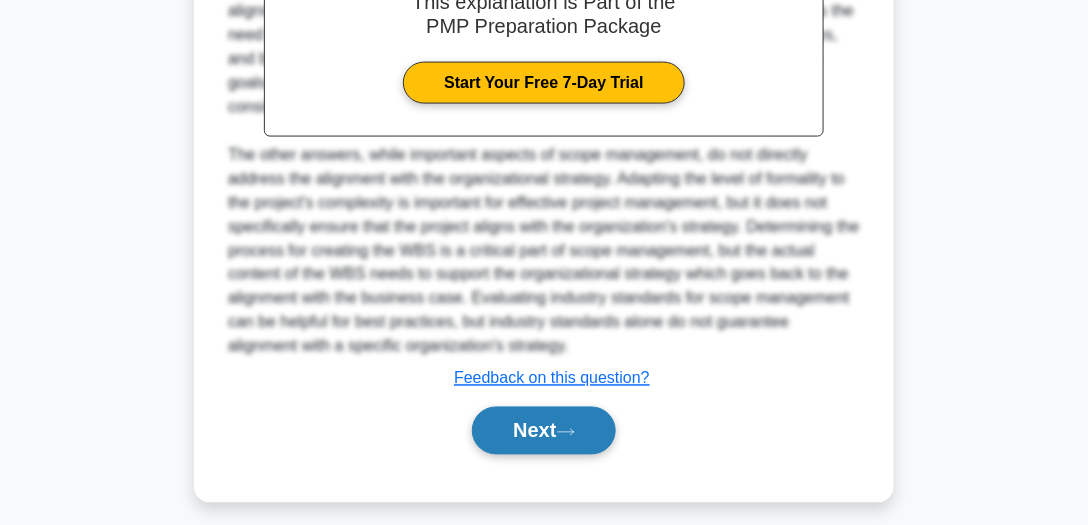click on "Next" at bounding box center (543, 431) 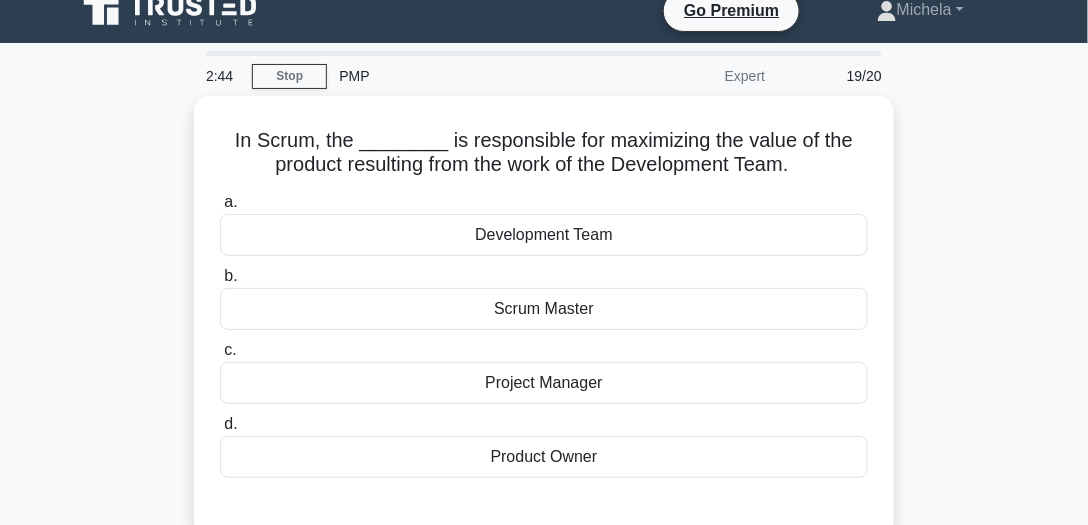 scroll, scrollTop: 0, scrollLeft: 0, axis: both 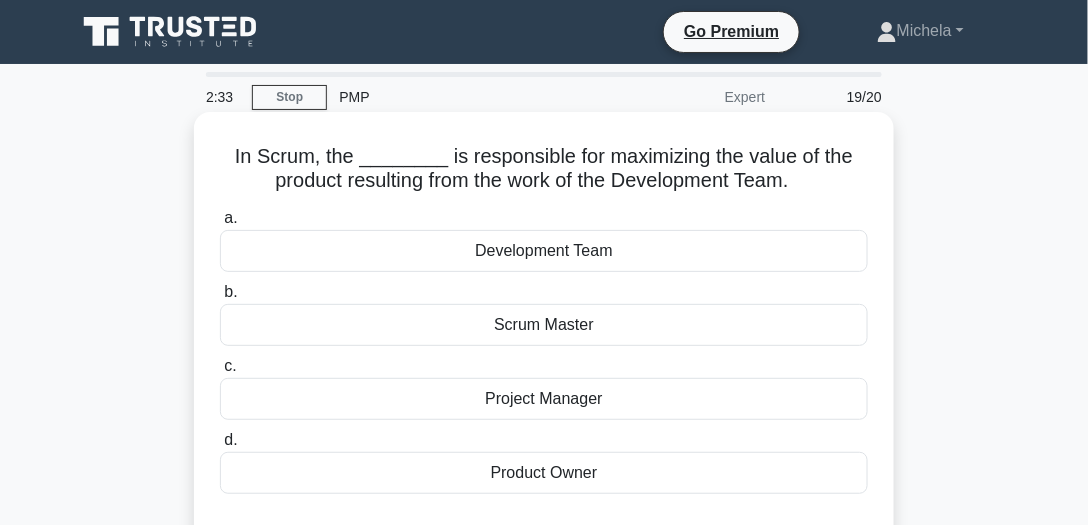 click on "Product Owner" at bounding box center (544, 473) 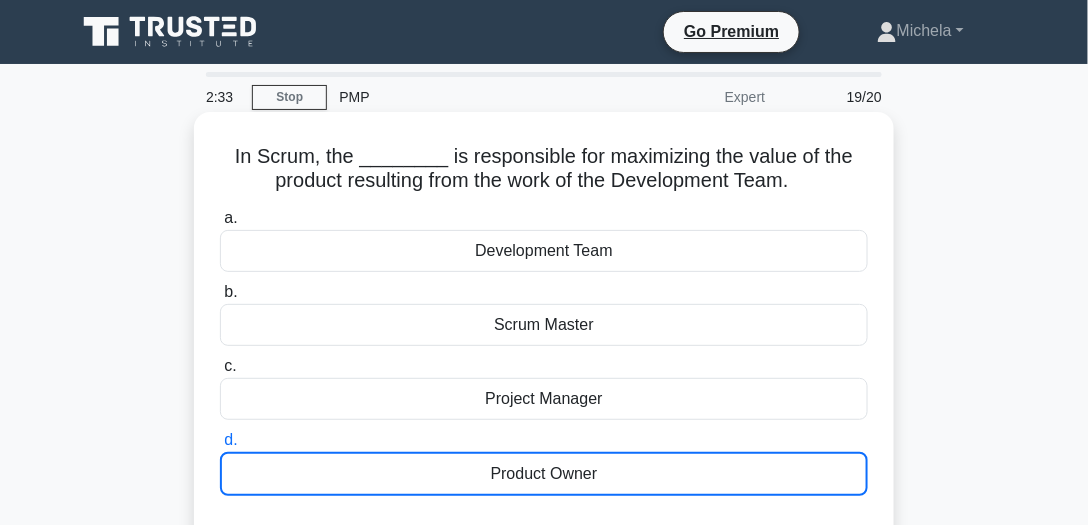 click on "Product Owner" at bounding box center [544, 474] 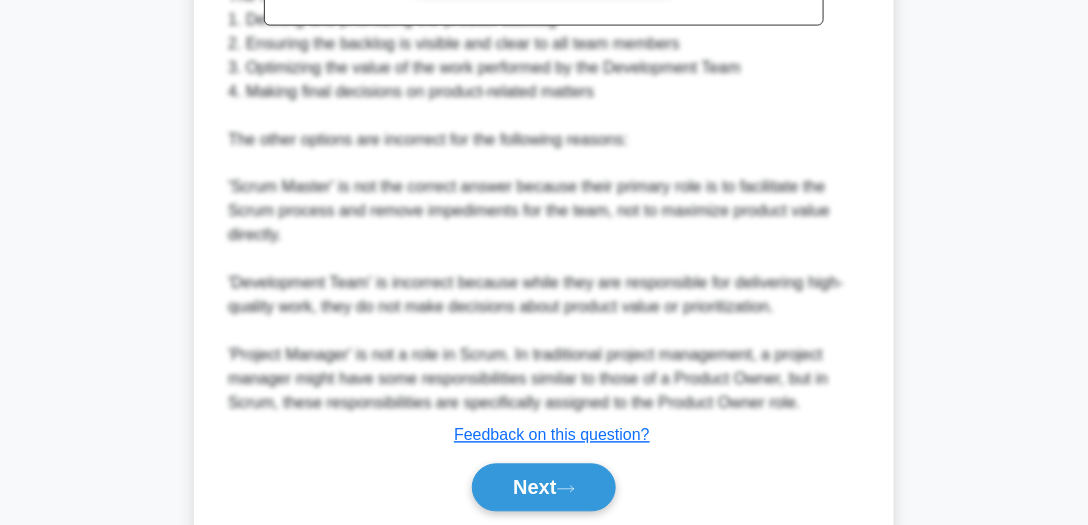 scroll, scrollTop: 779, scrollLeft: 0, axis: vertical 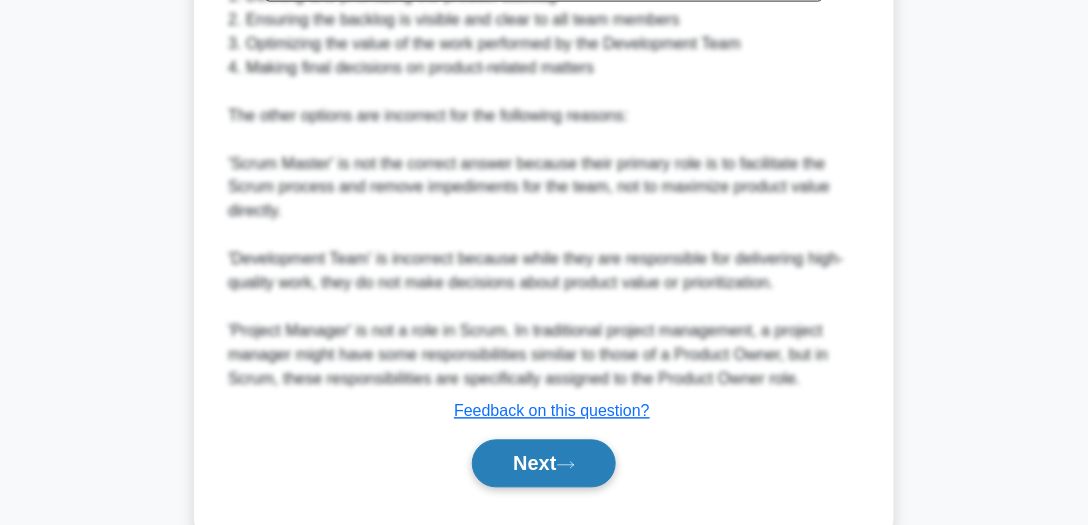 click on "Next" at bounding box center (543, 464) 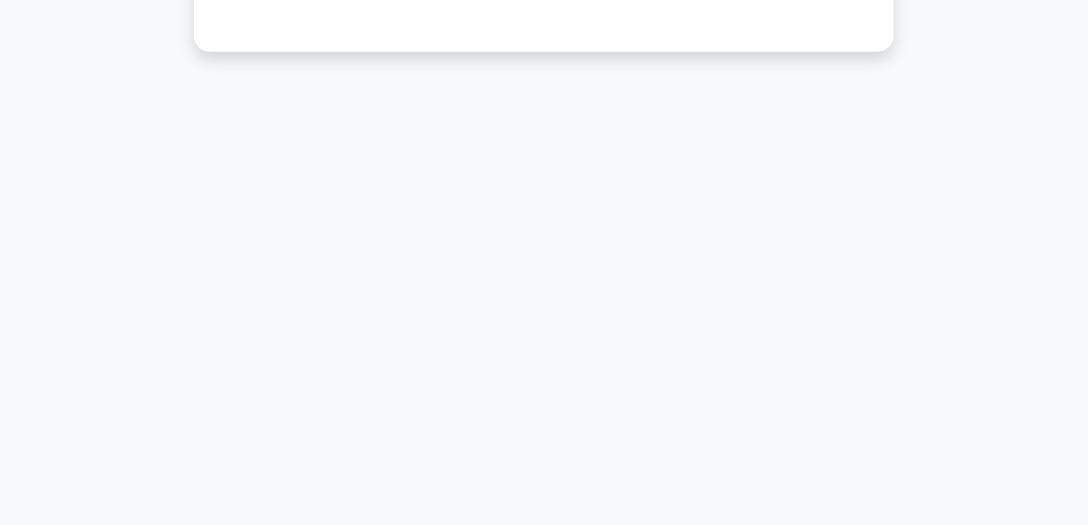 scroll, scrollTop: 555, scrollLeft: 0, axis: vertical 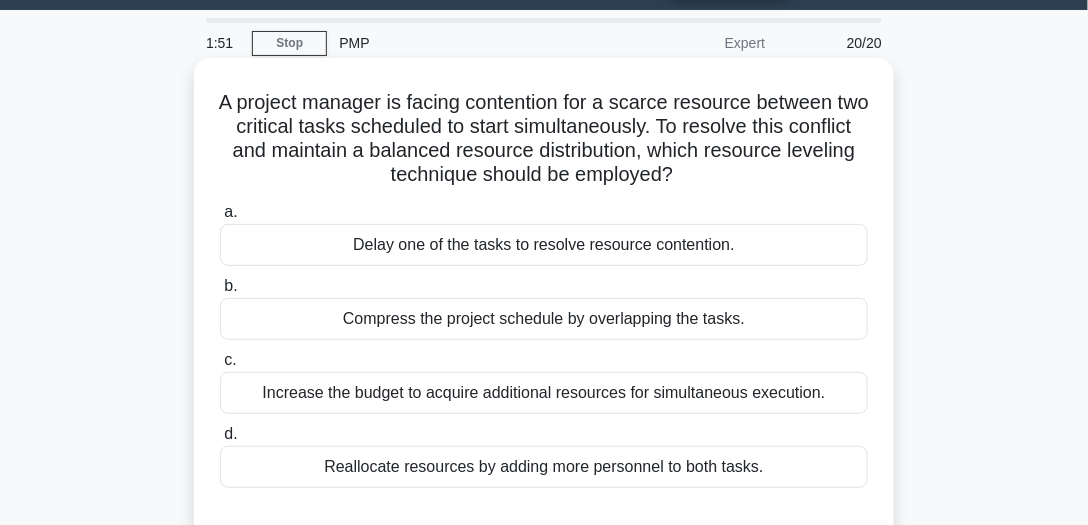 click on "Delay one of the tasks to resolve resource contention." at bounding box center [544, 245] 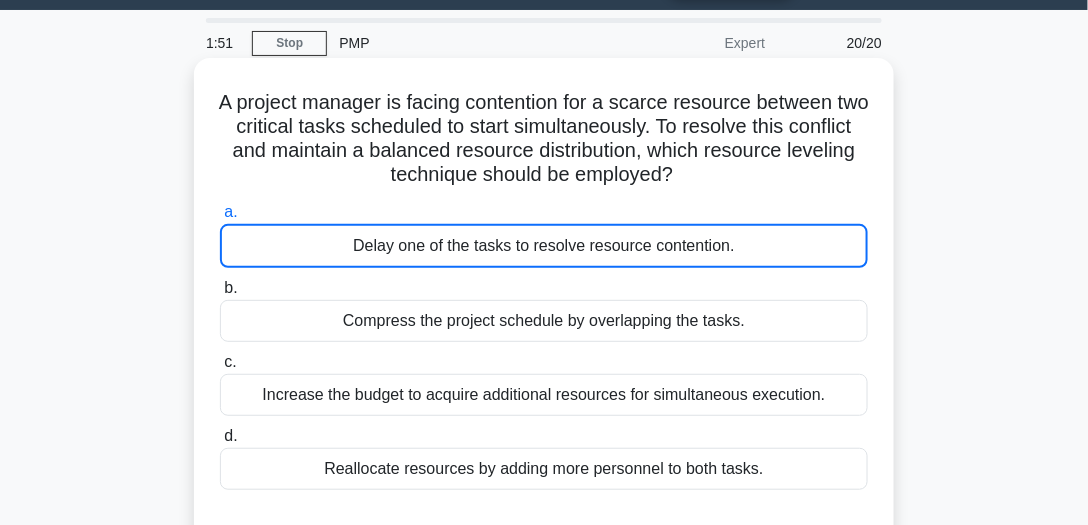 click on "Delay one of the tasks to resolve resource contention." at bounding box center [544, 246] 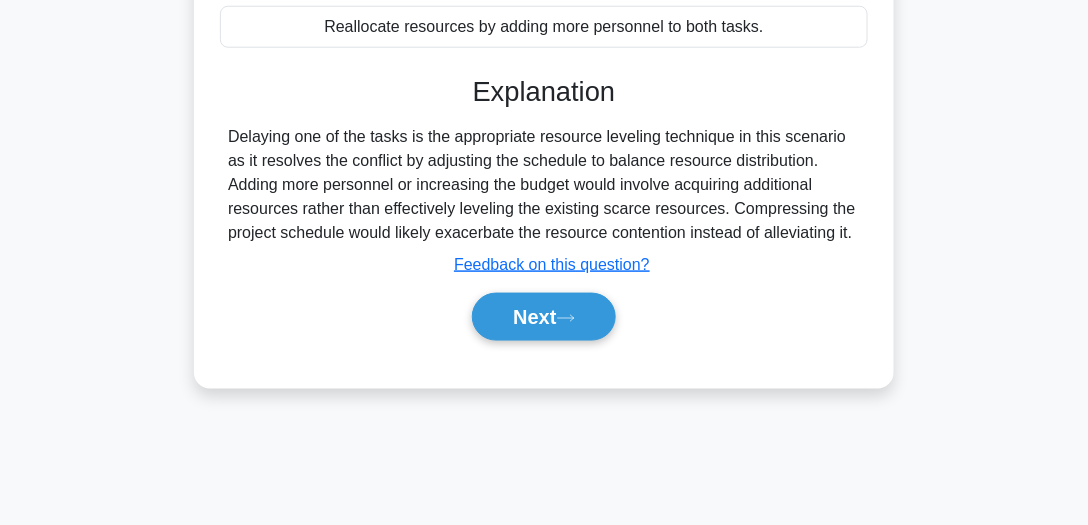 scroll, scrollTop: 555, scrollLeft: 0, axis: vertical 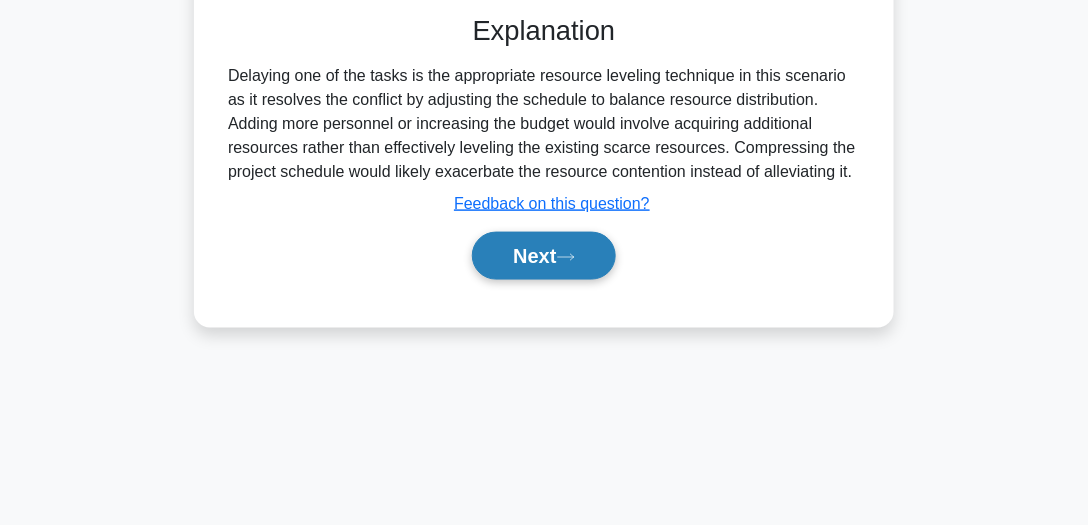 click on "Next" at bounding box center (543, 256) 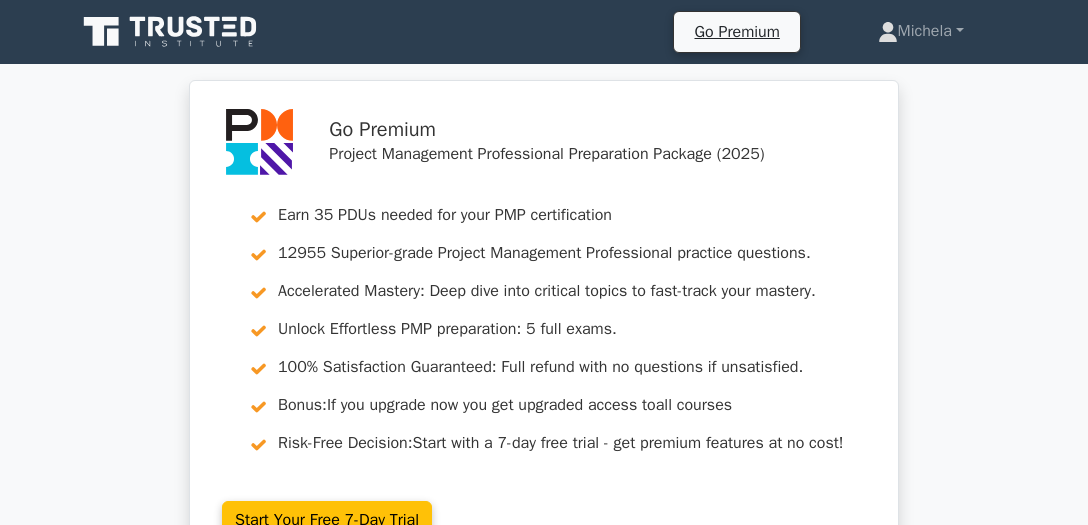 scroll, scrollTop: 0, scrollLeft: 0, axis: both 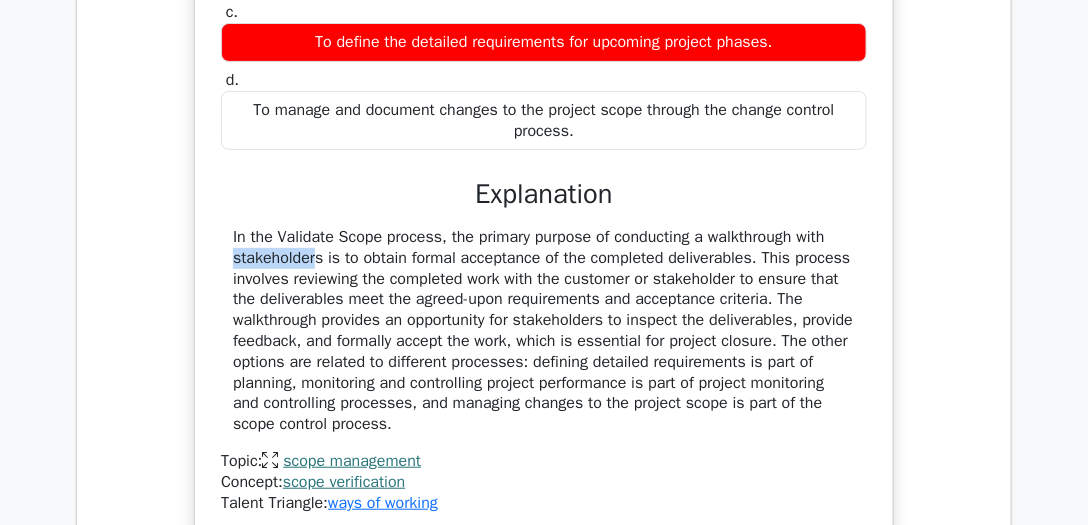 drag, startPoint x: 713, startPoint y: 227, endPoint x: 799, endPoint y: 222, distance: 86.145226 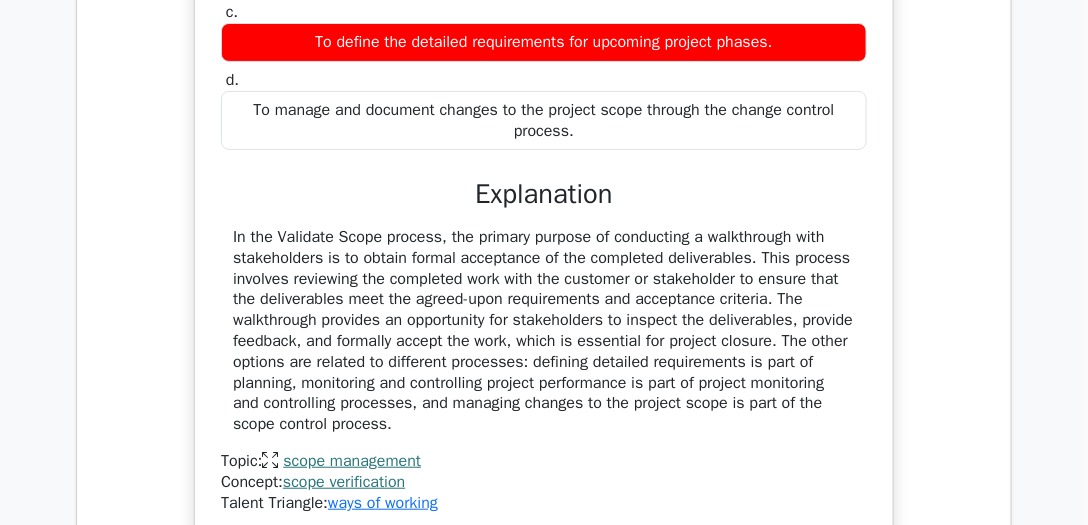 click on "In the Validate Scope process, the primary purpose of conducting a walkthrough with stakeholders is to obtain formal acceptance of the completed deliverables. This process involves reviewing the completed work with the customer or stakeholder to ensure that the deliverables meet the agreed-upon requirements and acceptance criteria. The walkthrough provides an opportunity for stakeholders to inspect the deliverables, provide feedback, and formally accept the work, which is essential for project closure. The other options are related to different processes: defining detailed requirements is part of planning, monitoring and controlling project performance is part of project monitoring and controlling processes, and managing changes to the project scope is part of the scope control process." at bounding box center [544, 331] 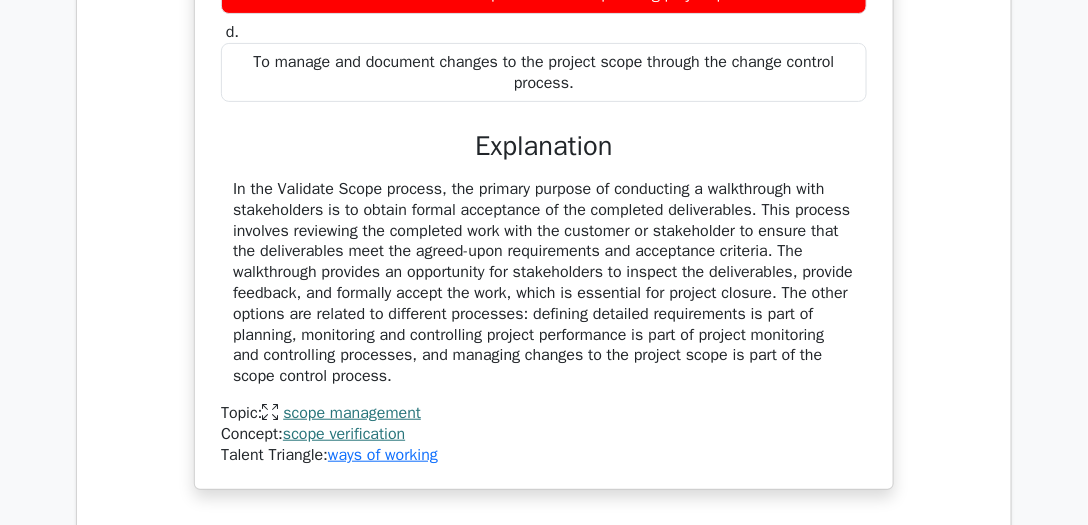 scroll, scrollTop: 2028, scrollLeft: 0, axis: vertical 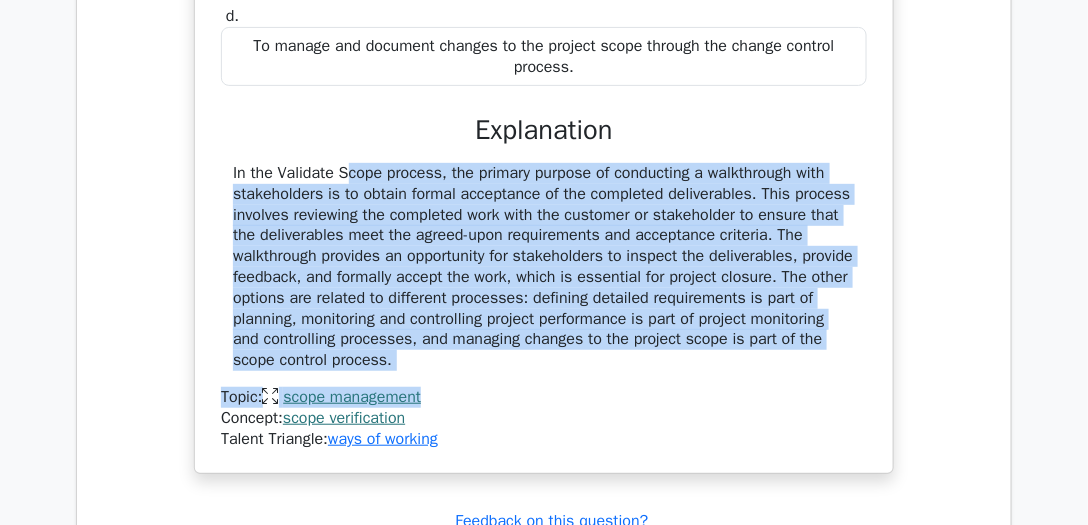 drag, startPoint x: 232, startPoint y: 166, endPoint x: 466, endPoint y: 349, distance: 297.0606 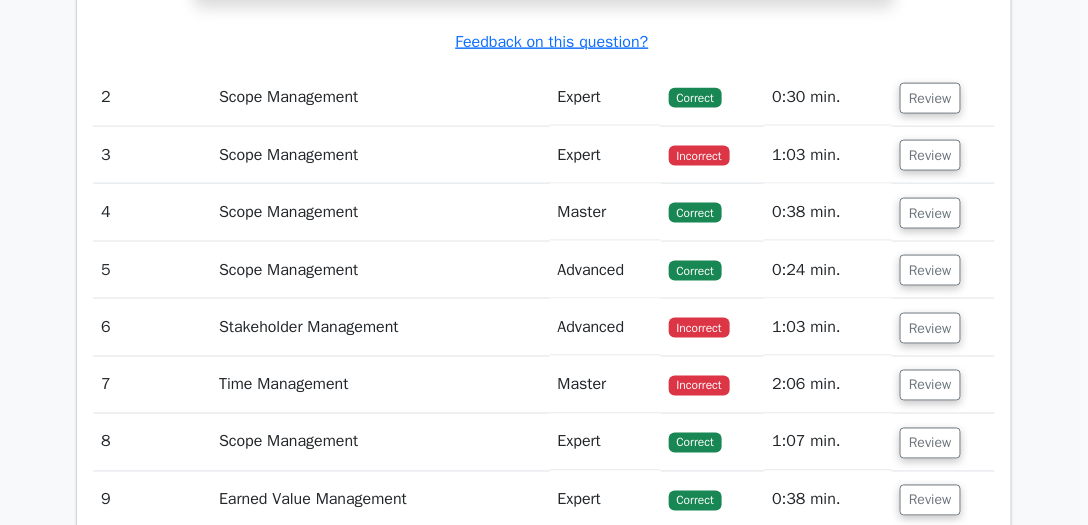 scroll, scrollTop: 2506, scrollLeft: 0, axis: vertical 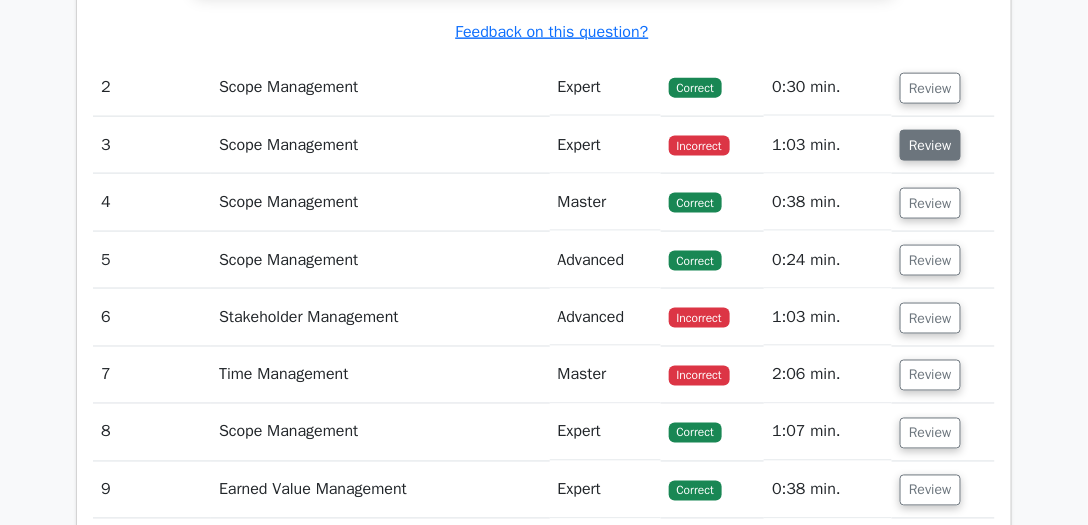 click on "Review" at bounding box center (930, 145) 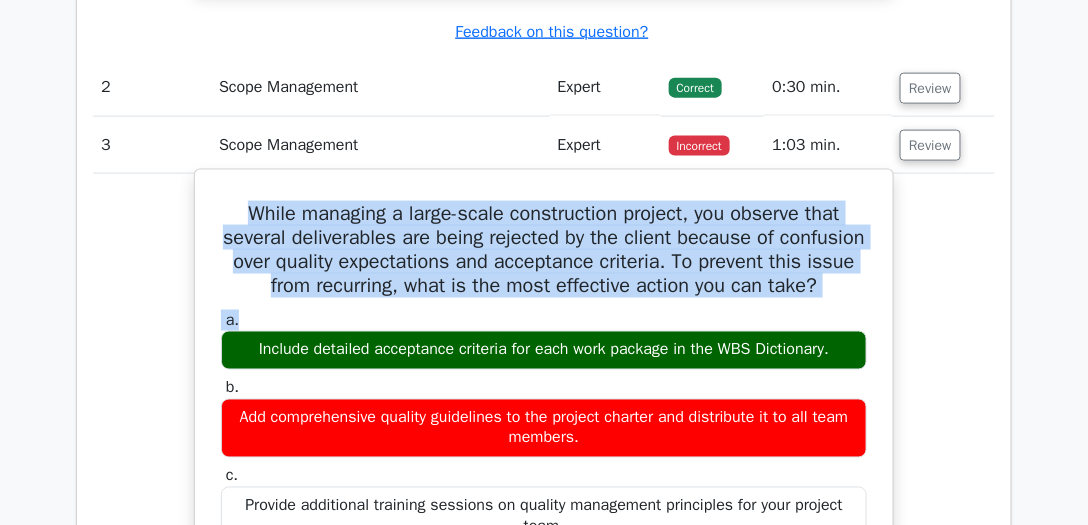drag, startPoint x: 232, startPoint y: 200, endPoint x: 577, endPoint y: 313, distance: 363.03442 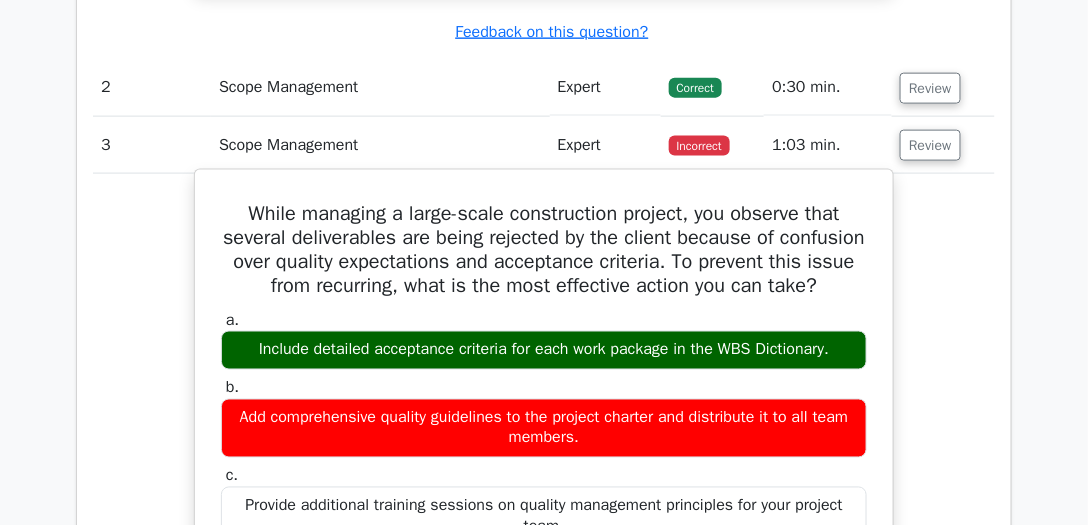 click on "Include detailed acceptance criteria for each work package in the WBS Dictionary." at bounding box center [544, 350] 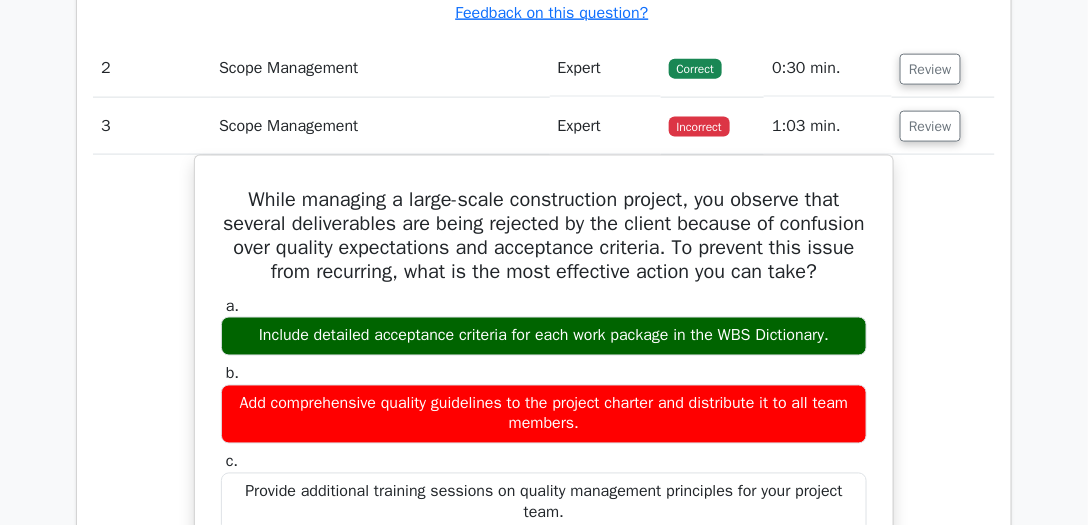 scroll, scrollTop: 2561, scrollLeft: 0, axis: vertical 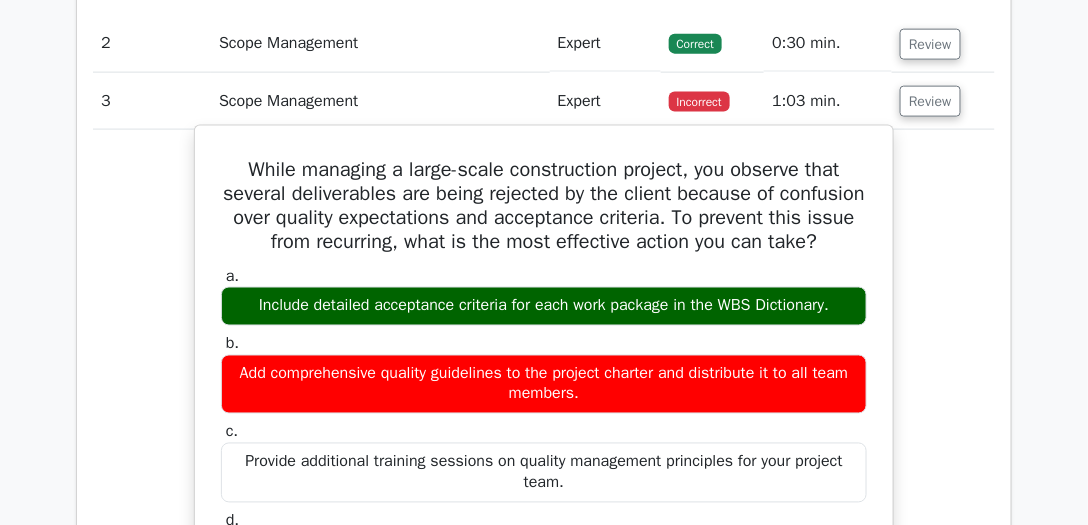 click on "While managing a large-scale construction project, you observe that several deliverables are being rejected by the client because of confusion over quality expectations and acceptance criteria. To prevent this issue from recurring, what is the most effective action you can take?" at bounding box center [544, 206] 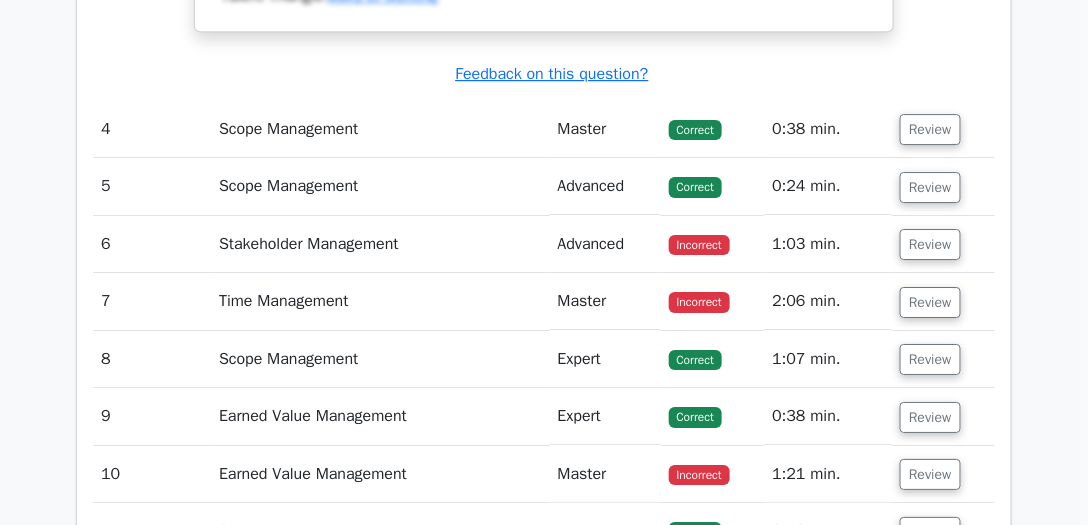 scroll, scrollTop: 3524, scrollLeft: 0, axis: vertical 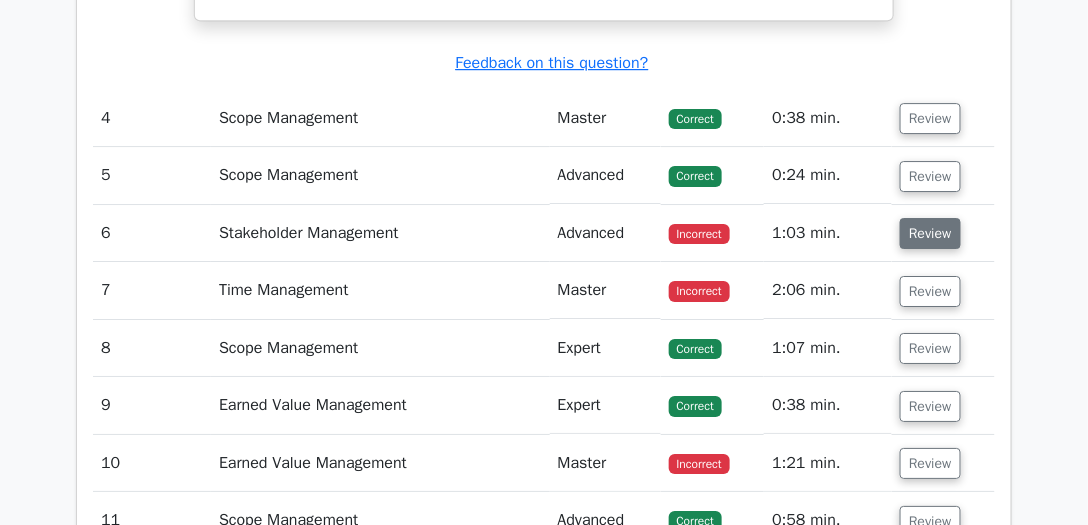click on "Review" at bounding box center (930, 233) 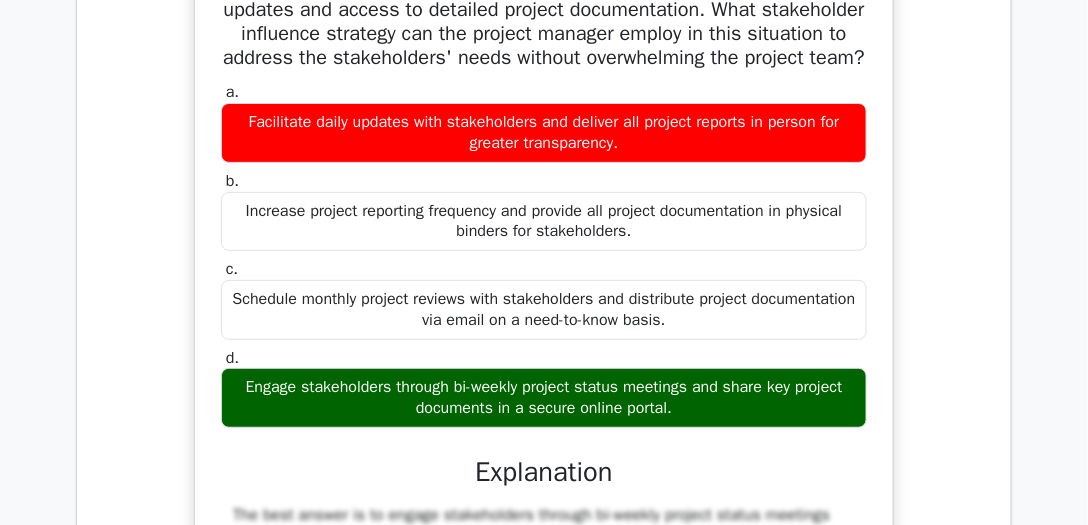 scroll, scrollTop: 3926, scrollLeft: 0, axis: vertical 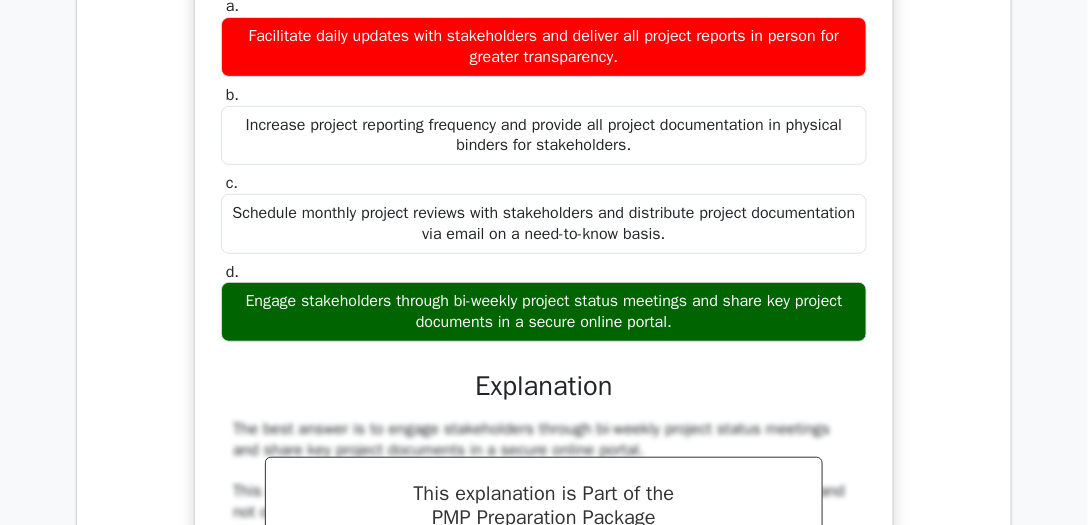 click on "Facilitate daily updates with stakeholders and deliver all project reports in person for greater transparency." at bounding box center (544, 47) 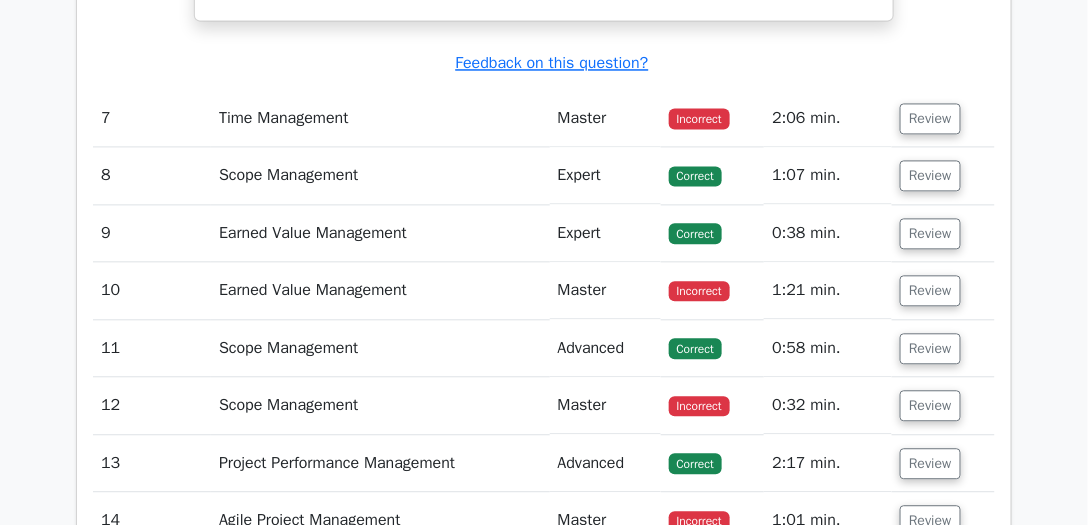 scroll, scrollTop: 4761, scrollLeft: 0, axis: vertical 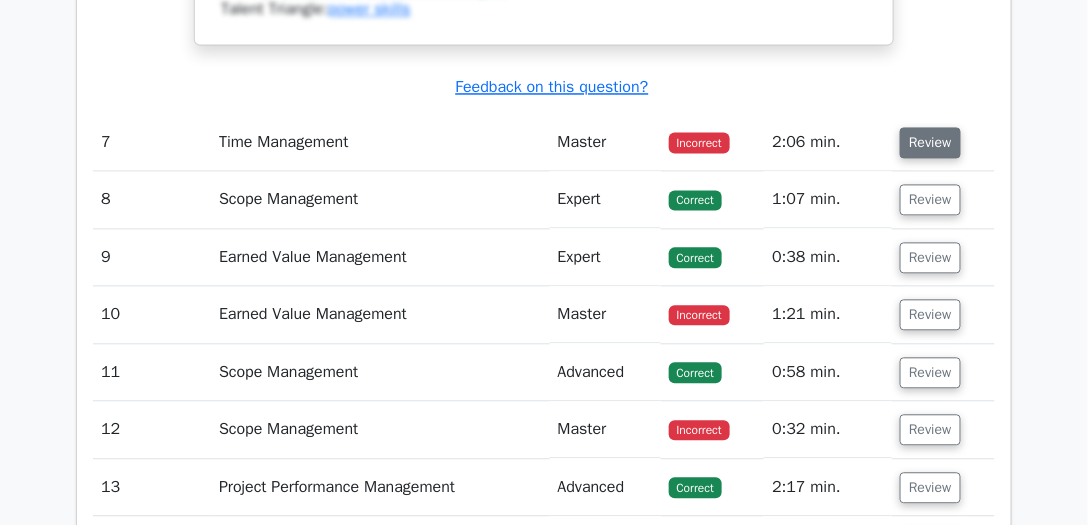 click on "Review" at bounding box center (930, 143) 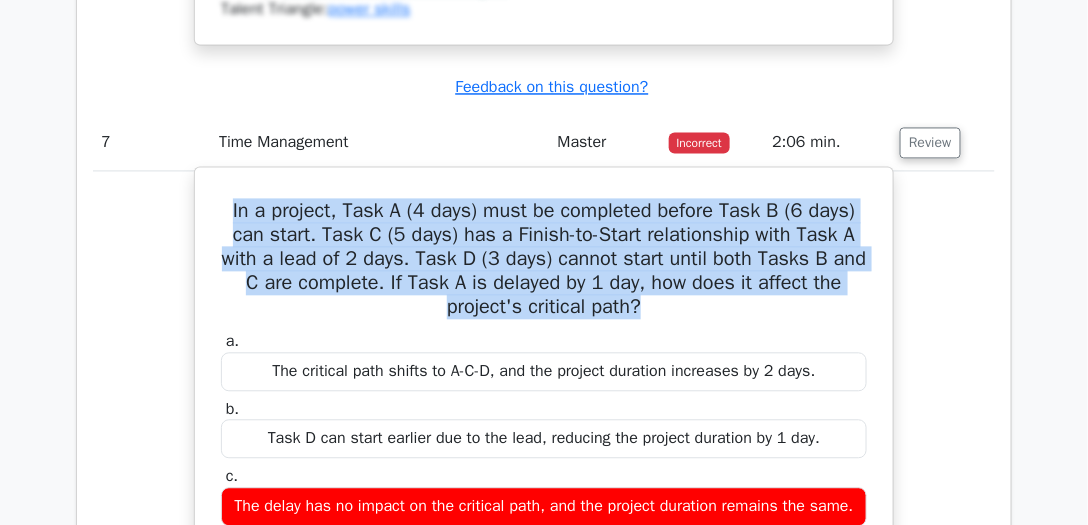 drag, startPoint x: 226, startPoint y: 236, endPoint x: 664, endPoint y: 342, distance: 450.64398 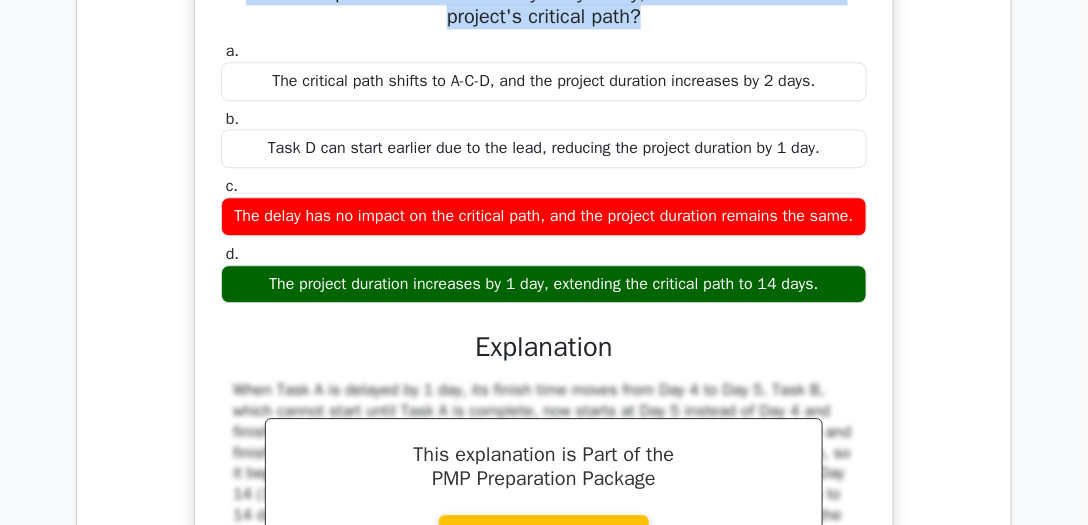 scroll, scrollTop: 5088, scrollLeft: 0, axis: vertical 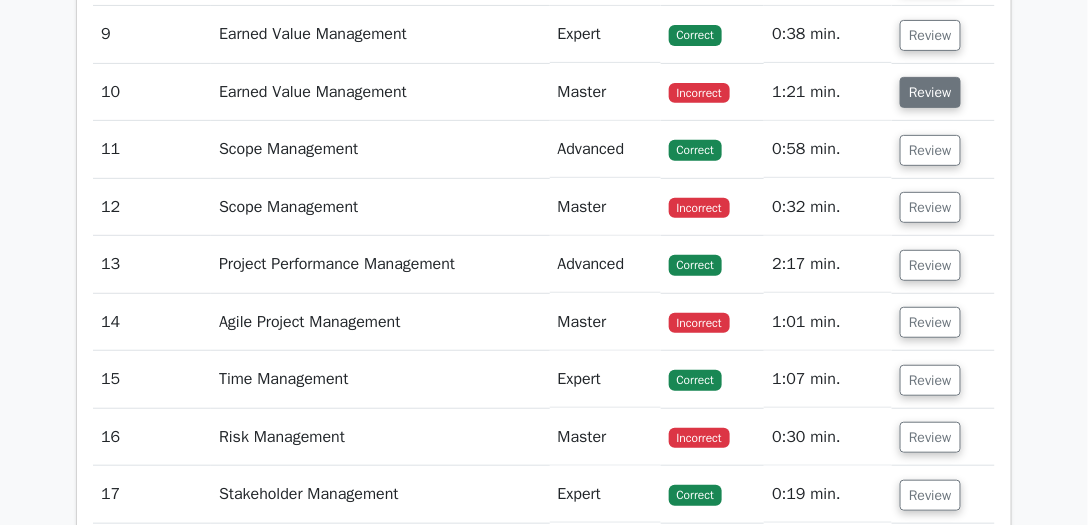 click on "Review" at bounding box center [930, 92] 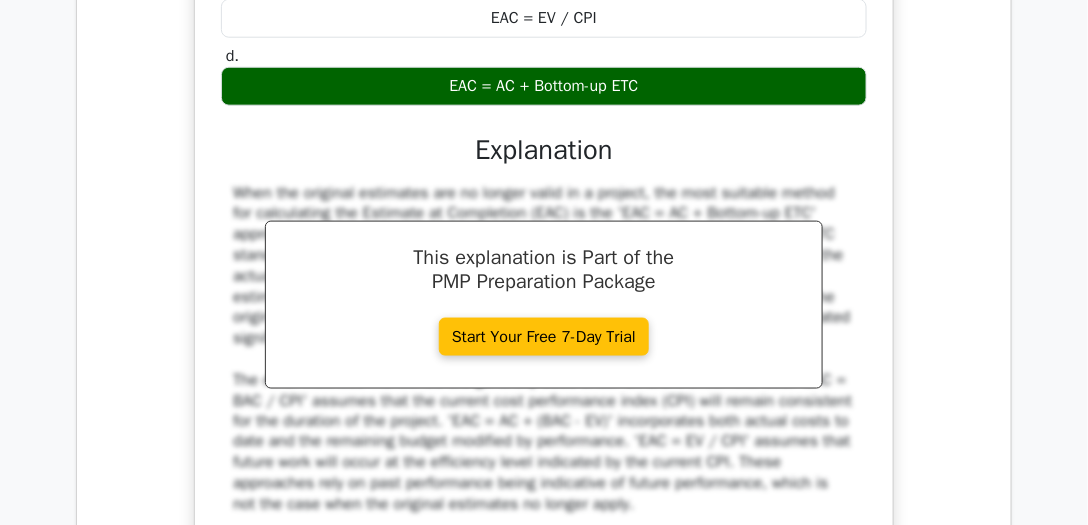 scroll, scrollTop: 6268, scrollLeft: 0, axis: vertical 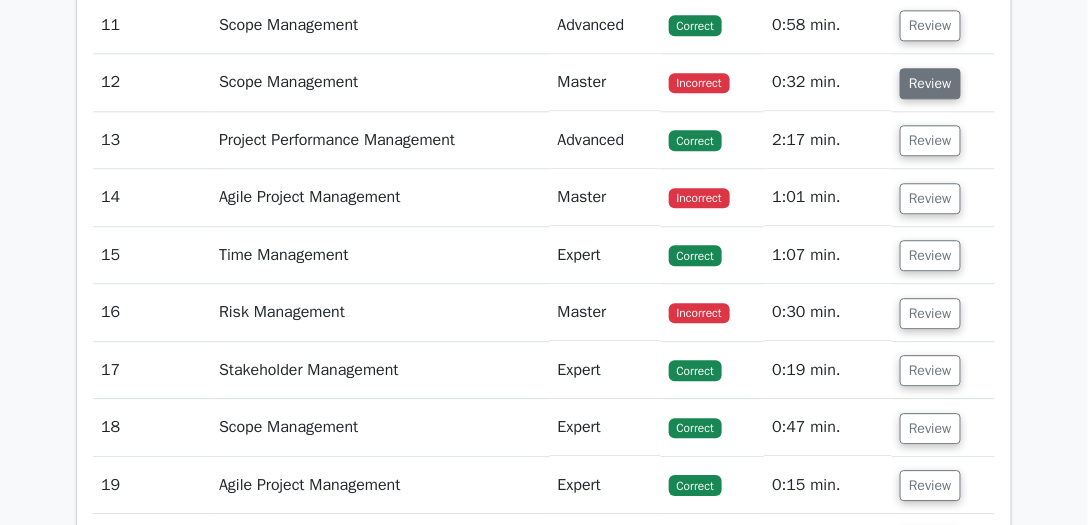 click on "Review" at bounding box center [930, 83] 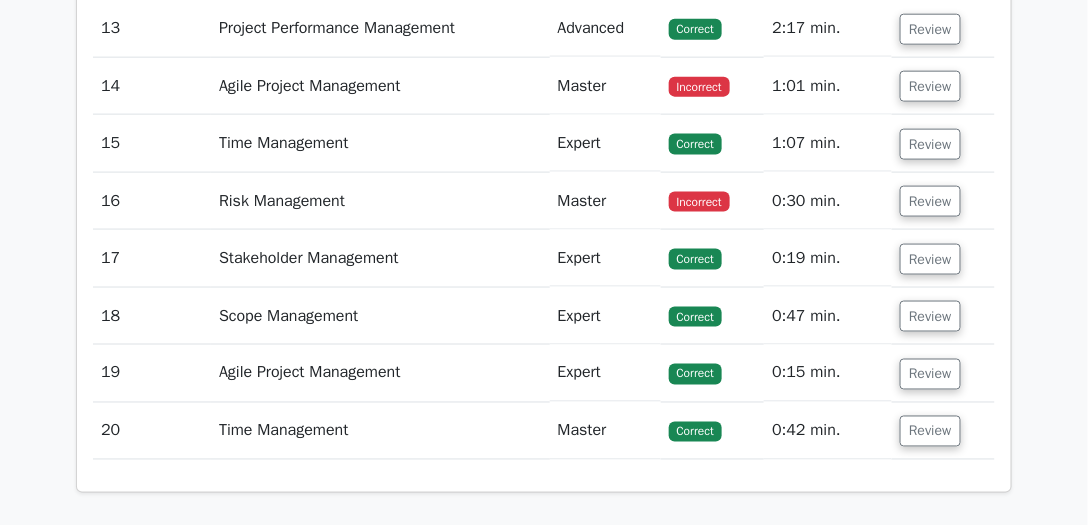 scroll, scrollTop: 8373, scrollLeft: 0, axis: vertical 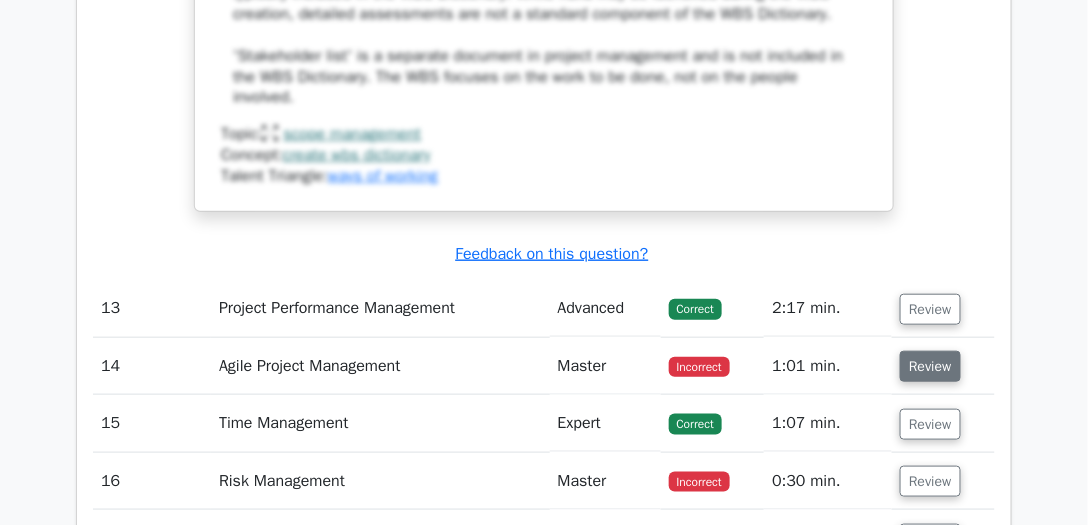 click on "Review" at bounding box center [930, 366] 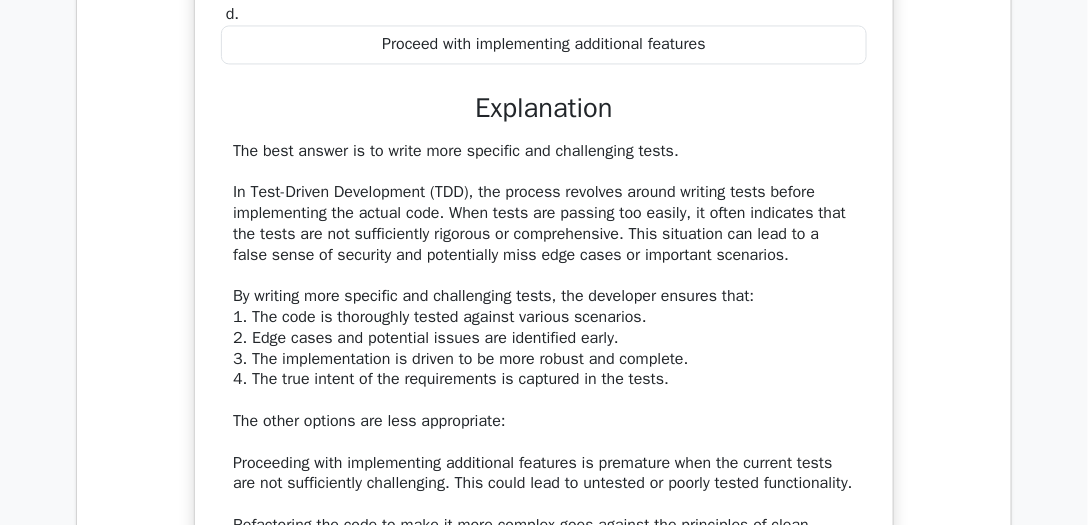 scroll, scrollTop: 8661, scrollLeft: 0, axis: vertical 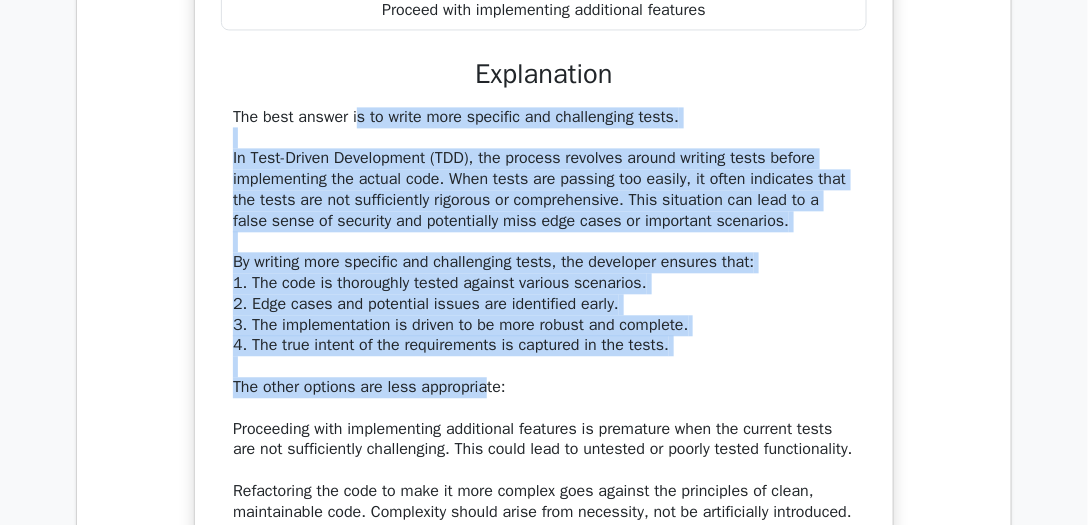 drag, startPoint x: 236, startPoint y: 148, endPoint x: 487, endPoint y: 420, distance: 370.11484 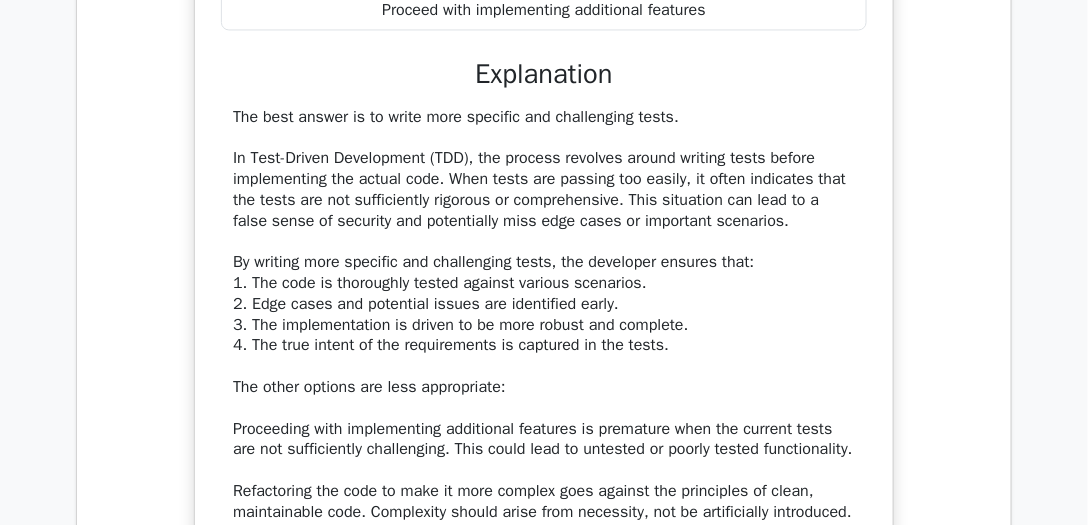 click on "The best answer is to write more specific and challenging tests. In Test-Driven Development (TDD), the process revolves around writing tests before implementing the actual code. When tests are passing too easily, it often indicates that the tests are not sufficiently rigorous or comprehensive. This situation can lead to a false sense of security and potentially miss edge cases or important scenarios. By writing more specific and challenging tests, the developer ensures that: 1. The code is thoroughly tested against various scenarios. 2. Edge cases and potential issues are identified early. 3. The implementation is driven to be more robust and complete. 4. The true intent of the requirements is captured in the tests. The other options are less appropriate: Proceeding with implementing additional features is premature when the current tests are not sufficiently challenging. This could lead to untested or poorly tested functionality." at bounding box center (544, 388) 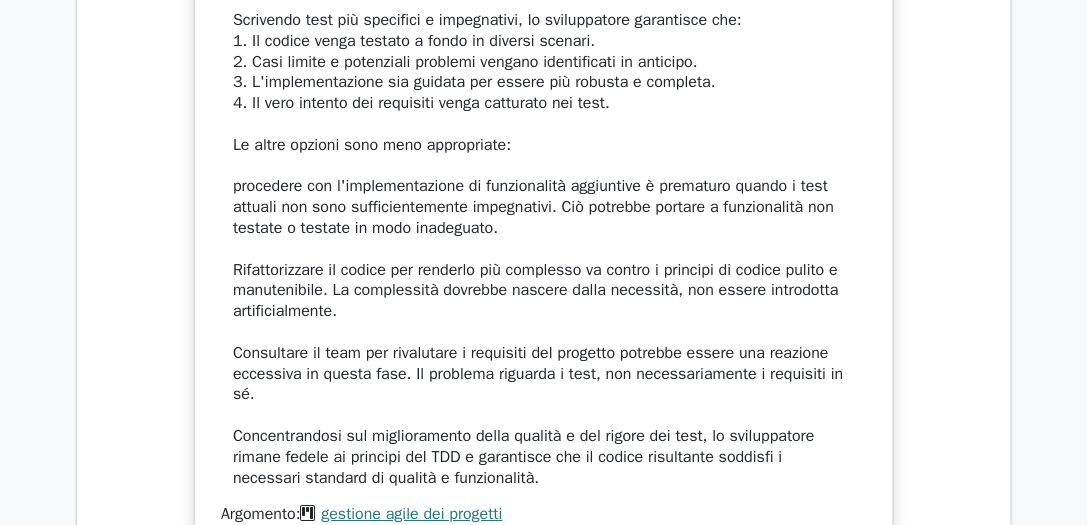 scroll, scrollTop: 8989, scrollLeft: 0, axis: vertical 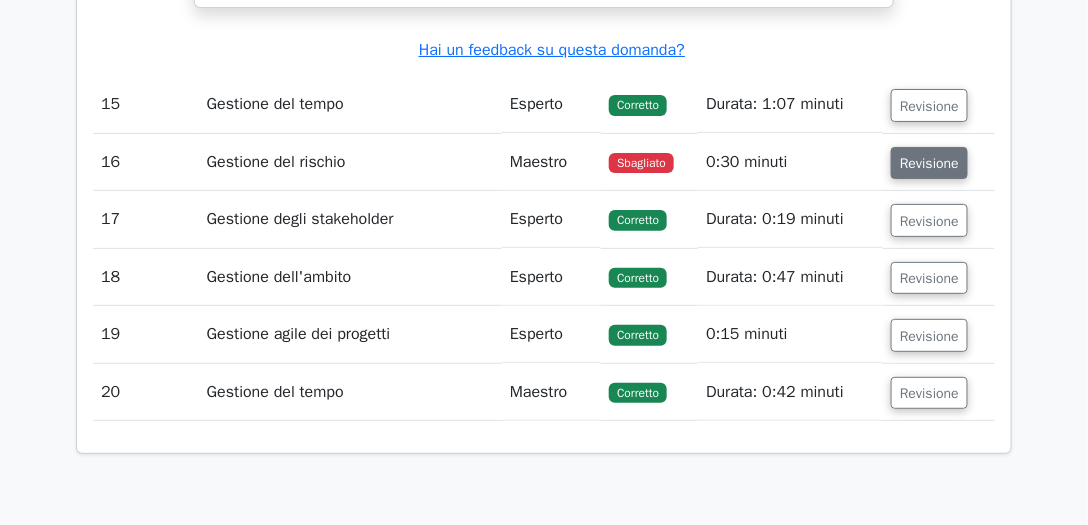 click on "Revisione" at bounding box center (929, 163) 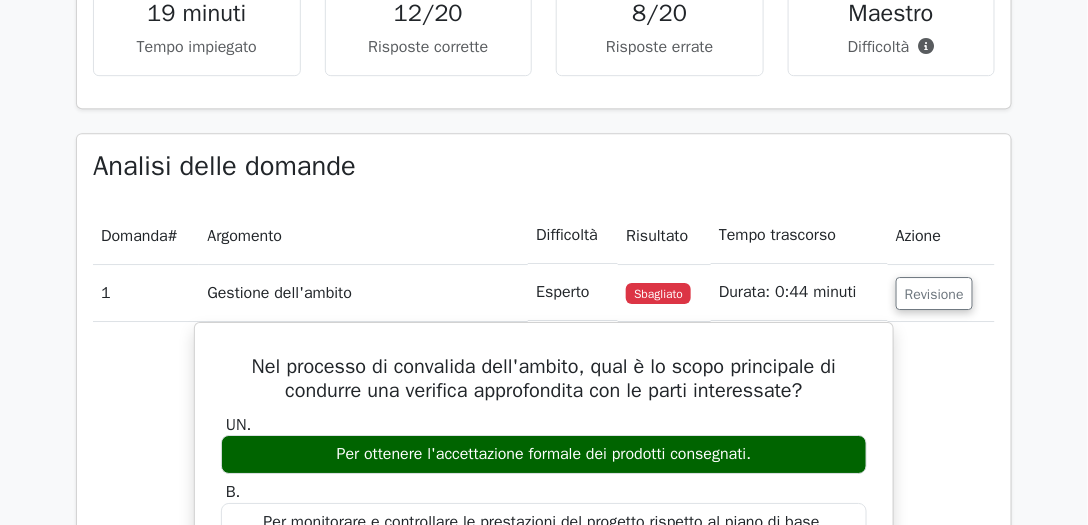 scroll, scrollTop: 525, scrollLeft: 0, axis: vertical 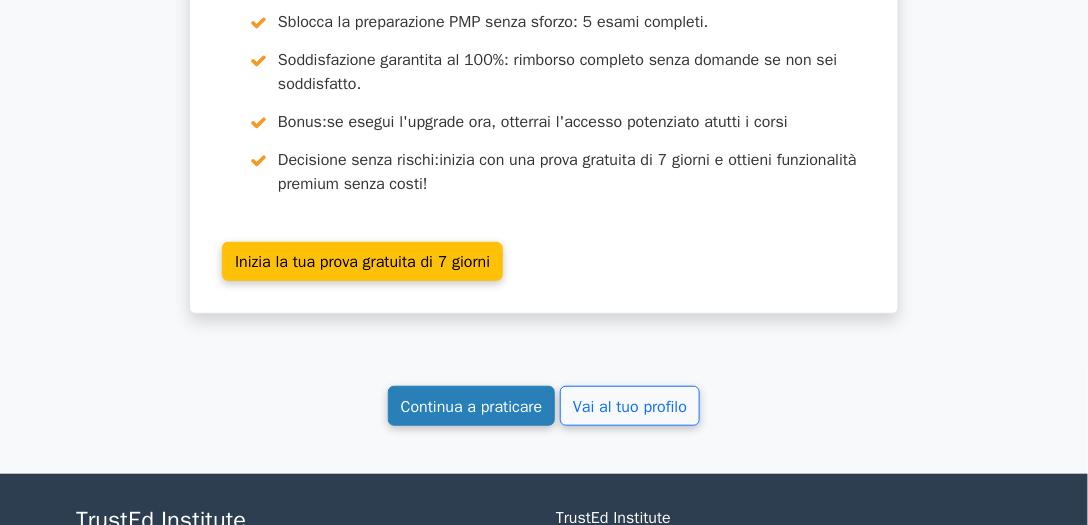 click on "Continua a praticare" at bounding box center [472, 407] 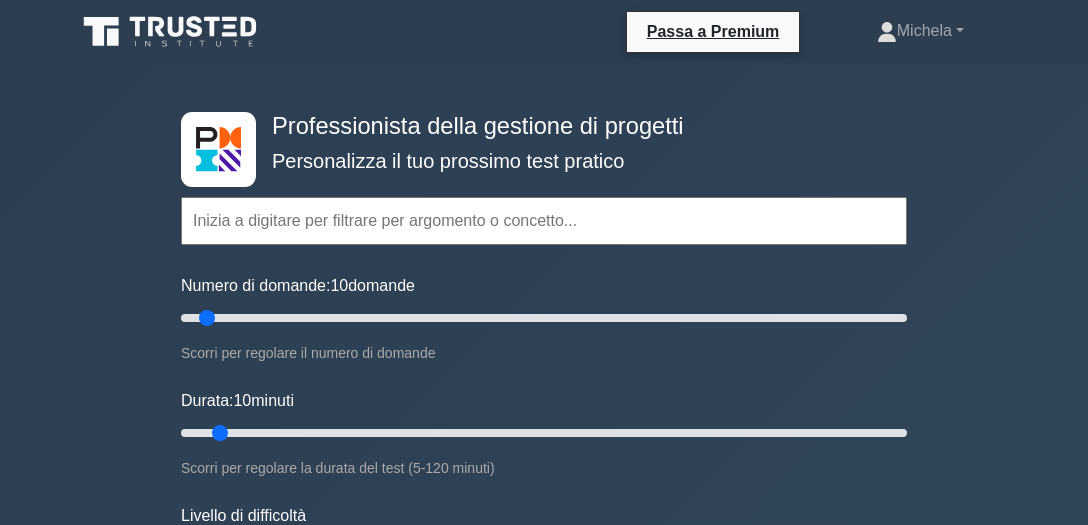 scroll, scrollTop: 0, scrollLeft: 0, axis: both 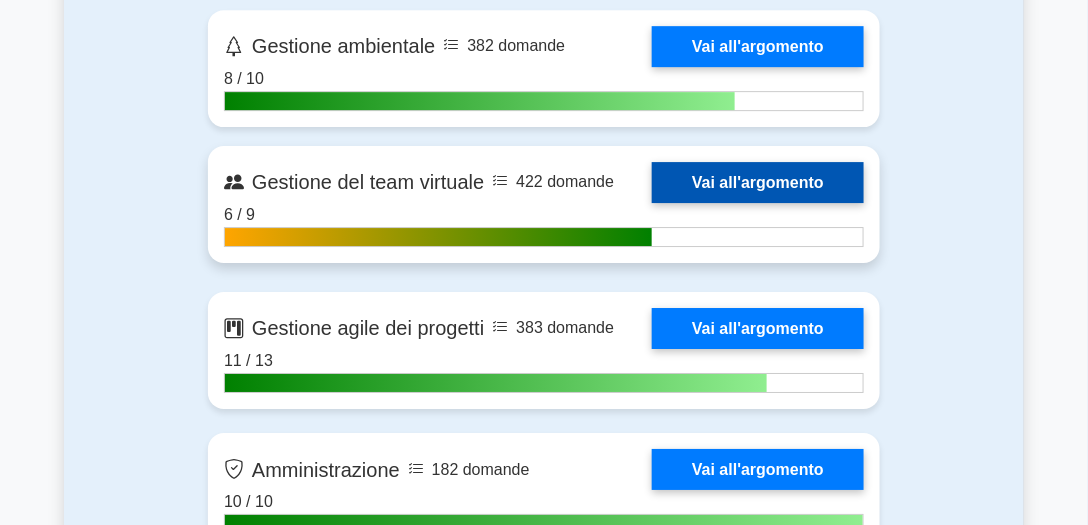 click on "Vai all'argomento" at bounding box center (758, 182) 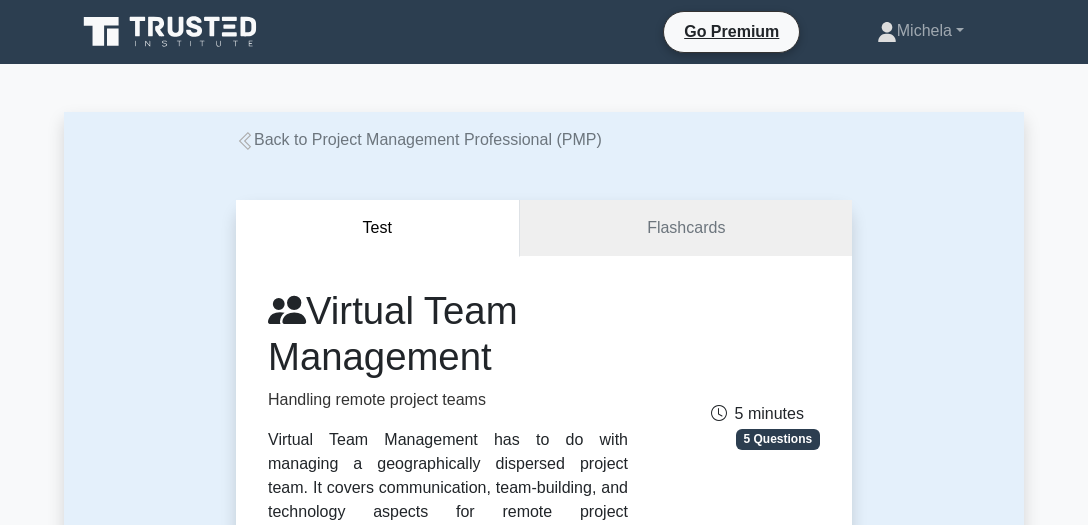 scroll, scrollTop: 0, scrollLeft: 0, axis: both 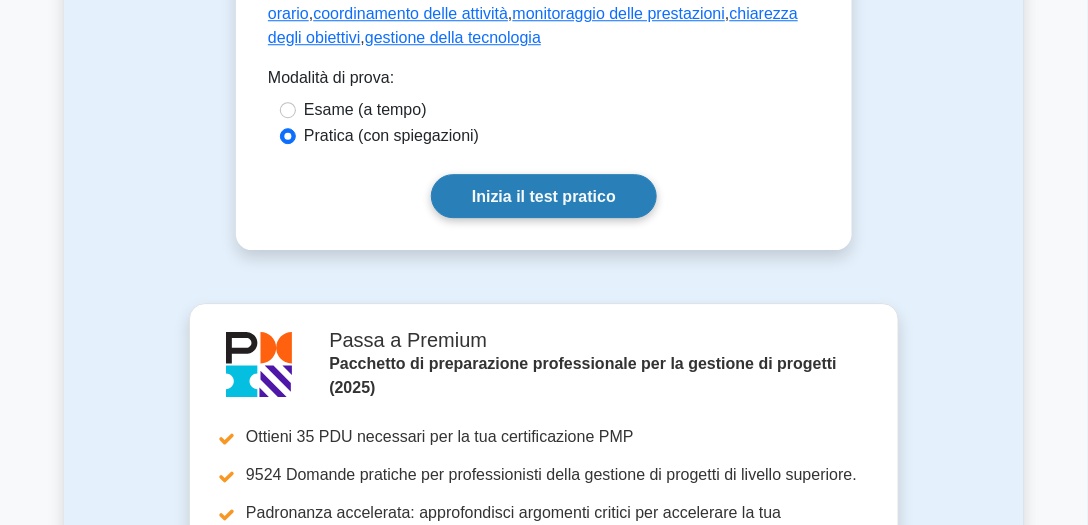 click on "Inizia il test pratico" at bounding box center (544, 195) 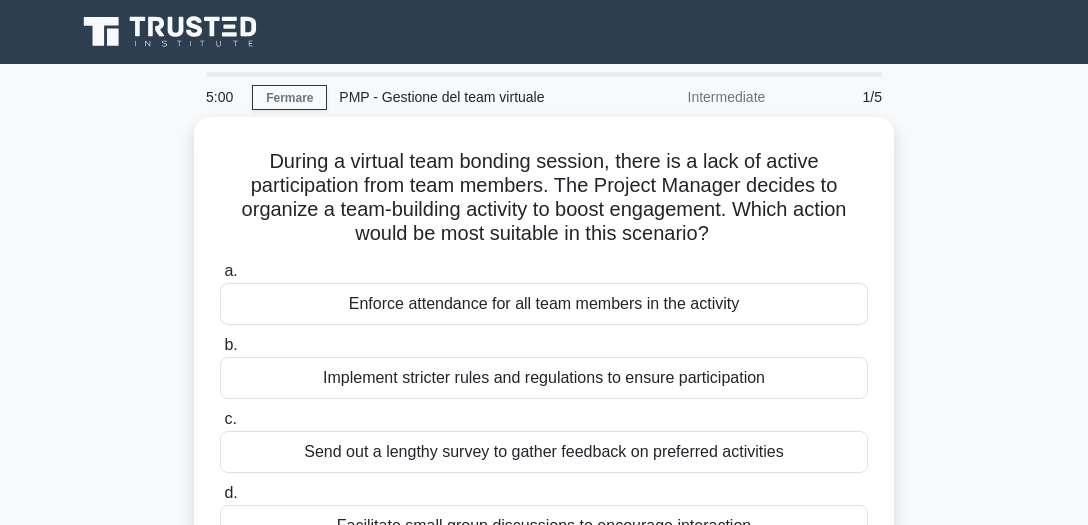 scroll, scrollTop: 0, scrollLeft: 0, axis: both 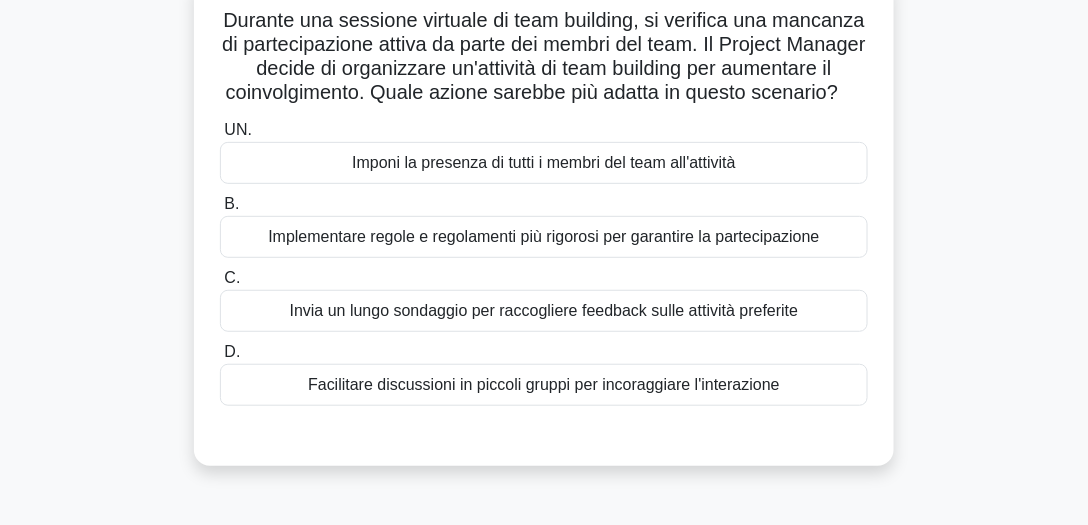 click on "Facilitare discussioni in piccoli gruppi per incoraggiare l'interazione" at bounding box center [544, 384] 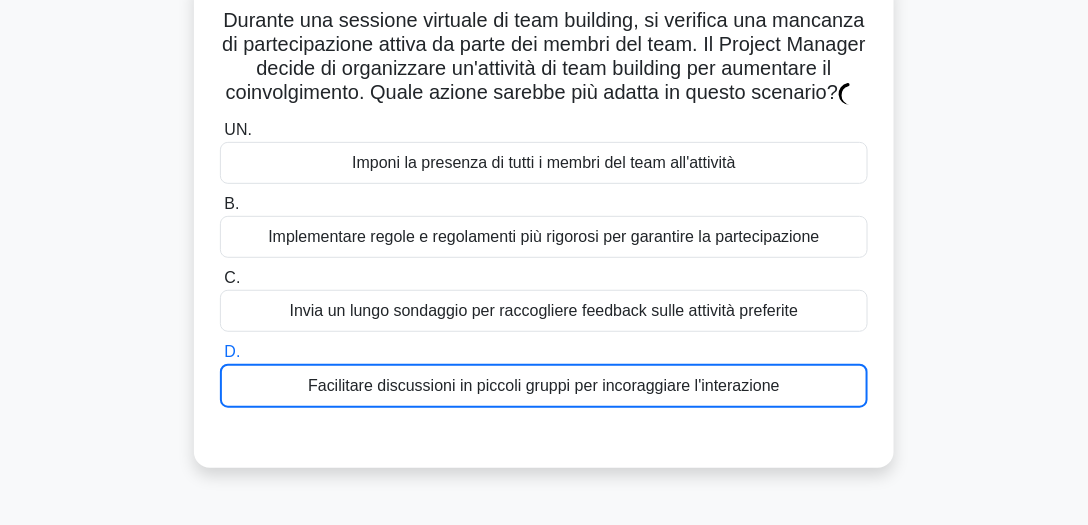 click on "Facilitare discussioni in piccoli gruppi per incoraggiare l'interazione" at bounding box center [544, 385] 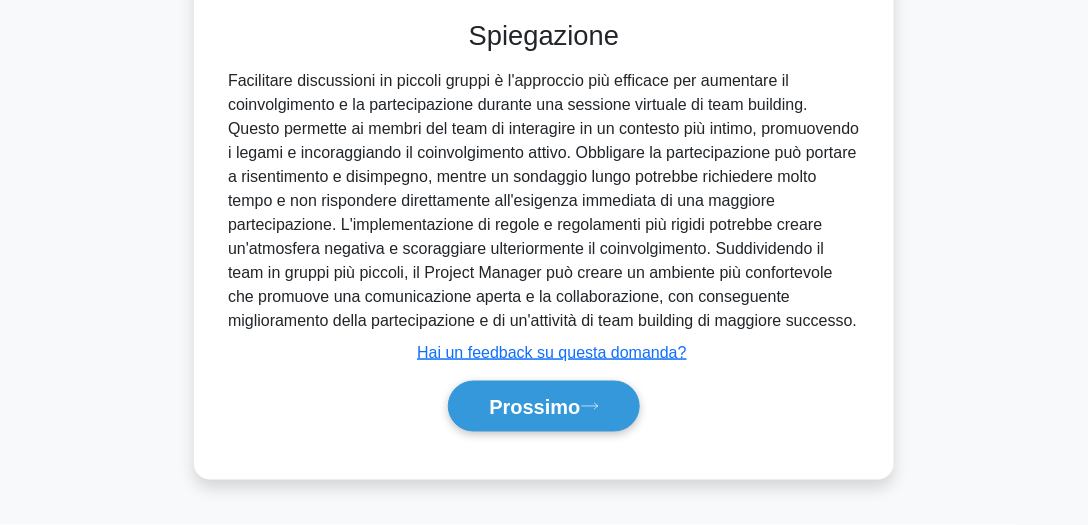 scroll, scrollTop: 581, scrollLeft: 0, axis: vertical 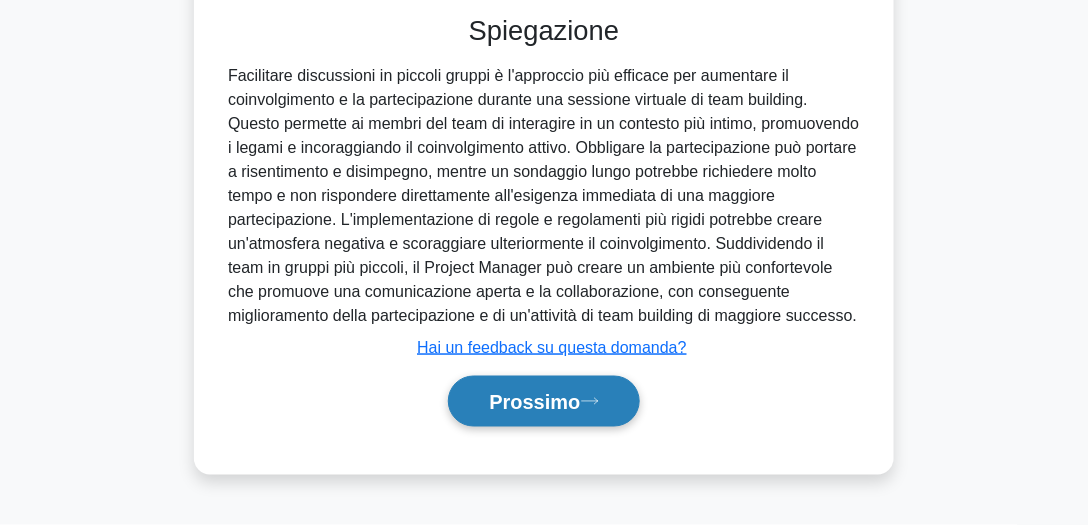 click on "Prossimo" at bounding box center [534, 403] 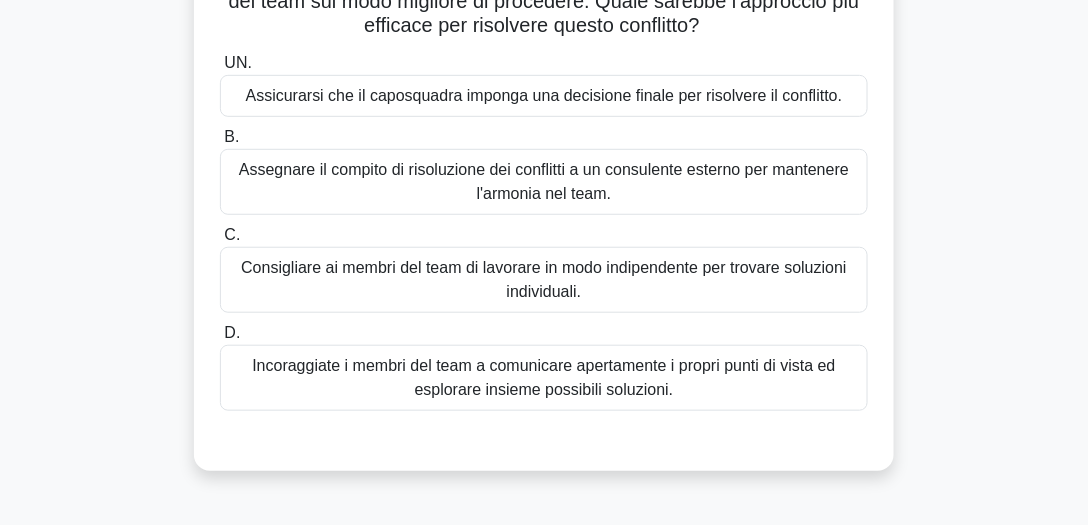 scroll, scrollTop: 234, scrollLeft: 0, axis: vertical 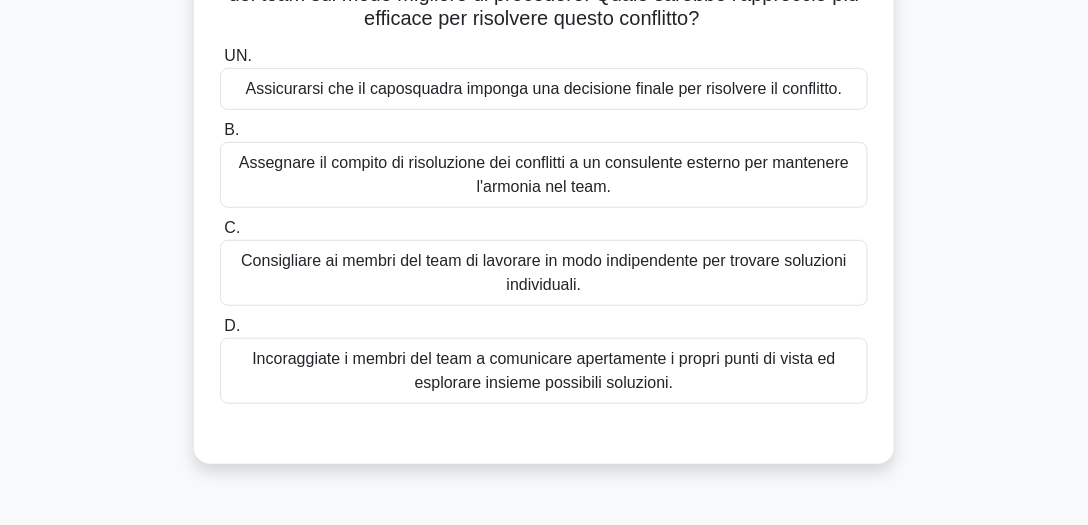click on "Incoraggiate i membri del team a comunicare apertamente i propri punti di vista ed esplorare insieme possibili soluzioni." at bounding box center [543, 370] 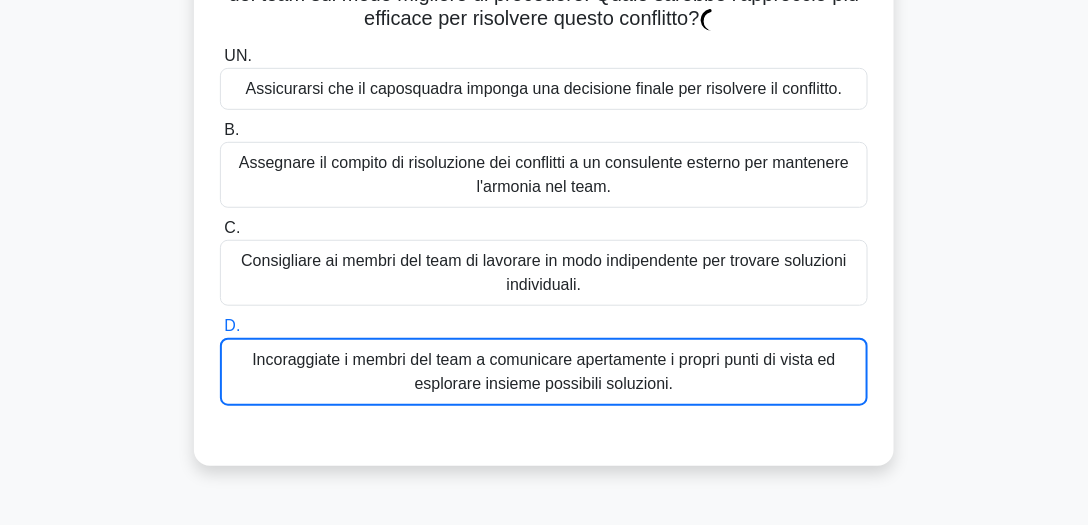 click on "Incoraggiate i membri del team a comunicare apertamente i propri punti di vista ed esplorare insieme possibili soluzioni." at bounding box center (543, 371) 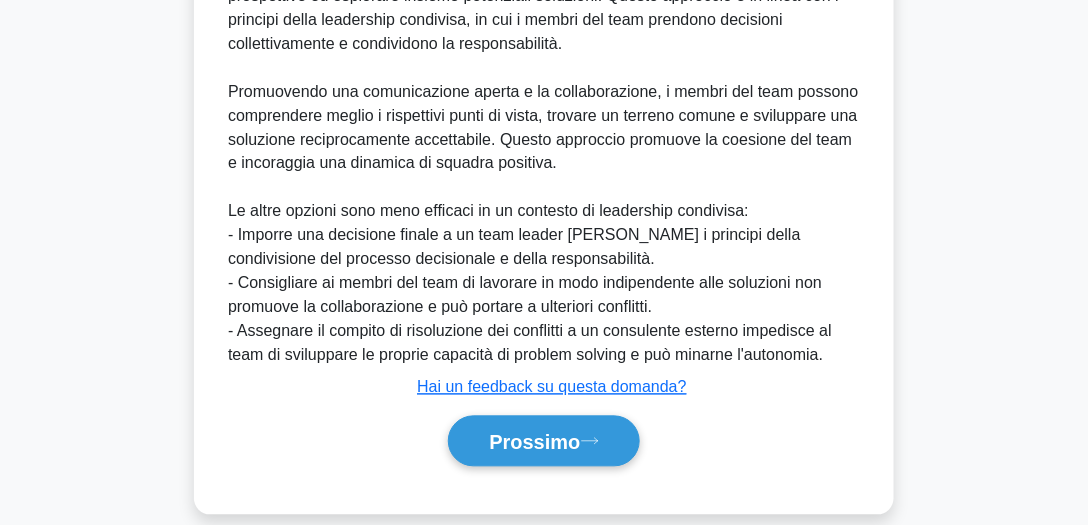 scroll, scrollTop: 802, scrollLeft: 0, axis: vertical 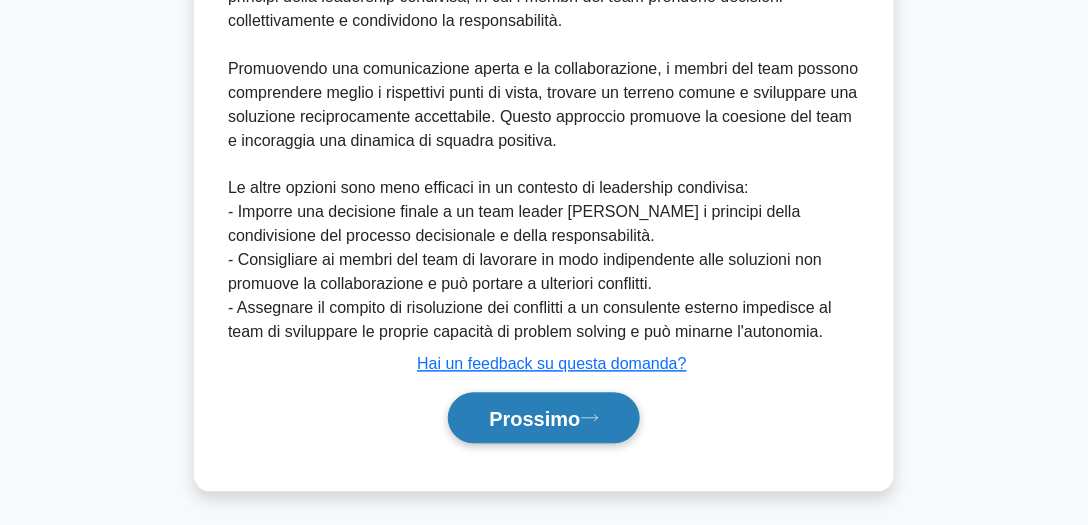 click on "Prossimo" at bounding box center [543, 418] 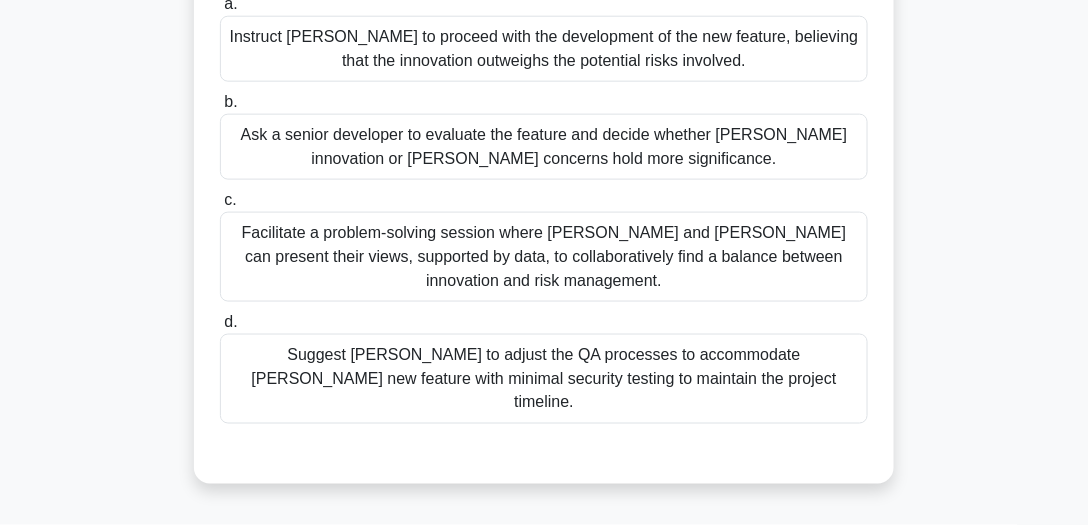 scroll, scrollTop: 555, scrollLeft: 0, axis: vertical 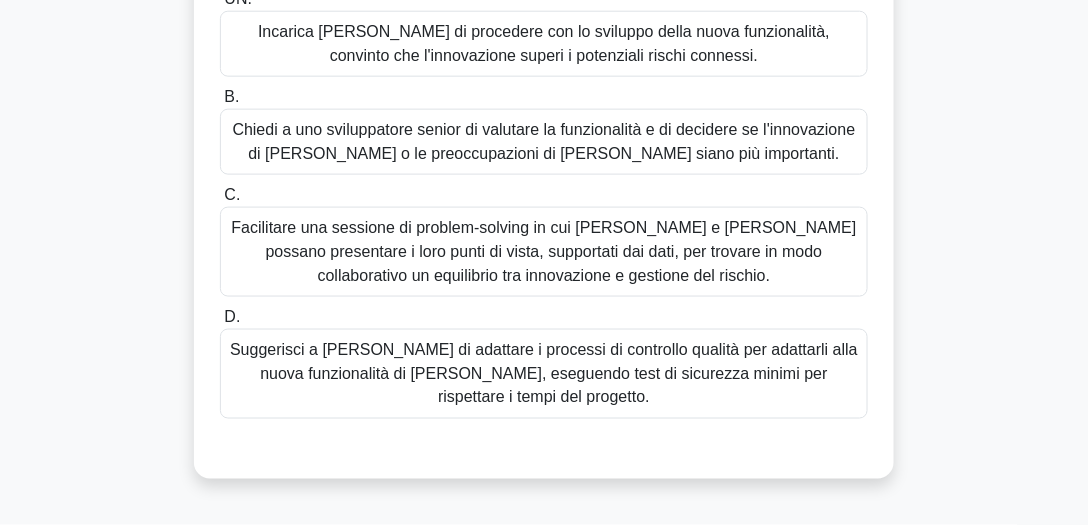 click on "Facilitare una sessione di problem-solving in cui Alan e Susan possano presentare i loro punti di vista, supportati dai dati, per trovare in modo collaborativo un equilibrio tra innovazione e gestione del rischio." at bounding box center (543, 251) 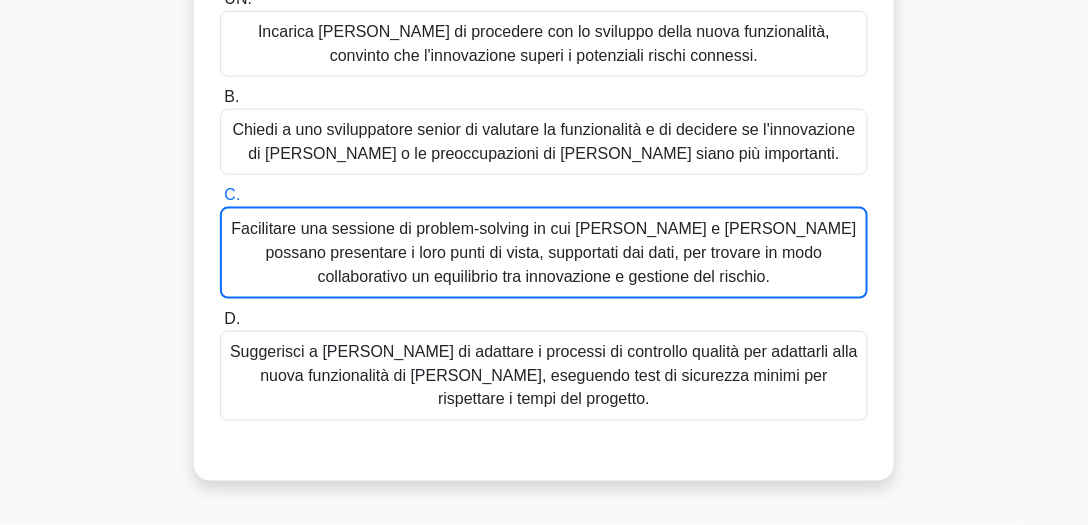 click on "Facilitare una sessione di problem-solving in cui Alan e Susan possano presentare i loro punti di vista, supportati dai dati, per trovare in modo collaborativo un equilibrio tra innovazione e gestione del rischio." at bounding box center [543, 252] 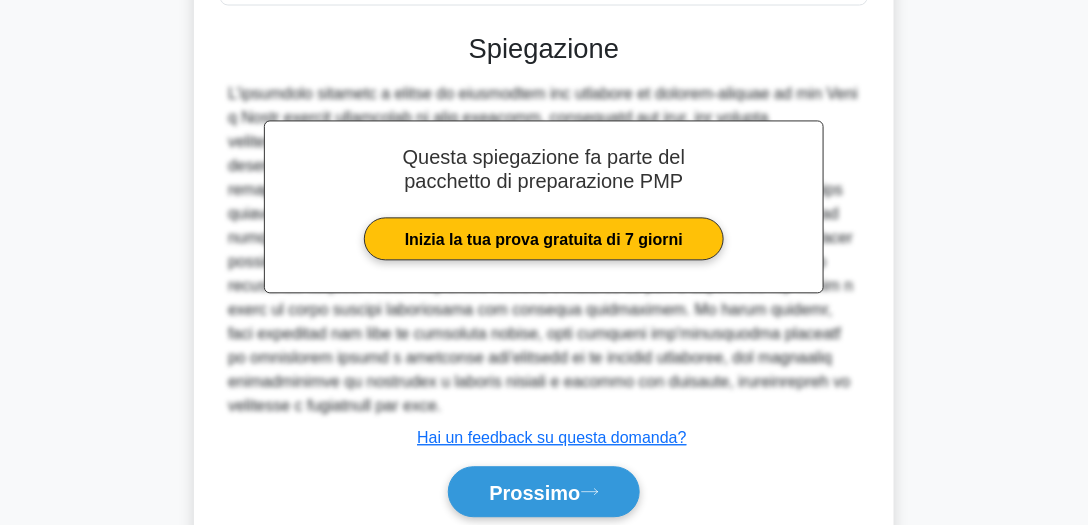 scroll, scrollTop: 1018, scrollLeft: 0, axis: vertical 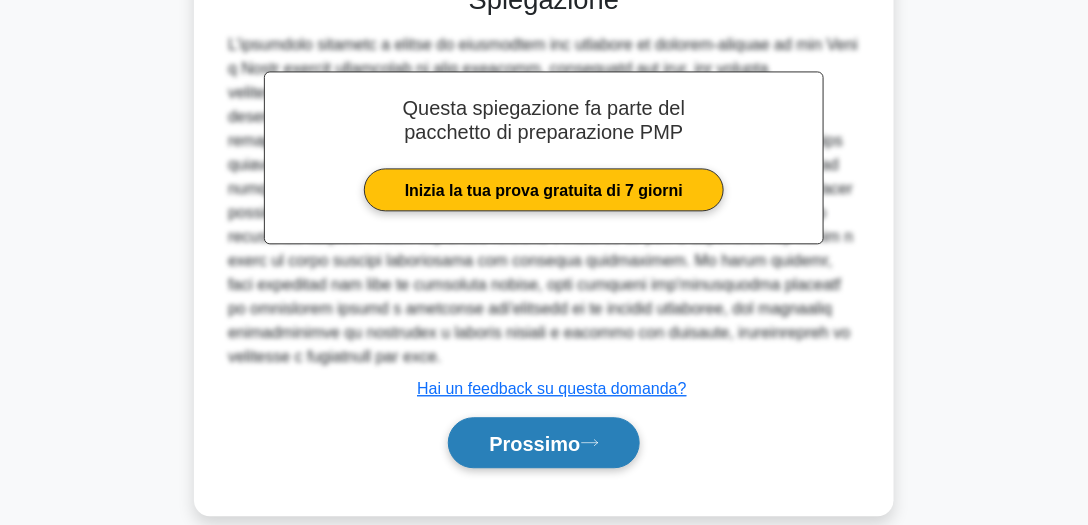 click on "Prossimo" at bounding box center [543, 442] 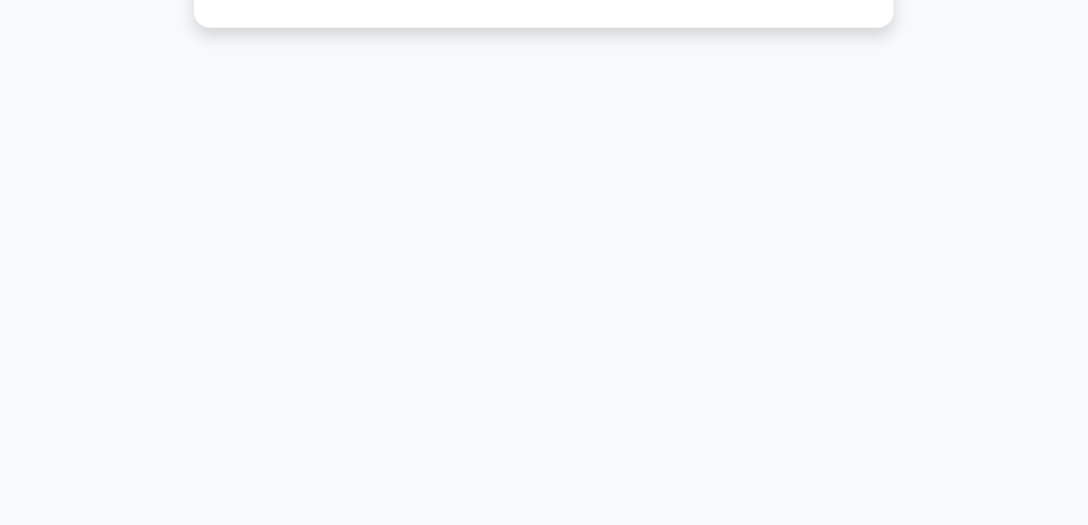 scroll, scrollTop: 555, scrollLeft: 0, axis: vertical 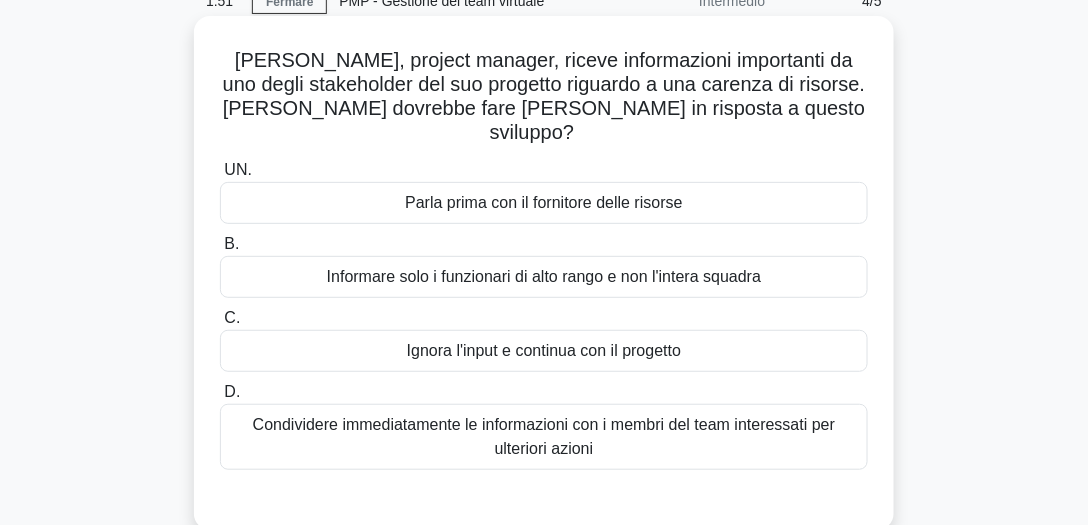click on "Condividere immediatamente le informazioni con i membri del team interessati per ulteriori azioni" at bounding box center (544, 436) 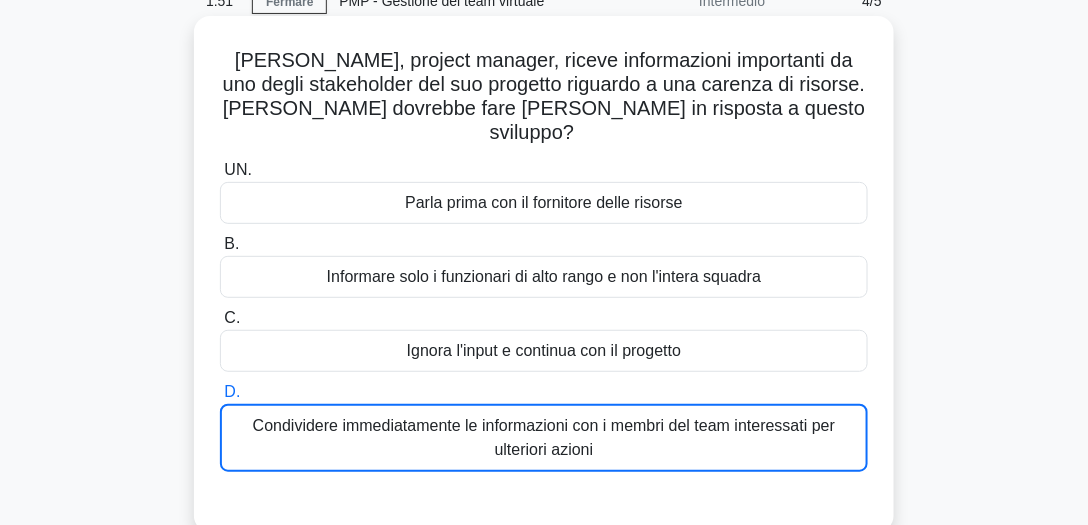 click on "Condividere immediatamente le informazioni con i membri del team interessati per ulteriori azioni" at bounding box center (544, 437) 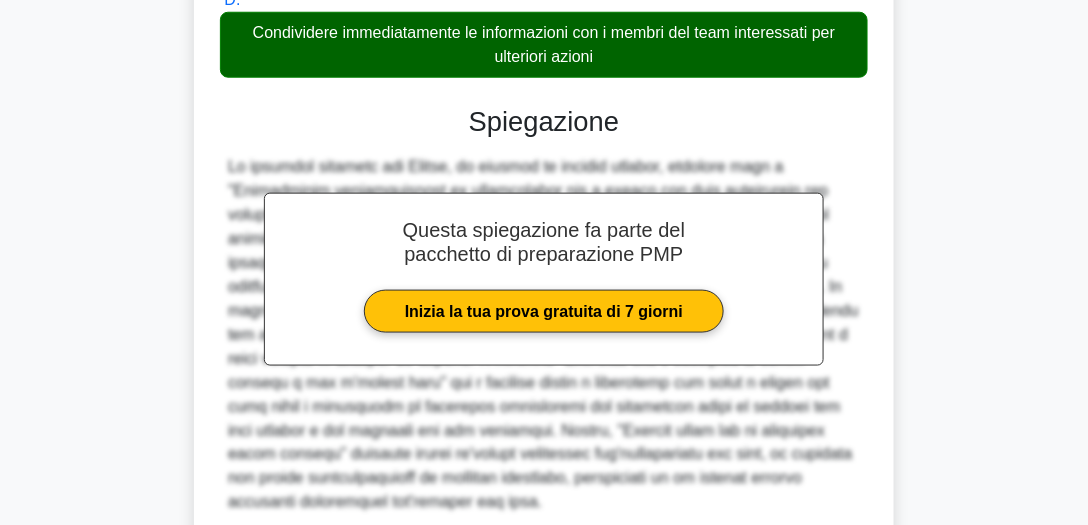 scroll, scrollTop: 634, scrollLeft: 0, axis: vertical 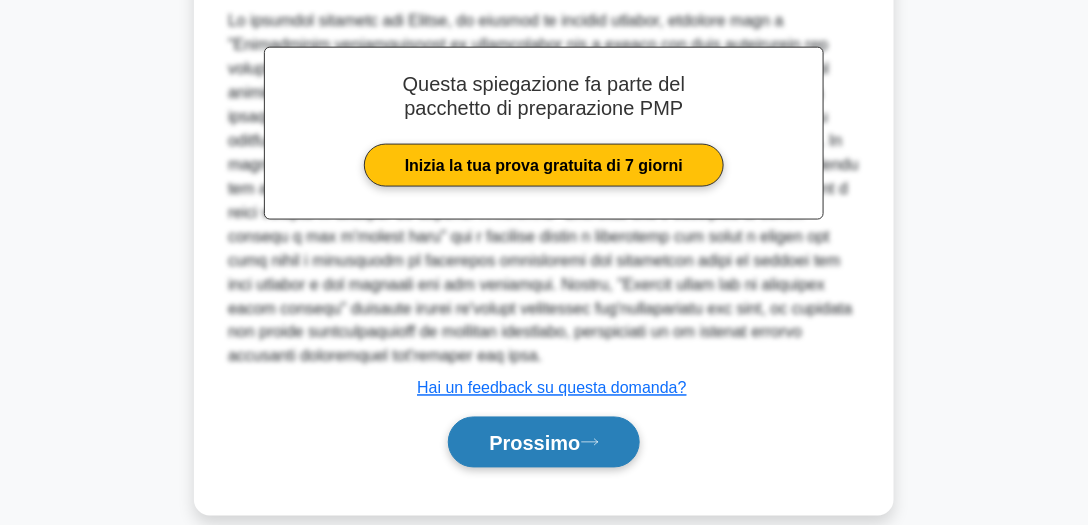click on "Prossimo" at bounding box center [543, 442] 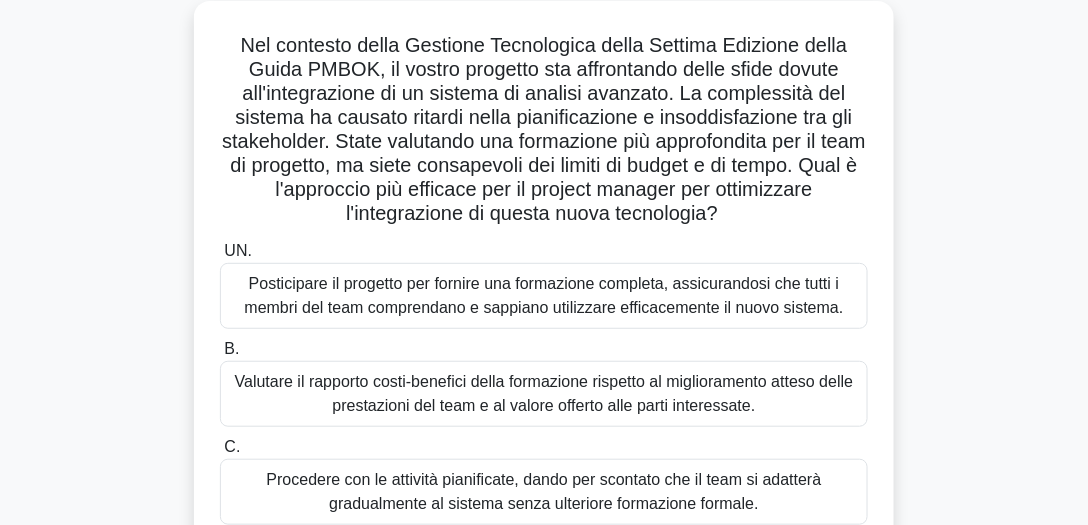 scroll, scrollTop: 113, scrollLeft: 0, axis: vertical 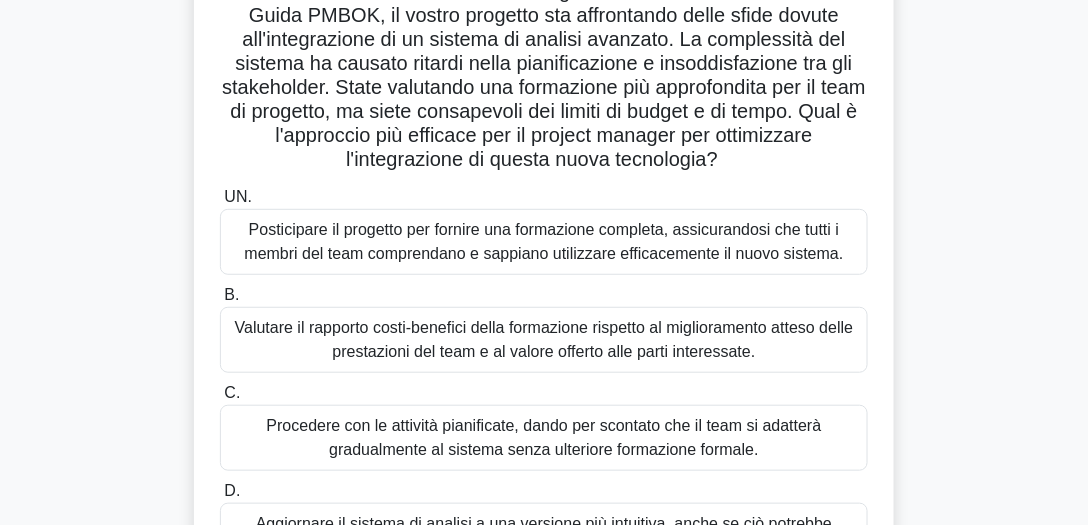 click on "Valutare il rapporto costi-benefici della formazione rispetto al miglioramento atteso delle prestazioni del team e al valore offerto alle parti interessate." at bounding box center (544, 339) 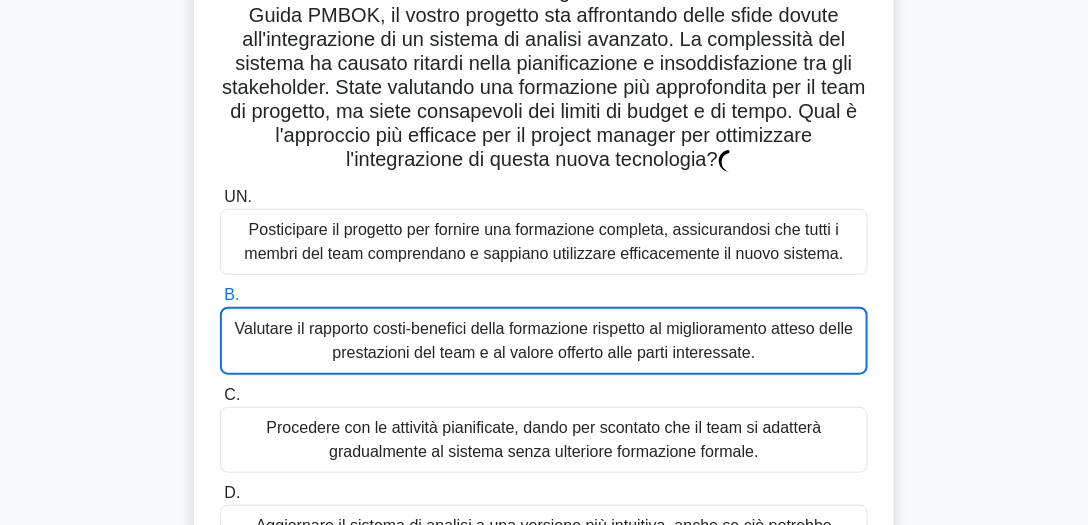 click on "Valutare il rapporto costi-benefici della formazione rispetto al miglioramento atteso delle prestazioni del team e al valore offerto alle parti interessate." at bounding box center [544, 340] 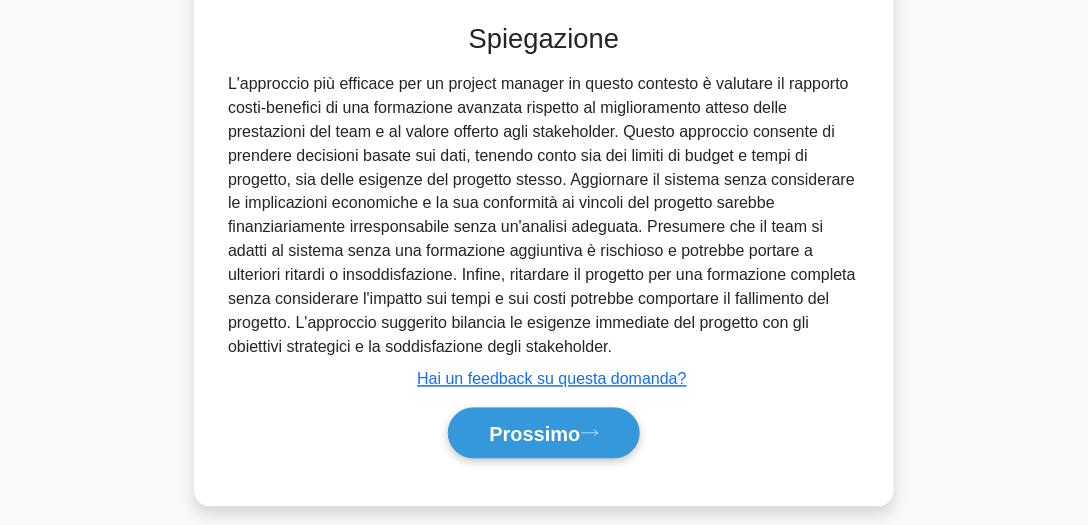 scroll, scrollTop: 747, scrollLeft: 0, axis: vertical 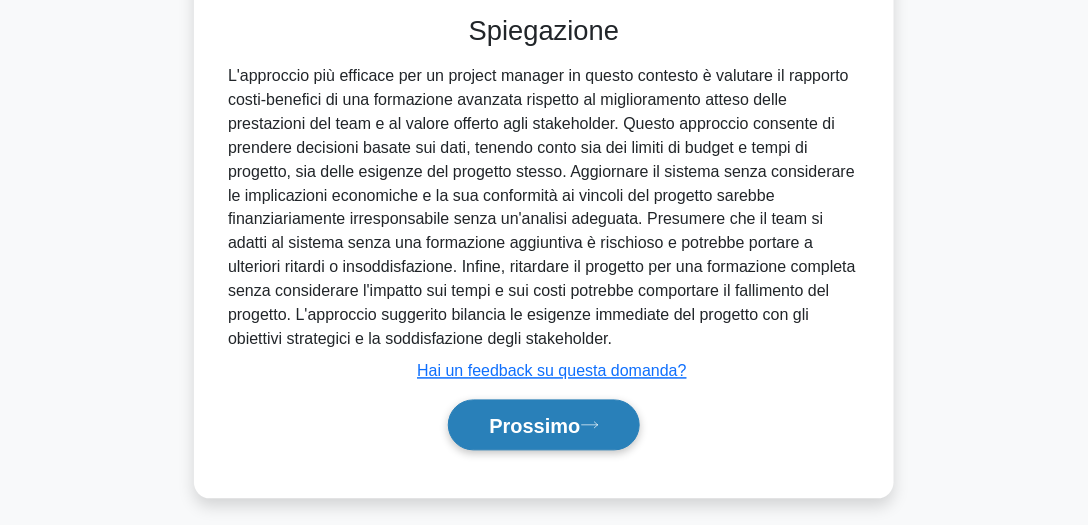 click on "Prossimo" at bounding box center [534, 427] 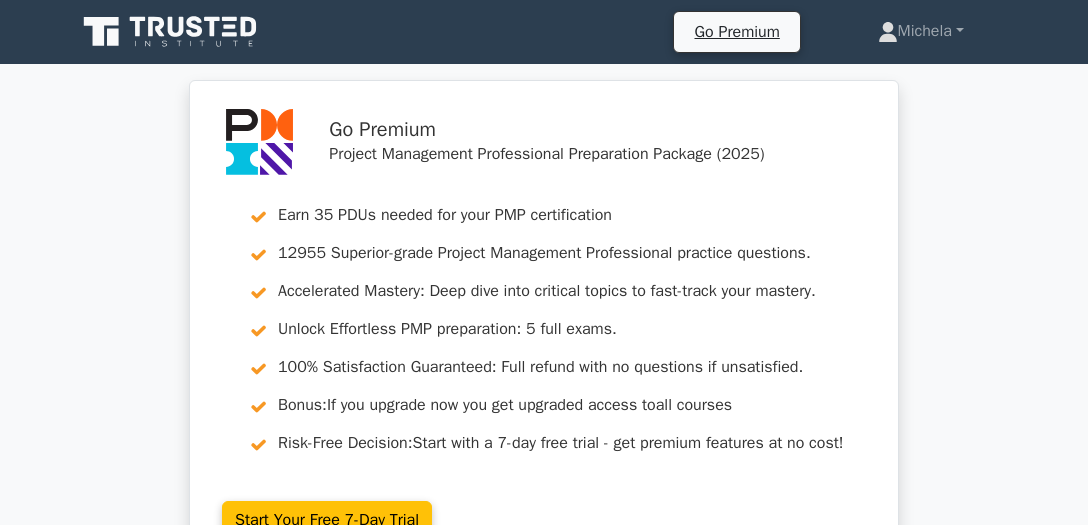 scroll, scrollTop: 0, scrollLeft: 0, axis: both 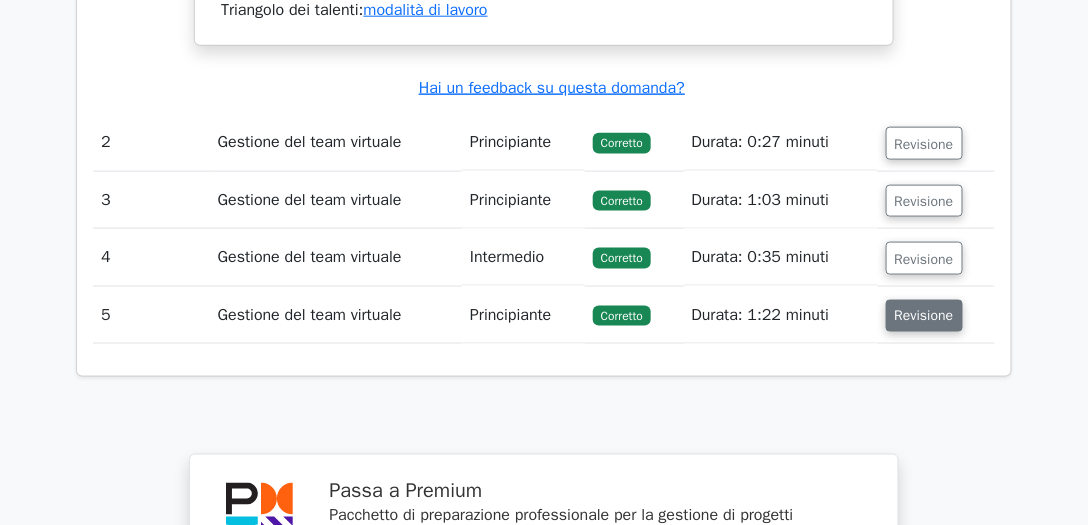 click on "Revisione" at bounding box center (924, 316) 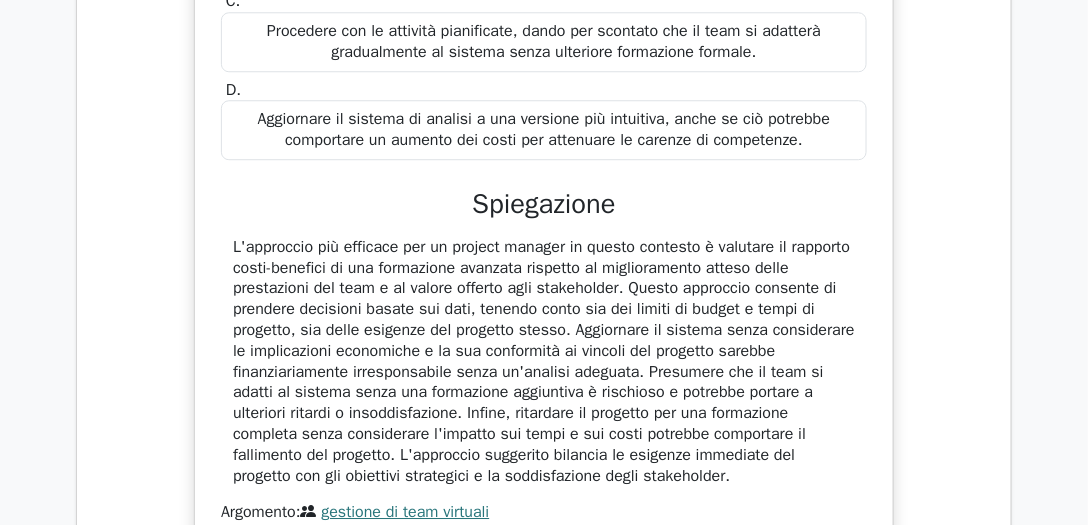 scroll, scrollTop: 3274, scrollLeft: 0, axis: vertical 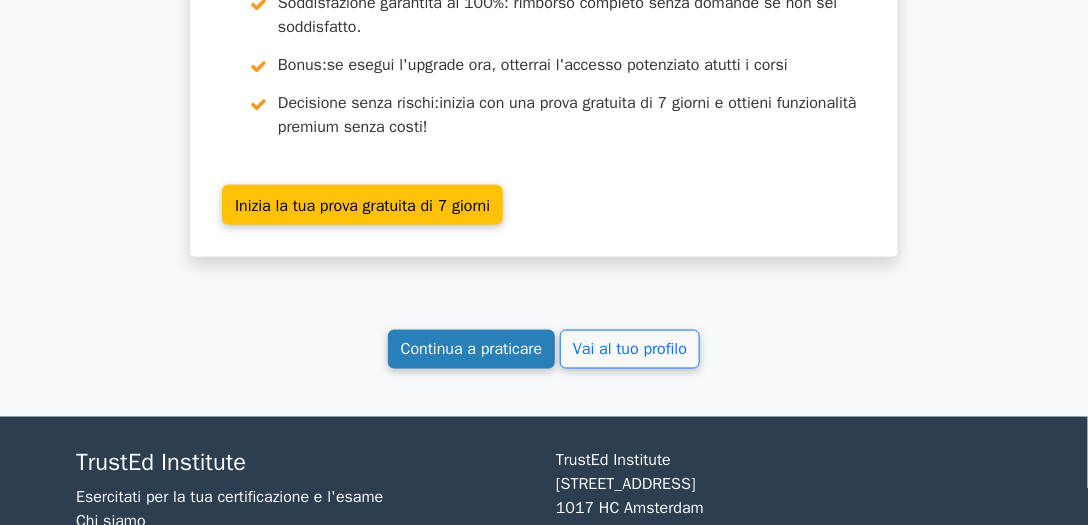 click on "Continua a praticare" at bounding box center (472, 350) 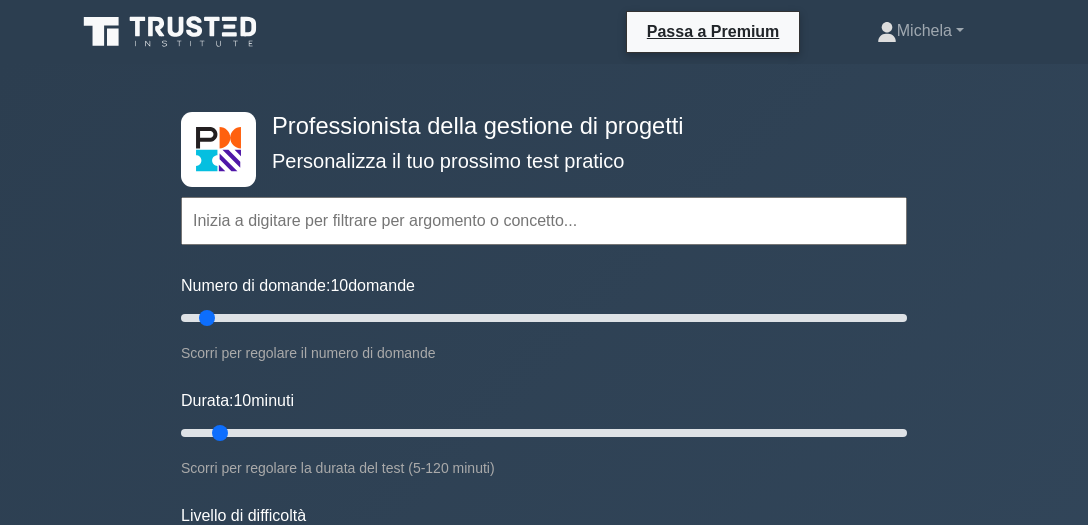 scroll, scrollTop: 0, scrollLeft: 0, axis: both 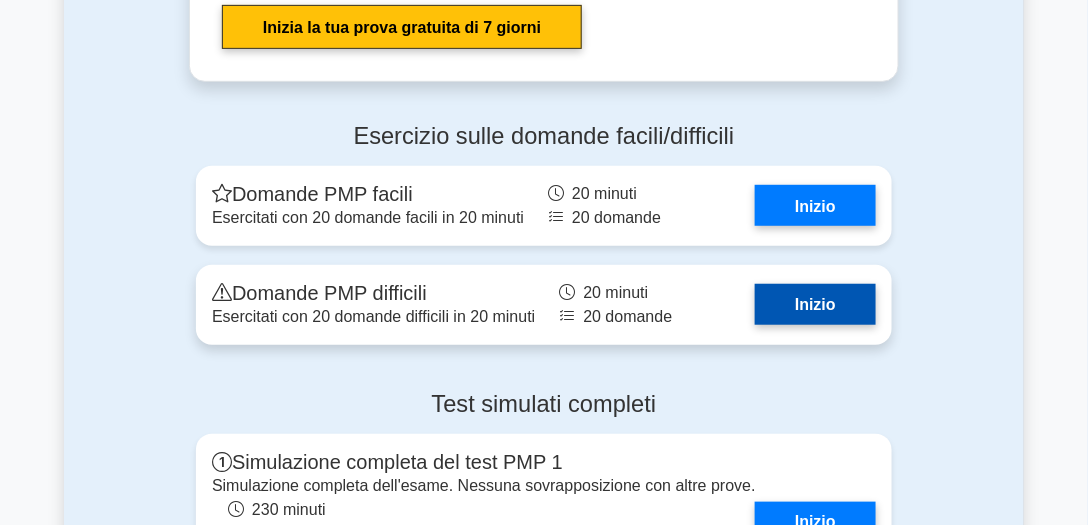 click on "Inizio" at bounding box center (815, 304) 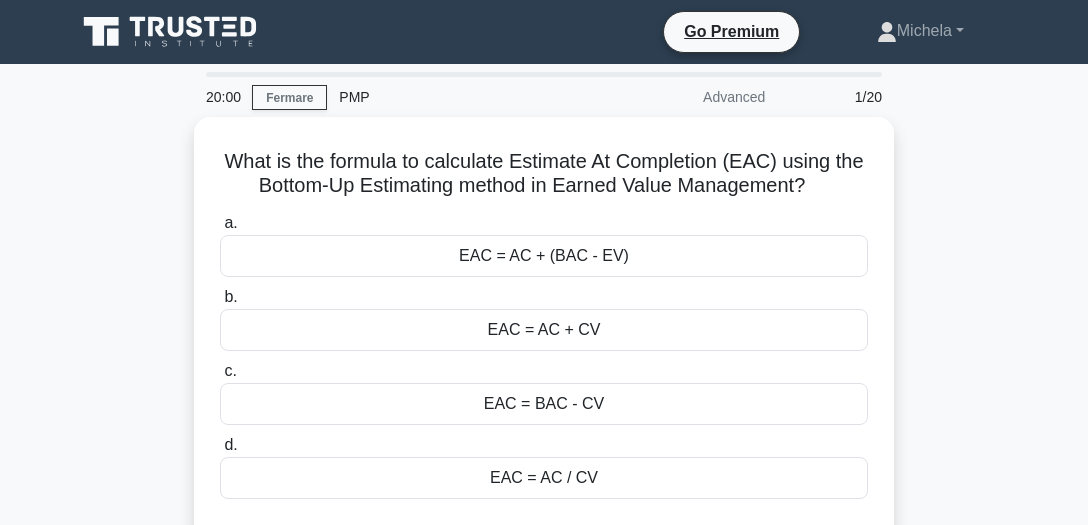 scroll, scrollTop: 0, scrollLeft: 0, axis: both 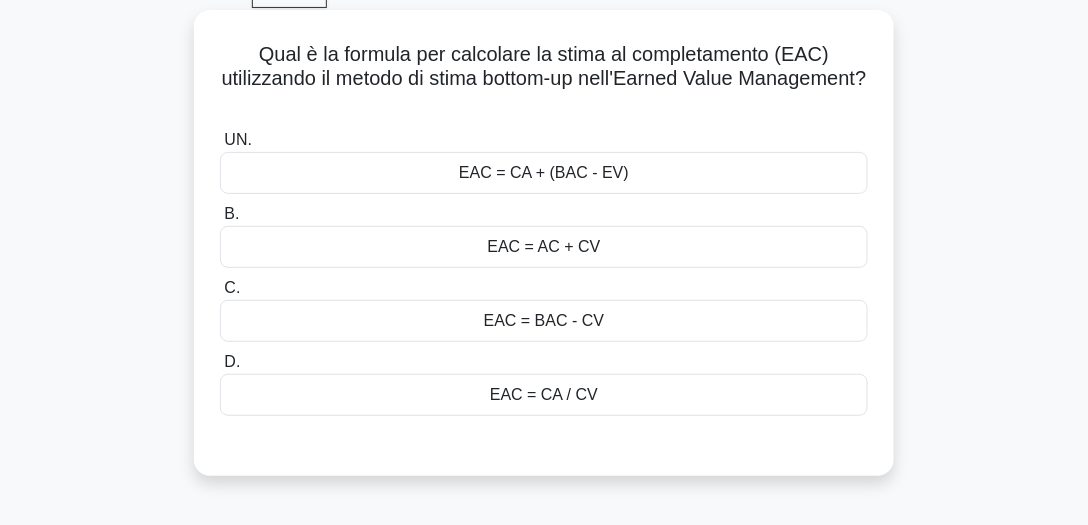 click on "EAC = AC + CV" at bounding box center [544, 246] 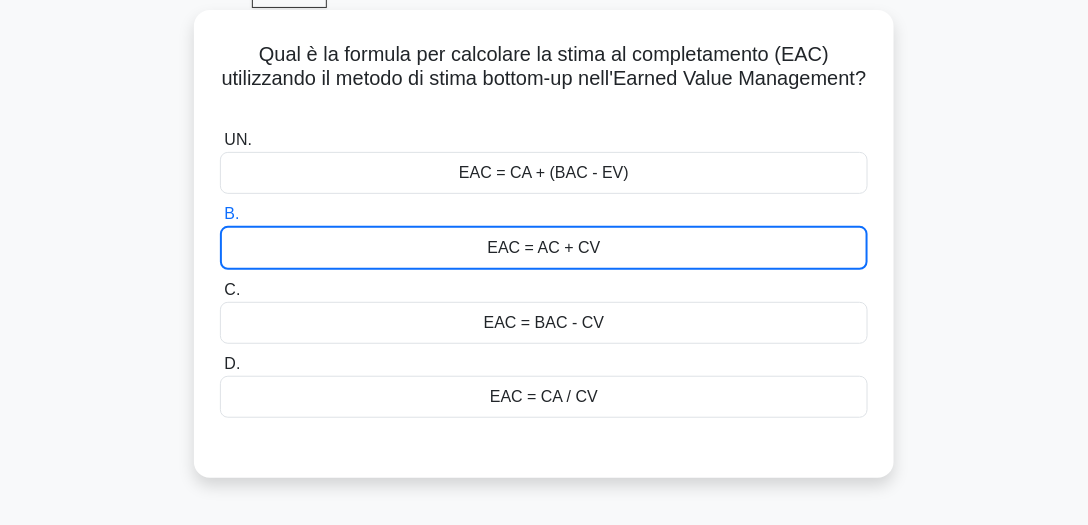click on "EAC = AC + CV" at bounding box center (544, 247) 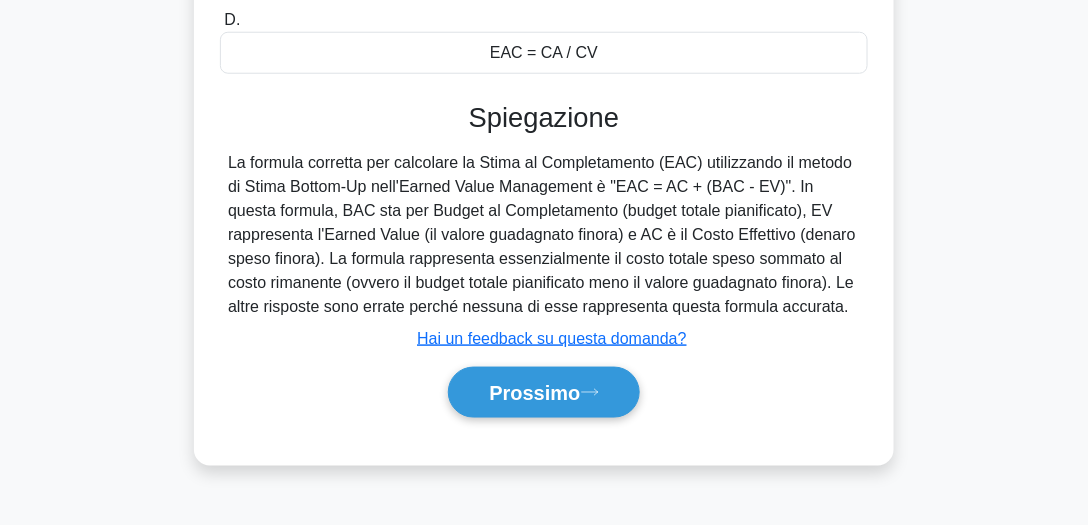 scroll, scrollTop: 454, scrollLeft: 0, axis: vertical 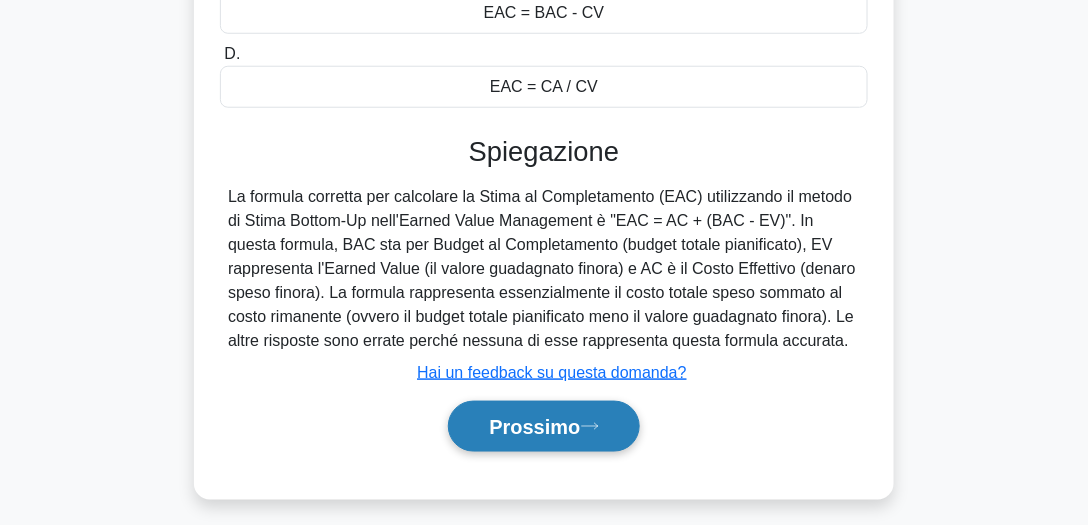 click on "Prossimo" at bounding box center (534, 428) 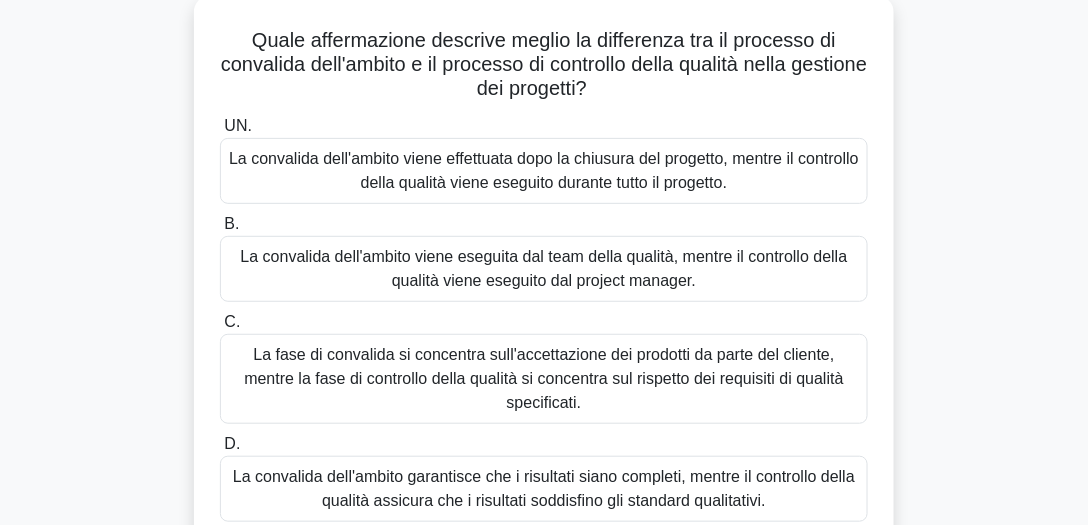 scroll, scrollTop: 96, scrollLeft: 0, axis: vertical 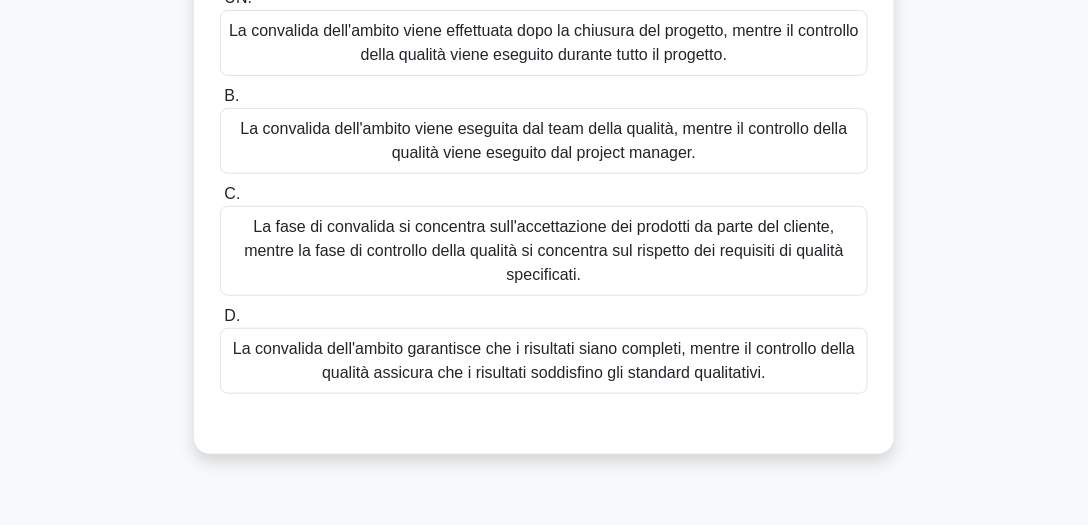 click on "La convalida dell'ambito garantisce che i risultati siano completi, mentre il controllo della qualità assicura che i risultati soddisfino gli standard qualitativi." at bounding box center (544, 360) 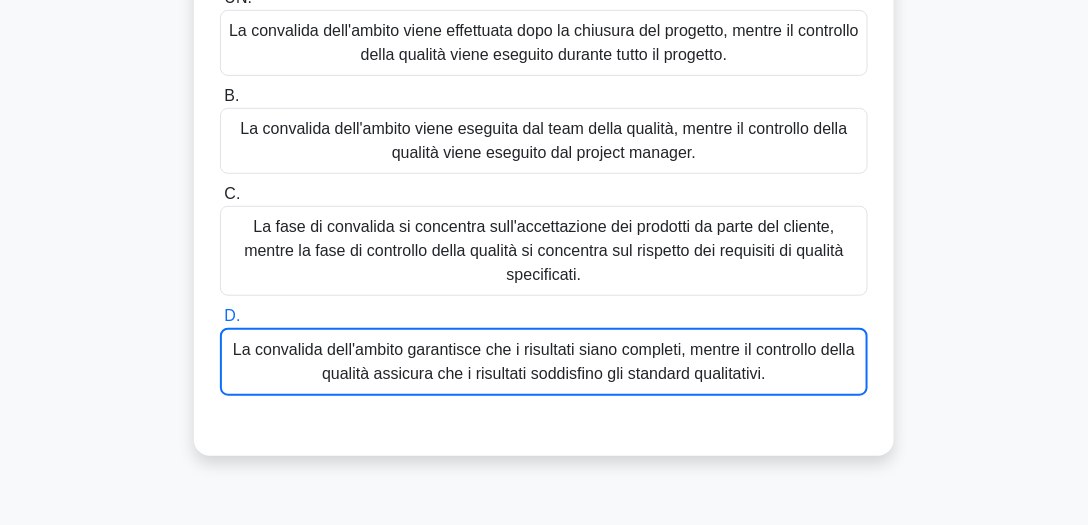 click on "La convalida dell'ambito garantisce che i risultati siano completi, mentre il controllo della qualità assicura che i risultati soddisfino gli standard qualitativi." at bounding box center [544, 361] 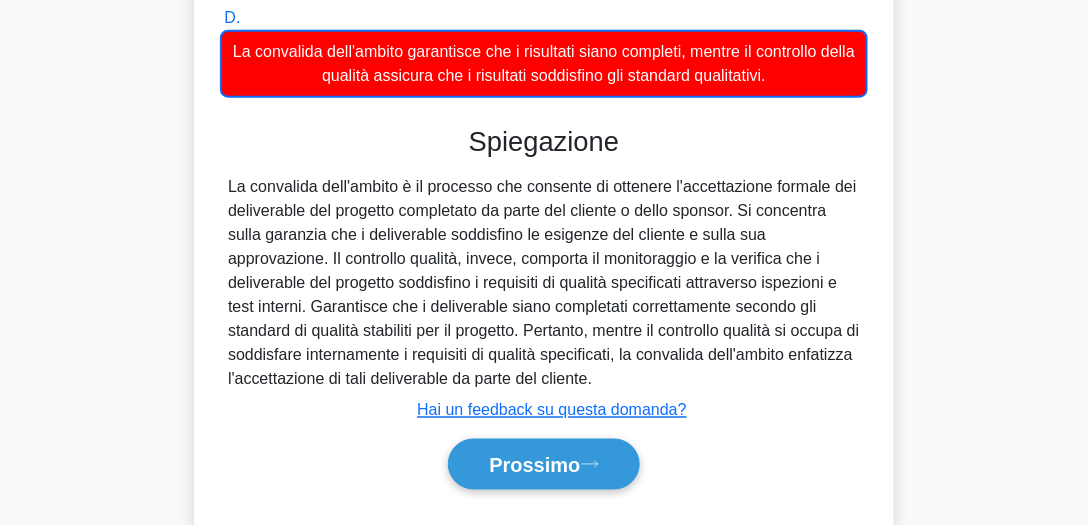 scroll, scrollTop: 588, scrollLeft: 0, axis: vertical 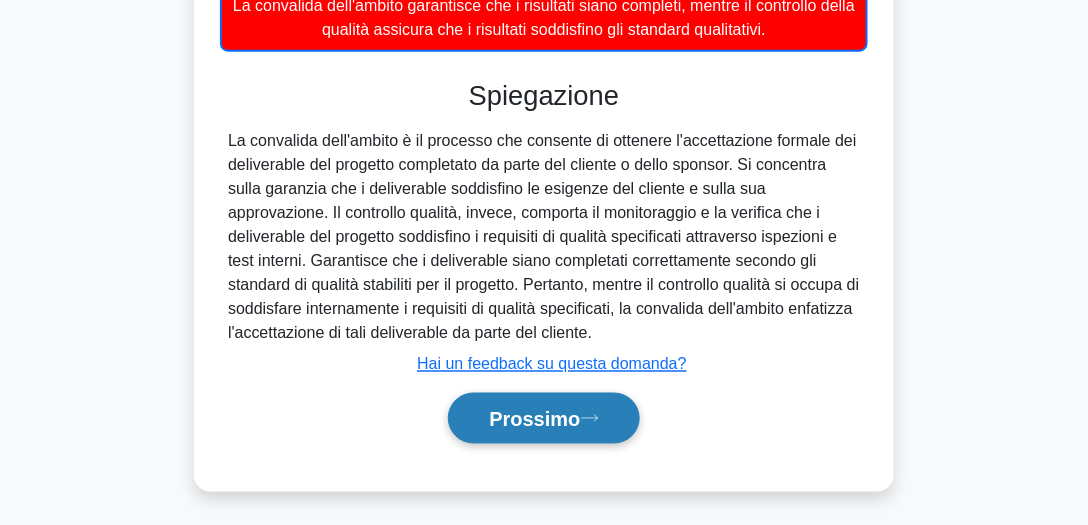 click on "Prossimo" at bounding box center (543, 418) 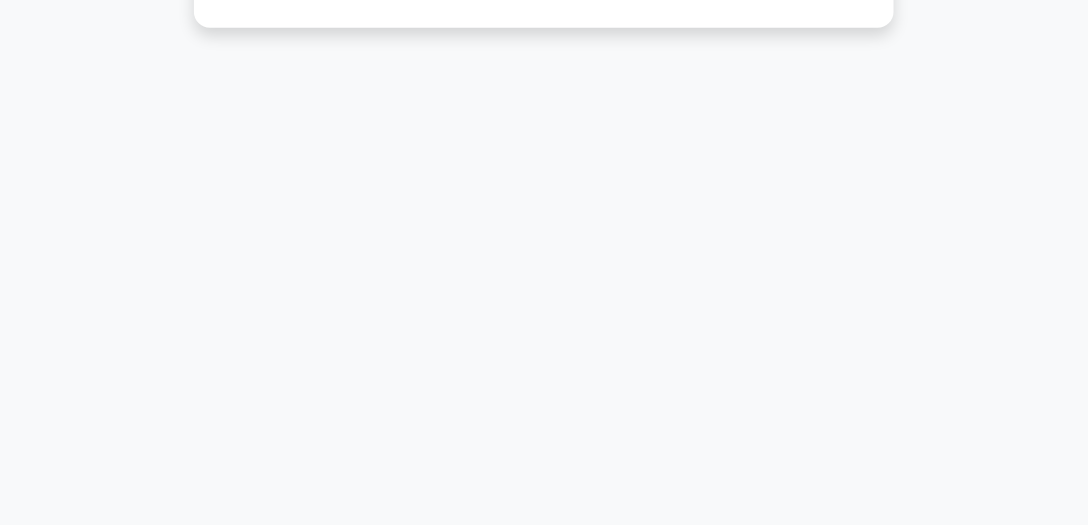 scroll, scrollTop: 555, scrollLeft: 0, axis: vertical 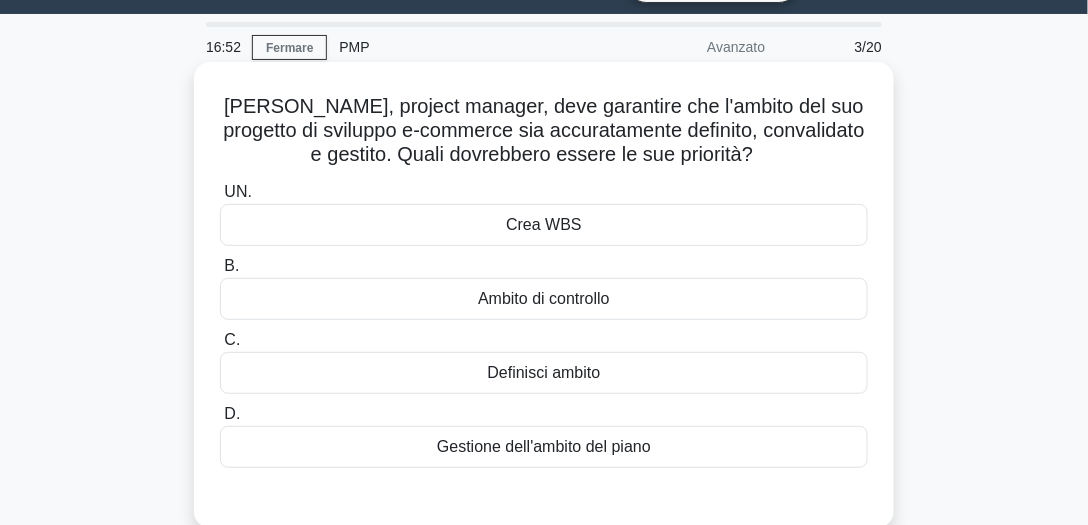 click on "Definisci ambito" at bounding box center (544, 372) 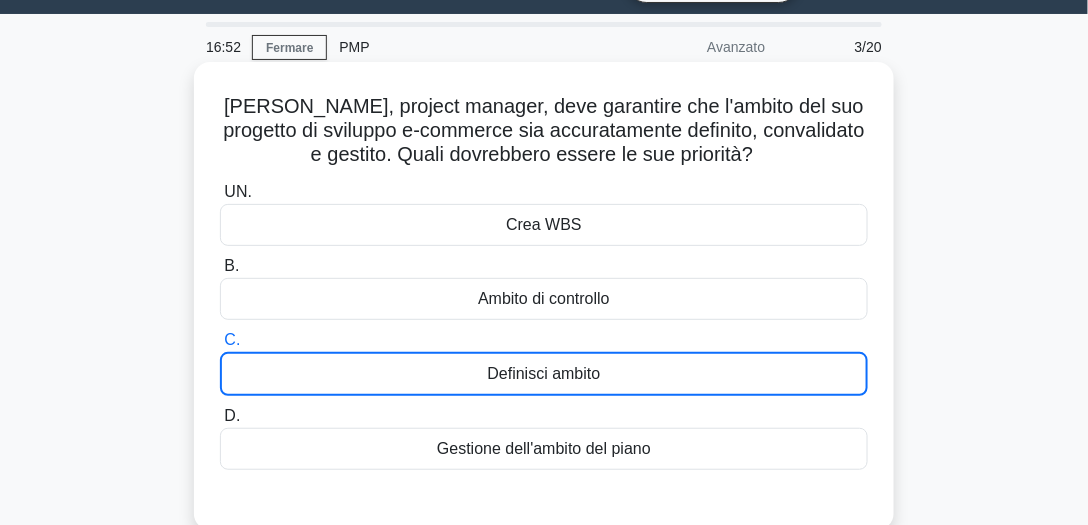 click on "Definisci ambito" at bounding box center (544, 373) 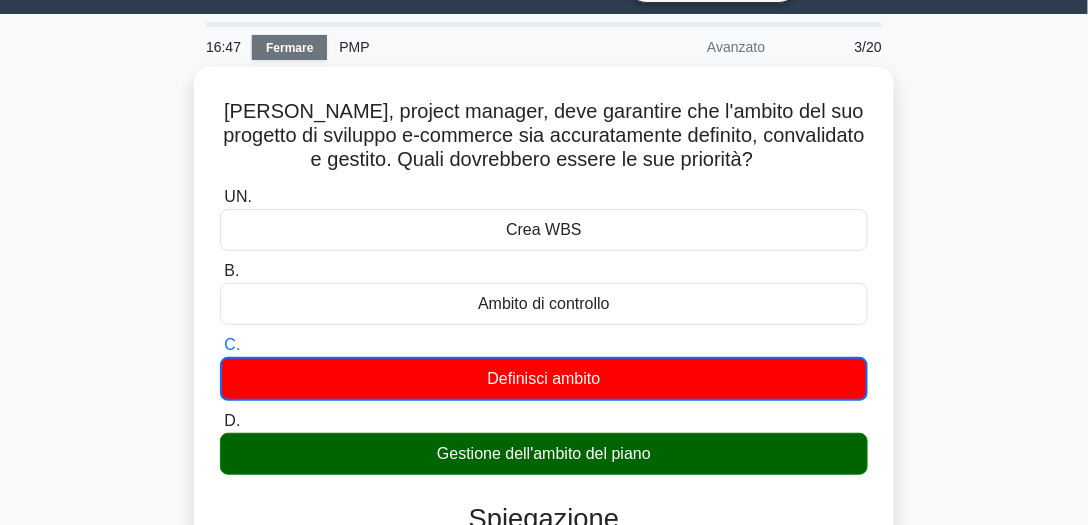 click on "Fermare" at bounding box center (289, 48) 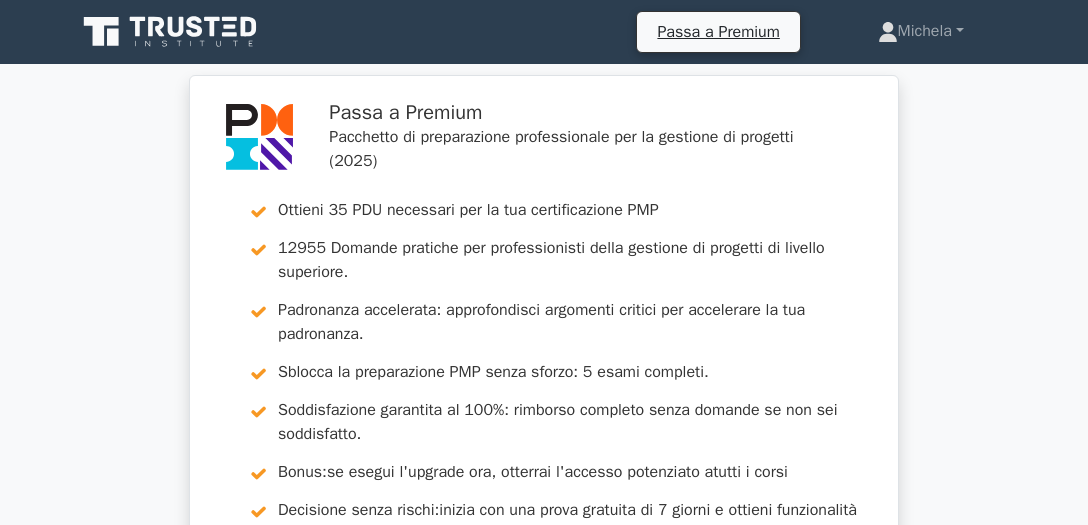 scroll, scrollTop: 0, scrollLeft: 0, axis: both 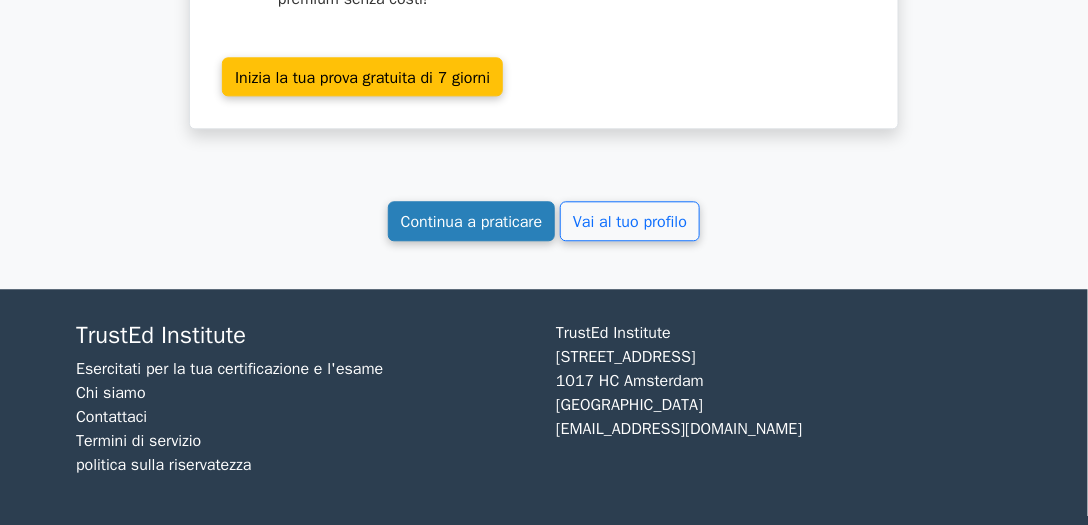 click on "Continua a praticare" at bounding box center [472, 220] 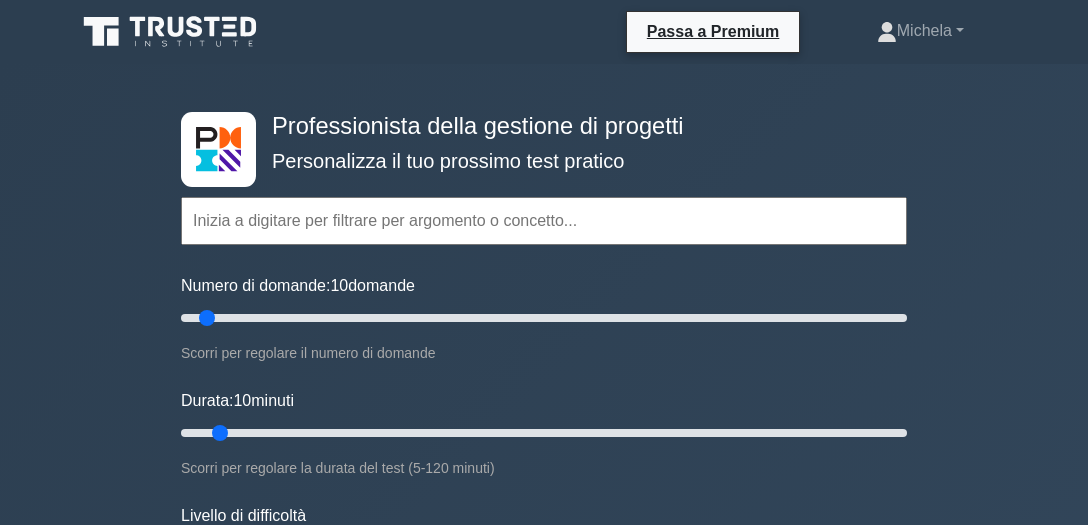 scroll, scrollTop: 0, scrollLeft: 0, axis: both 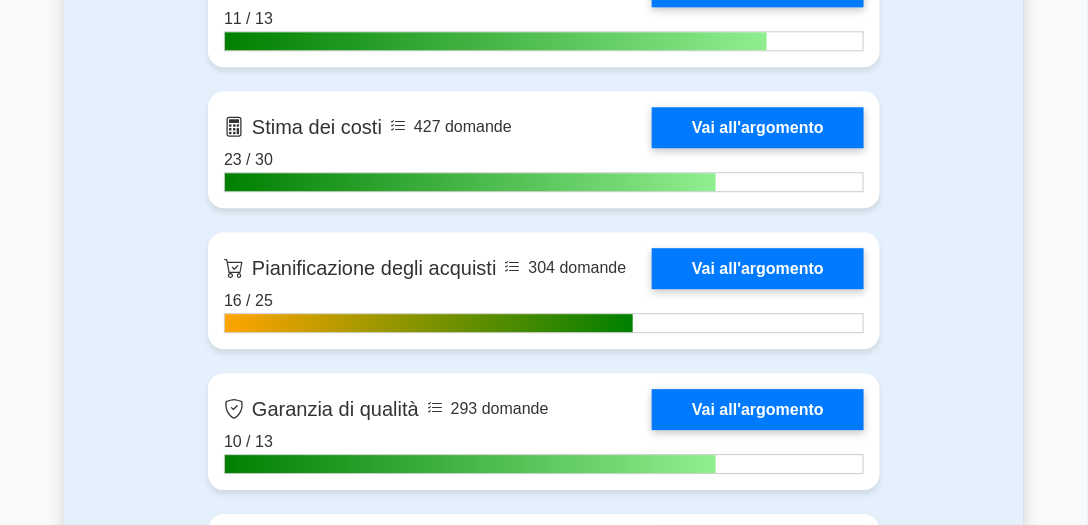 click on "Contenuto del pacchetto Project Management Professional
9524 domande PMP raggruppate in 40 argomenti e 412 concetti
Gestione dell'ambito
320 domande
Vai all'argomento
15 / 19
292 domande" at bounding box center [544, 1182] 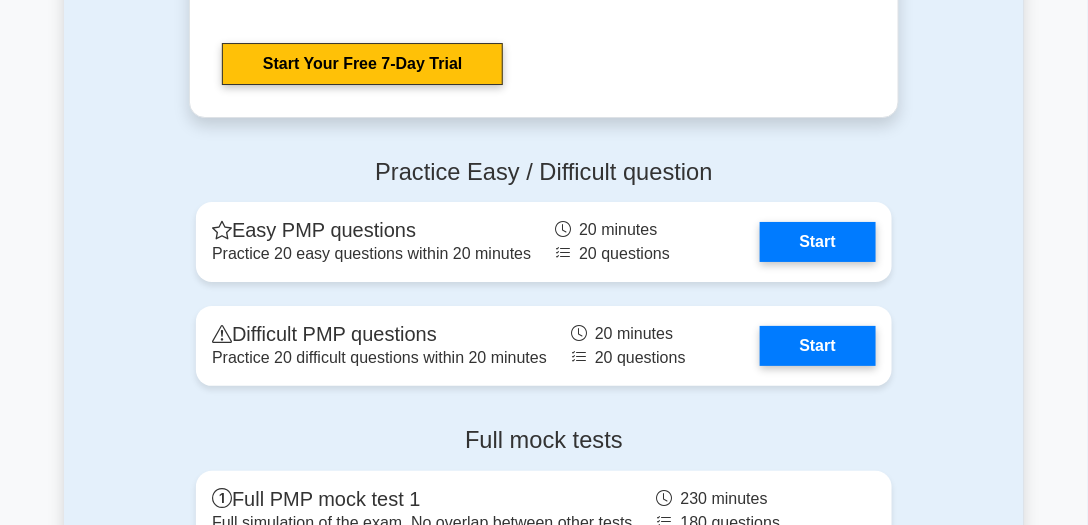 scroll, scrollTop: 7378, scrollLeft: 0, axis: vertical 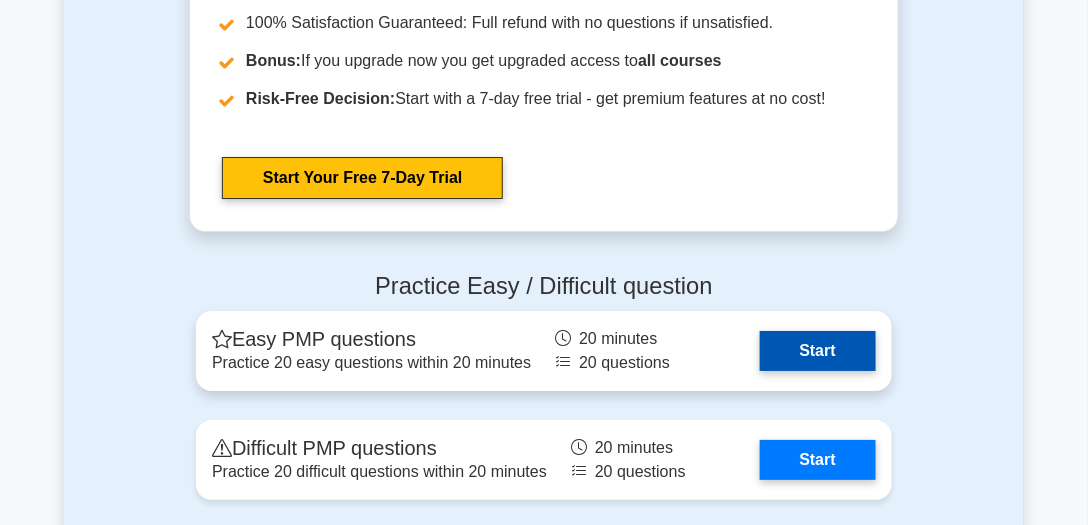 click on "Start" at bounding box center [818, 351] 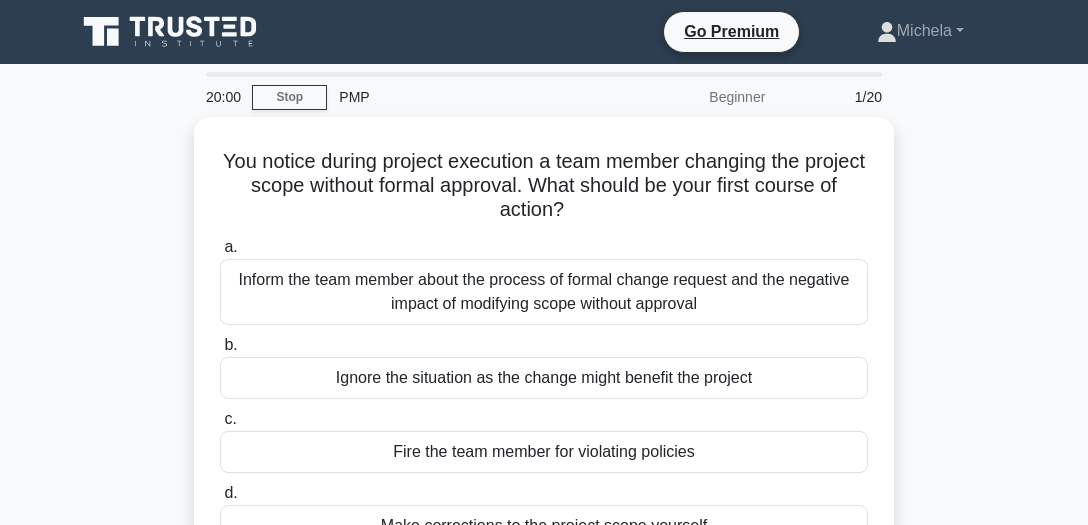 scroll, scrollTop: 0, scrollLeft: 0, axis: both 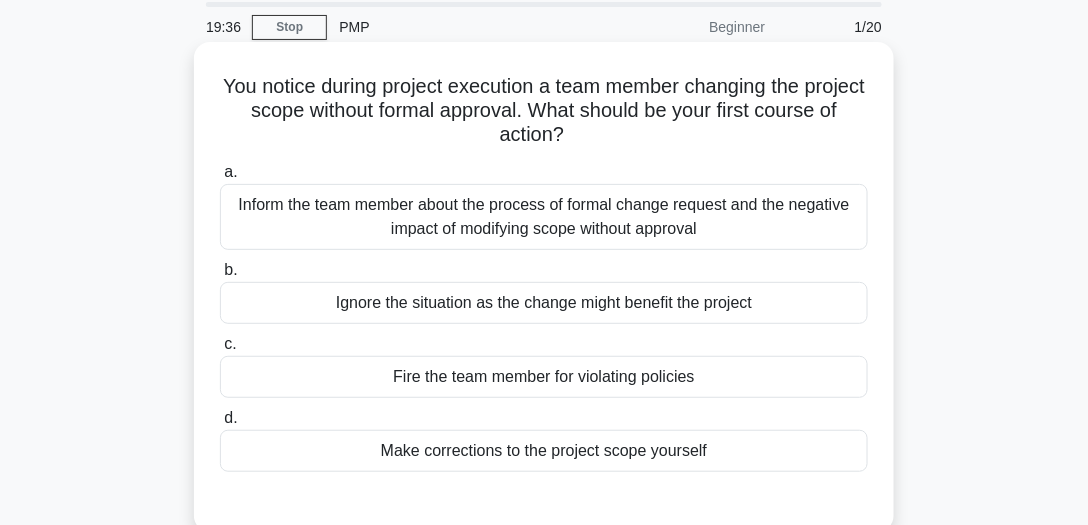 click on "Inform the team member about the process of formal change request and the negative impact of modifying scope without approval" at bounding box center [544, 217] 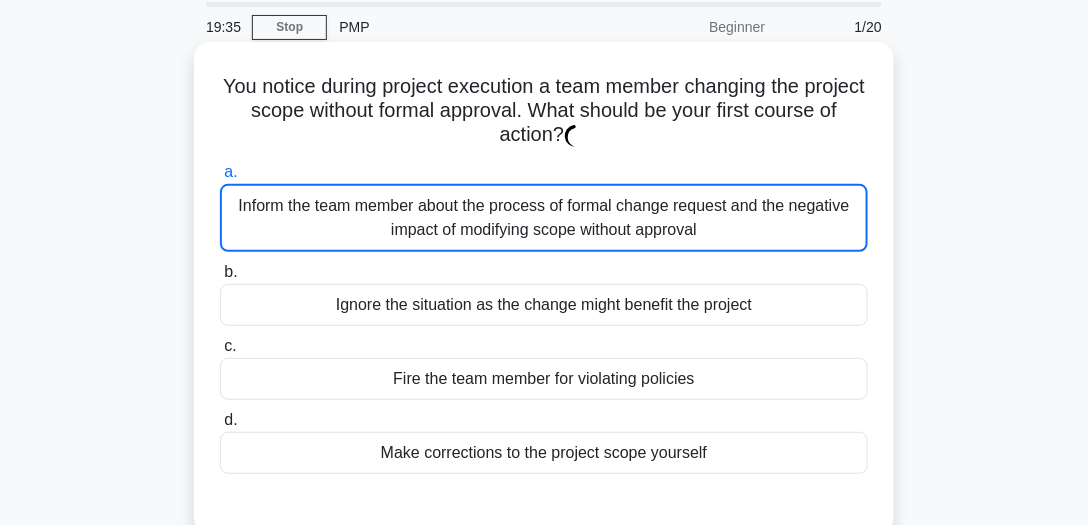 click on "Inform the team member about the process of formal change request and the negative impact of modifying scope without approval" at bounding box center (544, 218) 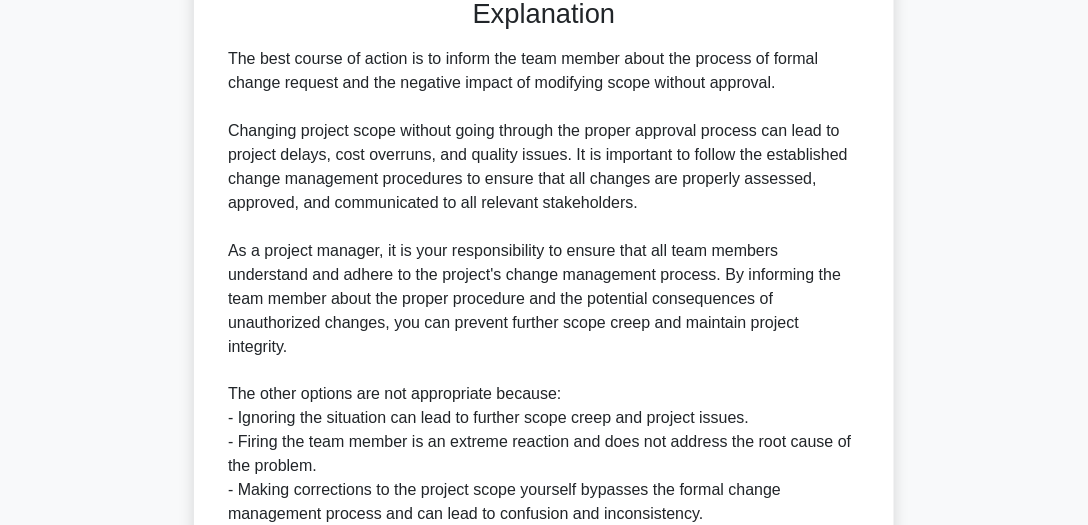 scroll, scrollTop: 70, scrollLeft: 0, axis: vertical 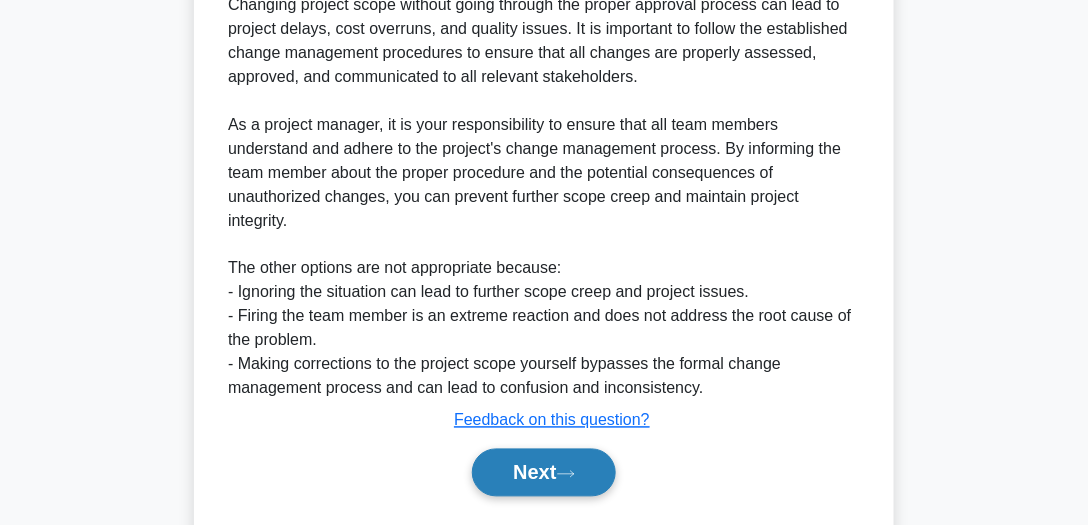 click 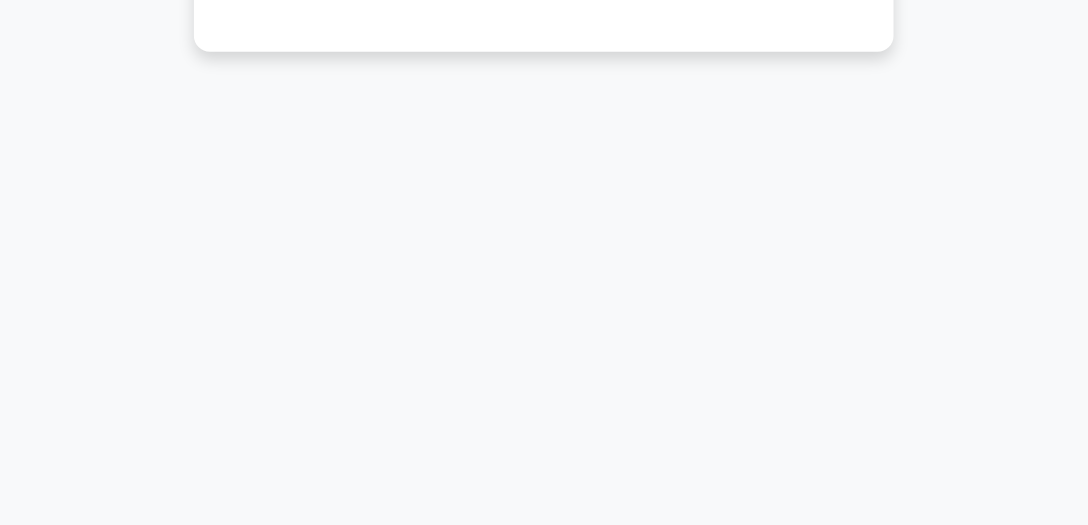 scroll, scrollTop: 555, scrollLeft: 0, axis: vertical 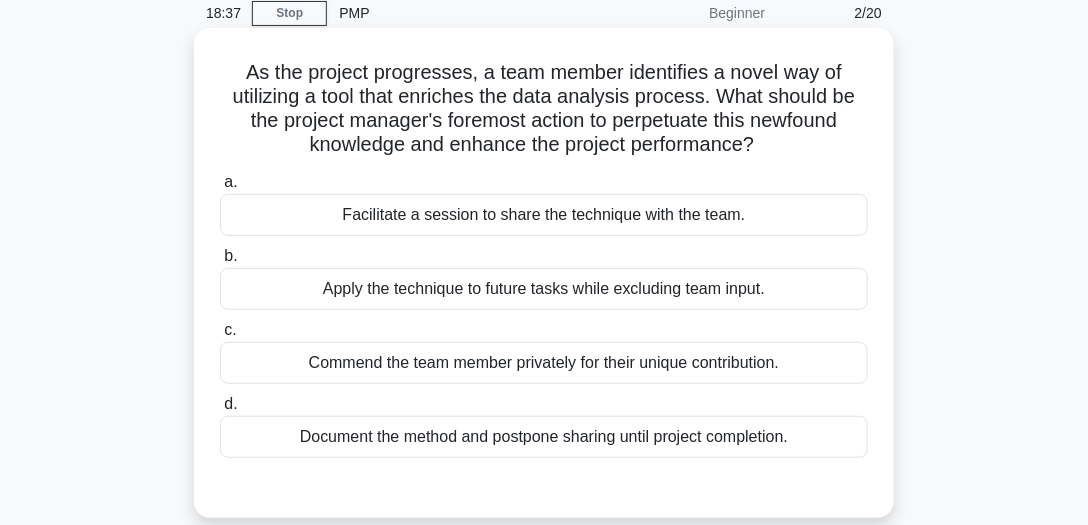 click on "Document the method and postpone sharing until project completion." at bounding box center [544, 437] 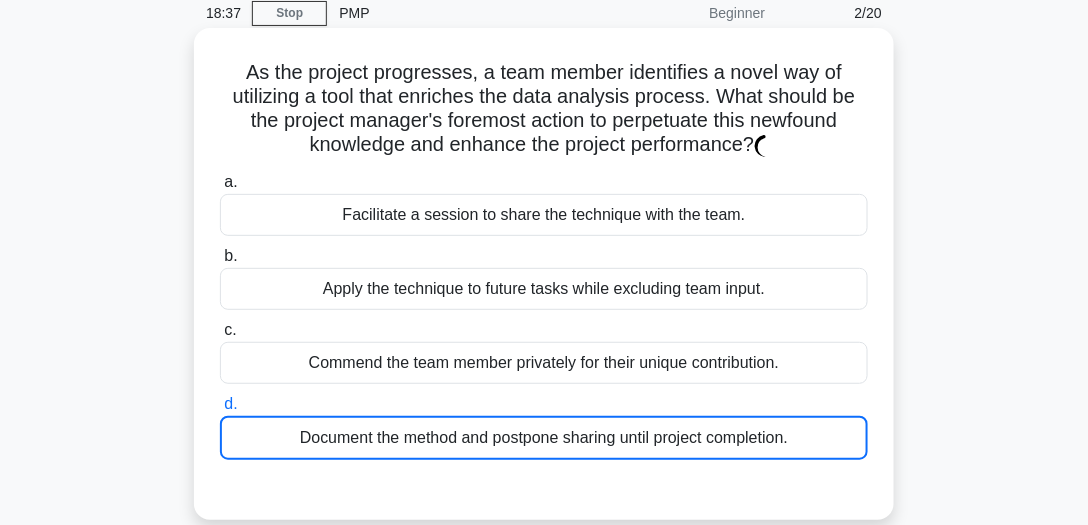 click on "Document the method and postpone sharing until project completion." at bounding box center [544, 438] 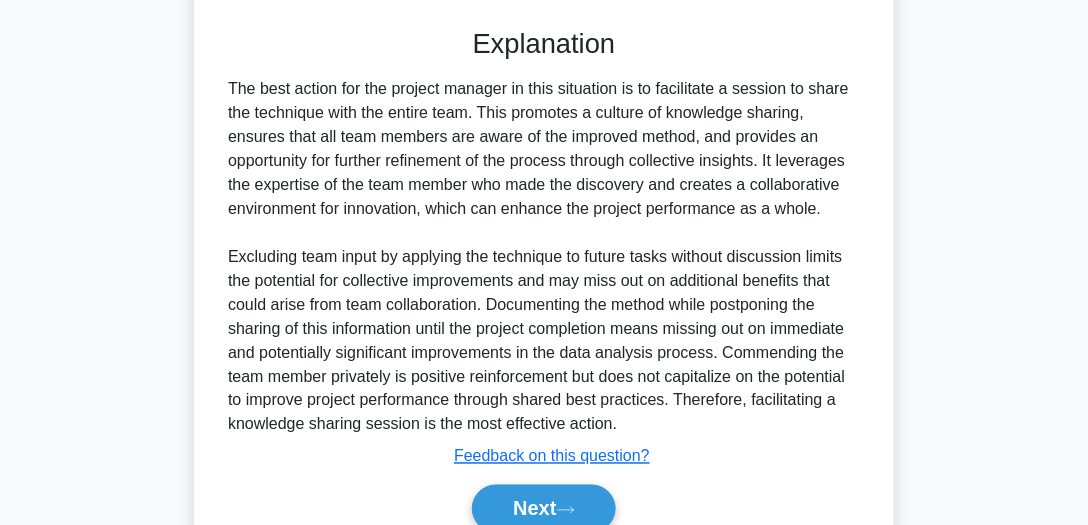 scroll, scrollTop: 84, scrollLeft: 0, axis: vertical 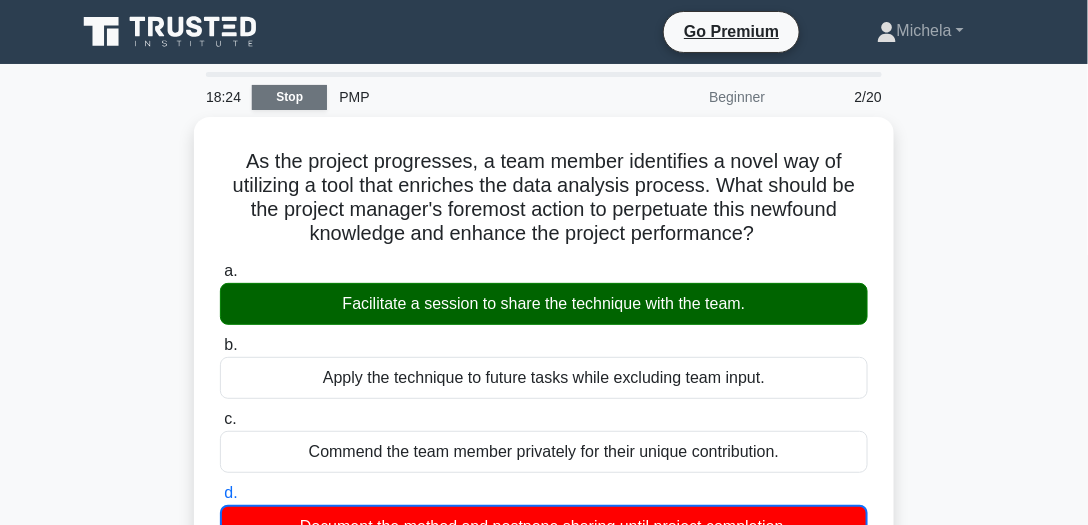 click on "Stop" at bounding box center [289, 97] 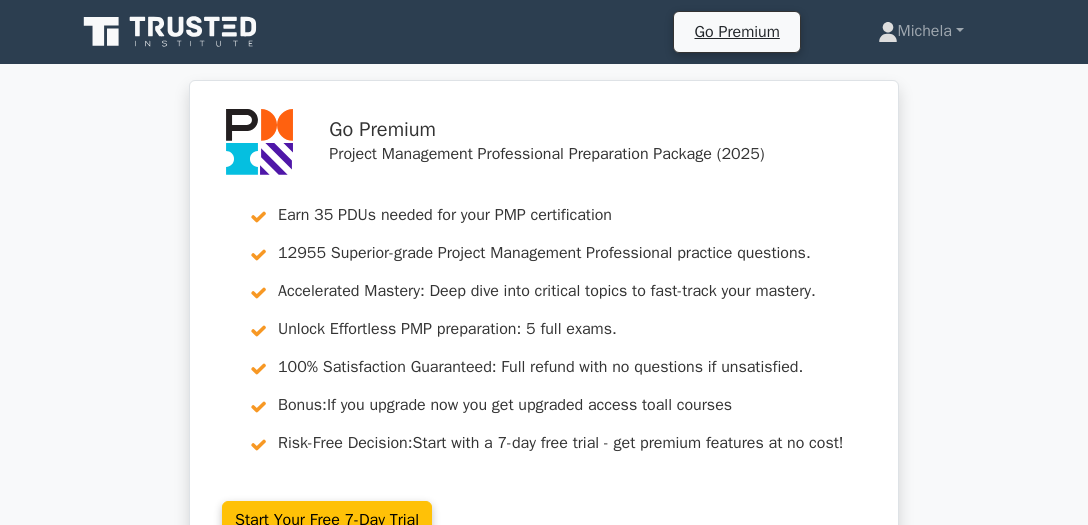 scroll, scrollTop: 0, scrollLeft: 0, axis: both 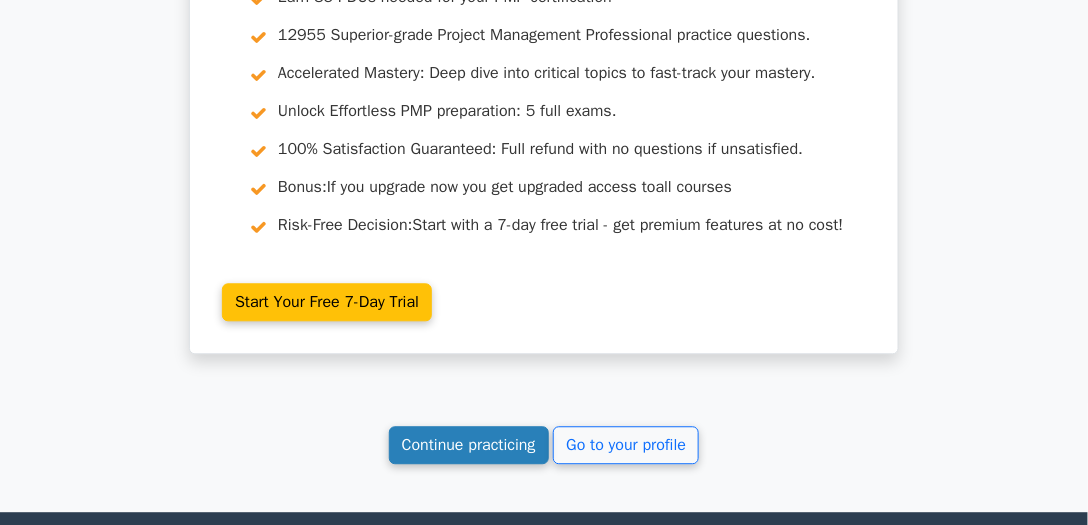 click on "Continue practicing" at bounding box center [469, 445] 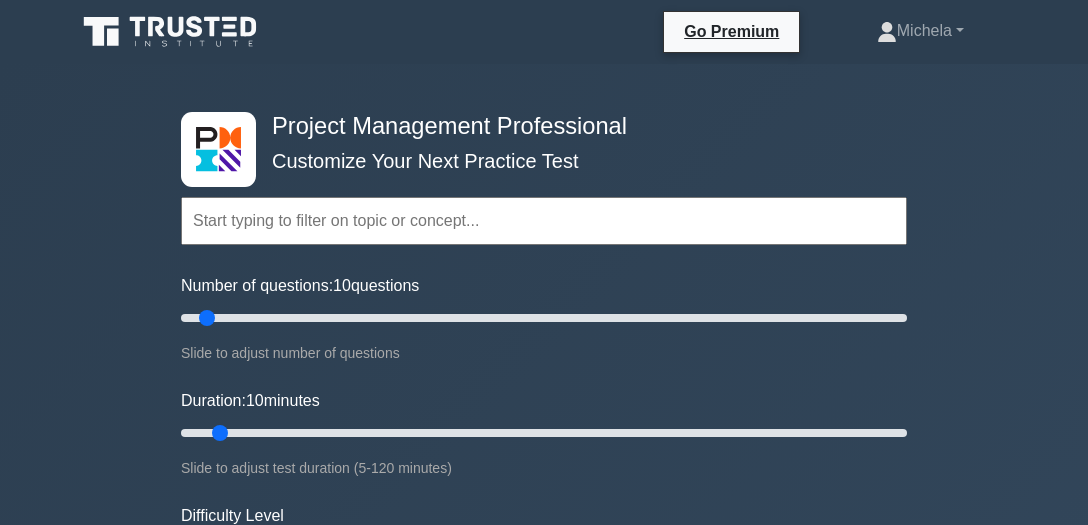 scroll, scrollTop: 0, scrollLeft: 0, axis: both 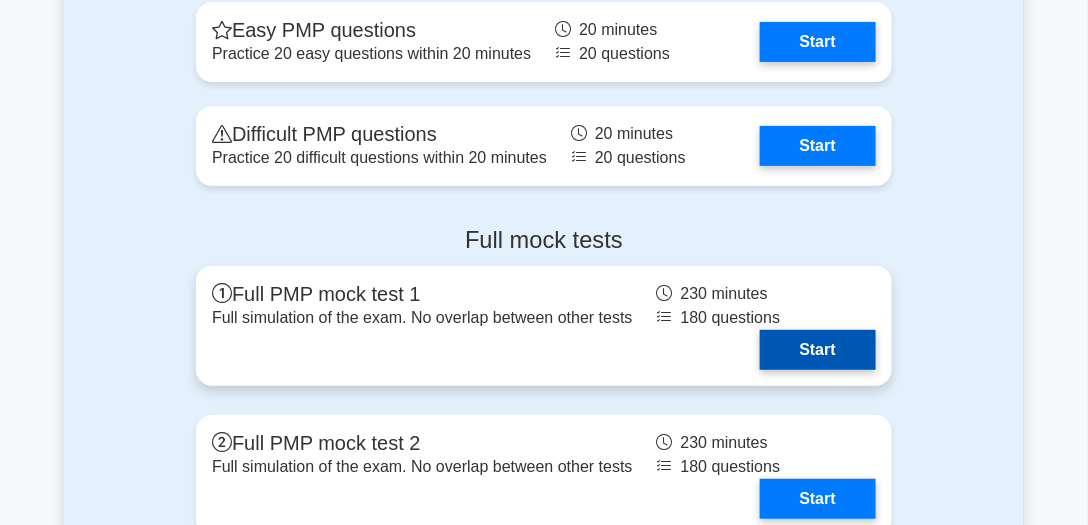 click on "Start" at bounding box center (818, 350) 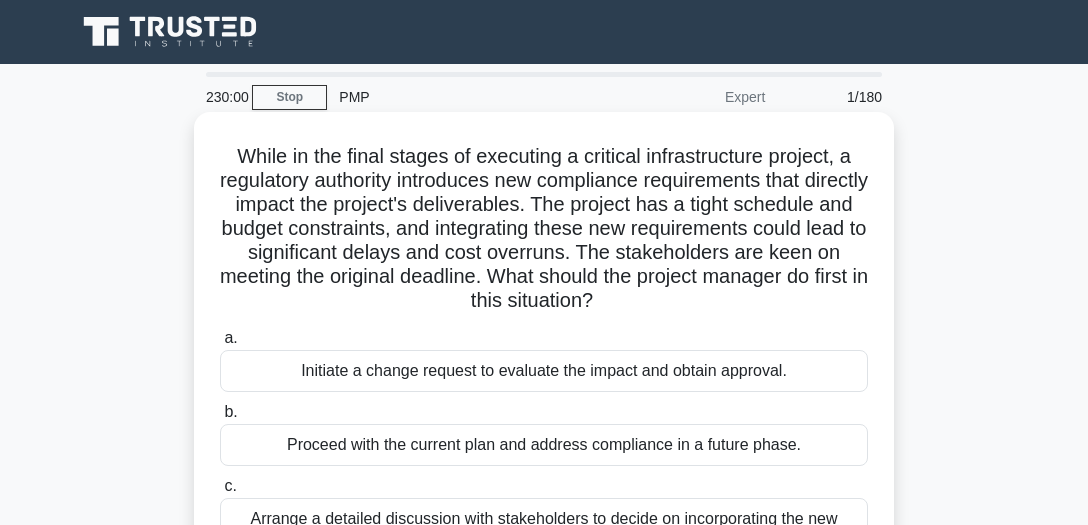 scroll, scrollTop: 0, scrollLeft: 0, axis: both 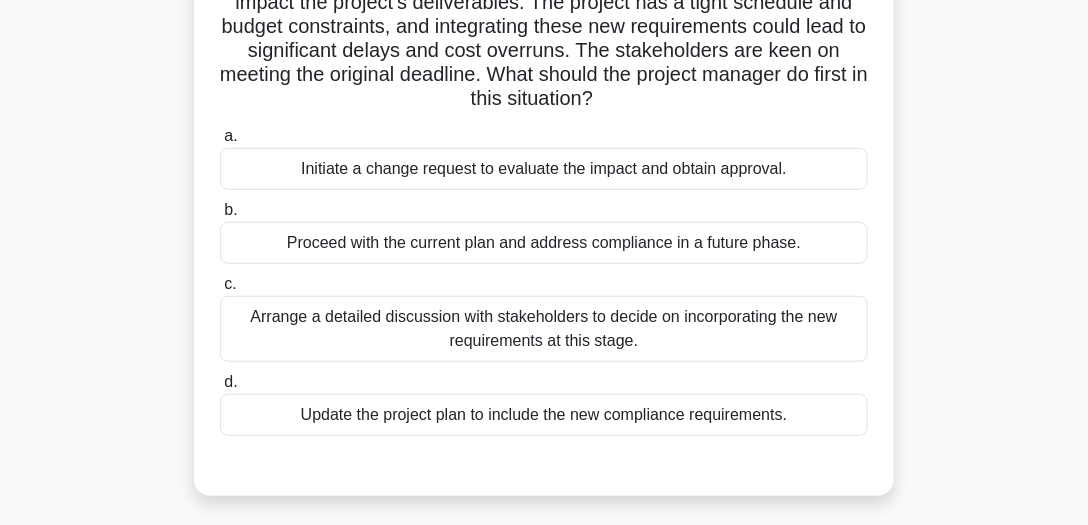 click on "Initiate a change request to evaluate the impact and obtain approval." at bounding box center [544, 169] 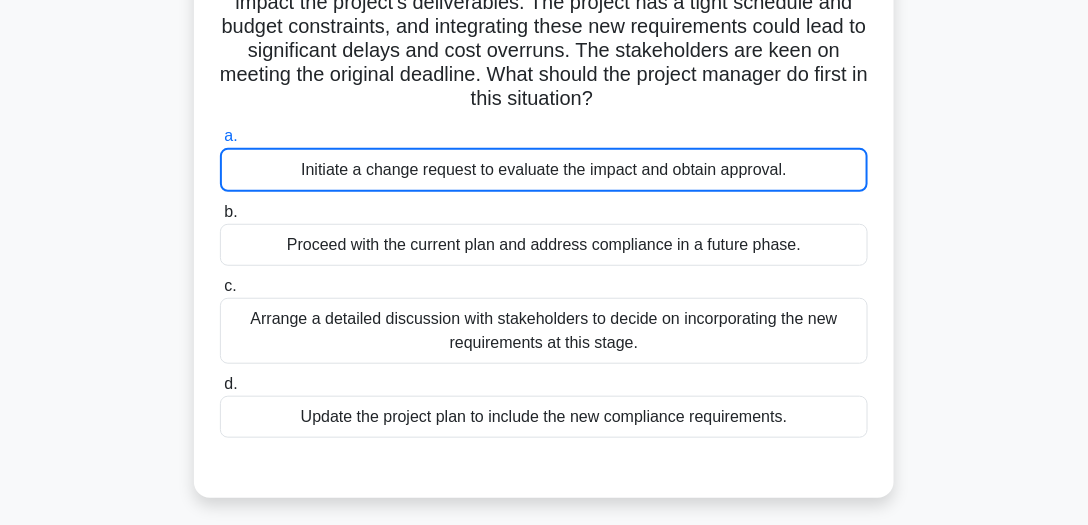 click on "Initiate a change request to evaluate the impact and obtain approval." at bounding box center [544, 170] 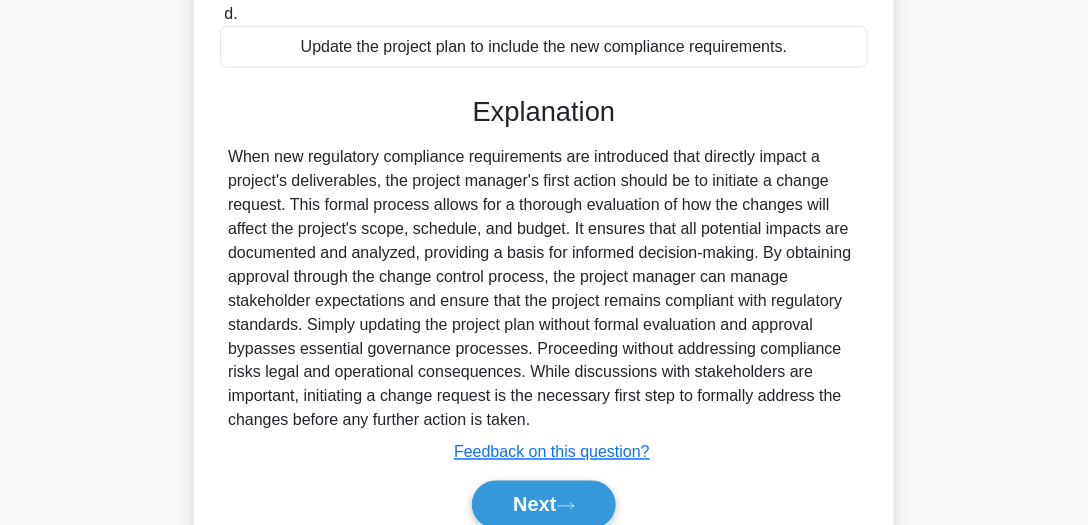 scroll, scrollTop: 656, scrollLeft: 0, axis: vertical 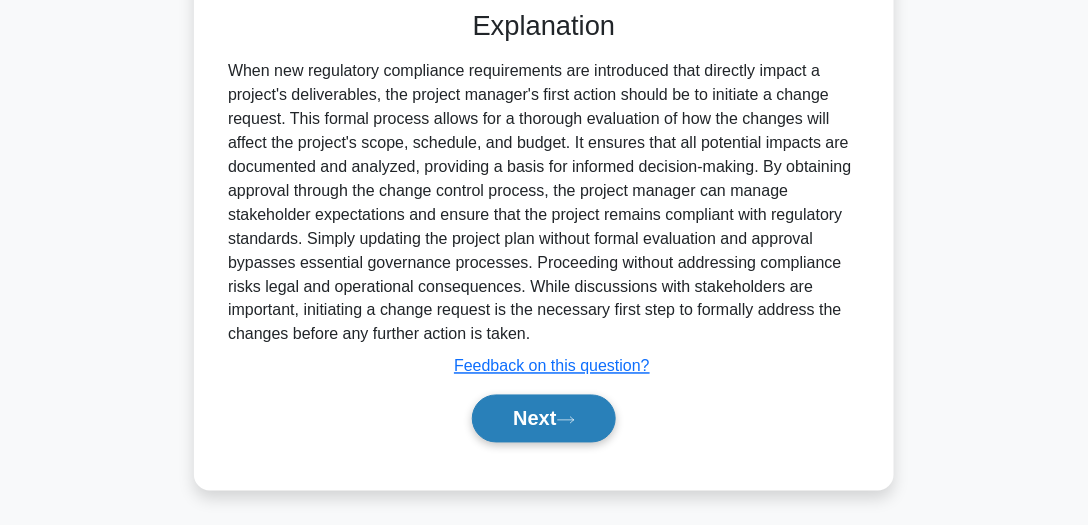 drag, startPoint x: 458, startPoint y: 401, endPoint x: 490, endPoint y: 412, distance: 33.83785 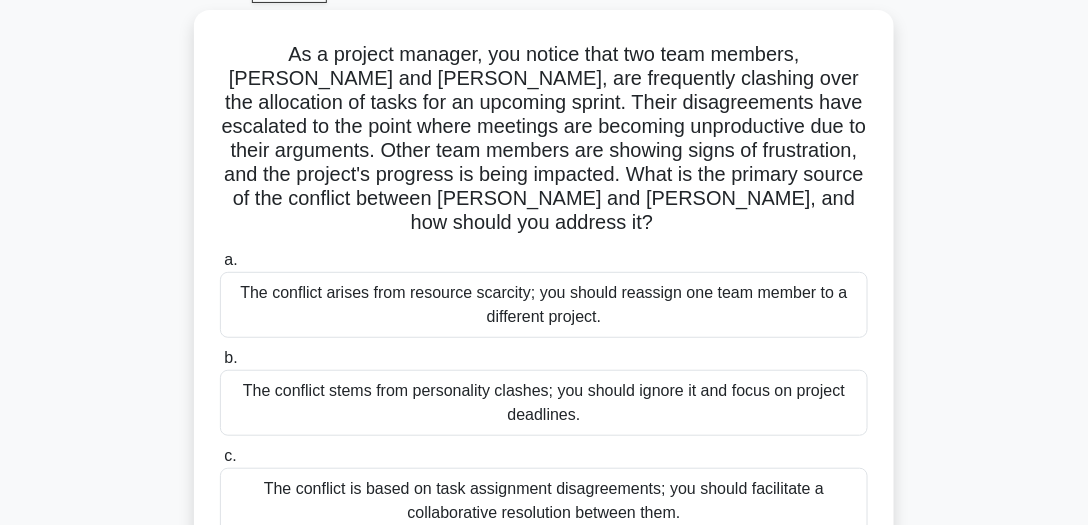 scroll, scrollTop: 106, scrollLeft: 0, axis: vertical 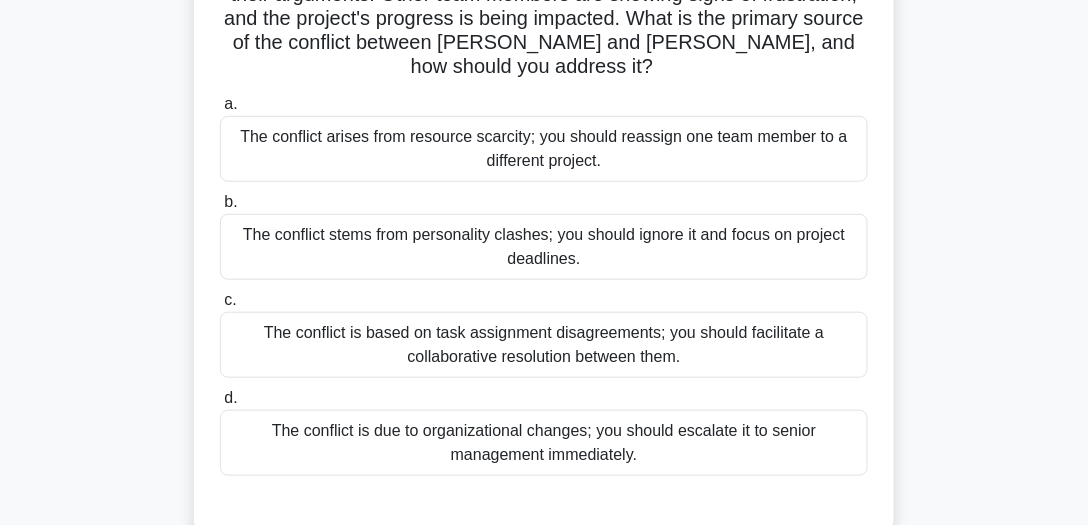 click on "The conflict is based on task assignment disagreements; you should facilitate a collaborative resolution between them." at bounding box center (544, 345) 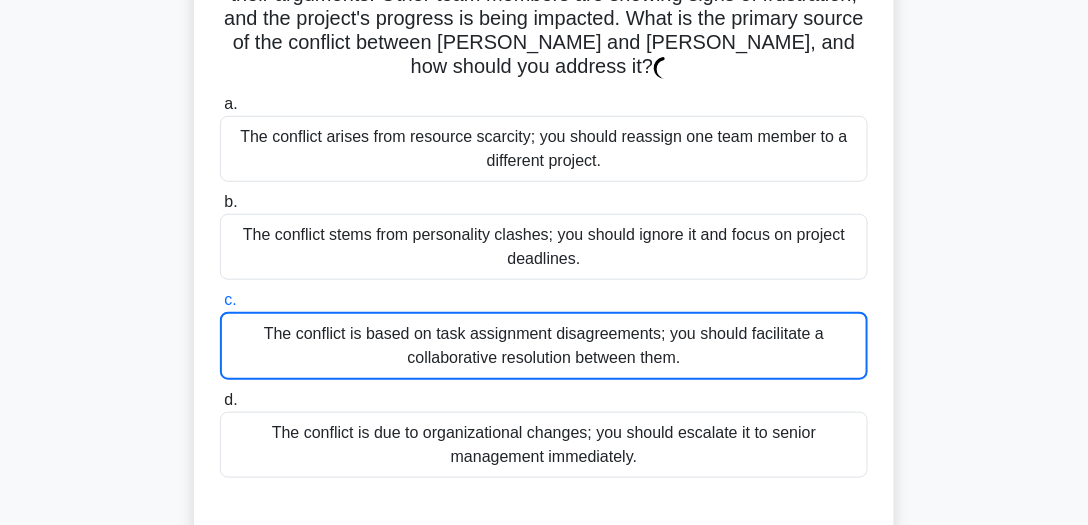 click on "The conflict is based on task assignment disagreements; you should facilitate a collaborative resolution between them." at bounding box center [544, 346] 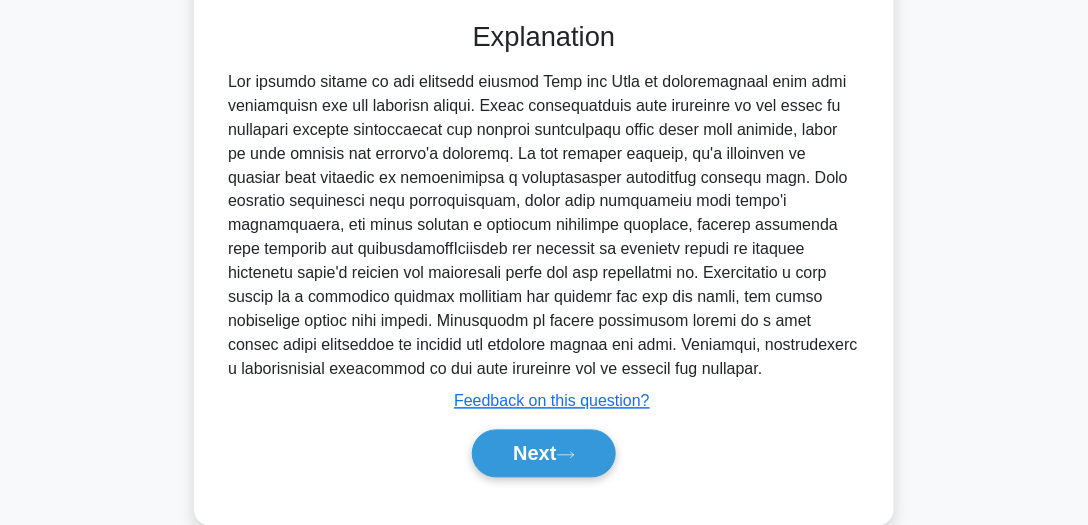 scroll, scrollTop: 752, scrollLeft: 0, axis: vertical 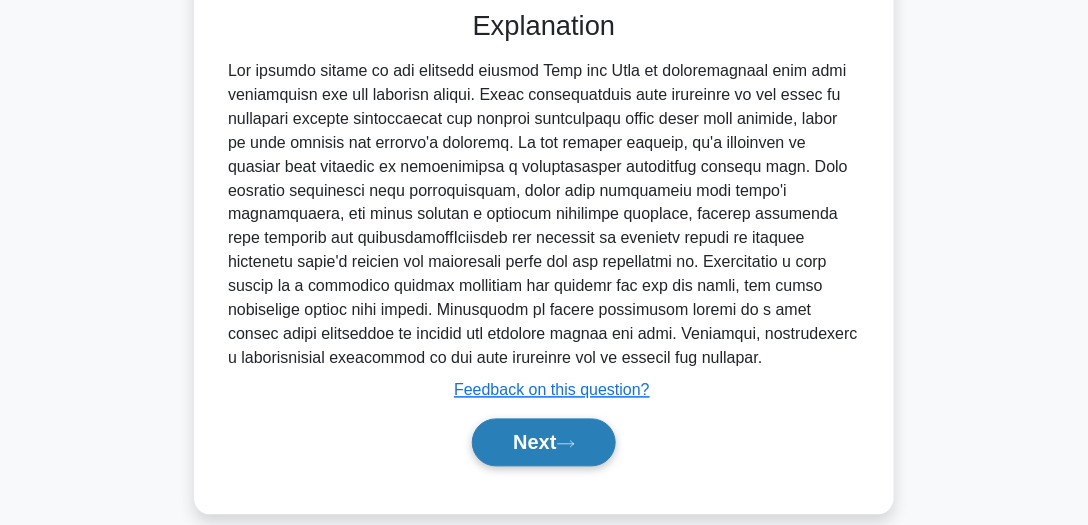 click on "Next" at bounding box center (543, 443) 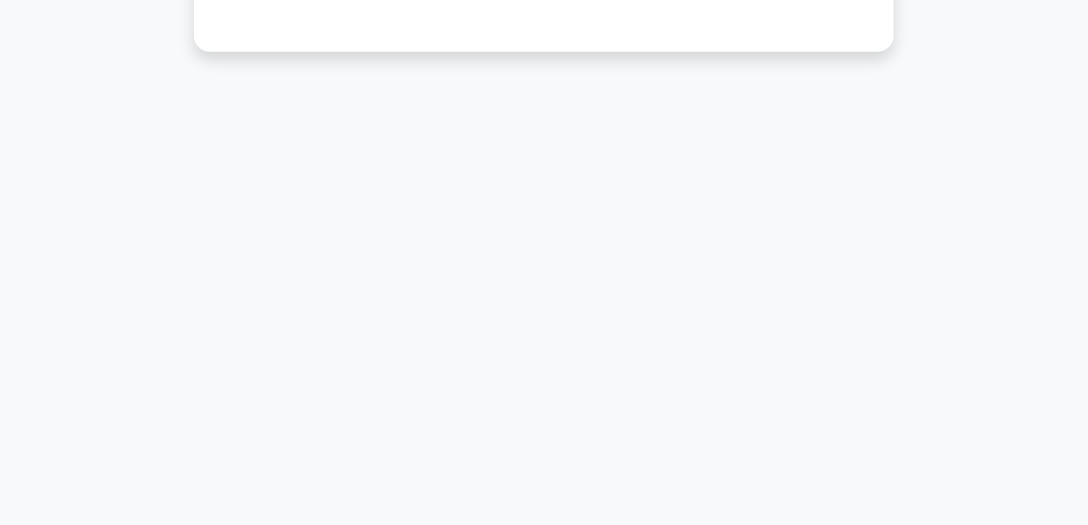 scroll, scrollTop: 555, scrollLeft: 0, axis: vertical 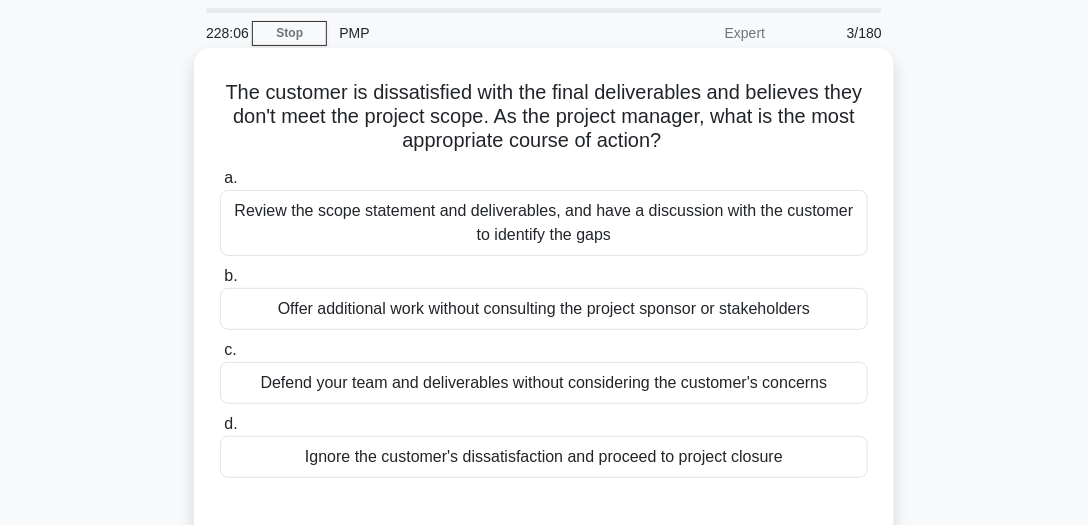 click on "Review the scope statement and deliverables, and have a discussion with the customer to identify the gaps" at bounding box center [544, 223] 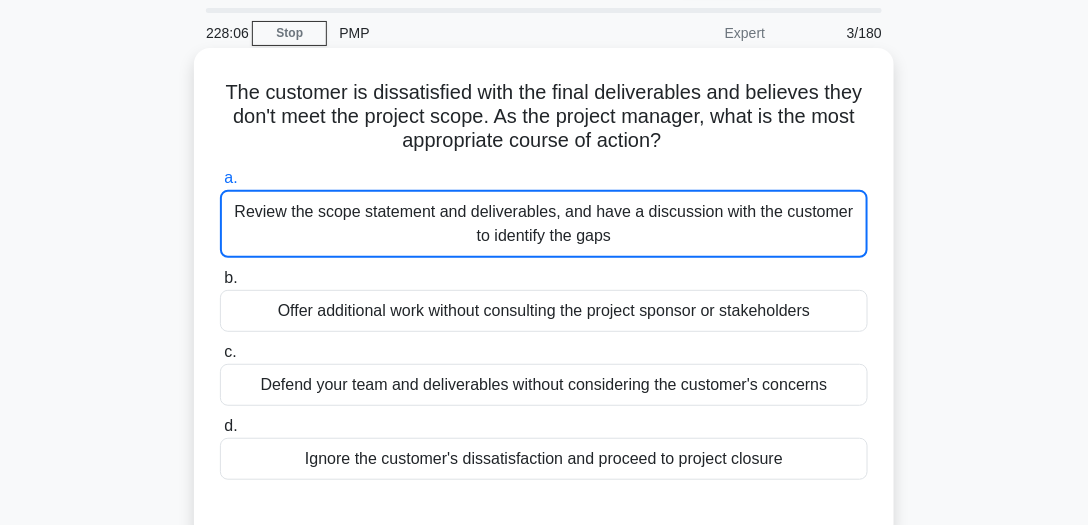 click on "Review the scope statement and deliverables, and have a discussion with the customer to identify the gaps" at bounding box center [544, 224] 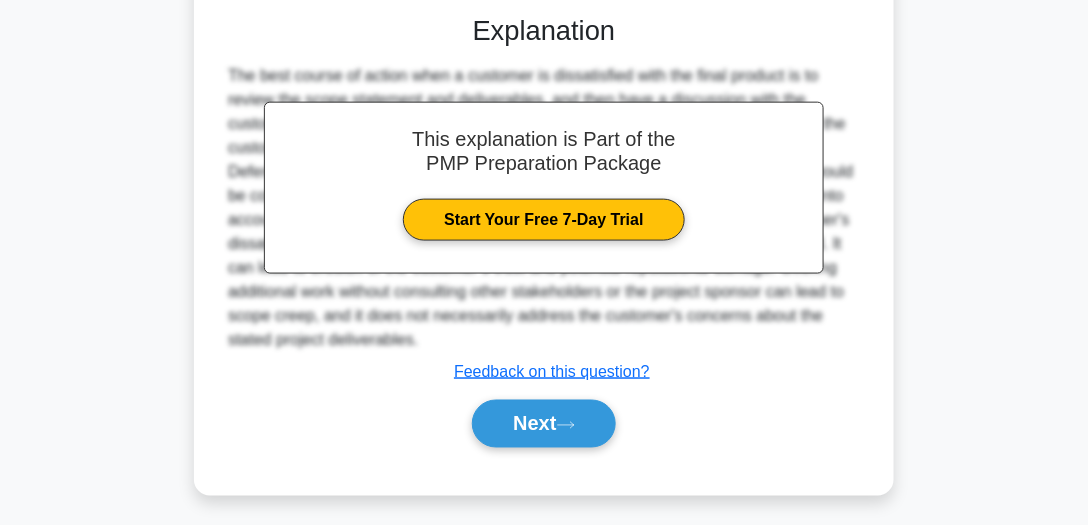 scroll, scrollTop: 64, scrollLeft: 0, axis: vertical 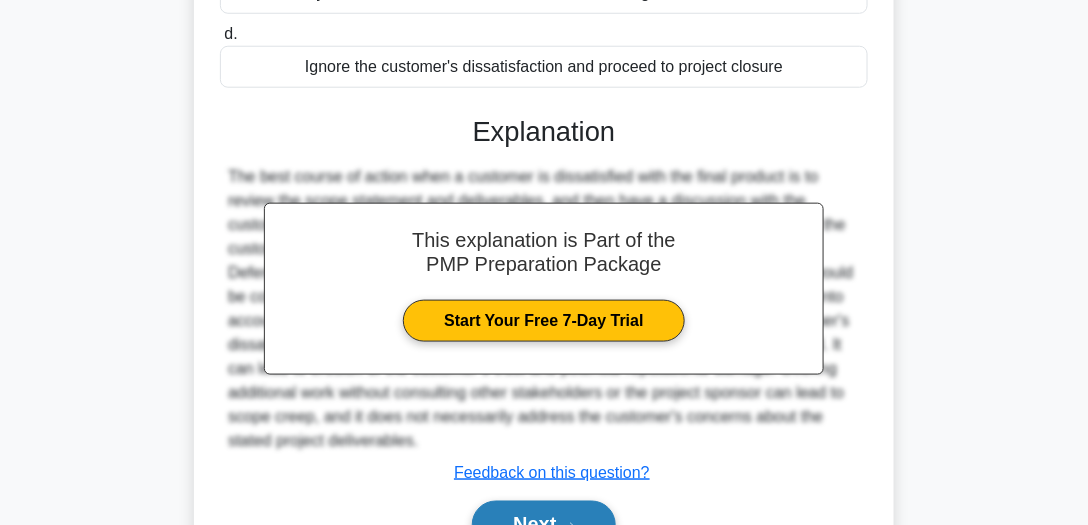 click on "Next" at bounding box center (543, 525) 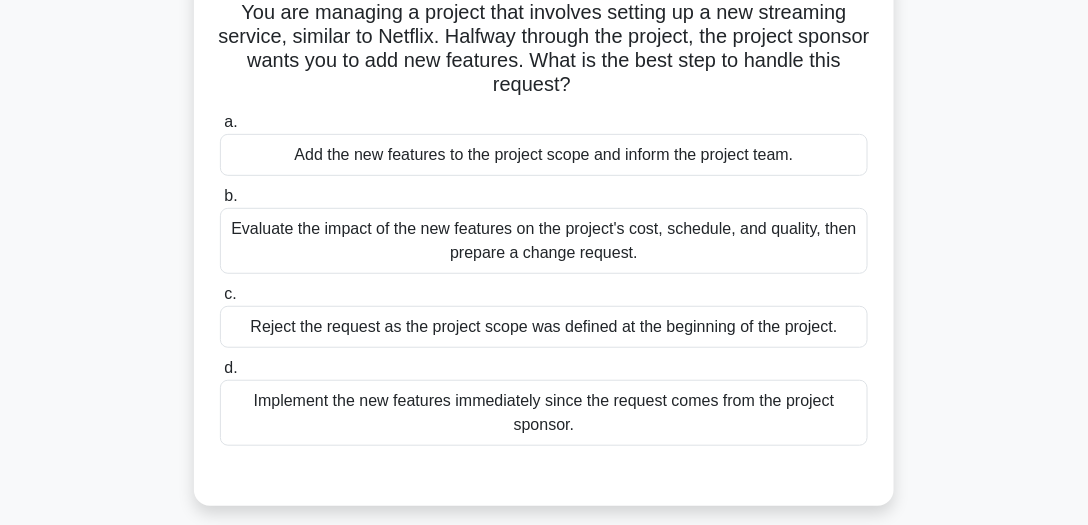 scroll, scrollTop: 129, scrollLeft: 0, axis: vertical 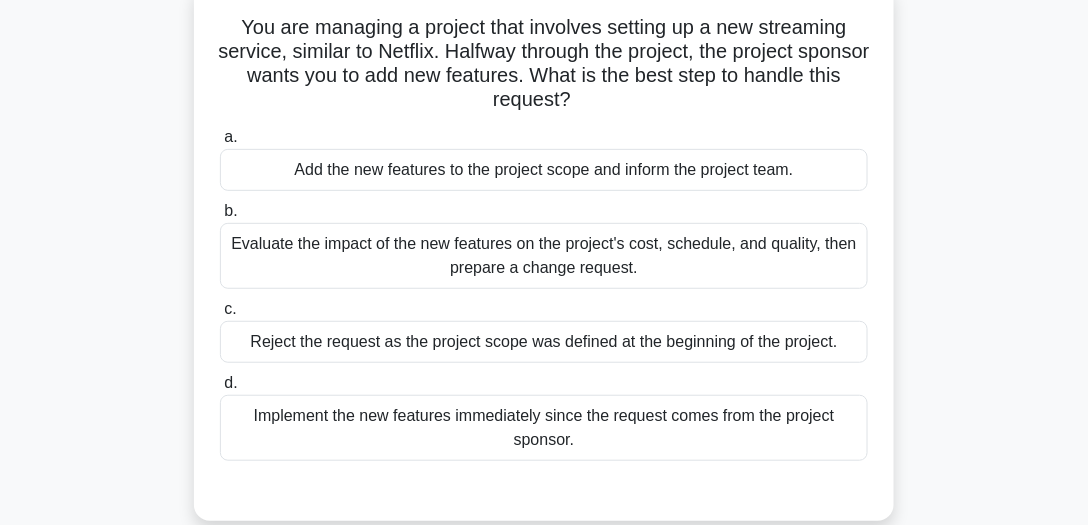 click on "Evaluate the impact of the new features on the project's cost, schedule, and quality, then prepare a change request." at bounding box center (544, 256) 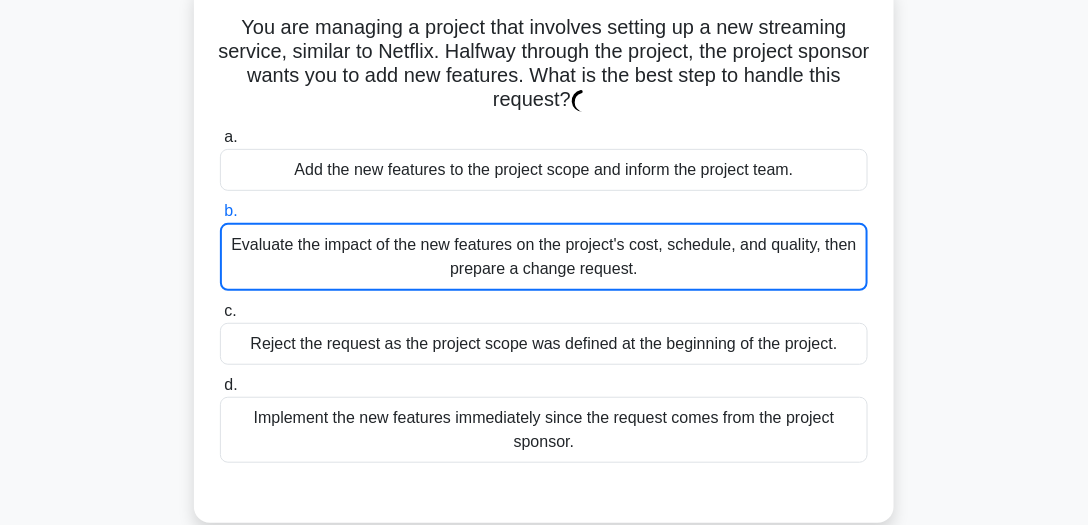 click on "Evaluate the impact of the new features on the project's cost, schedule, and quality, then prepare a change request." at bounding box center (544, 257) 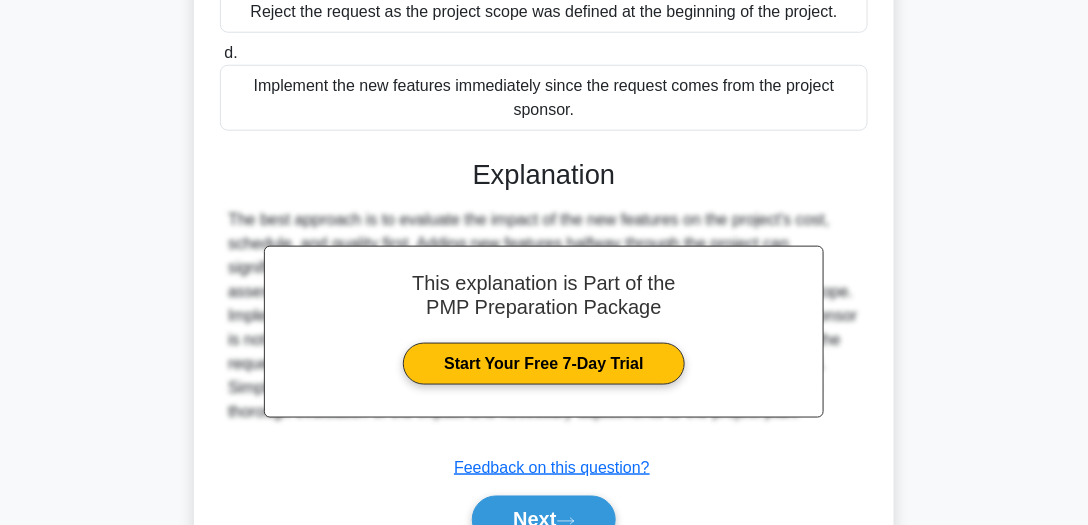 scroll, scrollTop: 560, scrollLeft: 0, axis: vertical 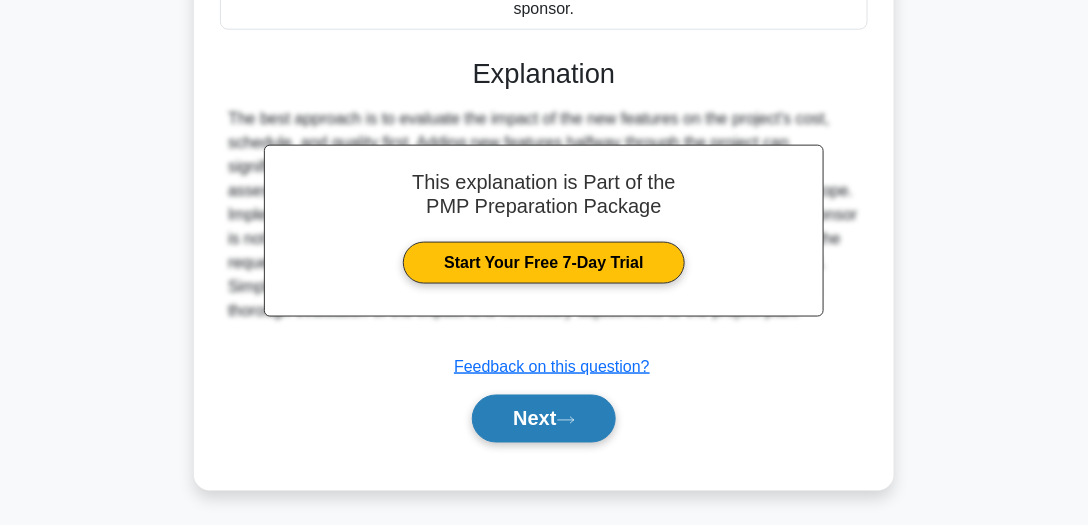click on "Next" at bounding box center [543, 419] 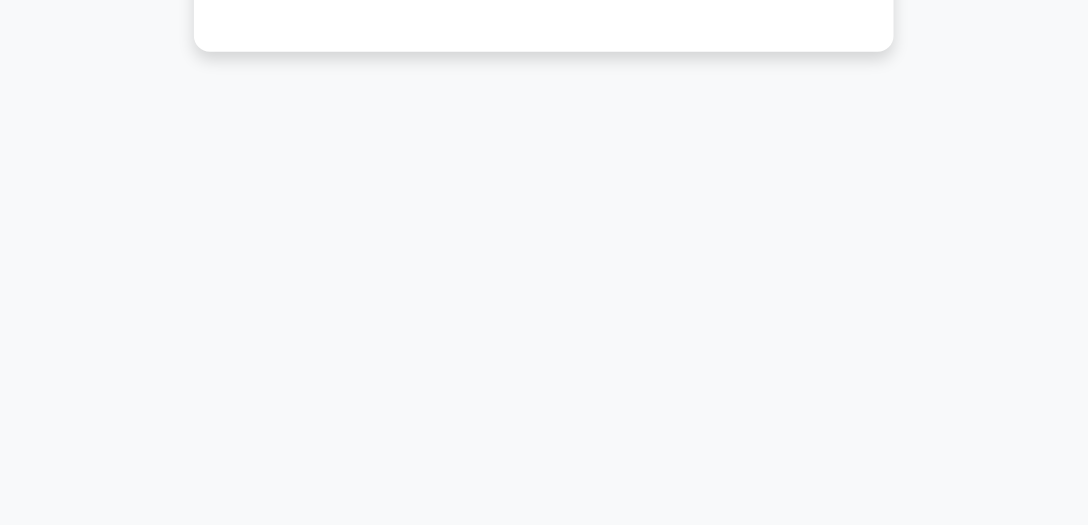 scroll, scrollTop: 555, scrollLeft: 0, axis: vertical 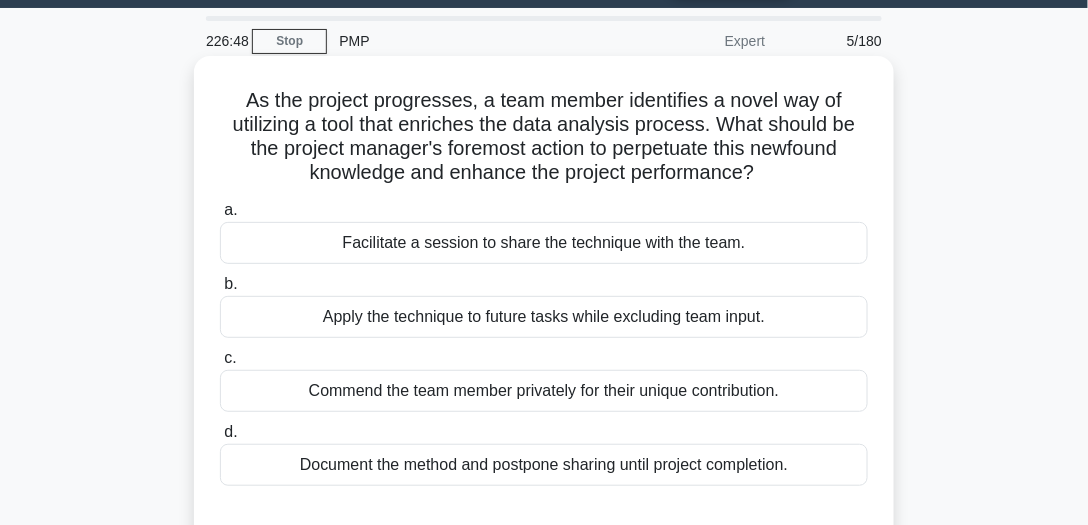 click on "Facilitate a session to share the technique with the team." at bounding box center [544, 243] 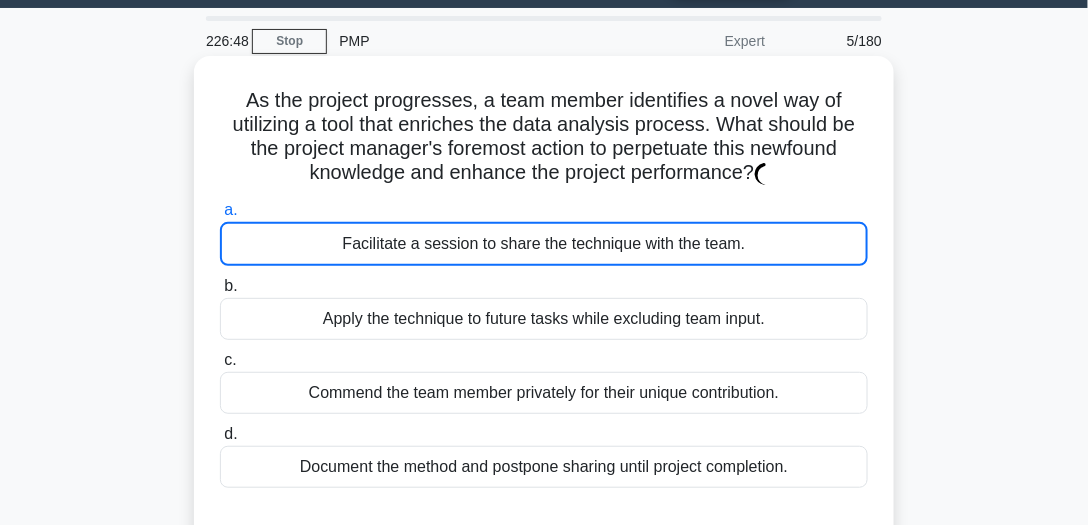 click on "Facilitate a session to share the technique with the team." at bounding box center [544, 244] 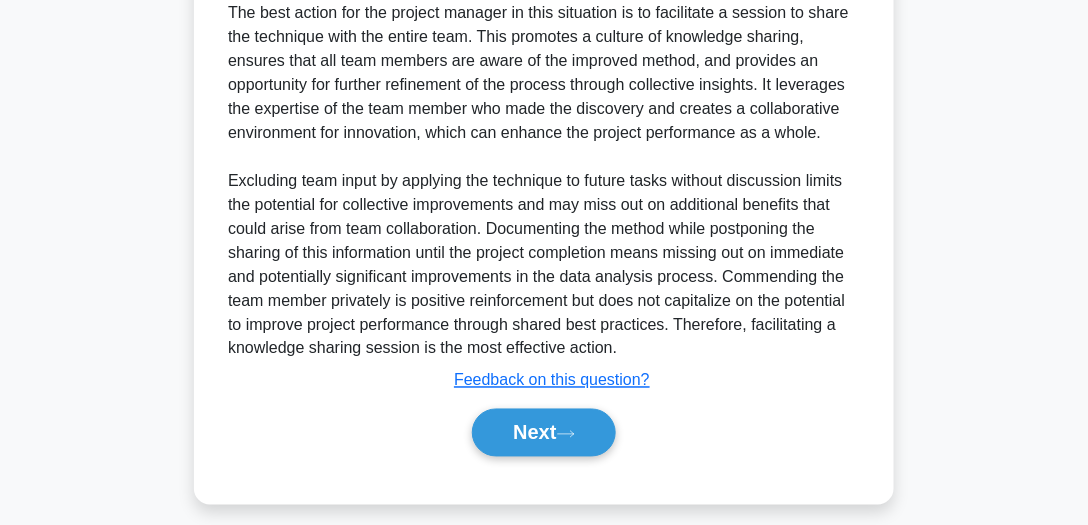 scroll, scrollTop: 56, scrollLeft: 0, axis: vertical 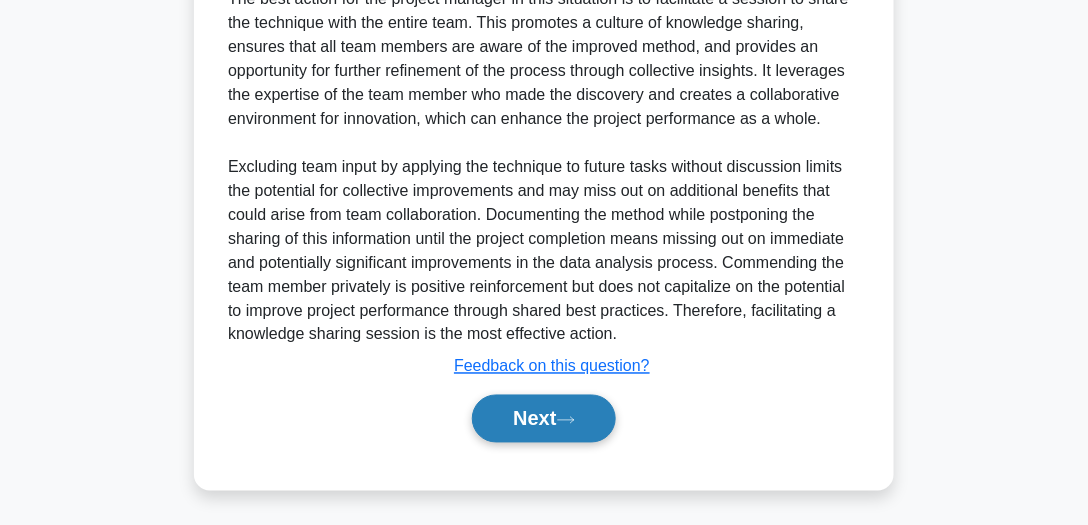 click on "Next" at bounding box center (543, 419) 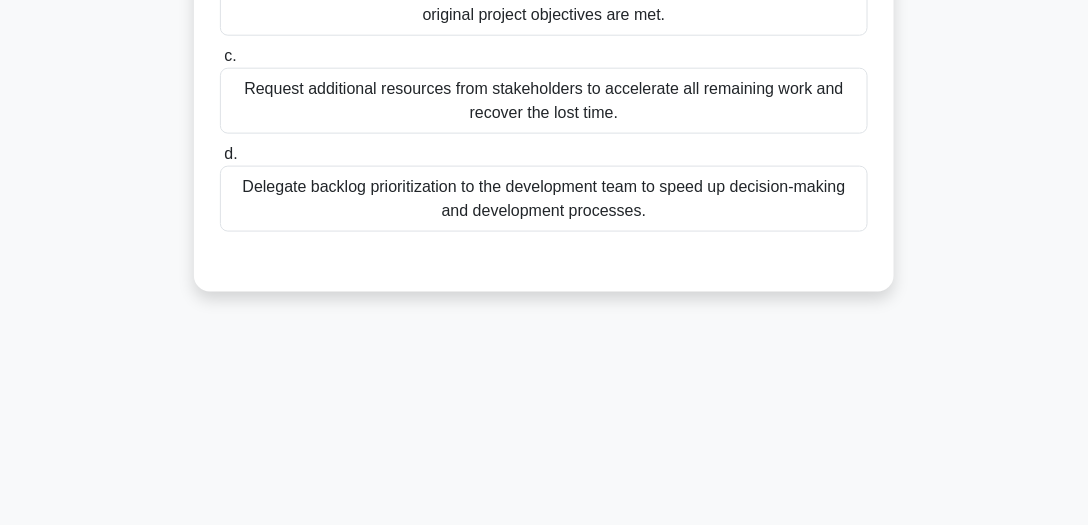 scroll, scrollTop: 555, scrollLeft: 0, axis: vertical 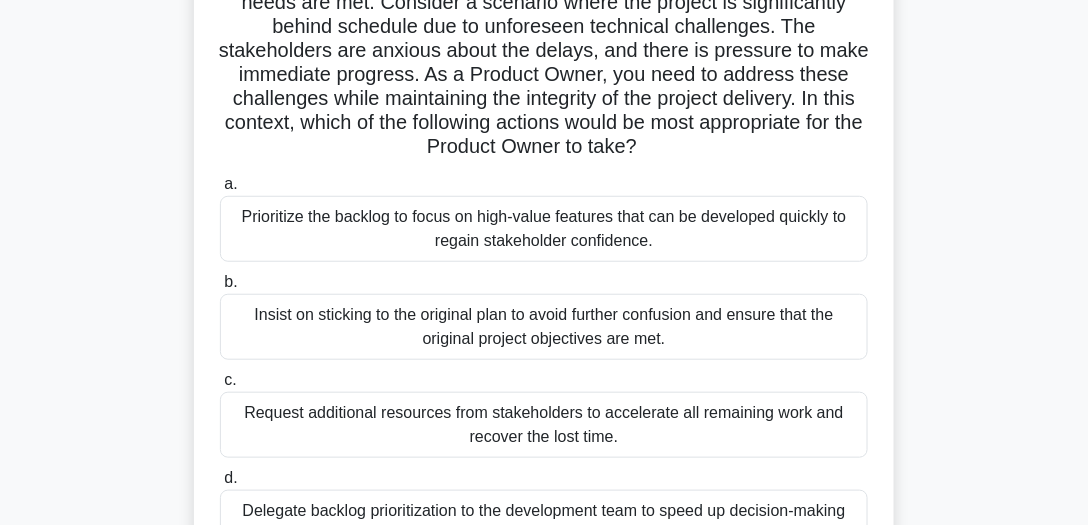click on "Prioritize the backlog to focus on high-value features that can be developed quickly to regain stakeholder confidence." at bounding box center [544, 229] 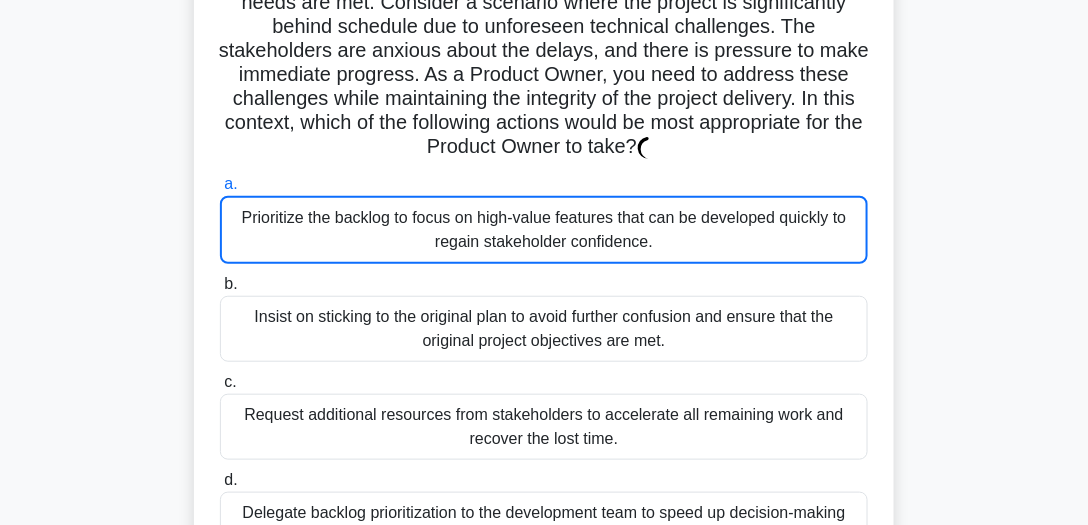 click on "Prioritize the backlog to focus on high-value features that can be developed quickly to regain stakeholder confidence." at bounding box center [544, 230] 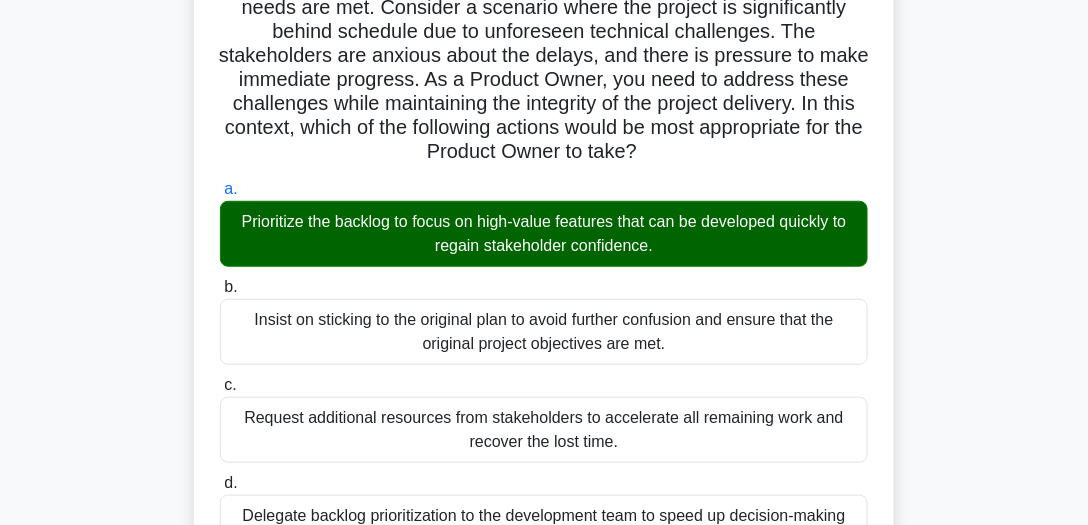 drag, startPoint x: 1088, startPoint y: 249, endPoint x: 1078, endPoint y: 292, distance: 44.14748 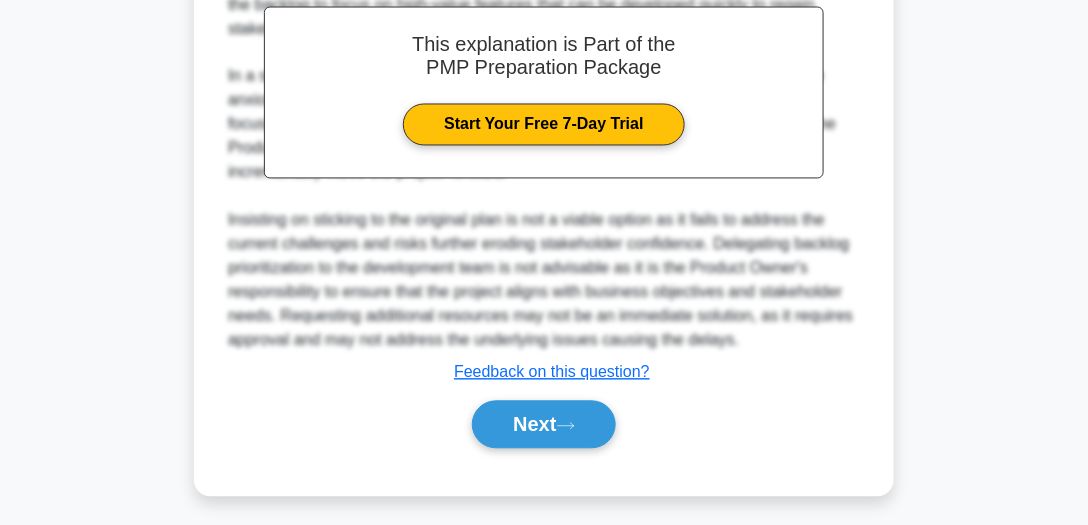 scroll, scrollTop: 896, scrollLeft: 0, axis: vertical 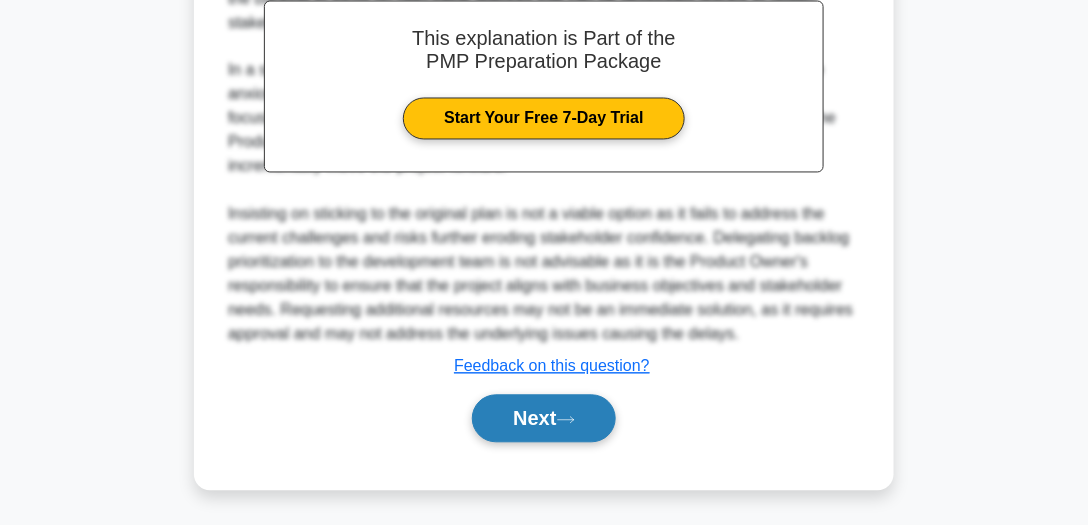 click on "Next" at bounding box center [543, 419] 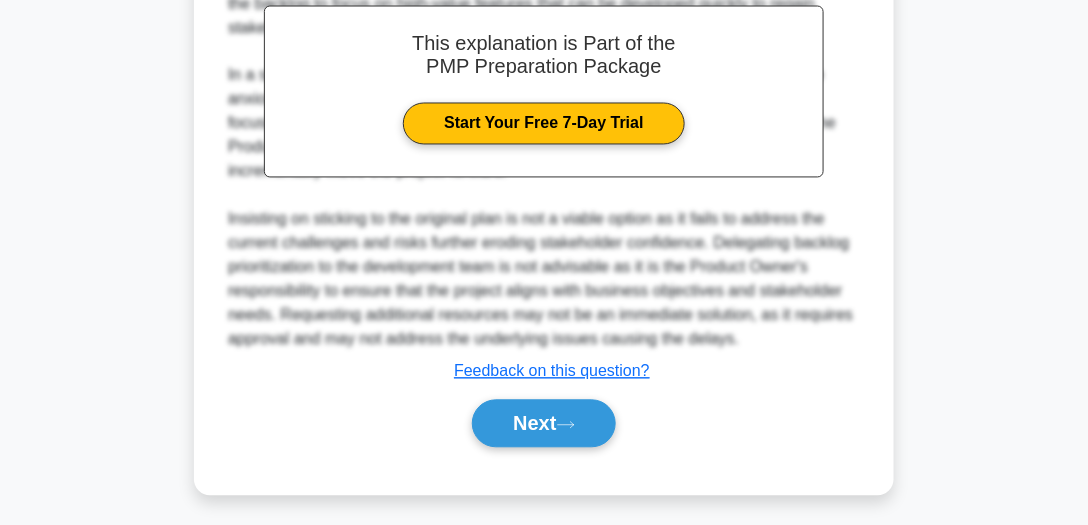scroll, scrollTop: 555, scrollLeft: 0, axis: vertical 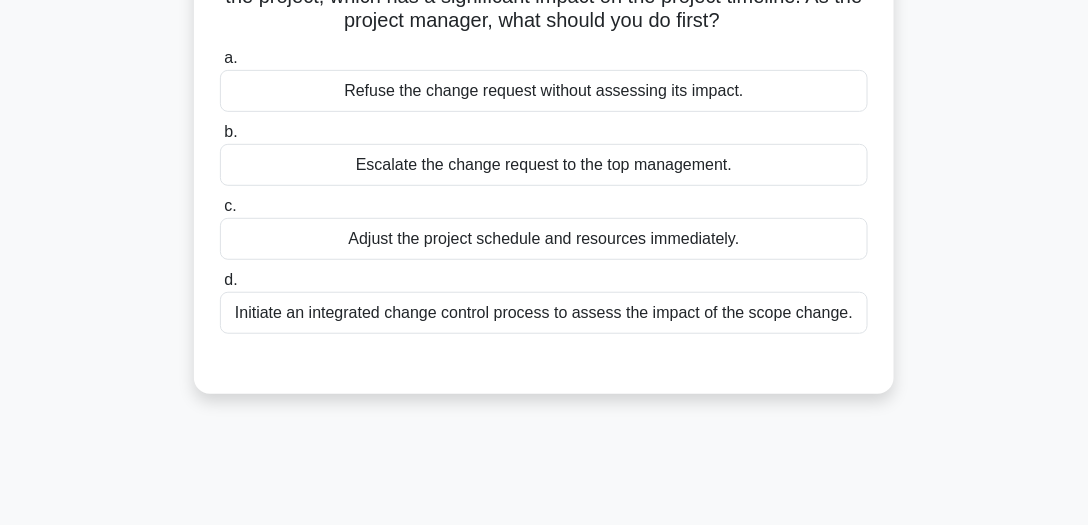 click on "Initiate an integrated change control process to assess the impact of the scope change." at bounding box center (544, 313) 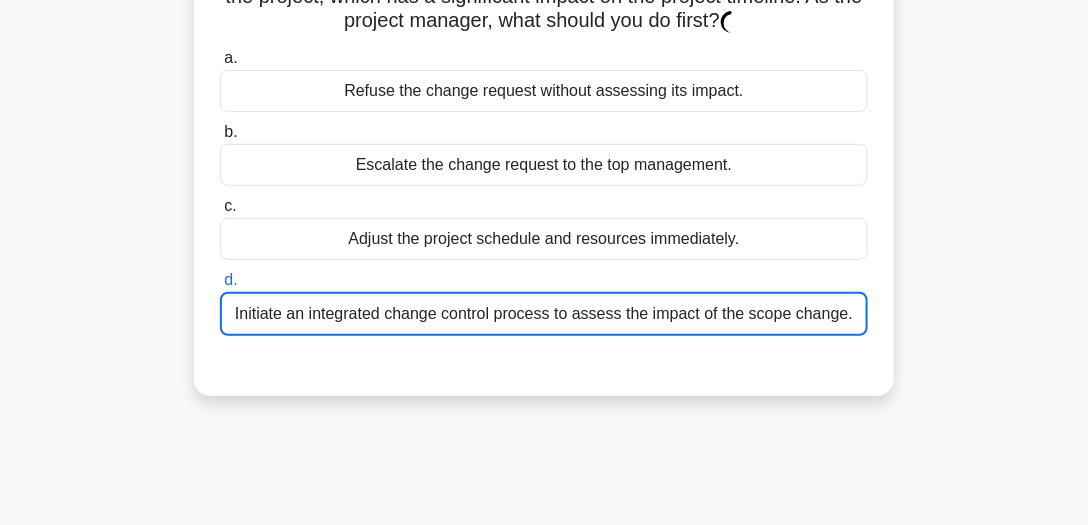 click on "Initiate an integrated change control process to assess the impact of the scope change." at bounding box center (544, 314) 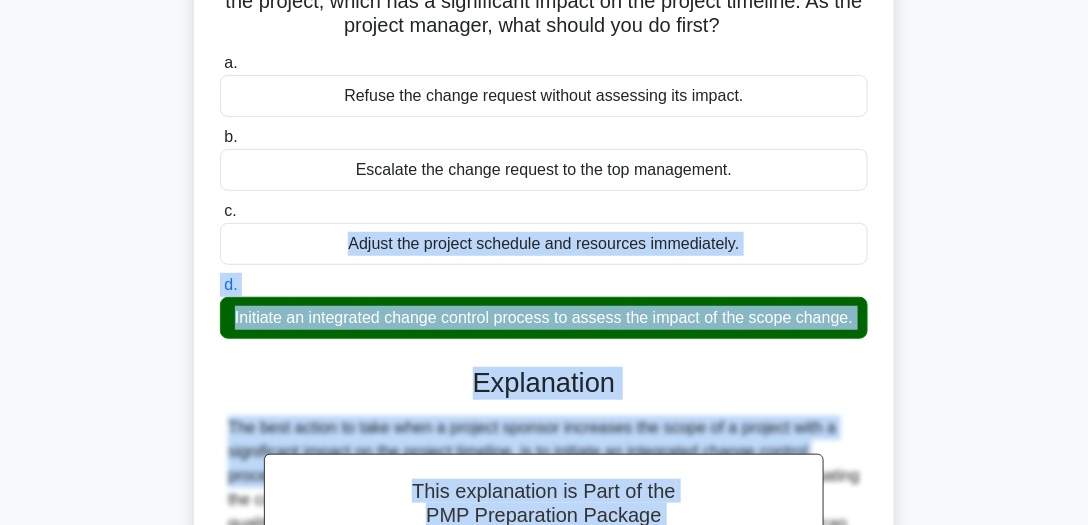 drag, startPoint x: 1088, startPoint y: 206, endPoint x: 1074, endPoint y: 444, distance: 238.4114 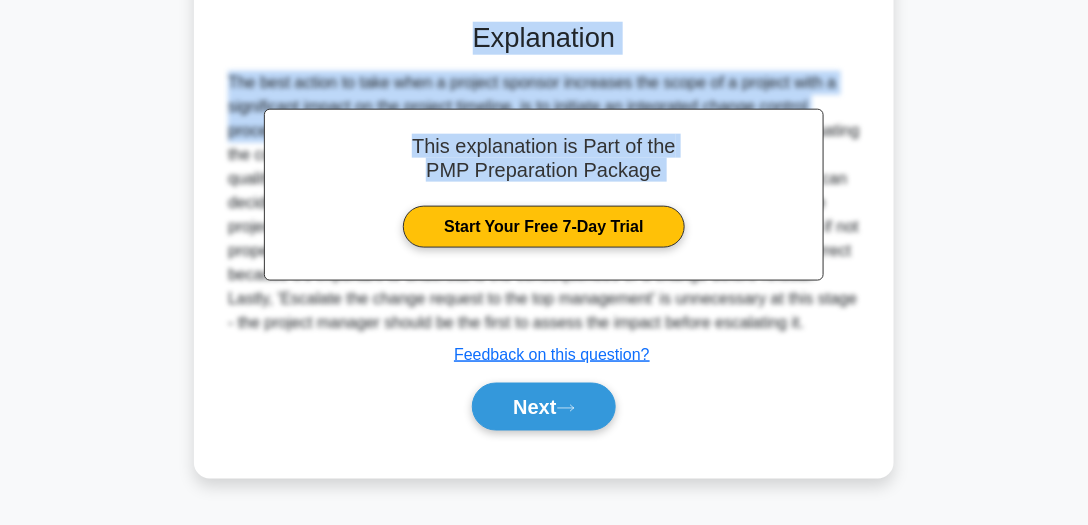 scroll, scrollTop: 537, scrollLeft: 0, axis: vertical 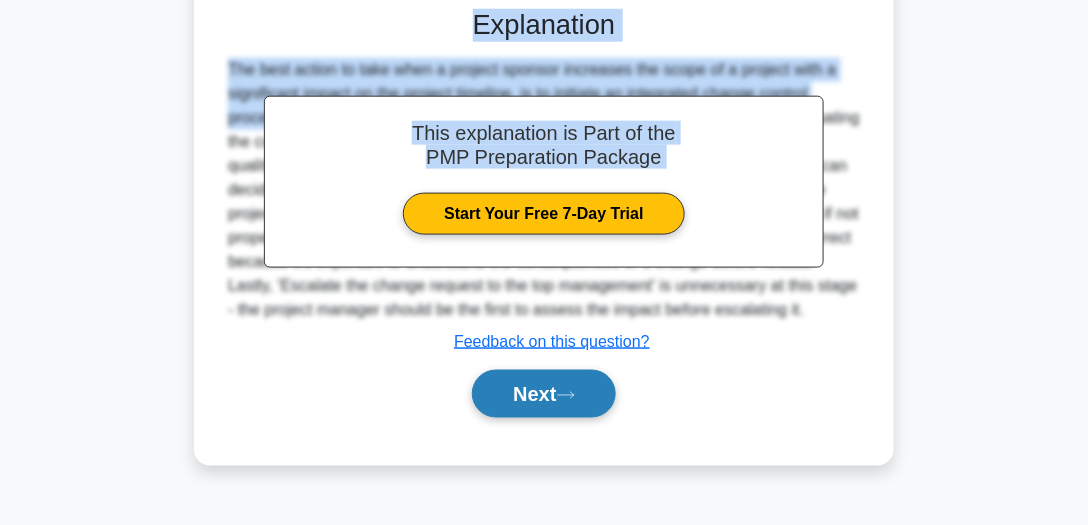 click on "Next" at bounding box center (543, 394) 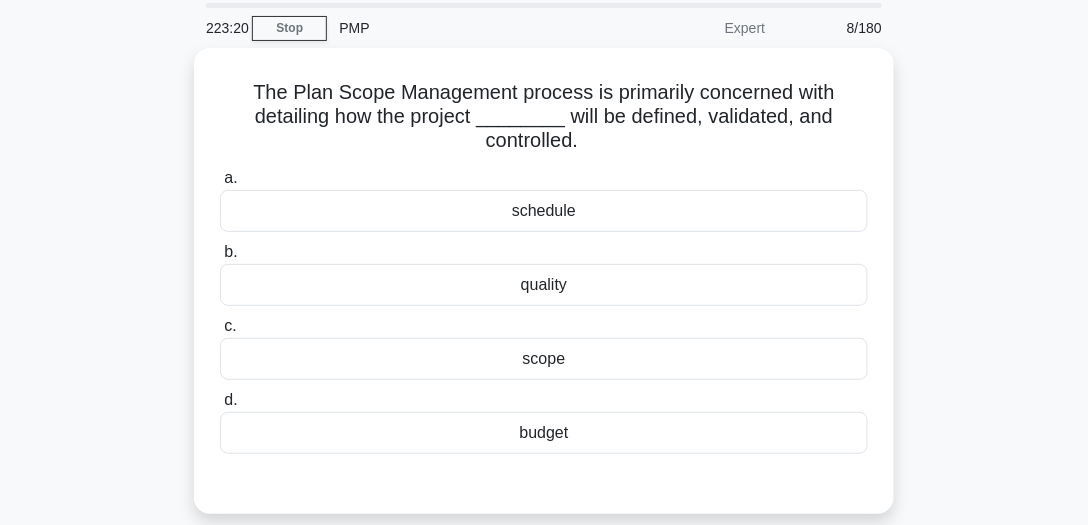 scroll, scrollTop: 74, scrollLeft: 0, axis: vertical 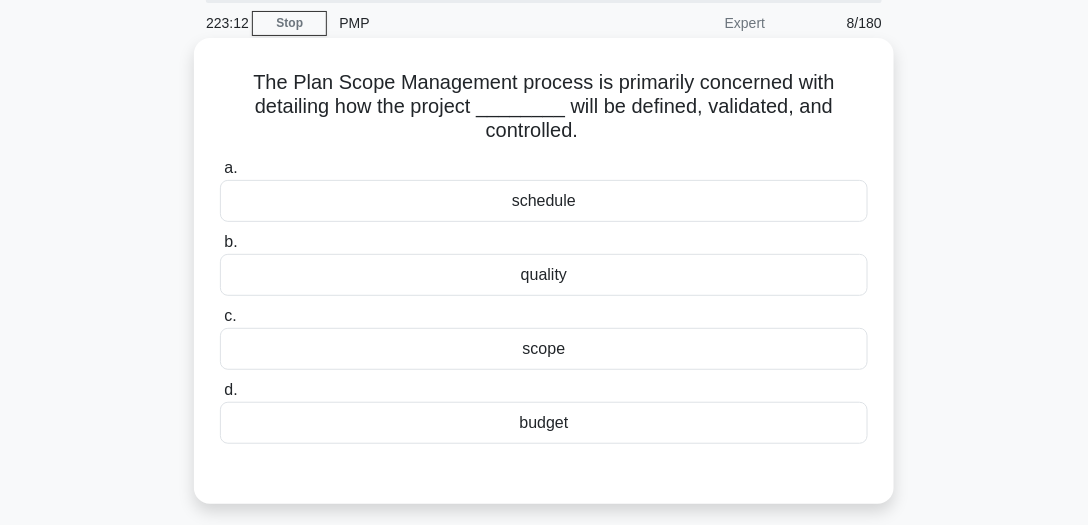 click on "scope" at bounding box center [544, 349] 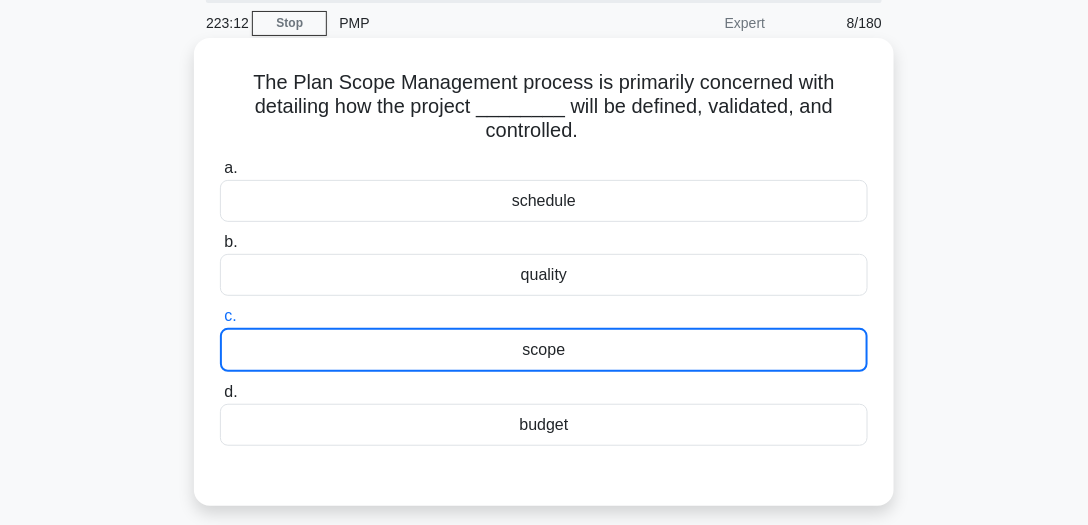 click on "scope" at bounding box center (544, 350) 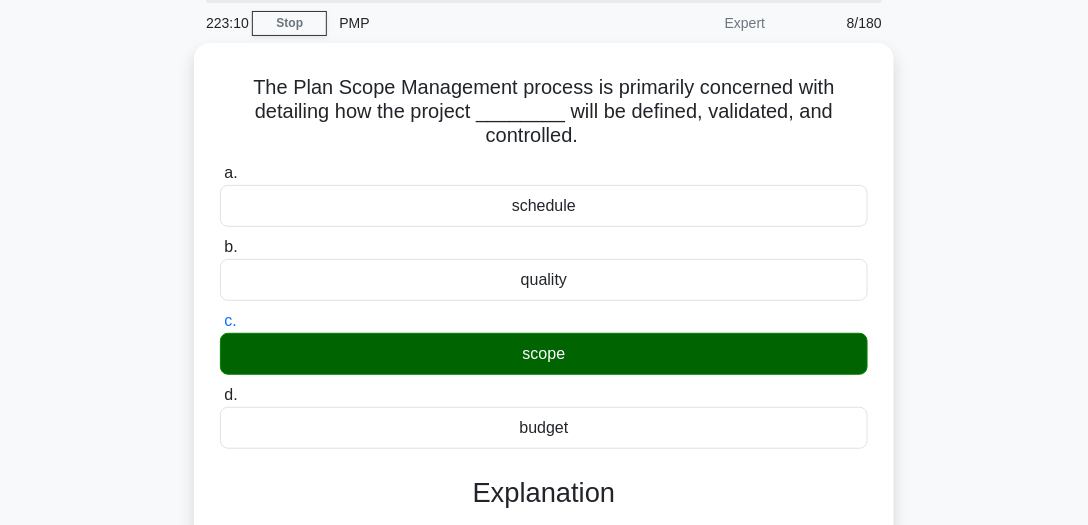 drag, startPoint x: 1087, startPoint y: 278, endPoint x: 1085, endPoint y: 314, distance: 36.05551 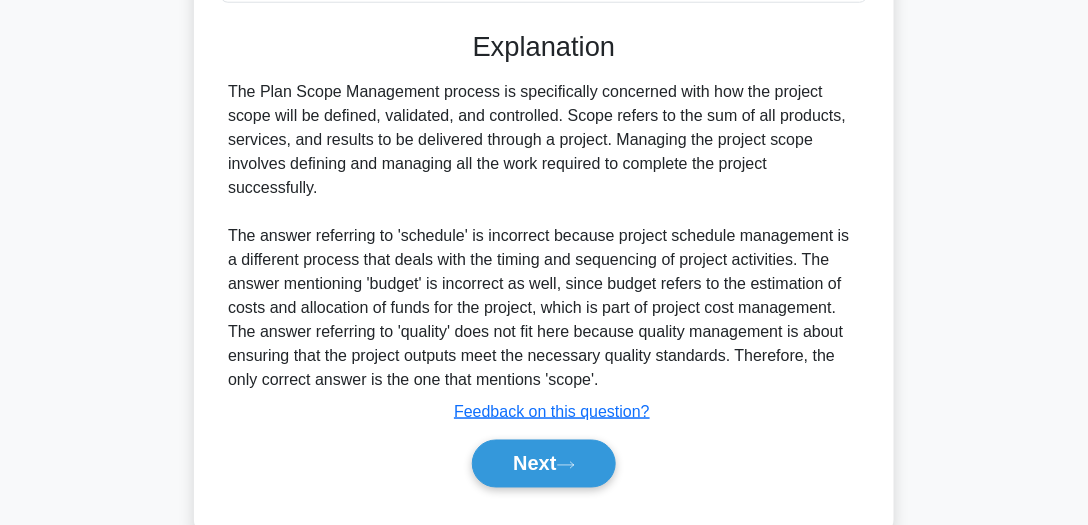 scroll, scrollTop: 521, scrollLeft: 0, axis: vertical 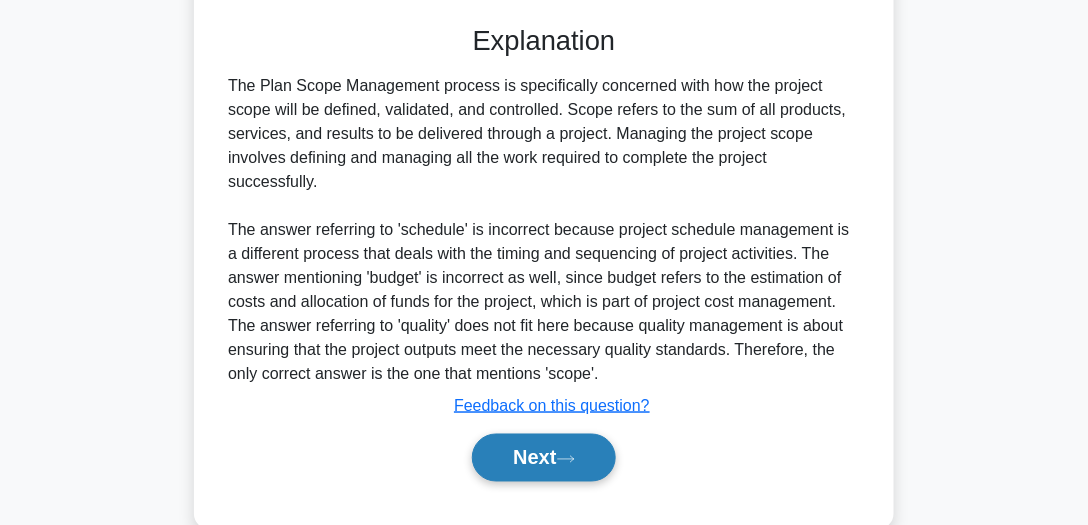 click 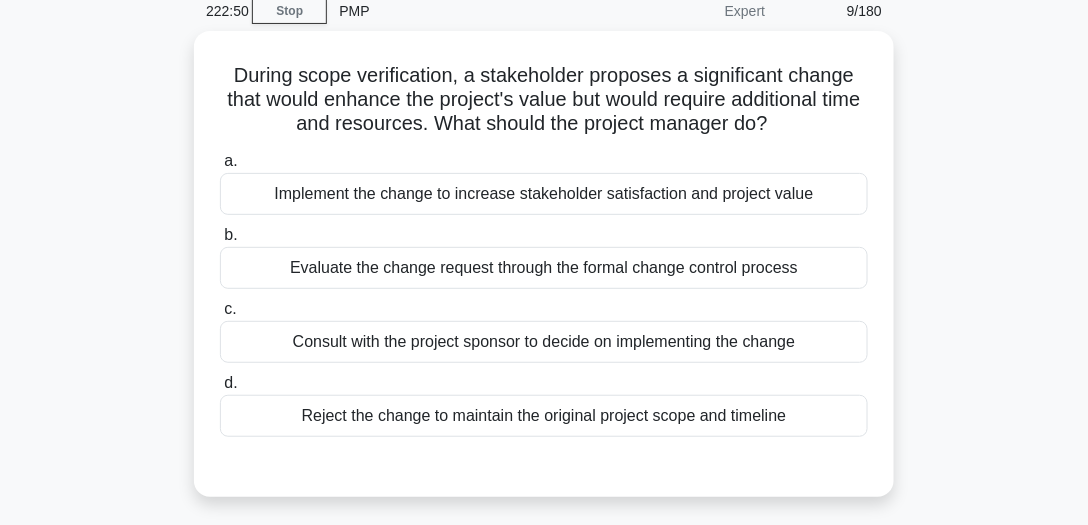 scroll, scrollTop: 87, scrollLeft: 0, axis: vertical 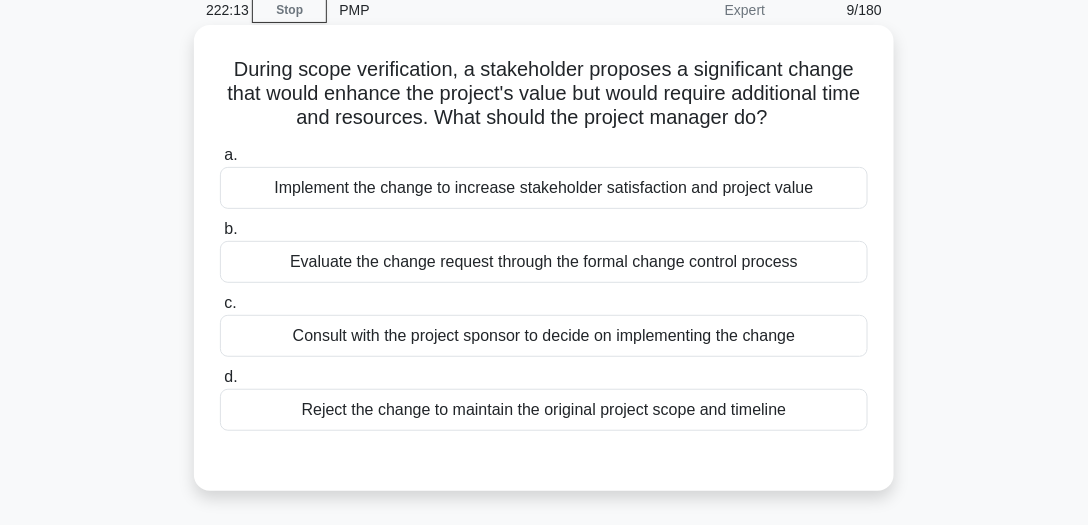 click on "Evaluate the change request through the formal change control process" at bounding box center (544, 262) 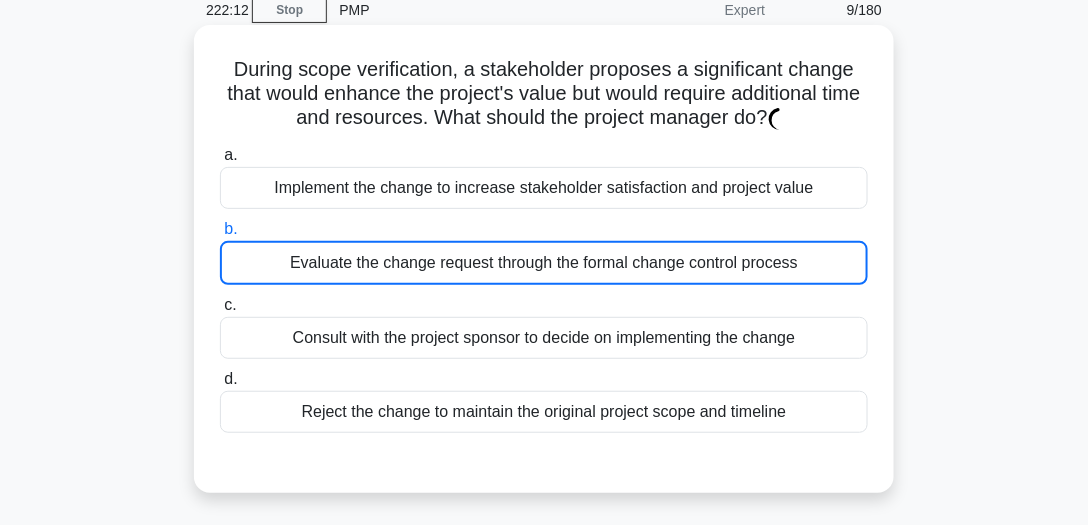 click on "Evaluate the change request through the formal change control process" at bounding box center (544, 263) 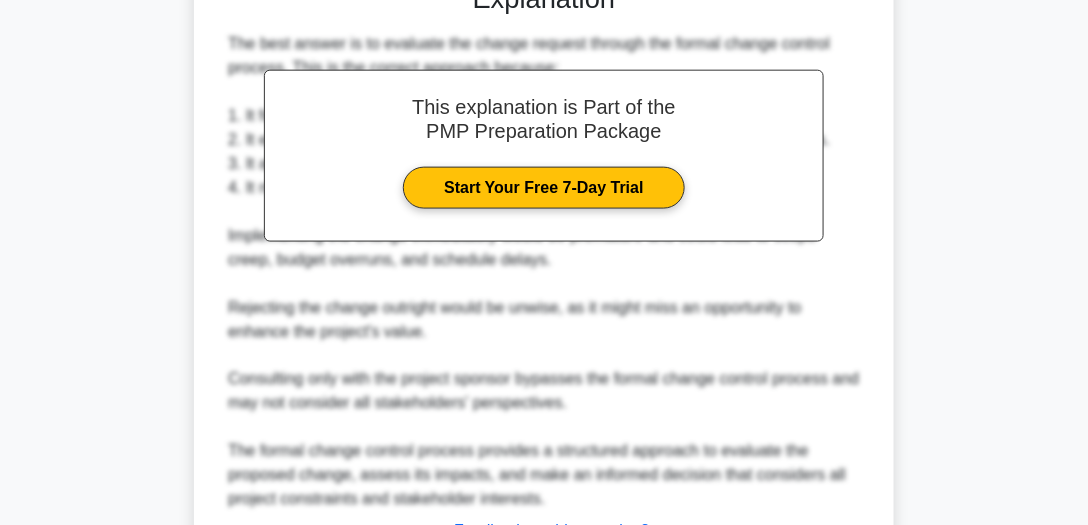 scroll, scrollTop: 728, scrollLeft: 0, axis: vertical 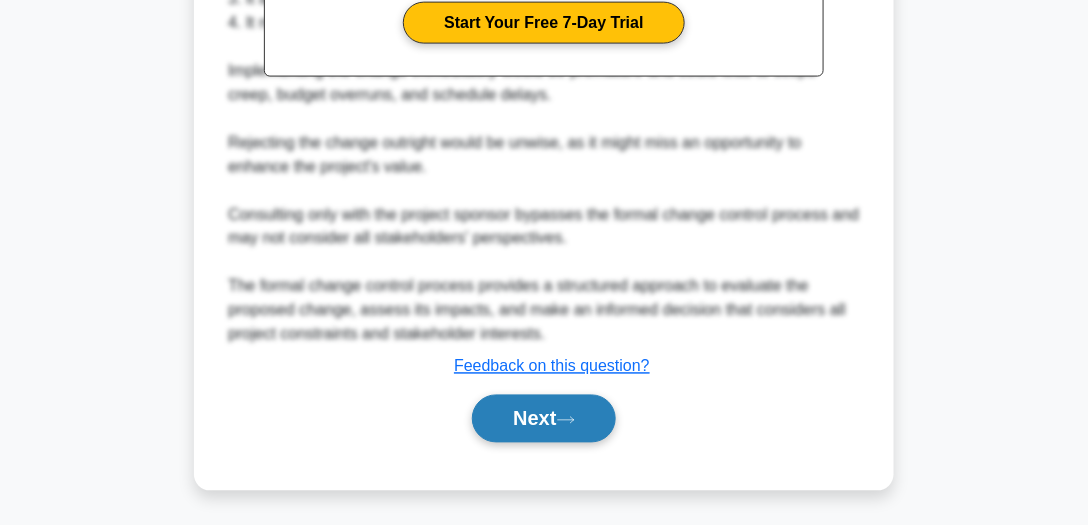 click on "Next" at bounding box center [543, 419] 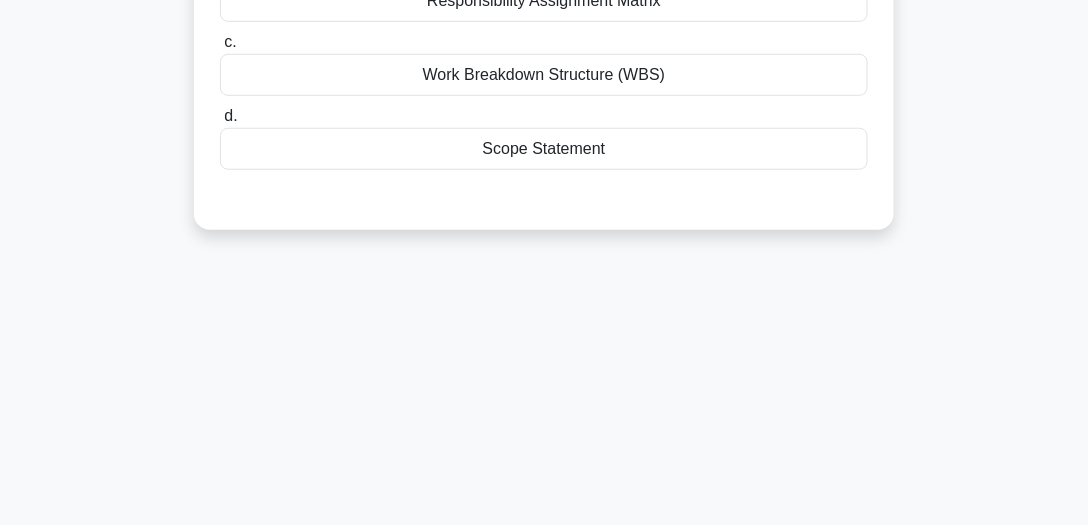 scroll, scrollTop: 0, scrollLeft: 0, axis: both 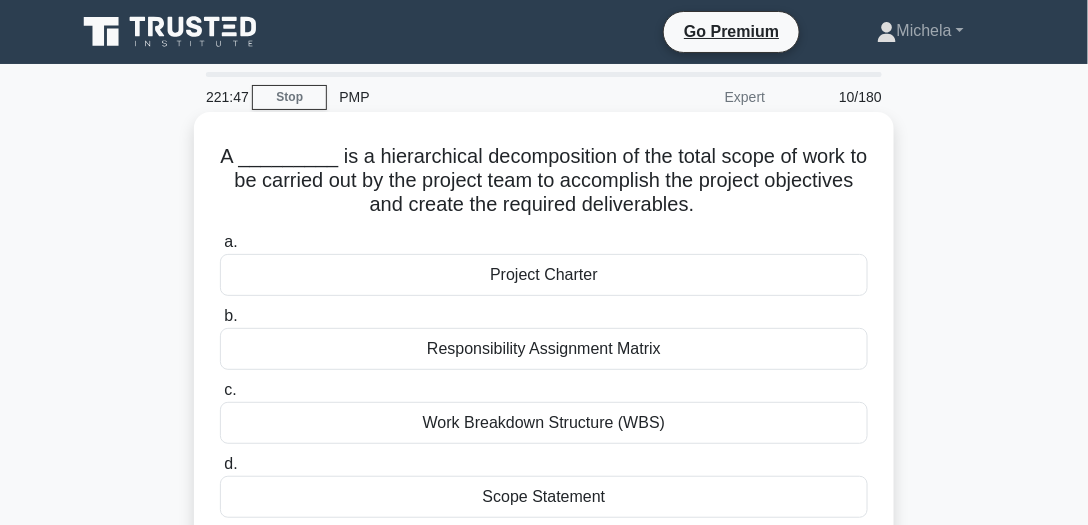 click on "Work Breakdown Structure (WBS)" at bounding box center (544, 423) 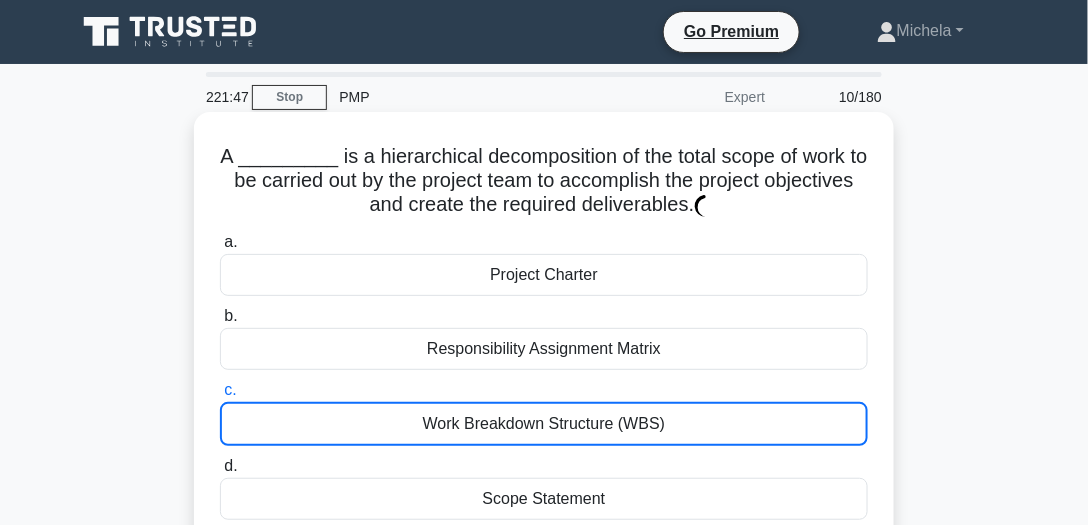 click on "Work Breakdown Structure (WBS)" at bounding box center (544, 424) 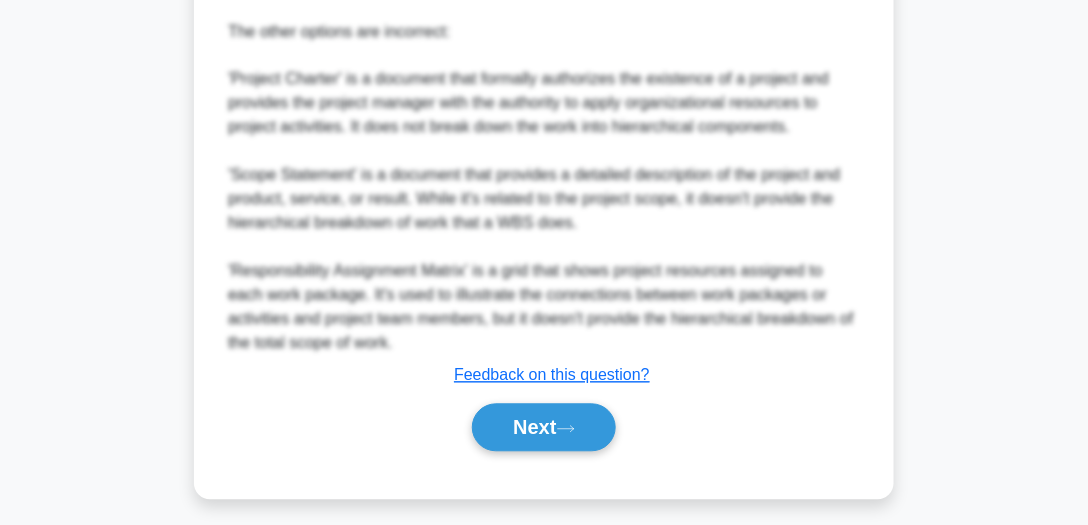 scroll, scrollTop: 896, scrollLeft: 0, axis: vertical 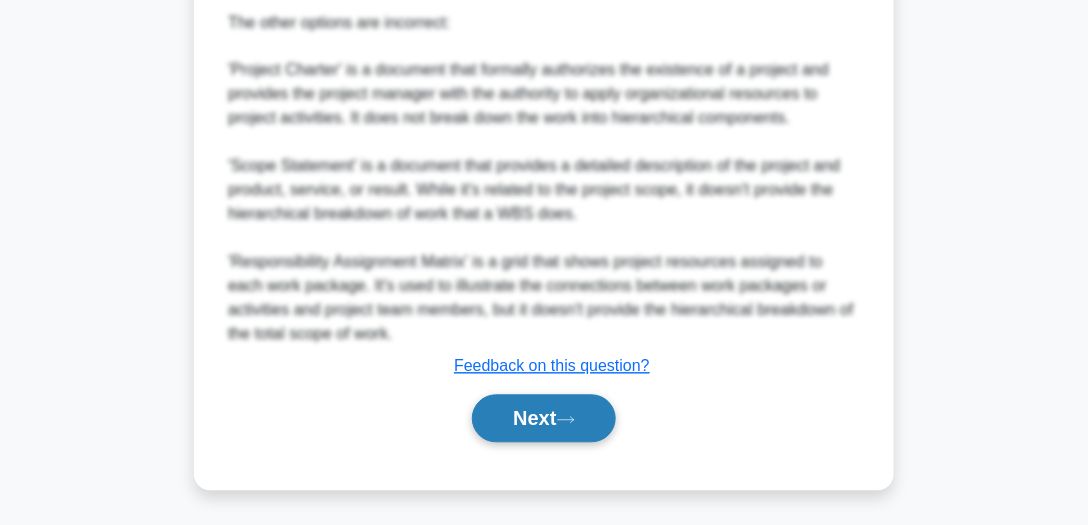 click on "Next" at bounding box center (543, 419) 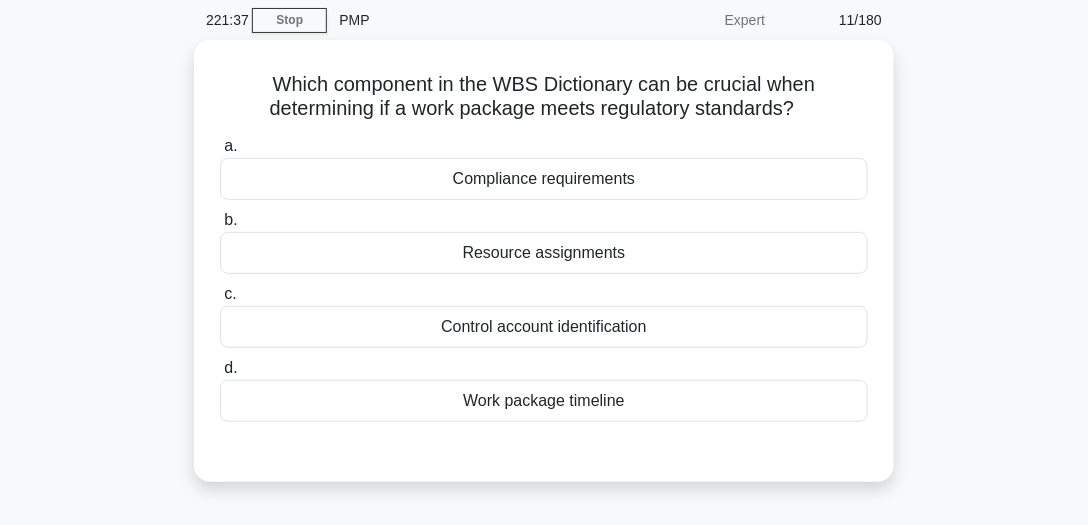 scroll, scrollTop: 60, scrollLeft: 0, axis: vertical 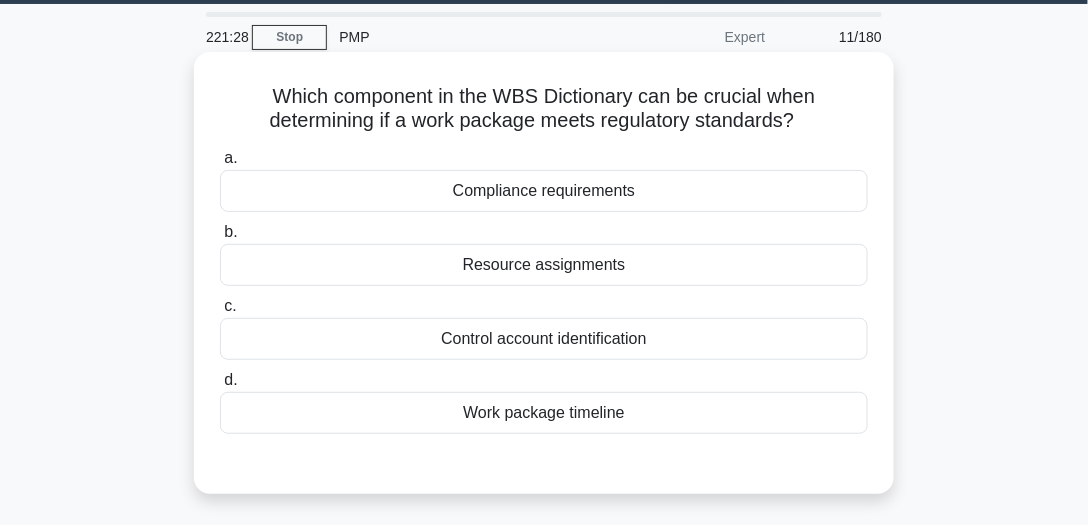 click on "Compliance requirements" at bounding box center [544, 191] 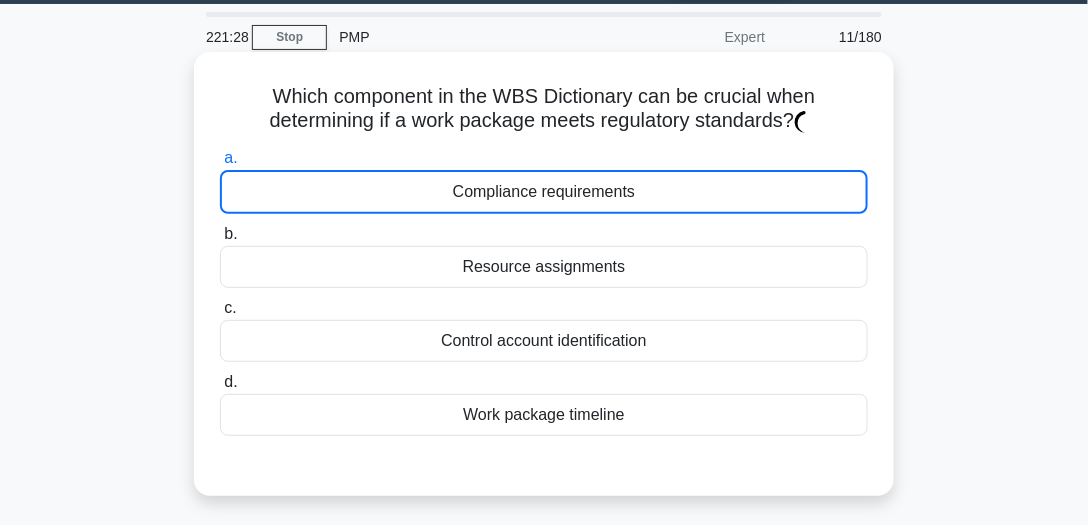 click on "Compliance requirements" at bounding box center [544, 192] 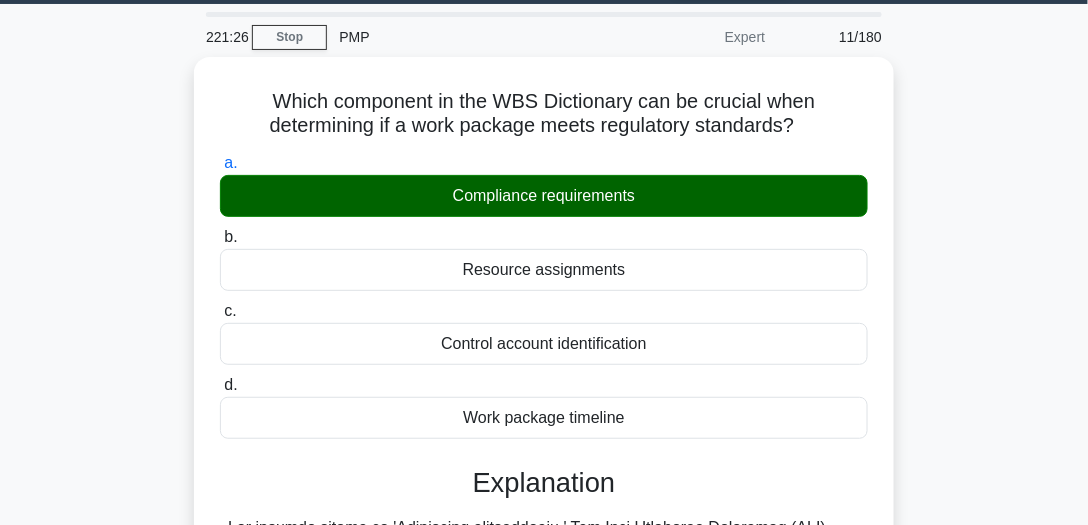 drag, startPoint x: 1088, startPoint y: 209, endPoint x: 1096, endPoint y: 350, distance: 141.22676 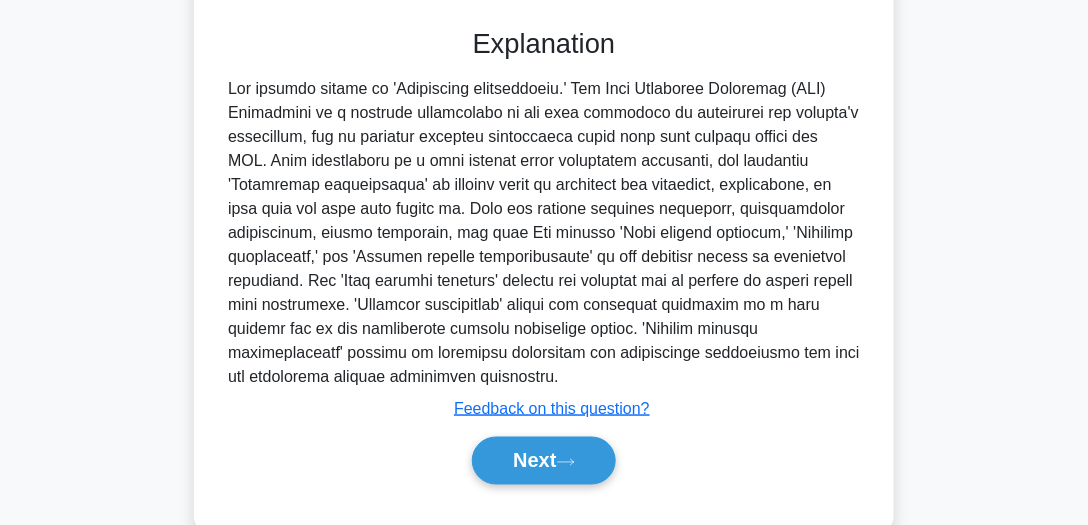 scroll, scrollTop: 555, scrollLeft: 0, axis: vertical 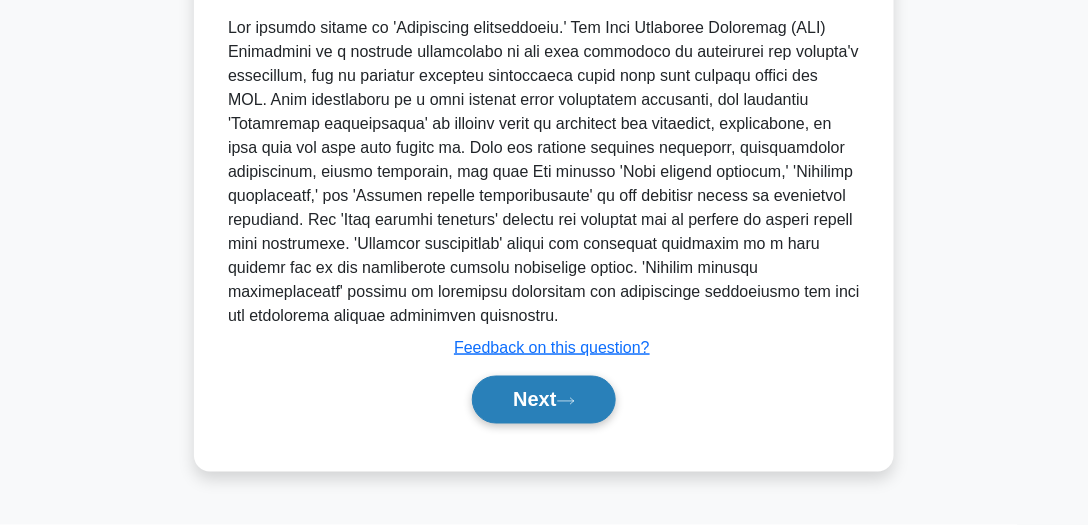 click on "Next" at bounding box center [543, 400] 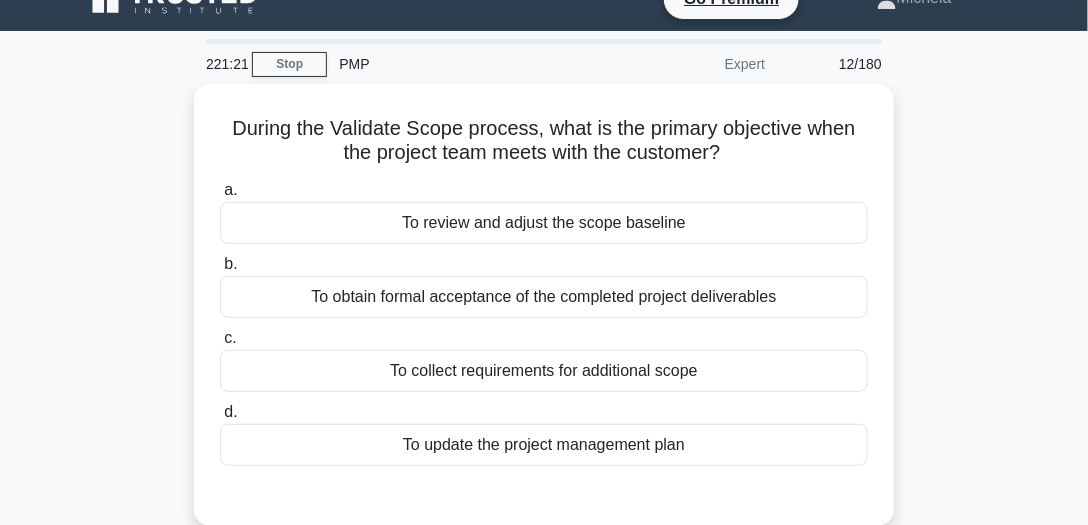 scroll, scrollTop: 32, scrollLeft: 0, axis: vertical 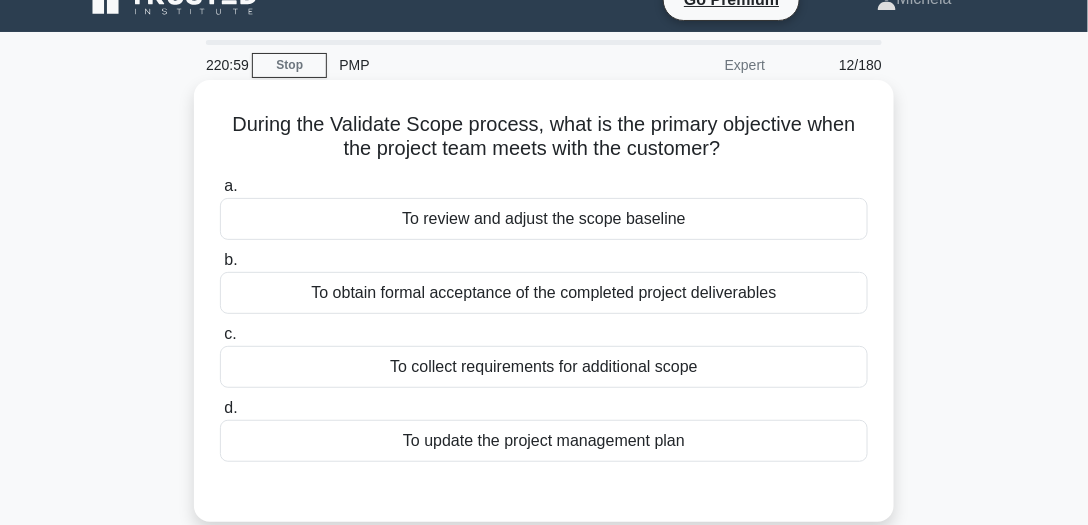 click on "To obtain formal acceptance of the completed project deliverables" at bounding box center [544, 293] 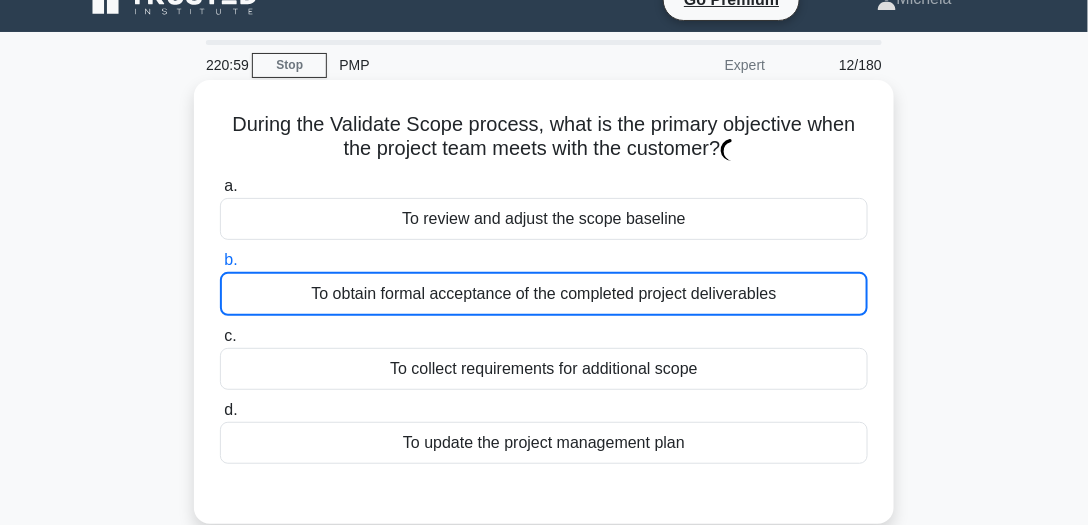 click on "To obtain formal acceptance of the completed project deliverables" at bounding box center (544, 294) 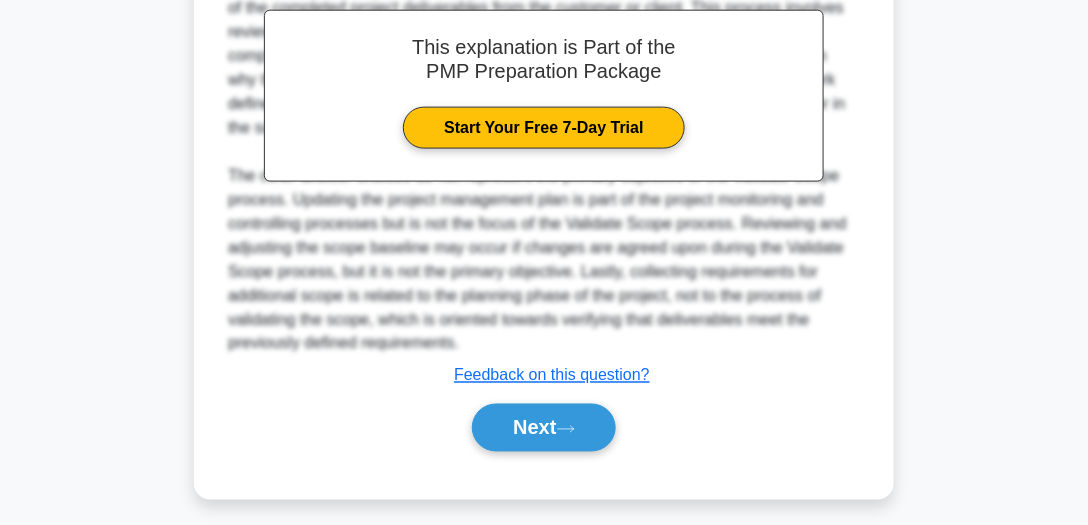 scroll, scrollTop: 608, scrollLeft: 0, axis: vertical 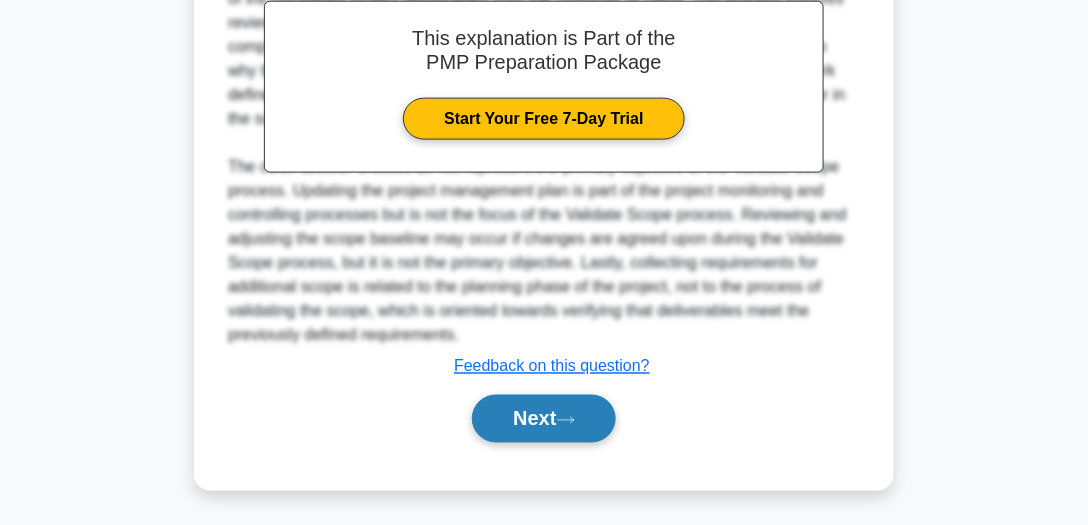 click on "Next" at bounding box center [543, 419] 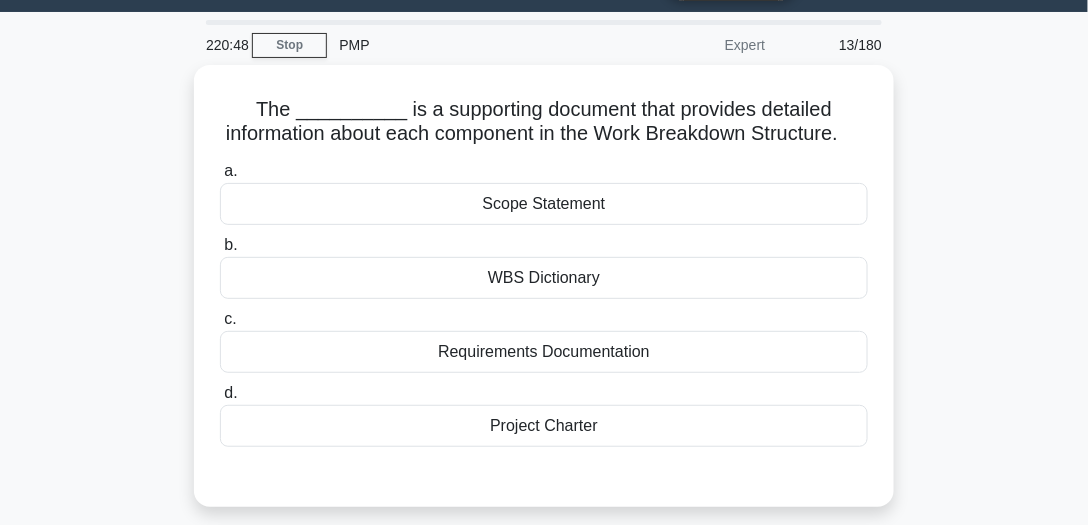 scroll, scrollTop: 61, scrollLeft: 0, axis: vertical 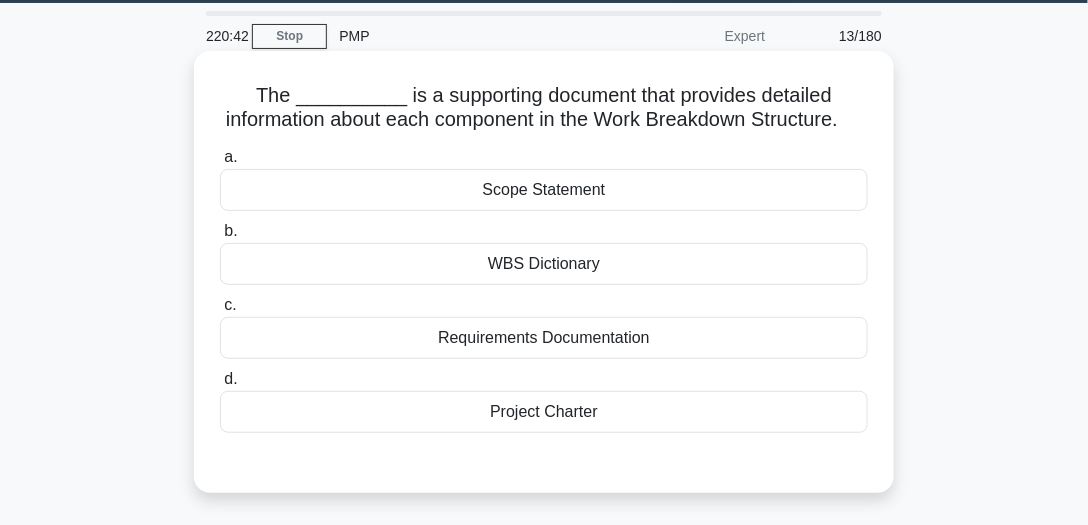 click on "WBS Dictionary" at bounding box center [544, 264] 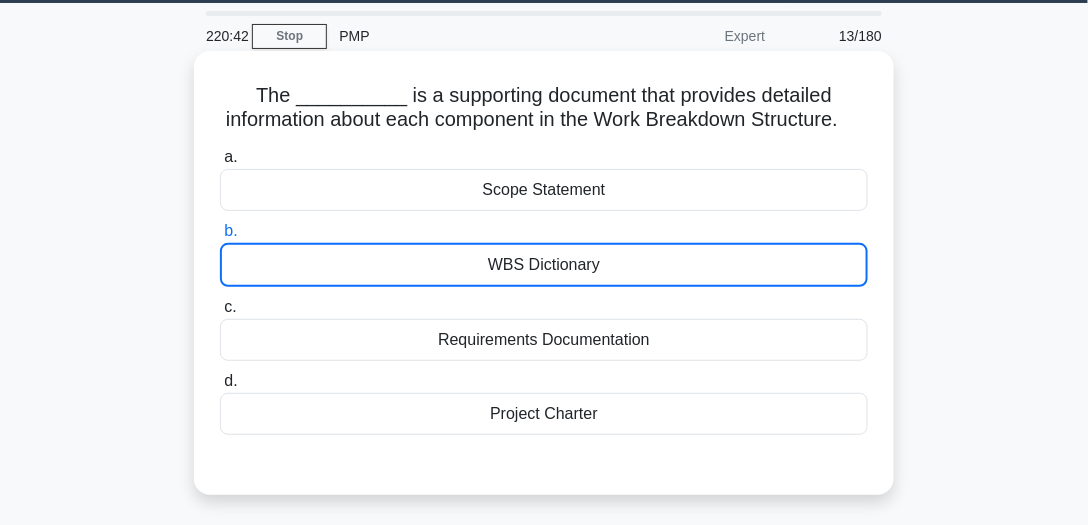 click on "WBS Dictionary" at bounding box center [544, 265] 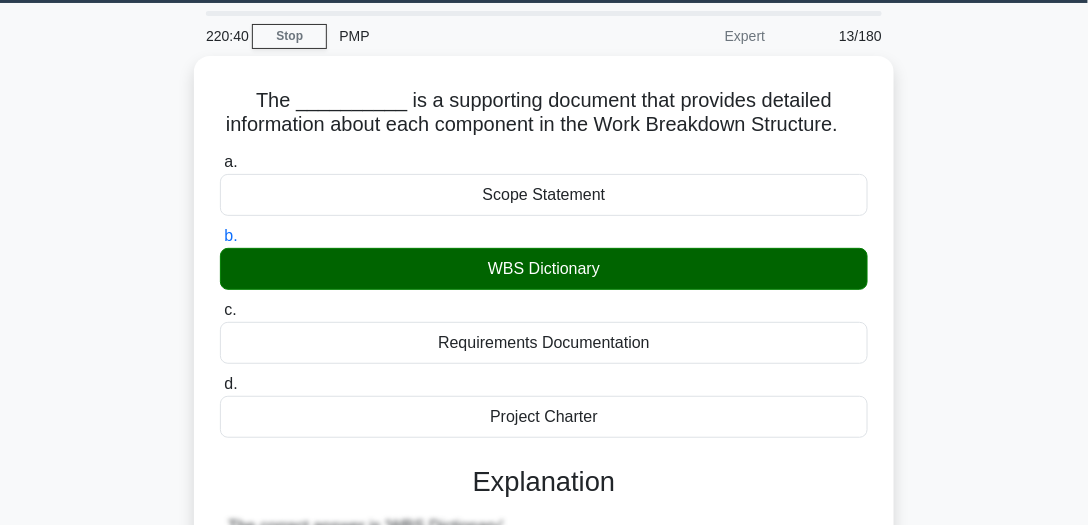 drag, startPoint x: 1088, startPoint y: 218, endPoint x: 1096, endPoint y: 303, distance: 85.37564 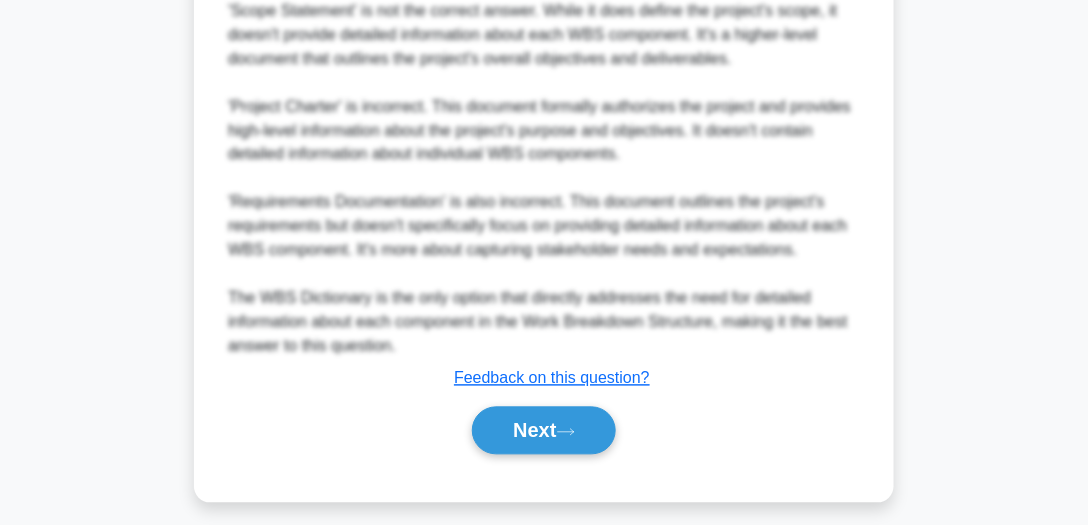 scroll, scrollTop: 824, scrollLeft: 0, axis: vertical 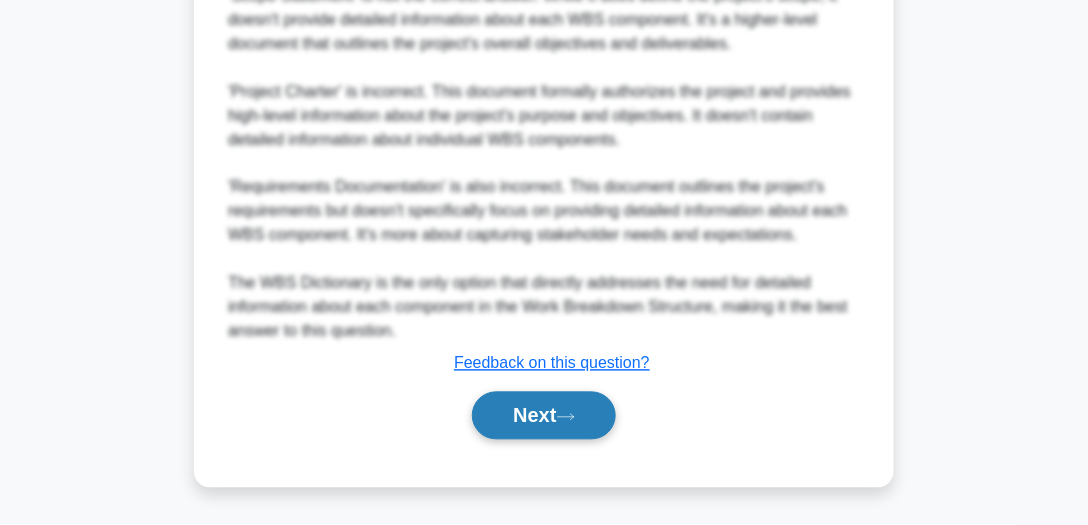 click on "Next" at bounding box center (543, 416) 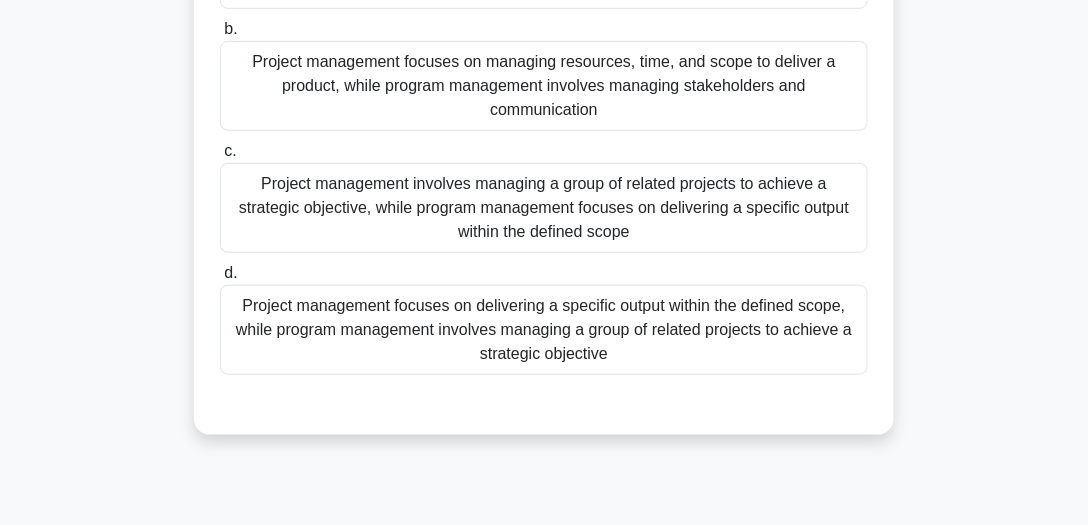 scroll, scrollTop: 294, scrollLeft: 0, axis: vertical 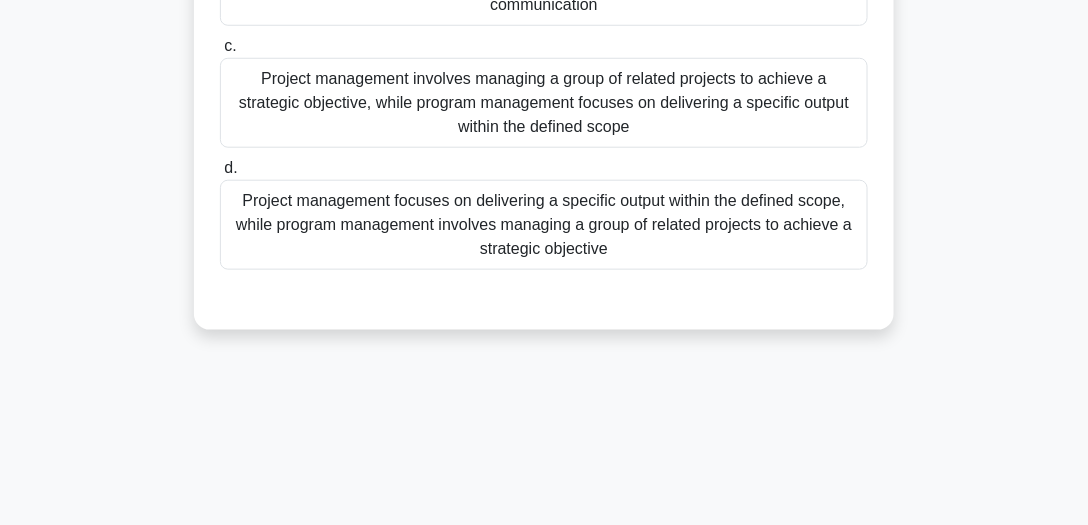 click on "Project management focuses on delivering a specific output within the defined scope, while program management involves managing a group of related projects to achieve a strategic objective" at bounding box center [544, 225] 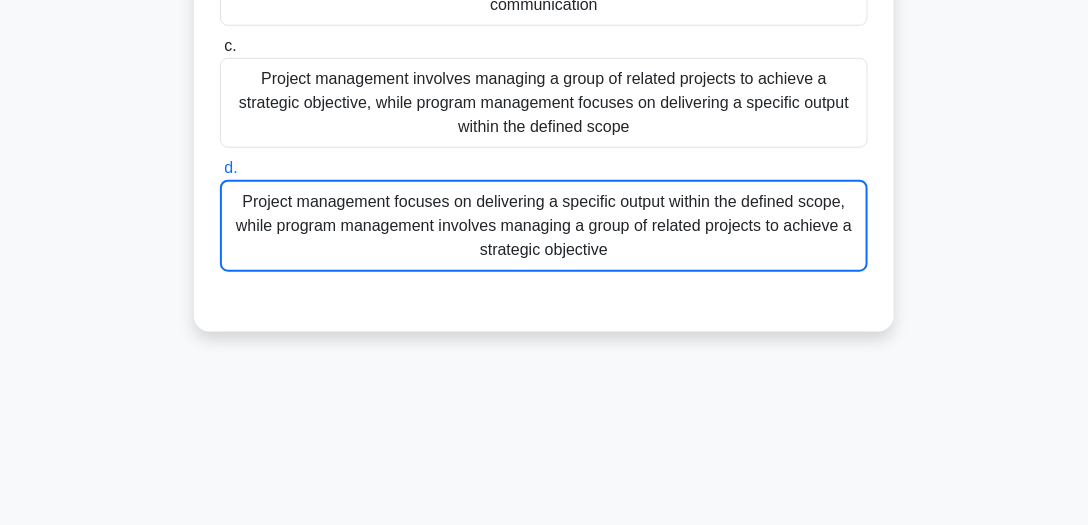 click on "Project management focuses on delivering a specific output within the defined scope, while program management involves managing a group of related projects to achieve a strategic objective" at bounding box center [544, 226] 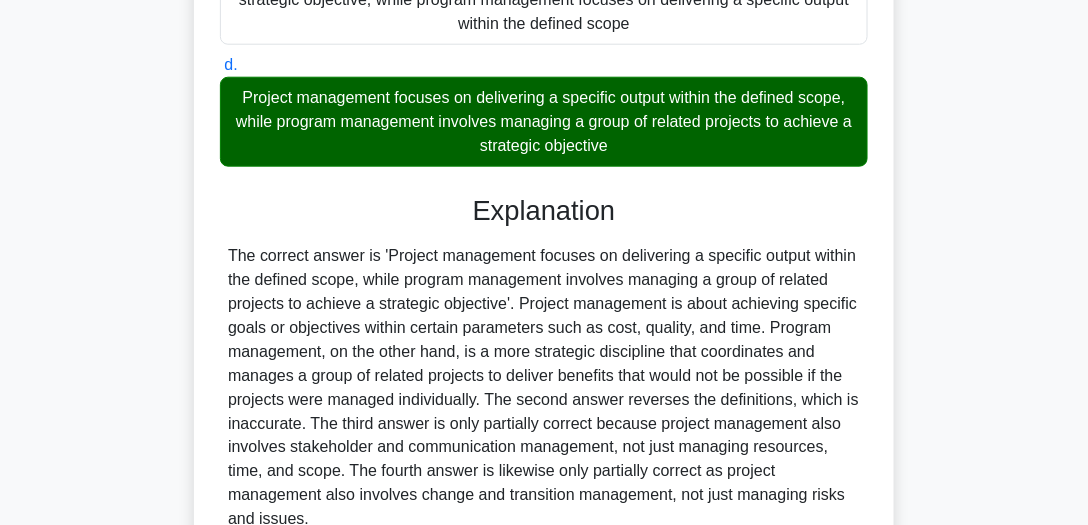 scroll, scrollTop: 680, scrollLeft: 0, axis: vertical 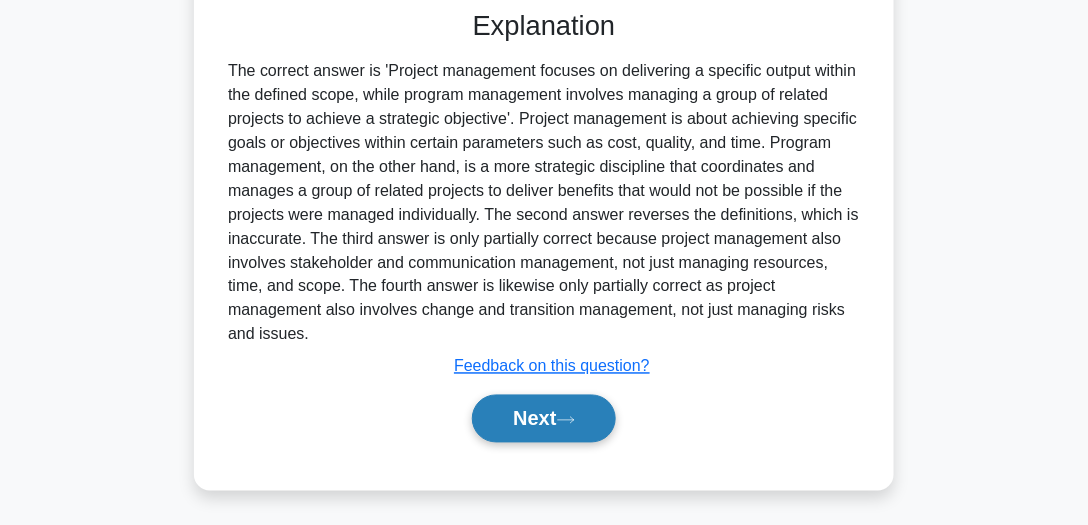 click on "Next" at bounding box center [543, 419] 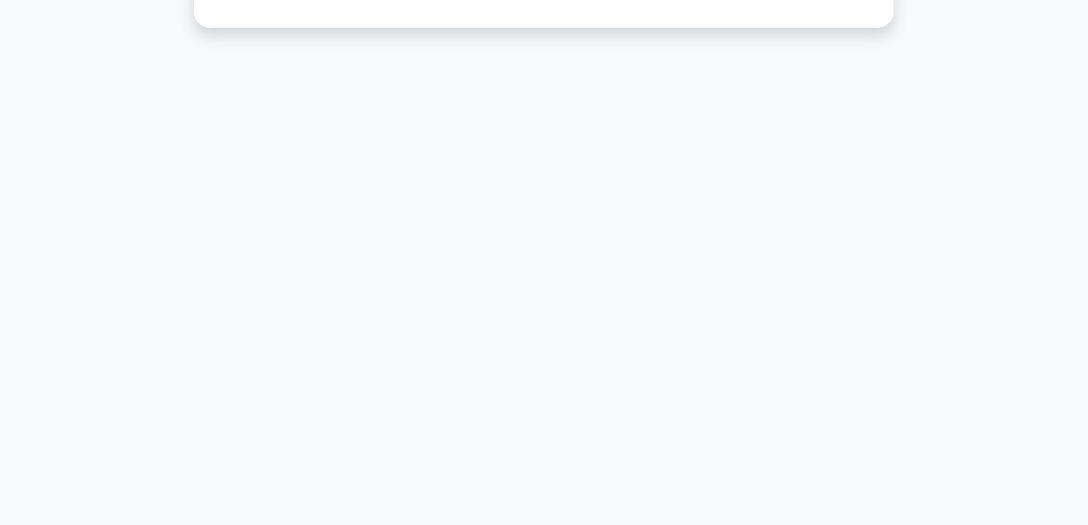 scroll, scrollTop: 555, scrollLeft: 0, axis: vertical 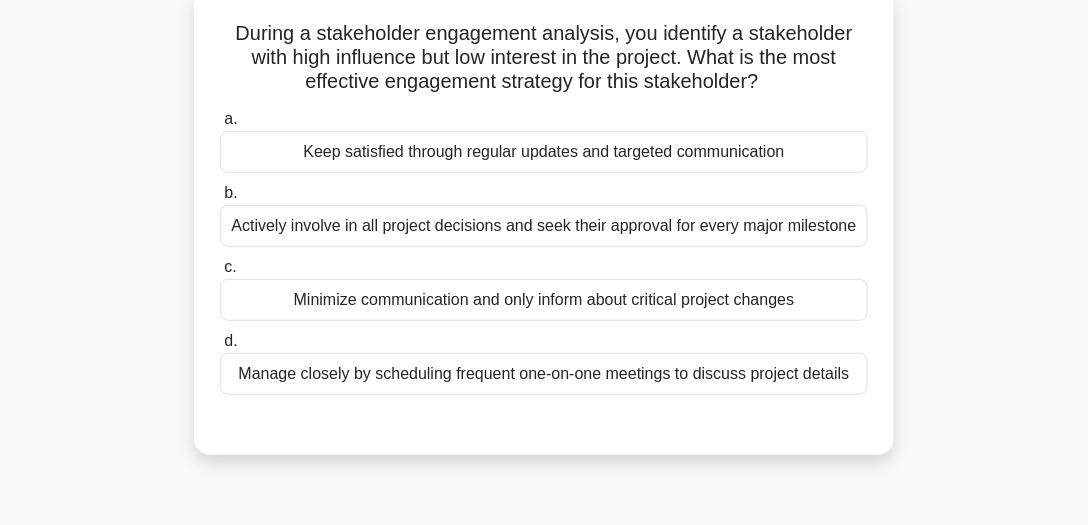 click on "Keep satisfied through regular updates and targeted communication" at bounding box center (544, 152) 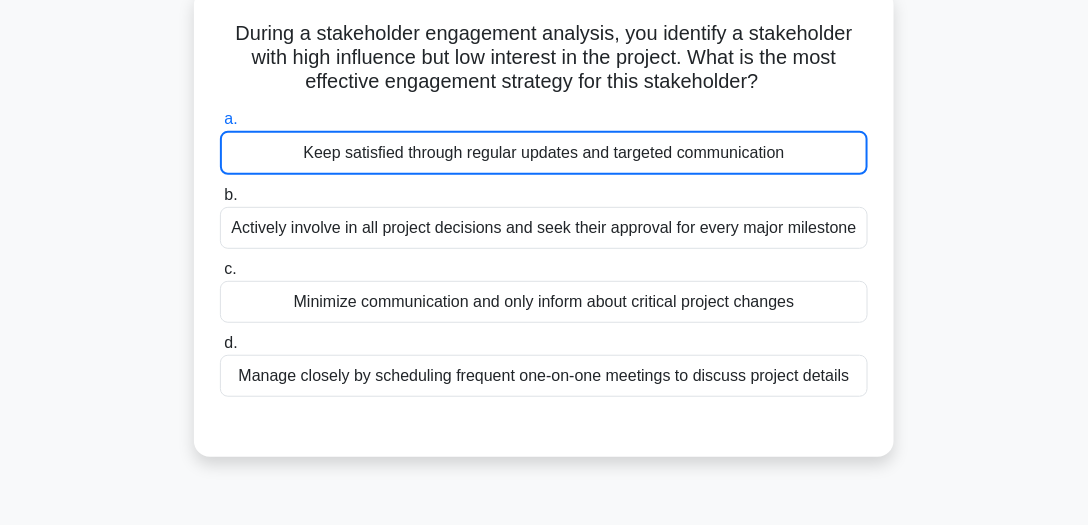 click on "Keep satisfied through regular updates and targeted communication" at bounding box center [544, 153] 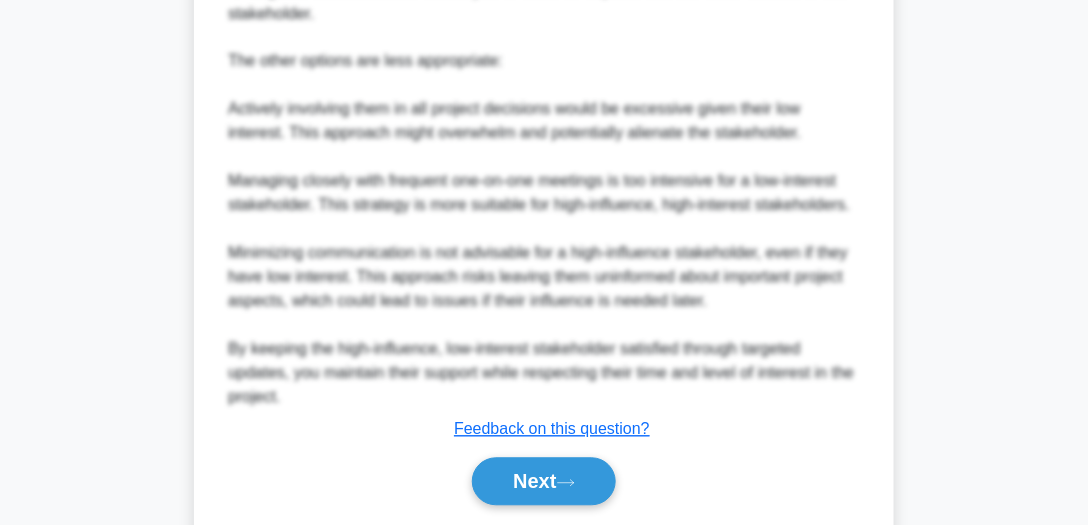 scroll, scrollTop: 944, scrollLeft: 0, axis: vertical 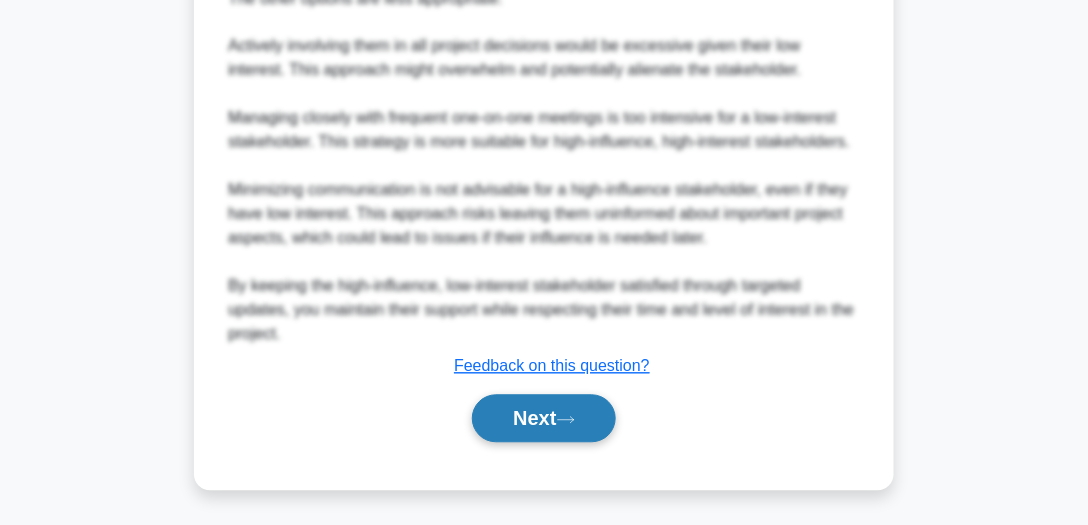 click on "Next" at bounding box center [543, 419] 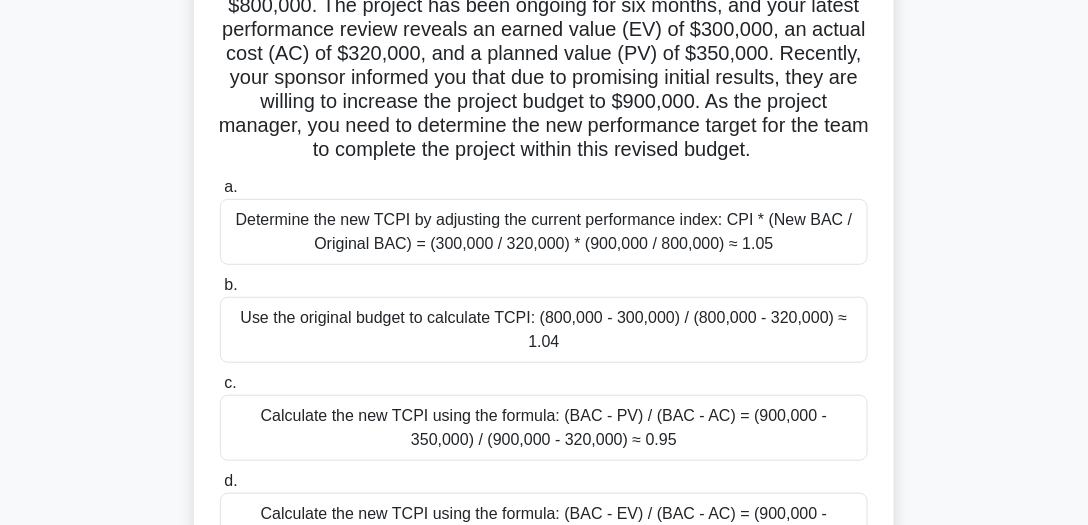 scroll, scrollTop: 178, scrollLeft: 0, axis: vertical 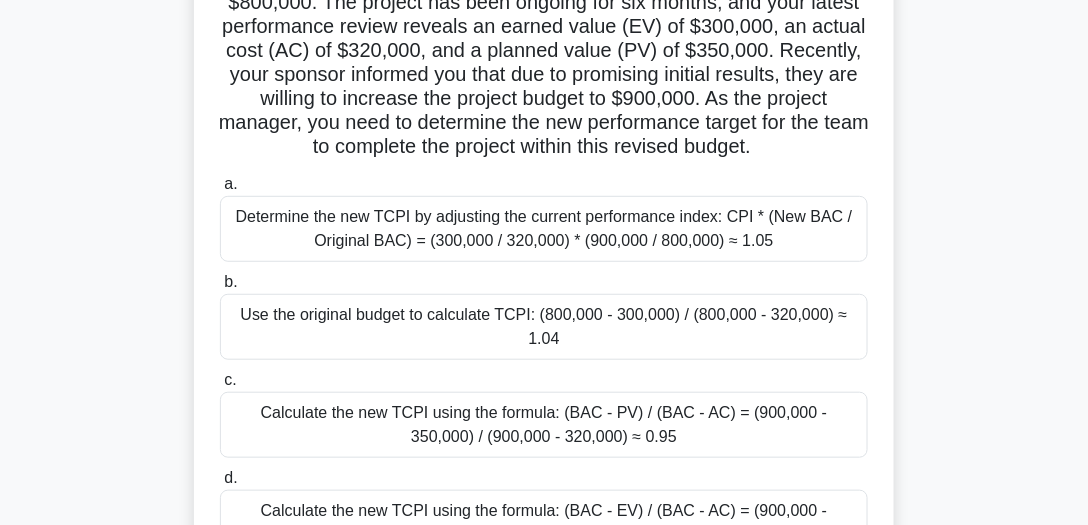 click on "Determine the new TCPI by adjusting the current performance index: CPI * (New BAC / Original BAC) = (300,000 / 320,000) * (900,000 / 800,000) ≈ 1.05" at bounding box center (544, 229) 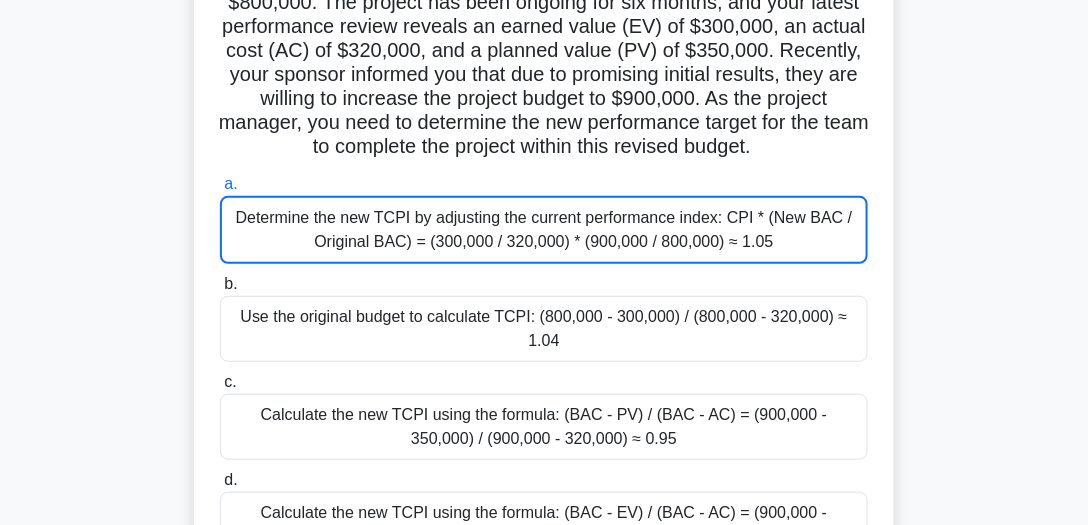 click on "Determine the new TCPI by adjusting the current performance index: CPI * (New BAC / Original BAC) = (300,000 / 320,000) * (900,000 / 800,000) ≈ 1.05" at bounding box center [544, 230] 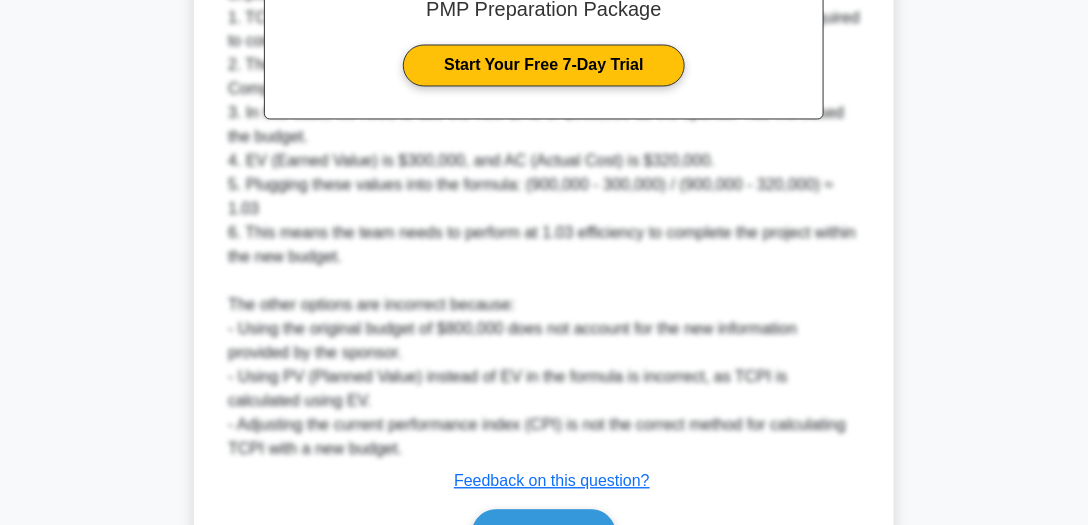scroll, scrollTop: 946, scrollLeft: 0, axis: vertical 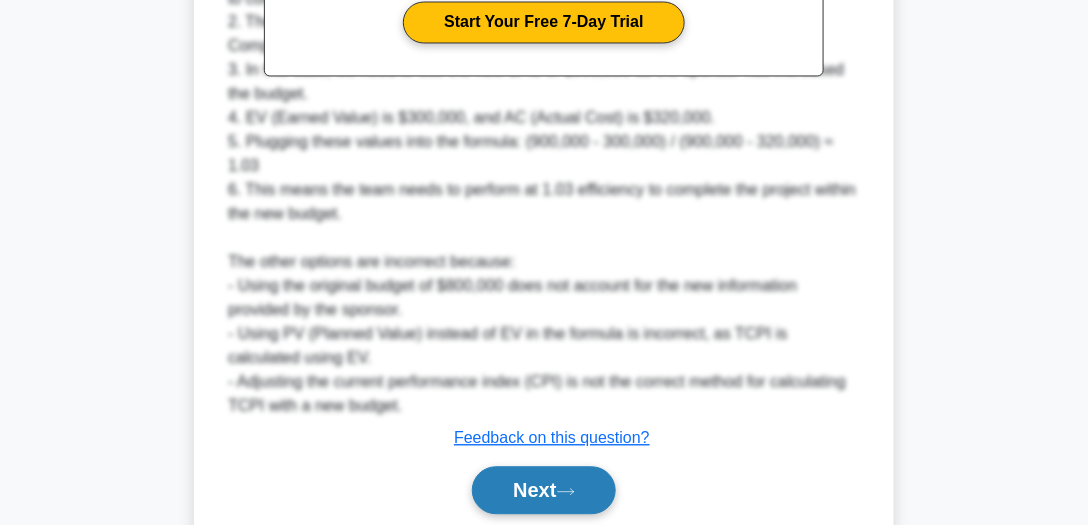 click on "Next" at bounding box center [543, 491] 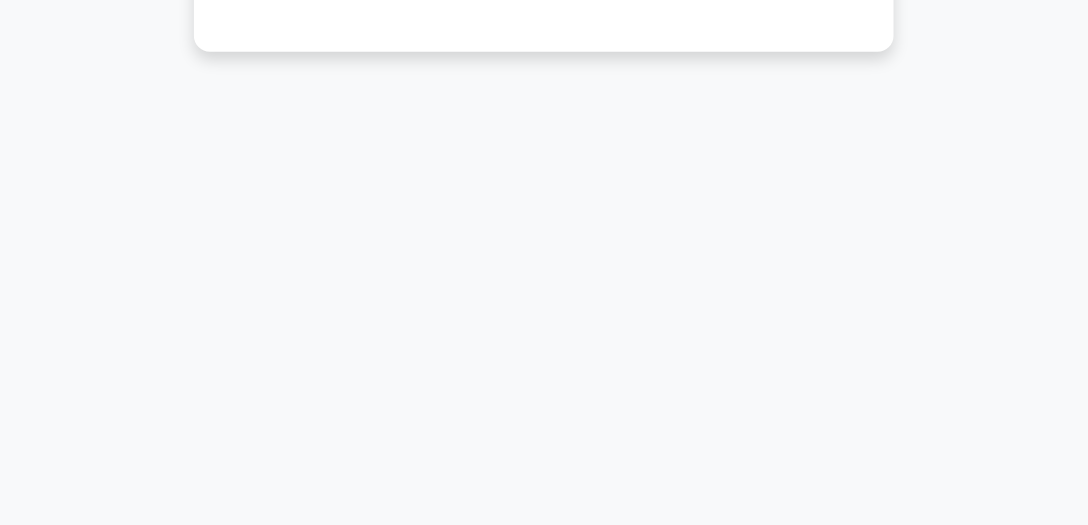scroll, scrollTop: 555, scrollLeft: 0, axis: vertical 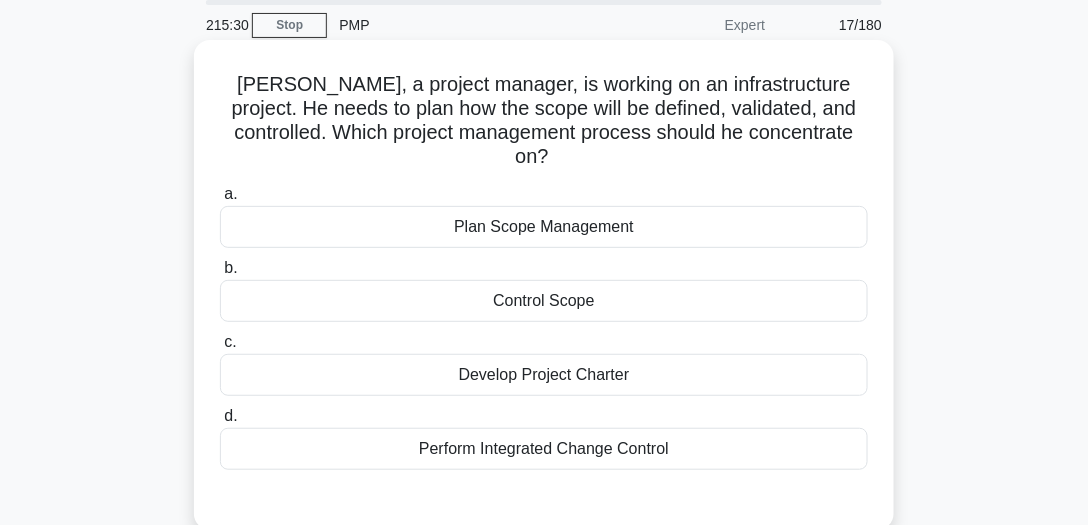 click on "Plan Scope Management" at bounding box center (544, 227) 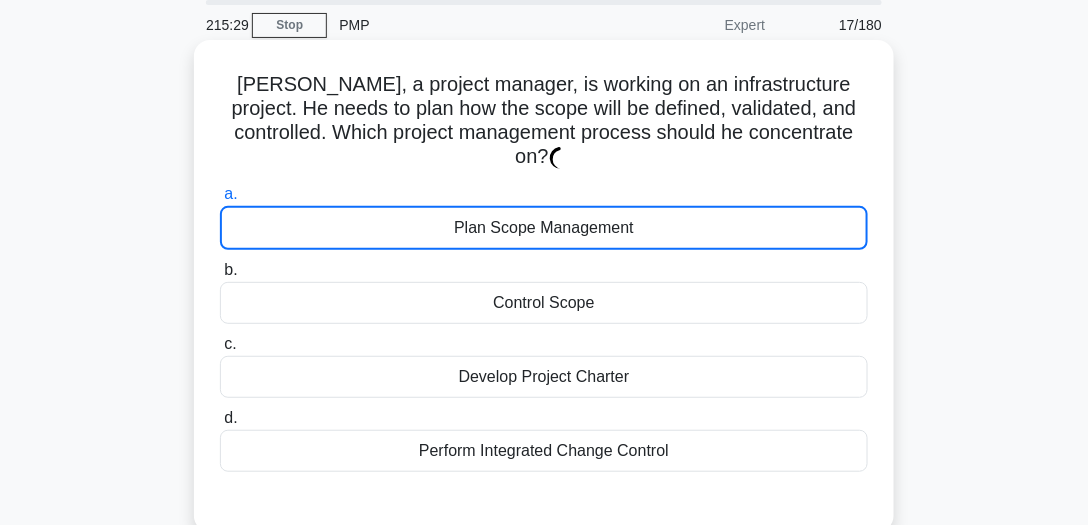 click on "Plan Scope Management" at bounding box center (544, 228) 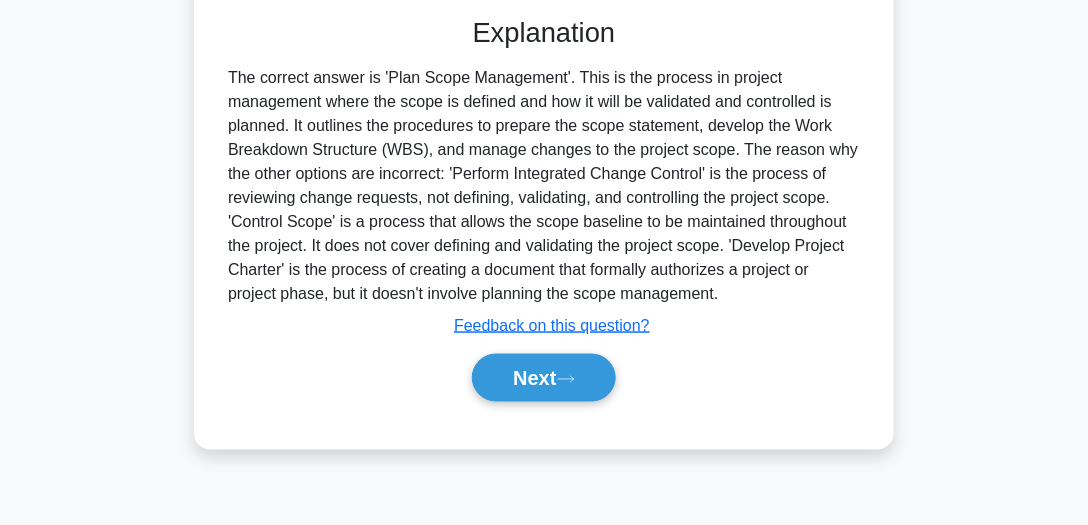 scroll, scrollTop: 549, scrollLeft: 0, axis: vertical 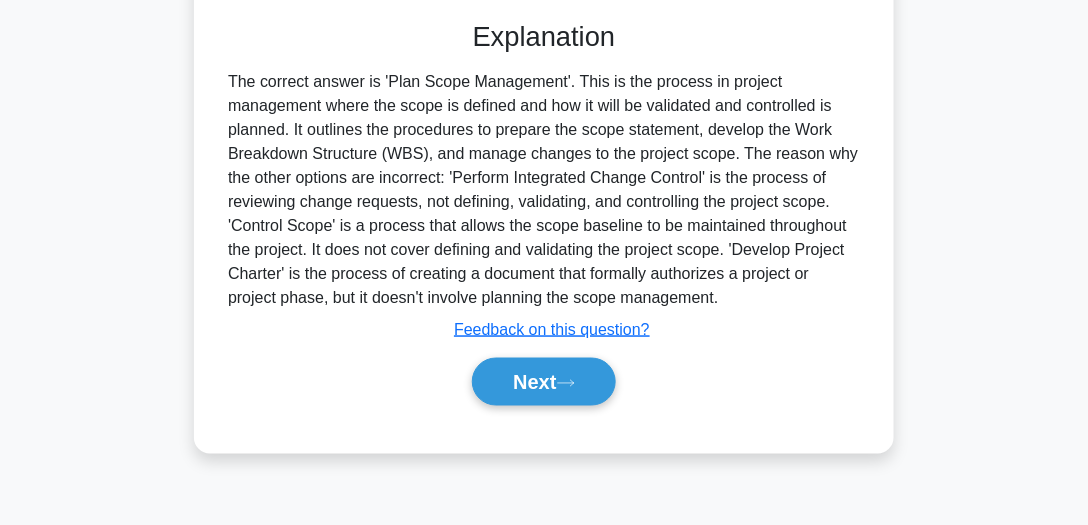 drag, startPoint x: 610, startPoint y: 385, endPoint x: 597, endPoint y: 382, distance: 13.341664 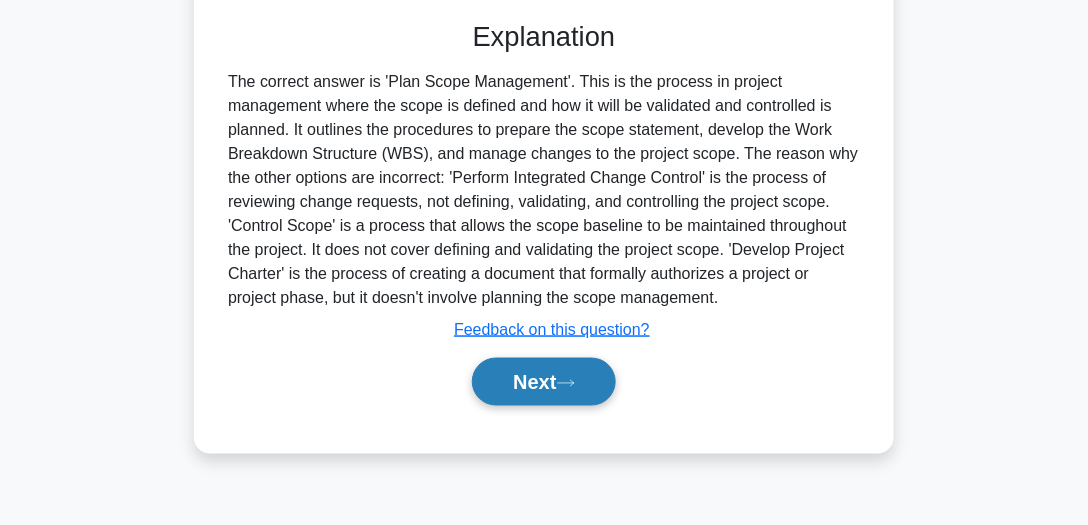 click on "Next" at bounding box center [543, 382] 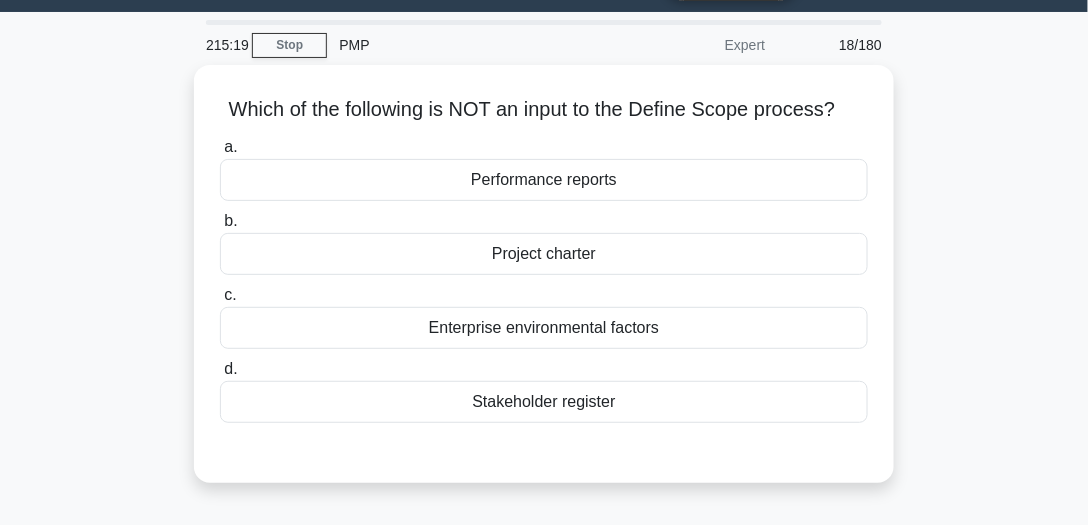 scroll, scrollTop: 54, scrollLeft: 0, axis: vertical 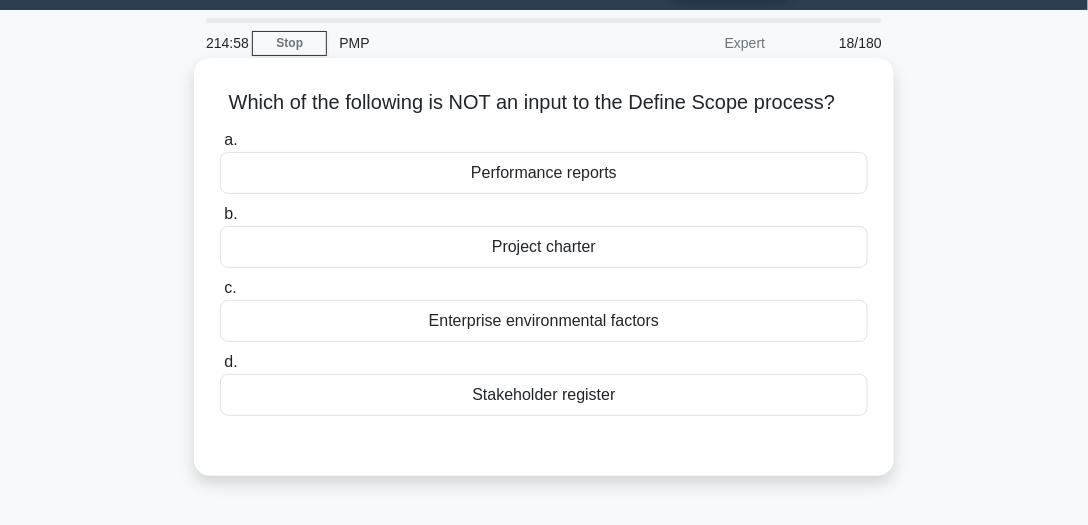 click on "Performance reports" at bounding box center (544, 173) 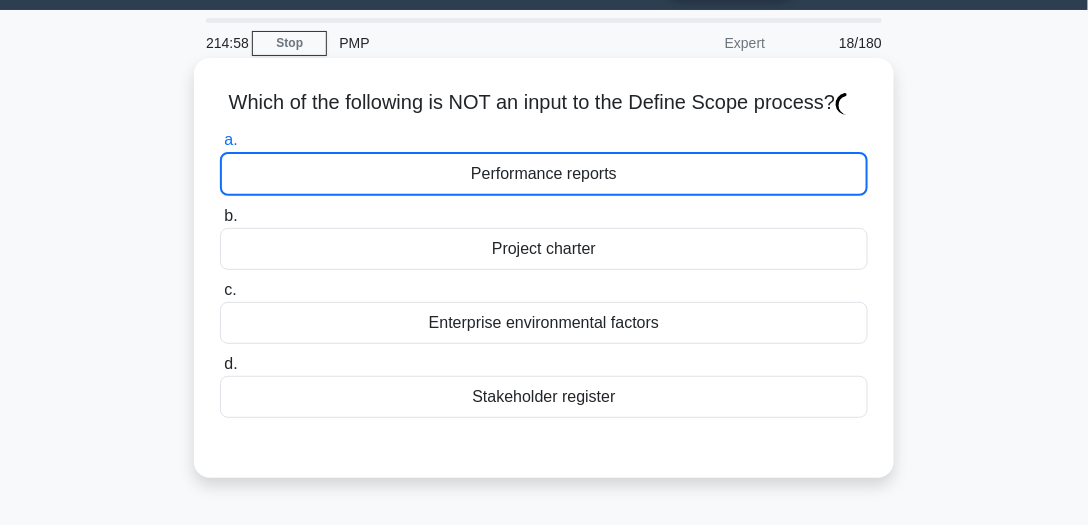 click on "Performance reports" at bounding box center [544, 174] 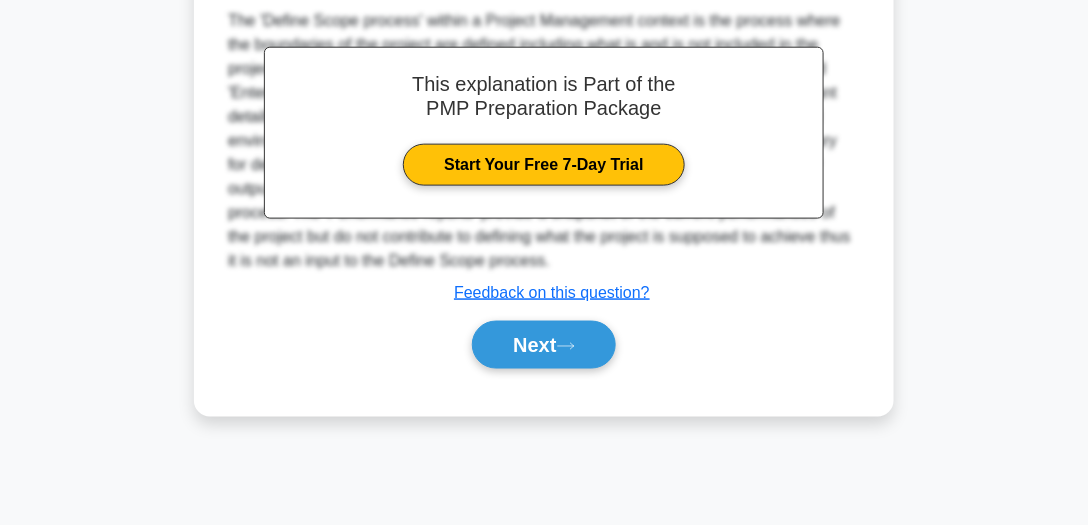 scroll, scrollTop: 555, scrollLeft: 0, axis: vertical 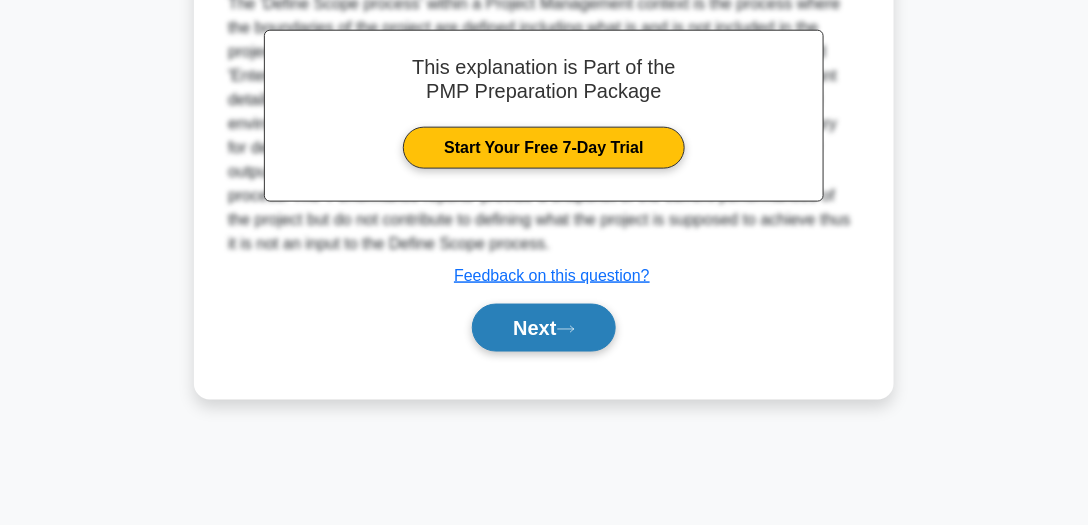 click on "Next" at bounding box center (543, 328) 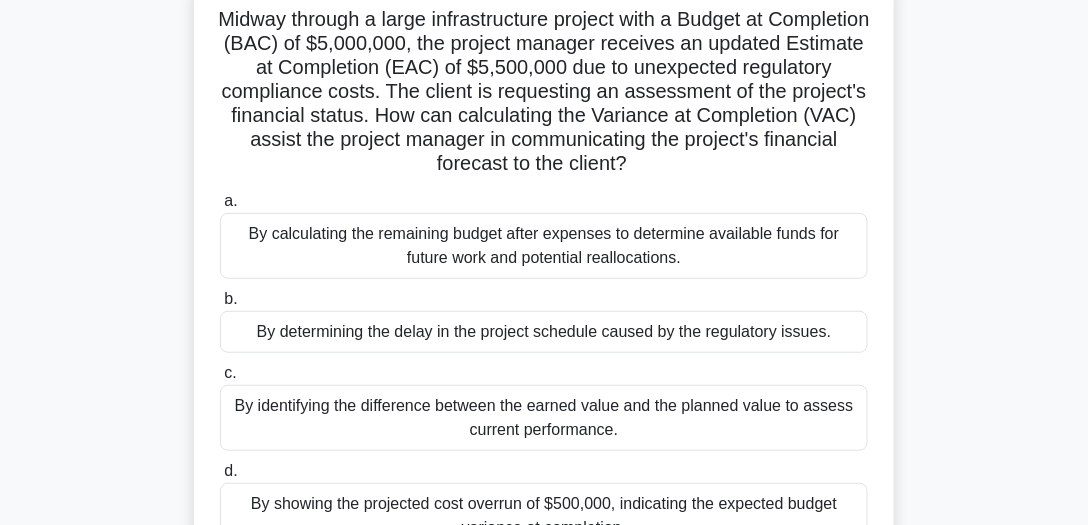scroll, scrollTop: 145, scrollLeft: 0, axis: vertical 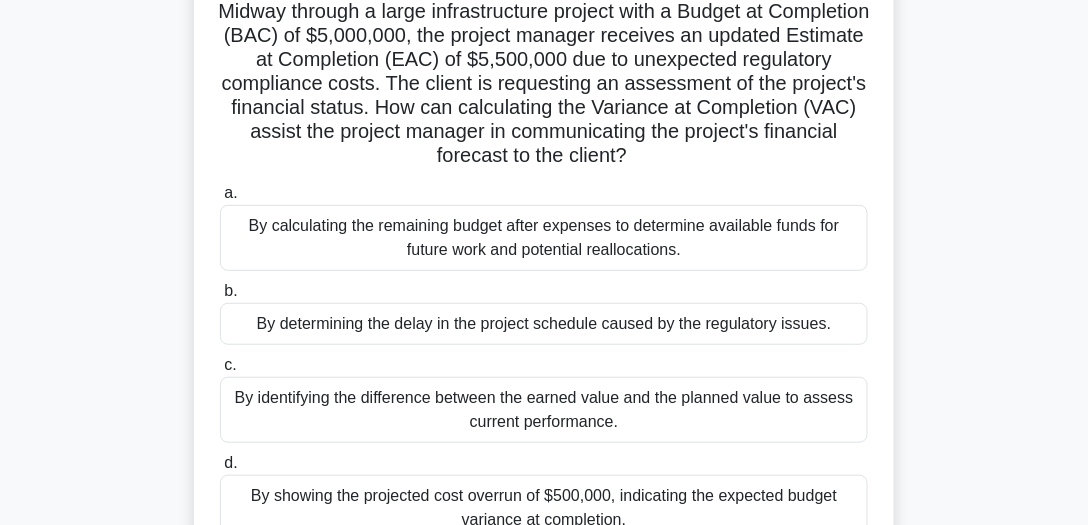 drag, startPoint x: 638, startPoint y: 106, endPoint x: 830, endPoint y: 152, distance: 197.43353 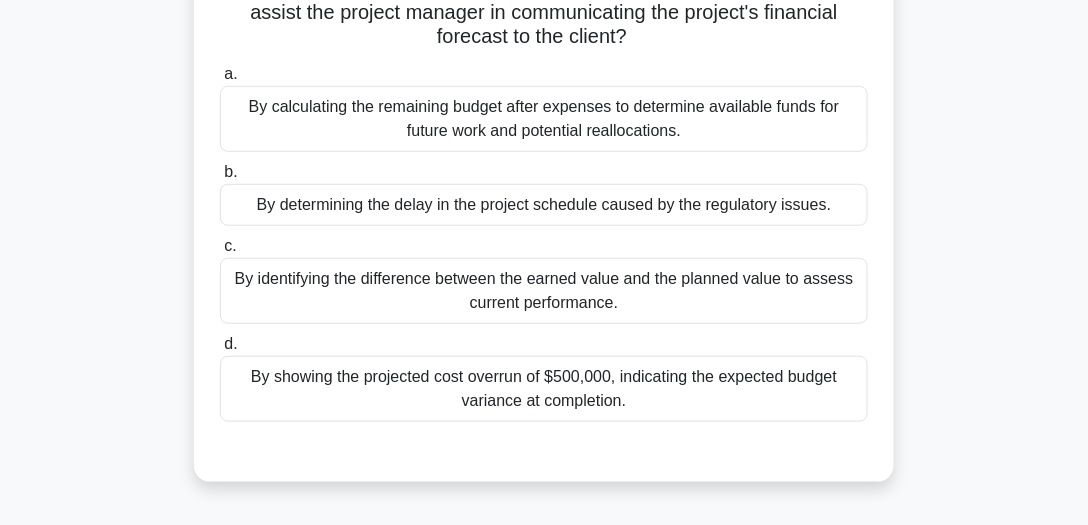 scroll, scrollTop: 270, scrollLeft: 0, axis: vertical 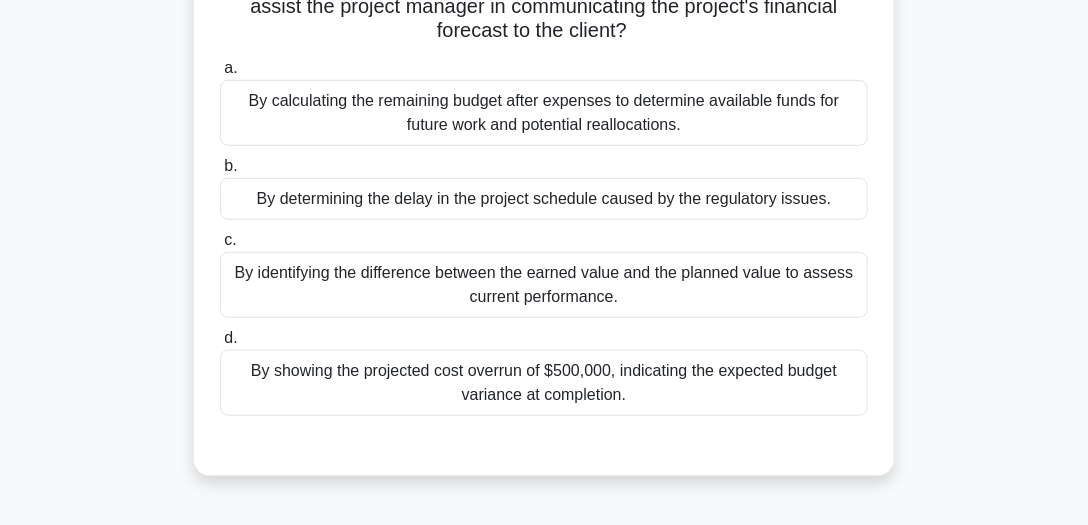 click on "By showing the projected cost overrun of $500,000, indicating the expected budget variance at completion." at bounding box center (544, 383) 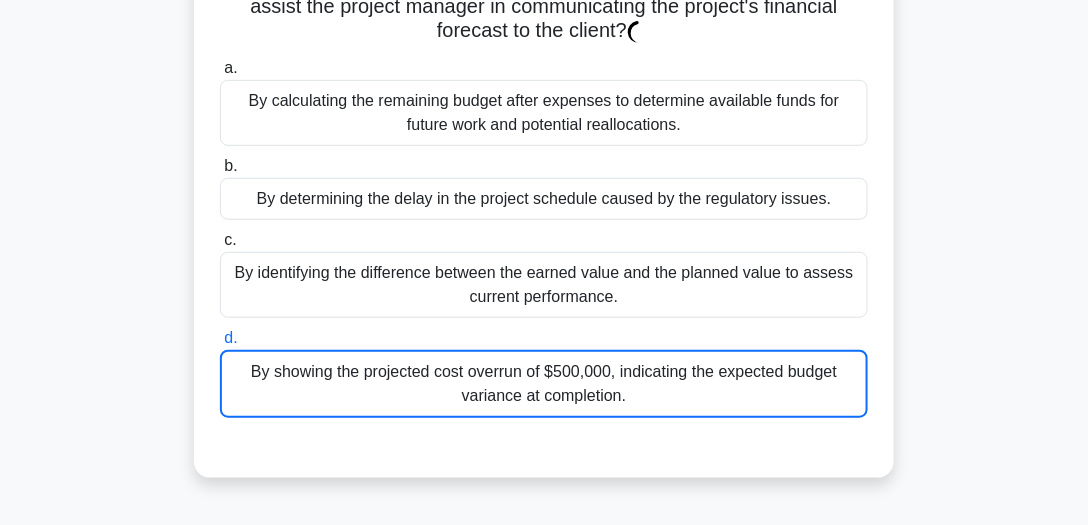 click on "By showing the projected cost overrun of $500,000, indicating the expected budget variance at completion." at bounding box center (544, 384) 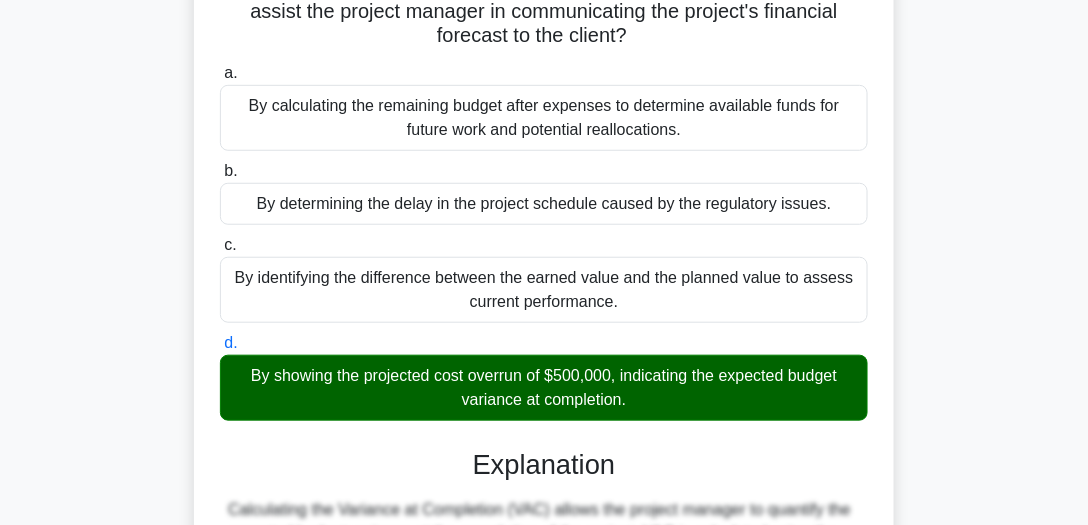 drag, startPoint x: 1088, startPoint y: 301, endPoint x: 1089, endPoint y: 341, distance: 40.012497 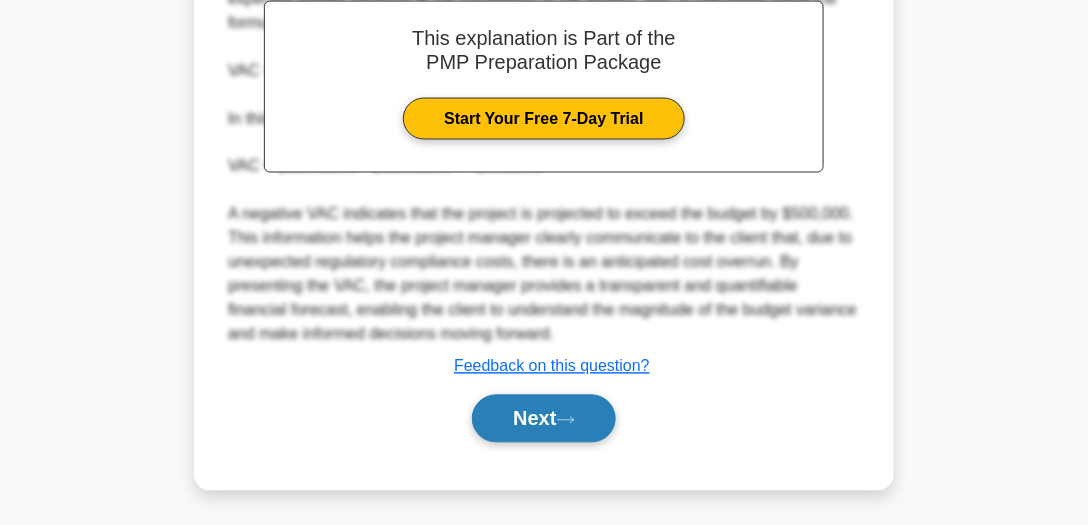 scroll, scrollTop: 797, scrollLeft: 0, axis: vertical 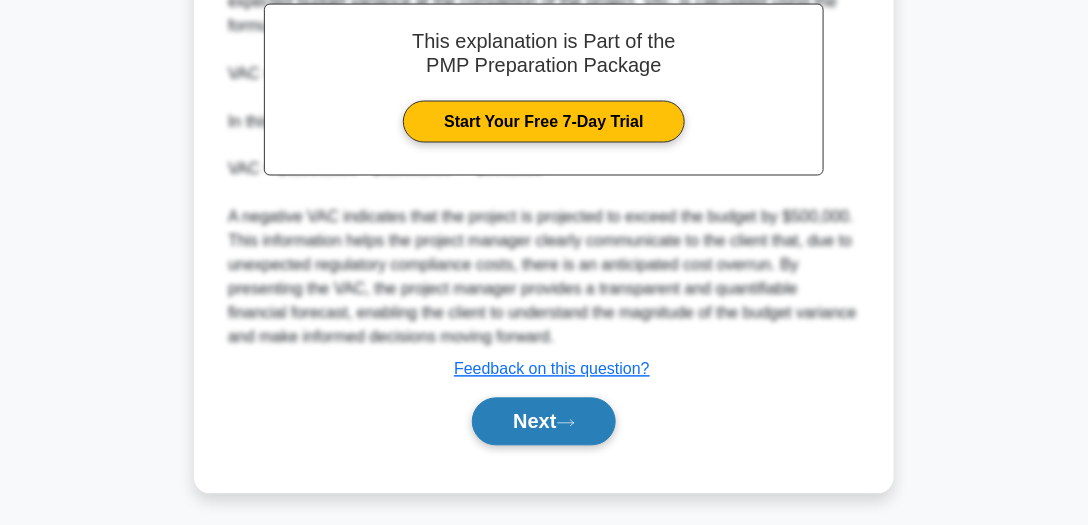 click 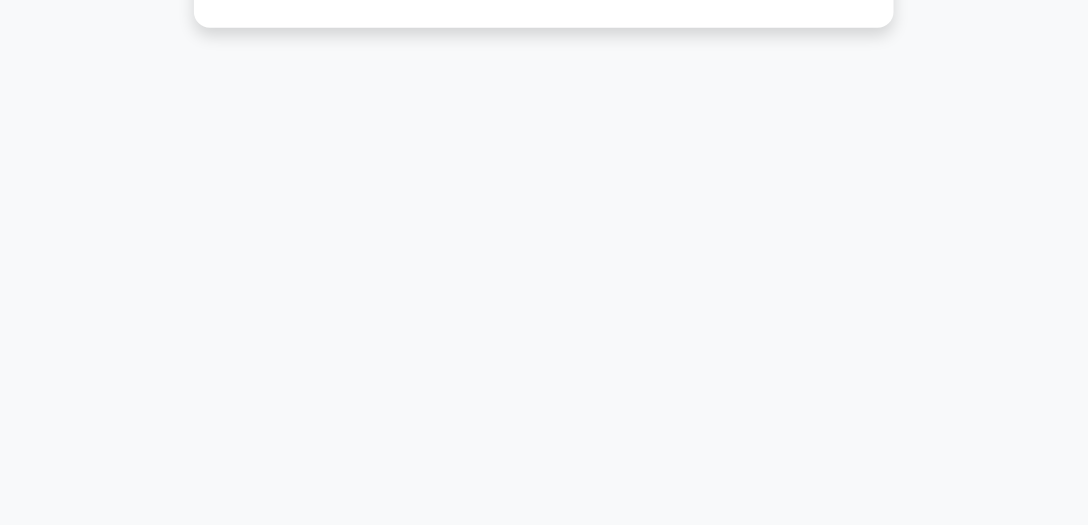 scroll, scrollTop: 555, scrollLeft: 0, axis: vertical 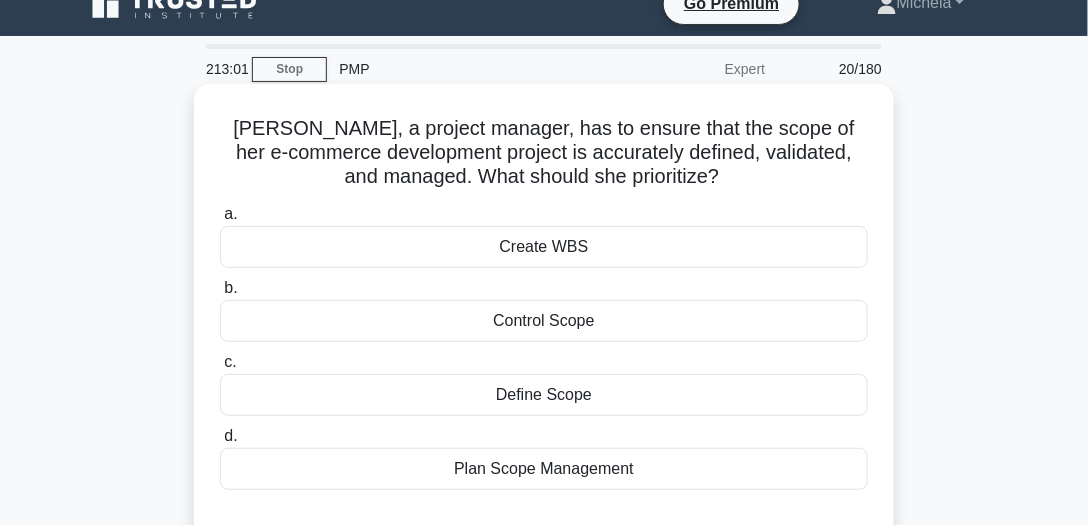 click on "Plan Scope Management" at bounding box center (544, 469) 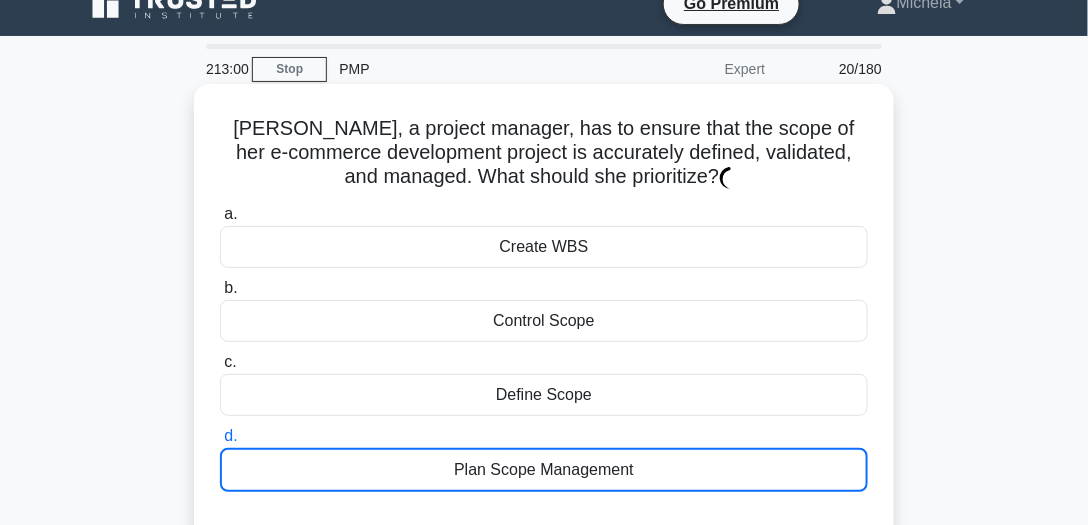 click on "Plan Scope Management" at bounding box center (544, 470) 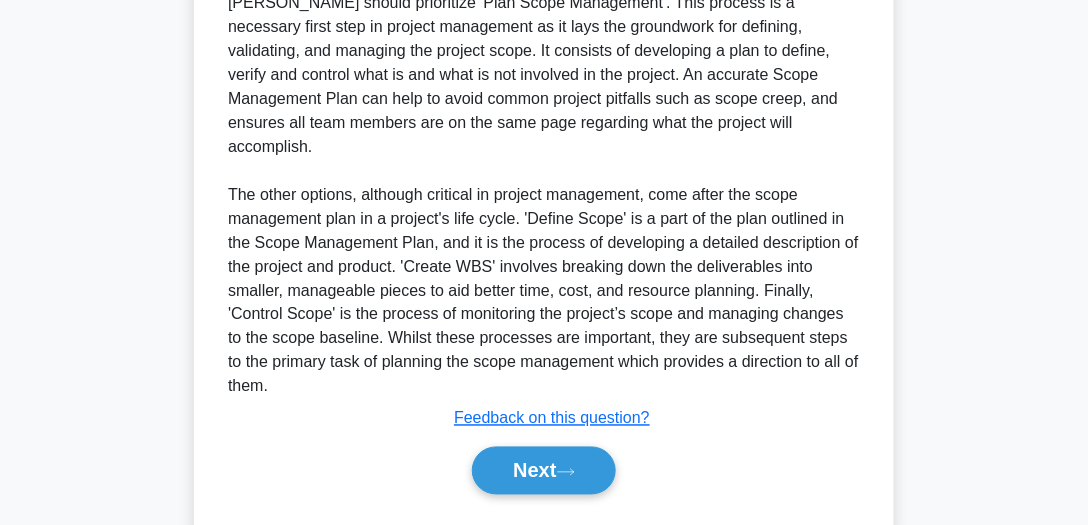 scroll, scrollTop: 656, scrollLeft: 0, axis: vertical 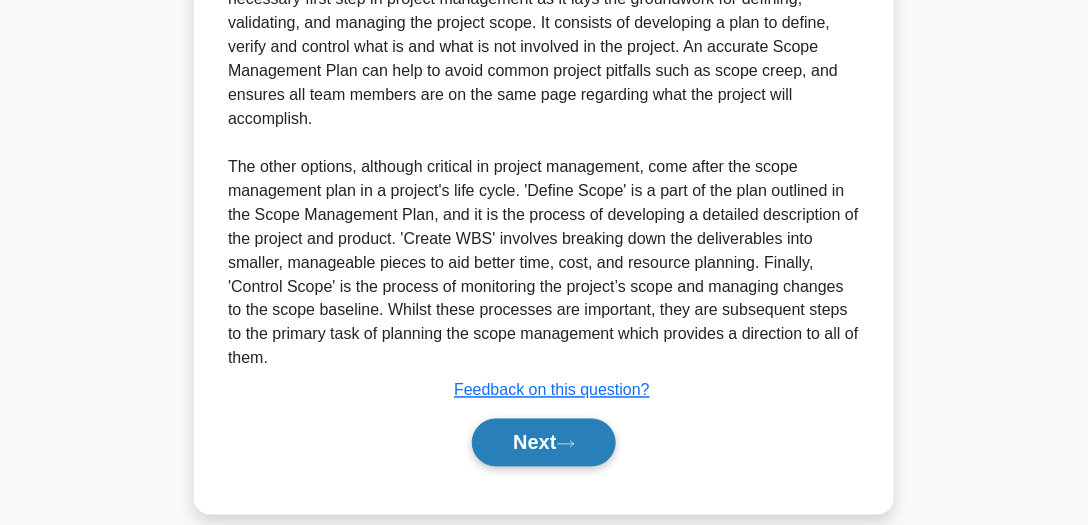 click on "Next" at bounding box center (543, 443) 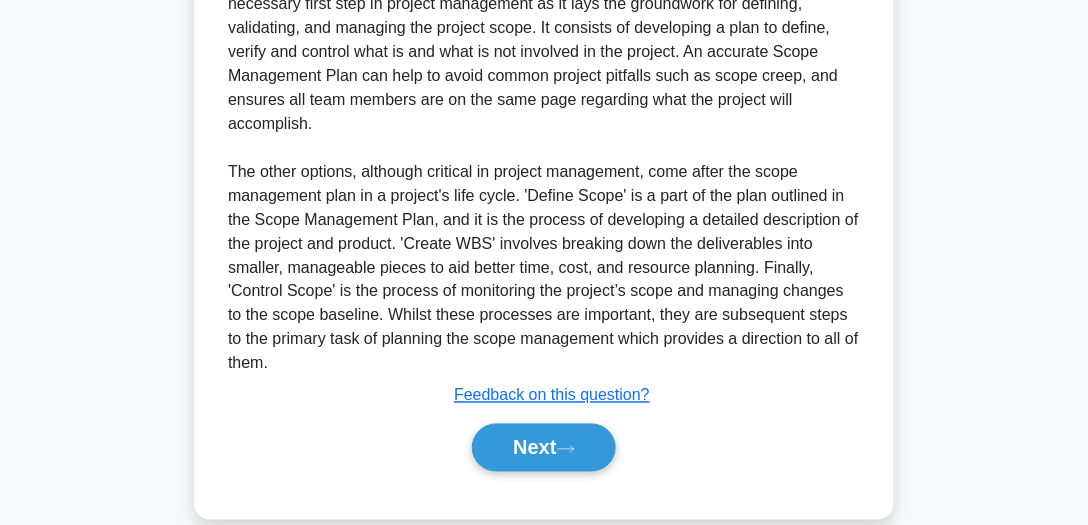 scroll, scrollTop: 555, scrollLeft: 0, axis: vertical 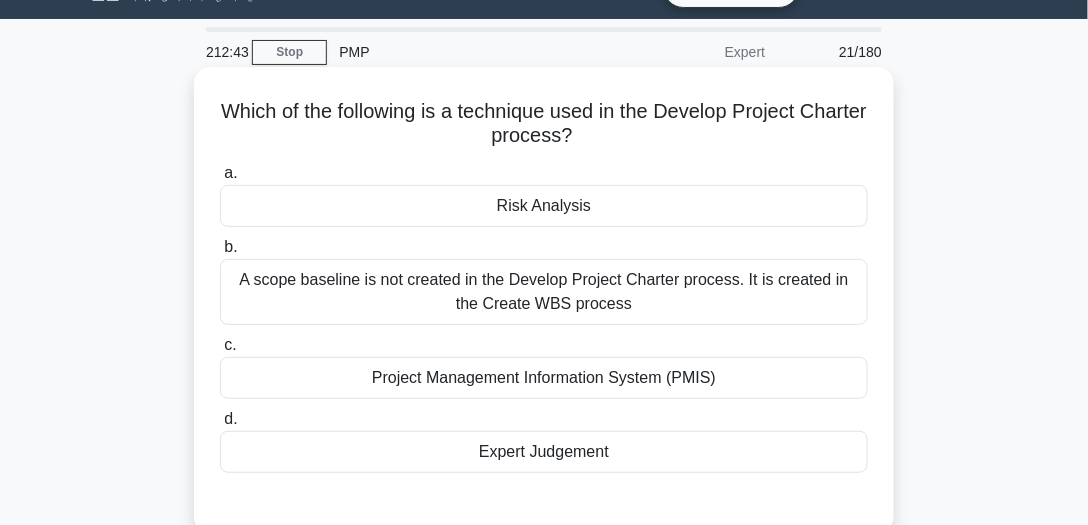 drag, startPoint x: 258, startPoint y: 111, endPoint x: 400, endPoint y: 129, distance: 143.13629 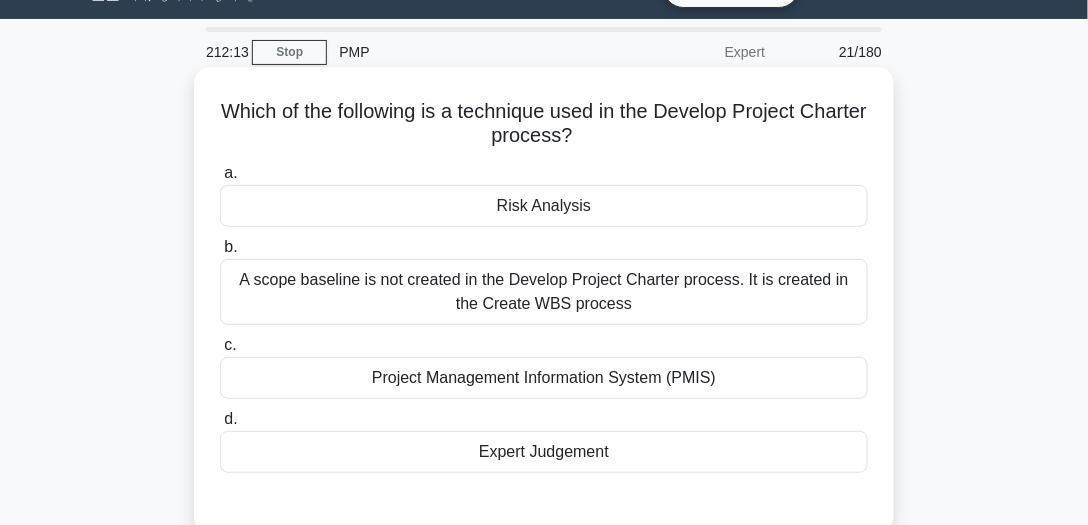click on "a.
Risk Analysis" at bounding box center [544, 194] 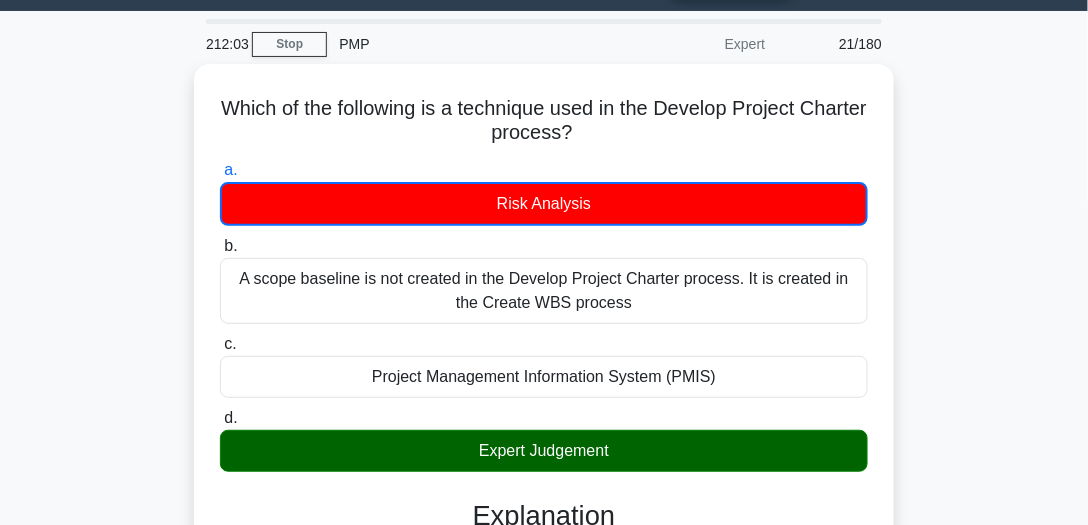 scroll, scrollTop: 17, scrollLeft: 0, axis: vertical 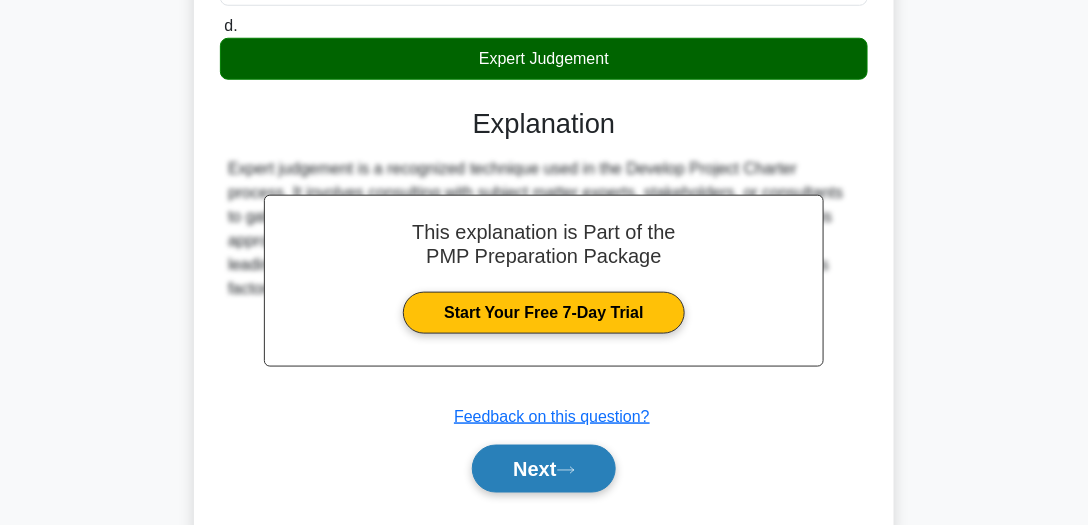 click on "Next" at bounding box center (543, 469) 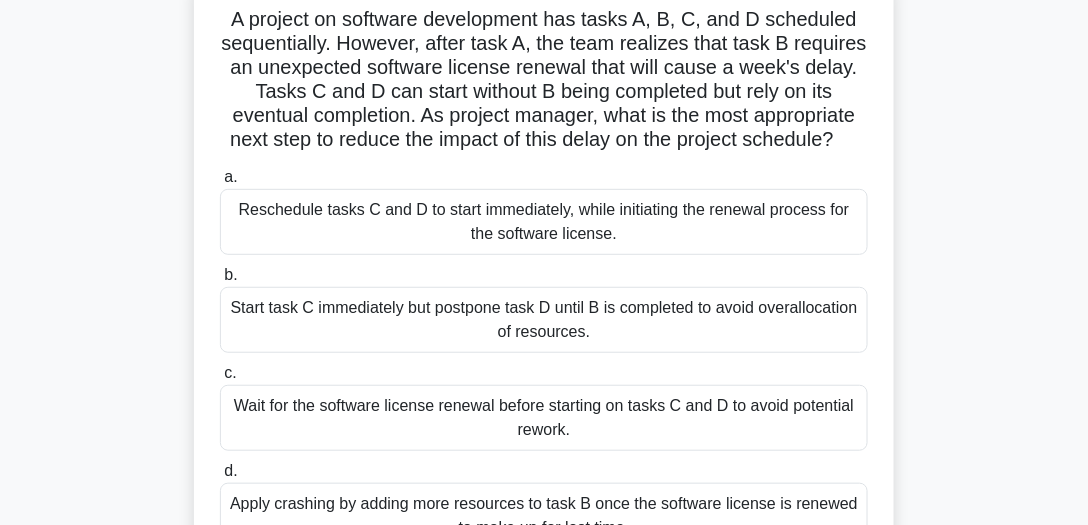 scroll, scrollTop: 139, scrollLeft: 0, axis: vertical 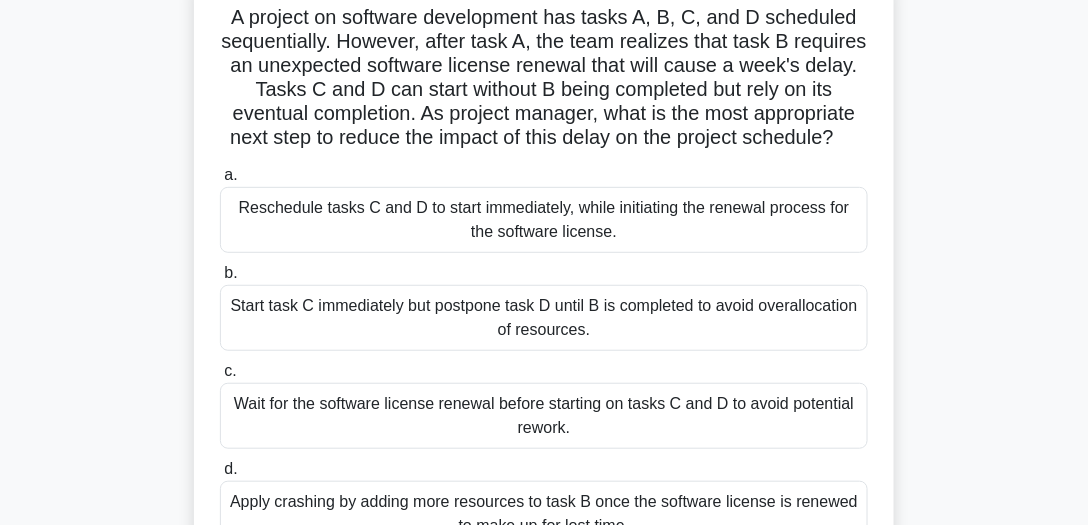 drag, startPoint x: 582, startPoint y: 168, endPoint x: 228, endPoint y: 19, distance: 384.0794 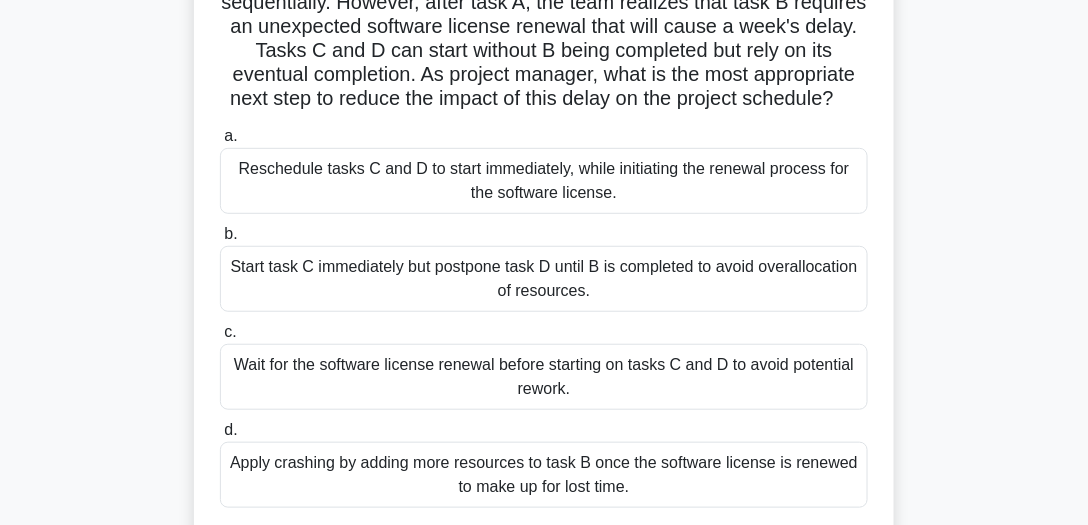 scroll, scrollTop: 174, scrollLeft: 0, axis: vertical 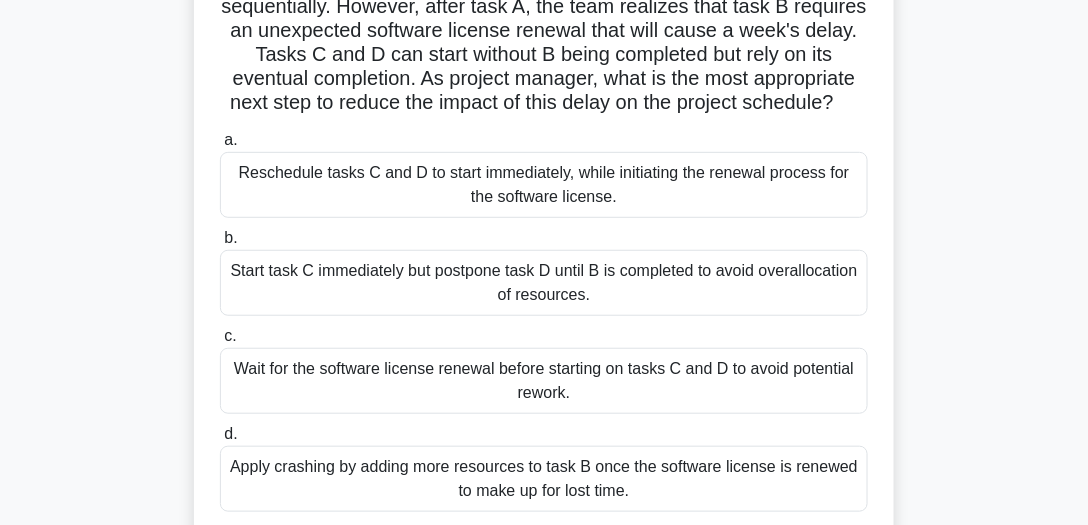 click on "Reschedule tasks C and D to start immediately, while initiating the renewal process for the software license." at bounding box center (544, 185) 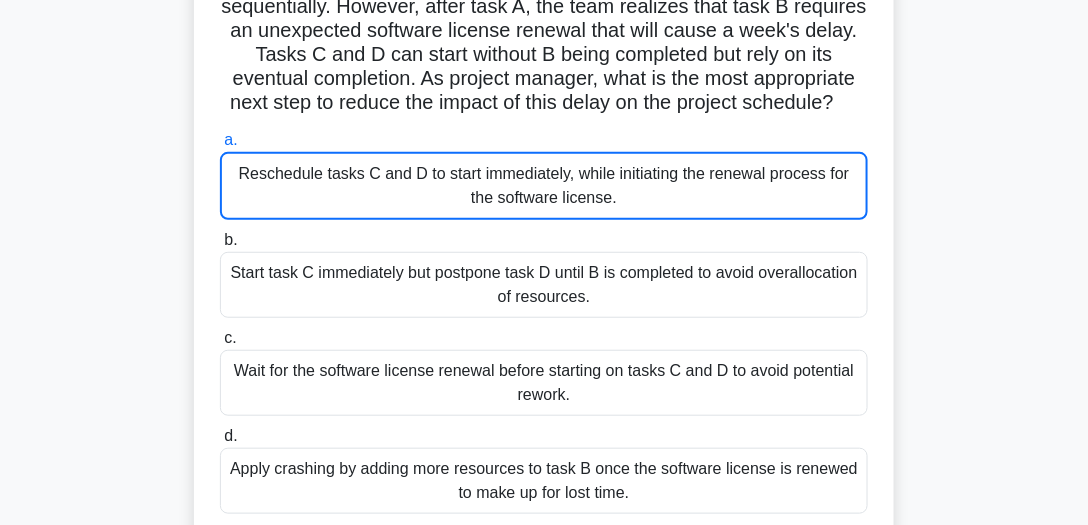 click on "Reschedule tasks C and D to start immediately, while initiating the renewal process for the software license." at bounding box center [544, 186] 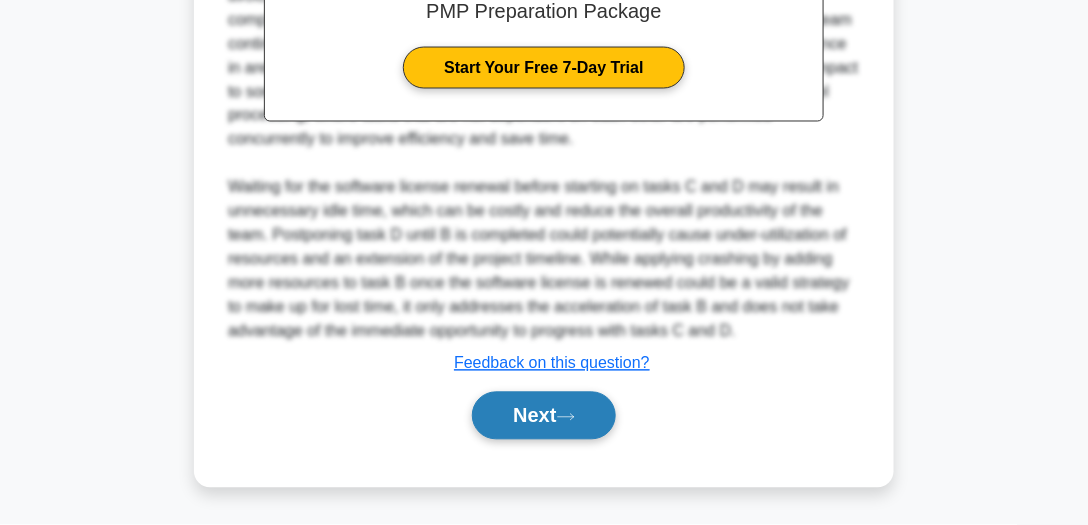click on "Next" at bounding box center [543, 416] 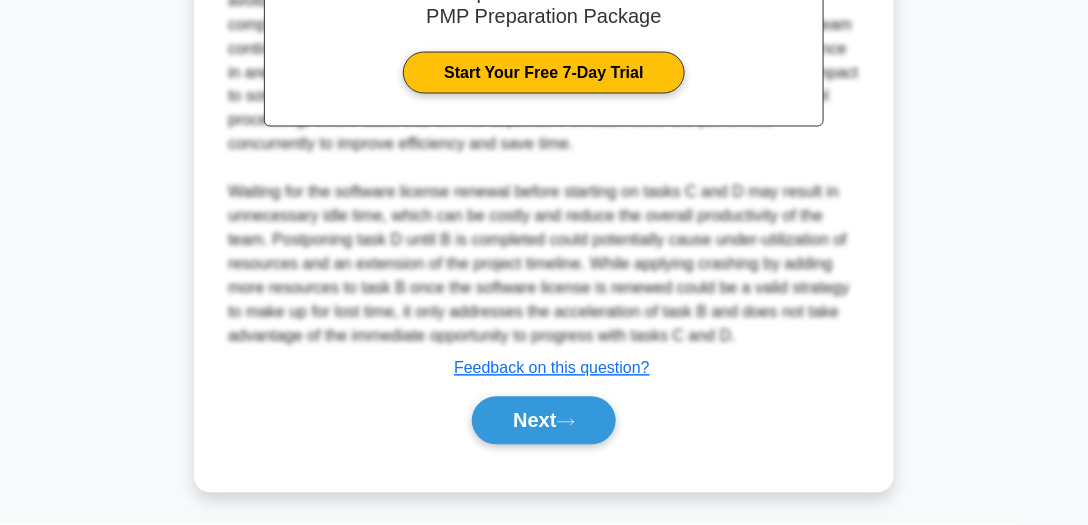 scroll, scrollTop: 555, scrollLeft: 0, axis: vertical 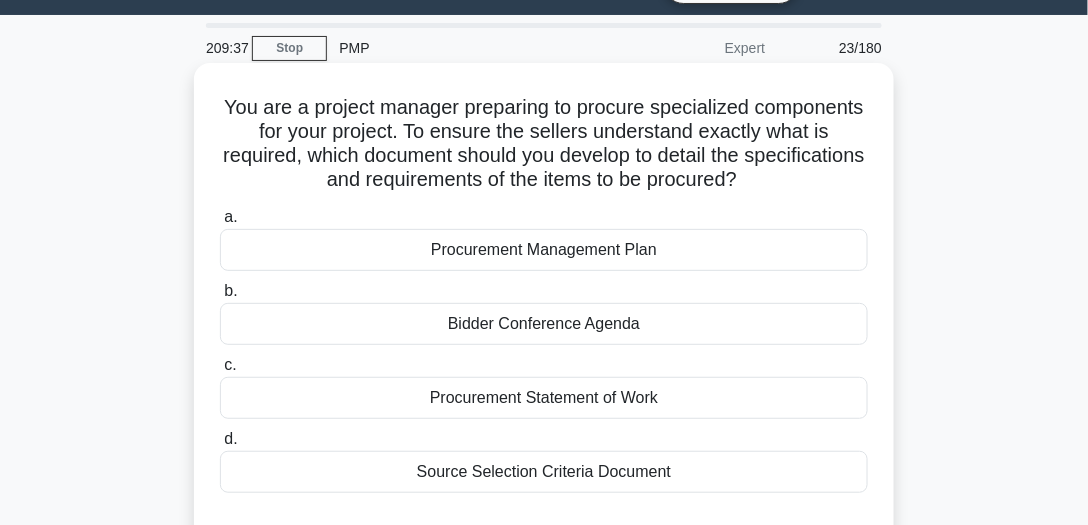 click on "Procurement Statement of Work" at bounding box center [544, 398] 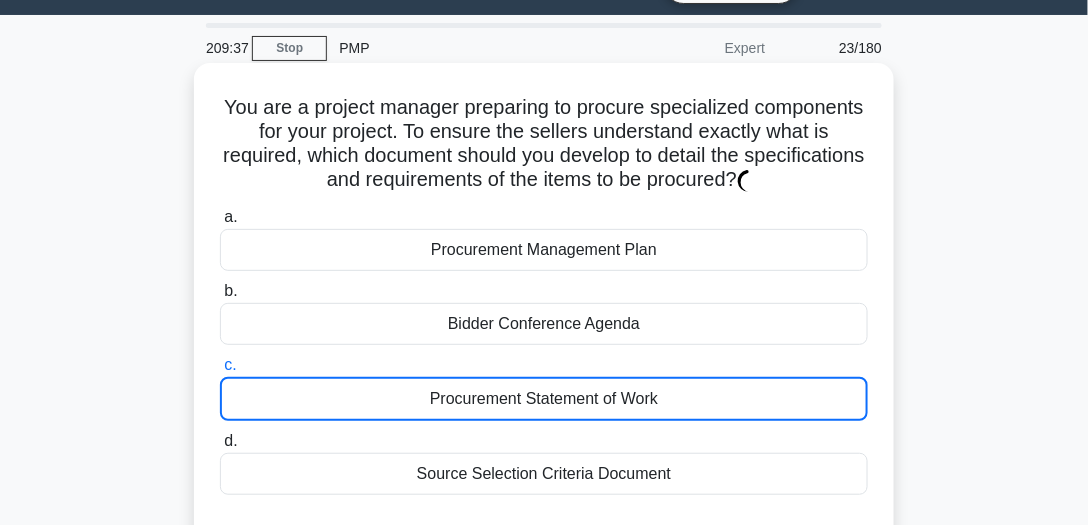 click on "Procurement Statement of Work" at bounding box center [544, 399] 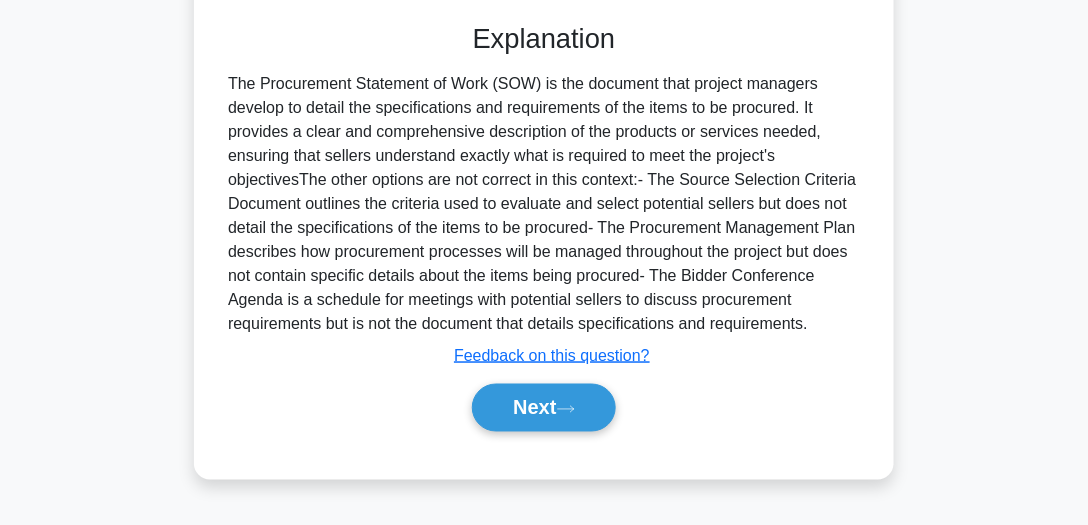 scroll, scrollTop: 555, scrollLeft: 0, axis: vertical 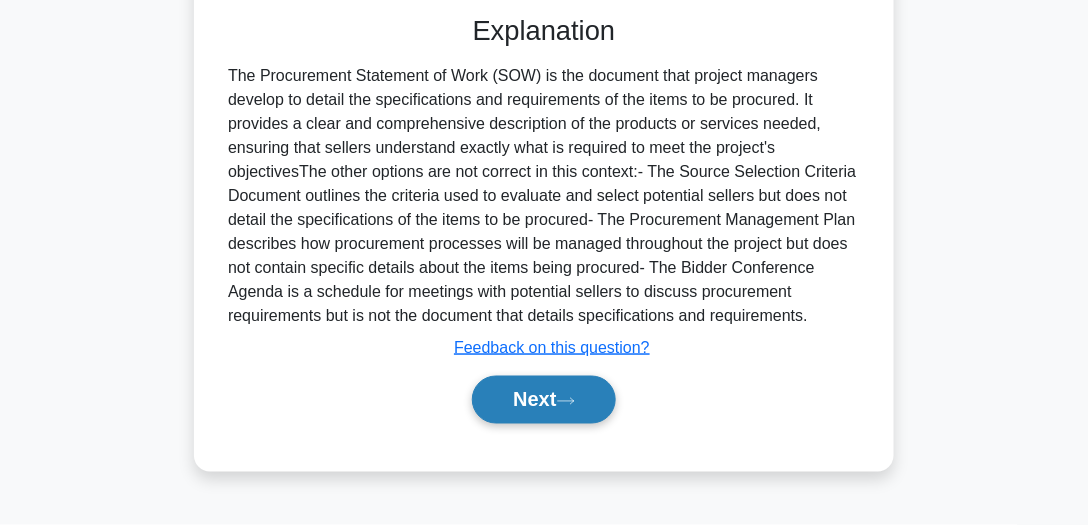 click on "Next" at bounding box center [543, 400] 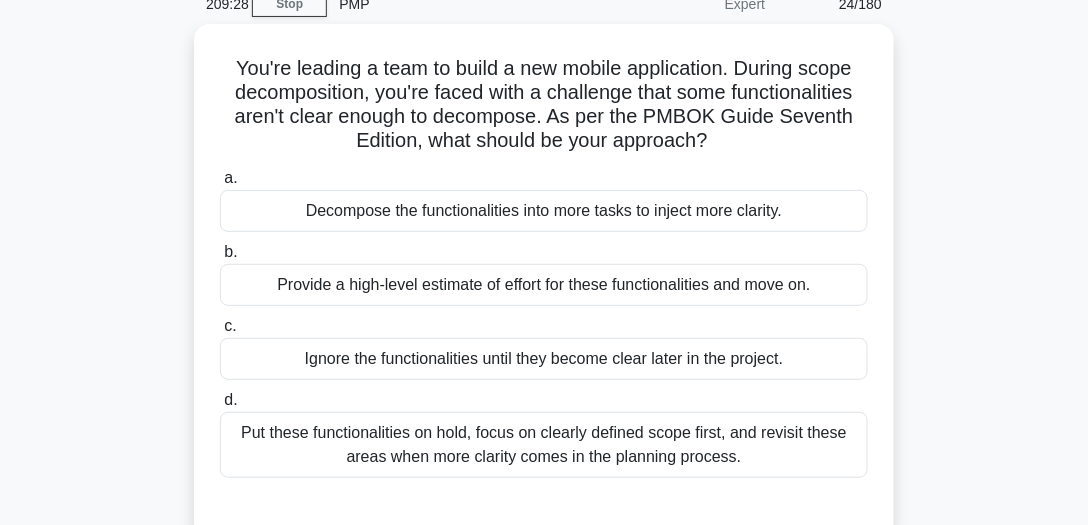 scroll, scrollTop: 100, scrollLeft: 0, axis: vertical 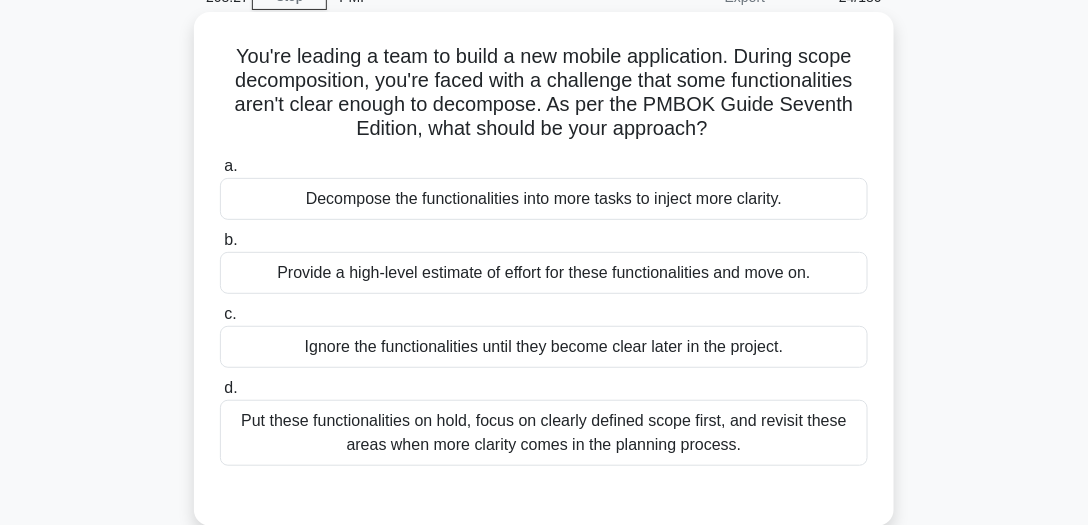 drag, startPoint x: 722, startPoint y: 132, endPoint x: 222, endPoint y: 62, distance: 504.87622 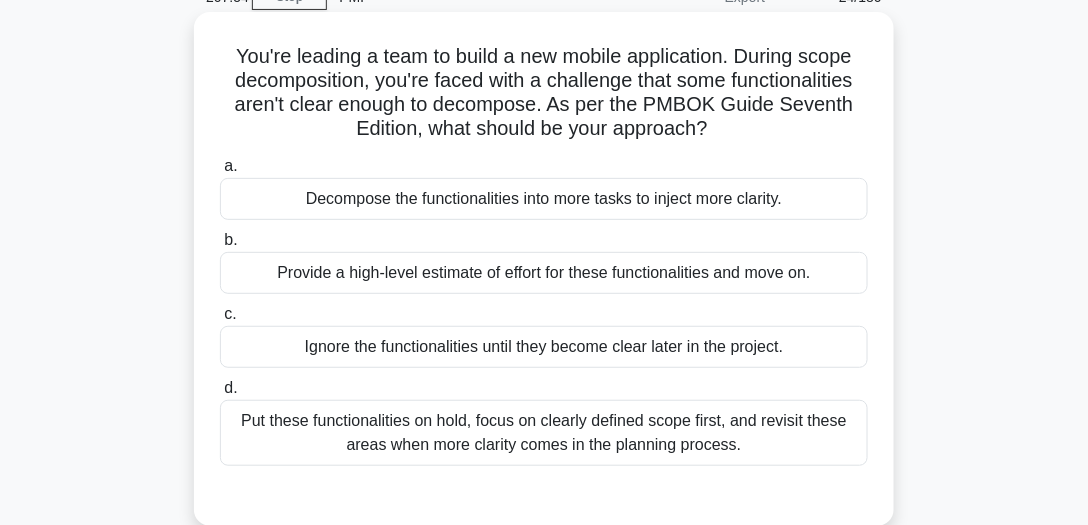 click on "Put these functionalities on hold, focus on clearly defined scope first, and revisit these areas when more clarity comes in the planning process." at bounding box center [544, 433] 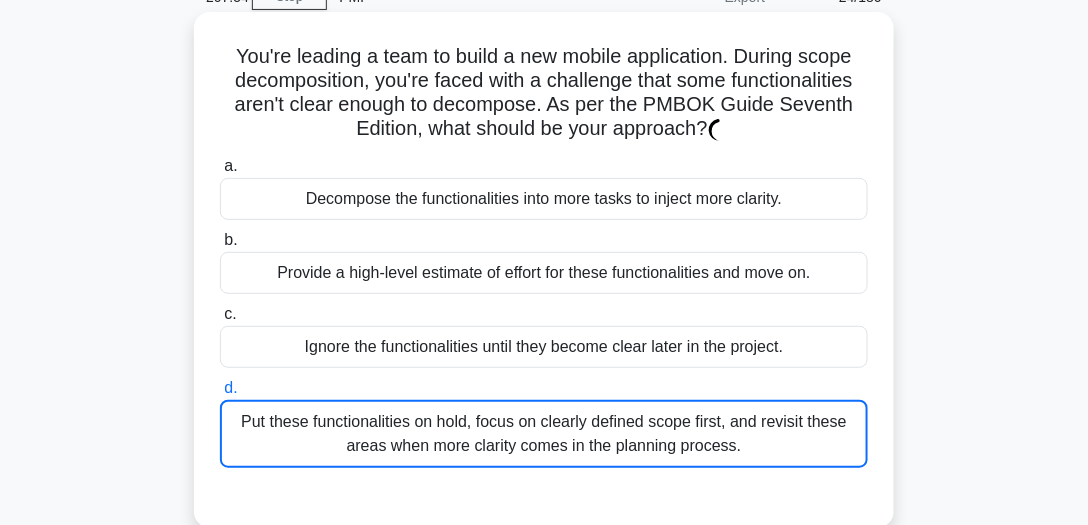 click on "Put these functionalities on hold, focus on clearly defined scope first, and revisit these areas when more clarity comes in the planning process." at bounding box center [544, 434] 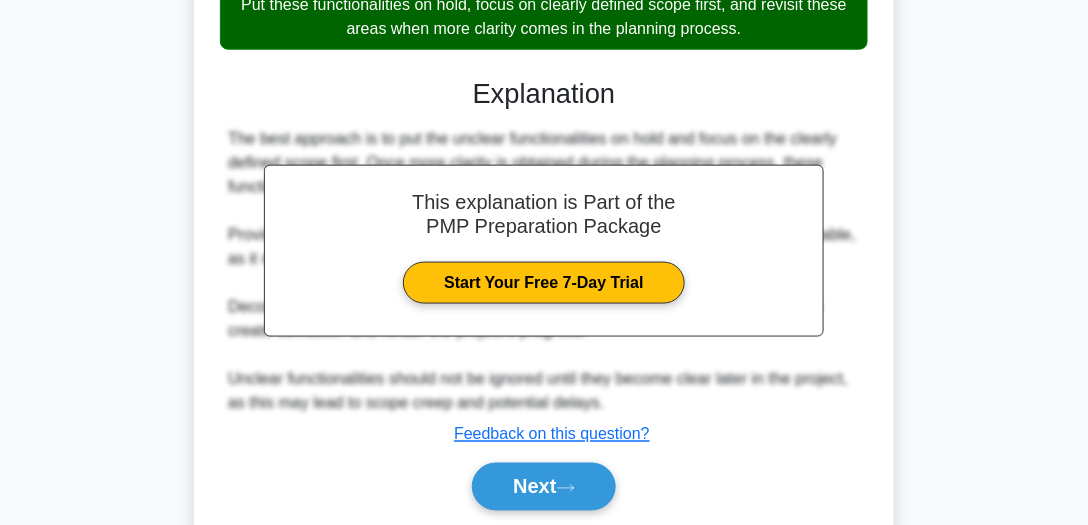 scroll, scrollTop: 584, scrollLeft: 0, axis: vertical 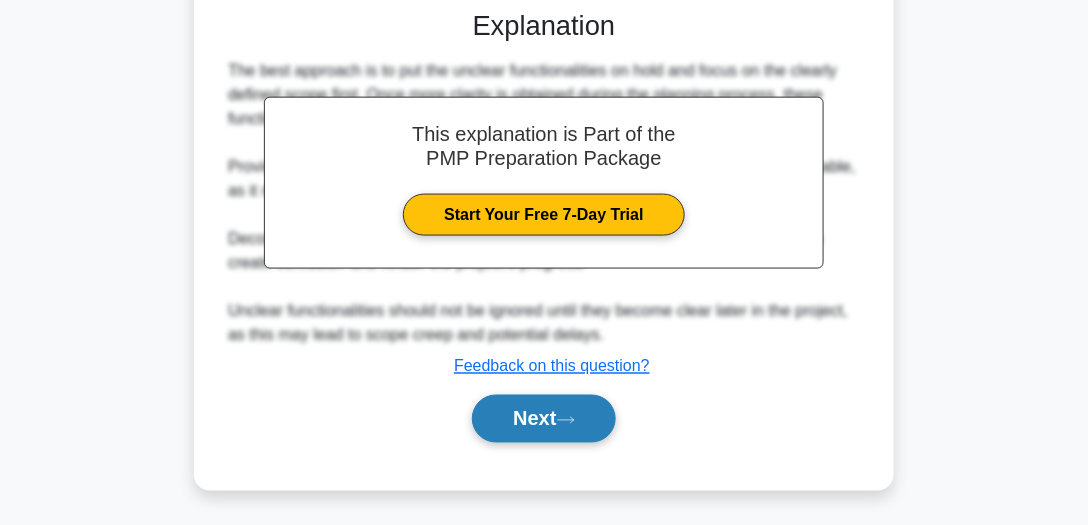 click on "Next" at bounding box center [543, 419] 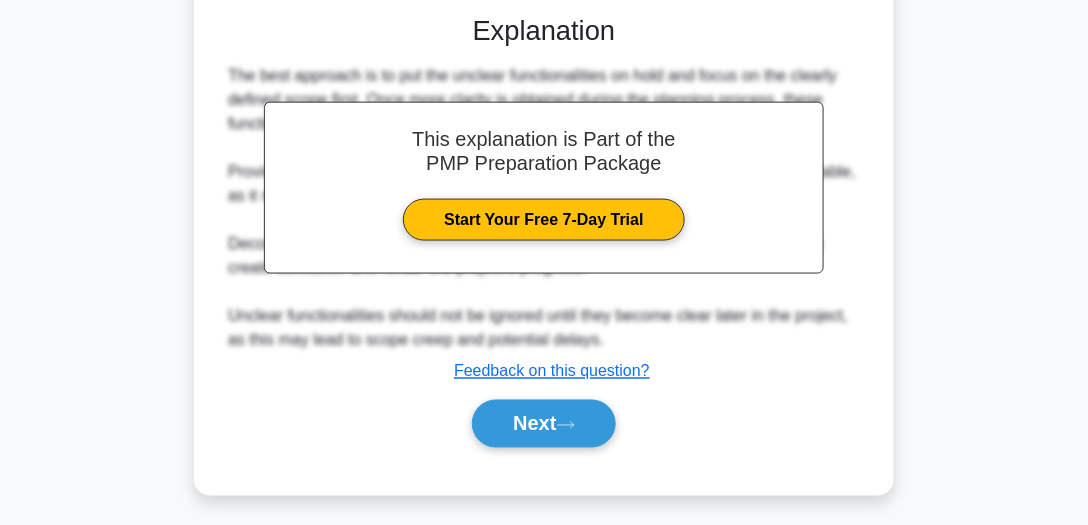 scroll, scrollTop: 555, scrollLeft: 0, axis: vertical 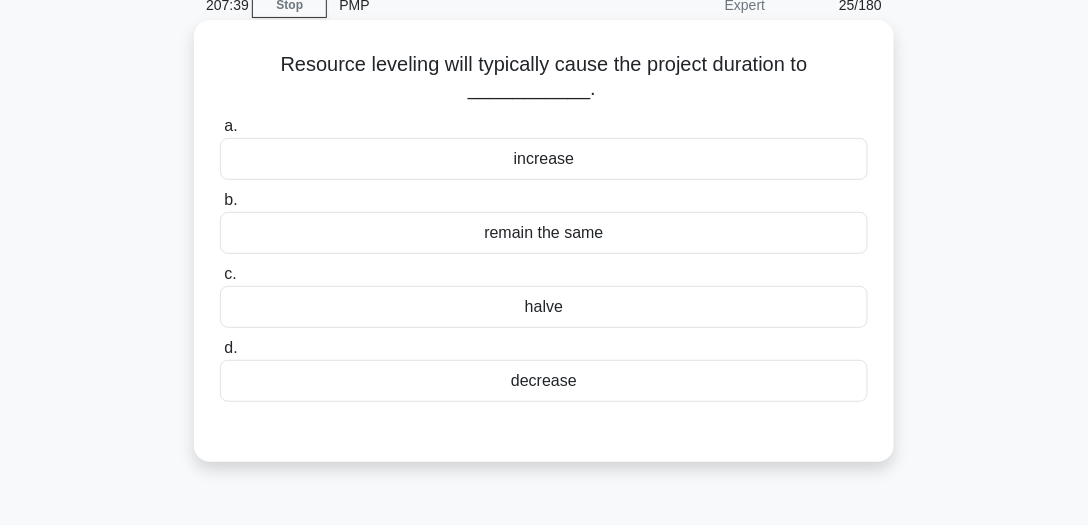 click on "increase" at bounding box center [544, 159] 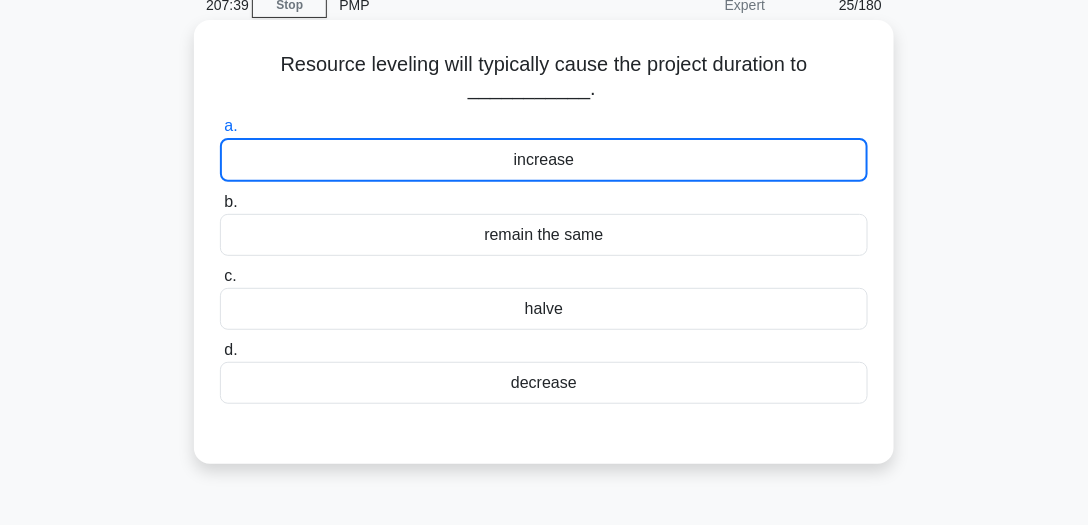 click on "increase" at bounding box center (544, 160) 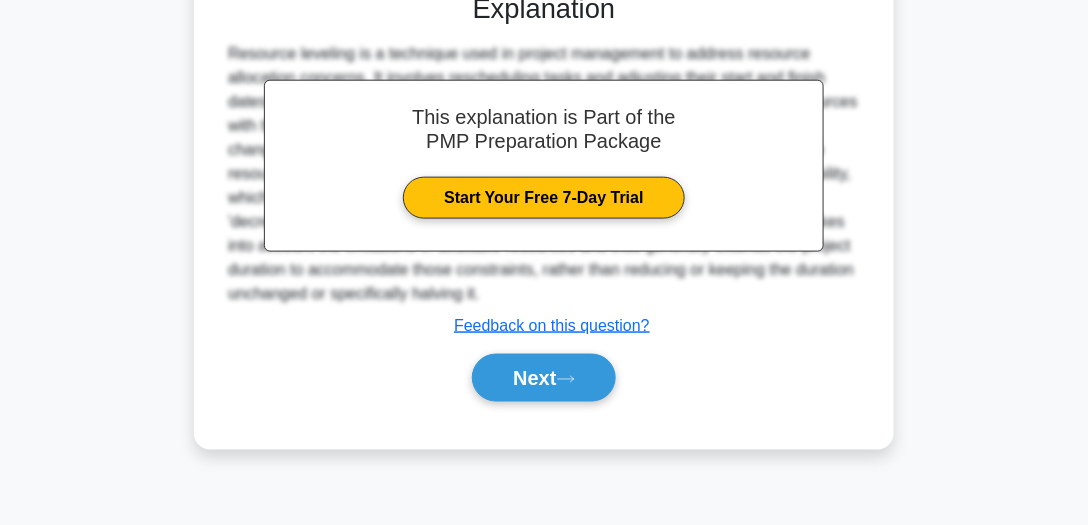 scroll, scrollTop: 555, scrollLeft: 0, axis: vertical 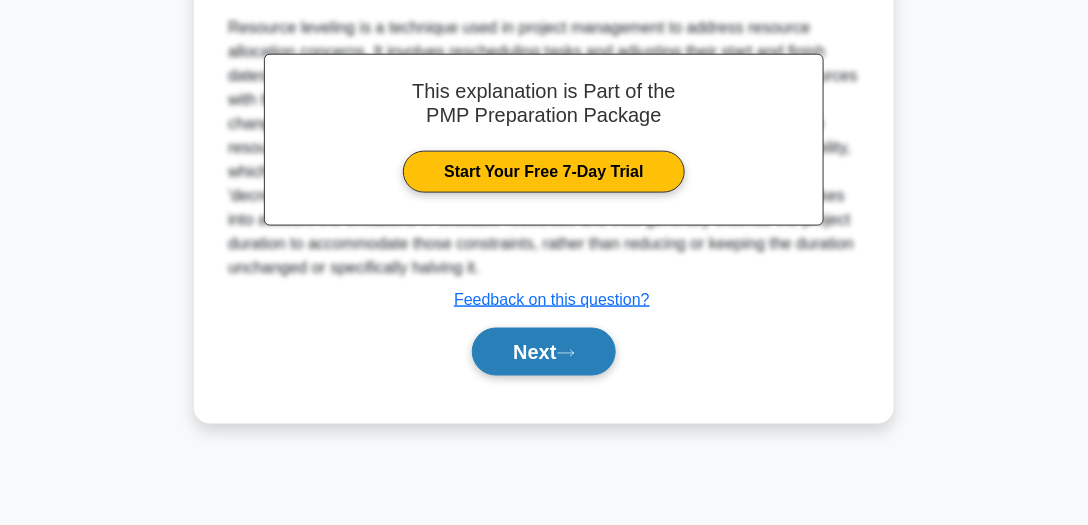 click on "Next" at bounding box center (543, 352) 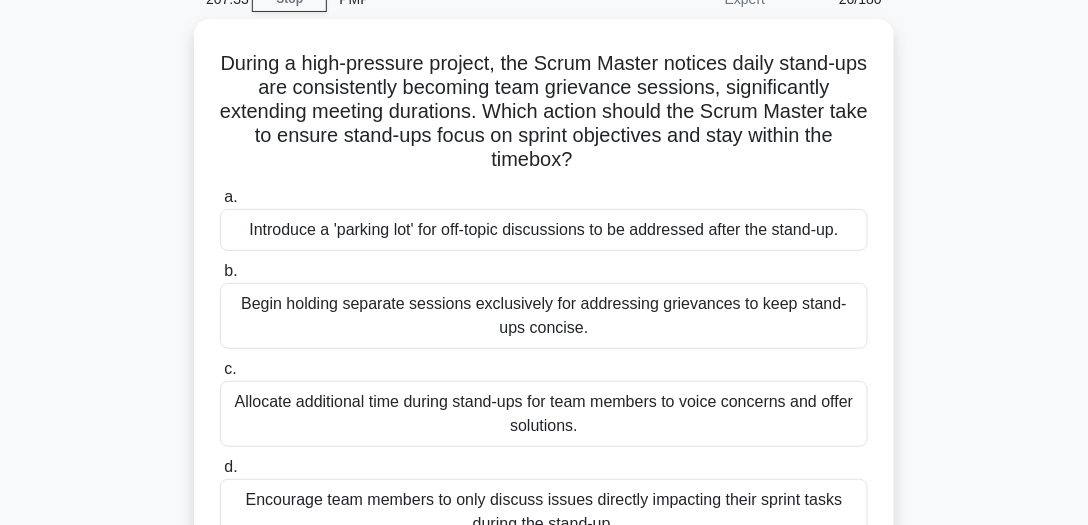 scroll, scrollTop: 97, scrollLeft: 0, axis: vertical 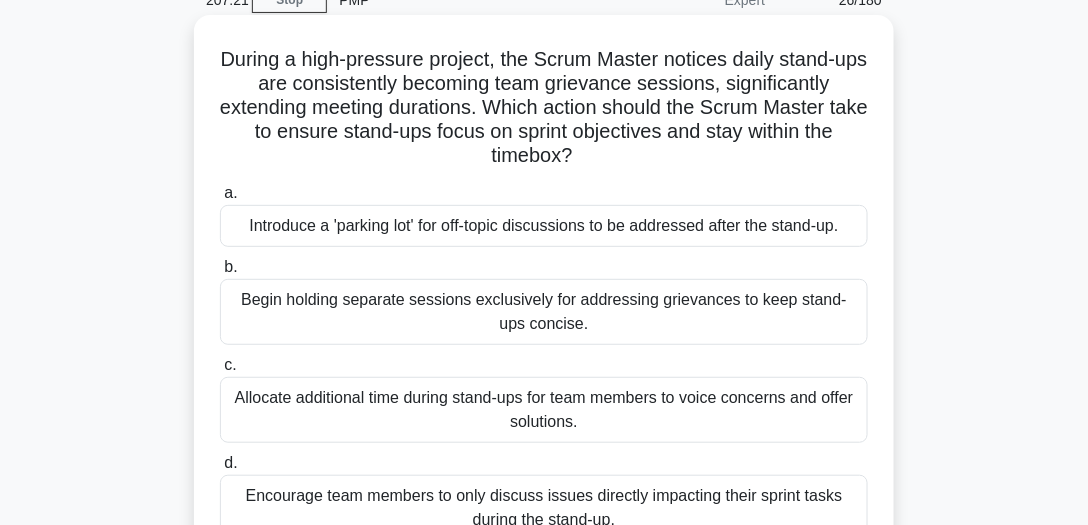 drag, startPoint x: 228, startPoint y: 58, endPoint x: 640, endPoint y: 153, distance: 422.81082 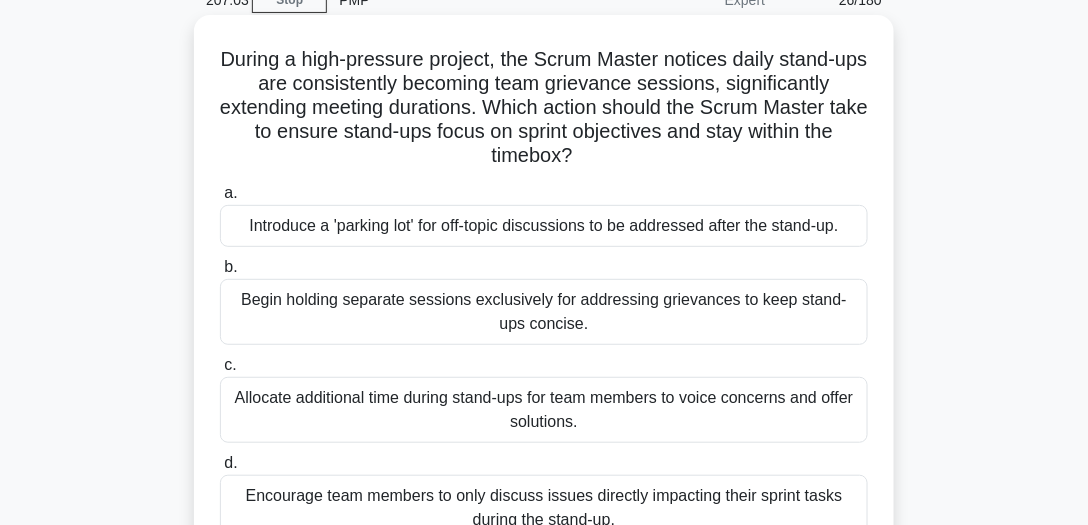 click on "During a high-pressure project, the Scrum Master notices daily stand-ups are consistently becoming team grievance sessions, significantly extending meeting durations. Which action should the Scrum Master take to ensure stand-ups focus on sprint objectives and stay within the timebox?
.spinner_0XTQ{transform-origin:center;animation:spinner_y6GP .75s linear infinite}@keyframes spinner_y6GP{100%{transform:rotate(360deg)}}" at bounding box center (544, 108) 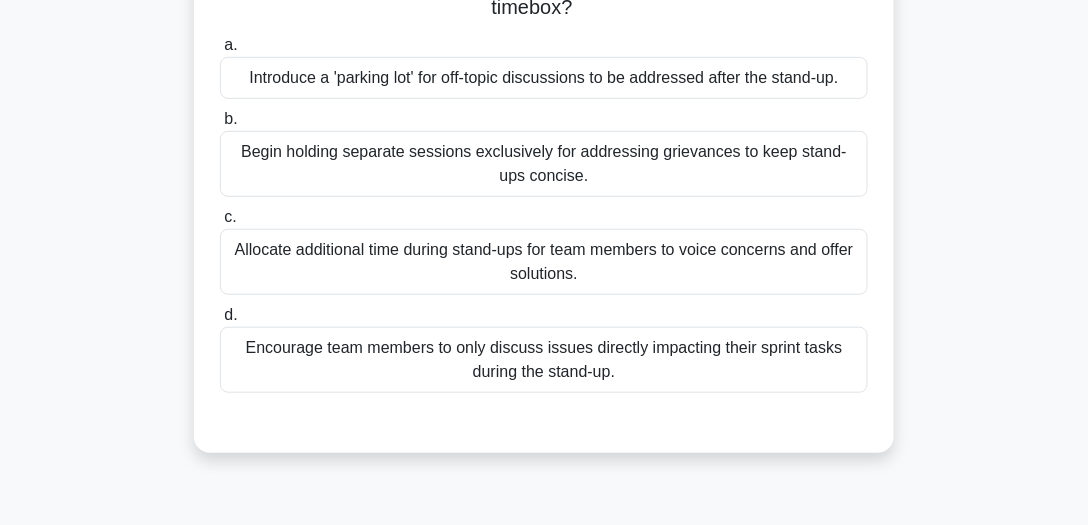 scroll, scrollTop: 261, scrollLeft: 0, axis: vertical 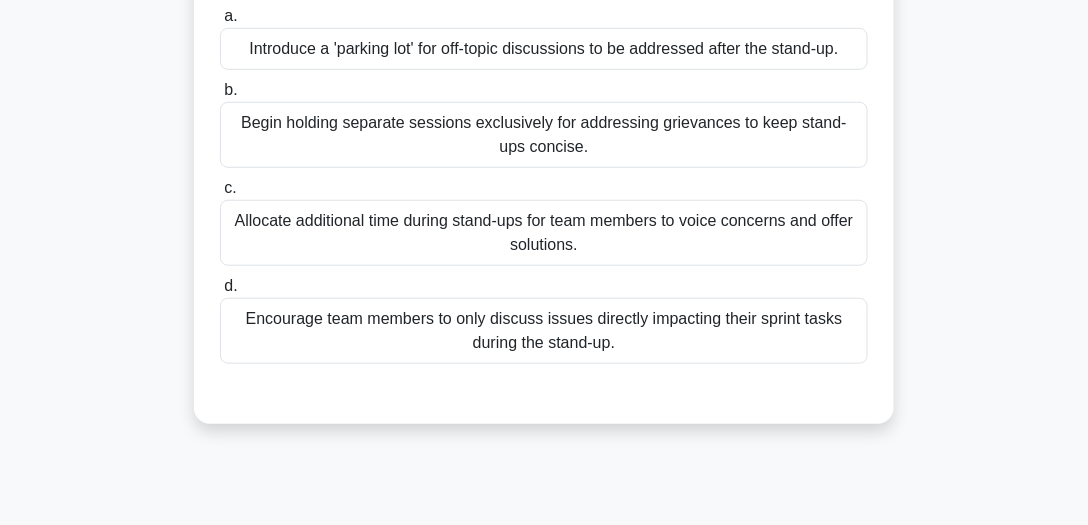 click on "Encourage team members to only discuss issues directly impacting their sprint tasks during the stand-up." at bounding box center (544, 331) 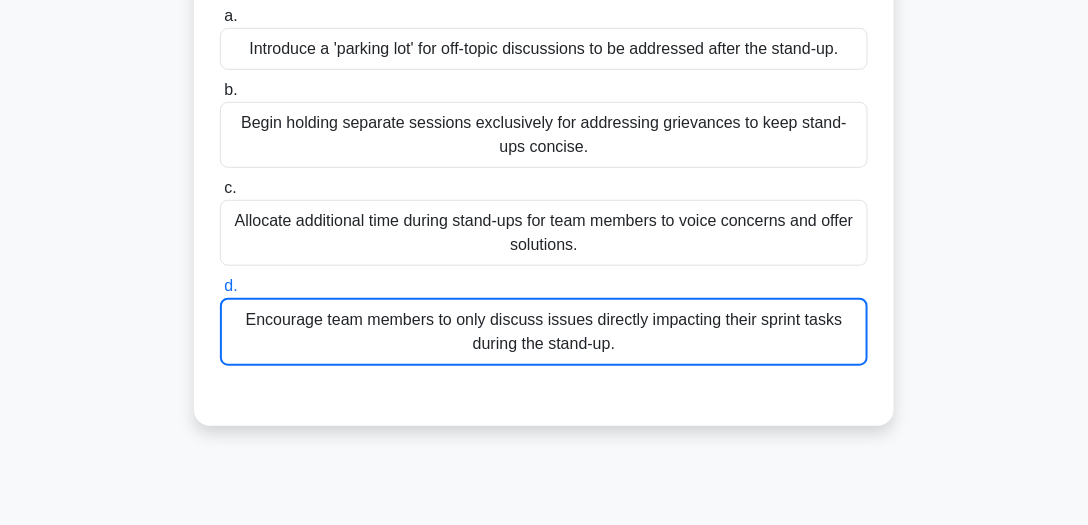 click on "Encourage team members to only discuss issues directly impacting their sprint tasks during the stand-up." at bounding box center (544, 332) 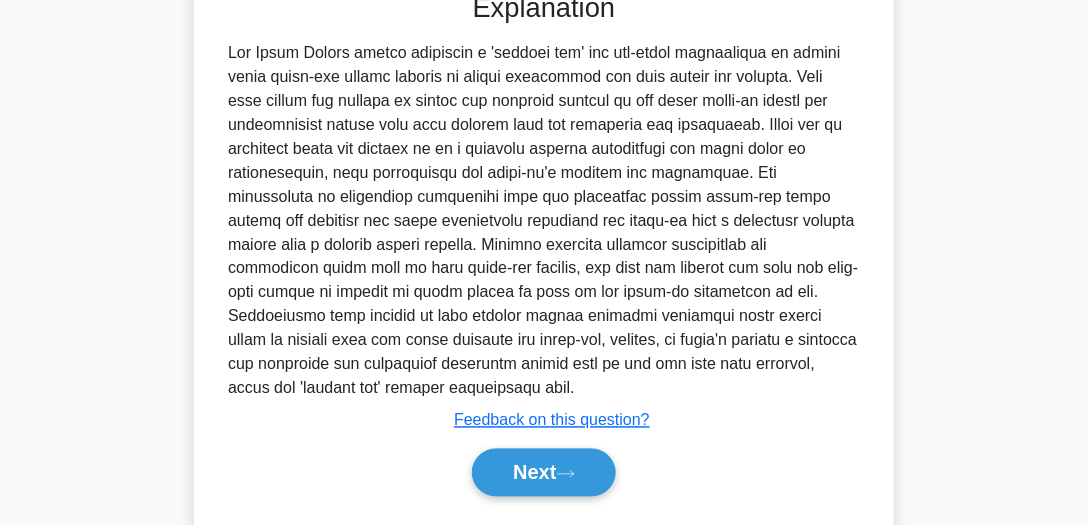 scroll, scrollTop: 706, scrollLeft: 0, axis: vertical 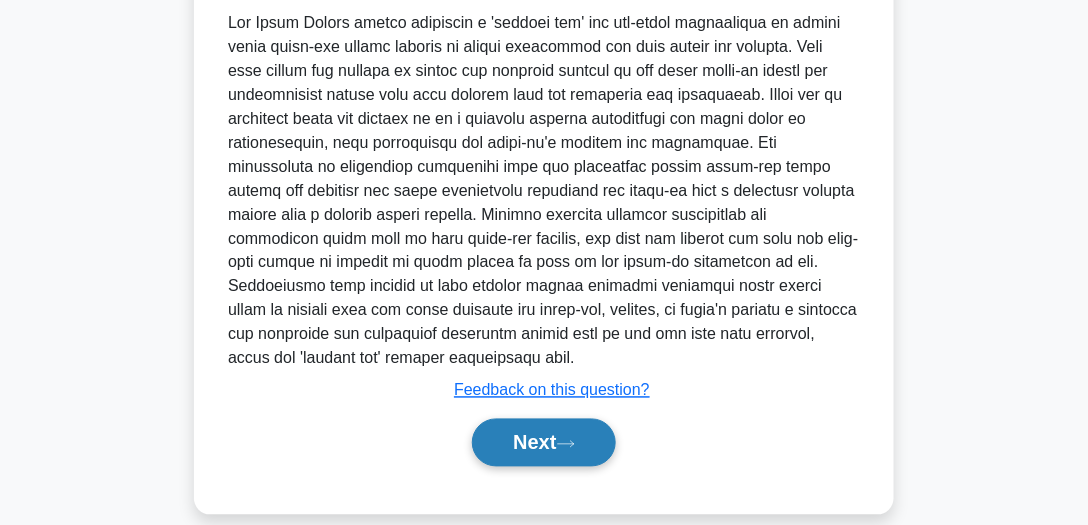 click on "Next" at bounding box center (543, 443) 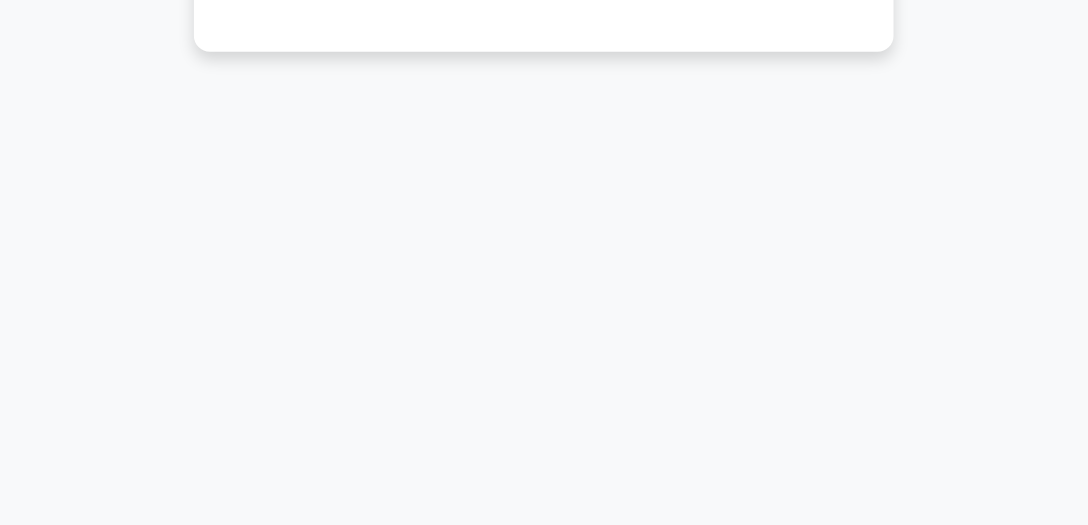 scroll, scrollTop: 555, scrollLeft: 0, axis: vertical 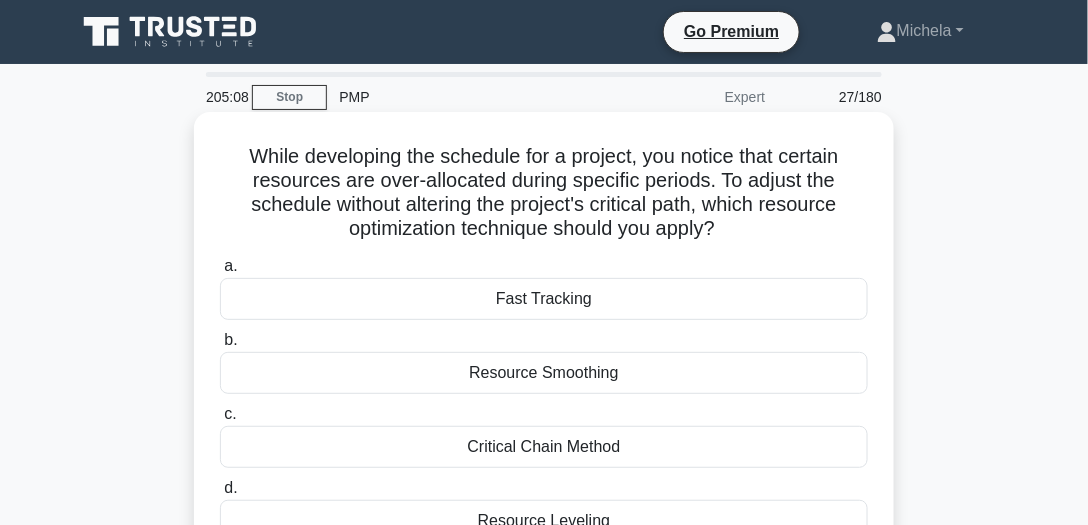 click on "Resource Smoothing" at bounding box center (544, 373) 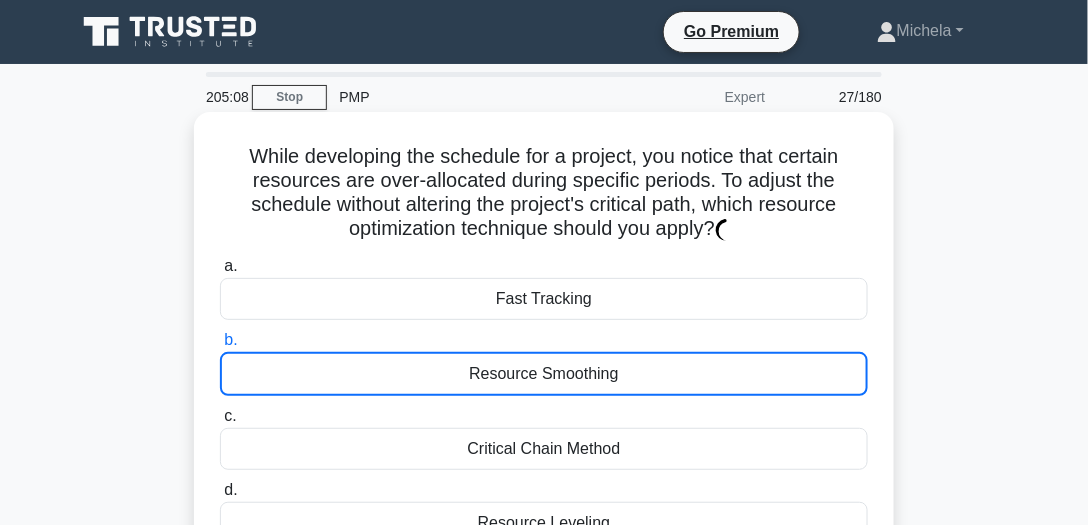 click on "Resource Smoothing" at bounding box center (544, 374) 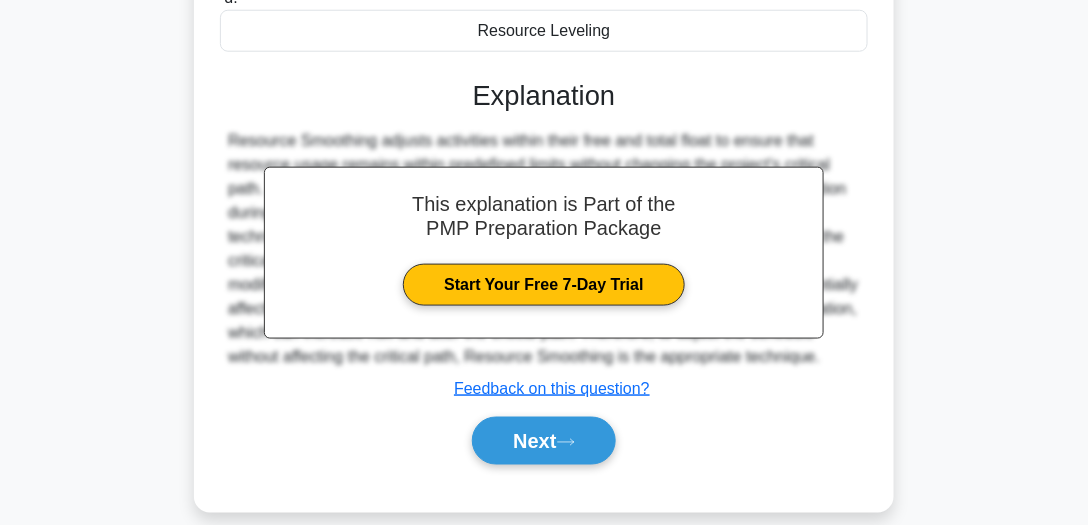 scroll, scrollTop: 555, scrollLeft: 0, axis: vertical 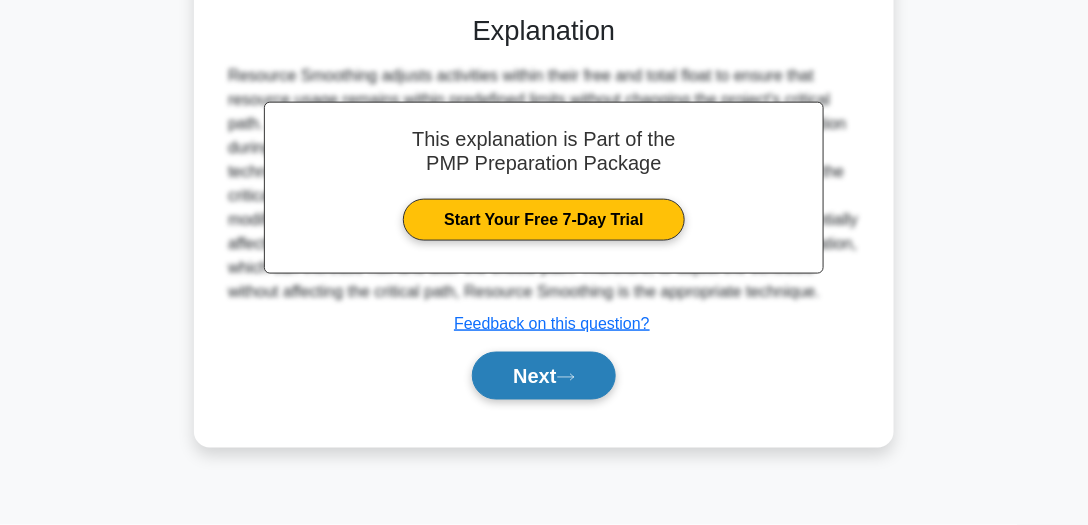click on "Next" at bounding box center (543, 376) 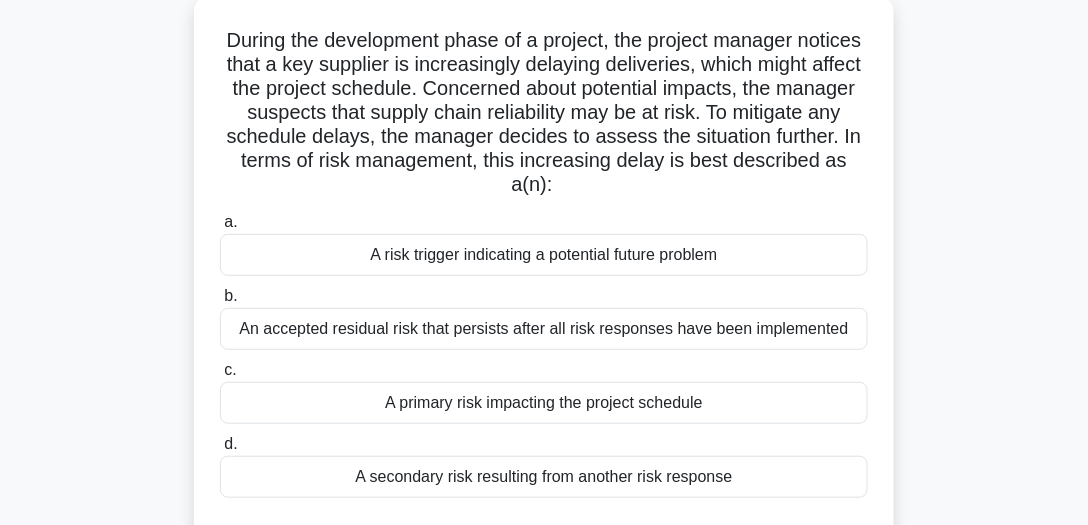 scroll, scrollTop: 110, scrollLeft: 0, axis: vertical 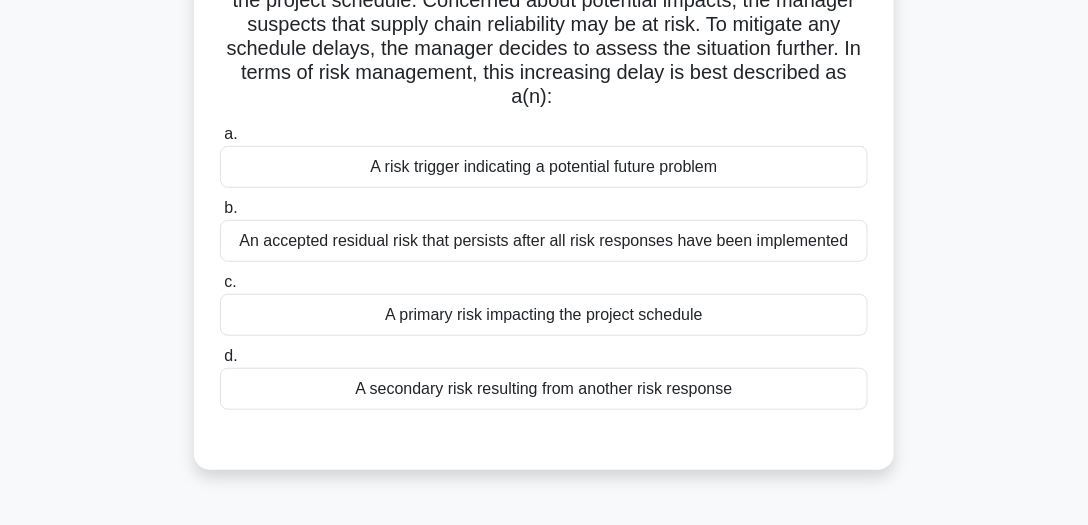 click on "A risk trigger indicating a potential future problem" at bounding box center (544, 167) 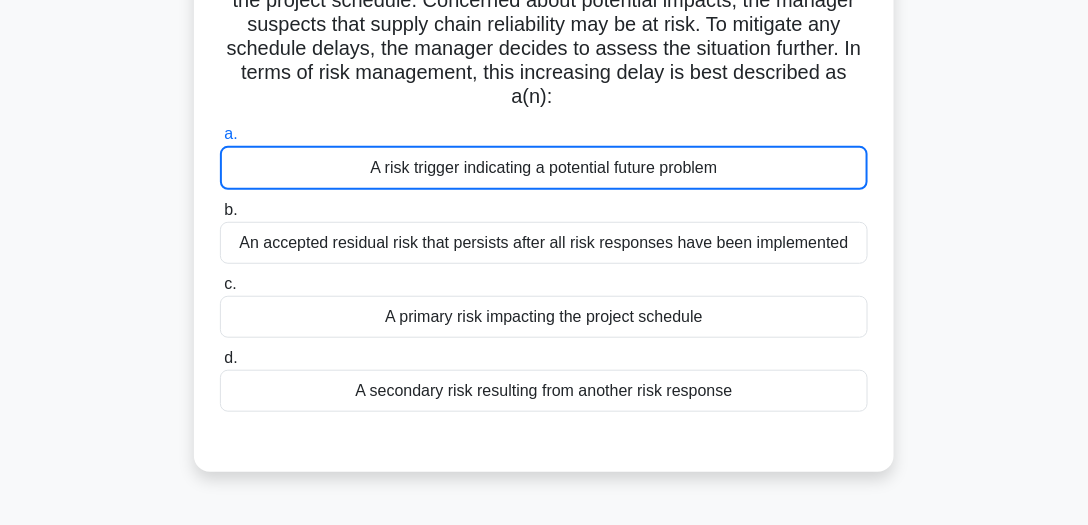 click on "A risk trigger indicating a potential future problem" at bounding box center (544, 168) 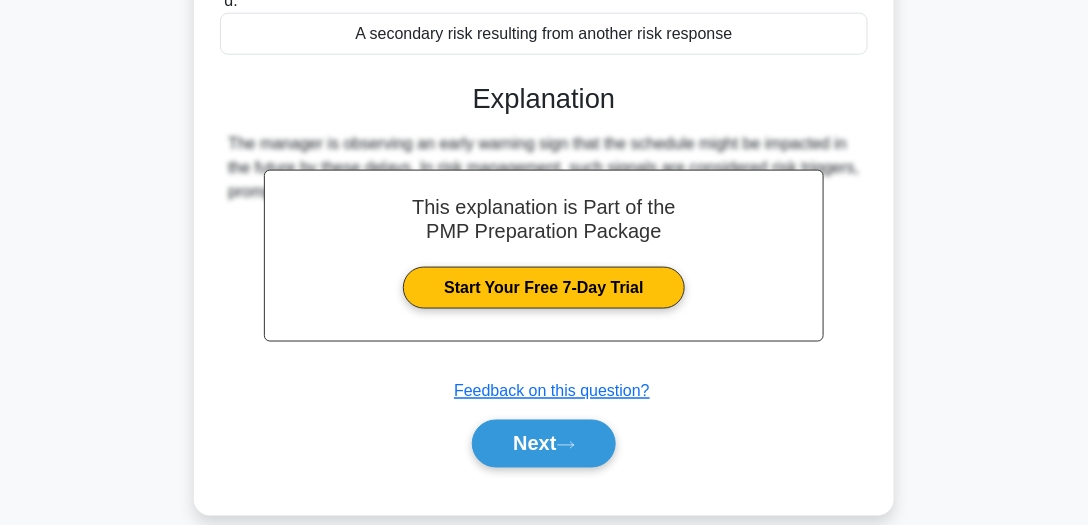 scroll, scrollTop: 584, scrollLeft: 0, axis: vertical 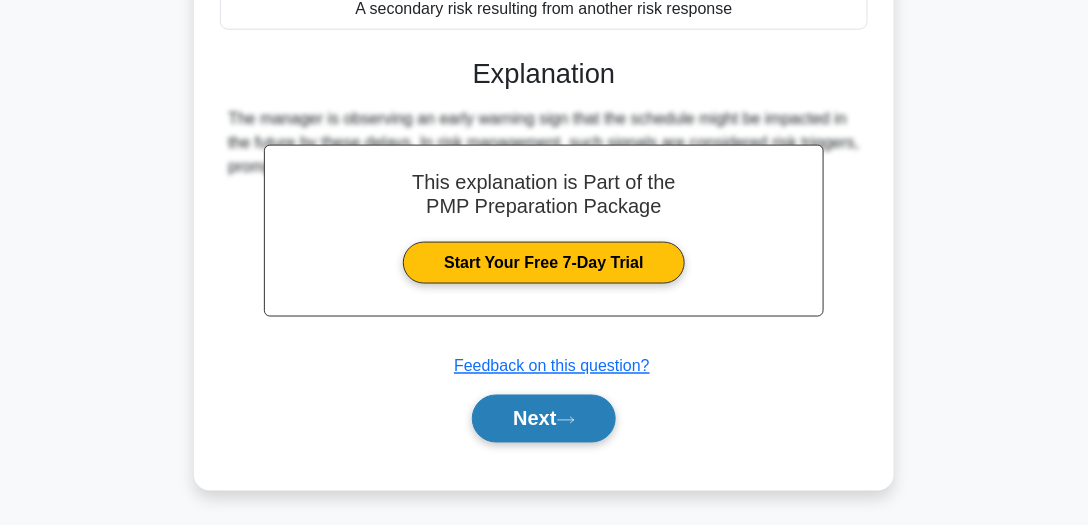 click on "Next" at bounding box center (543, 419) 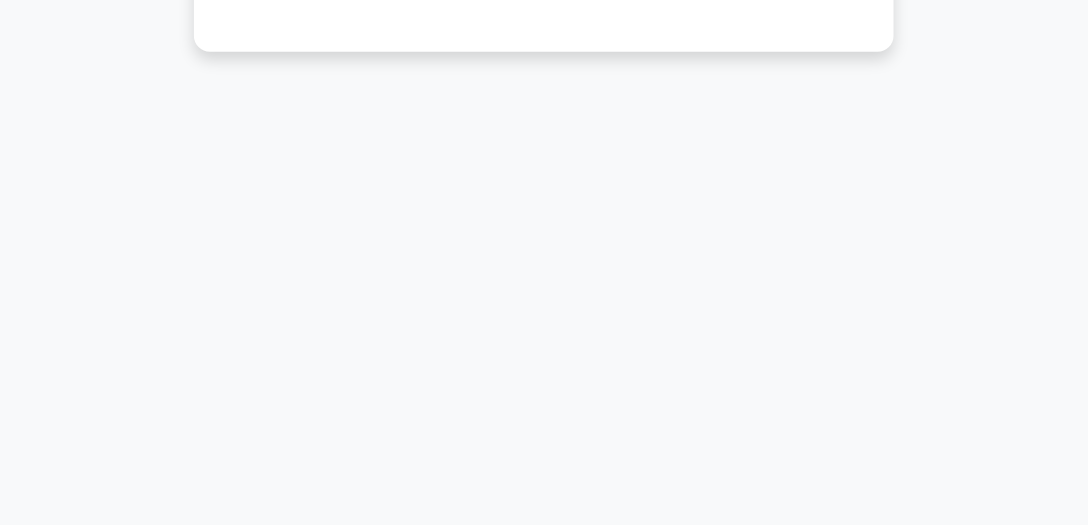 scroll, scrollTop: 555, scrollLeft: 0, axis: vertical 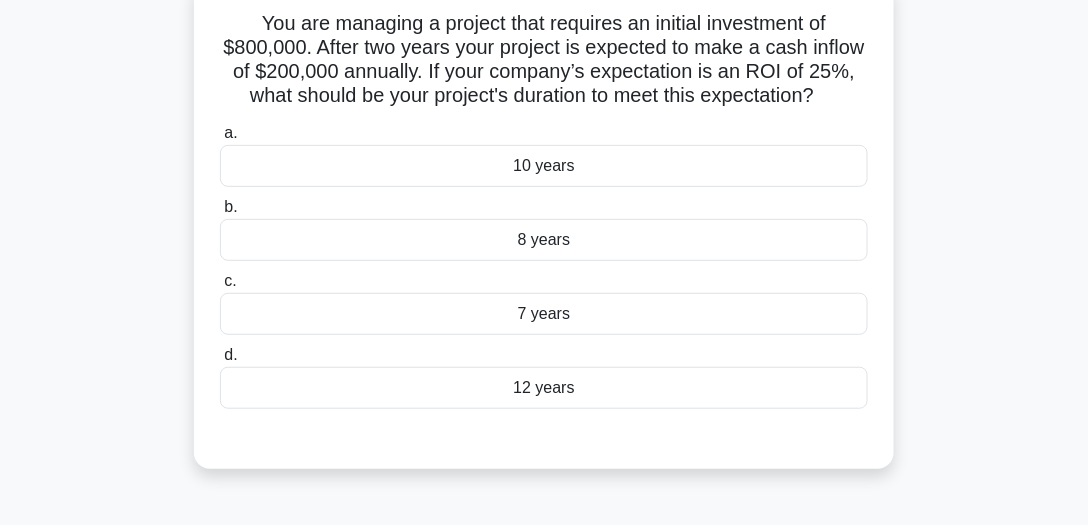 click on "8 years" at bounding box center [544, 240] 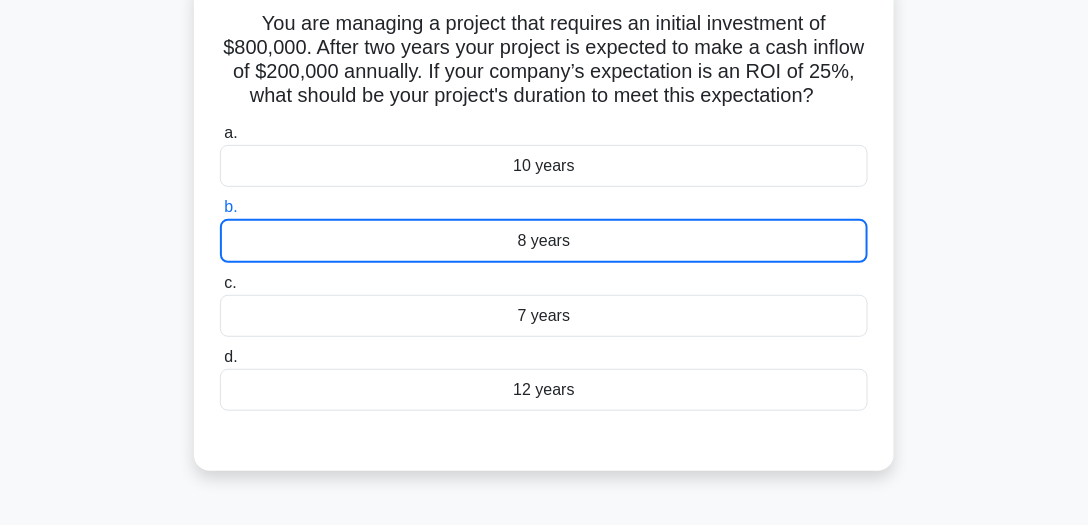 click on "8 years" at bounding box center [544, 241] 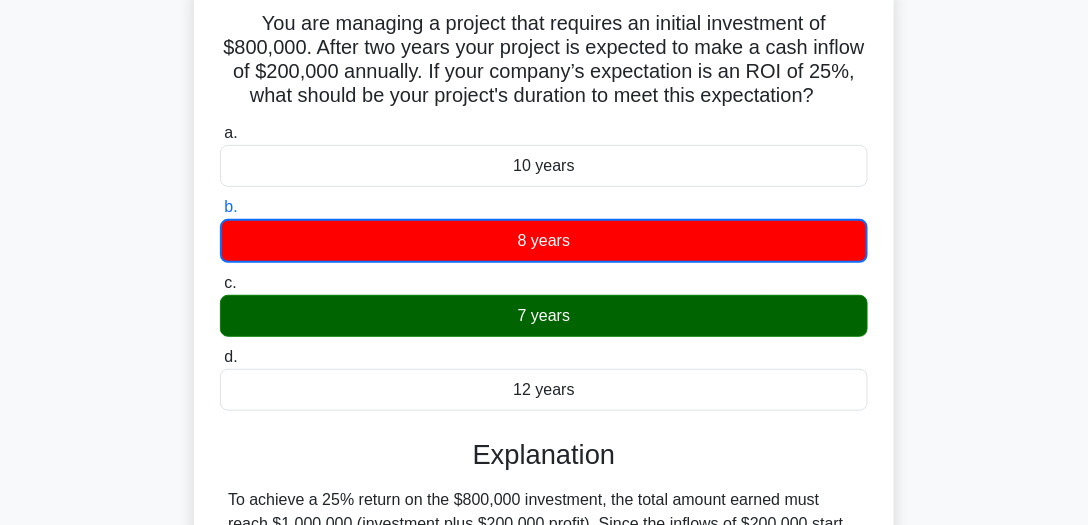 click on "7 years" at bounding box center [544, 316] 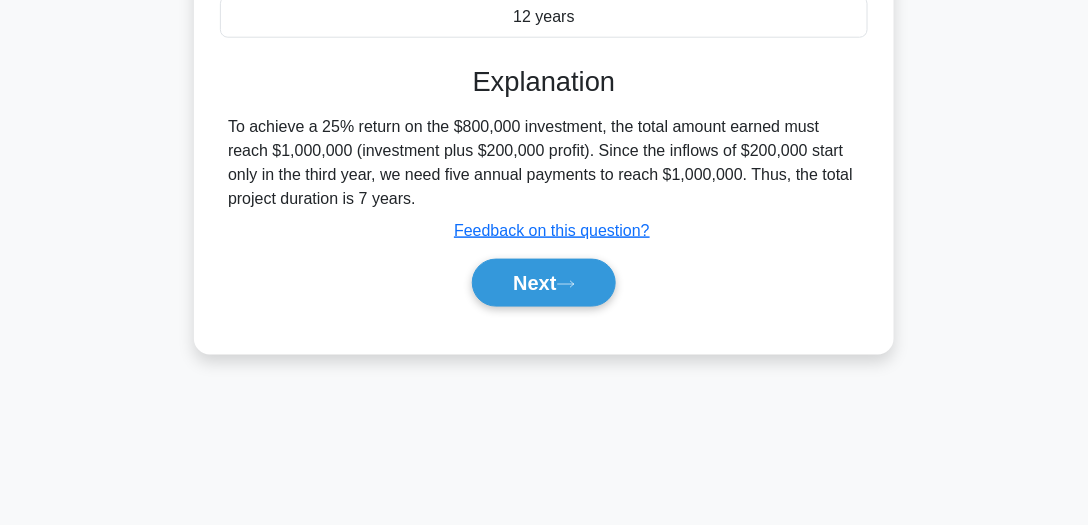 scroll, scrollTop: 510, scrollLeft: 0, axis: vertical 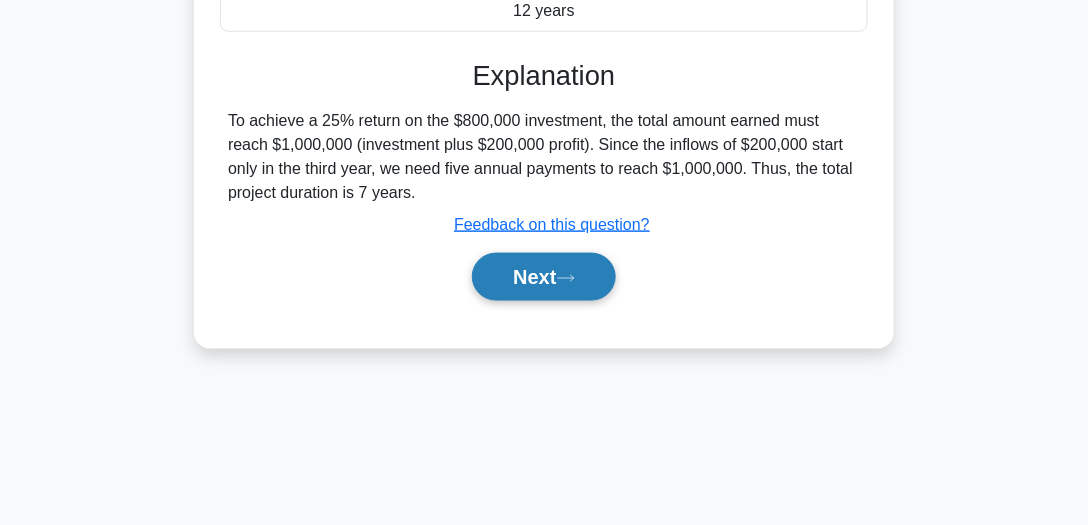 click on "Next" at bounding box center [543, 277] 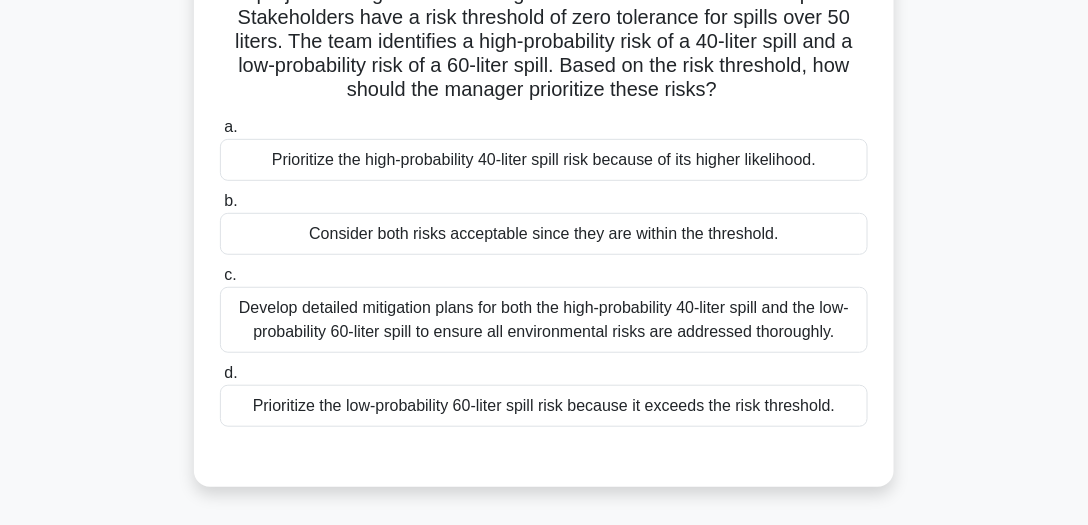 scroll, scrollTop: 111, scrollLeft: 0, axis: vertical 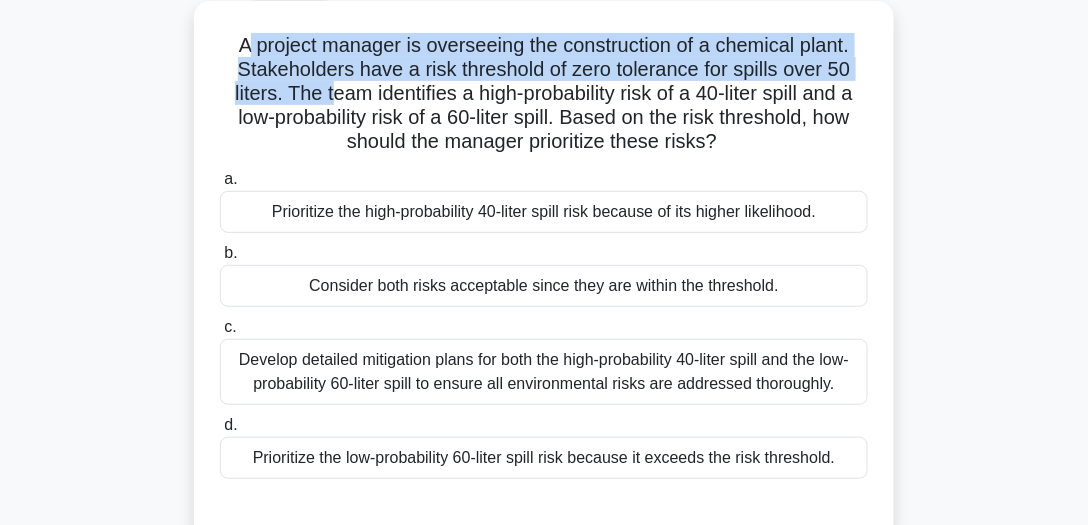 drag, startPoint x: 237, startPoint y: 40, endPoint x: 320, endPoint y: 100, distance: 102.41582 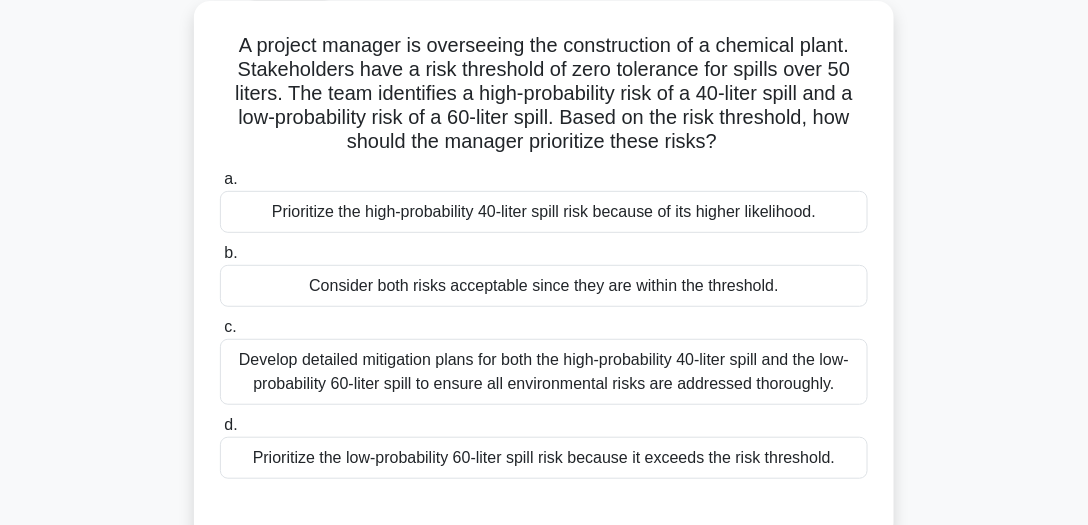 click on "A project manager is overseeing the construction of a chemical plant. Stakeholders have a risk threshold of zero tolerance for spills over 50 liters. The team identifies a high-probability risk of a 40-liter spill and a low-probability risk of a 60-liter spill. Based on the risk threshold, how should the manager prioritize these risks?
.spinner_0XTQ{transform-origin:center;animation:spinner_y6GP .75s linear infinite}@keyframes spinner_y6GP{100%{transform:rotate(360deg)}}" at bounding box center (544, 94) 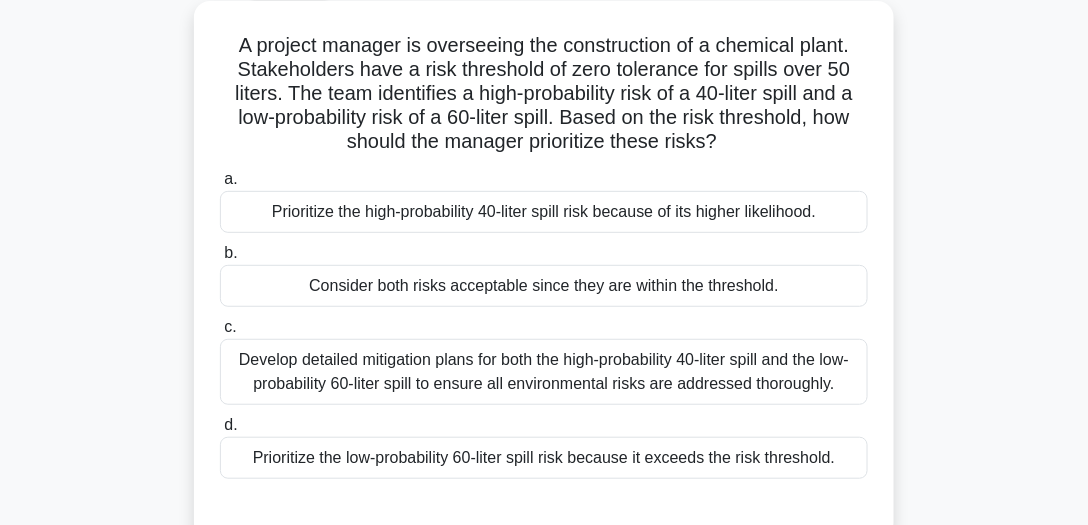 drag, startPoint x: 228, startPoint y: 40, endPoint x: 745, endPoint y: 143, distance: 527.16034 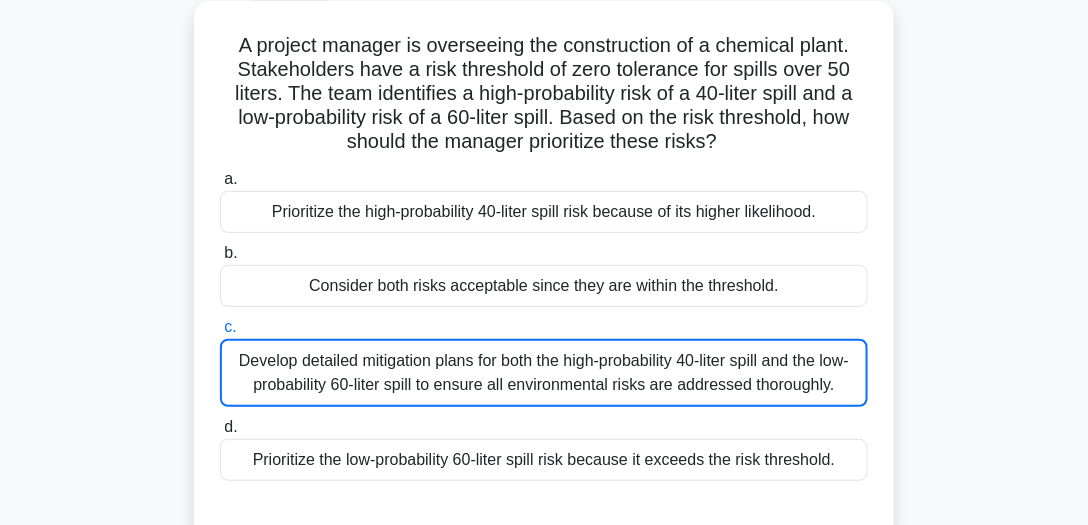click on "Develop detailed mitigation plans for both the high-probability 40-liter spill and the low-probability 60-liter spill to ensure all environmental risks are addressed thoroughly." at bounding box center (544, 373) 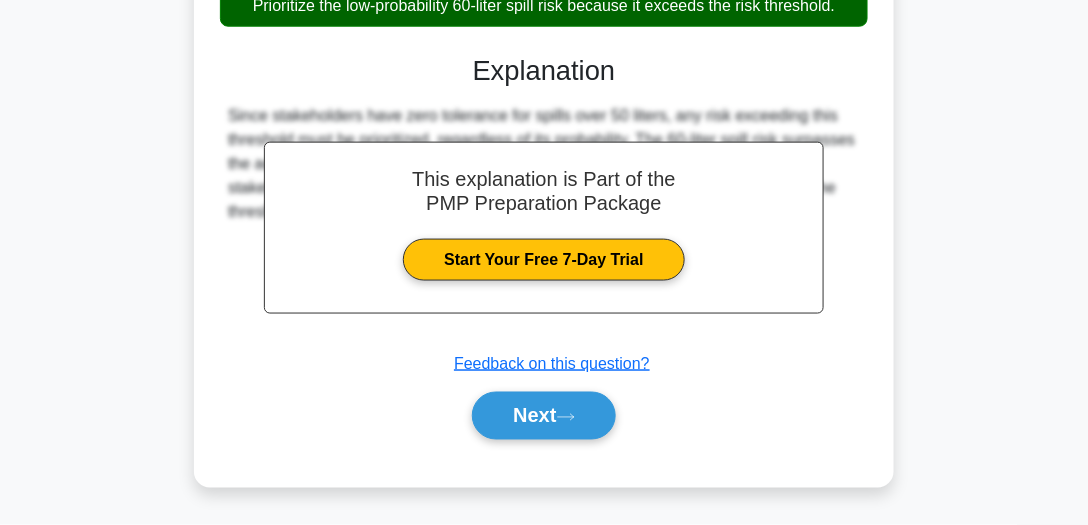 scroll, scrollTop: 569, scrollLeft: 0, axis: vertical 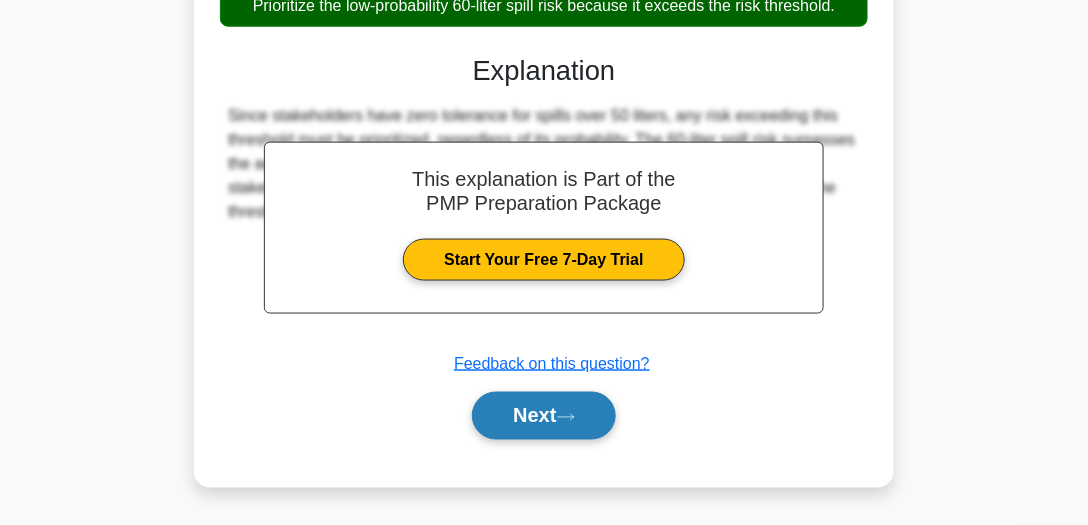 click on "Next" at bounding box center (543, 416) 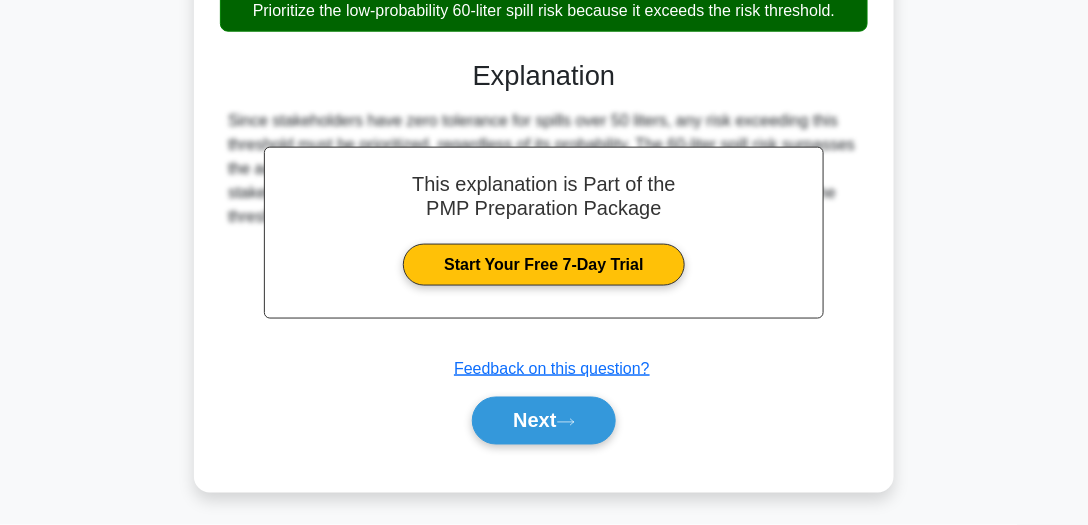 scroll, scrollTop: 555, scrollLeft: 0, axis: vertical 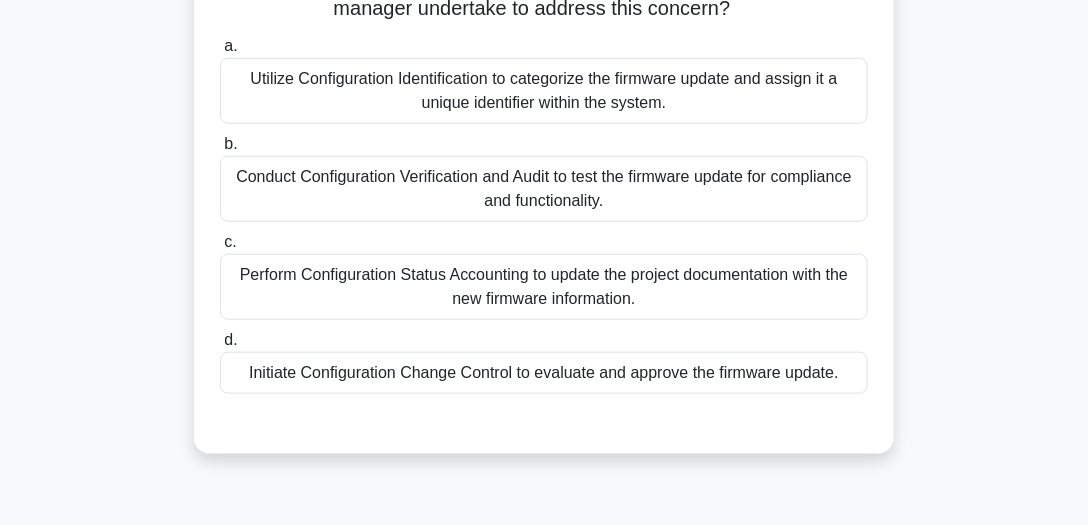 click on "Initiate Configuration Change Control to evaluate and approve the firmware update." at bounding box center (544, 373) 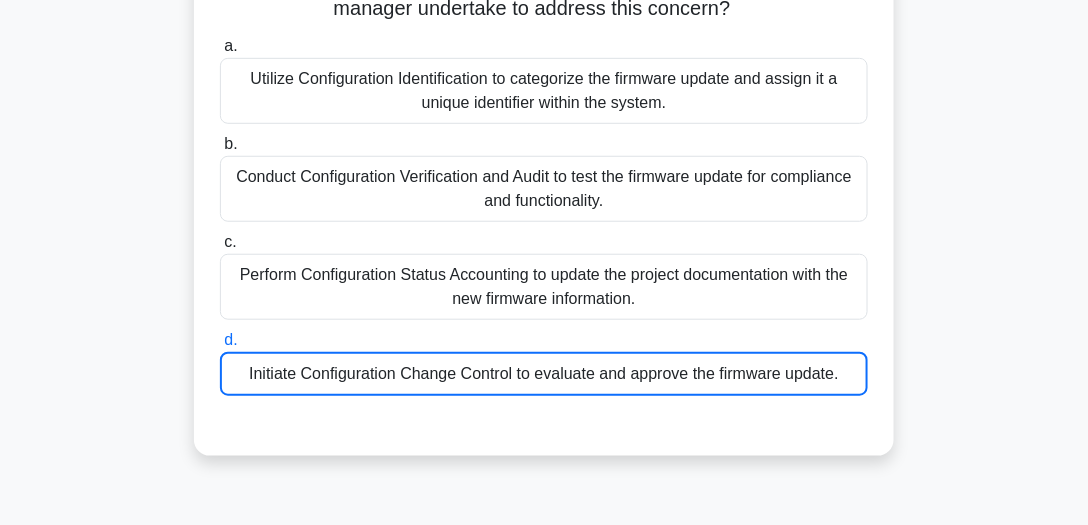 click on "Initiate Configuration Change Control to evaluate and approve the firmware update." at bounding box center (544, 374) 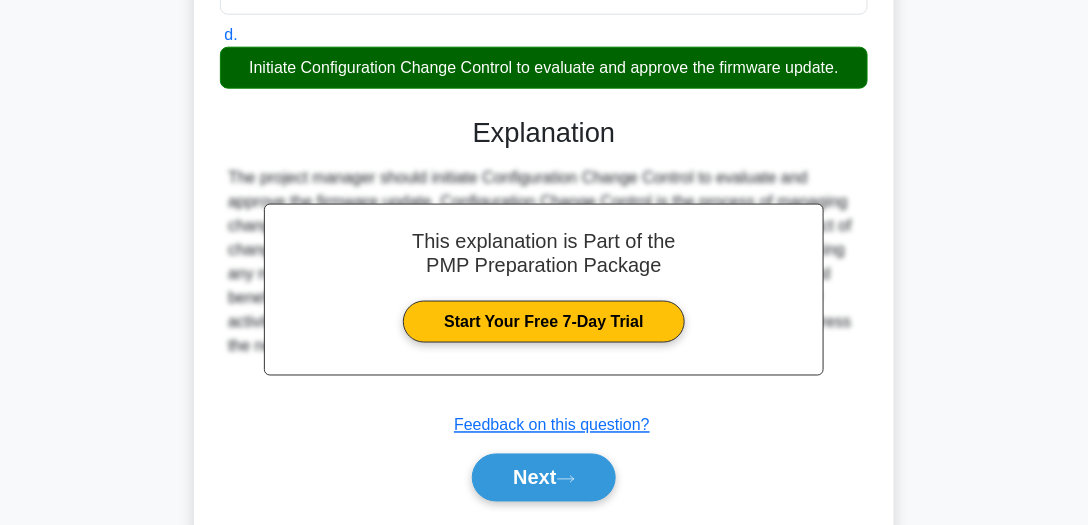 scroll, scrollTop: 632, scrollLeft: 0, axis: vertical 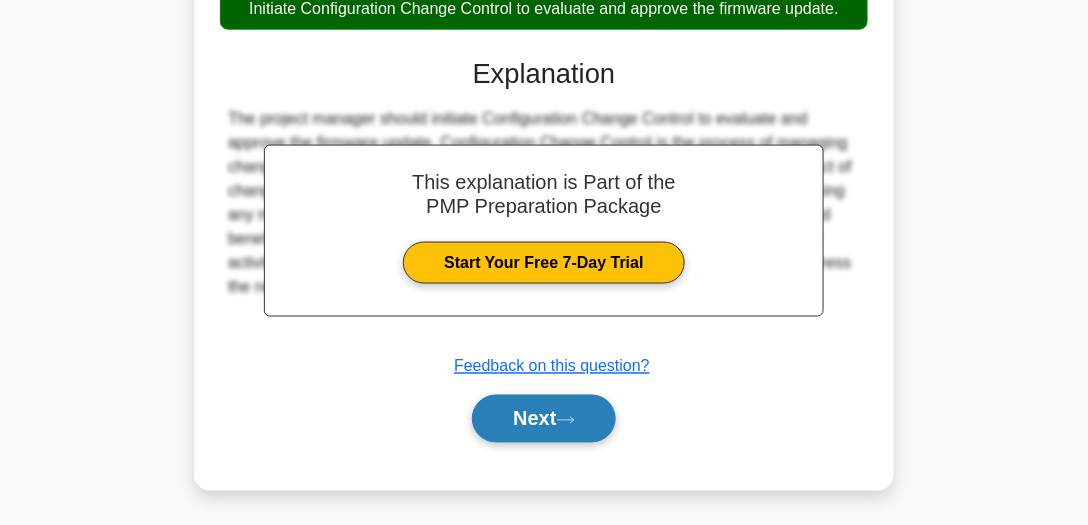 click 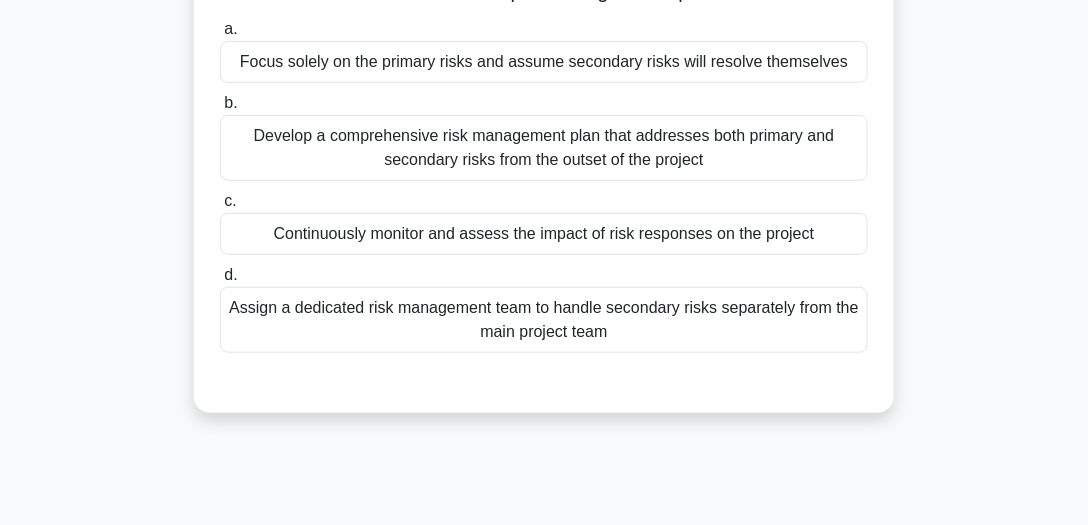 scroll, scrollTop: 198, scrollLeft: 0, axis: vertical 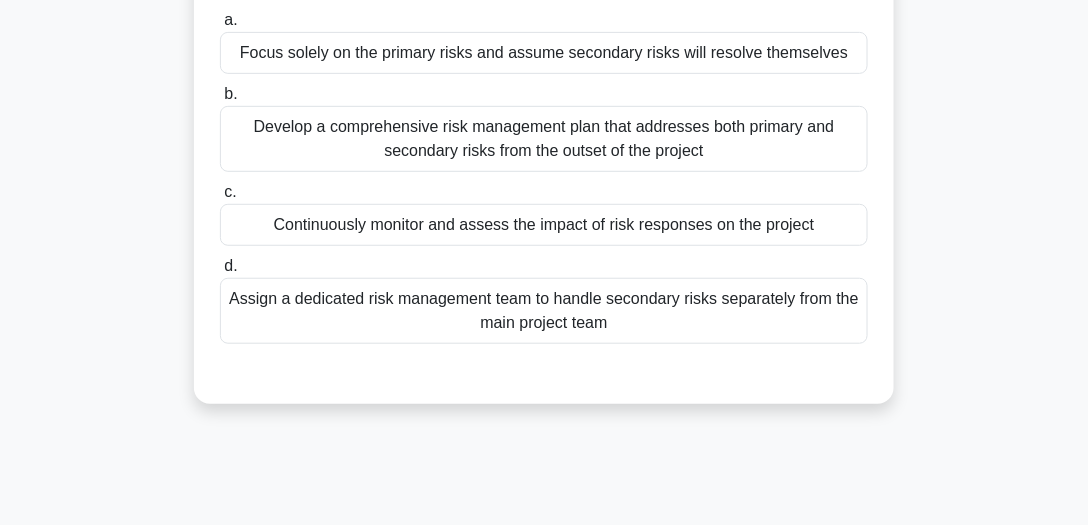 click on "Continuously monitor and assess the impact of risk responses on the project" at bounding box center (544, 225) 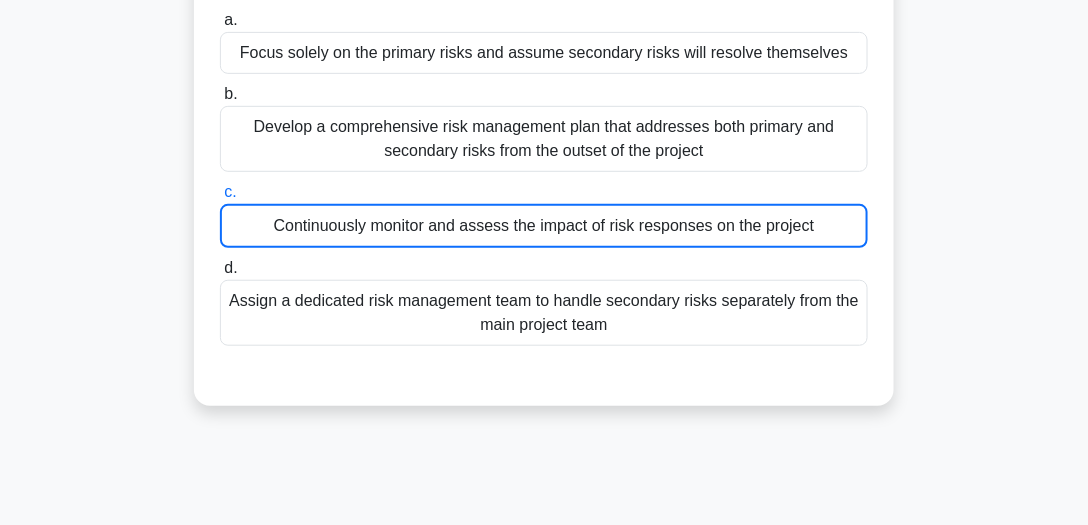 click on "Continuously monitor and assess the impact of risk responses on the project" at bounding box center [544, 226] 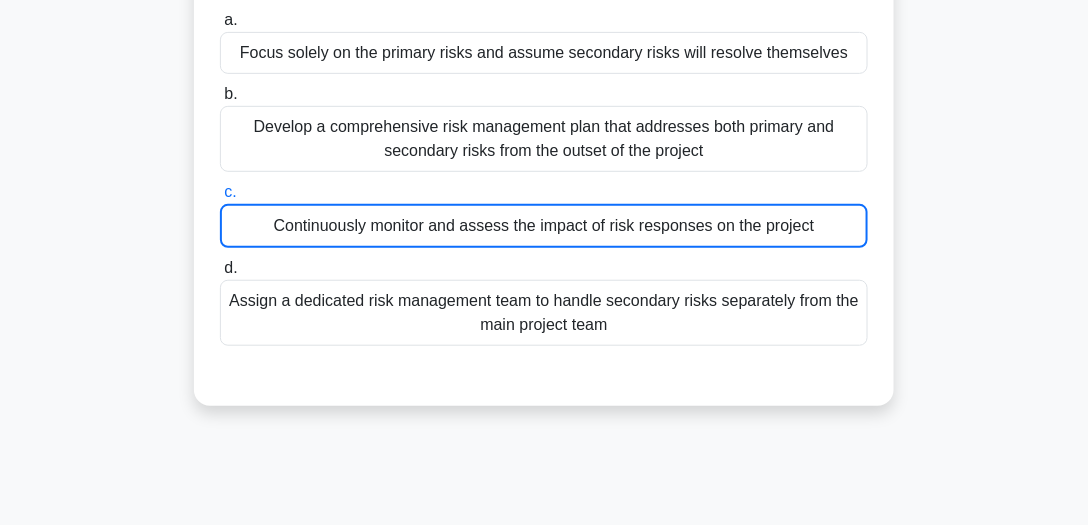 click on "c.
Continuously monitor and assess the impact of risk responses on the project" at bounding box center [220, 192] 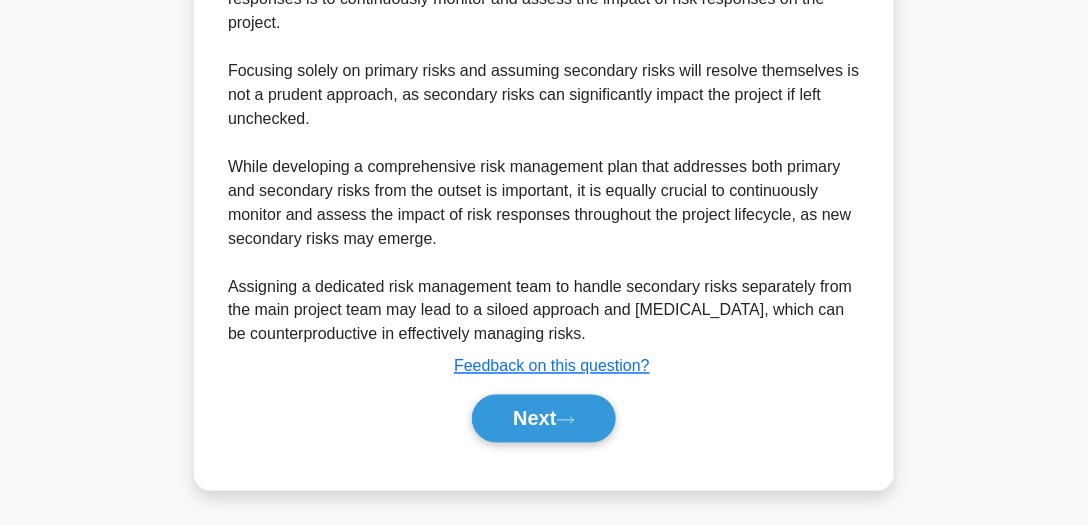 scroll, scrollTop: 198, scrollLeft: 0, axis: vertical 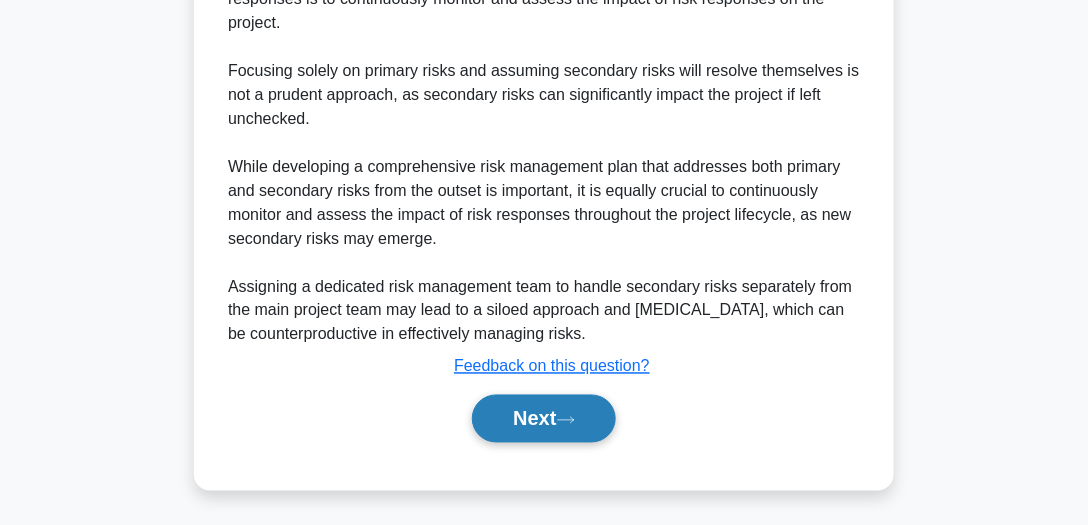 click on "Next" at bounding box center (543, 419) 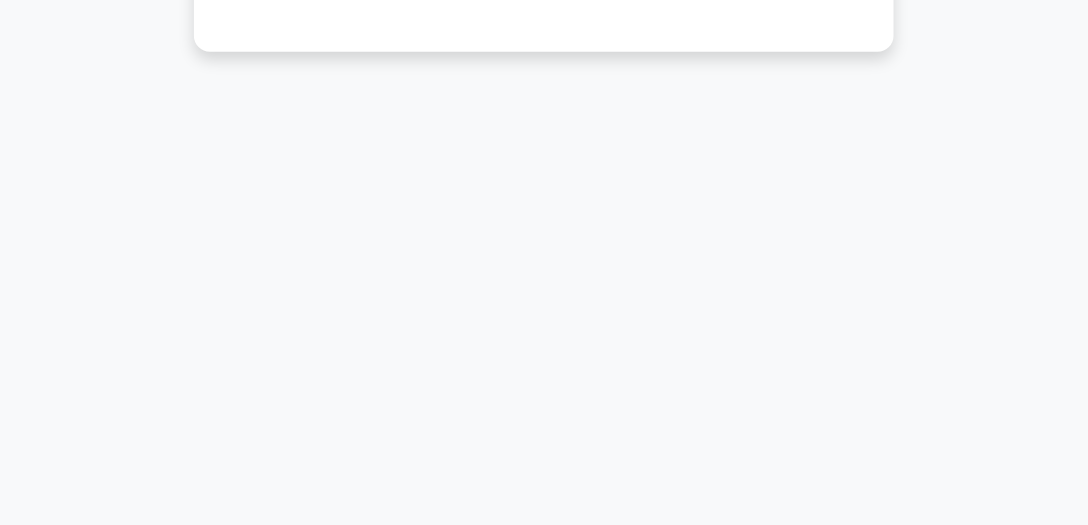 scroll, scrollTop: 555, scrollLeft: 0, axis: vertical 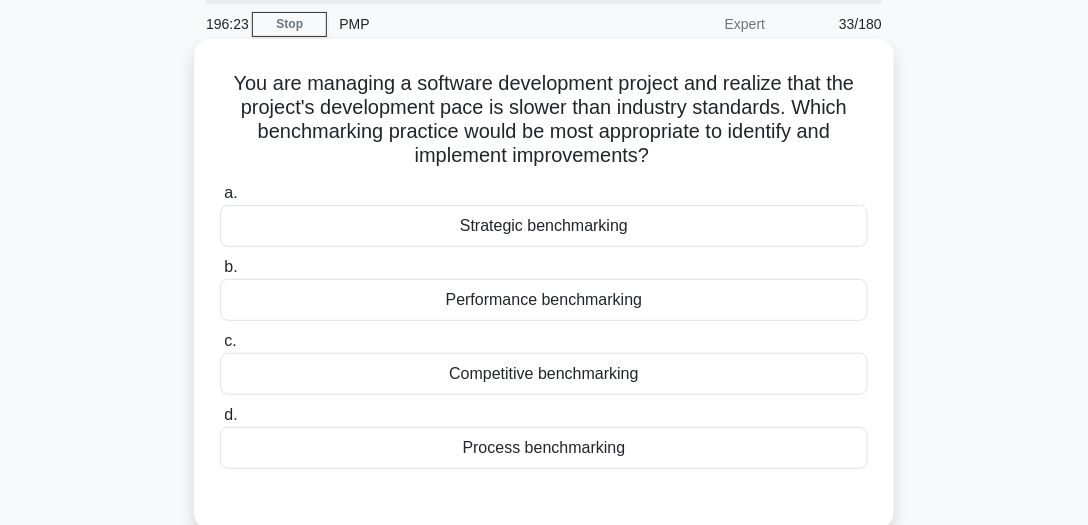 drag, startPoint x: 224, startPoint y: 70, endPoint x: 657, endPoint y: 153, distance: 440.8832 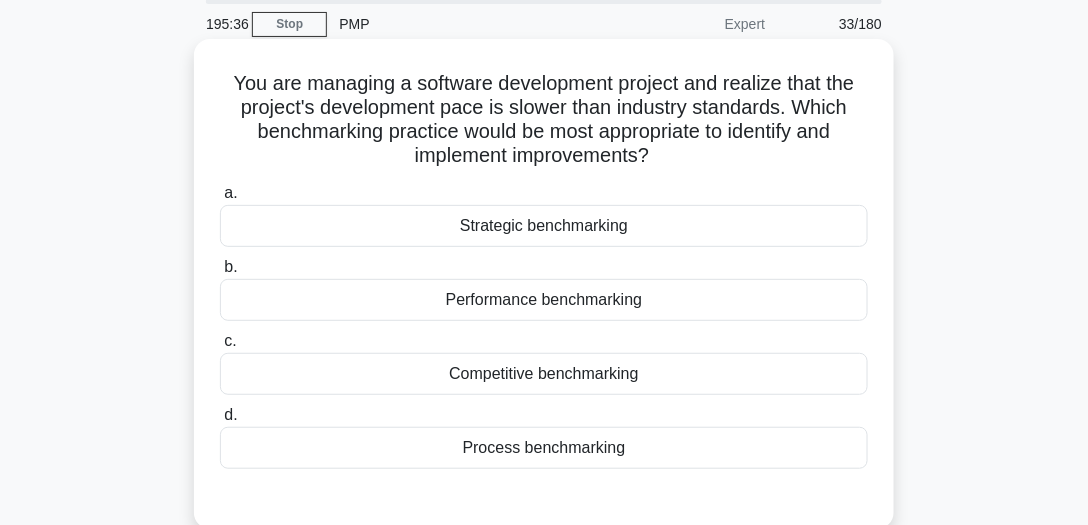 click on "Process benchmarking" at bounding box center [544, 448] 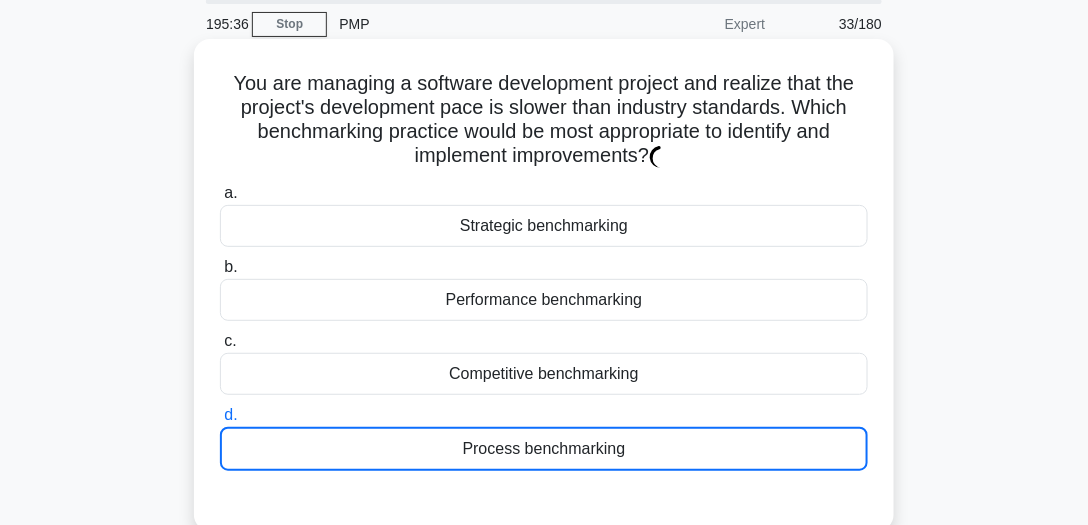 click on "Process benchmarking" at bounding box center (544, 449) 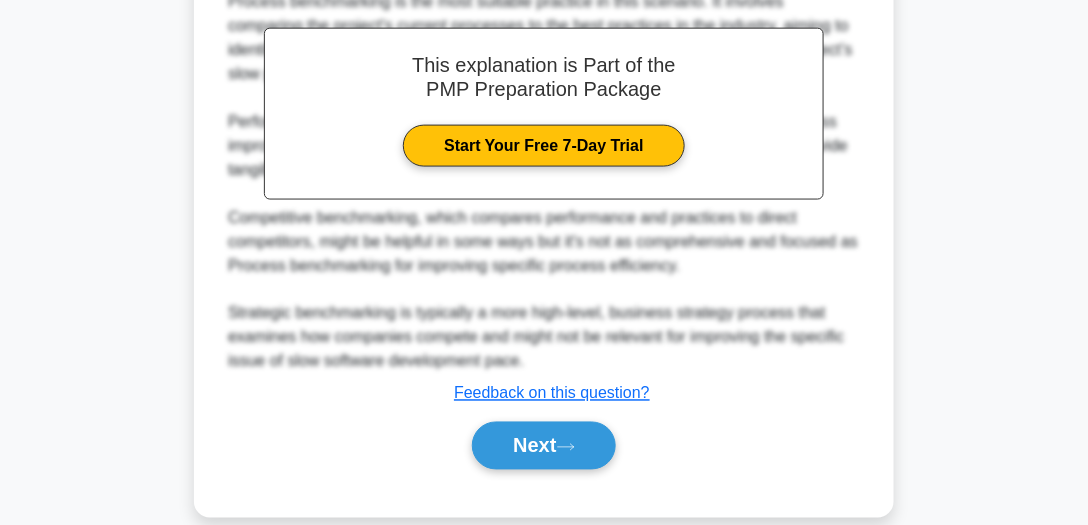 scroll, scrollTop: 656, scrollLeft: 0, axis: vertical 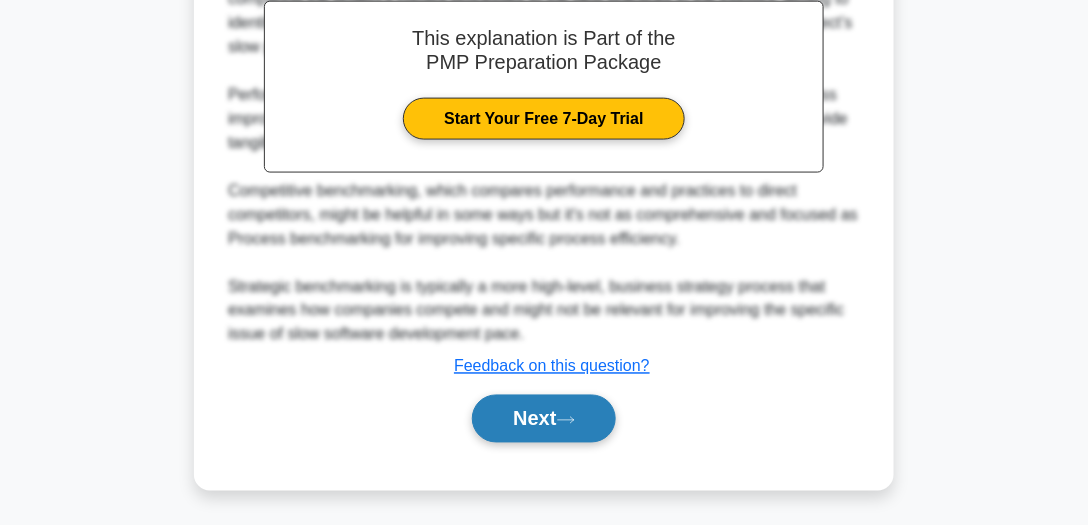 click on "Next" at bounding box center (543, 419) 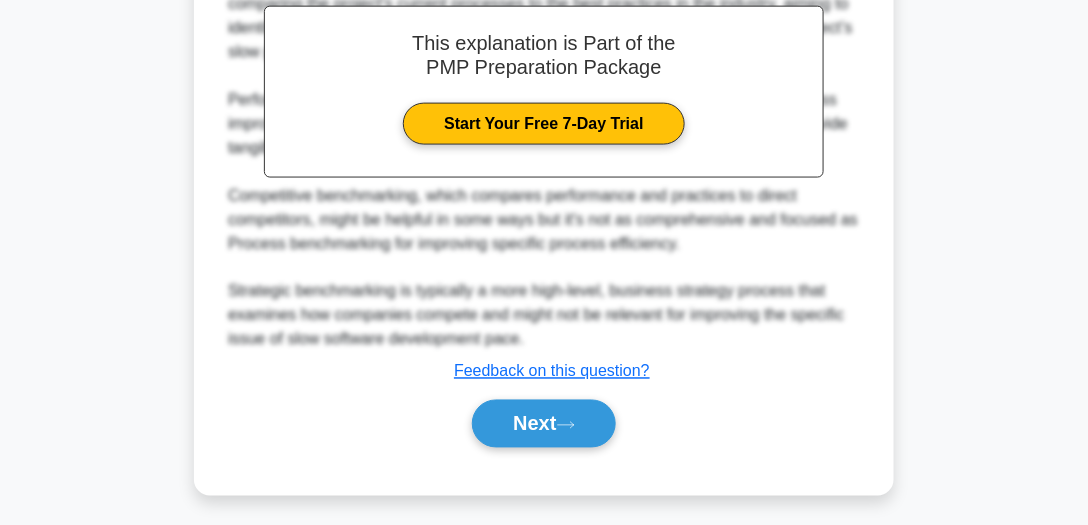scroll, scrollTop: 555, scrollLeft: 0, axis: vertical 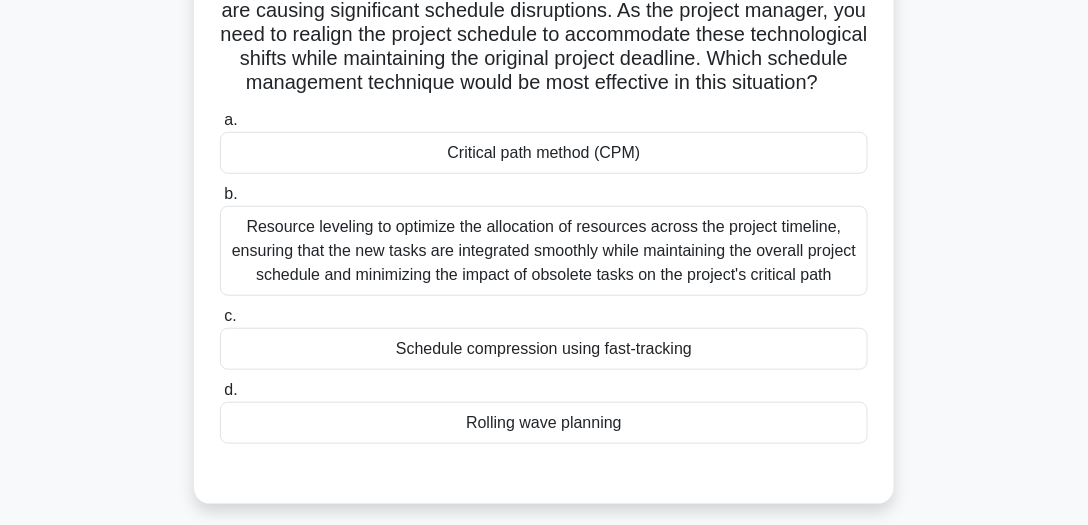 click on "Schedule compression using fast-tracking" at bounding box center (544, 349) 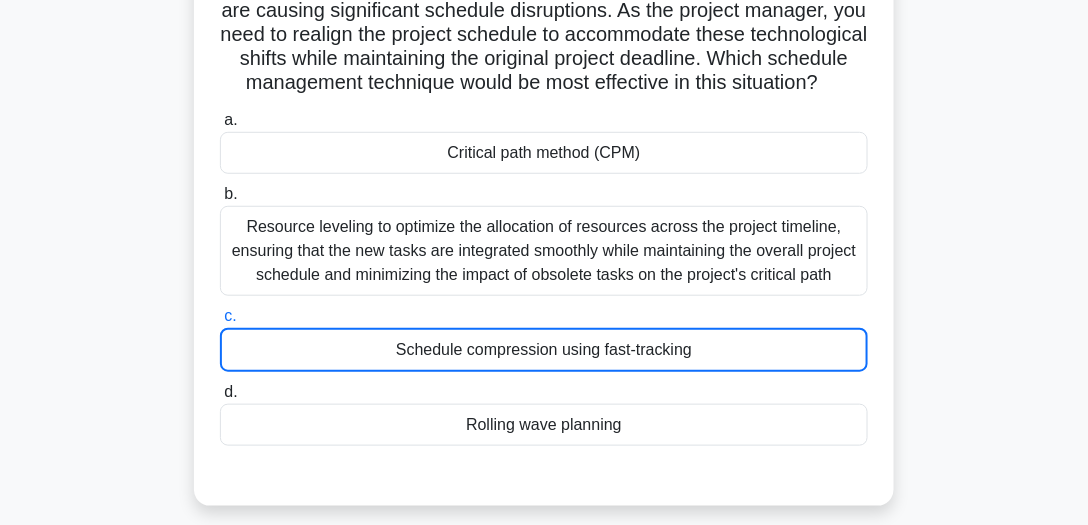 click on "Schedule compression using fast-tracking" at bounding box center [544, 350] 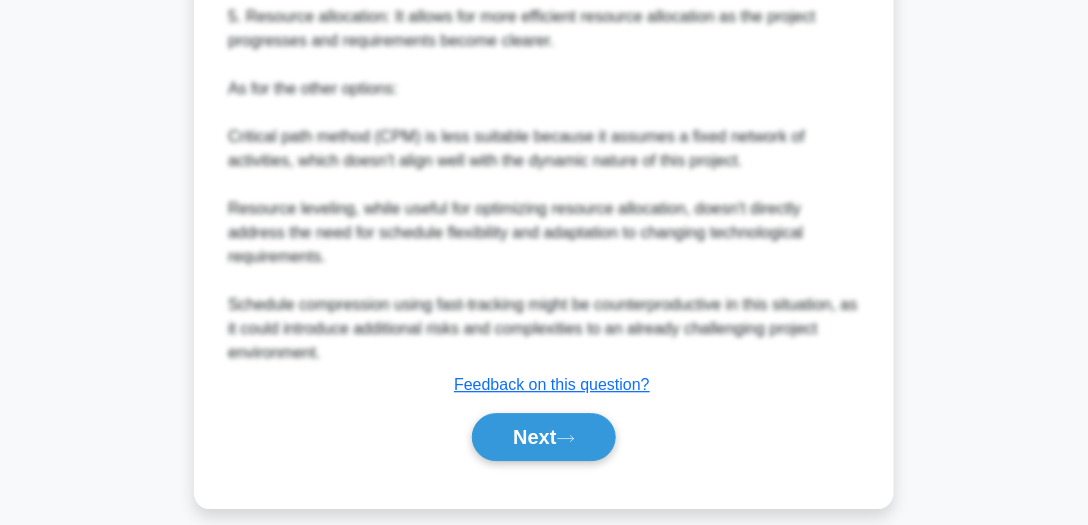 scroll, scrollTop: 1220, scrollLeft: 0, axis: vertical 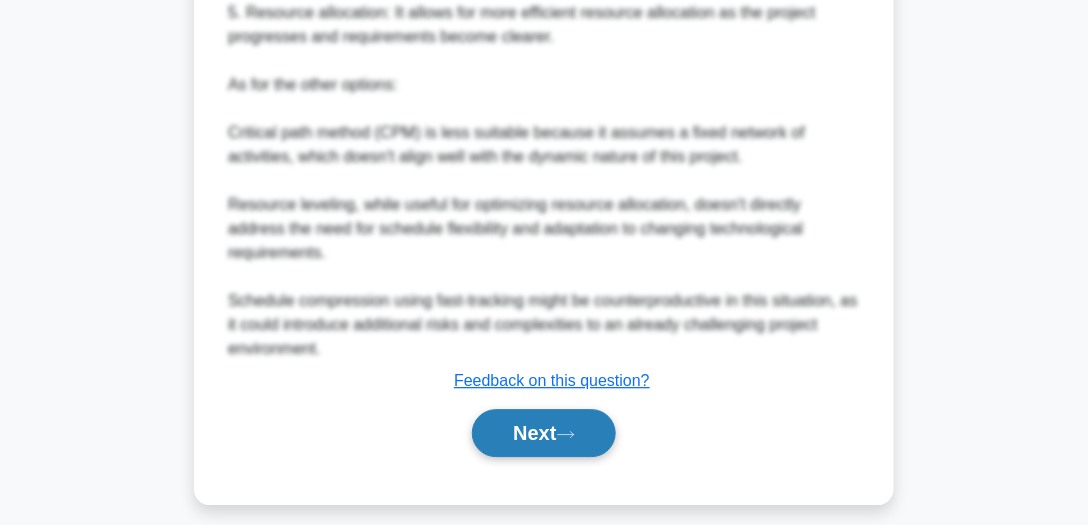 click on "Next" at bounding box center (543, 433) 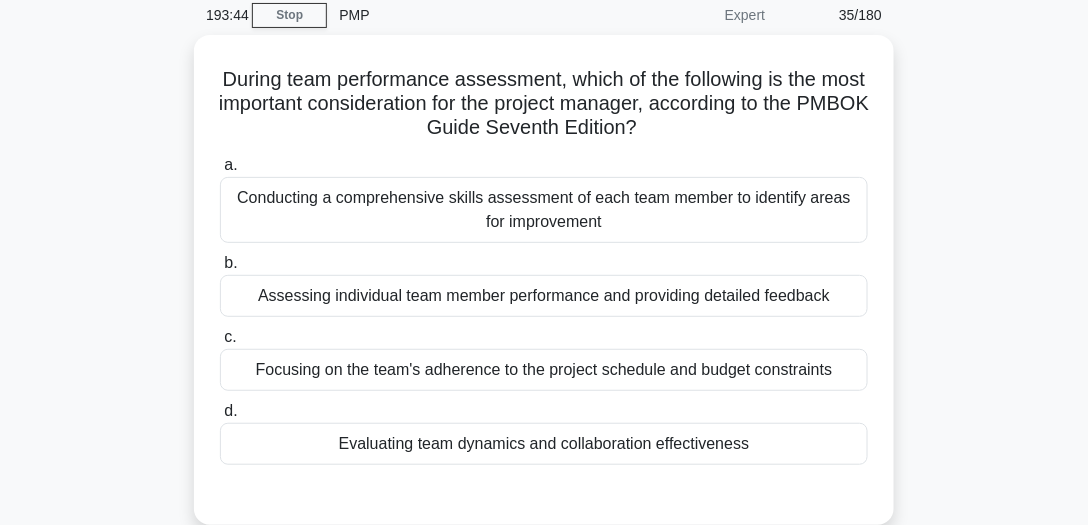 scroll, scrollTop: 70, scrollLeft: 0, axis: vertical 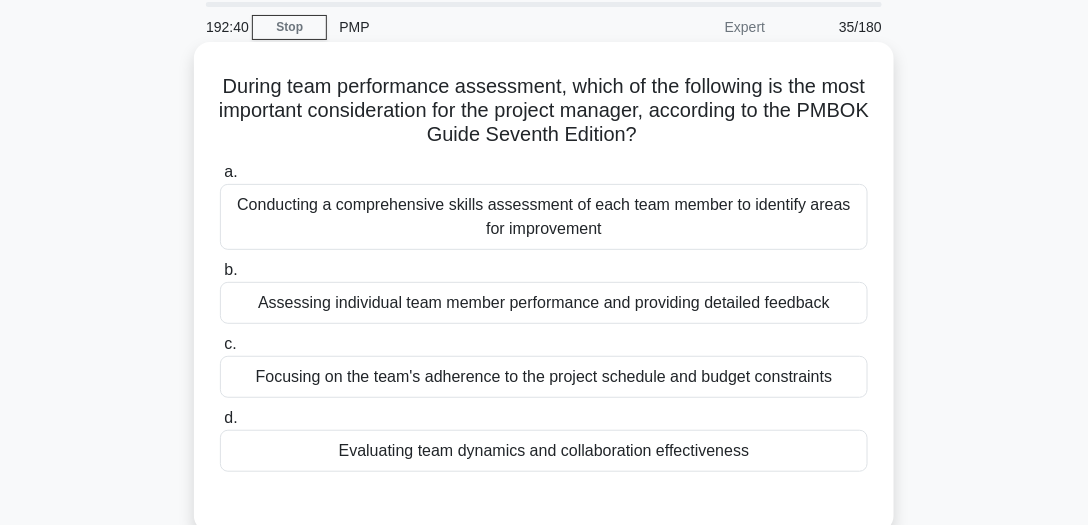 click on "Conducting a comprehensive skills assessment of each team member to identify areas for improvement" at bounding box center [544, 217] 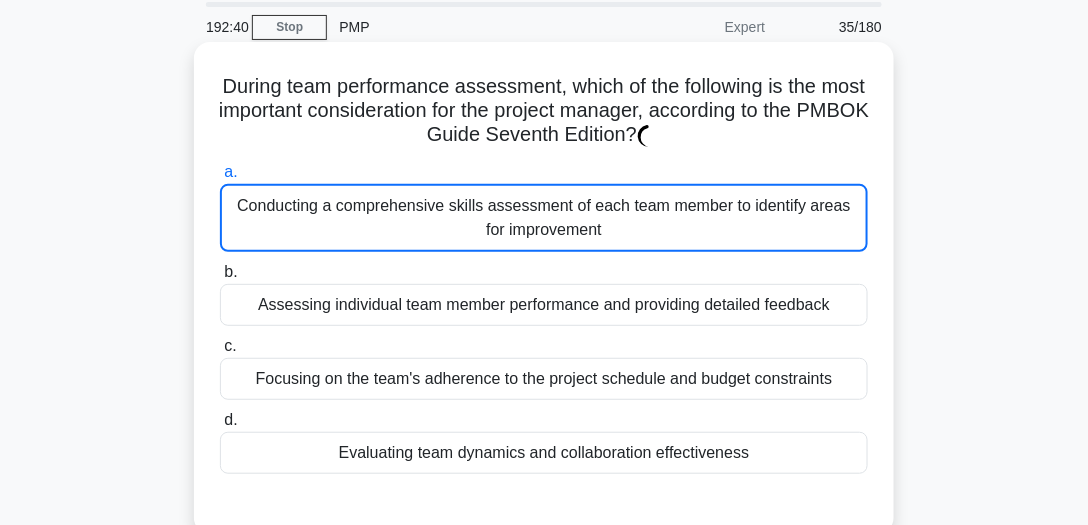 click on "Conducting a comprehensive skills assessment of each team member to identify areas for improvement" at bounding box center (544, 218) 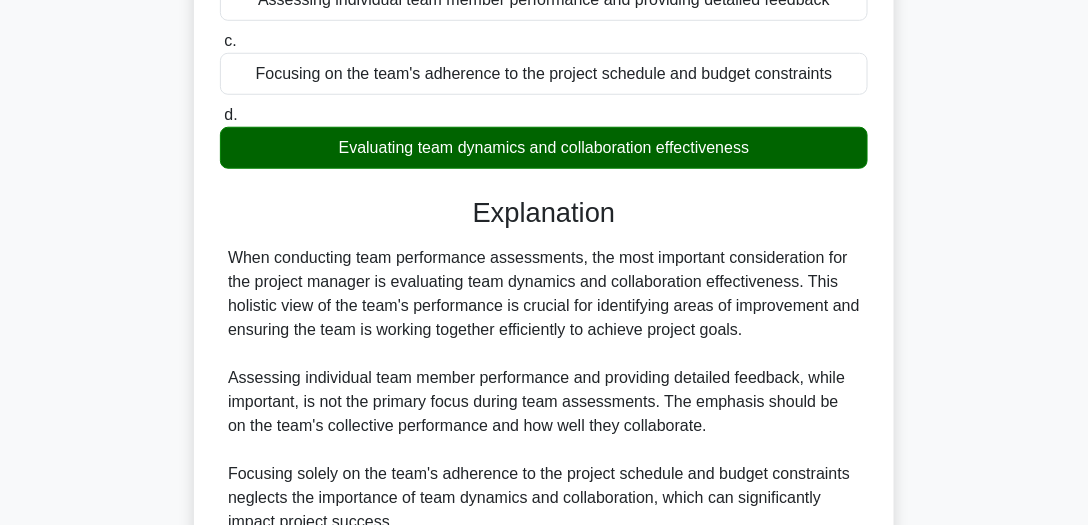scroll, scrollTop: 385, scrollLeft: 0, axis: vertical 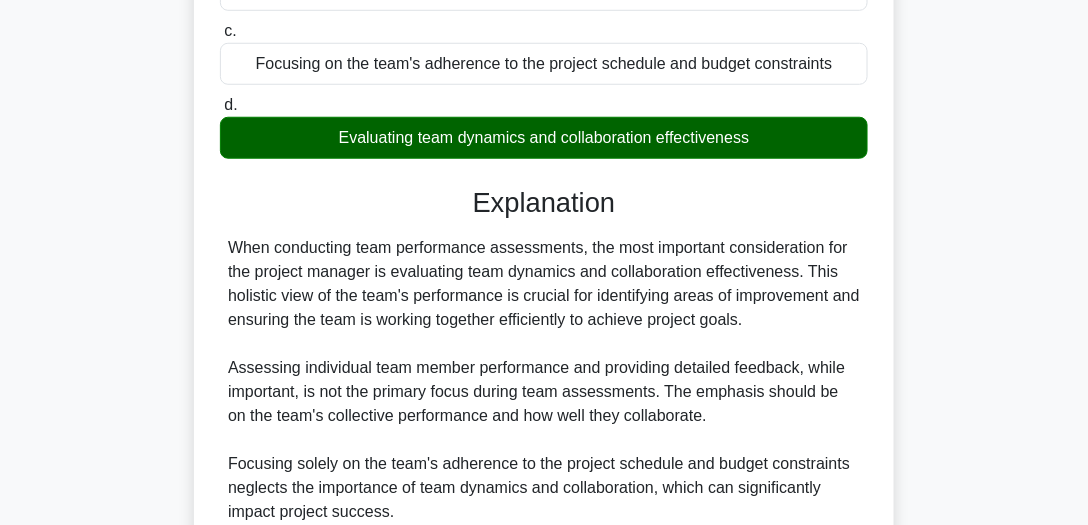 drag, startPoint x: 328, startPoint y: 132, endPoint x: 568, endPoint y: 146, distance: 240.40799 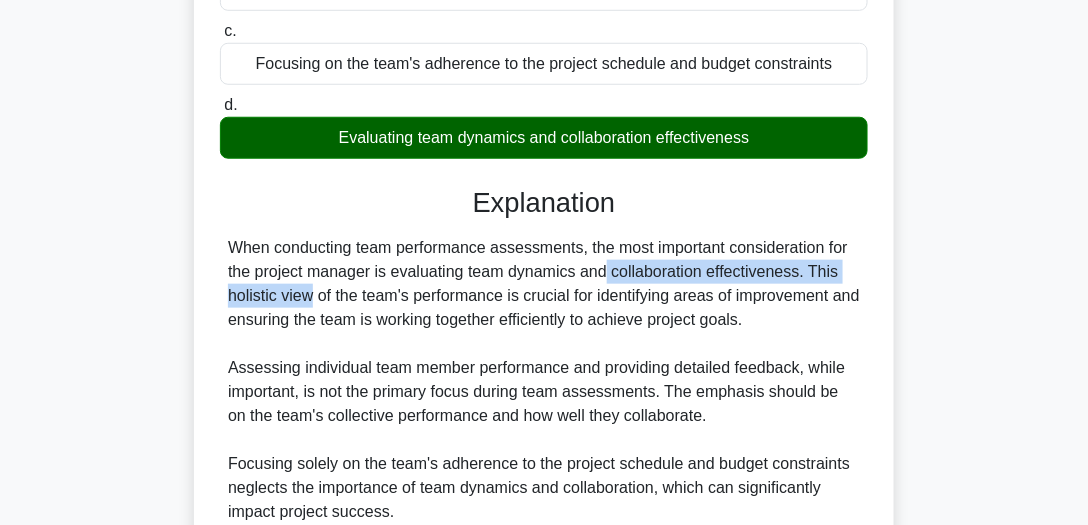 drag, startPoint x: 467, startPoint y: 271, endPoint x: 810, endPoint y: 276, distance: 343.03644 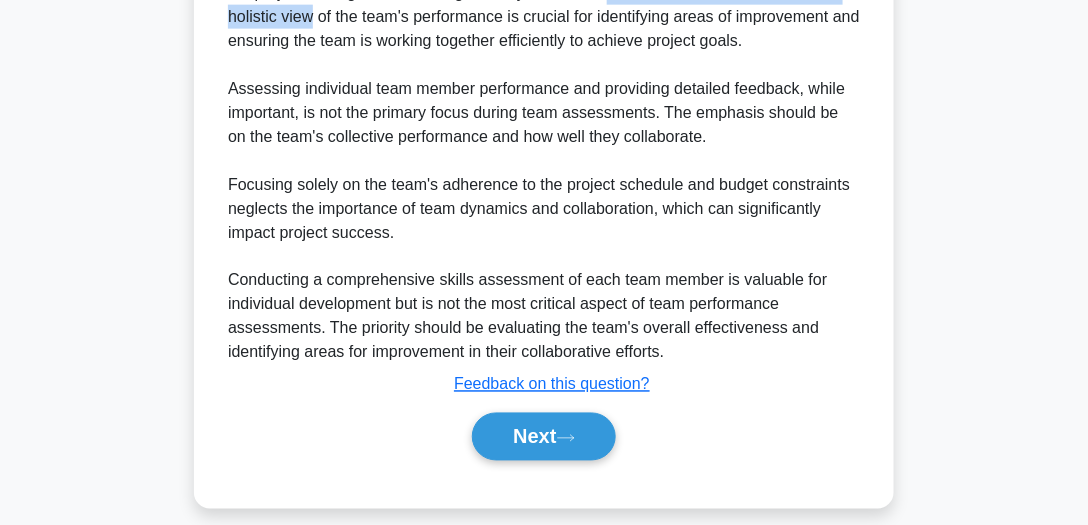 scroll, scrollTop: 682, scrollLeft: 0, axis: vertical 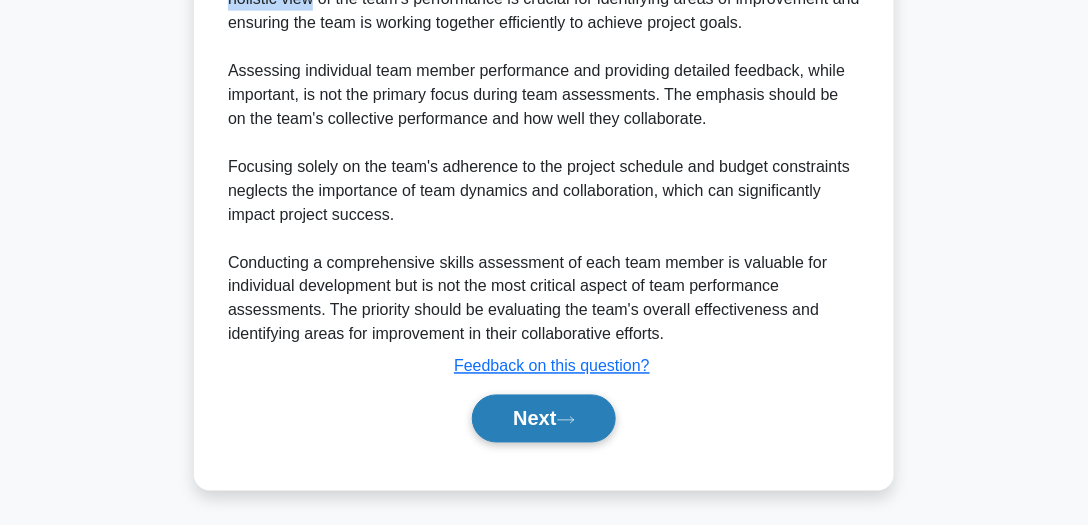 click on "Next" at bounding box center (543, 419) 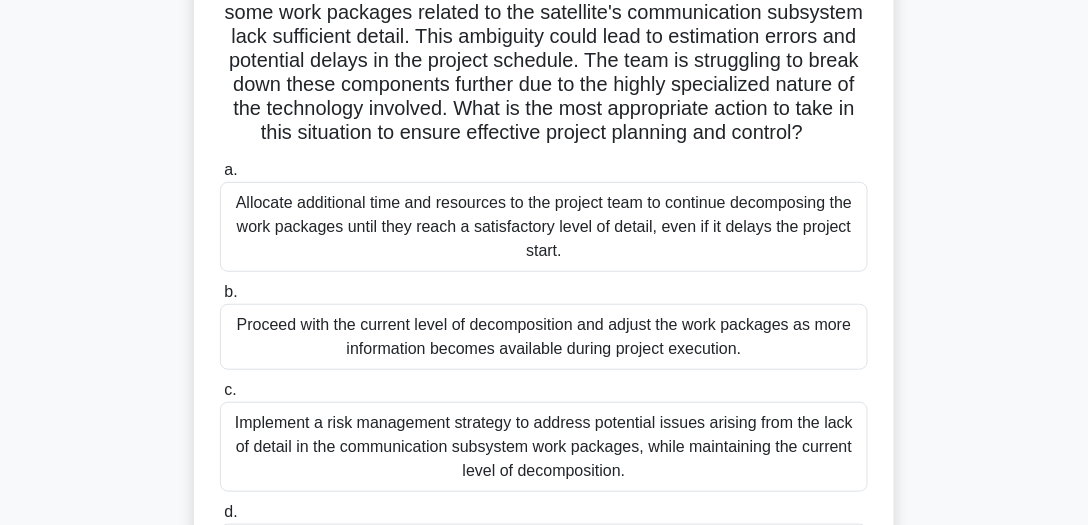 scroll, scrollTop: 198, scrollLeft: 0, axis: vertical 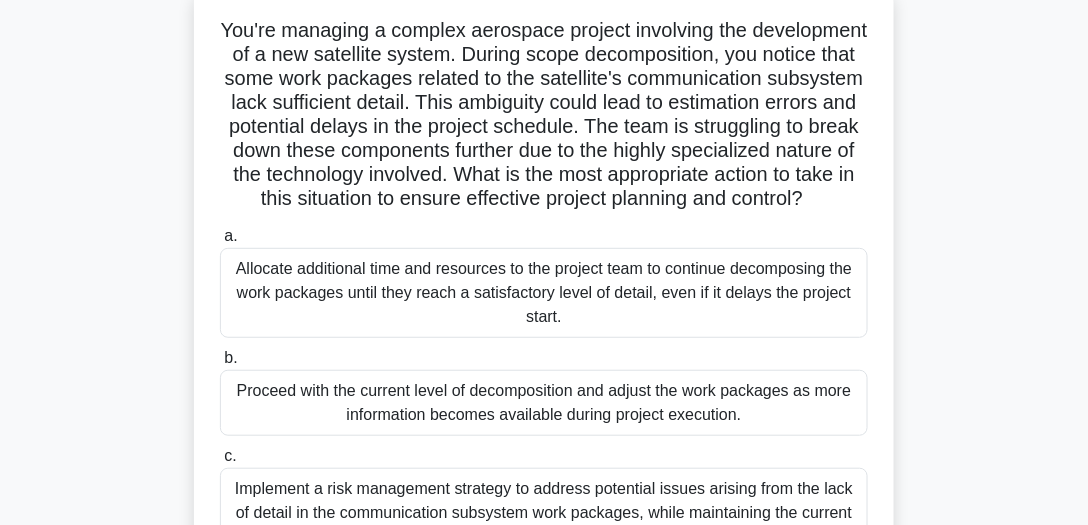 drag, startPoint x: 265, startPoint y: 29, endPoint x: 678, endPoint y: 226, distance: 457.5784 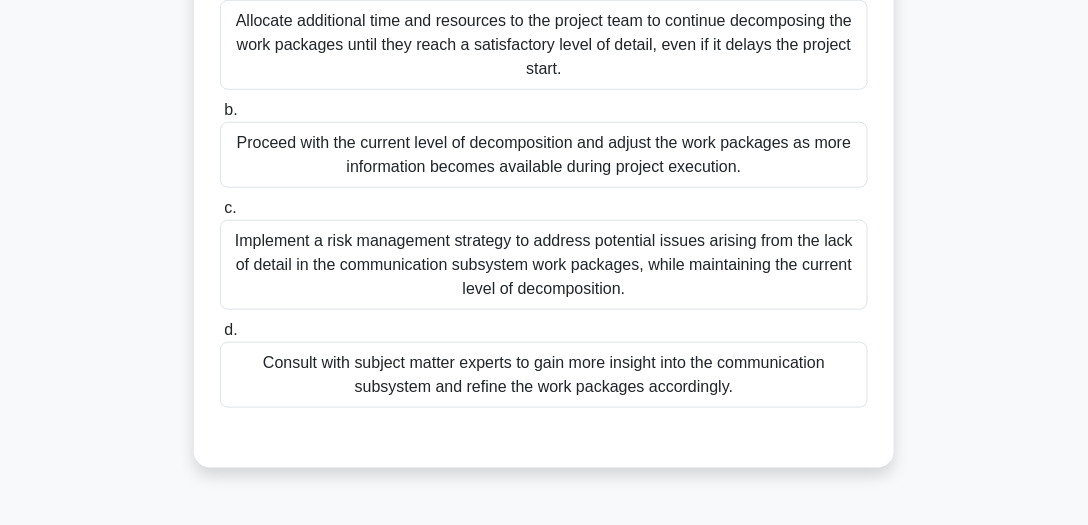 scroll, scrollTop: 393, scrollLeft: 0, axis: vertical 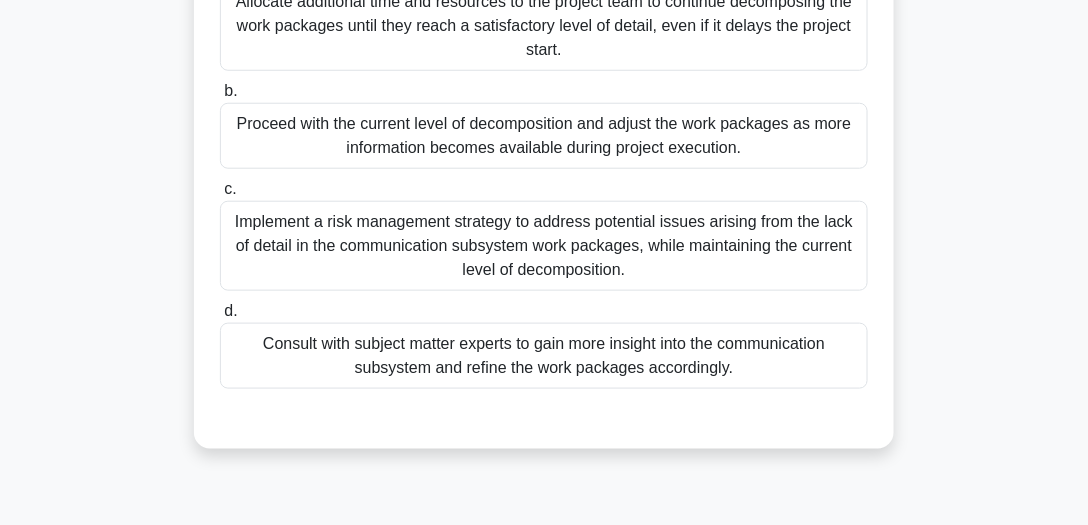 click on "Proceed with the current level of decomposition and adjust the work packages as more information becomes available during project execution." at bounding box center (544, 136) 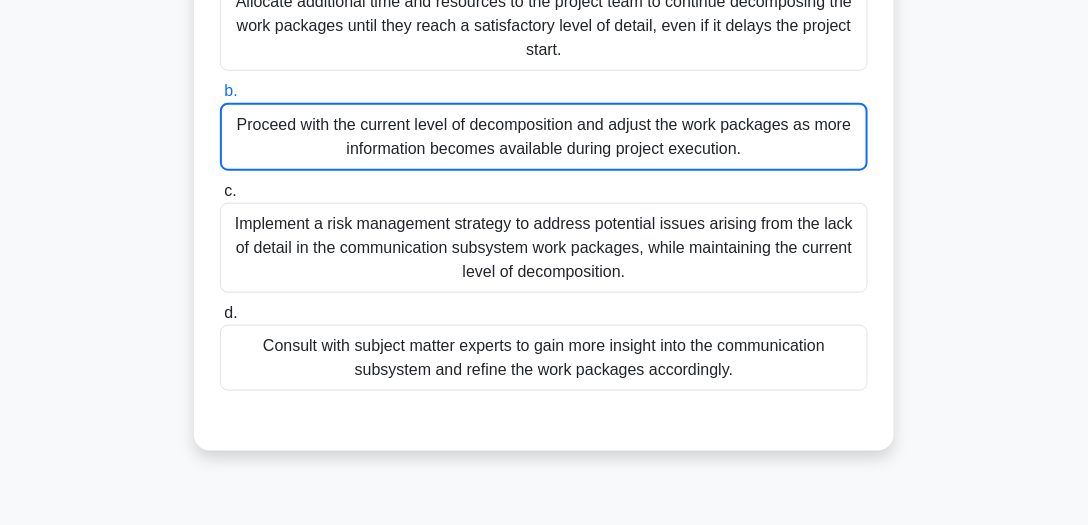 click on "Proceed with the current level of decomposition and adjust the work packages as more information becomes available during project execution." at bounding box center (544, 137) 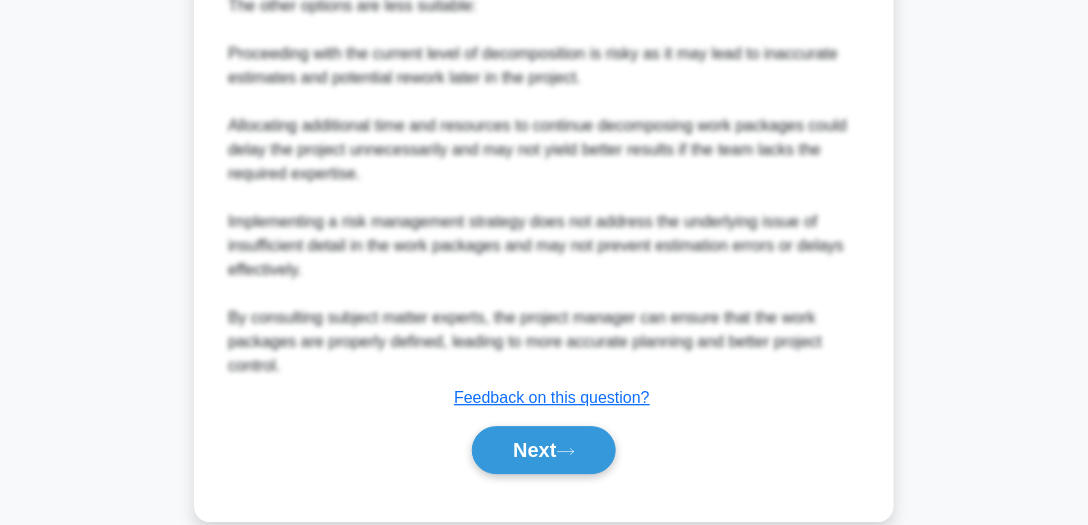 scroll, scrollTop: 1210, scrollLeft: 0, axis: vertical 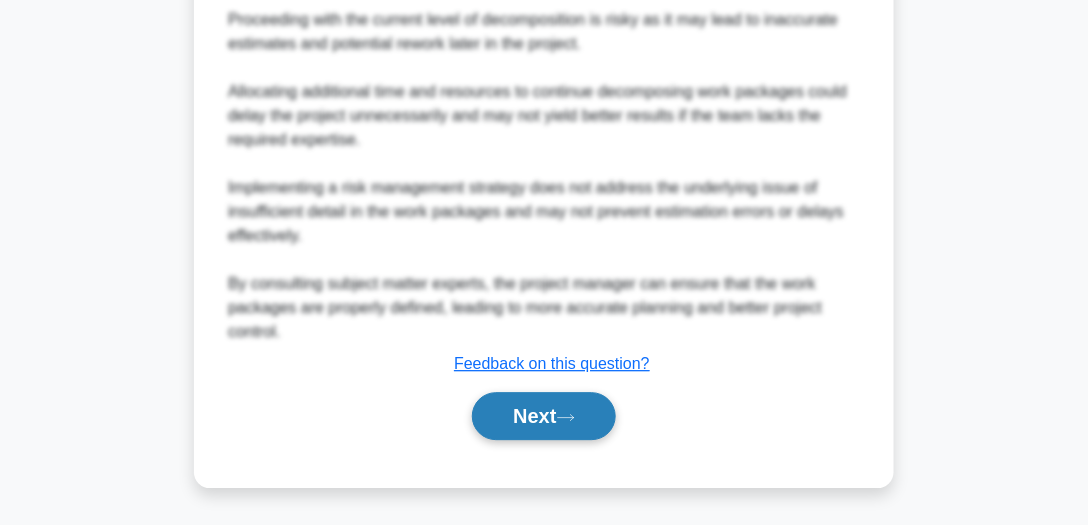 click 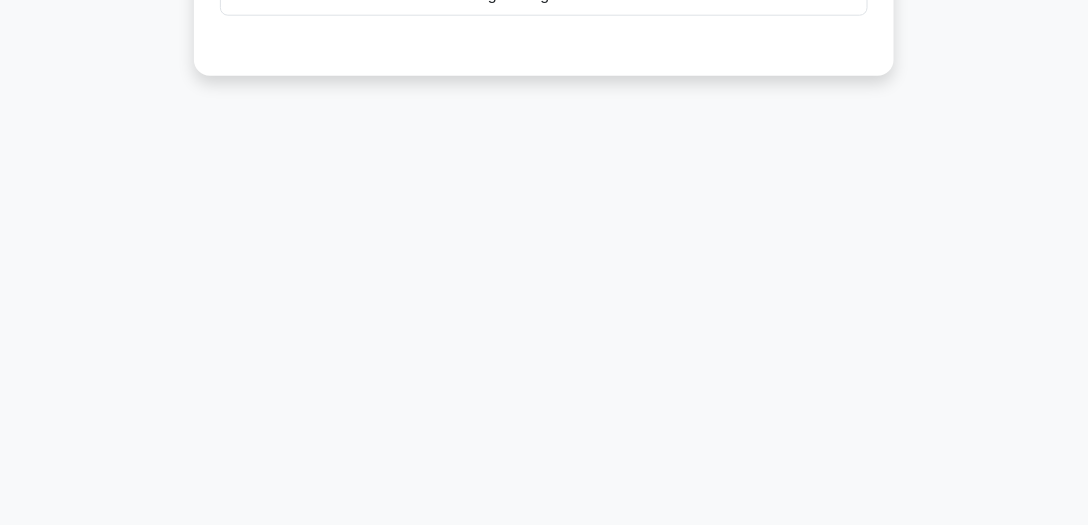 scroll, scrollTop: 555, scrollLeft: 0, axis: vertical 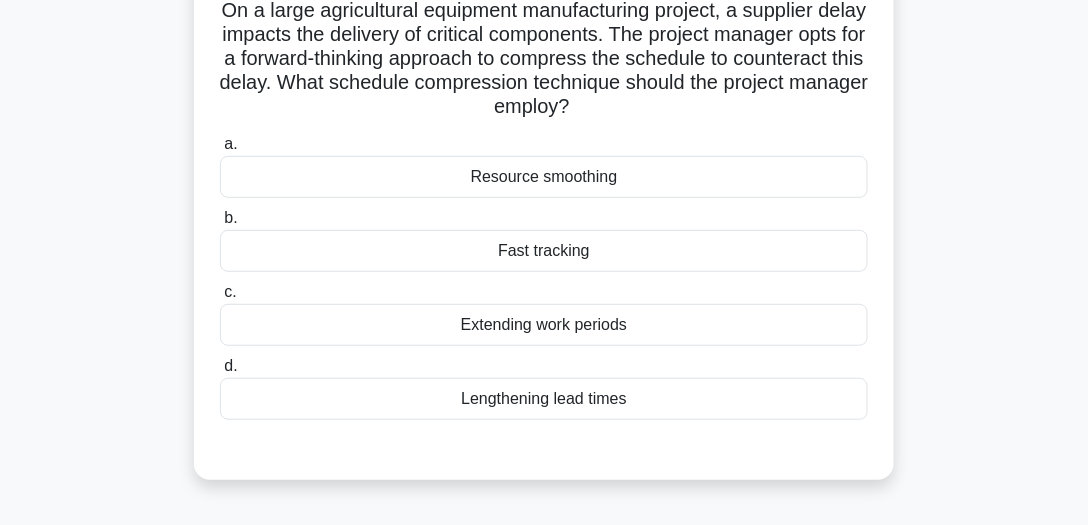 click on "Lengthening lead times" at bounding box center (544, 399) 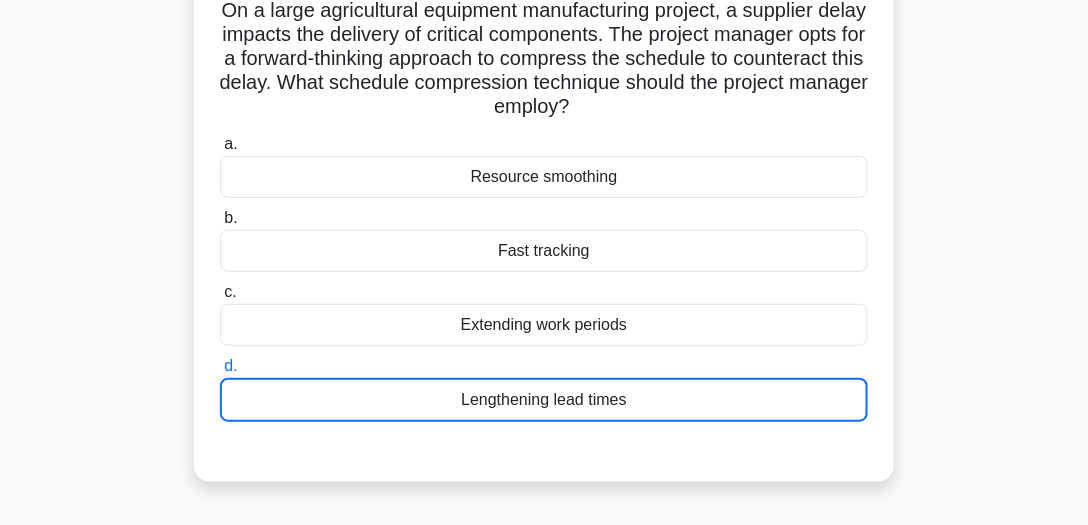 click on "Lengthening lead times" at bounding box center [544, 400] 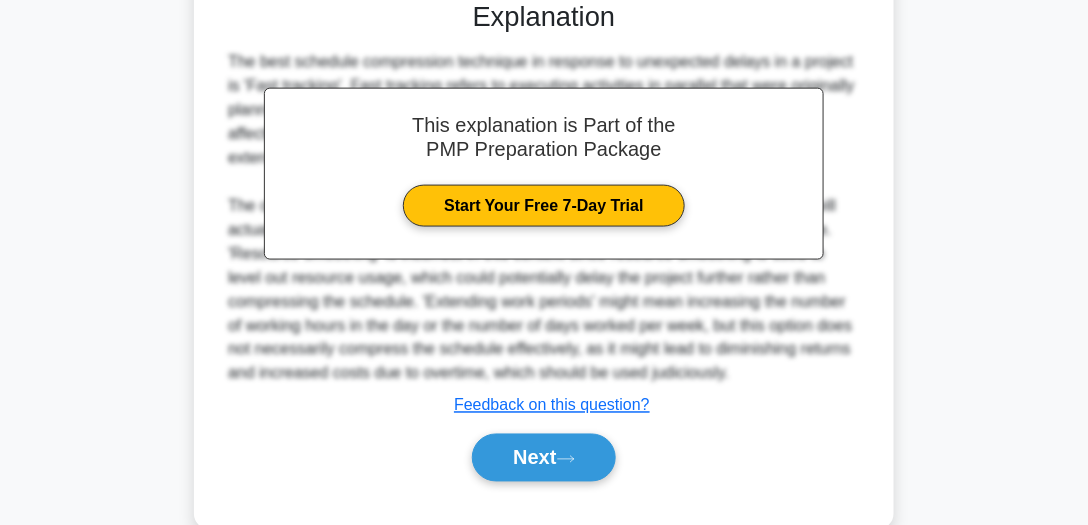 scroll, scrollTop: 634, scrollLeft: 0, axis: vertical 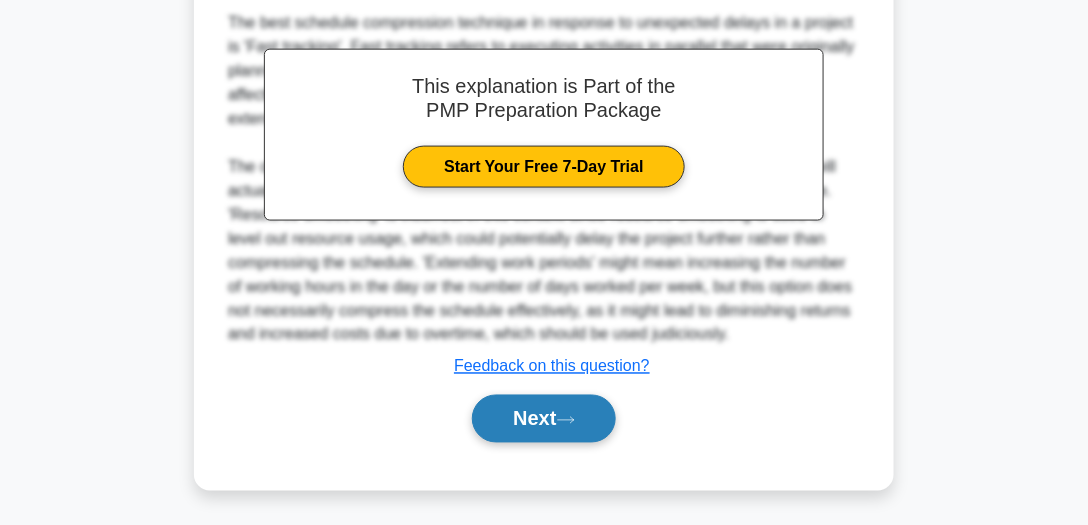 click on "Next" at bounding box center (543, 419) 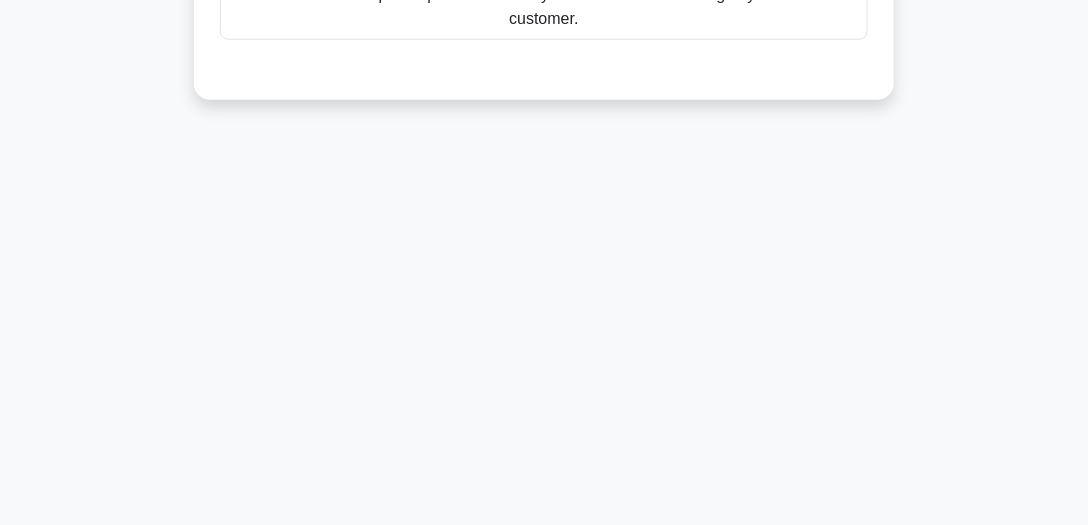 scroll, scrollTop: 555, scrollLeft: 0, axis: vertical 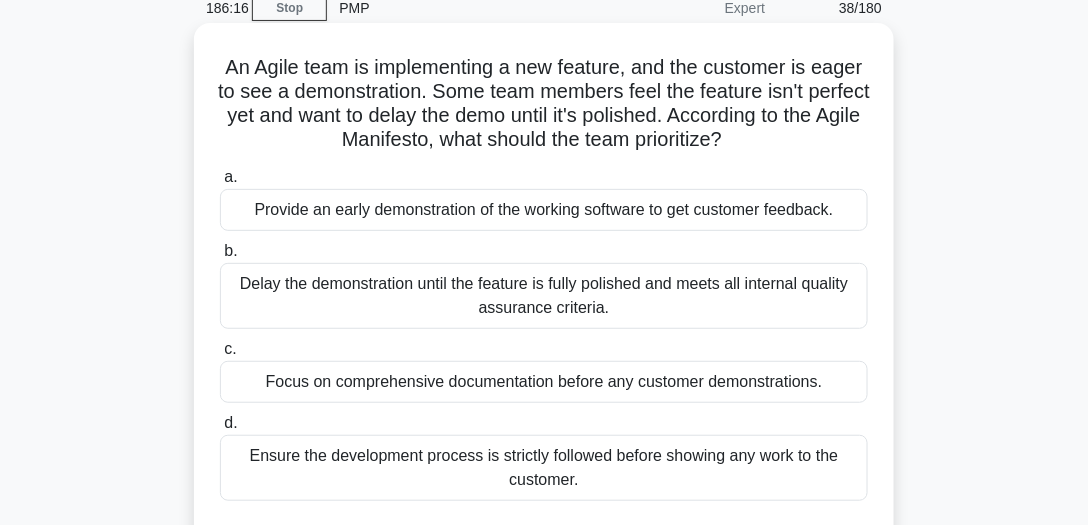 click on "Provide an early demonstration of the working software to get customer feedback." at bounding box center (544, 210) 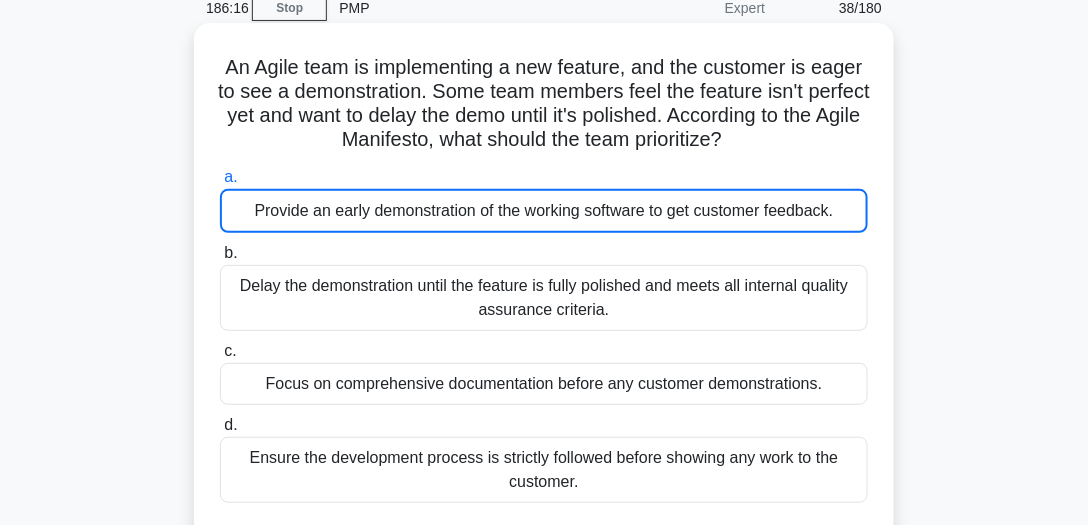 click on "Provide an early demonstration of the working software to get customer feedback." at bounding box center (544, 211) 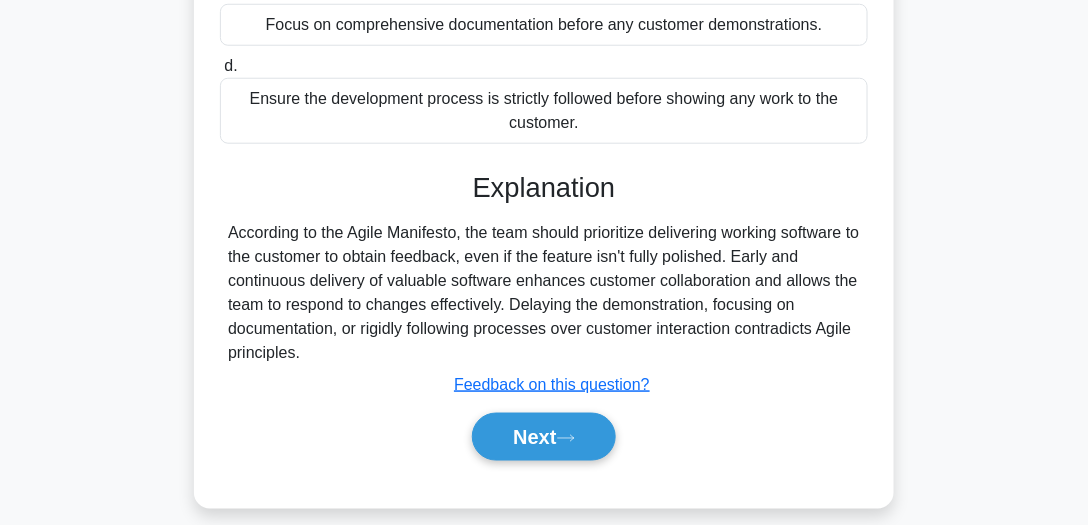 scroll, scrollTop: 483, scrollLeft: 0, axis: vertical 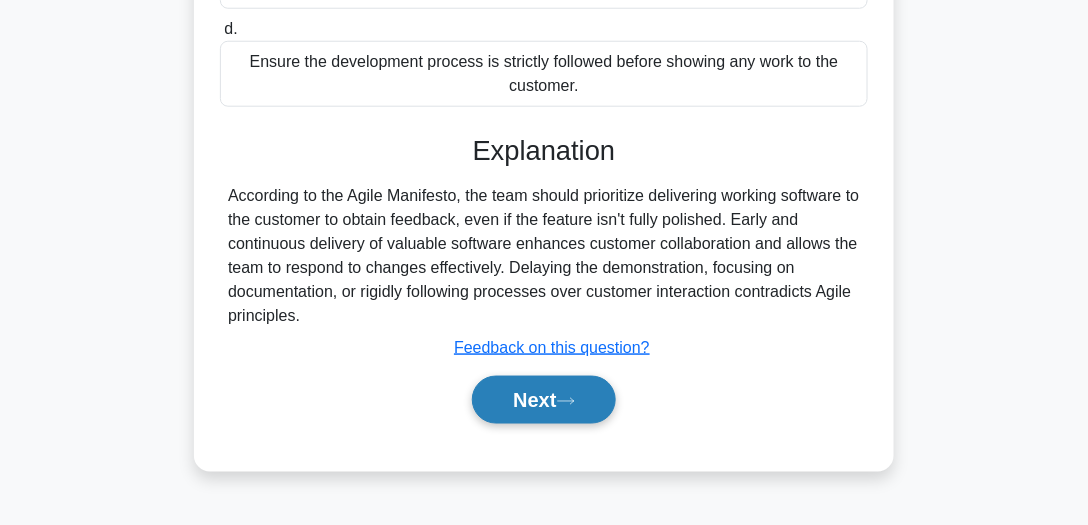click on "Next" at bounding box center (543, 400) 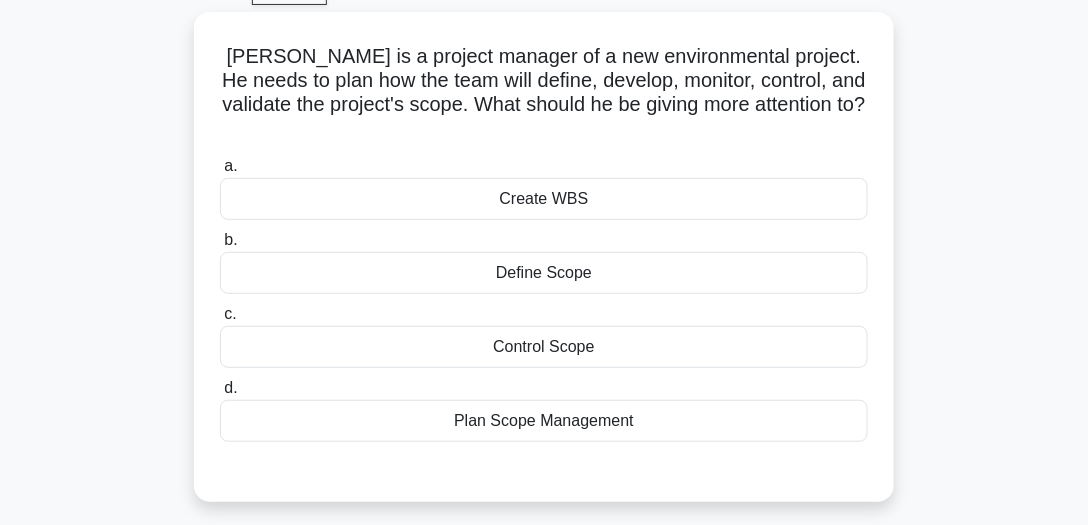 scroll, scrollTop: 97, scrollLeft: 0, axis: vertical 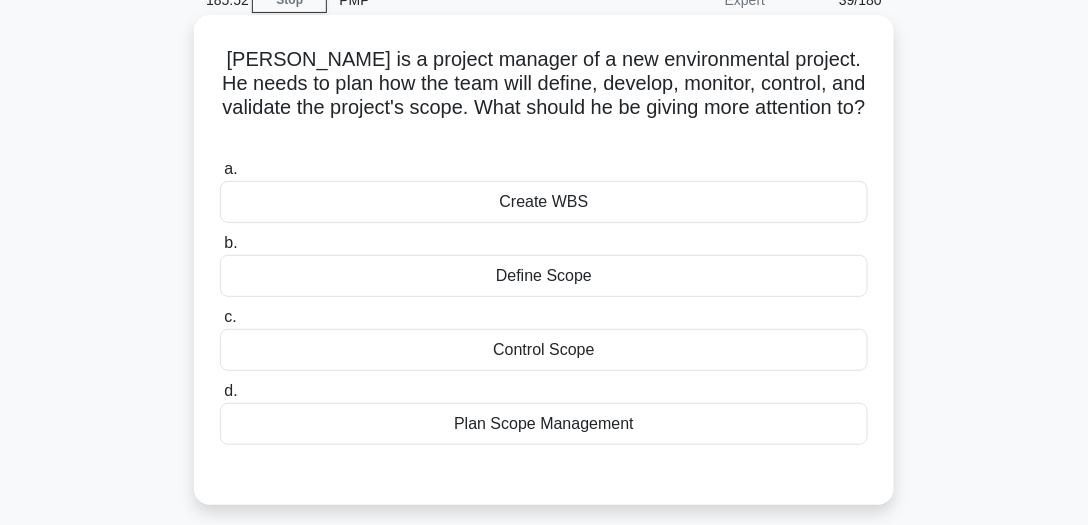 click on "Plan Scope Management" at bounding box center (544, 424) 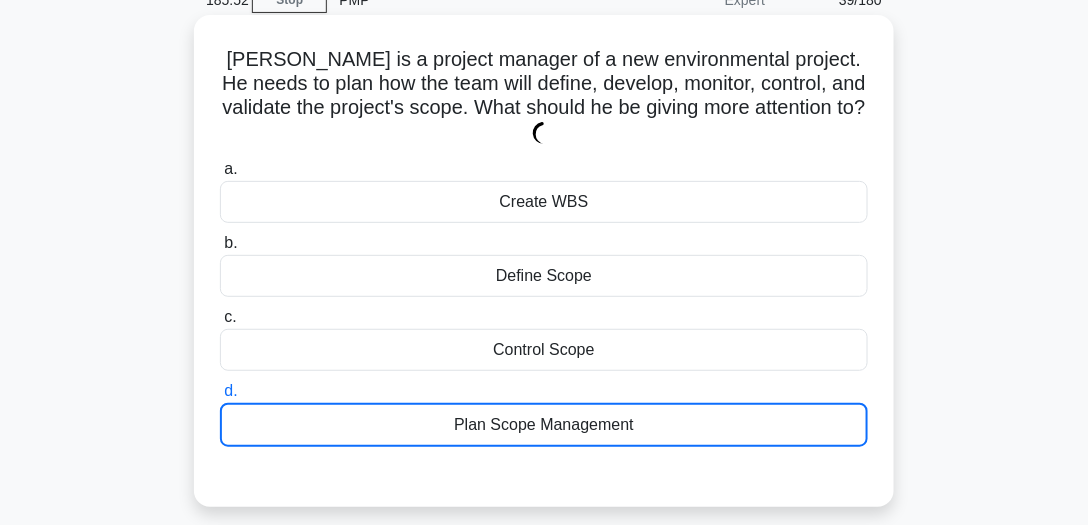 click on "Plan Scope Management" at bounding box center [544, 425] 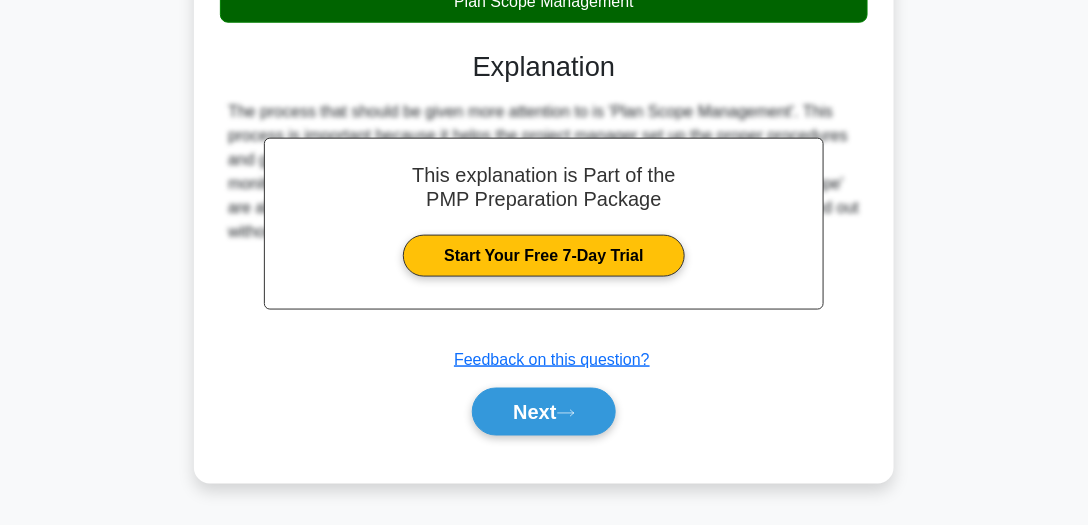 scroll, scrollTop: 555, scrollLeft: 0, axis: vertical 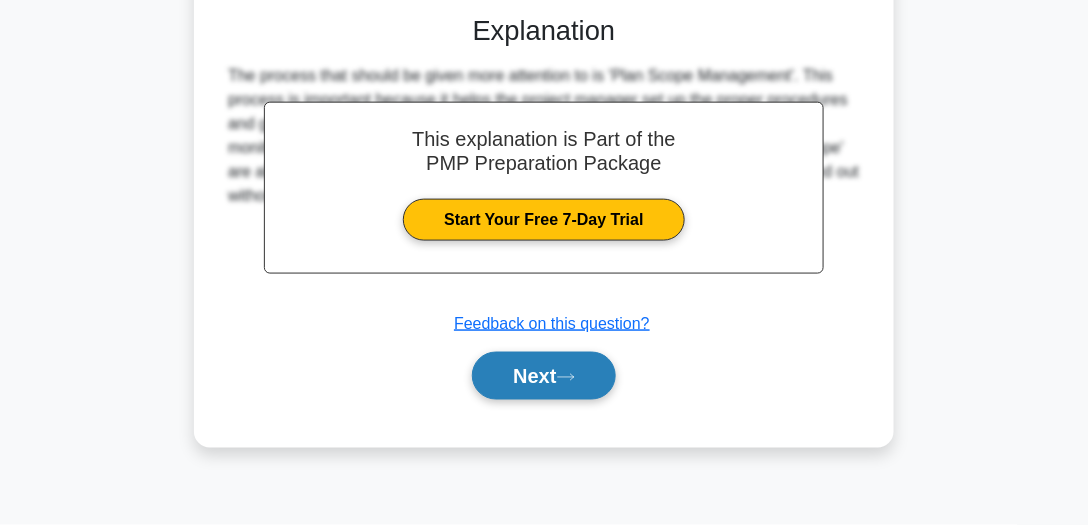 click on "Next" at bounding box center [543, 376] 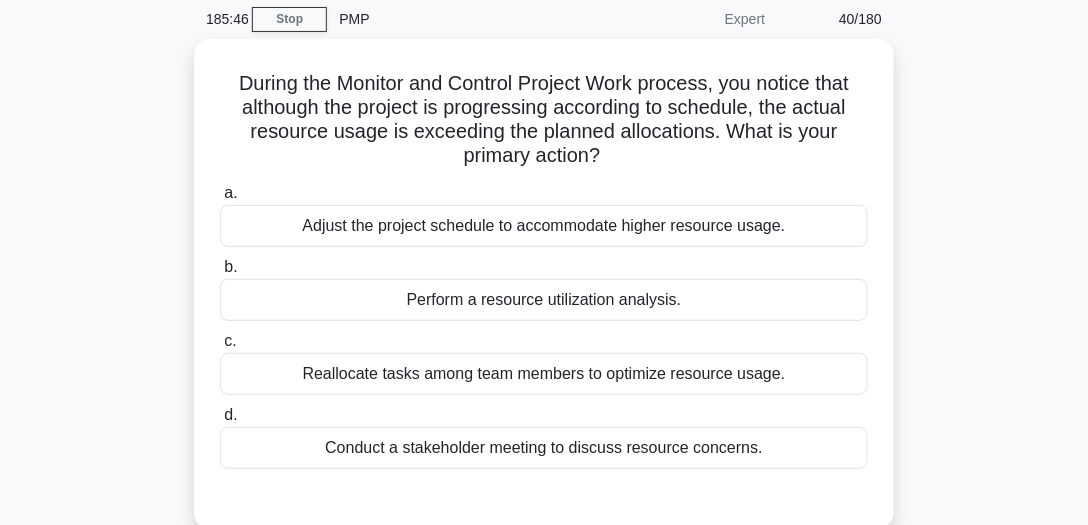 scroll, scrollTop: 53, scrollLeft: 0, axis: vertical 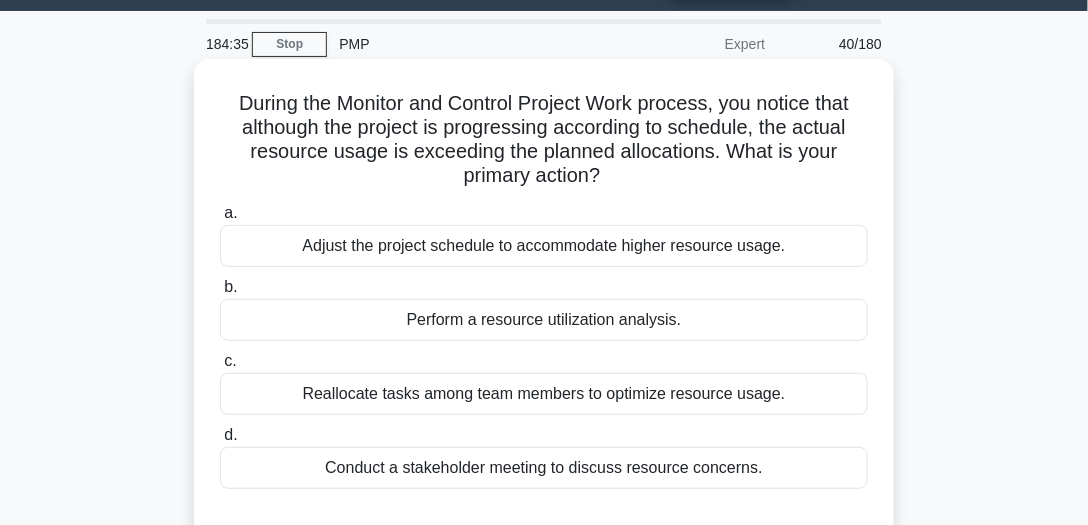 click on "Perform a resource utilization analysis." at bounding box center [544, 320] 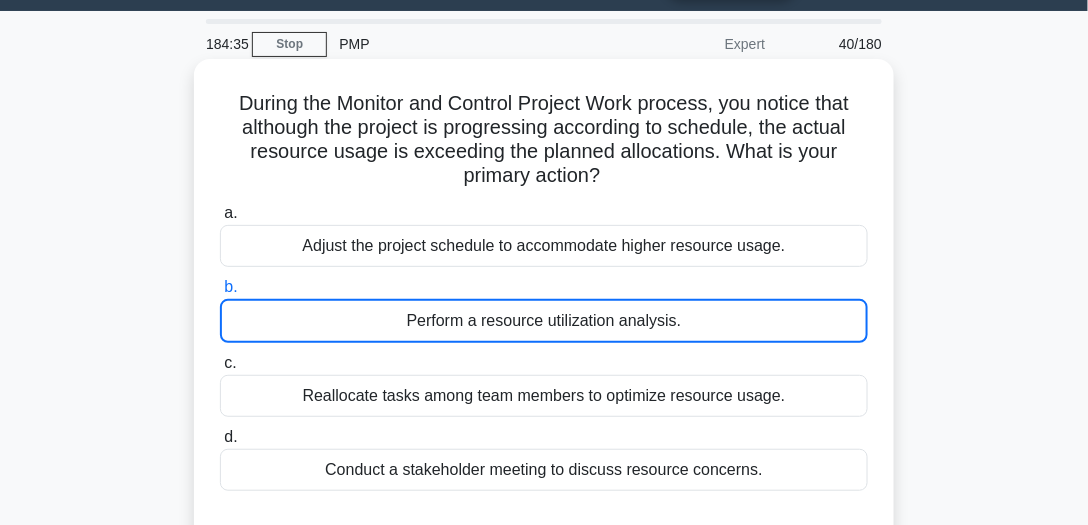 click on "Perform a resource utilization analysis." at bounding box center (544, 321) 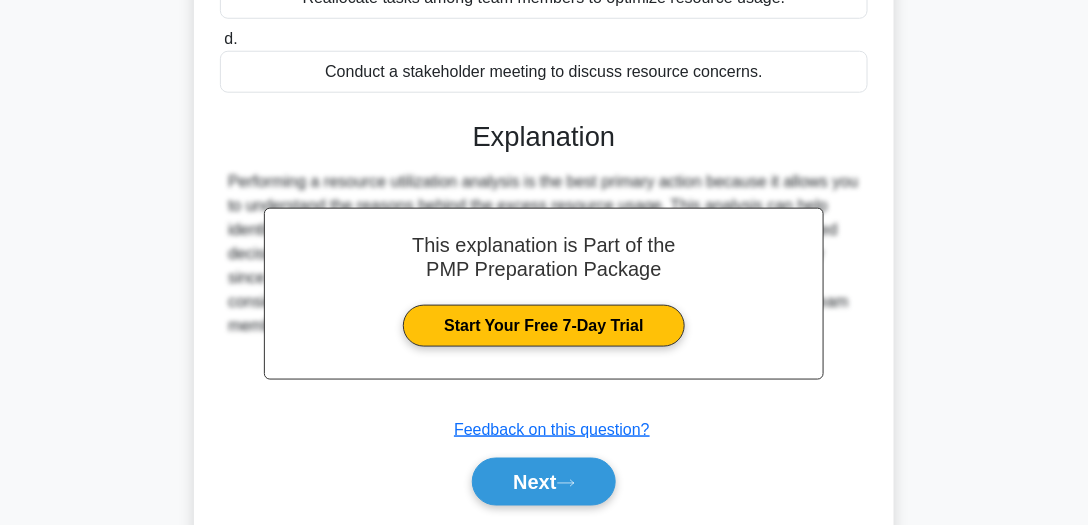 scroll, scrollTop: 474, scrollLeft: 0, axis: vertical 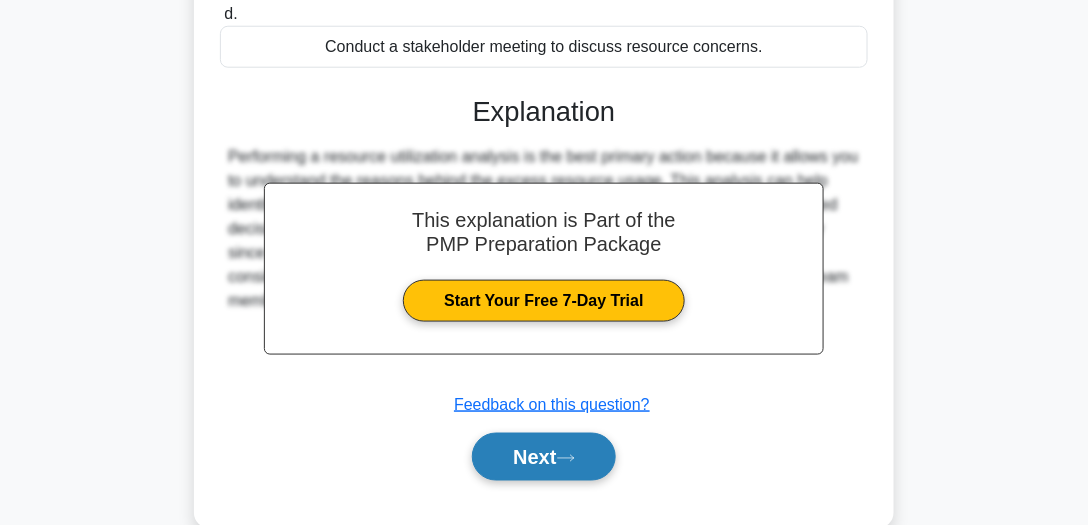 click on "Next" at bounding box center [543, 457] 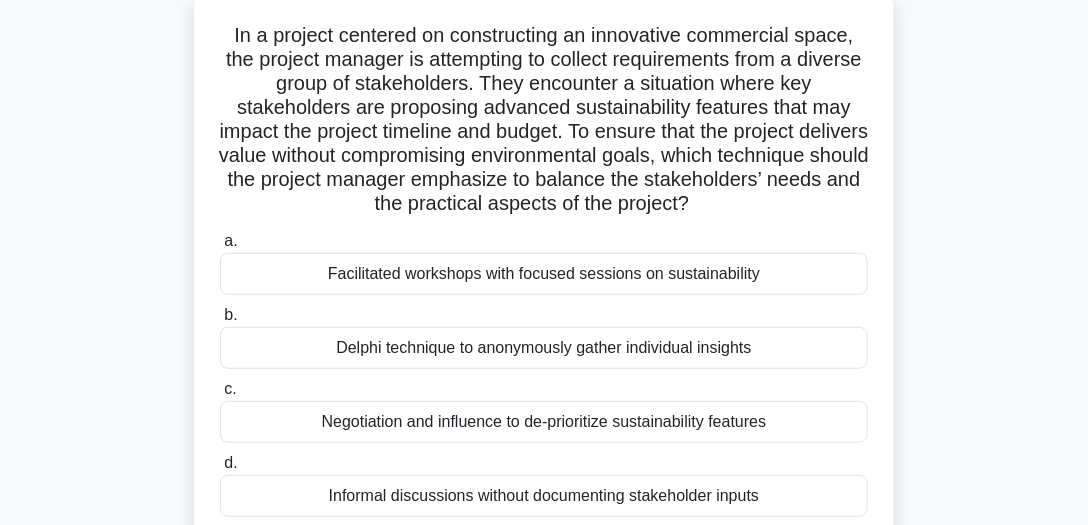 scroll, scrollTop: 52, scrollLeft: 0, axis: vertical 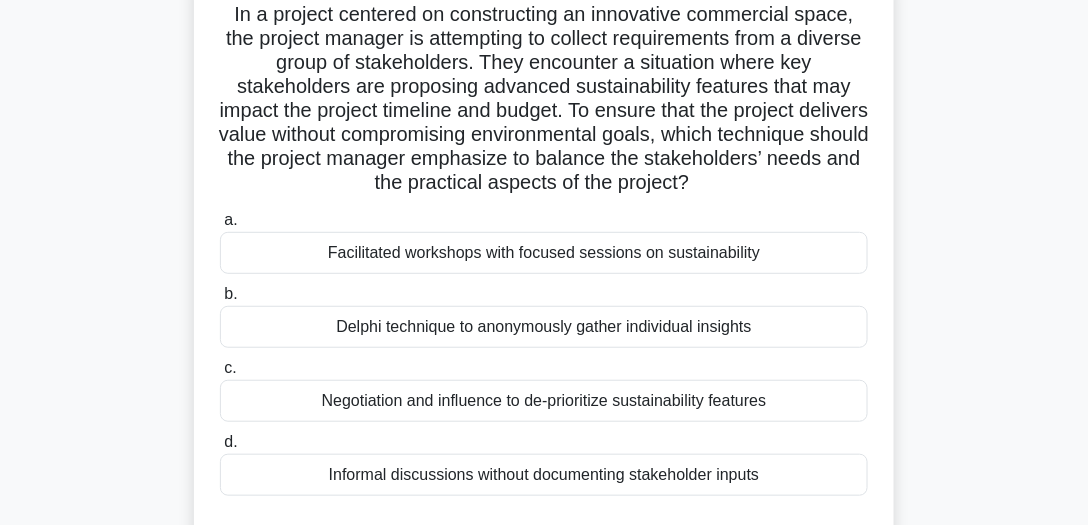 click on "Delphi technique to anonymously gather individual insights" at bounding box center (544, 327) 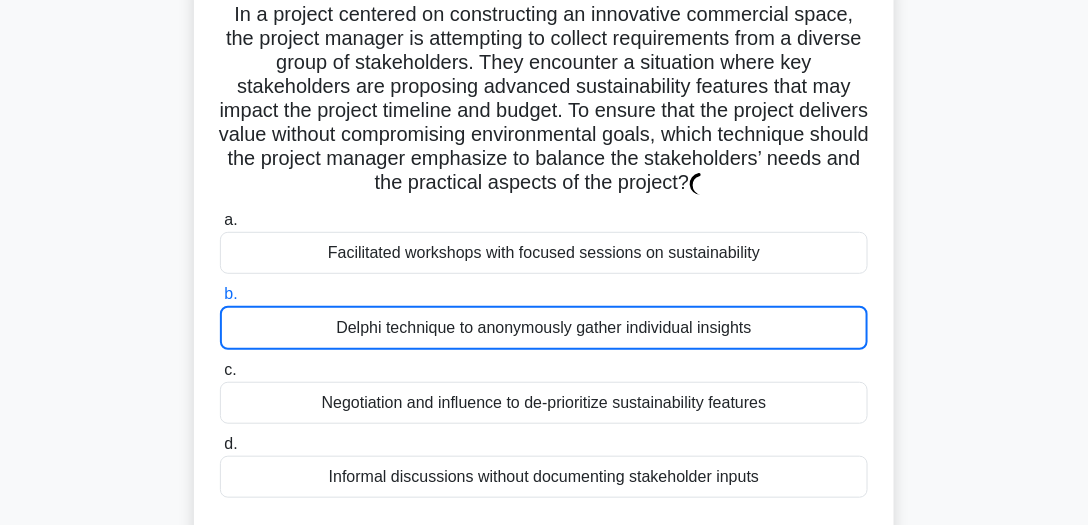 click on "Delphi technique to anonymously gather individual insights" at bounding box center [544, 328] 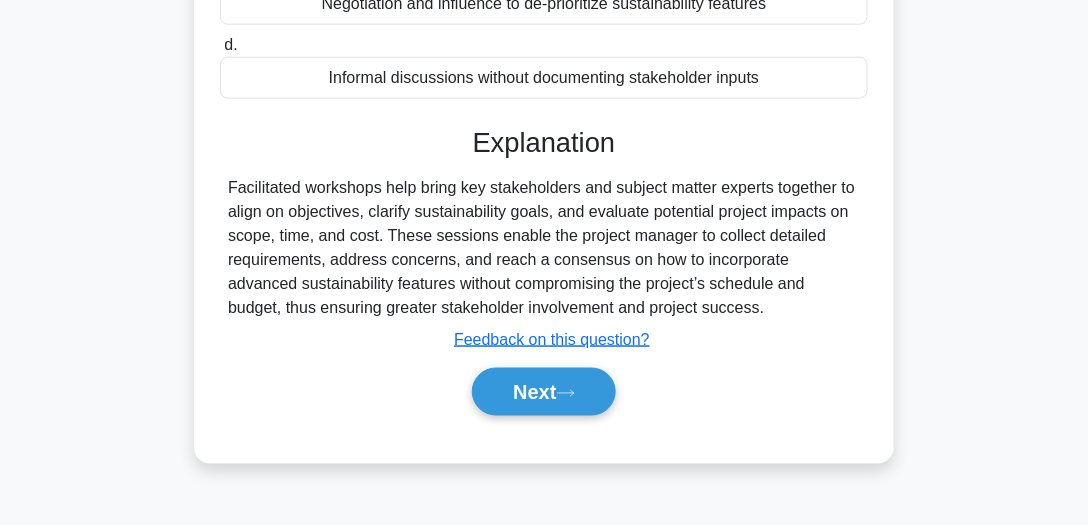 scroll, scrollTop: 555, scrollLeft: 0, axis: vertical 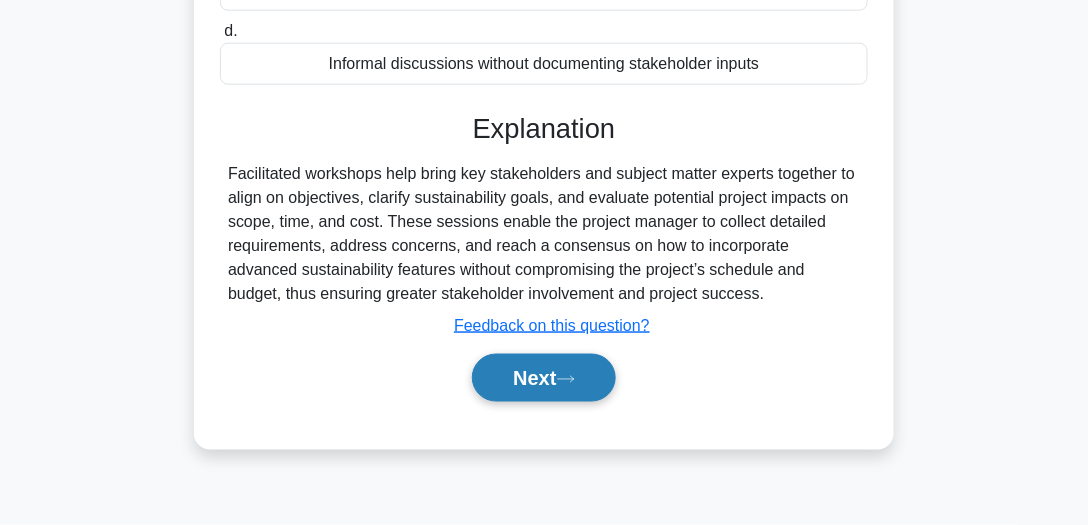 click on "Next" at bounding box center (543, 378) 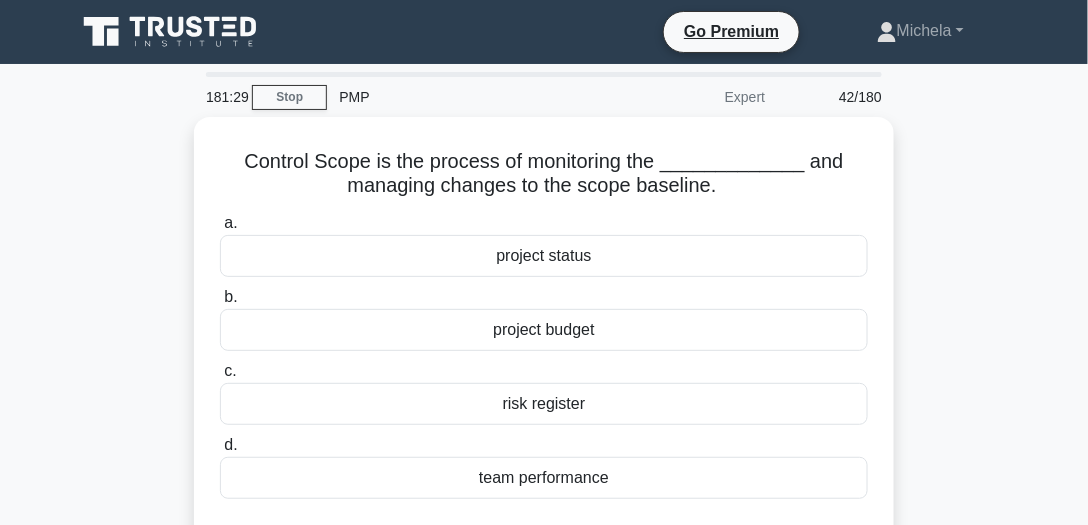 scroll, scrollTop: 36, scrollLeft: 0, axis: vertical 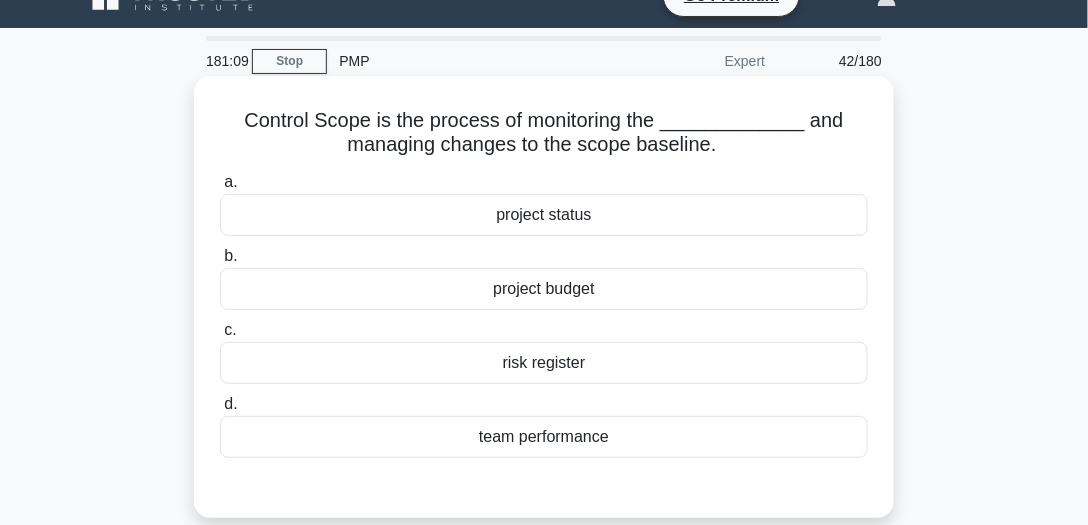 click on "project status" at bounding box center [544, 215] 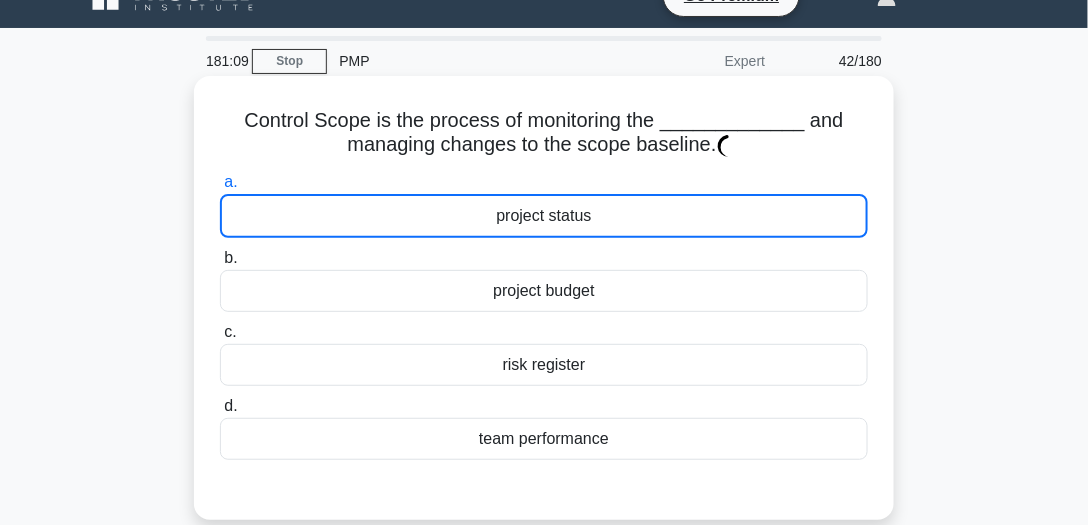 click on "project status" at bounding box center [544, 216] 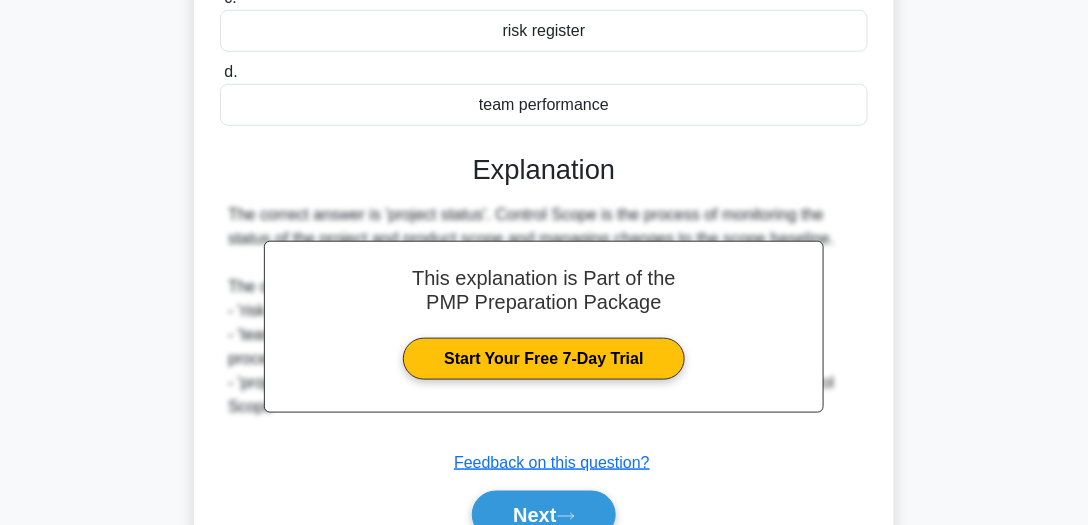 scroll, scrollTop: 555, scrollLeft: 0, axis: vertical 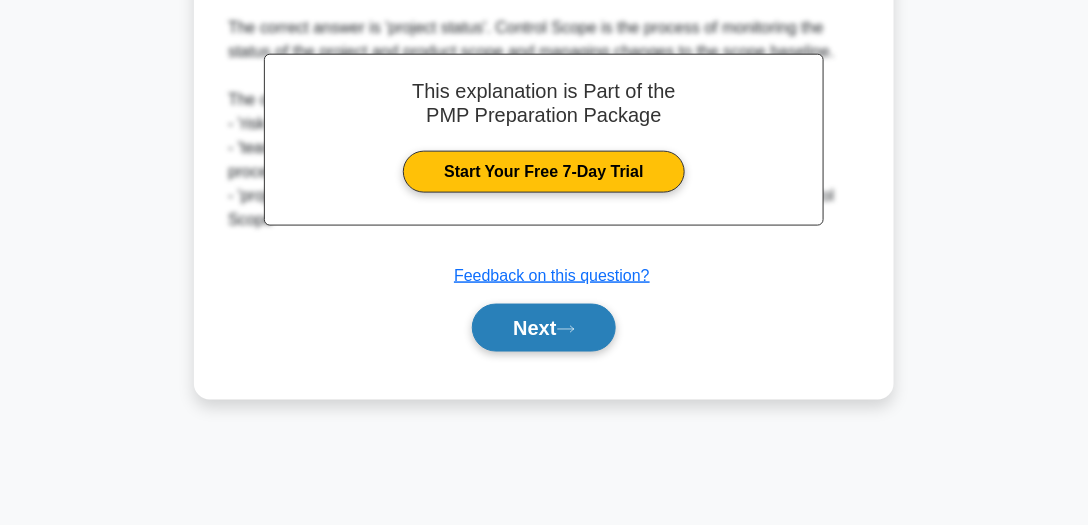 click on "Next" at bounding box center (543, 328) 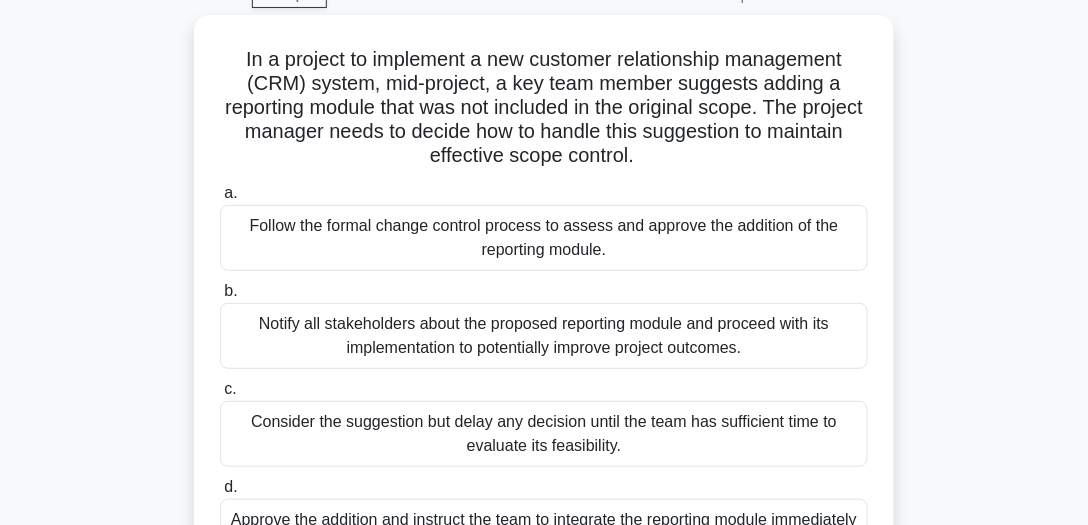 scroll, scrollTop: 52, scrollLeft: 0, axis: vertical 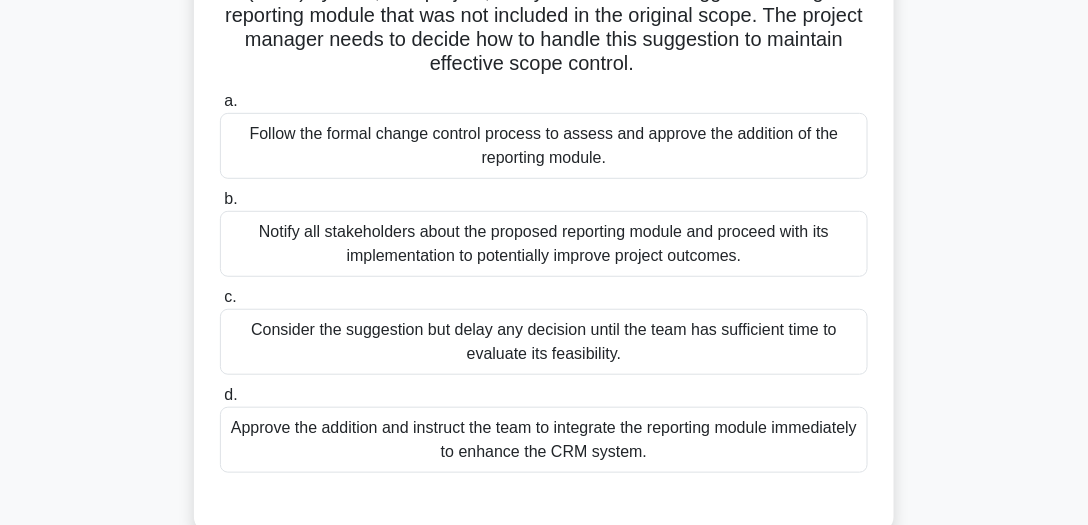 click on "Follow the formal change control process to assess and approve the addition of the reporting module." at bounding box center (544, 146) 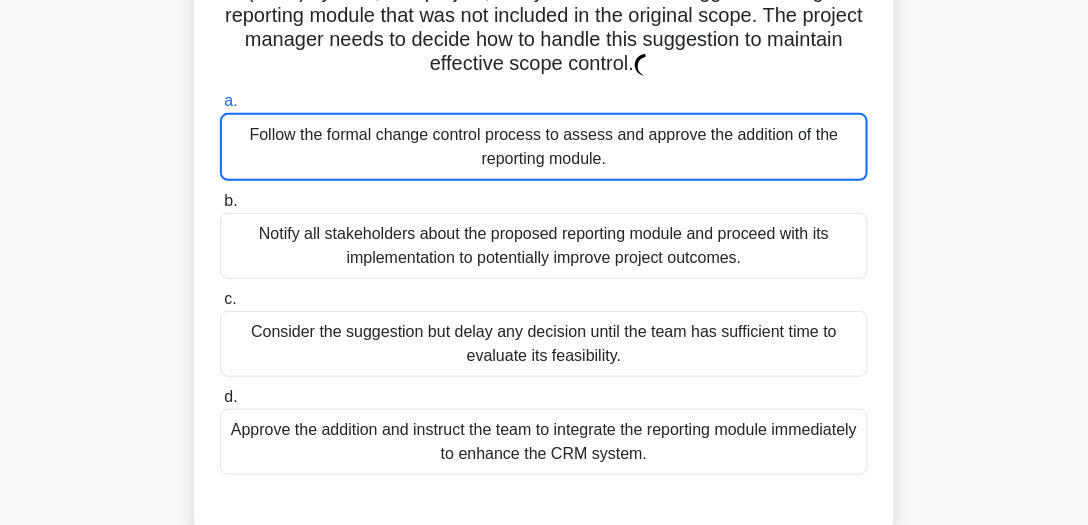 click on "Follow the formal change control process to assess and approve the addition of the reporting module." at bounding box center (544, 147) 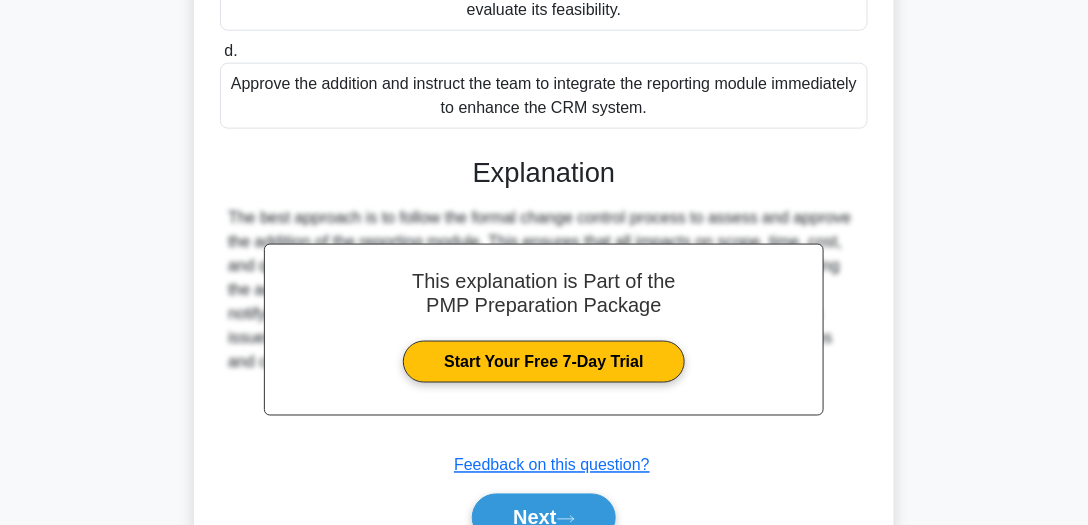scroll, scrollTop: 549, scrollLeft: 0, axis: vertical 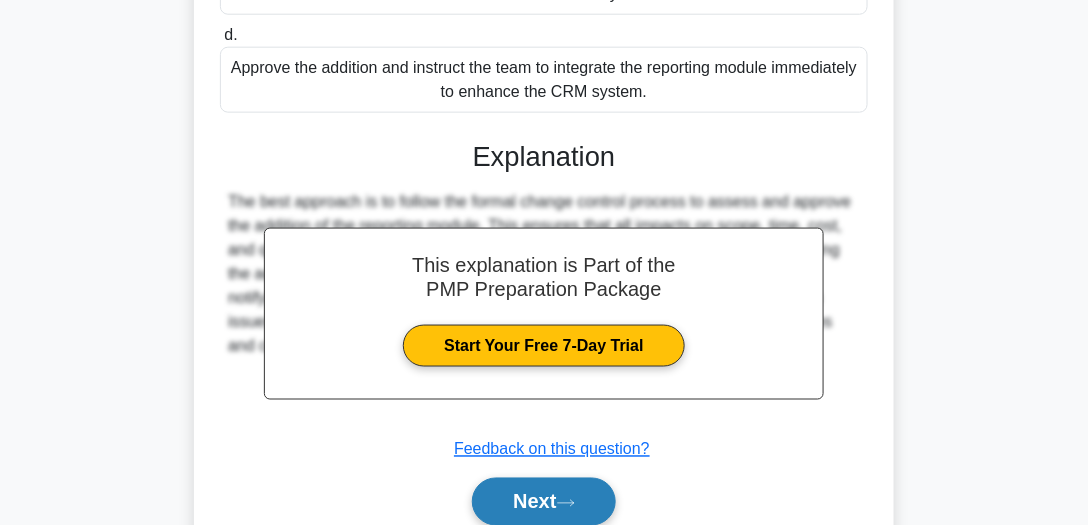 click on "Next" at bounding box center (543, 502) 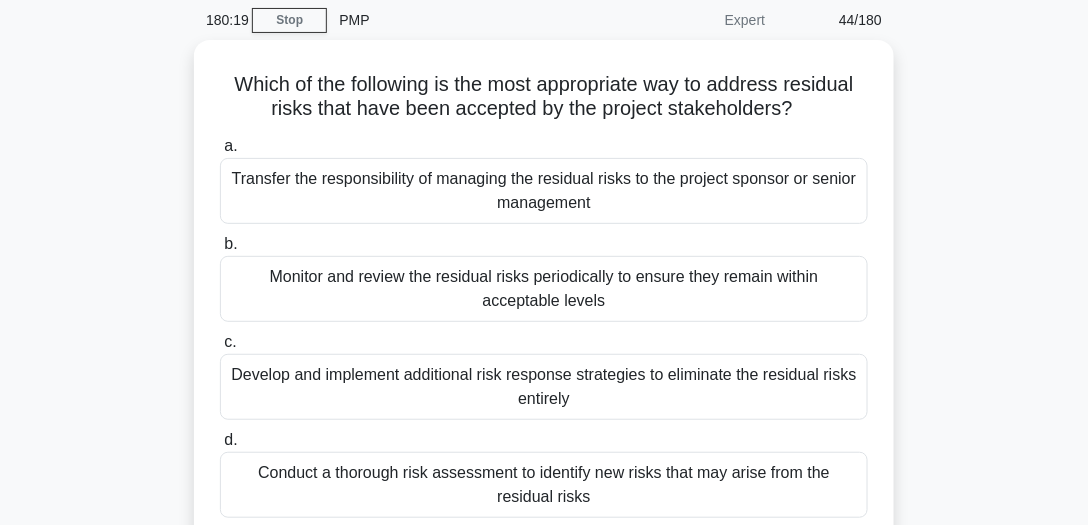 scroll, scrollTop: 73, scrollLeft: 0, axis: vertical 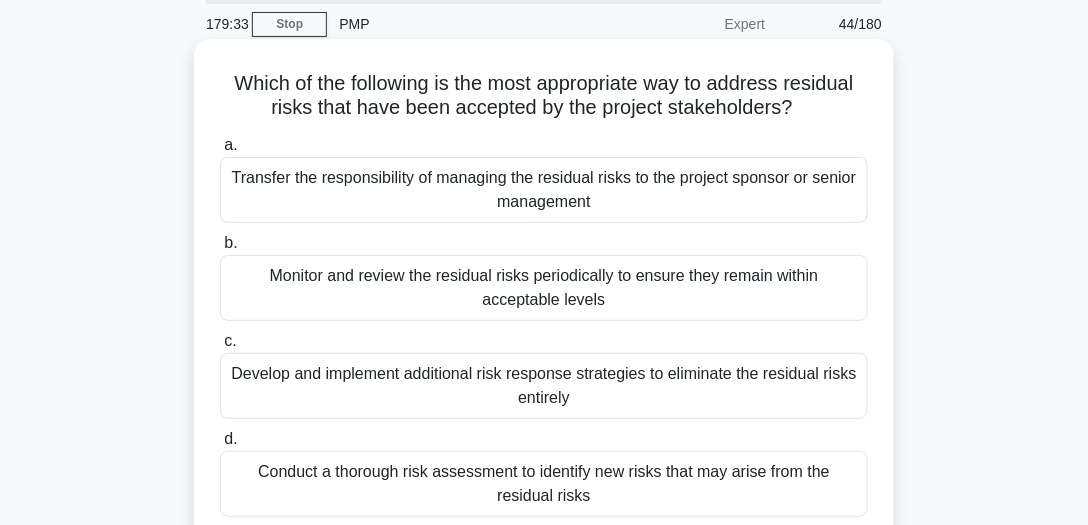 click on "Monitor and review the residual risks periodically to ensure they remain within acceptable levels" at bounding box center (544, 288) 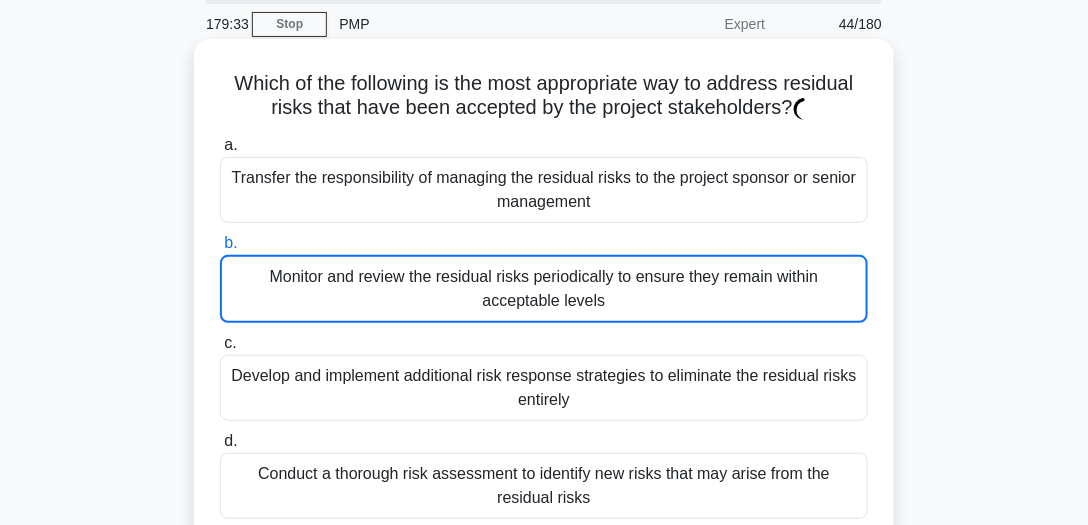 click on "Monitor and review the residual risks periodically to ensure they remain within acceptable levels" at bounding box center [544, 289] 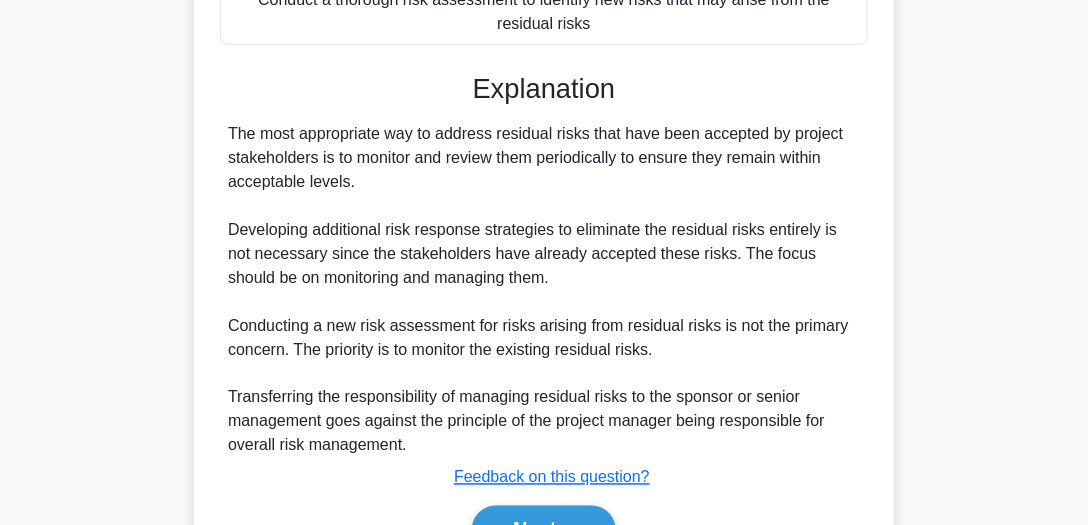 scroll, scrollTop: 656, scrollLeft: 0, axis: vertical 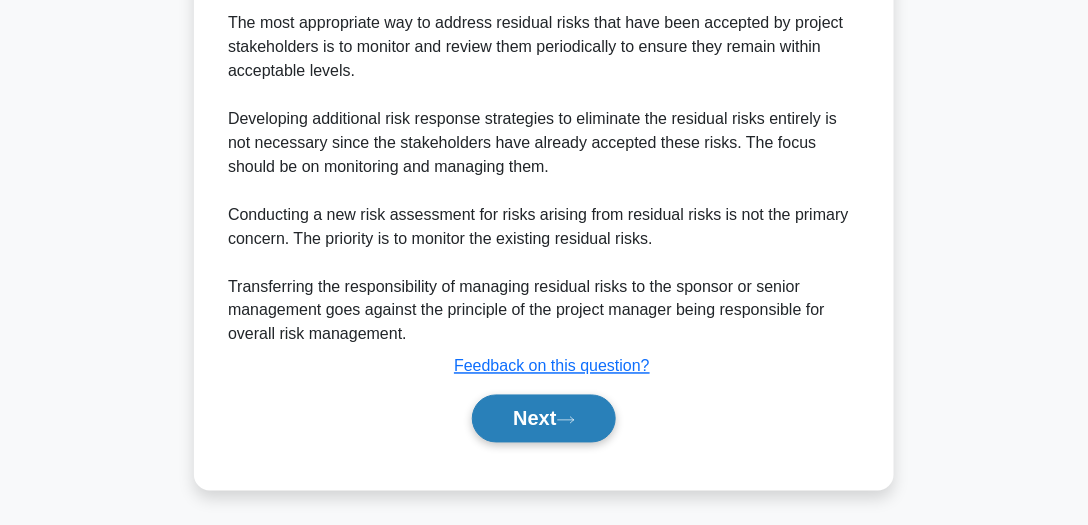 click on "Next" at bounding box center [543, 419] 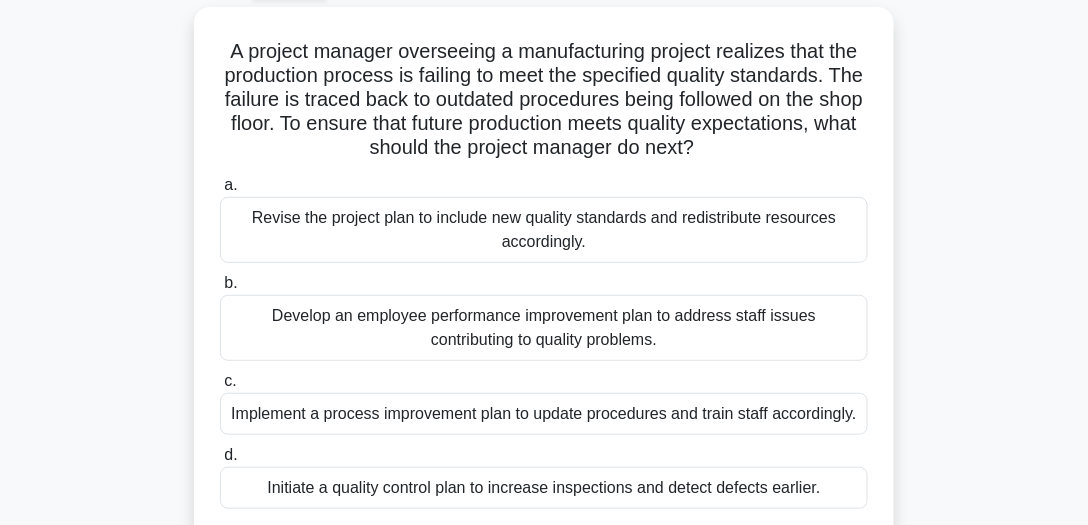 scroll, scrollTop: 106, scrollLeft: 0, axis: vertical 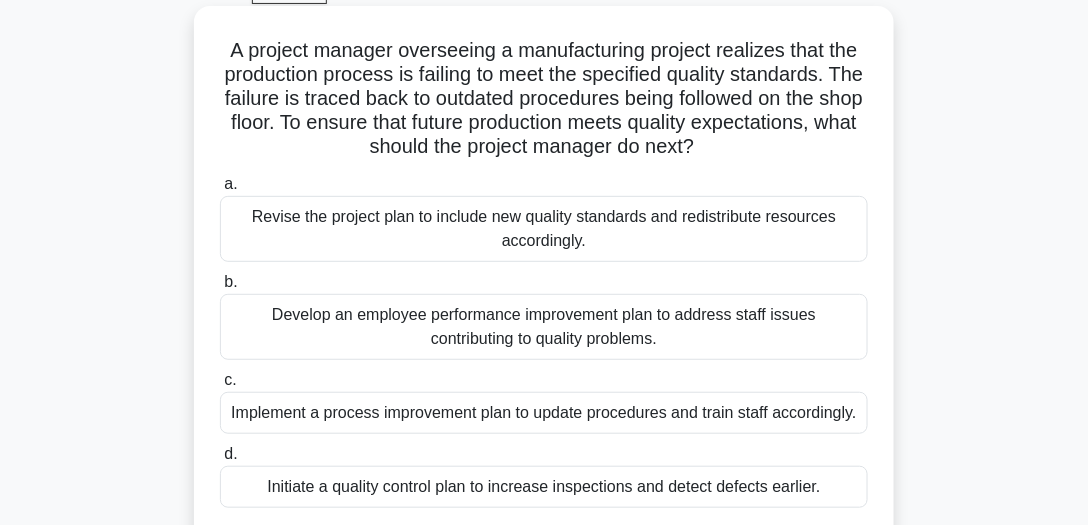 drag, startPoint x: 220, startPoint y: 50, endPoint x: 765, endPoint y: 156, distance: 555.2126 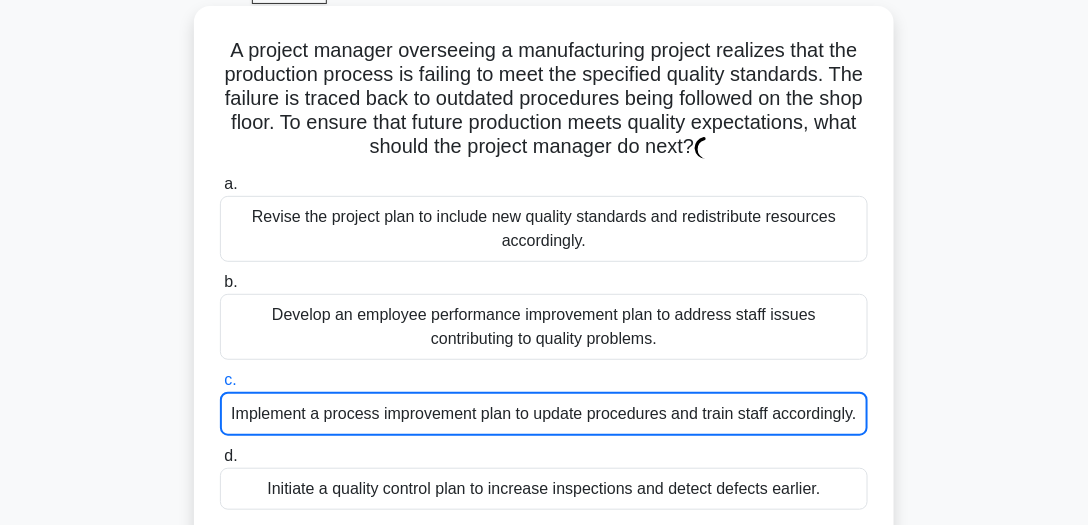 click on "Implement a process improvement plan to update procedures and train staff accordingly." at bounding box center [544, 414] 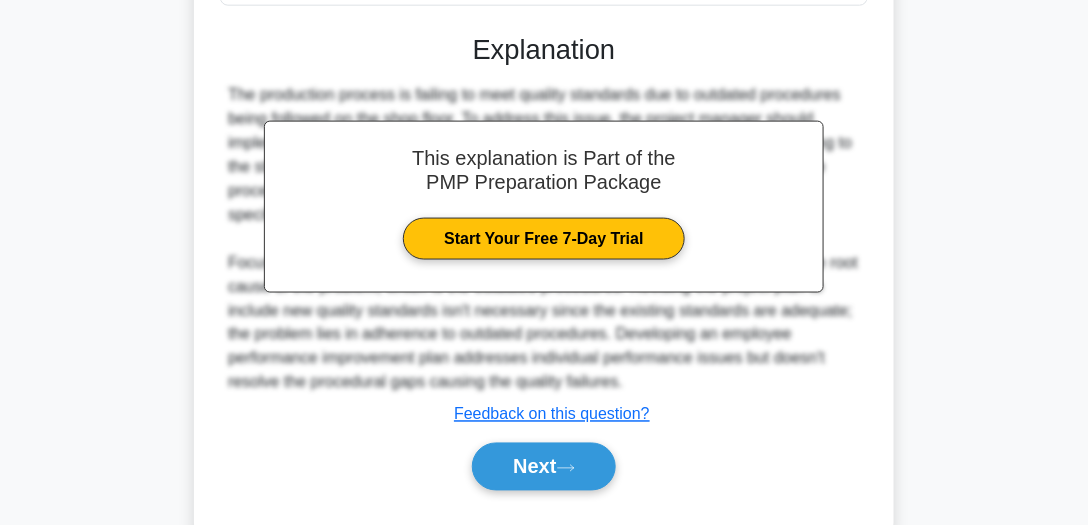scroll, scrollTop: 680, scrollLeft: 0, axis: vertical 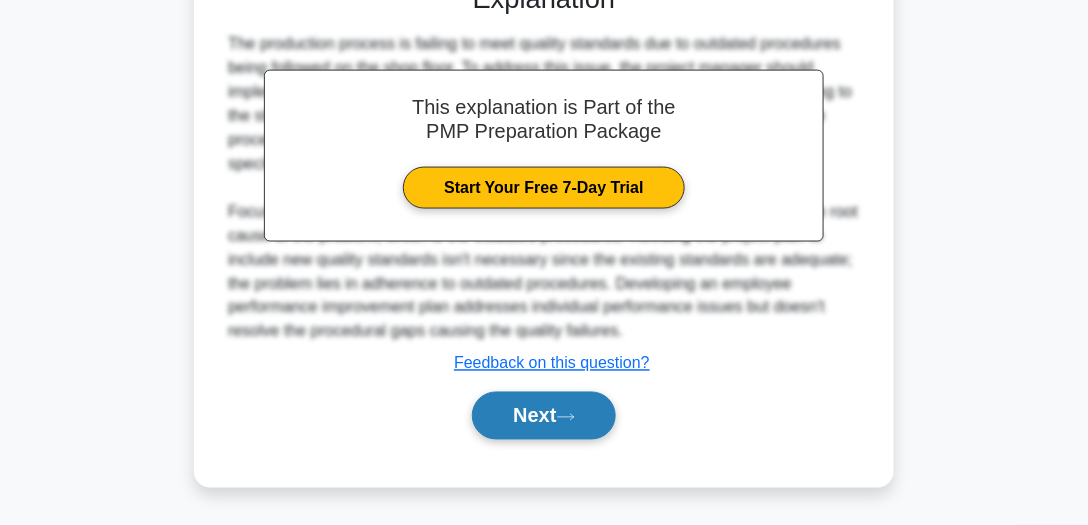 click on "Next" at bounding box center (543, 416) 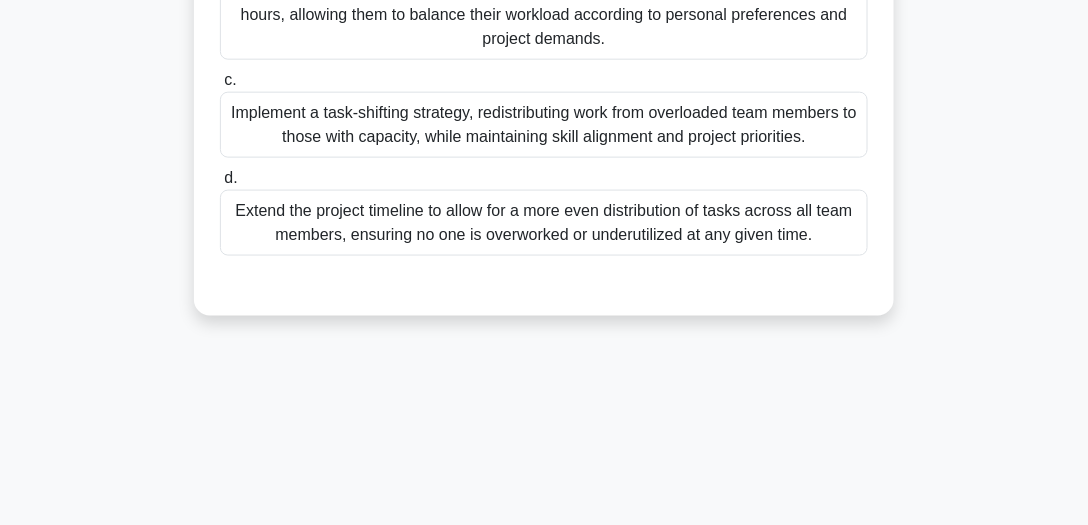scroll, scrollTop: 555, scrollLeft: 0, axis: vertical 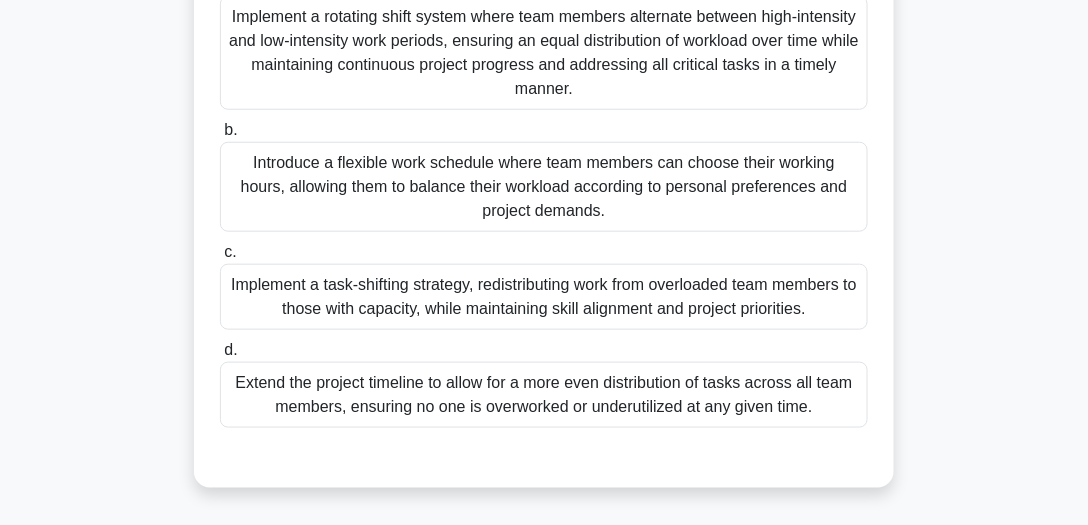 click on "Implement a task-shifting strategy, redistributing work from overloaded team members to those with capacity, while maintaining skill alignment and project priorities." at bounding box center [544, 297] 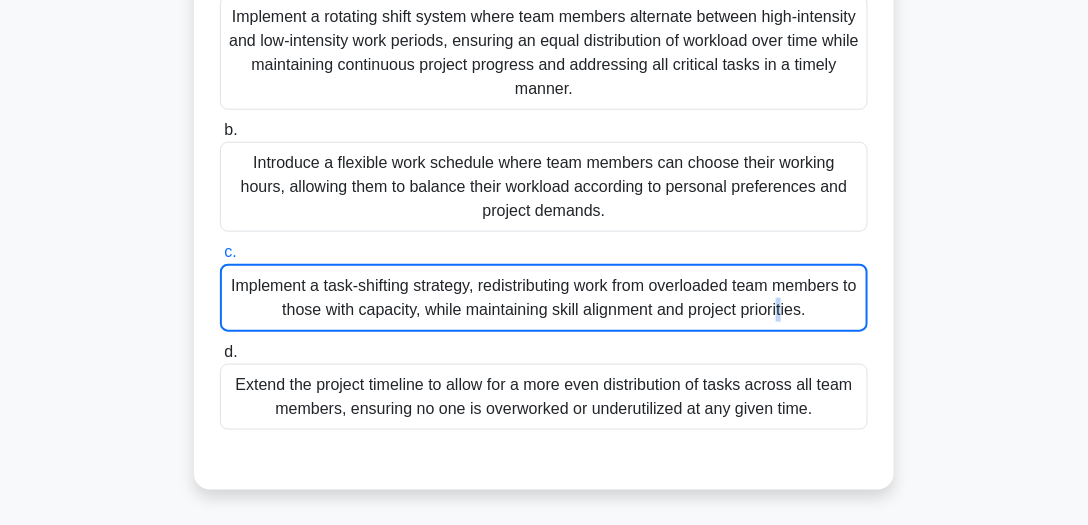 click on "Implement a task-shifting strategy, redistributing work from overloaded team members to those with capacity, while maintaining skill alignment and project priorities." at bounding box center (544, 298) 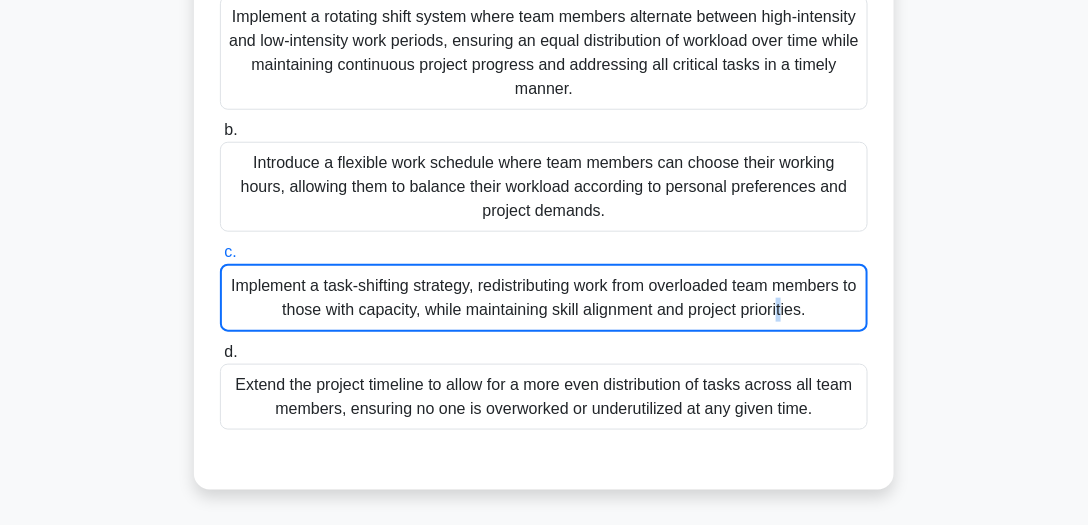 click on "c.
Implement a task-shifting strategy, redistributing work from overloaded team members to those with capacity, while maintaining skill alignment and project priorities." at bounding box center (220, 252) 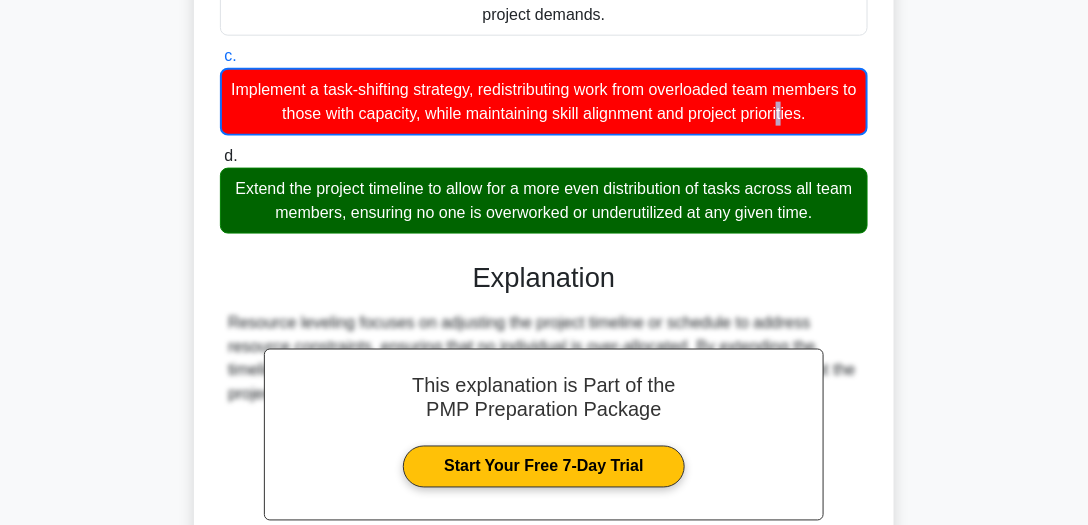 scroll, scrollTop: 610, scrollLeft: 0, axis: vertical 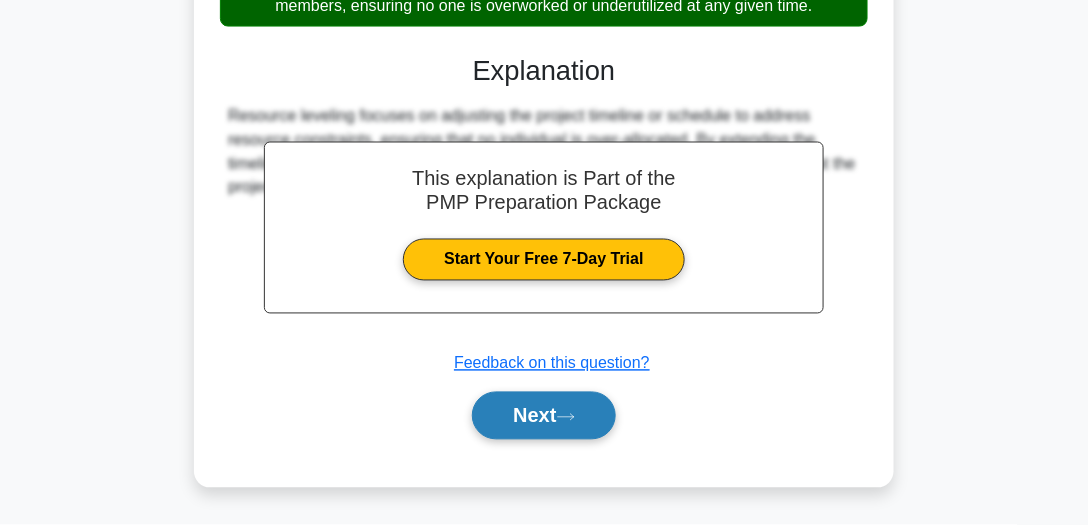click on "Next" at bounding box center [543, 416] 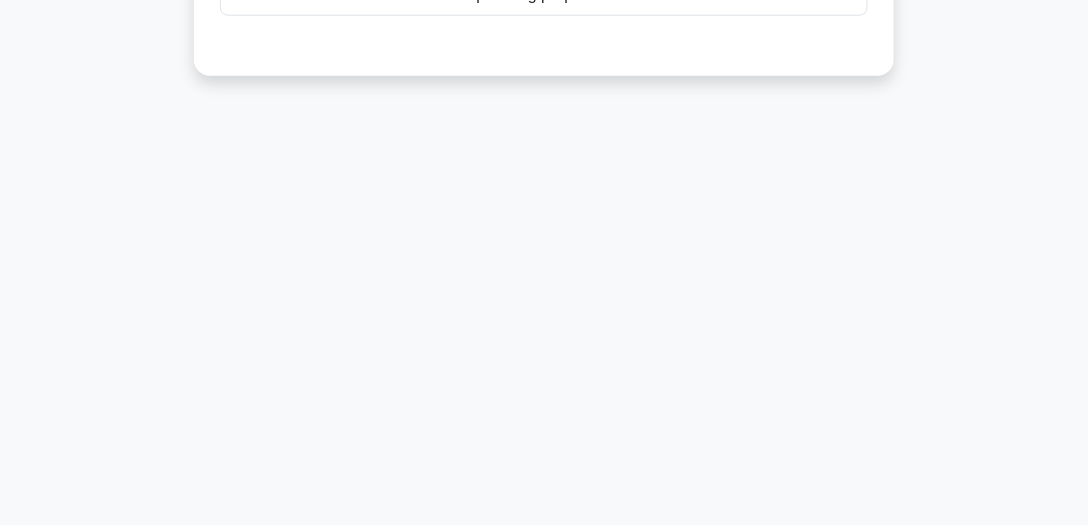 scroll, scrollTop: 555, scrollLeft: 0, axis: vertical 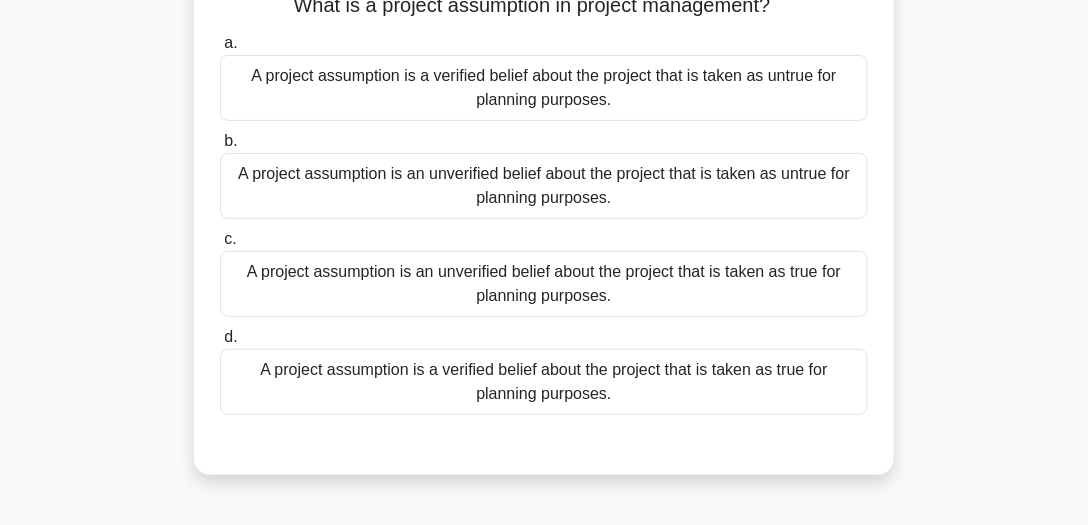 drag, startPoint x: 612, startPoint y: 105, endPoint x: 237, endPoint y: 74, distance: 376.27914 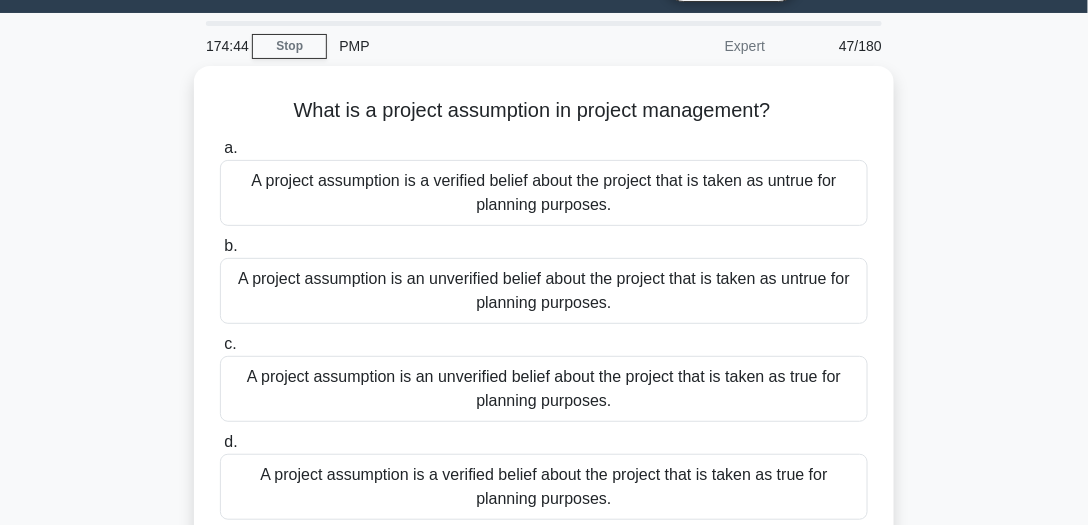 scroll, scrollTop: 30, scrollLeft: 0, axis: vertical 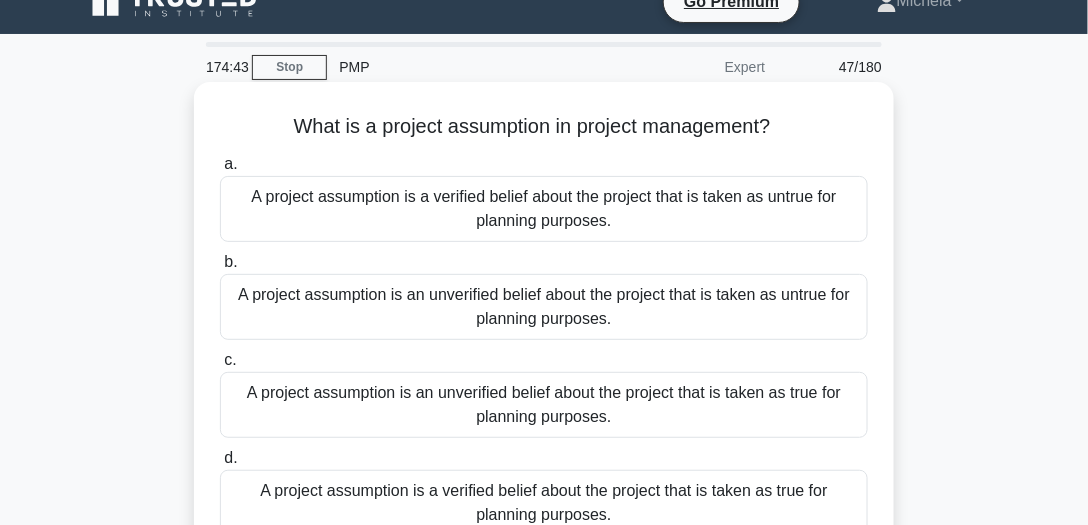 click on "What is a project assumption in project management?
.spinner_0XTQ{transform-origin:center;animation:spinner_y6GP .75s linear infinite}@keyframes spinner_y6GP{100%{transform:rotate(360deg)}}" at bounding box center [544, 127] 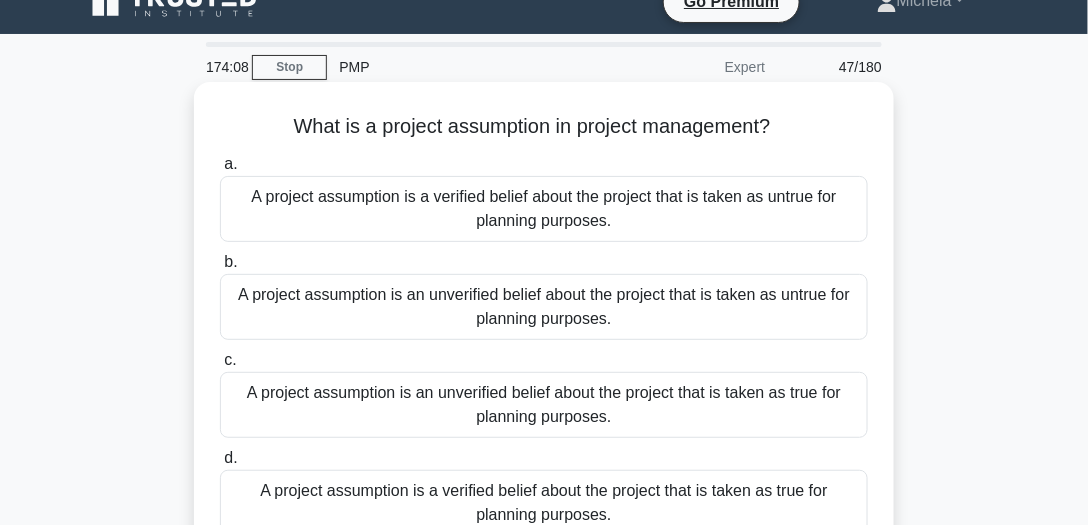 click on "A project assumption is an unverified belief about the project that is taken as true for planning purposes." at bounding box center [544, 405] 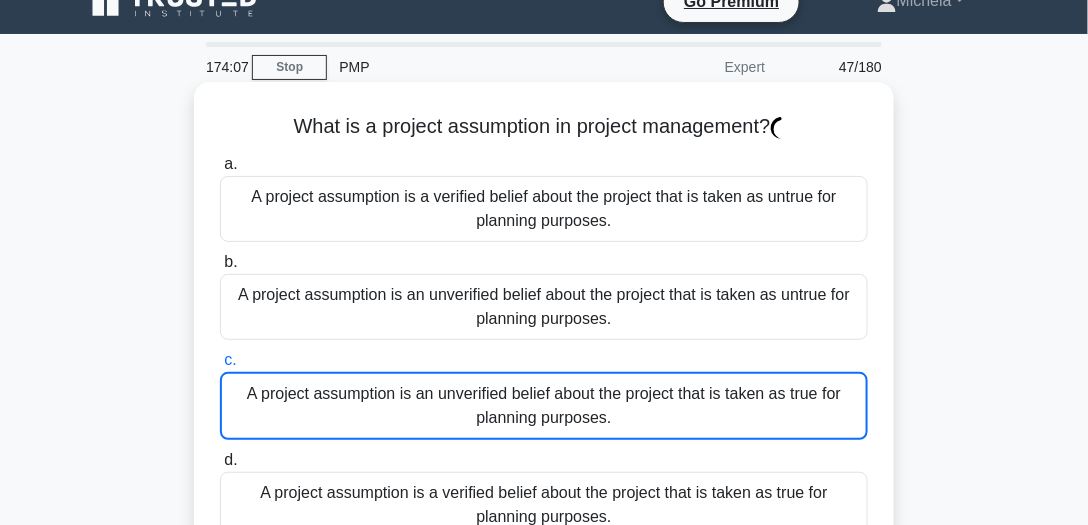 click on "A project assumption is an unverified belief about the project that is taken as true for planning purposes." at bounding box center (544, 406) 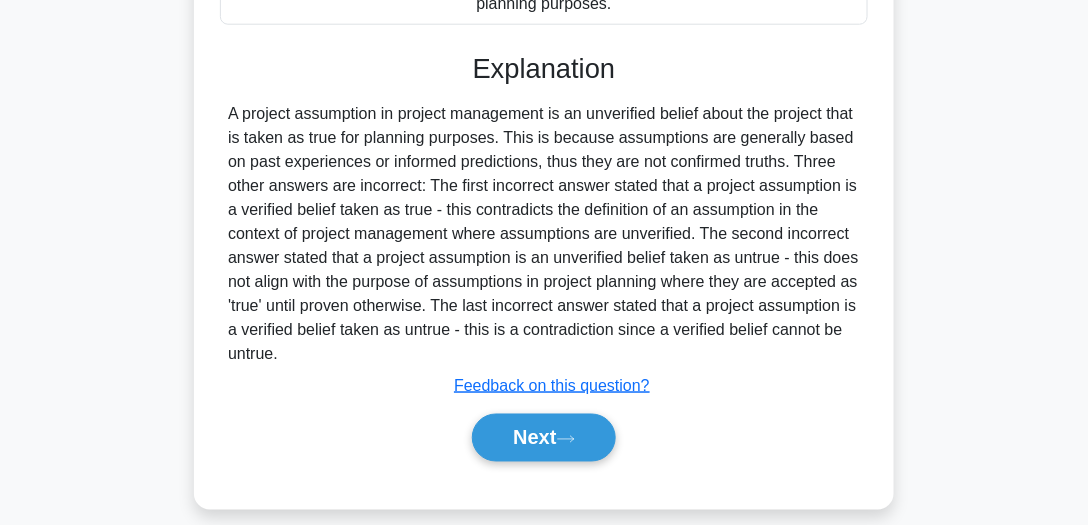 scroll, scrollTop: 545, scrollLeft: 0, axis: vertical 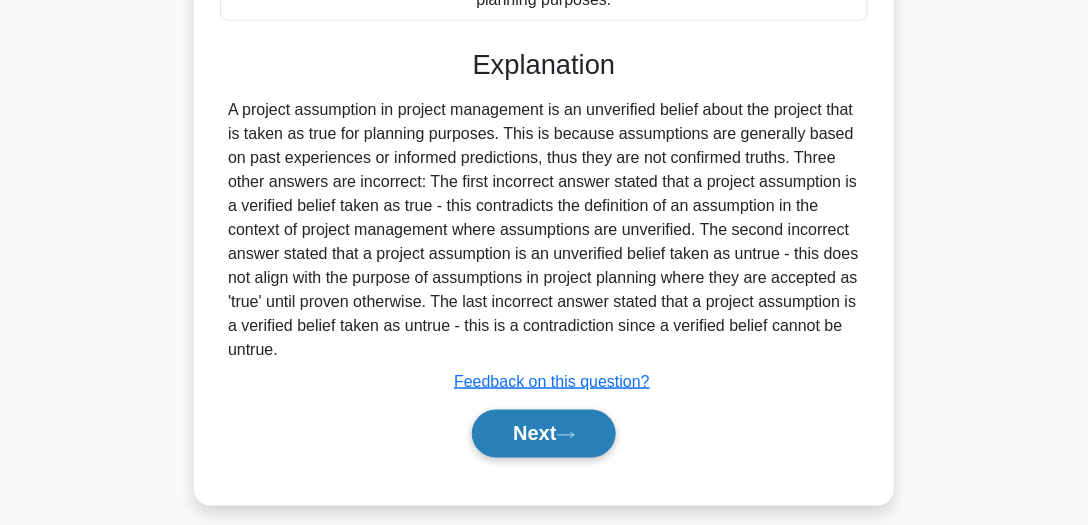 click on "Next" at bounding box center [543, 434] 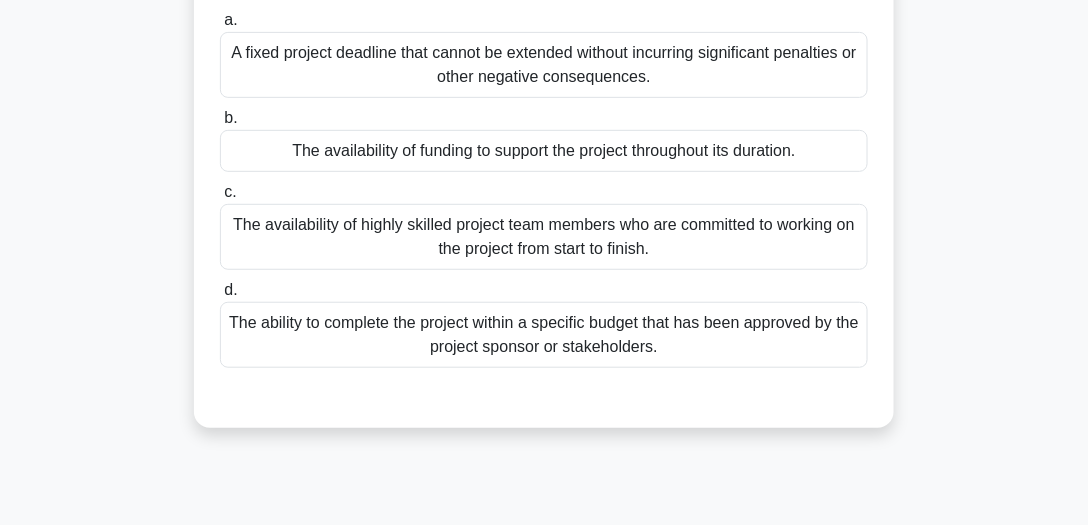 scroll, scrollTop: 178, scrollLeft: 0, axis: vertical 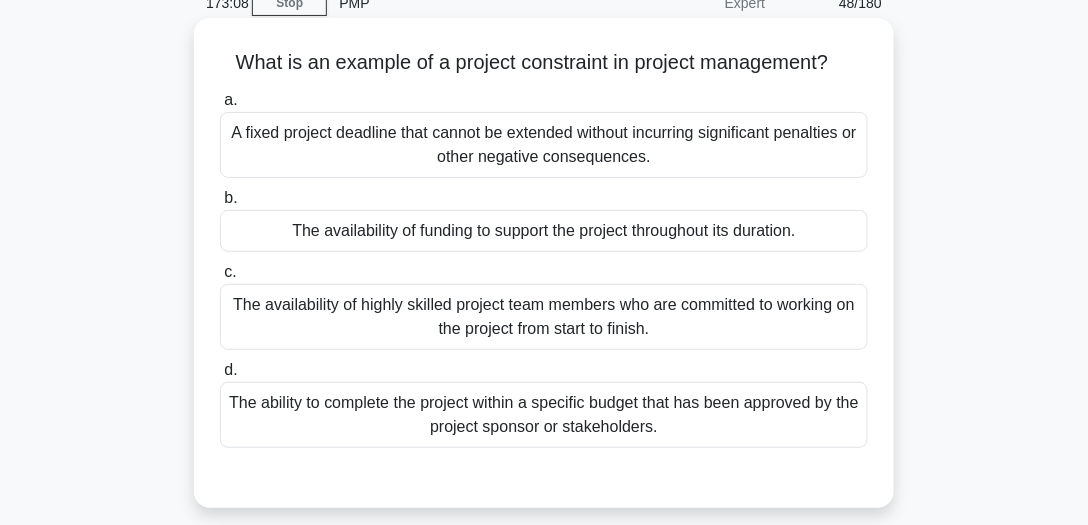 click on "A fixed project deadline that cannot be extended without incurring significant penalties or other negative consequences." at bounding box center (544, 145) 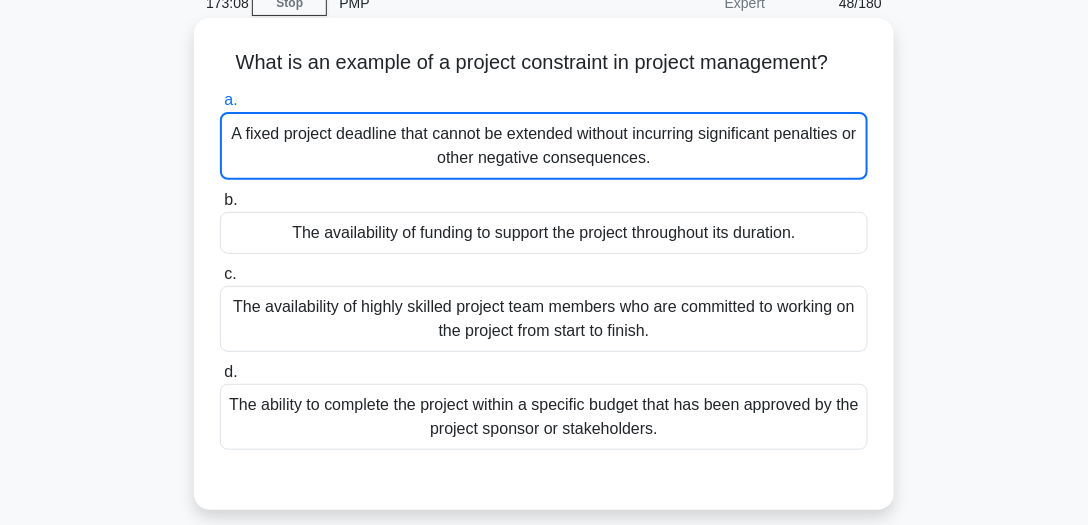 click on "A fixed project deadline that cannot be extended without incurring significant penalties or other negative consequences." at bounding box center [544, 146] 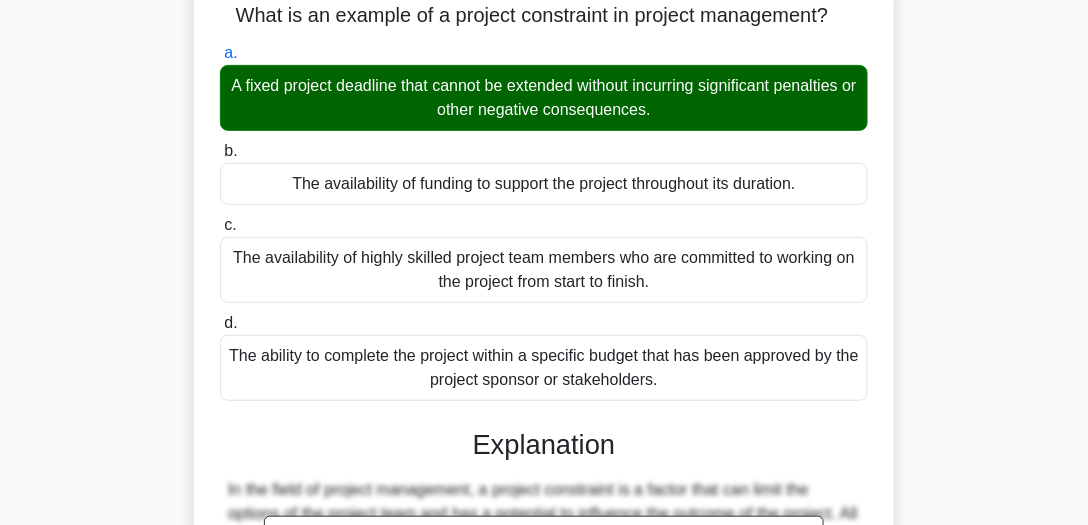 scroll, scrollTop: 555, scrollLeft: 0, axis: vertical 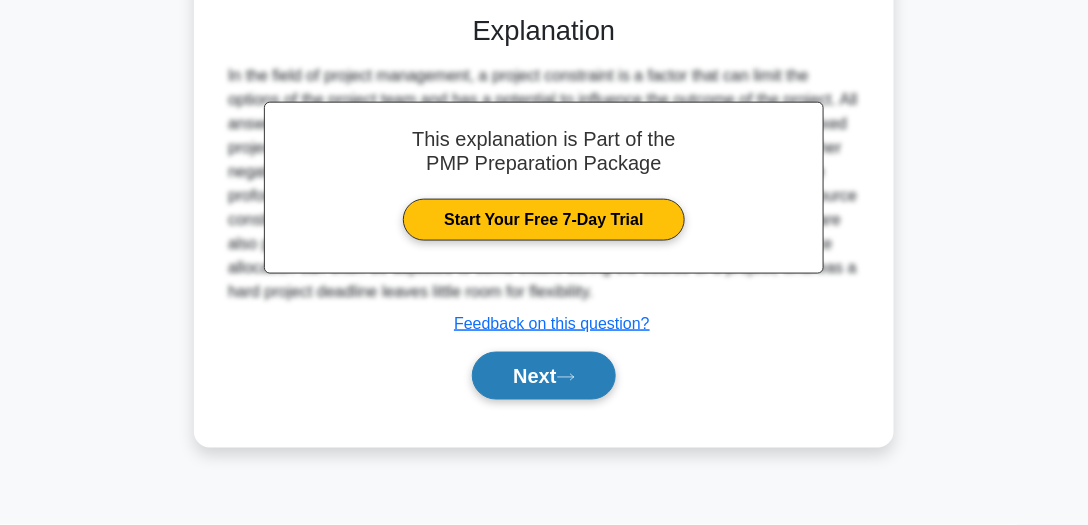 click on "Next" at bounding box center [543, 376] 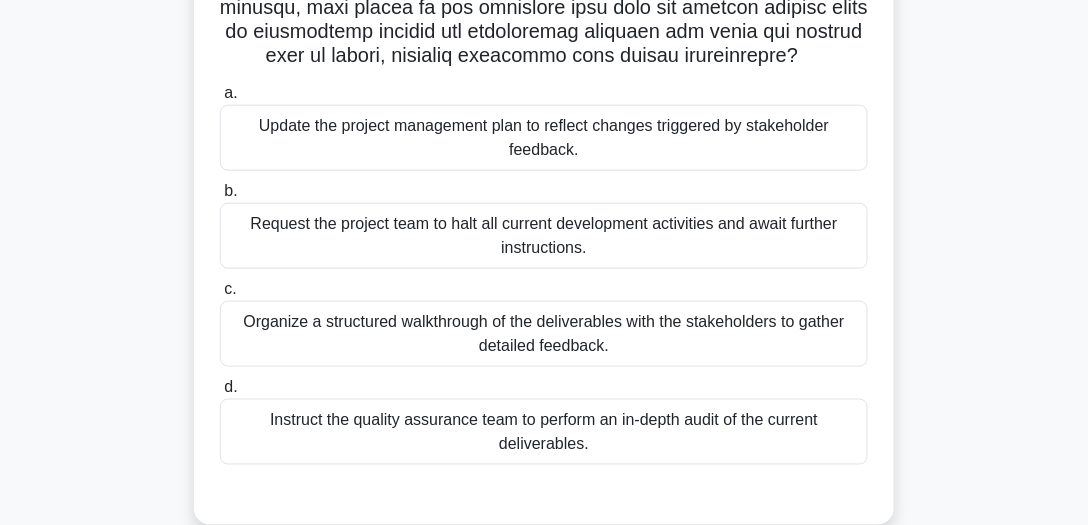 scroll, scrollTop: 468, scrollLeft: 0, axis: vertical 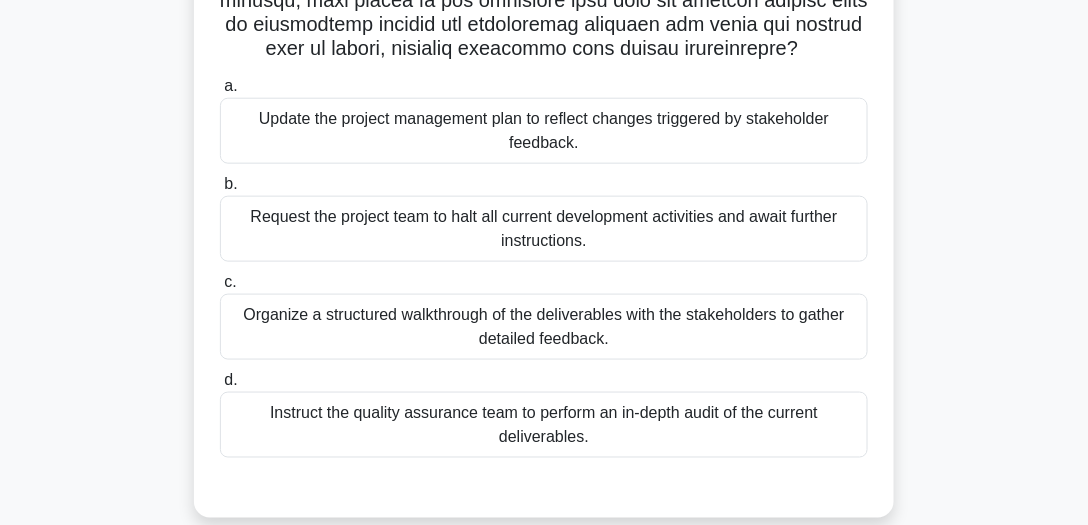 click on "Organize a structured walkthrough of the deliverables with the stakeholders to gather detailed feedback." at bounding box center (544, 327) 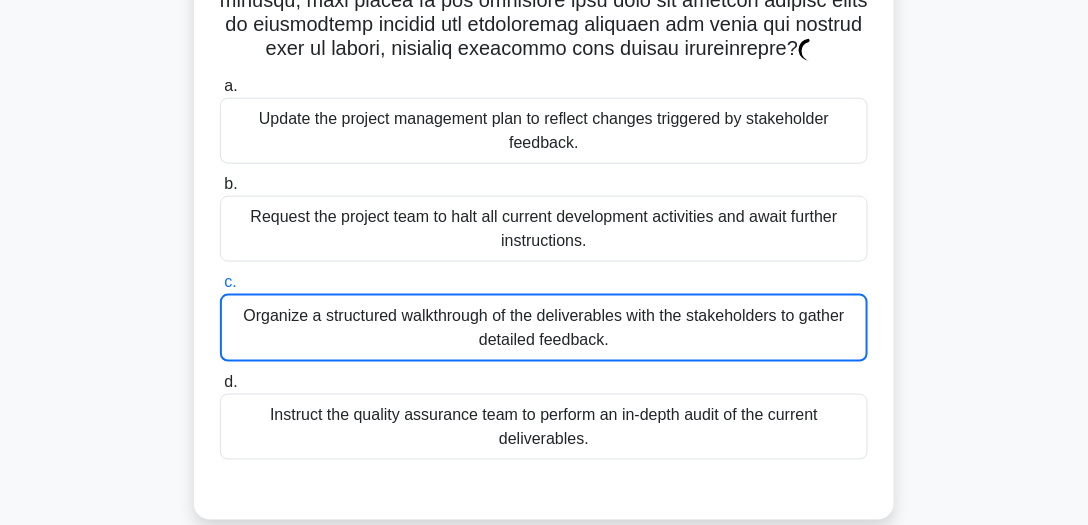 click on "Organize a structured walkthrough of the deliverables with the stakeholders to gather detailed feedback." at bounding box center [544, 328] 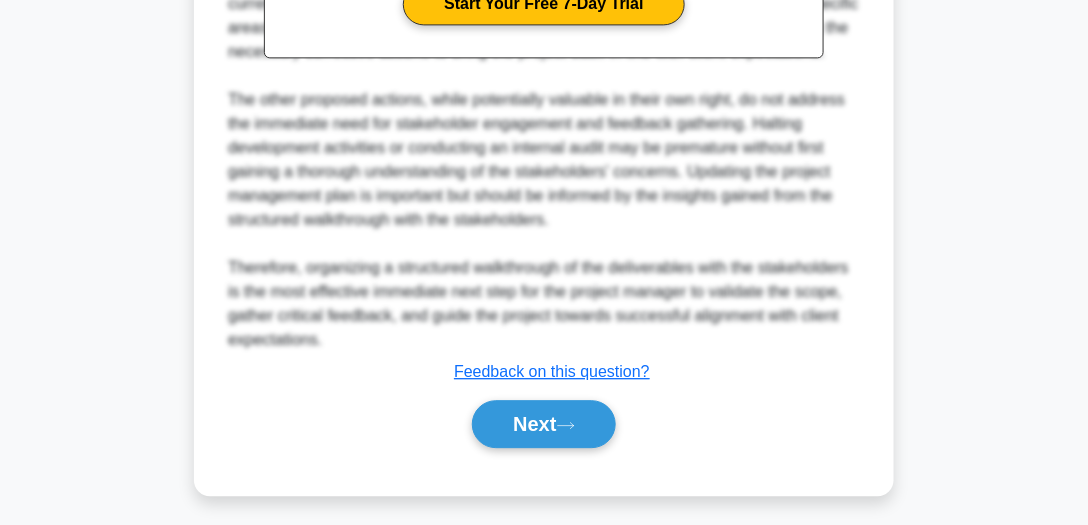 scroll, scrollTop: 1149, scrollLeft: 0, axis: vertical 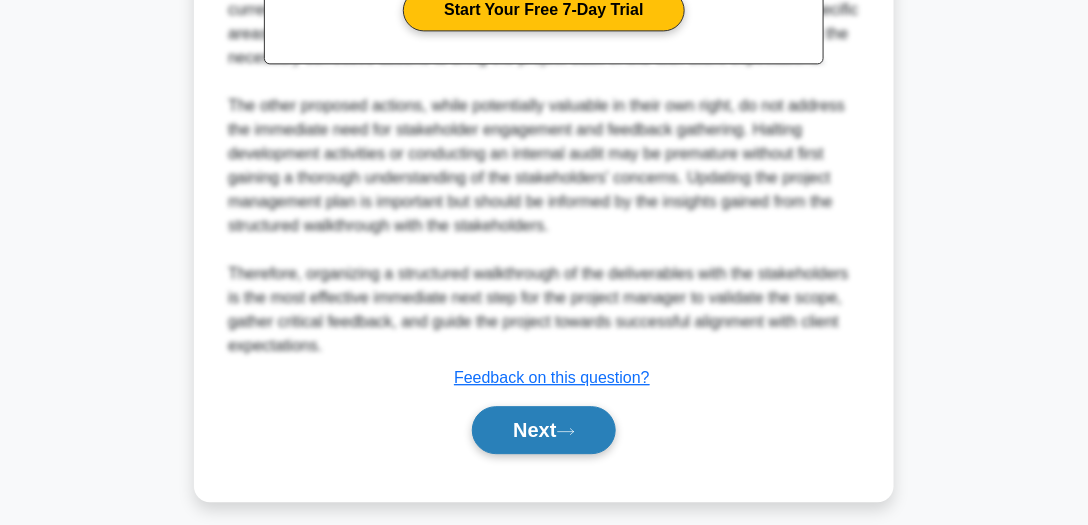 click on "Next" at bounding box center (543, 430) 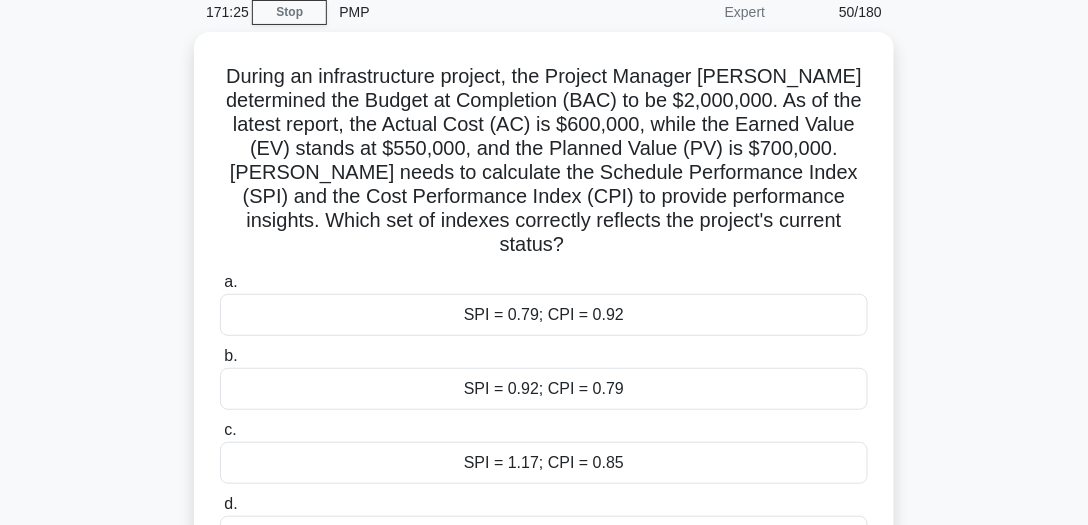 scroll, scrollTop: 88, scrollLeft: 0, axis: vertical 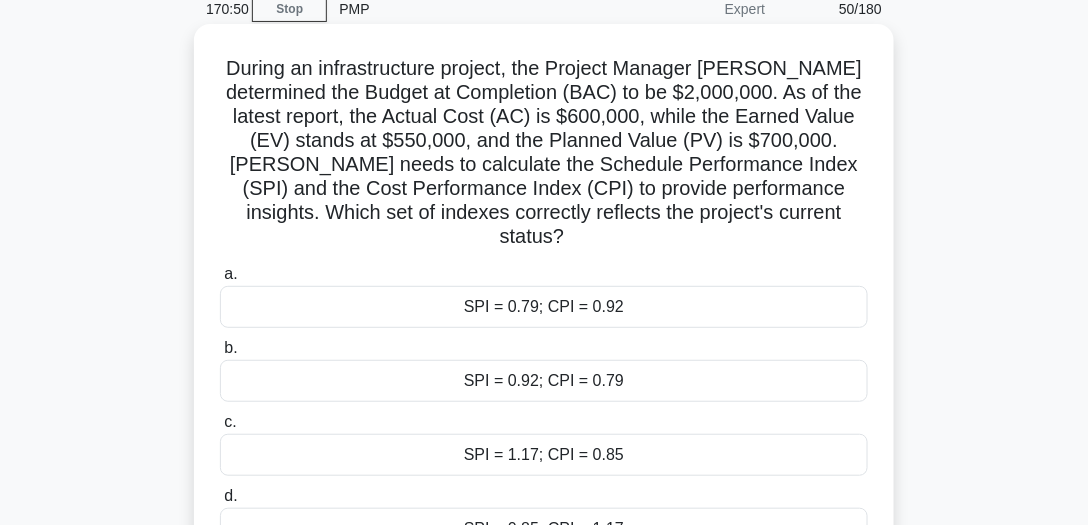 click on "SPI = 0.79; CPI = 0.92" at bounding box center (544, 307) 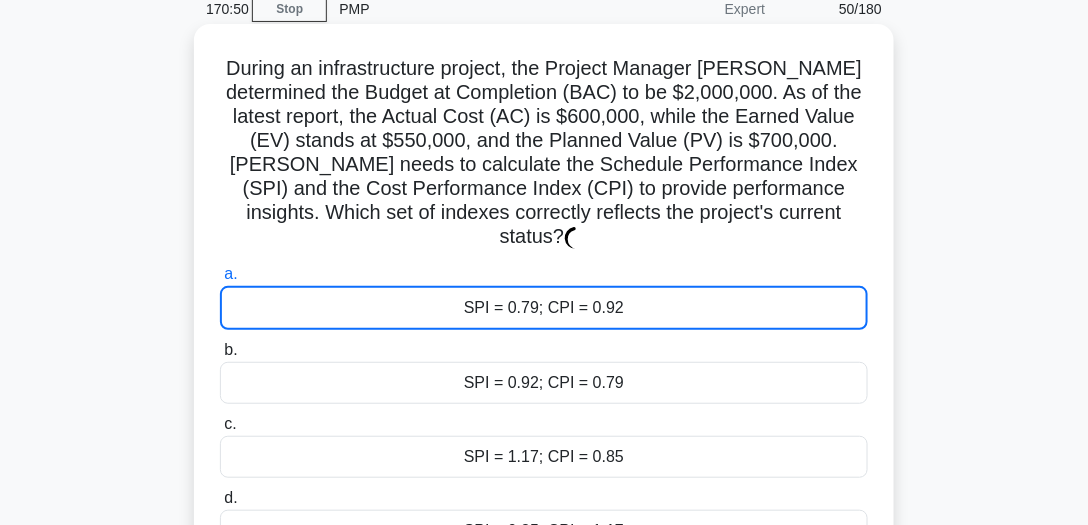 click on "SPI = 0.79; CPI = 0.92" at bounding box center [544, 308] 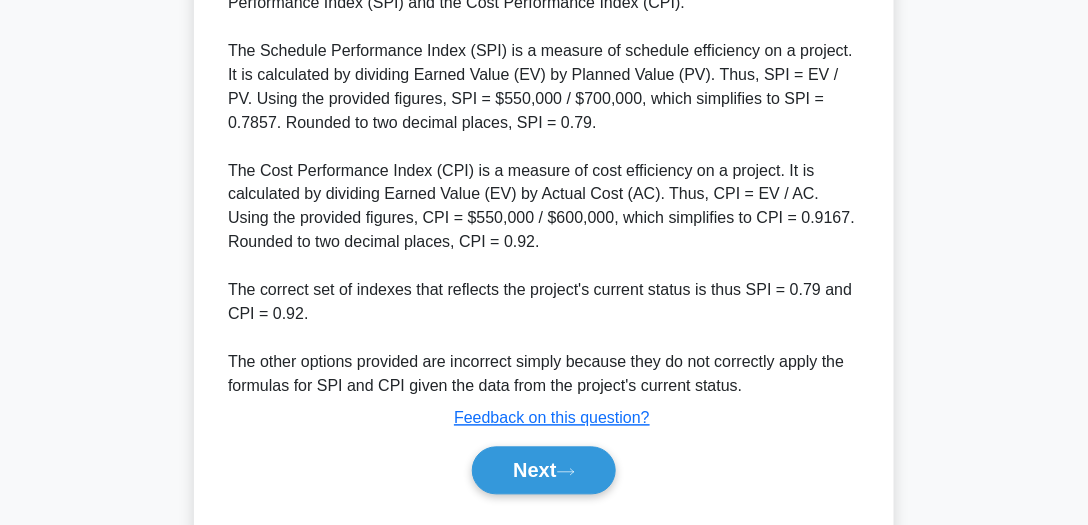 scroll, scrollTop: 776, scrollLeft: 0, axis: vertical 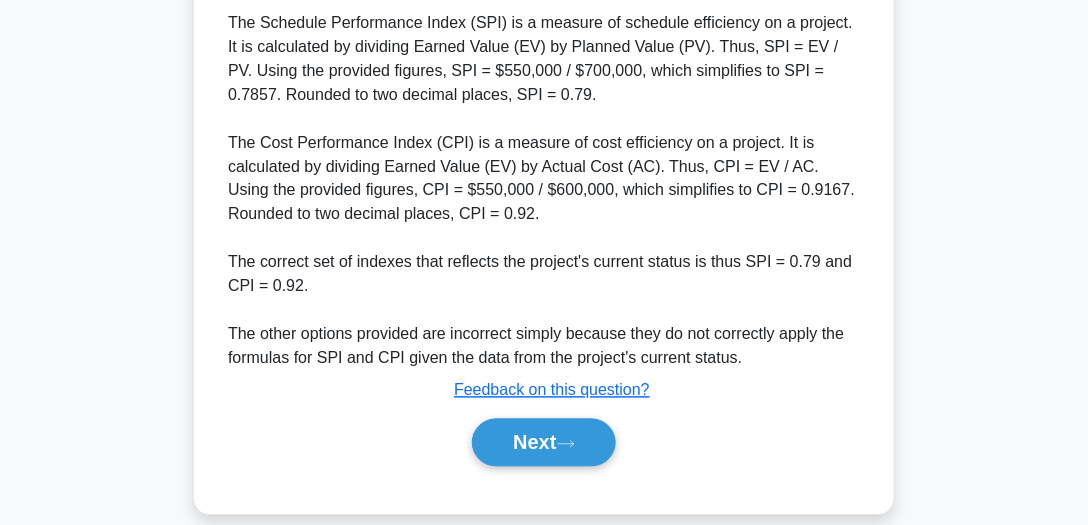 click on "Next" at bounding box center (544, 443) 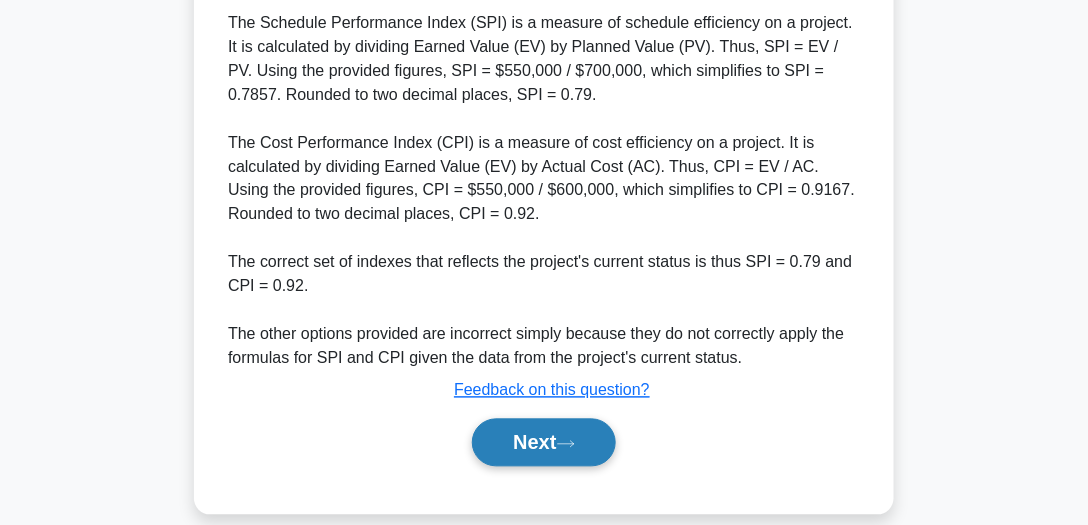click on "Next" at bounding box center (543, 443) 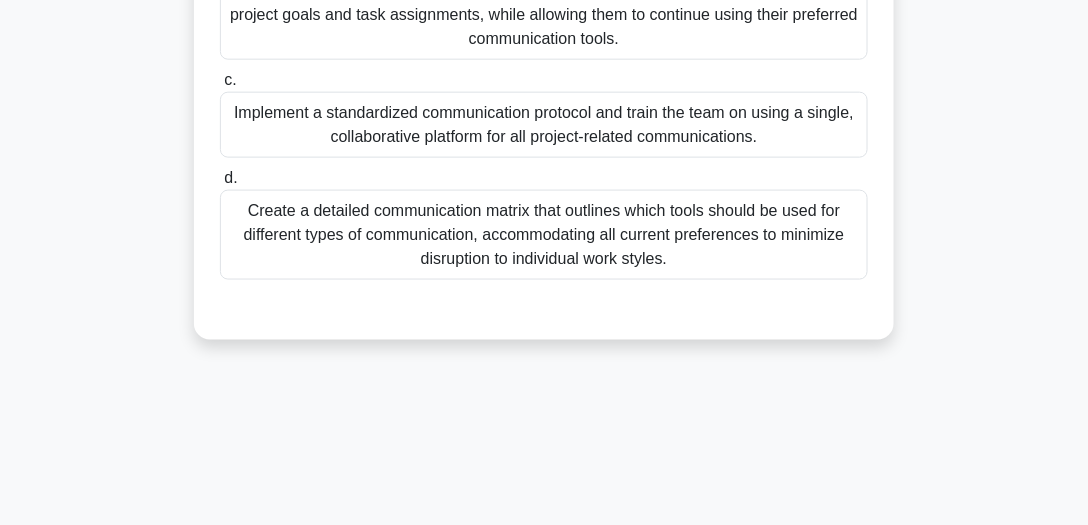scroll, scrollTop: 555, scrollLeft: 0, axis: vertical 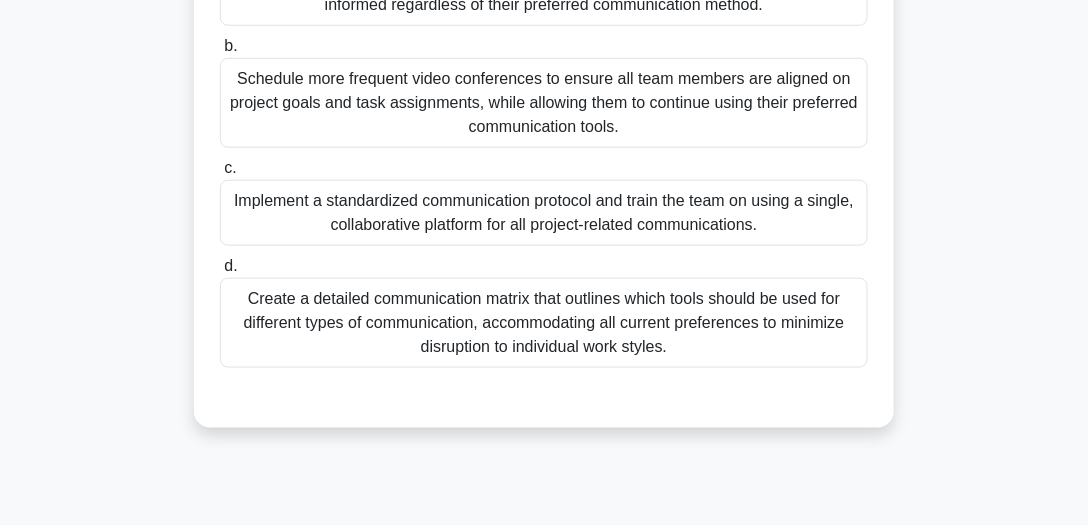 click on "Implement a standardized communication protocol and train the team on using a single, collaborative platform for all project-related communications." at bounding box center [544, 213] 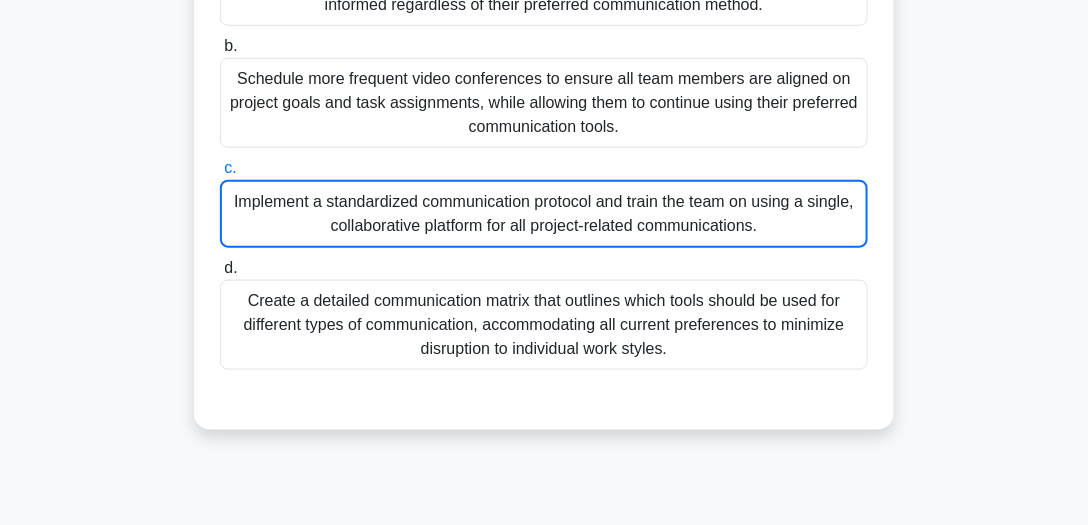 click on "Implement a standardized communication protocol and train the team on using a single, collaborative platform for all project-related communications." at bounding box center (544, 214) 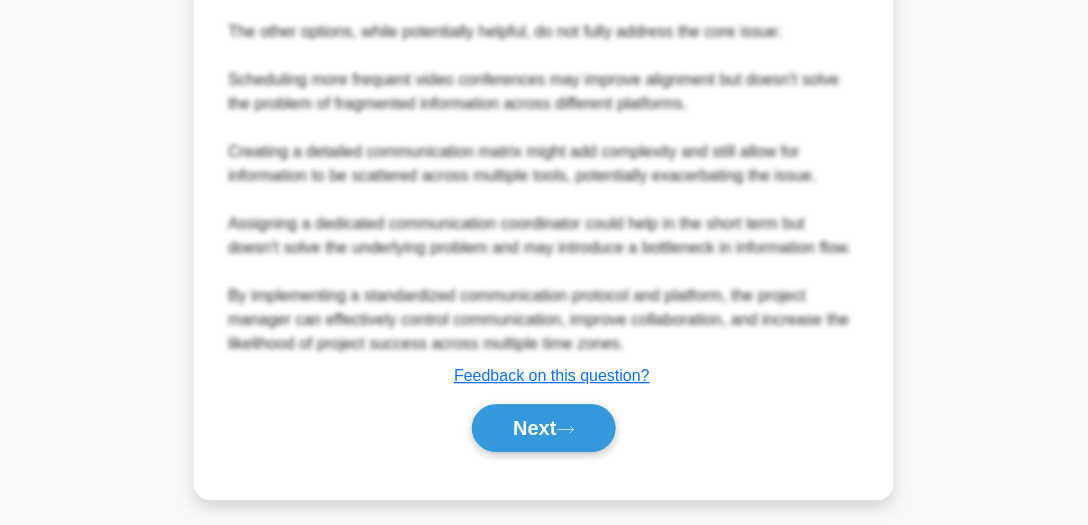 scroll, scrollTop: 1256, scrollLeft: 0, axis: vertical 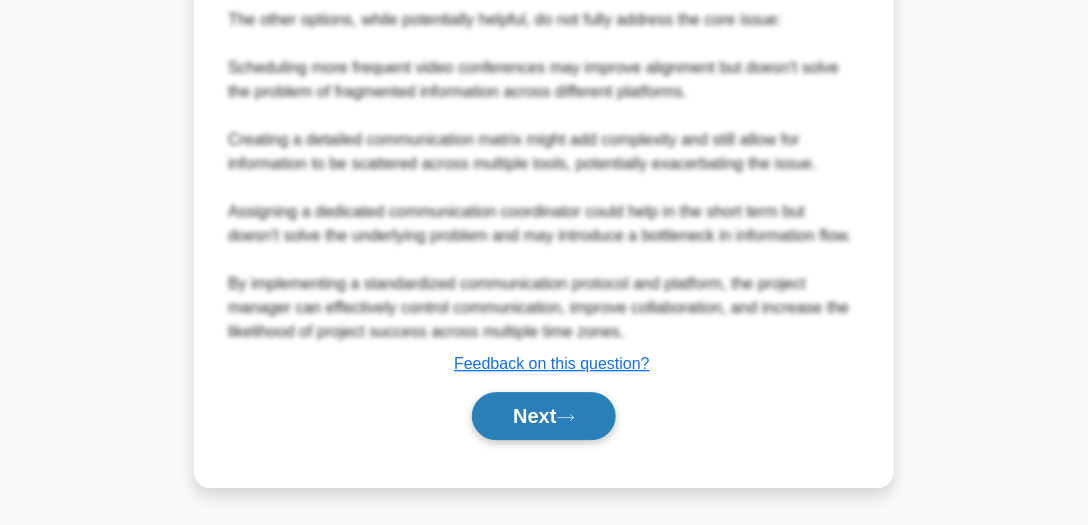 click 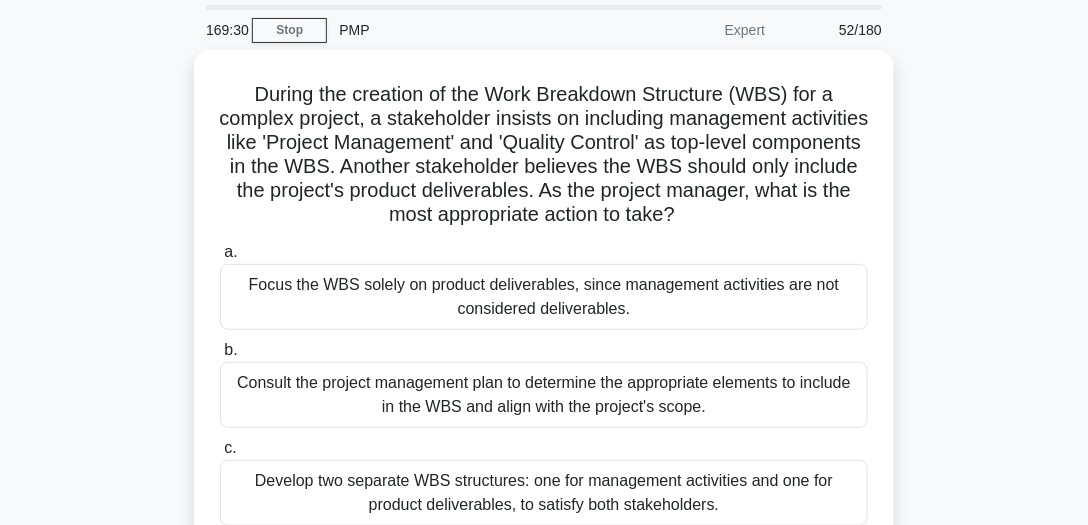 scroll, scrollTop: 42, scrollLeft: 0, axis: vertical 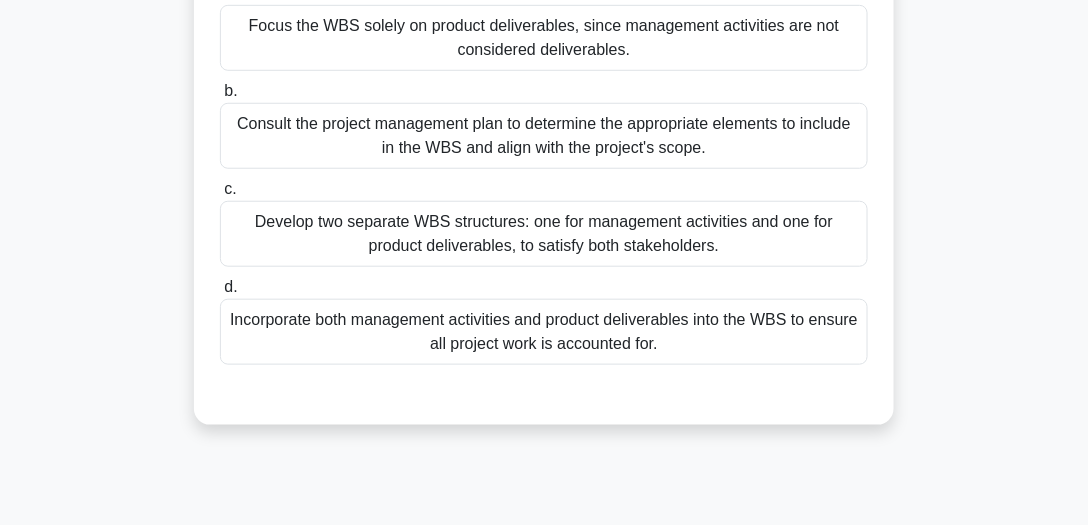 click on "Consult the project management plan to determine the appropriate elements to include in the WBS and align with the project's scope." at bounding box center (544, 136) 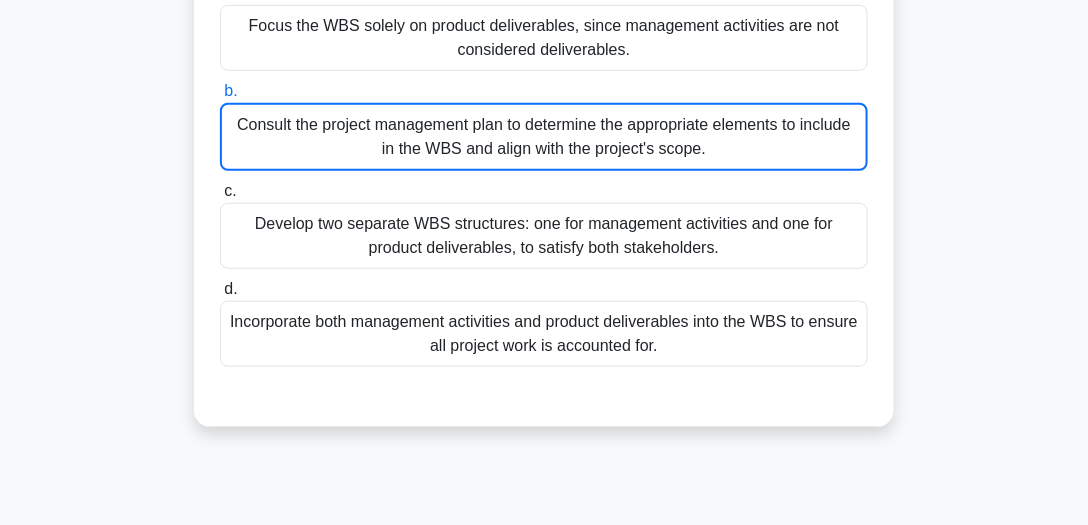 click on "Consult the project management plan to determine the appropriate elements to include in the WBS and align with the project's scope." at bounding box center (544, 137) 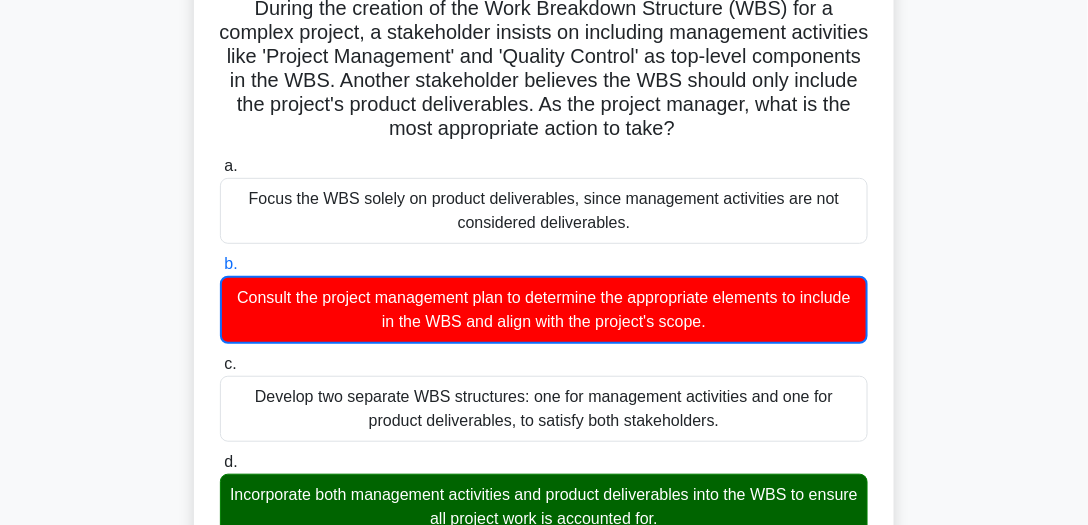 scroll, scrollTop: 150, scrollLeft: 0, axis: vertical 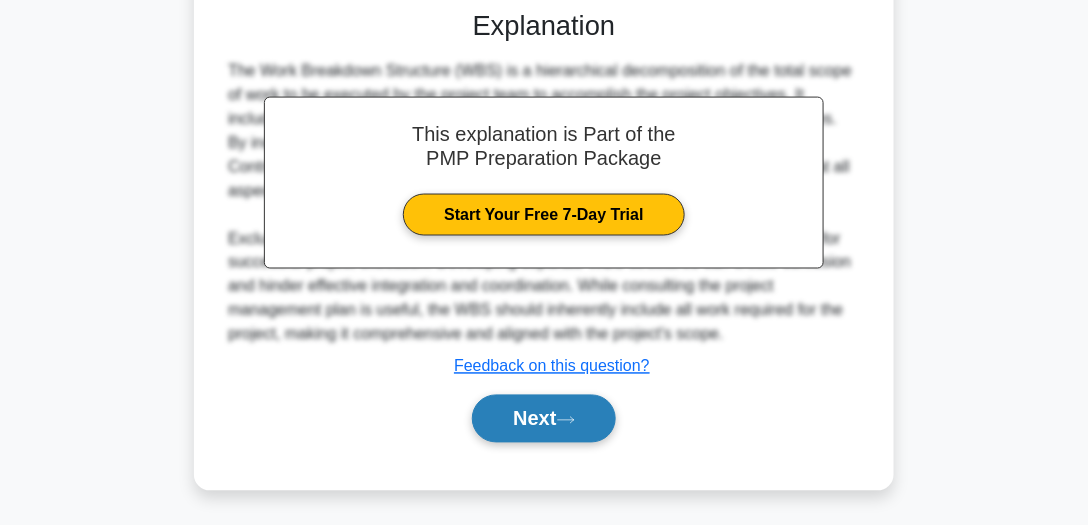 click on "Next" at bounding box center [543, 419] 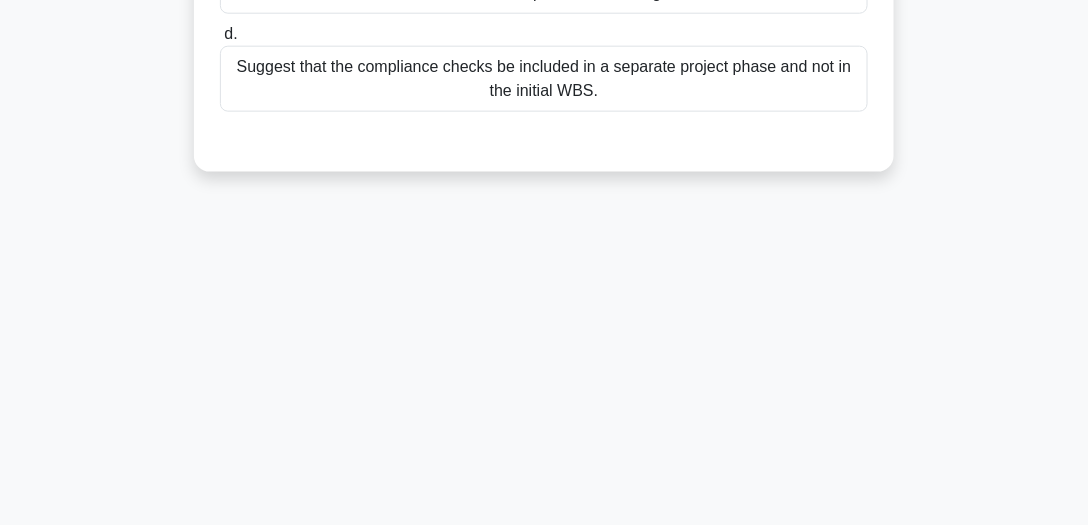 scroll, scrollTop: 555, scrollLeft: 0, axis: vertical 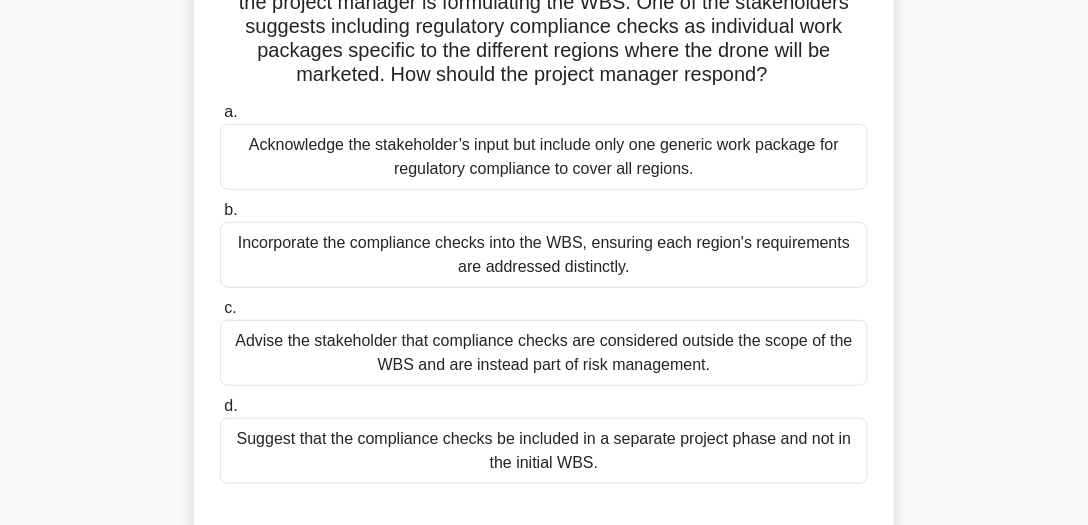 click on "Incorporate the compliance checks into the WBS, ensuring each region's requirements are addressed distinctly." at bounding box center (544, 255) 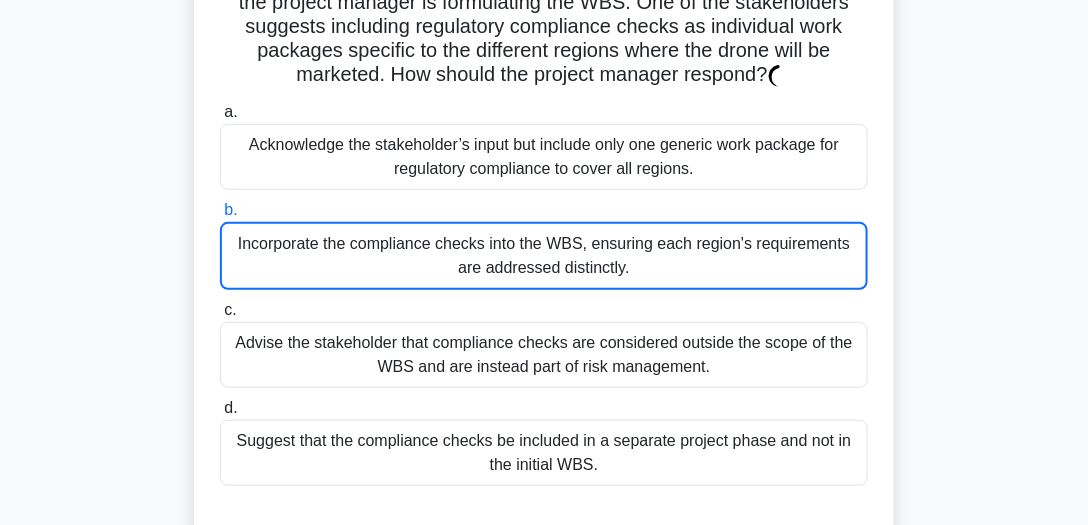 click on "Incorporate the compliance checks into the WBS, ensuring each region's requirements are addressed distinctly." at bounding box center [544, 256] 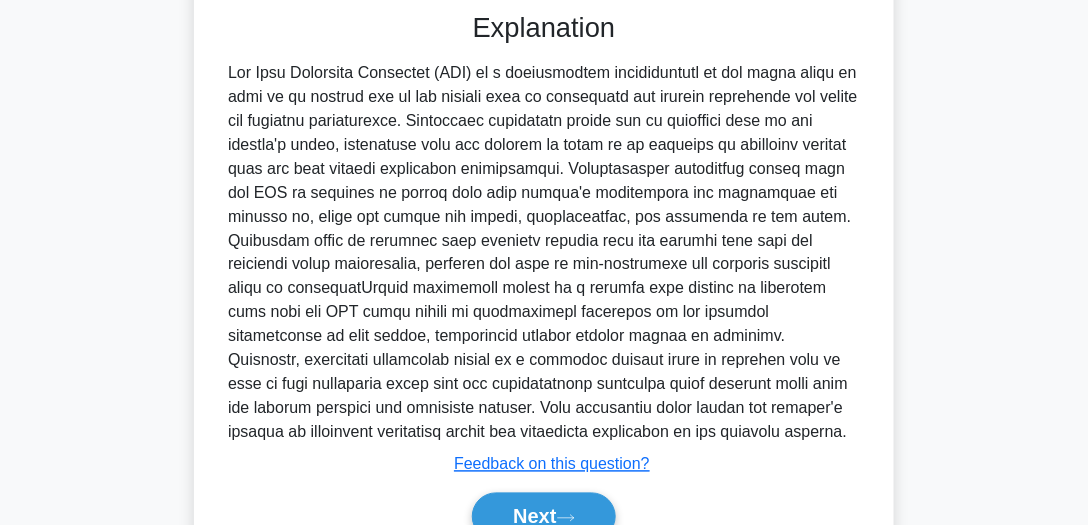 scroll, scrollTop: 776, scrollLeft: 0, axis: vertical 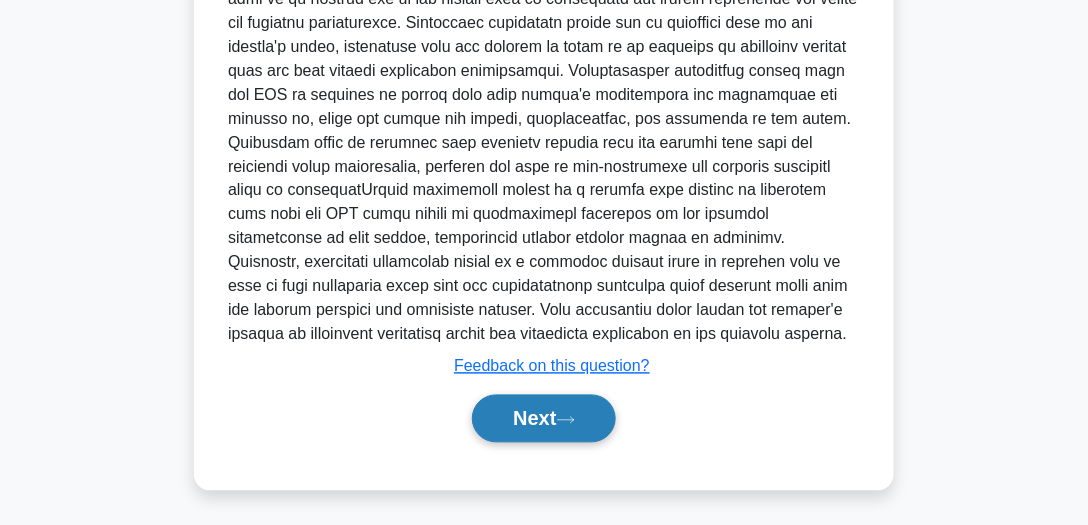 click 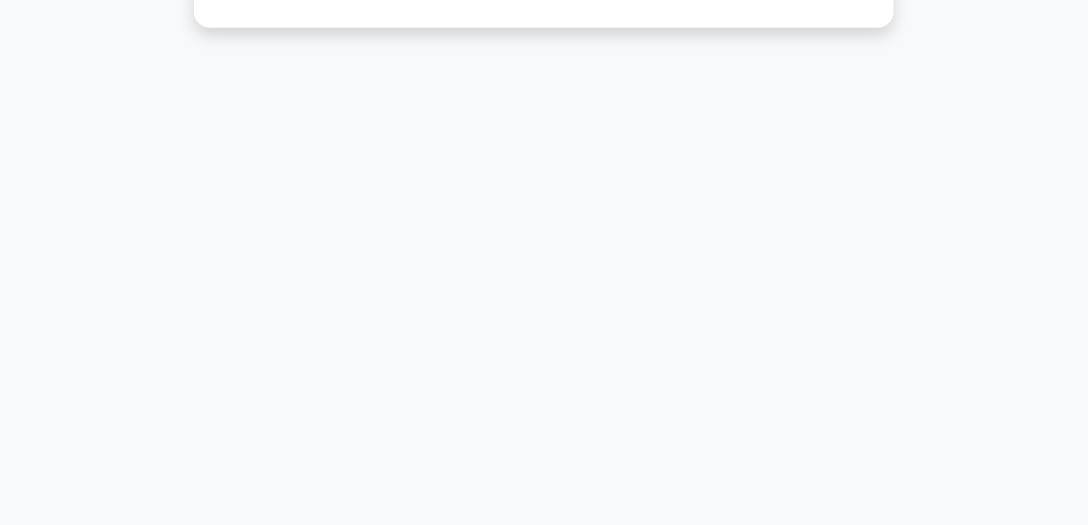 scroll, scrollTop: 555, scrollLeft: 0, axis: vertical 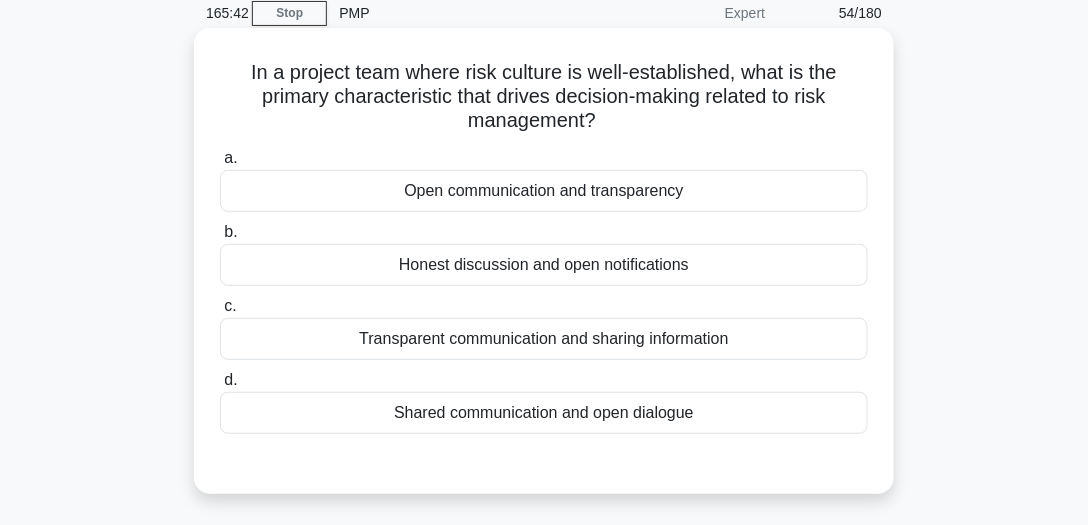 click on "Transparent communication and sharing information" at bounding box center (544, 339) 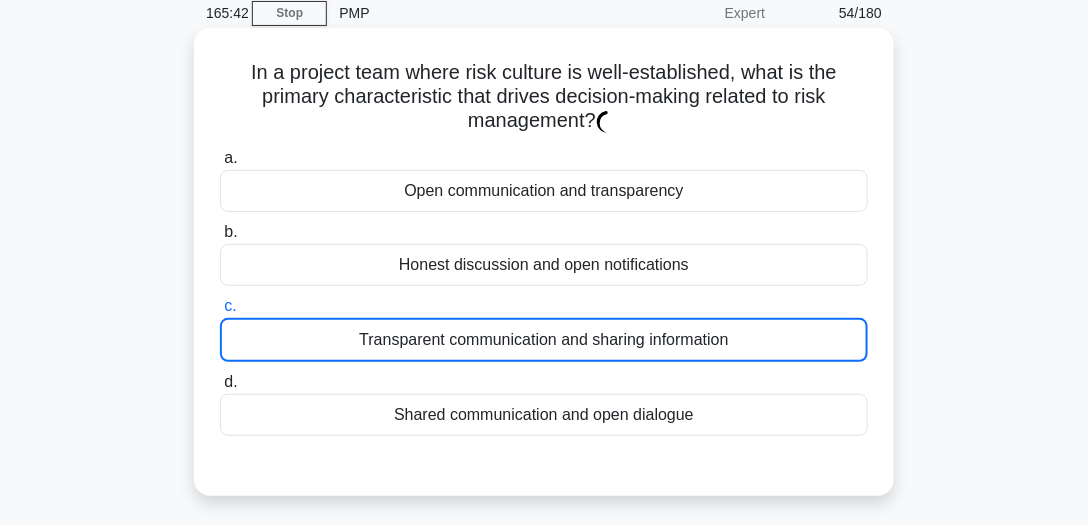 click on "Transparent communication and sharing information" at bounding box center [544, 340] 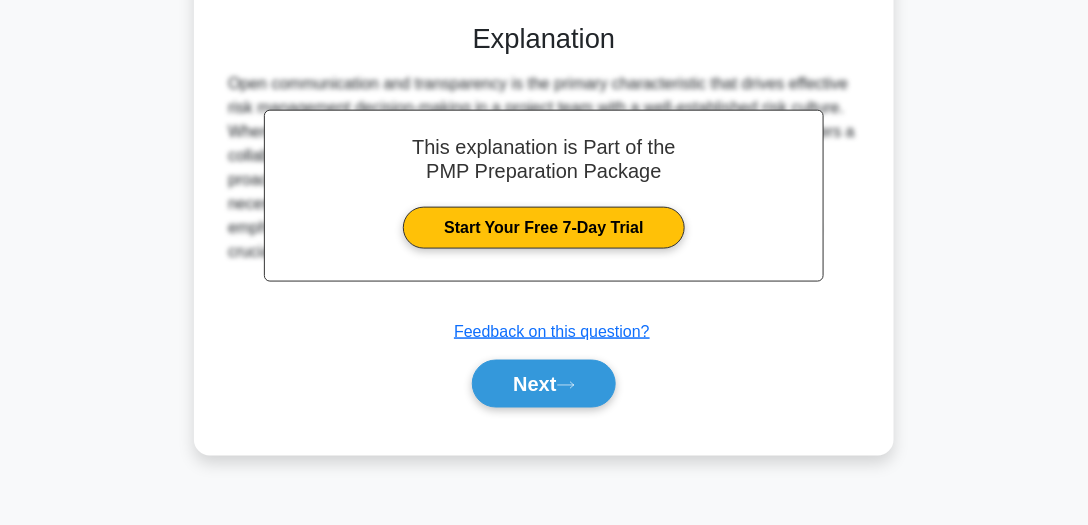 scroll, scrollTop: 555, scrollLeft: 0, axis: vertical 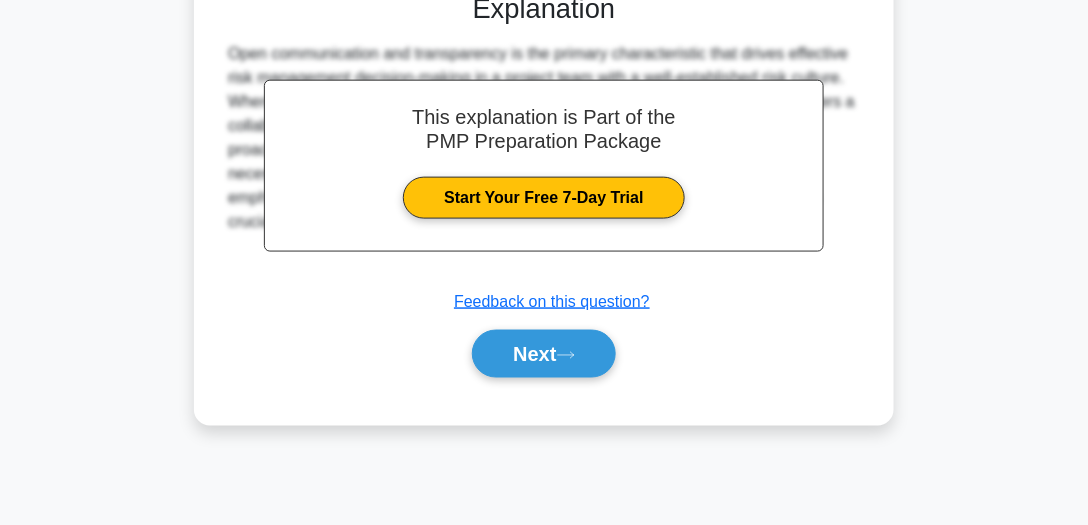 click on "Next" at bounding box center [544, 354] 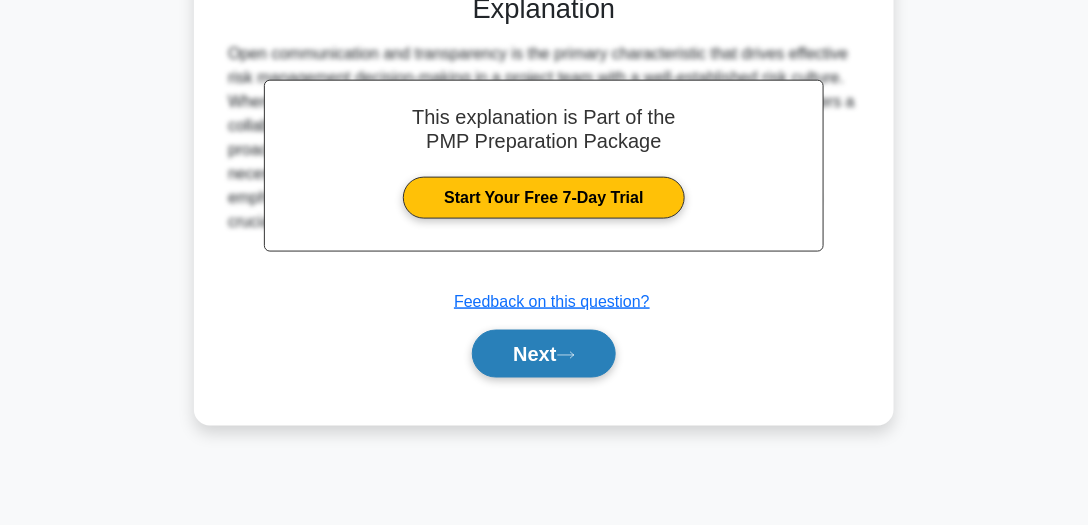 click 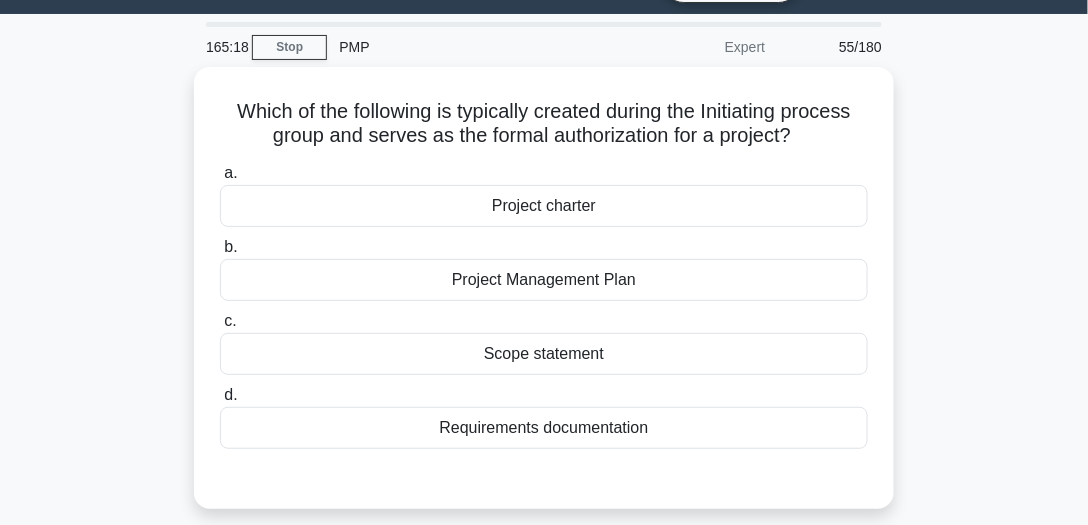 scroll, scrollTop: 45, scrollLeft: 0, axis: vertical 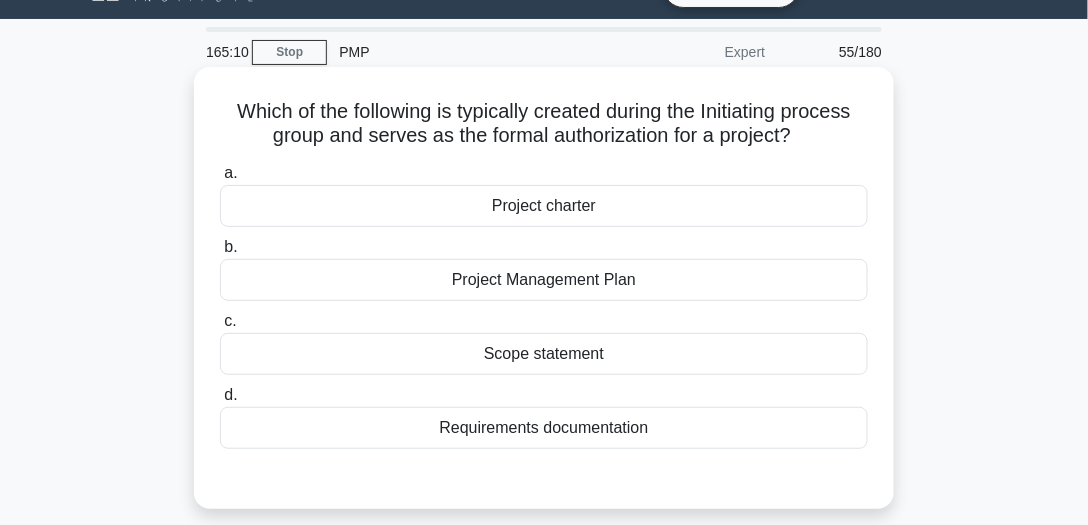click on "Project charter" at bounding box center (544, 206) 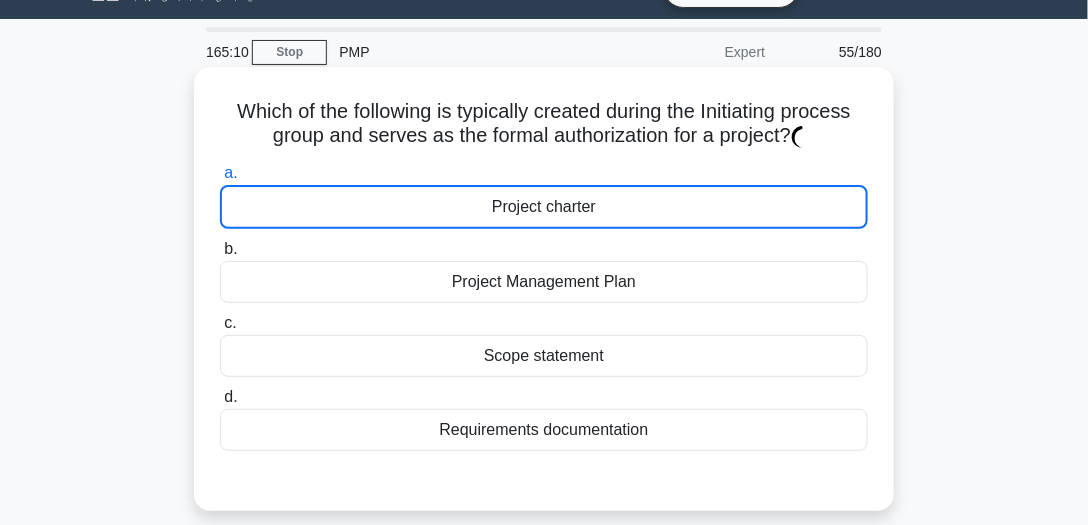 click on "Project charter" at bounding box center (544, 207) 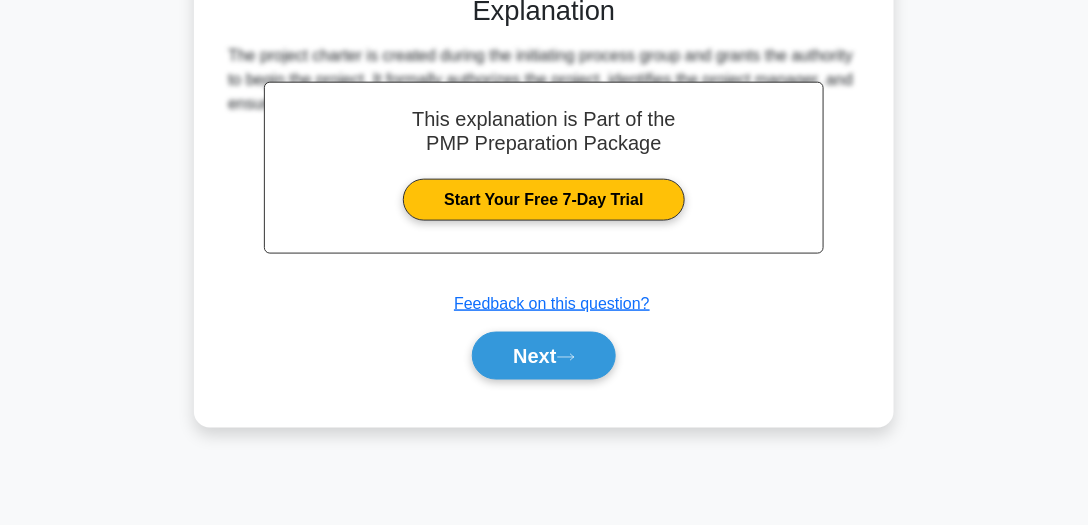 scroll, scrollTop: 538, scrollLeft: 0, axis: vertical 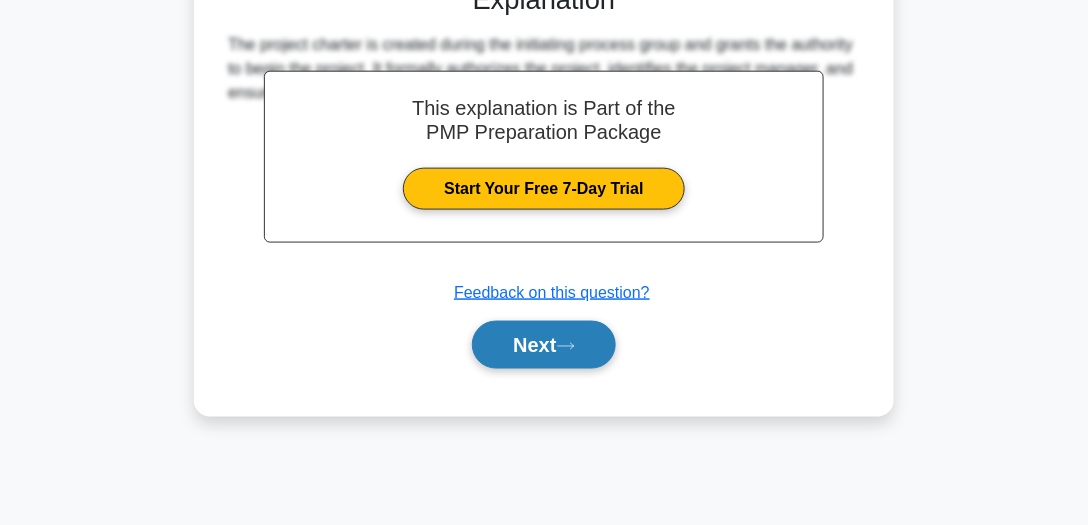 click on "Next" at bounding box center [543, 345] 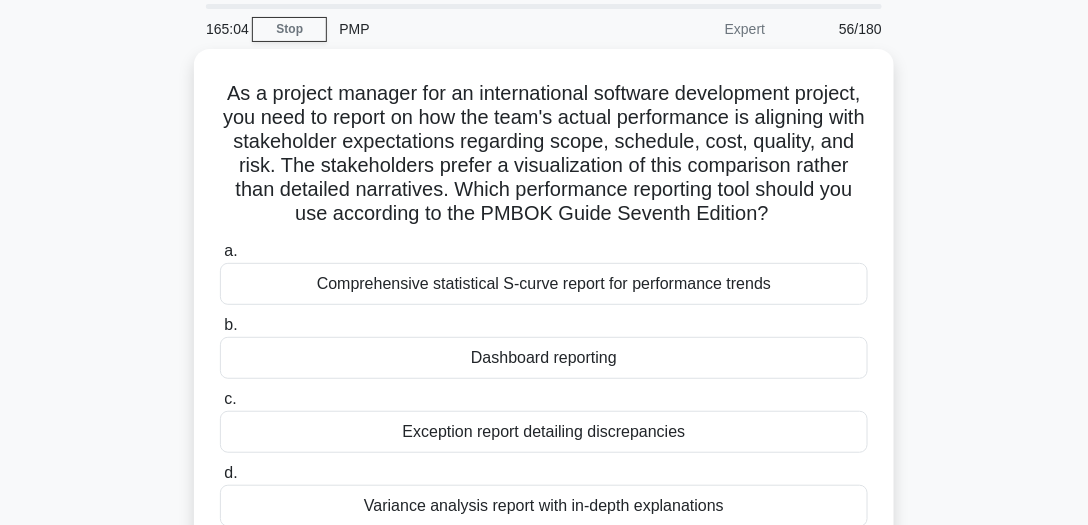 scroll, scrollTop: 61, scrollLeft: 0, axis: vertical 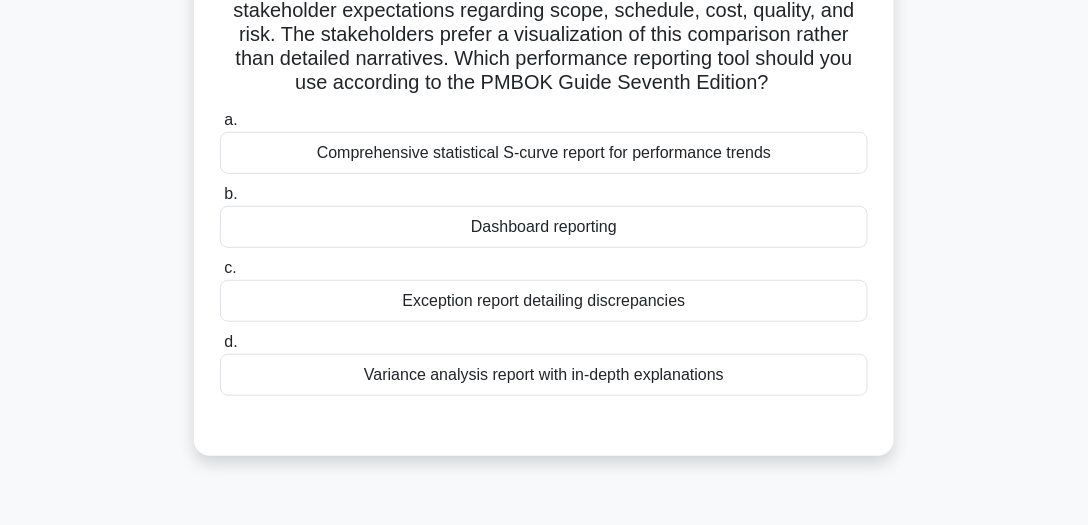 click on "Dashboard reporting" at bounding box center (544, 227) 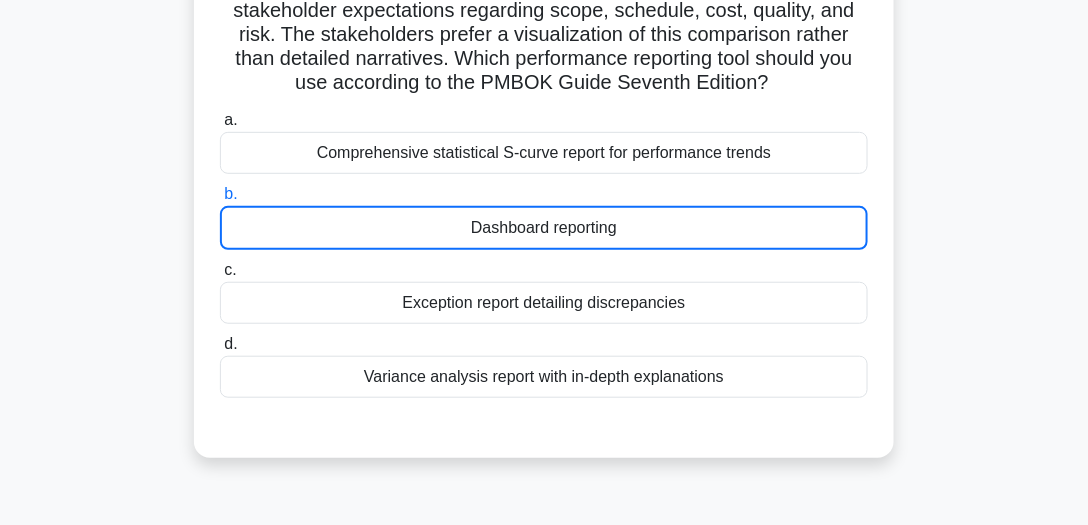 click on "Dashboard reporting" at bounding box center [544, 228] 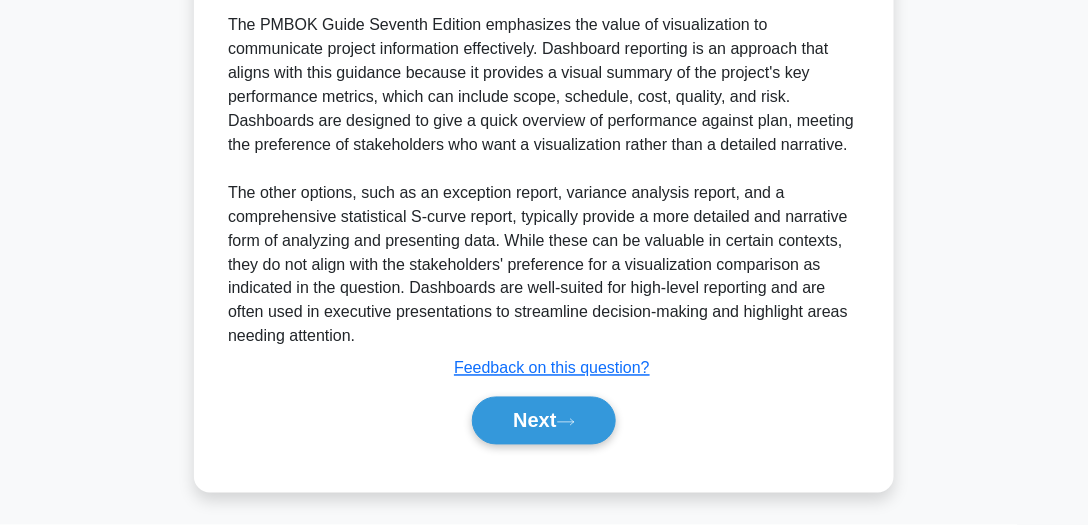 scroll, scrollTop: 675, scrollLeft: 0, axis: vertical 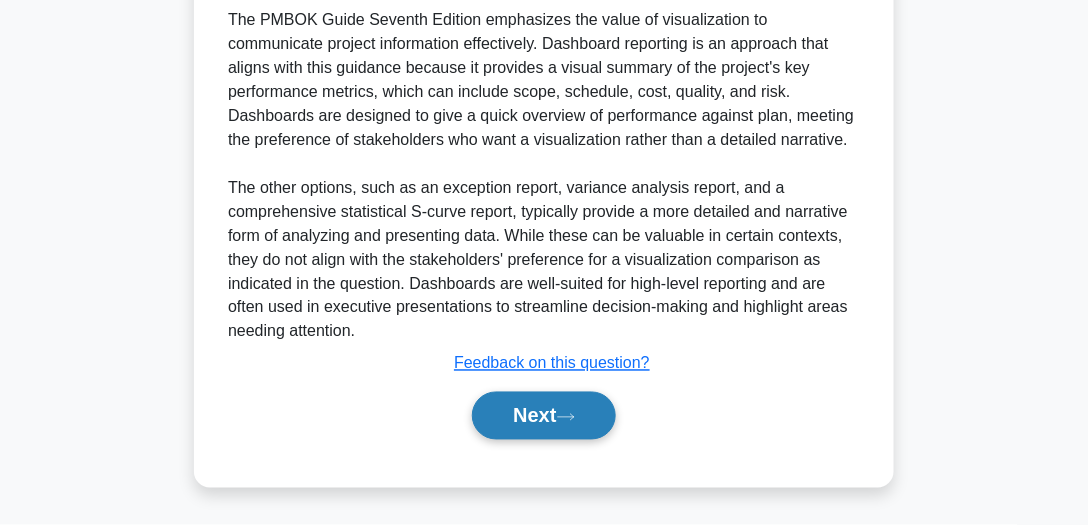 click on "Next" at bounding box center (543, 416) 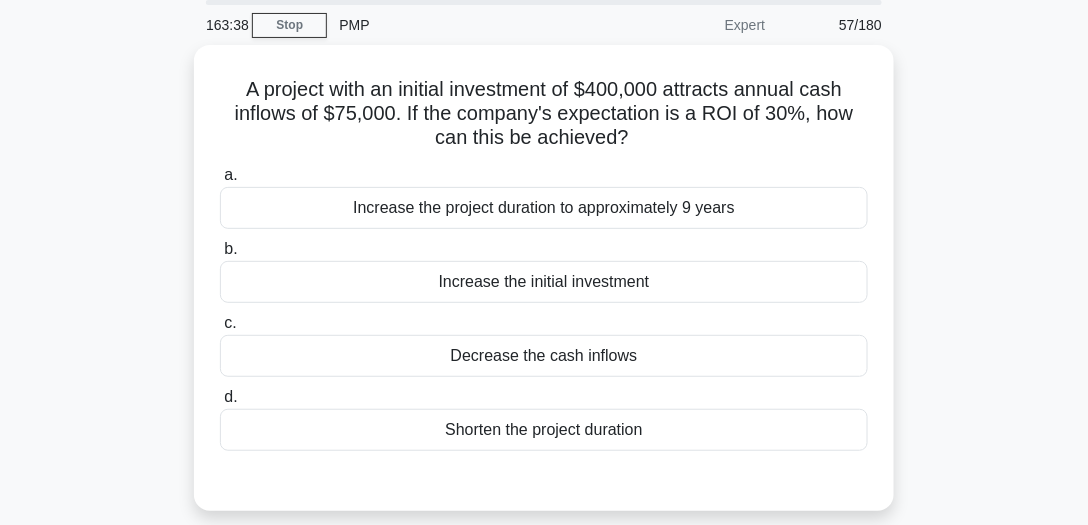 scroll, scrollTop: 70, scrollLeft: 0, axis: vertical 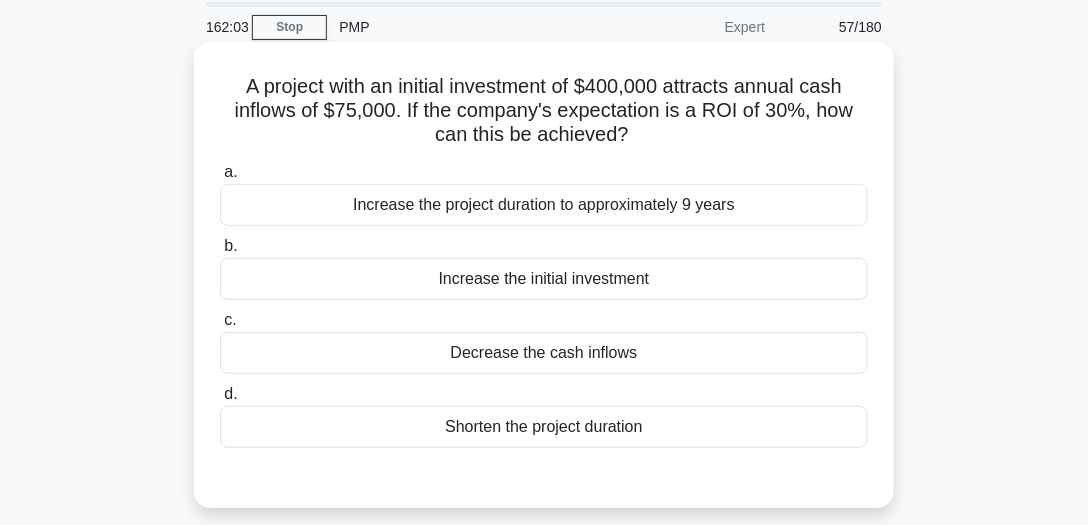 click on "Increase the project duration to approximately 9 years" at bounding box center (544, 205) 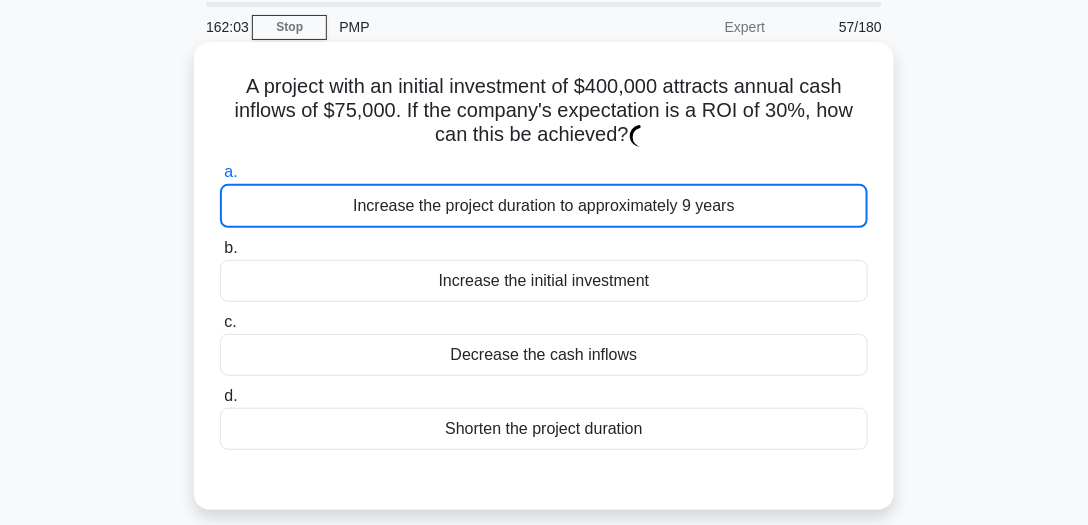 click on "Increase the project duration to approximately 9 years" at bounding box center (544, 206) 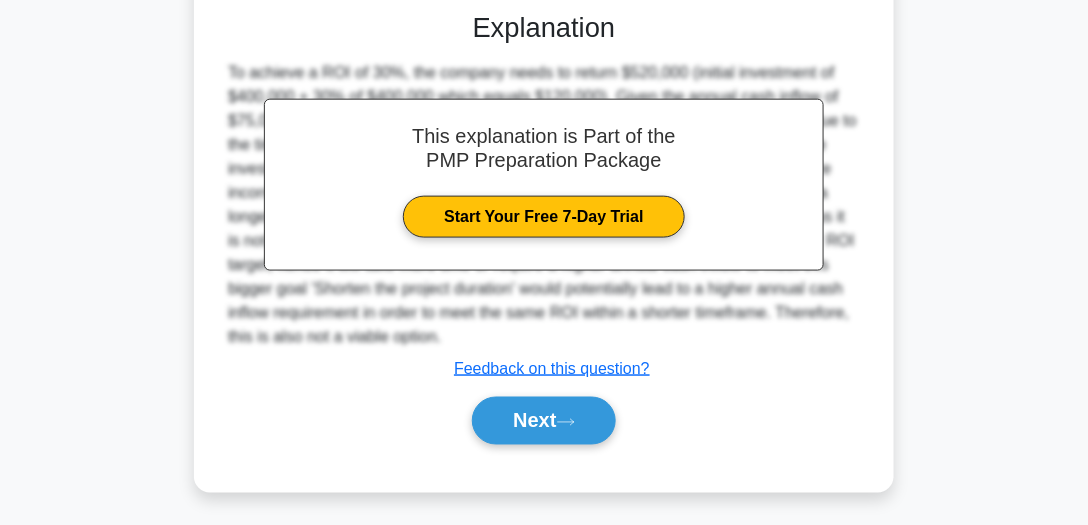 scroll, scrollTop: 550, scrollLeft: 0, axis: vertical 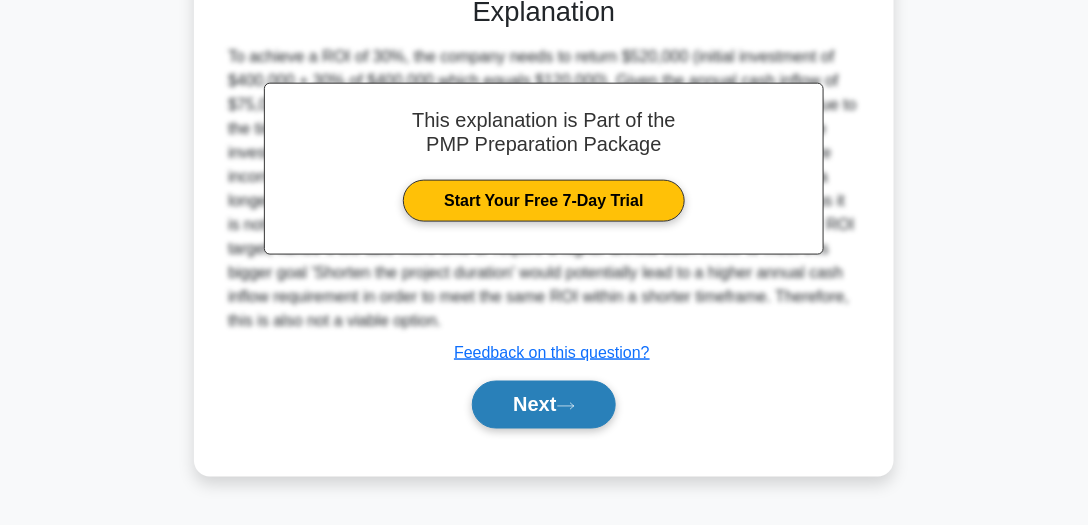 click on "Next" at bounding box center [543, 405] 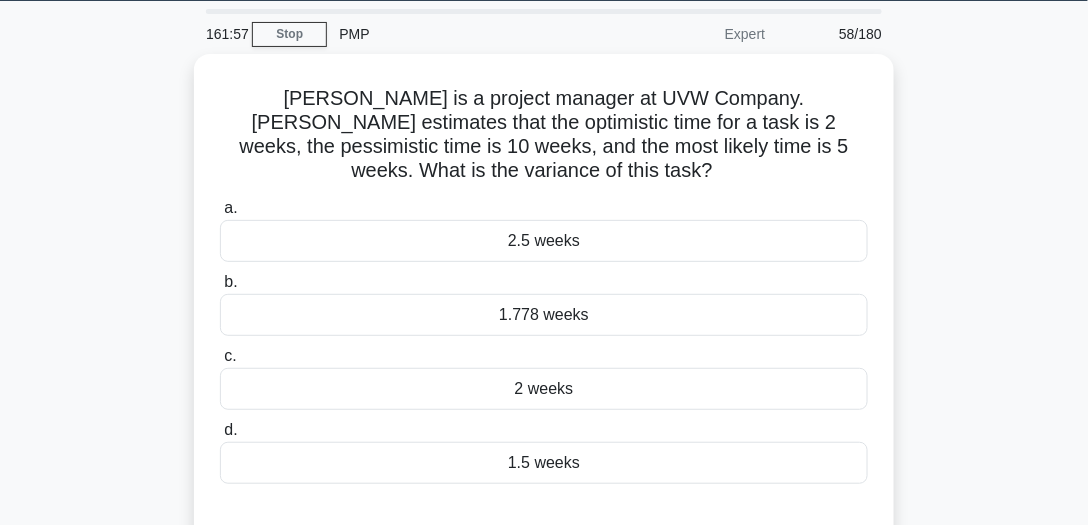 scroll, scrollTop: 49, scrollLeft: 0, axis: vertical 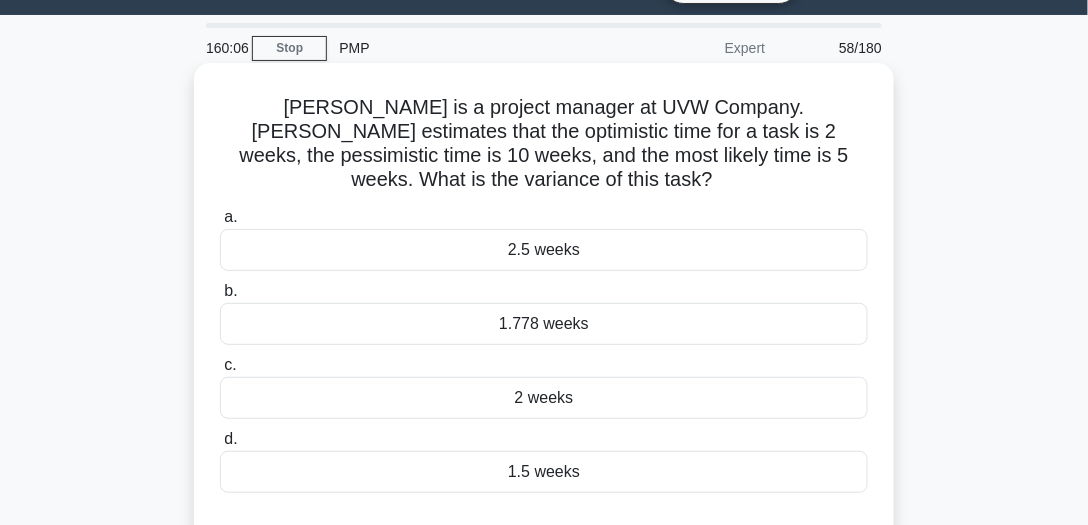 click on "2 weeks" at bounding box center [544, 398] 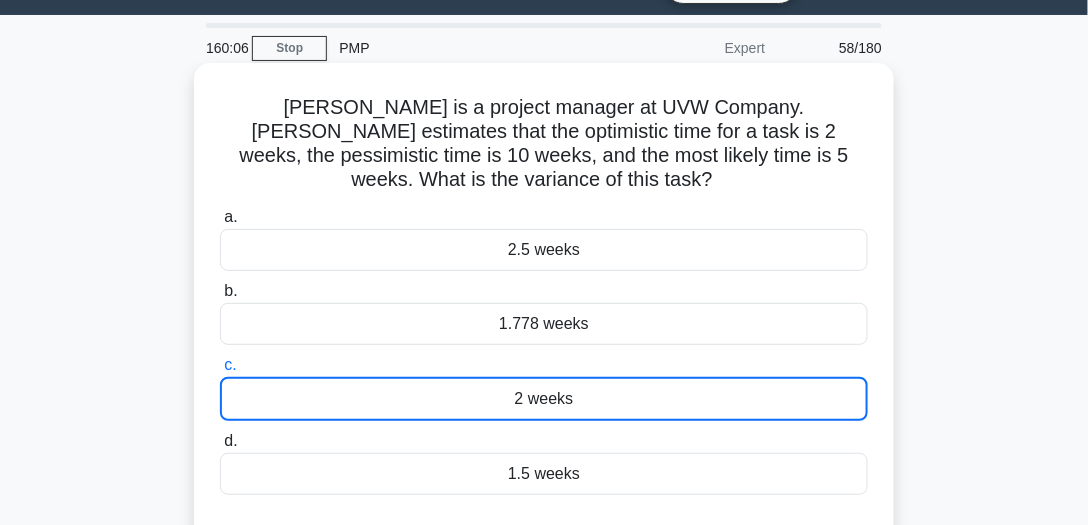 click on "2 weeks" at bounding box center (544, 399) 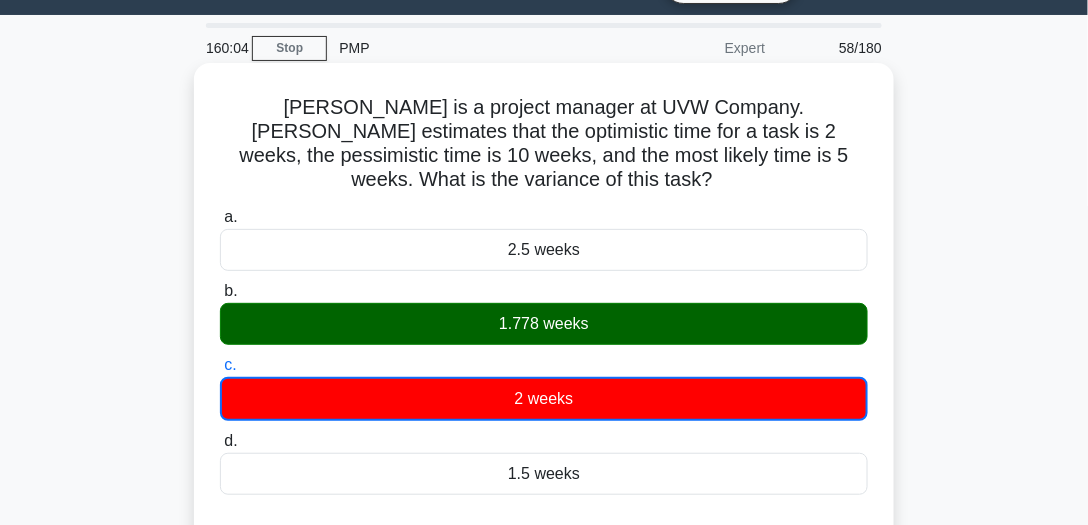 click on "1.778 weeks" at bounding box center (544, 324) 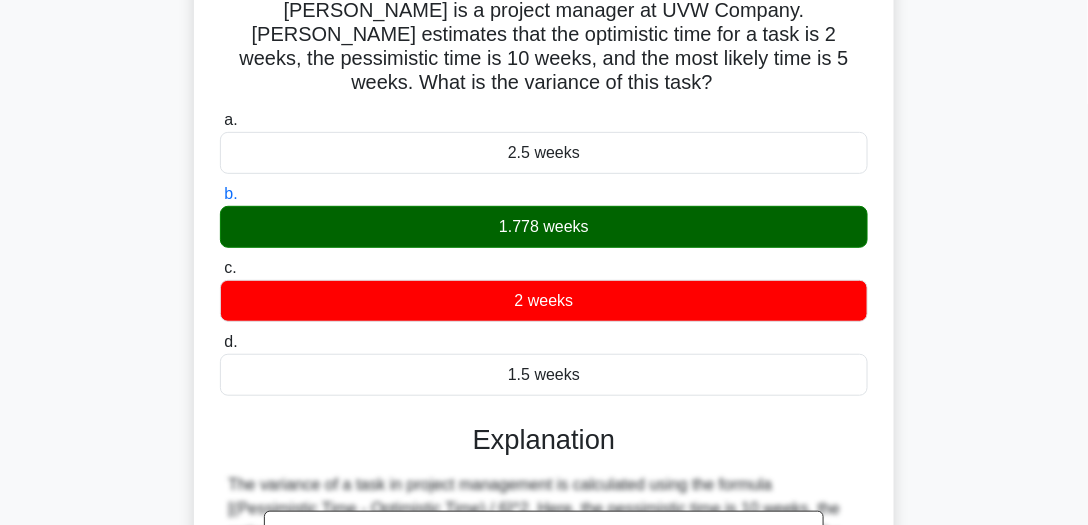 scroll, scrollTop: 18, scrollLeft: 0, axis: vertical 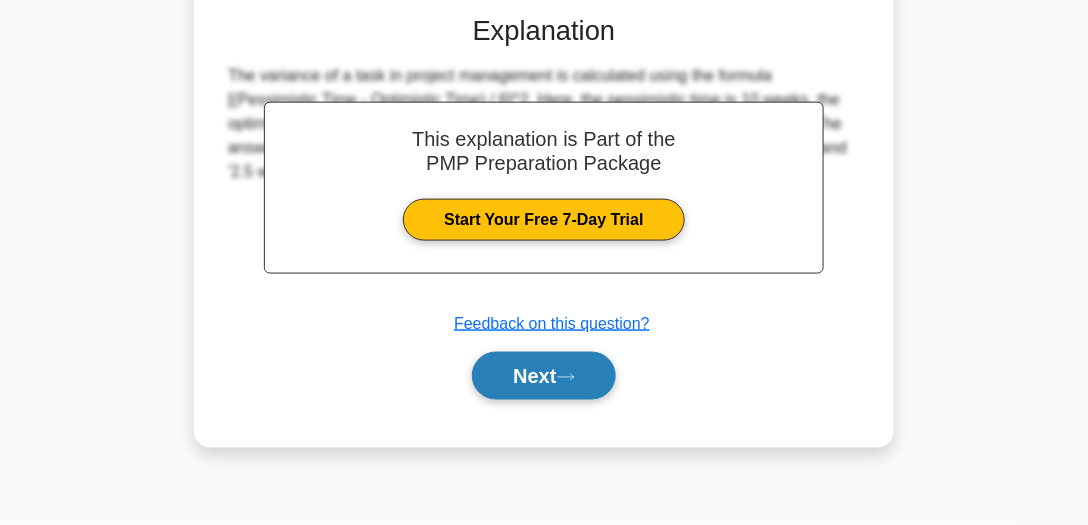 click on "Next" at bounding box center [543, 376] 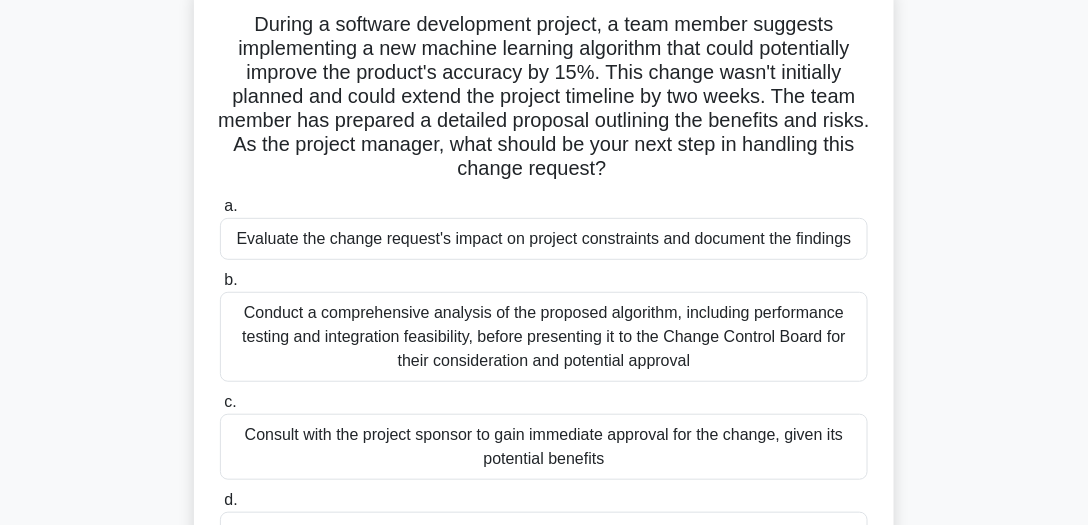 scroll, scrollTop: 138, scrollLeft: 0, axis: vertical 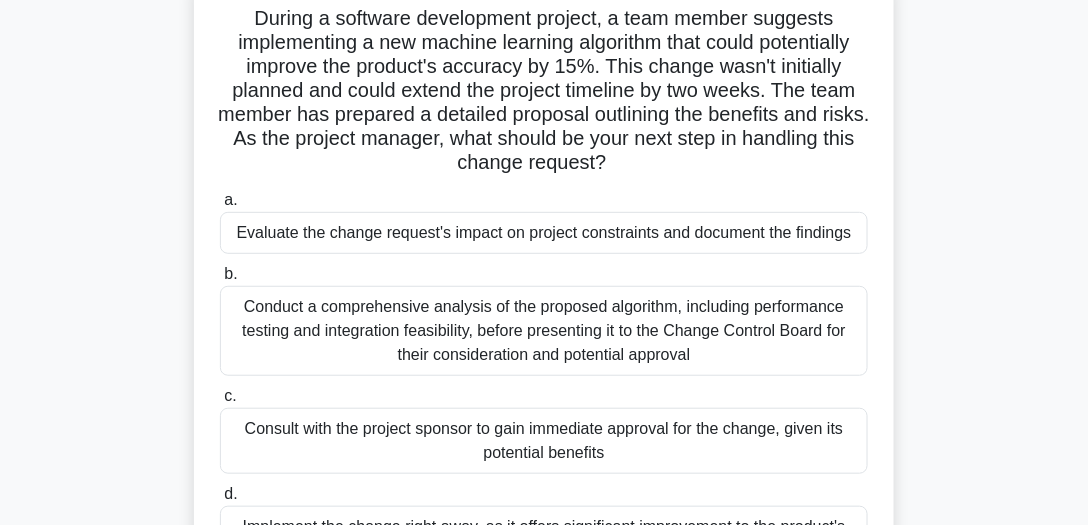 drag, startPoint x: 250, startPoint y: 16, endPoint x: 750, endPoint y: 154, distance: 518.6945 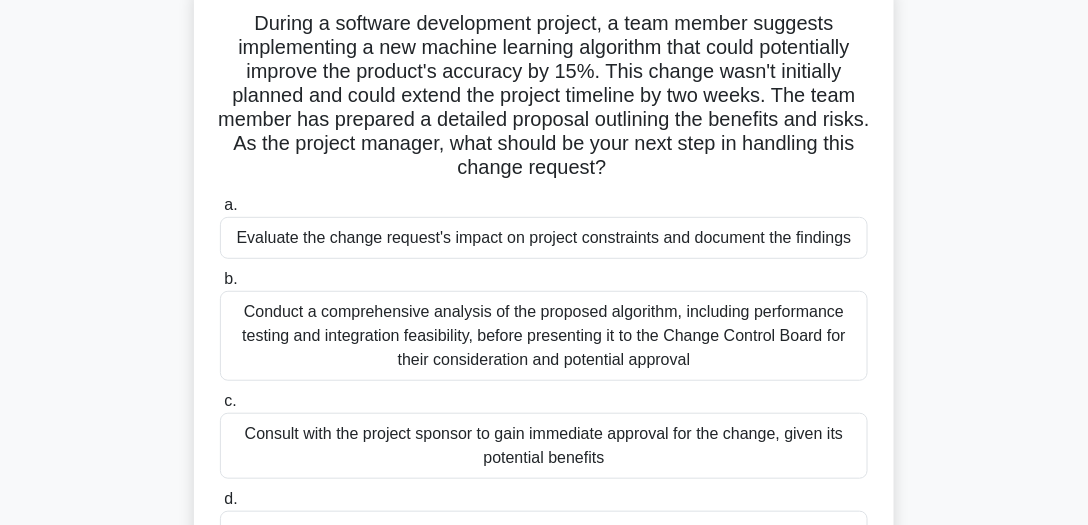 scroll, scrollTop: 149, scrollLeft: 0, axis: vertical 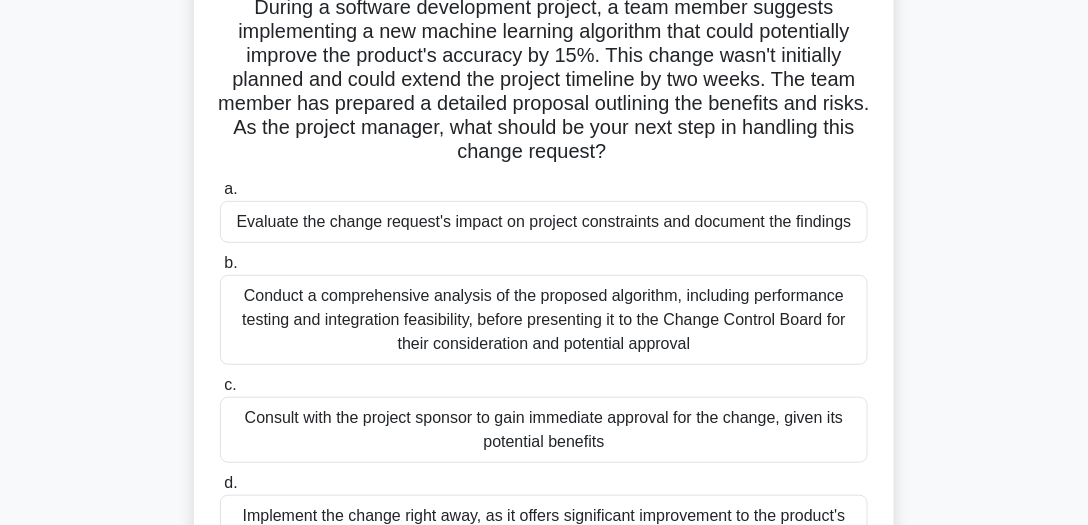 click on "Evaluate the change request's impact on project constraints and document the findings" at bounding box center (544, 222) 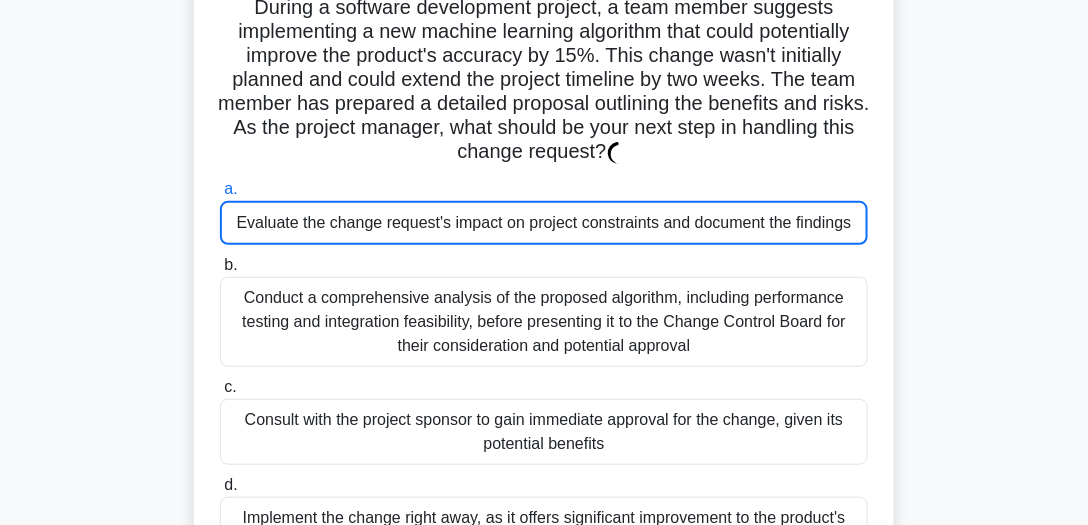click on "Evaluate the change request's impact on project constraints and document the findings" at bounding box center (544, 223) 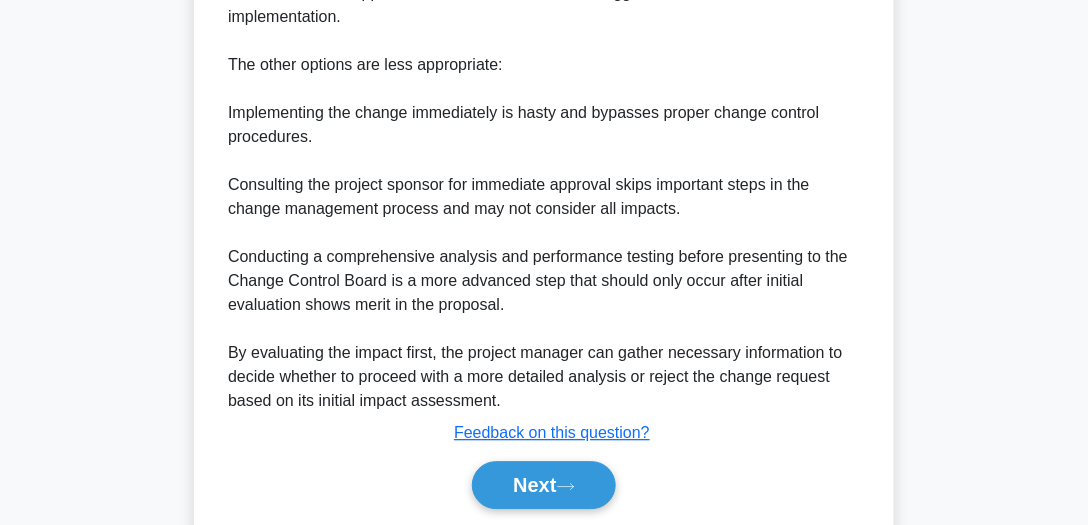 scroll, scrollTop: 1256, scrollLeft: 0, axis: vertical 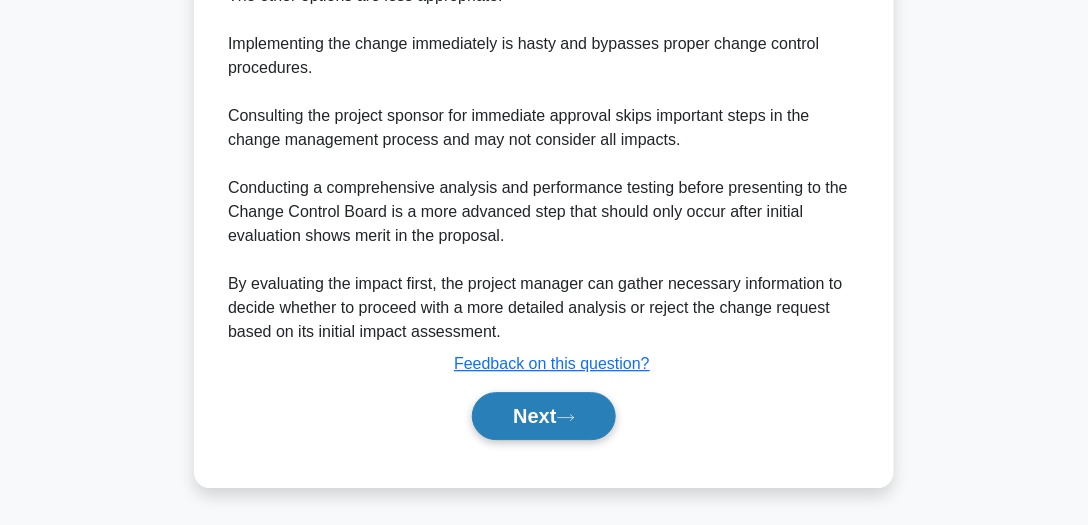 click on "Next" at bounding box center (543, 416) 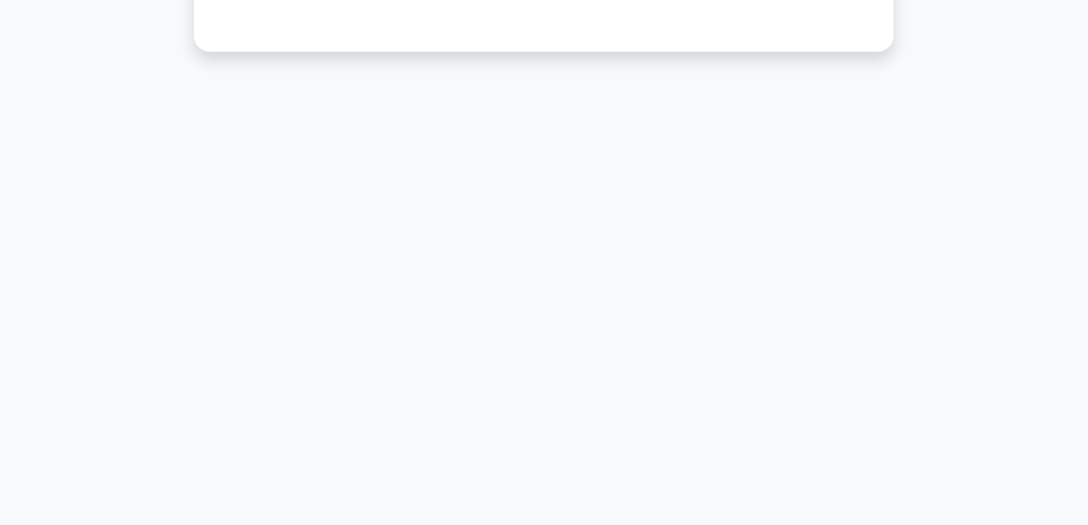scroll, scrollTop: 555, scrollLeft: 0, axis: vertical 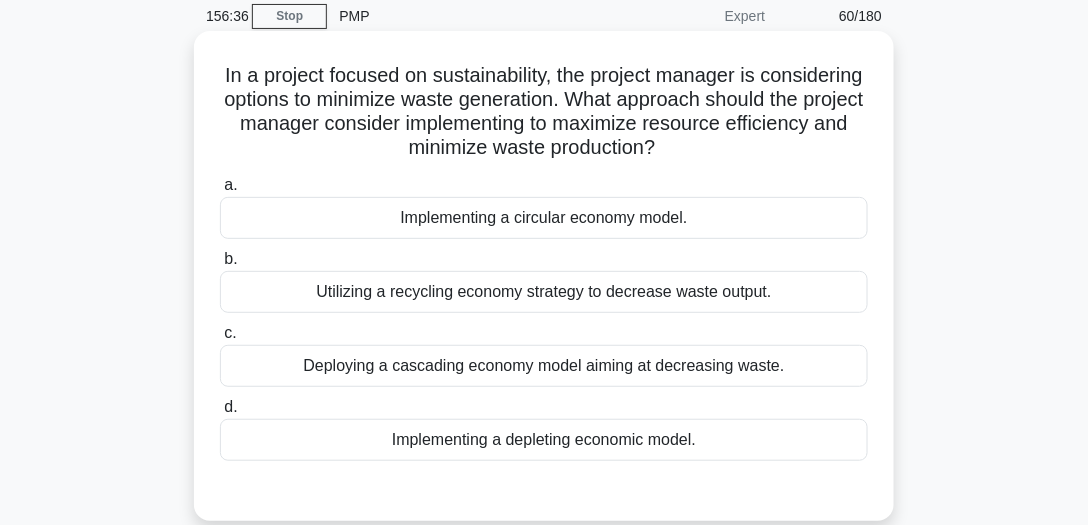 drag, startPoint x: 275, startPoint y: 81, endPoint x: 780, endPoint y: 148, distance: 509.42517 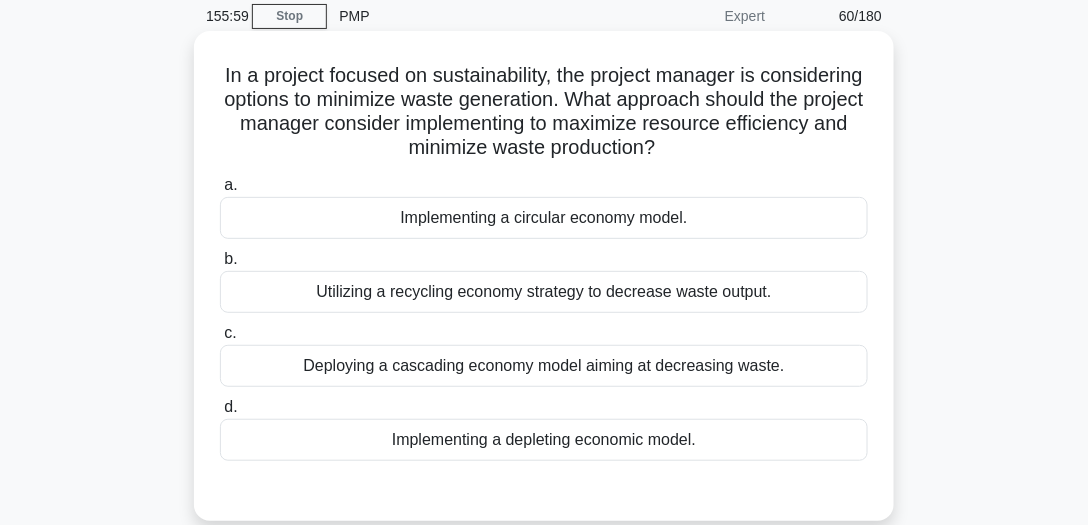 click on "Utilizing a recycling economy strategy to decrease waste output." at bounding box center [544, 292] 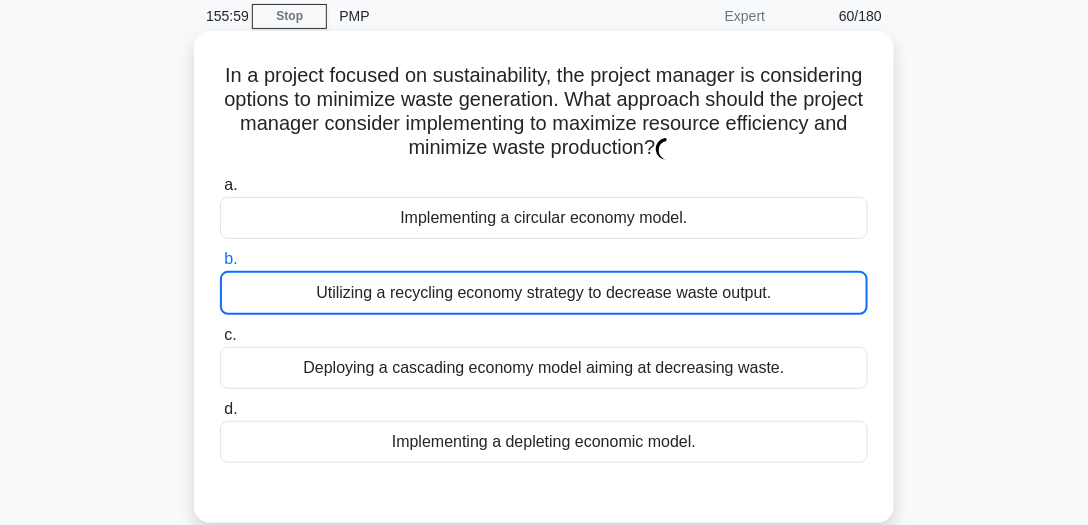 click on "Utilizing a recycling economy strategy to decrease waste output." at bounding box center (544, 293) 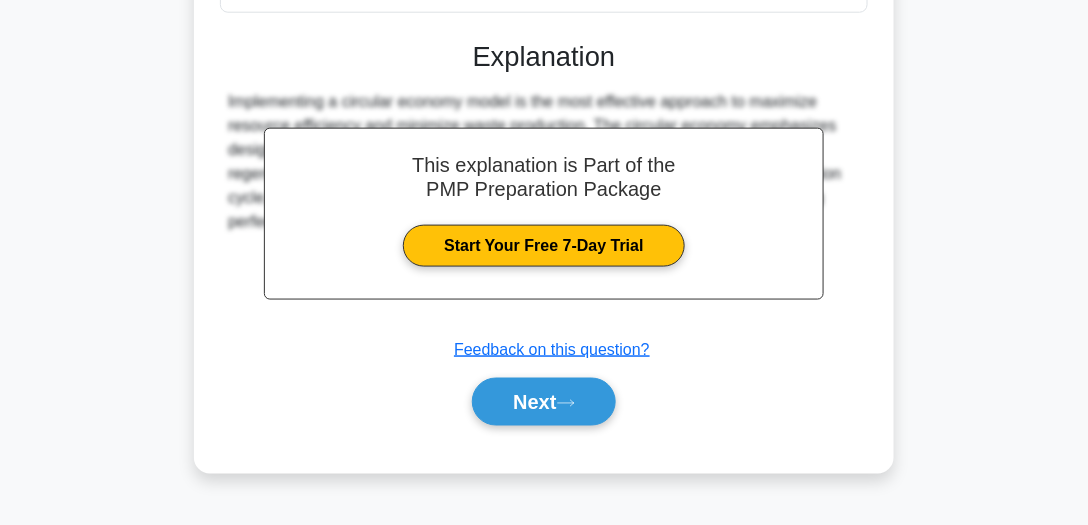 scroll, scrollTop: 555, scrollLeft: 0, axis: vertical 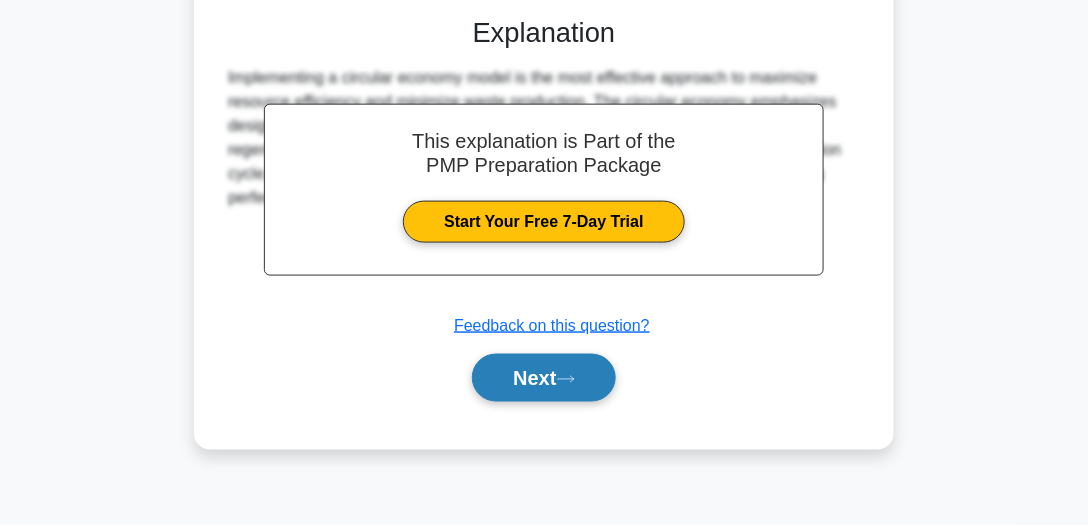 click on "Next" at bounding box center (543, 378) 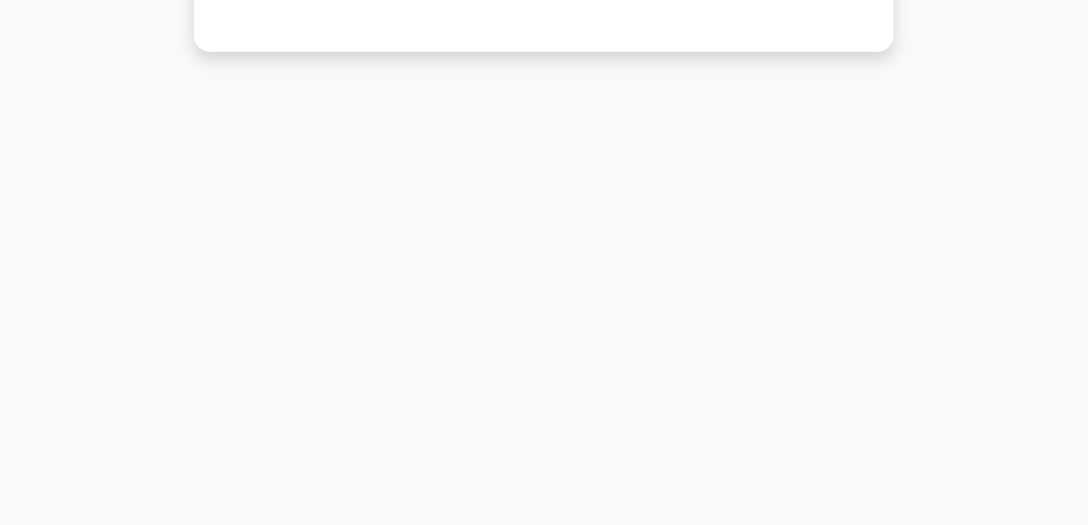 click on "155:50
Stop
PMP
Expert
61/180
What is the difference between a project audit and a project review?
.spinner_0XTQ{transform-origin:center;animation:spinner_y6GP .75s linear infinite}@keyframes spinner_y6GP{100%{transform:rotate(360deg)}}
a. b. c." at bounding box center [544, 17] 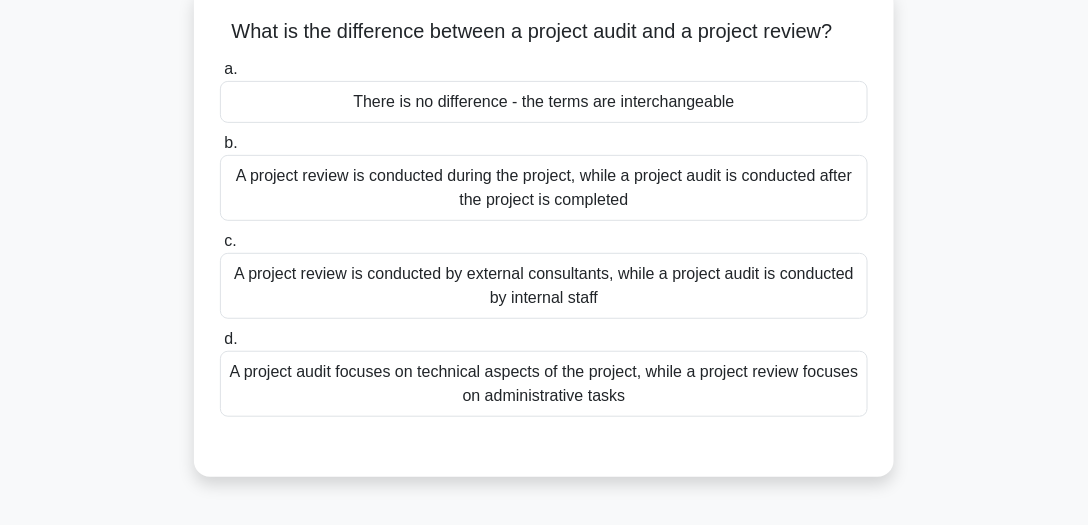 scroll, scrollTop: 0, scrollLeft: 0, axis: both 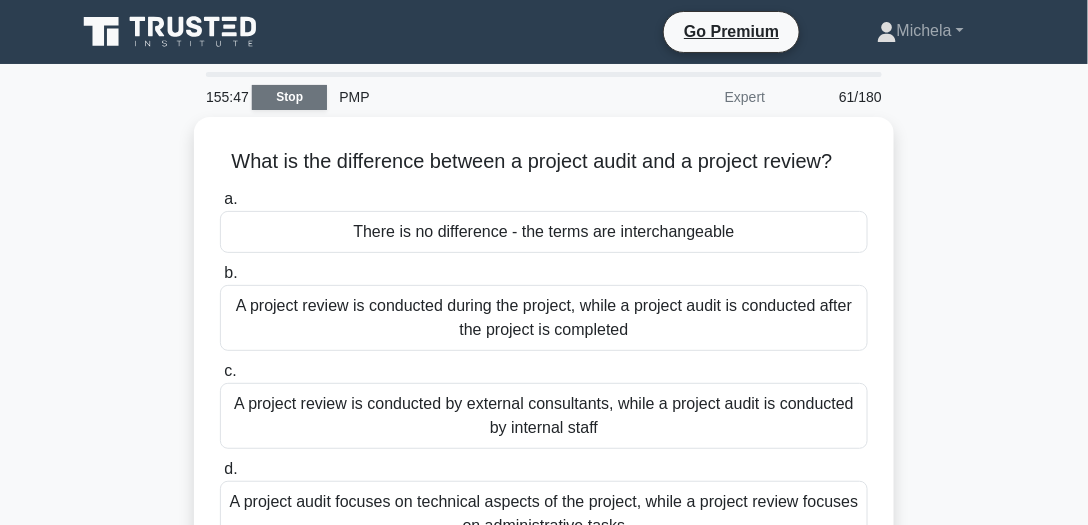 click on "Stop" at bounding box center [289, 97] 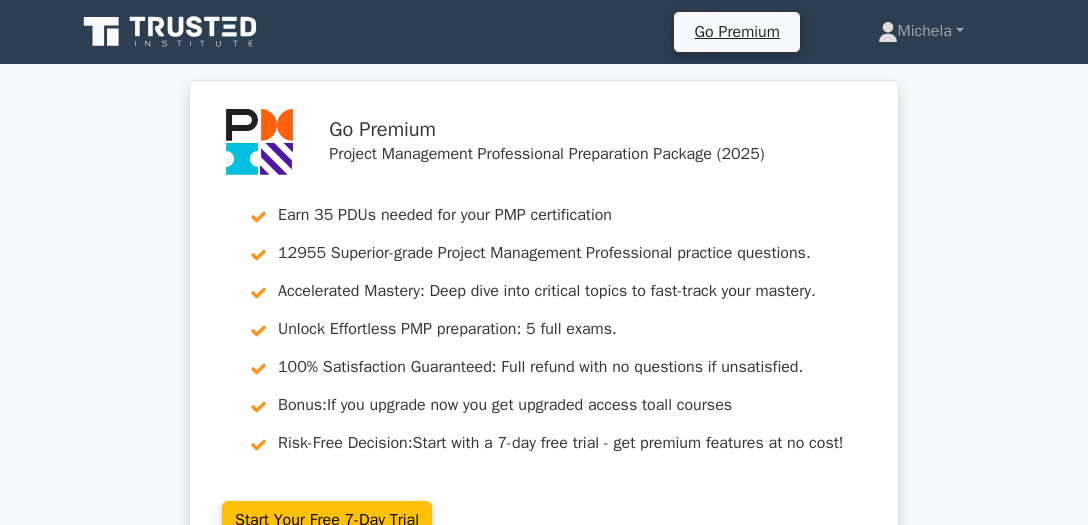 scroll, scrollTop: 0, scrollLeft: 0, axis: both 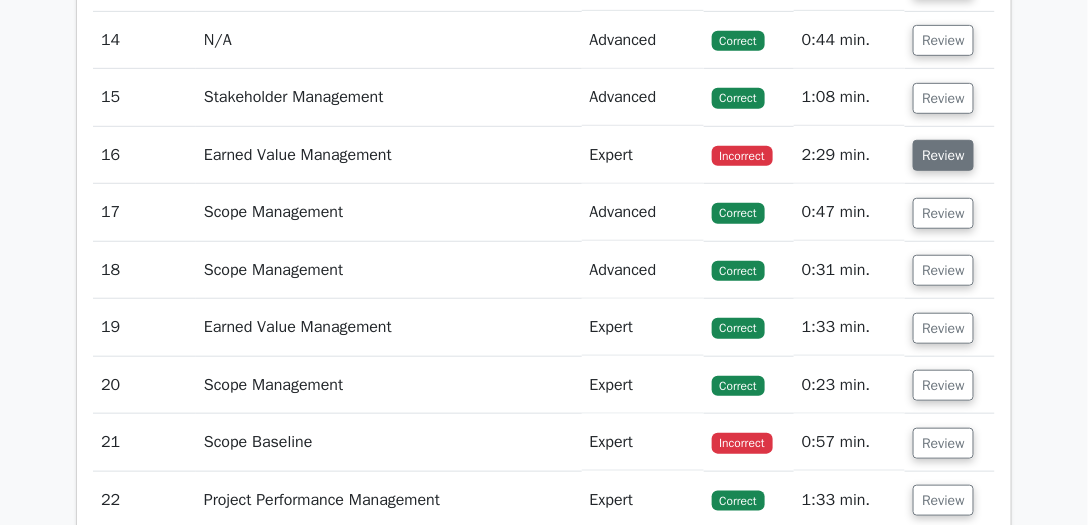 click on "Review" at bounding box center (943, 155) 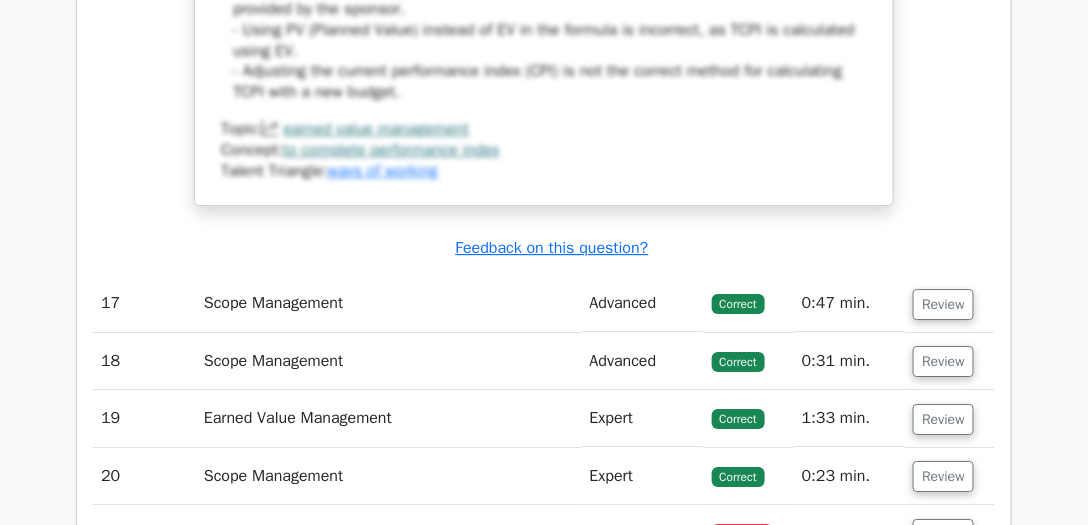 scroll, scrollTop: 5513, scrollLeft: 0, axis: vertical 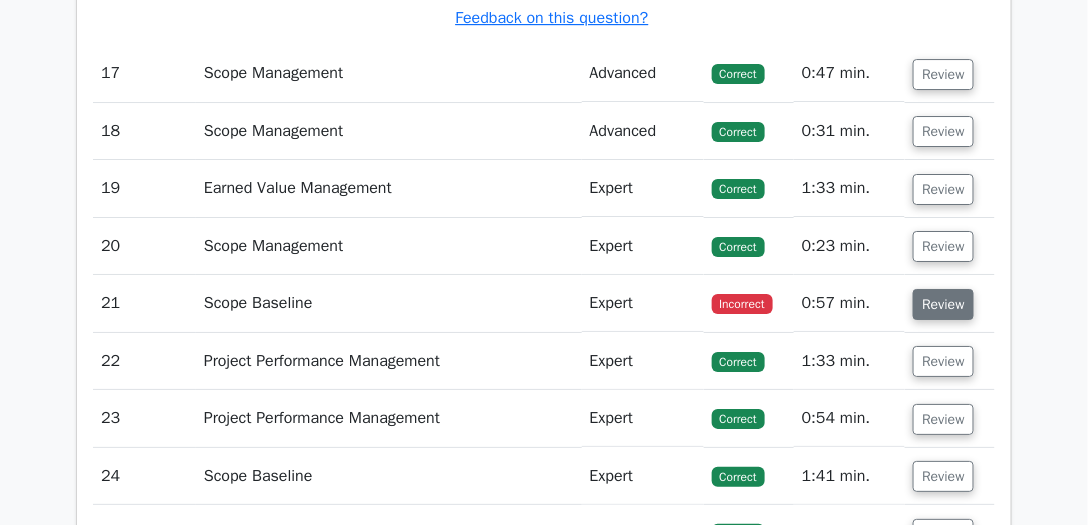 click on "Review" at bounding box center [943, 304] 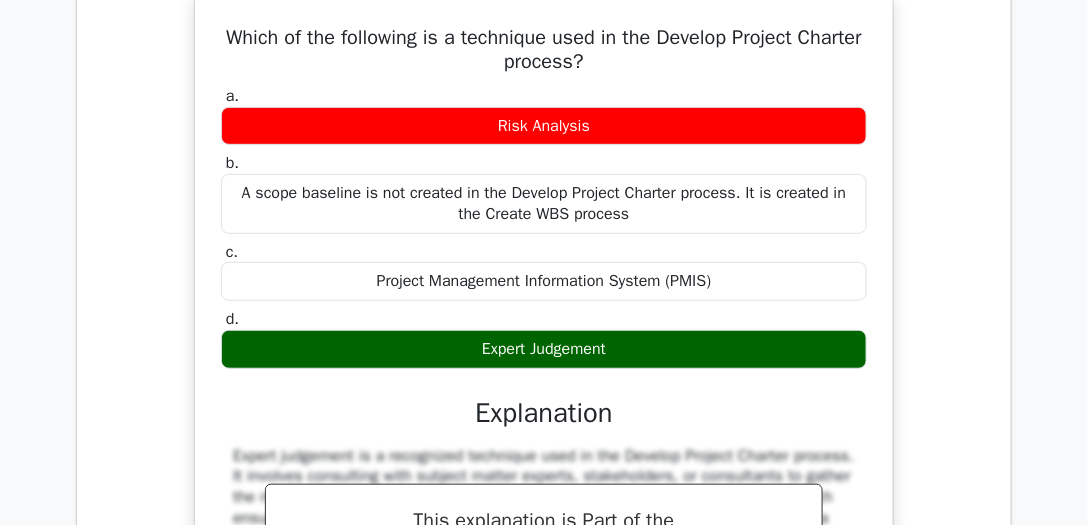 scroll, scrollTop: 5691, scrollLeft: 0, axis: vertical 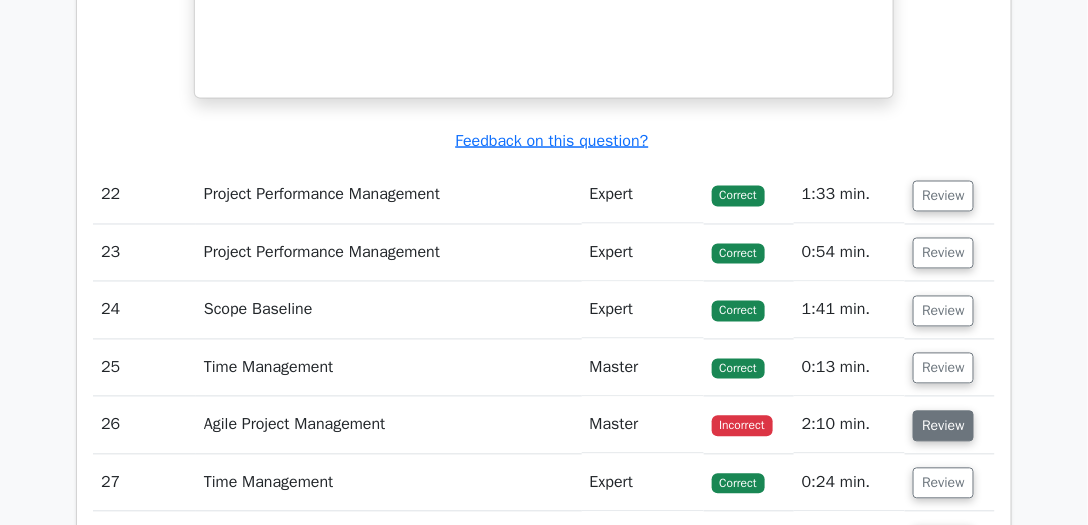 click on "Review" at bounding box center [943, 426] 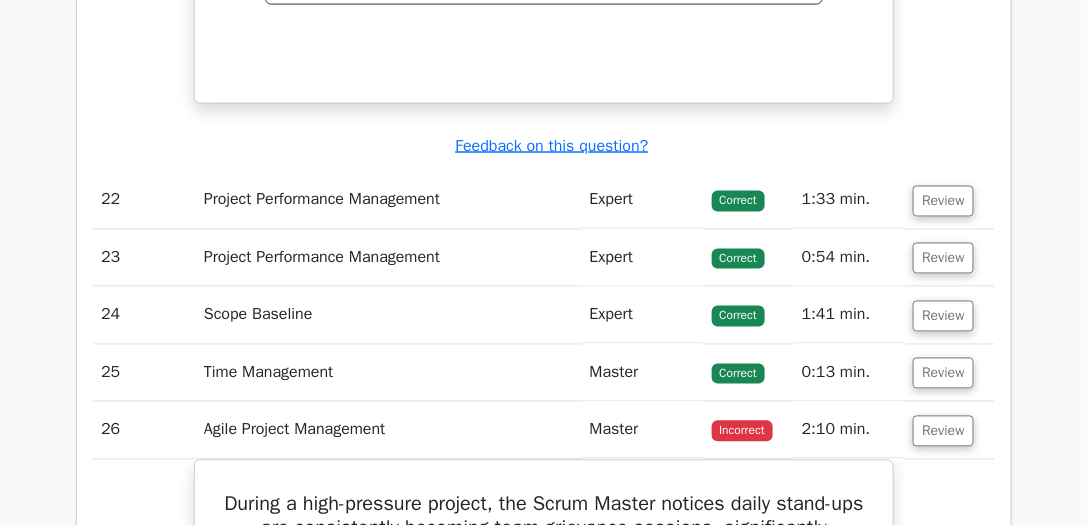 drag, startPoint x: 1088, startPoint y: 323, endPoint x: 1084, endPoint y: 350, distance: 27.294687 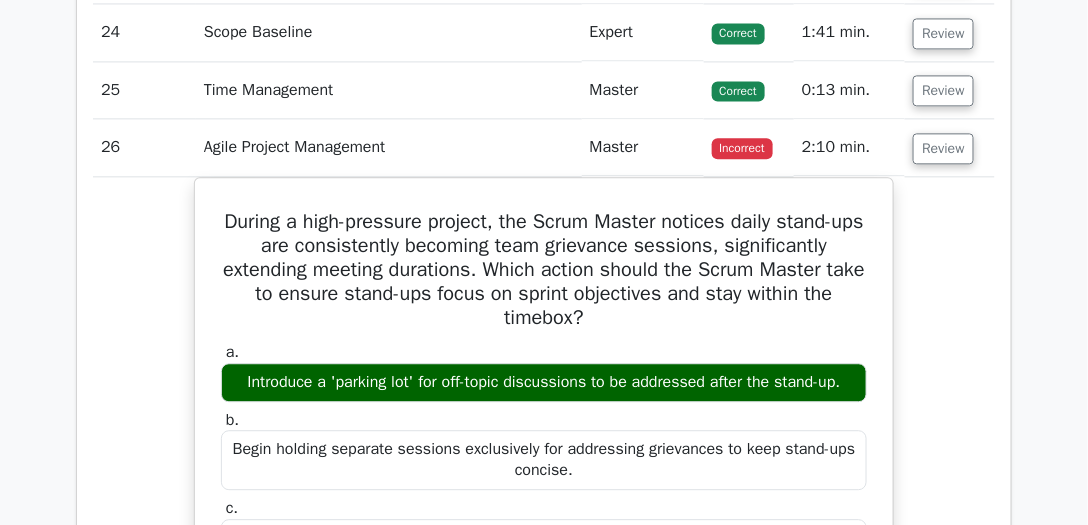 scroll, scrollTop: 6739, scrollLeft: 0, axis: vertical 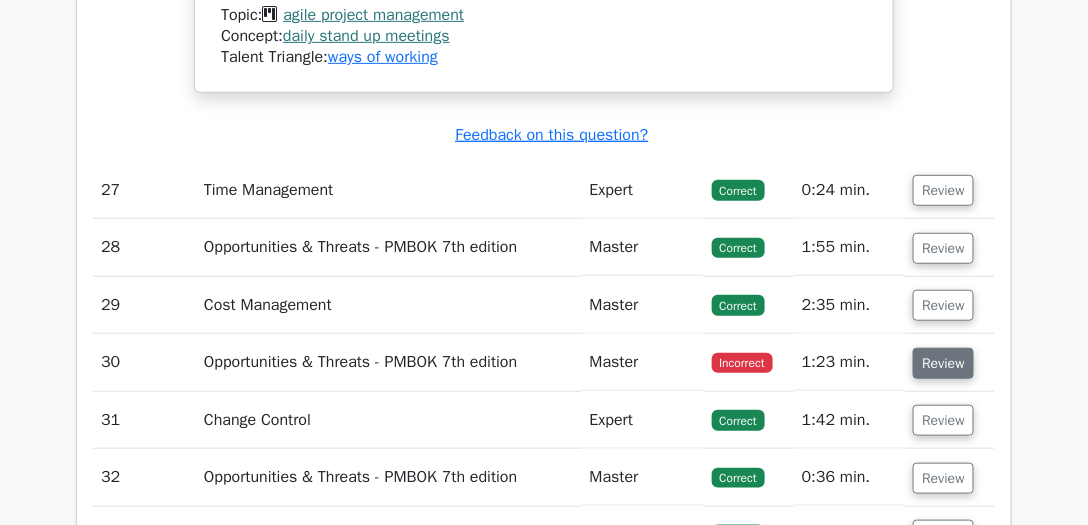 click on "Review" at bounding box center (943, 363) 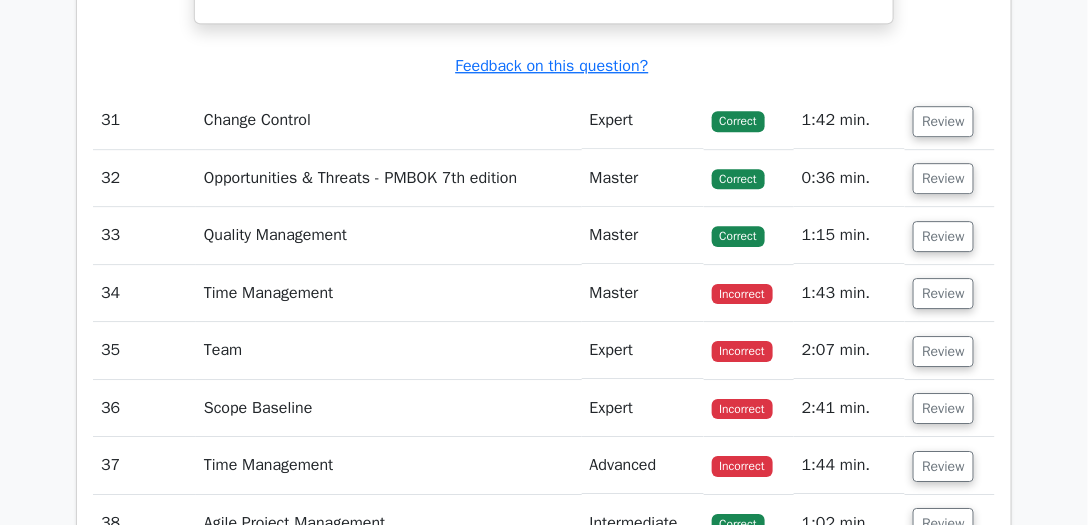 scroll, scrollTop: 9038, scrollLeft: 0, axis: vertical 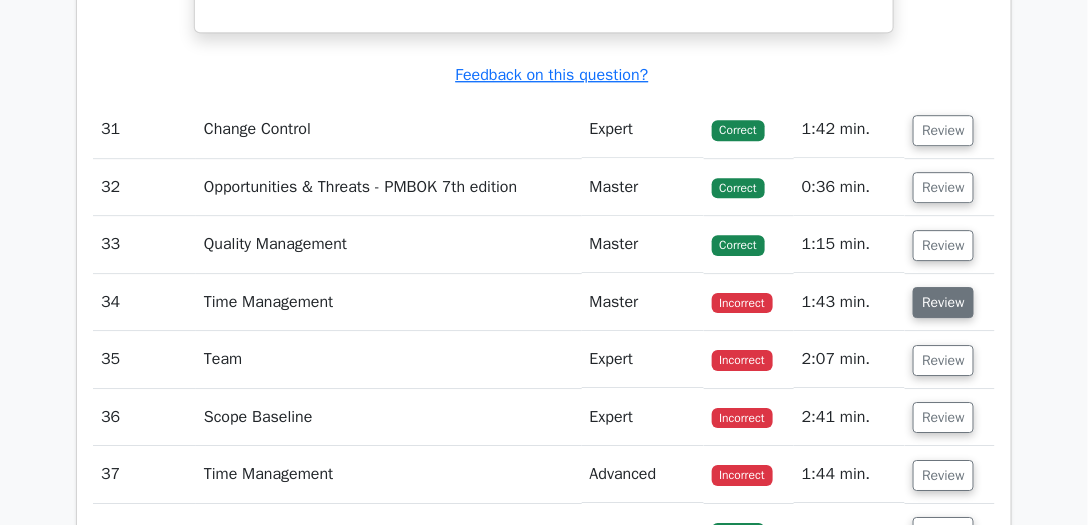 click on "Review" at bounding box center (943, 302) 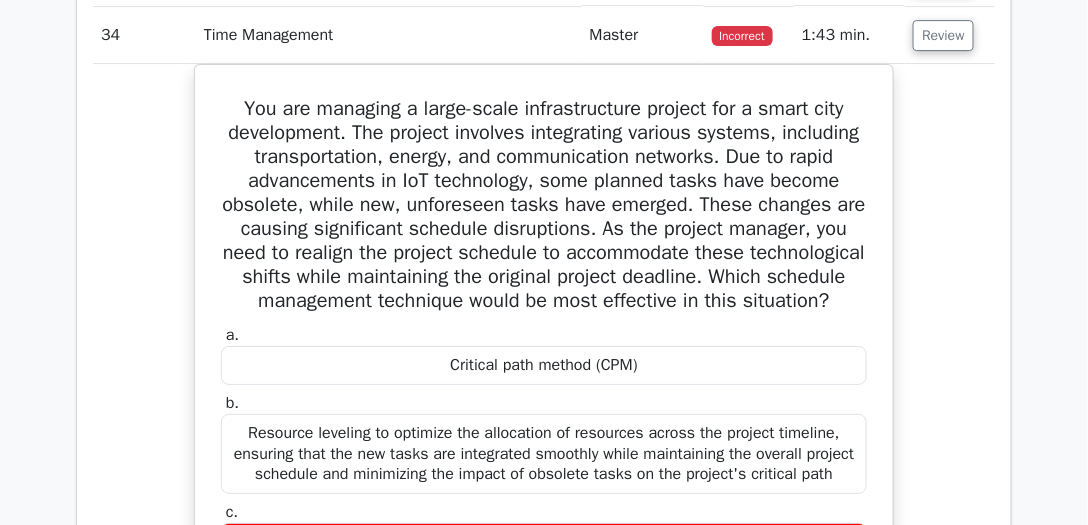 scroll, scrollTop: 9280, scrollLeft: 0, axis: vertical 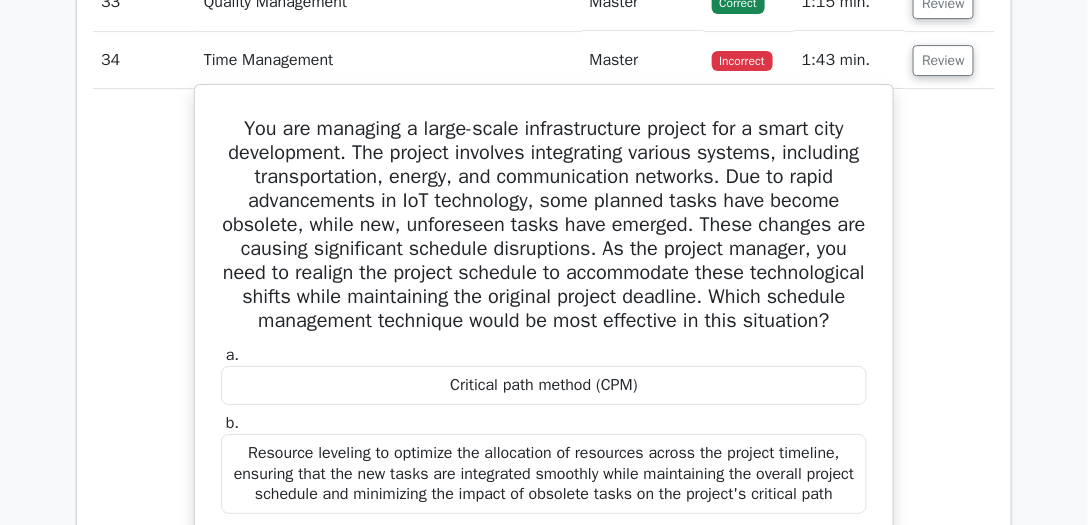 drag, startPoint x: 248, startPoint y: 81, endPoint x: 715, endPoint y: 174, distance: 476.17014 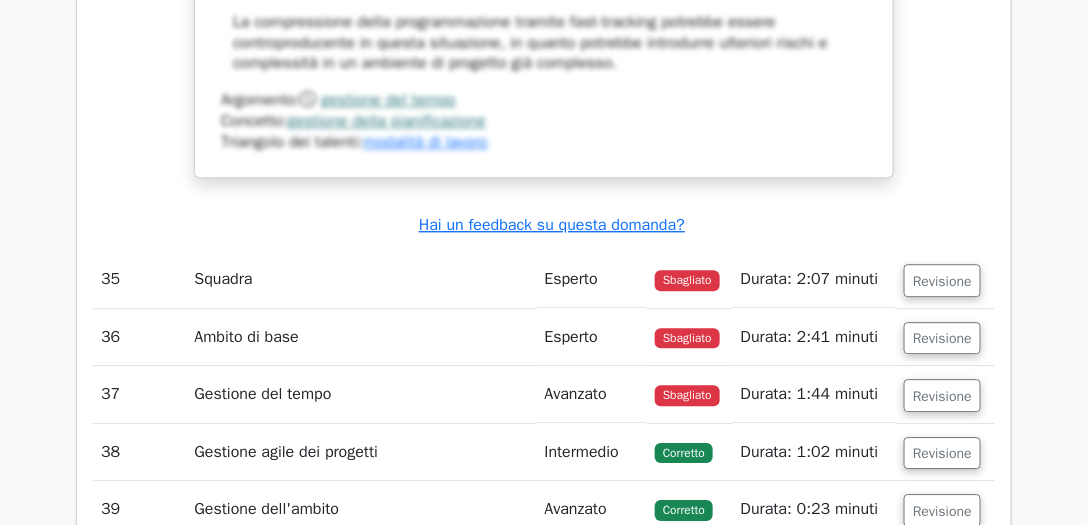 scroll, scrollTop: 10808, scrollLeft: 0, axis: vertical 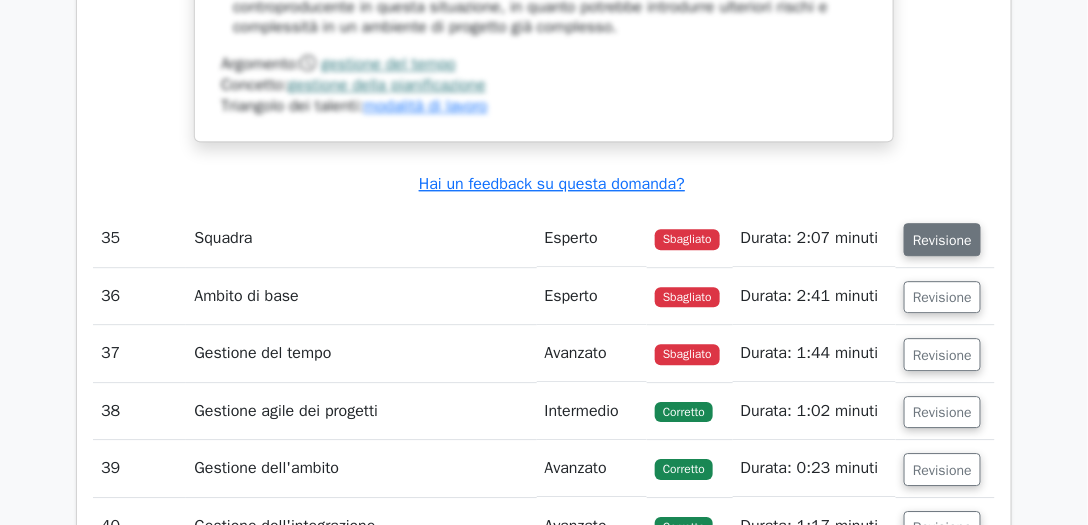 click on "Revisione" at bounding box center [942, 240] 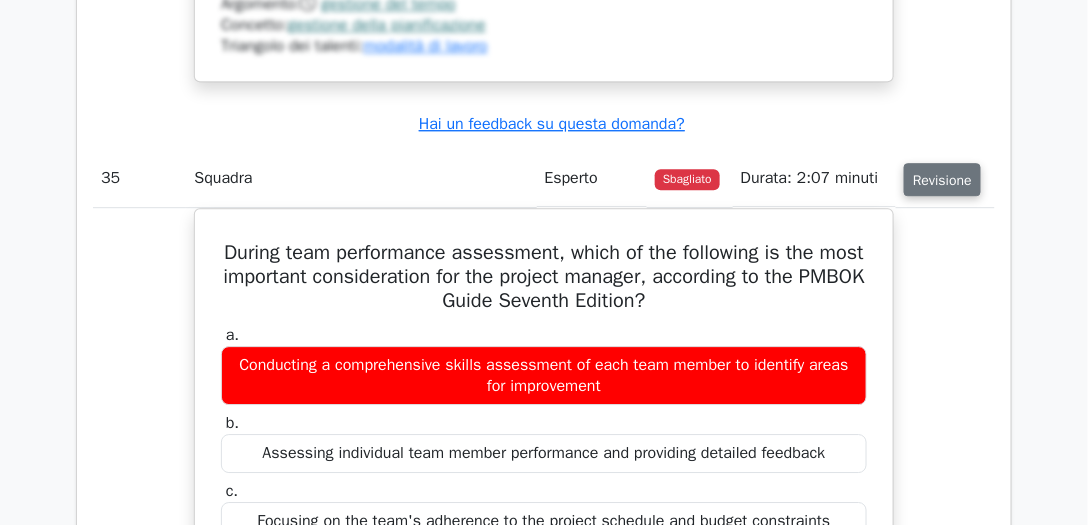 scroll, scrollTop: 10922, scrollLeft: 0, axis: vertical 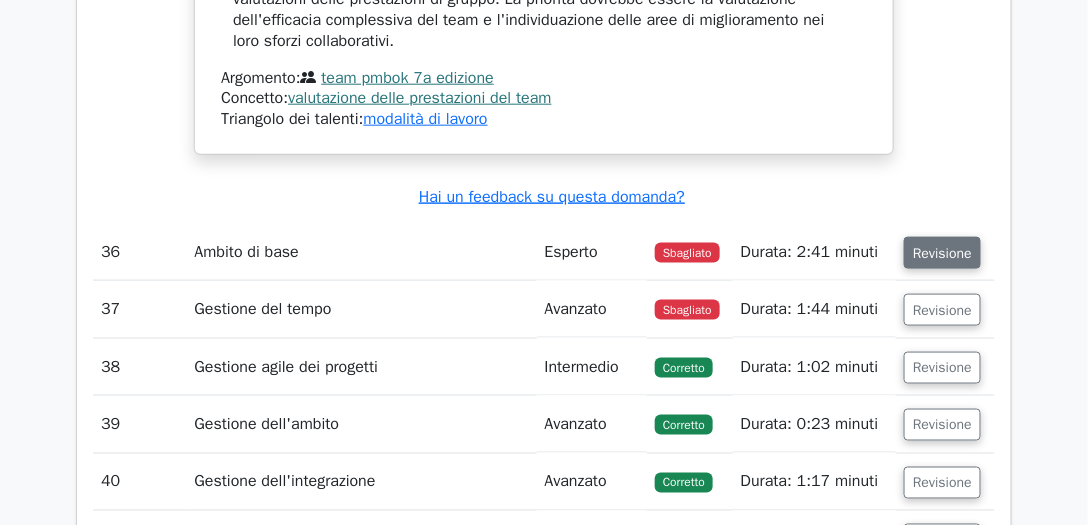 click on "Revisione" at bounding box center [942, 253] 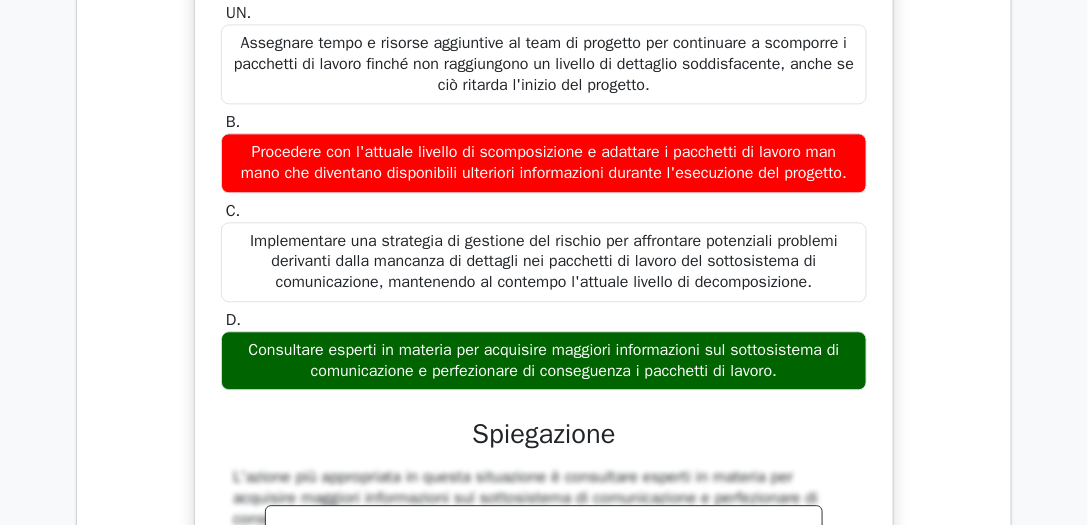 scroll, scrollTop: 12524, scrollLeft: 0, axis: vertical 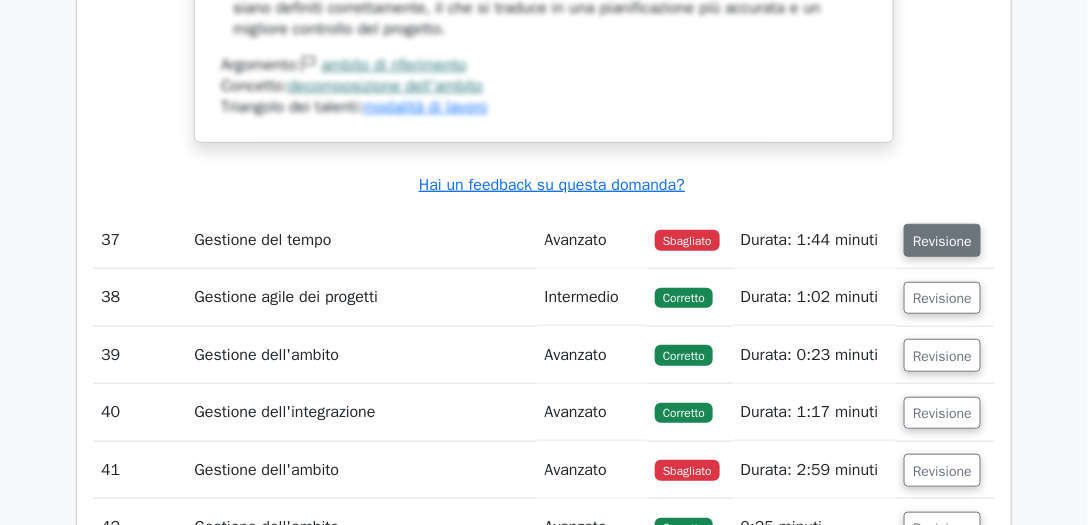 click on "Revisione" at bounding box center (942, 241) 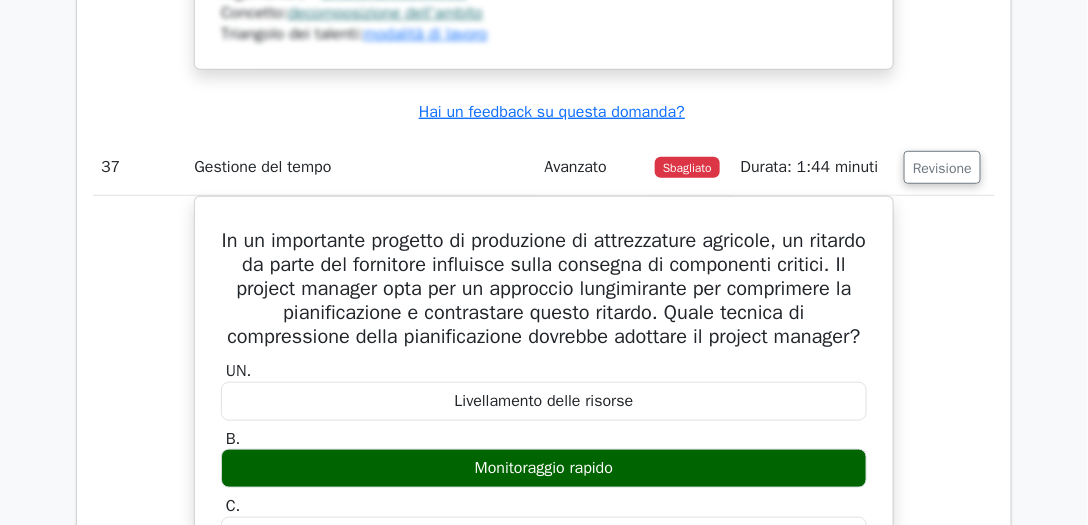 scroll, scrollTop: 13805, scrollLeft: 0, axis: vertical 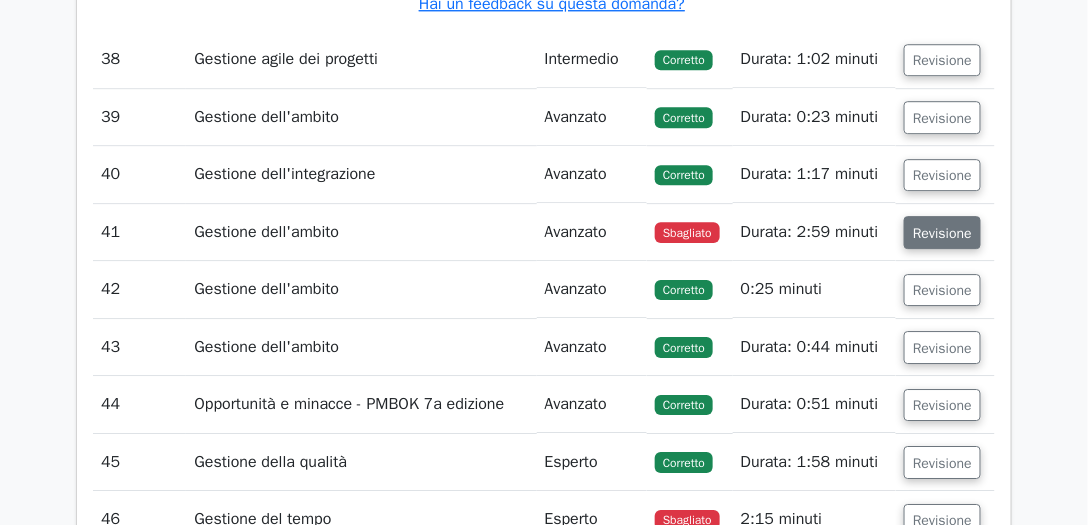 click on "Revisione" at bounding box center (942, 233) 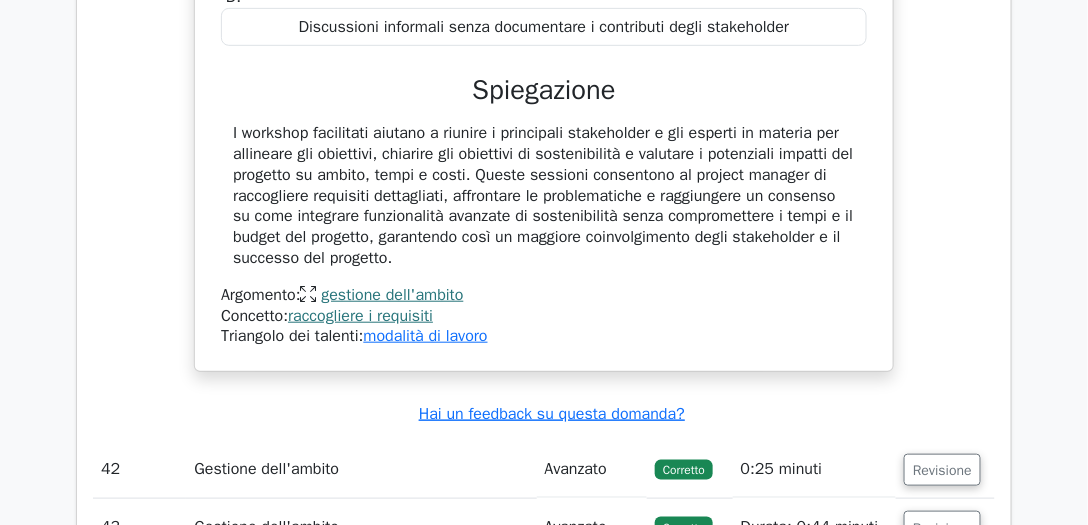 scroll, scrollTop: 15539, scrollLeft: 0, axis: vertical 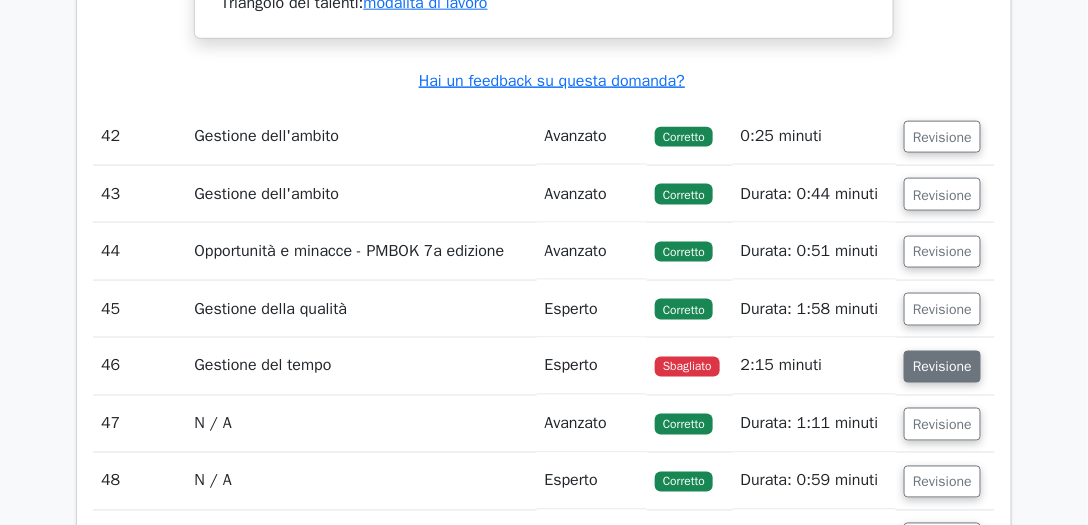 click on "Revisione" at bounding box center [942, 367] 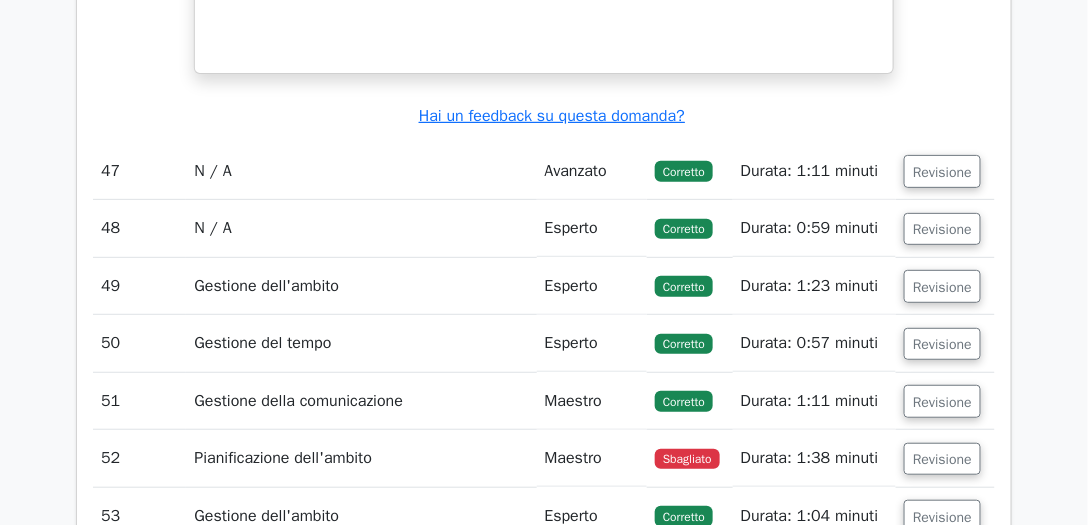 scroll, scrollTop: 17354, scrollLeft: 0, axis: vertical 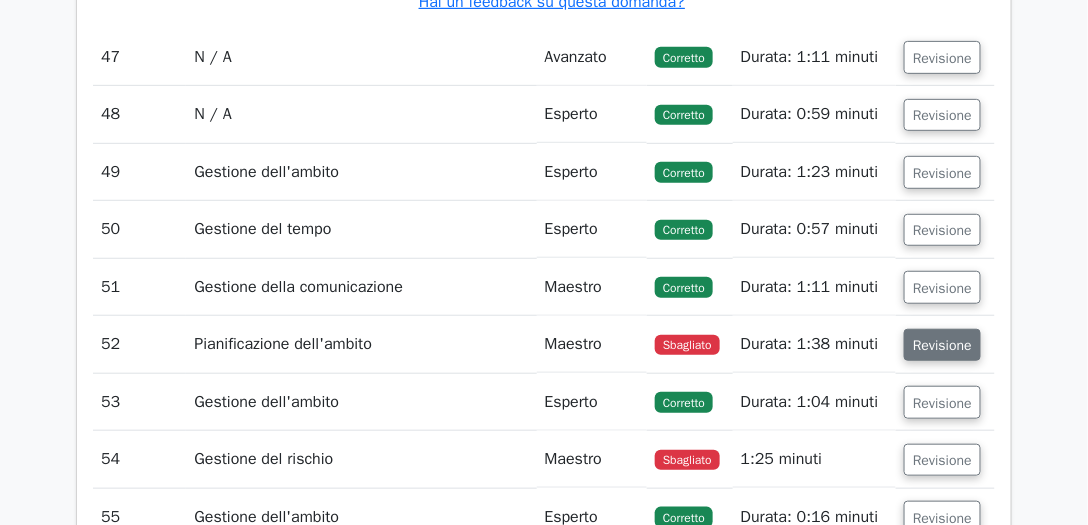 click on "Revisione" at bounding box center [942, 345] 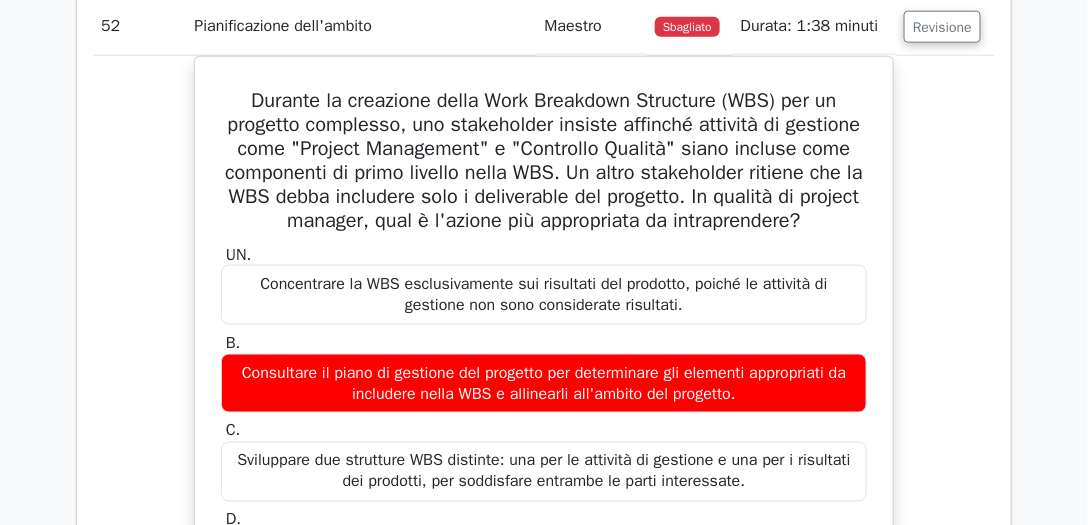 scroll, scrollTop: 17700, scrollLeft: 0, axis: vertical 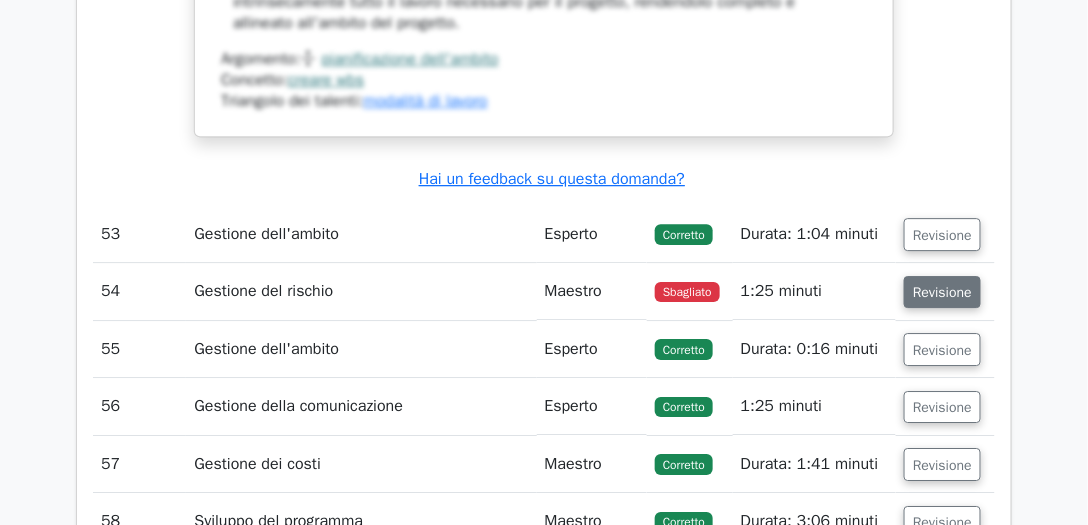 click on "Revisione" at bounding box center (942, 291) 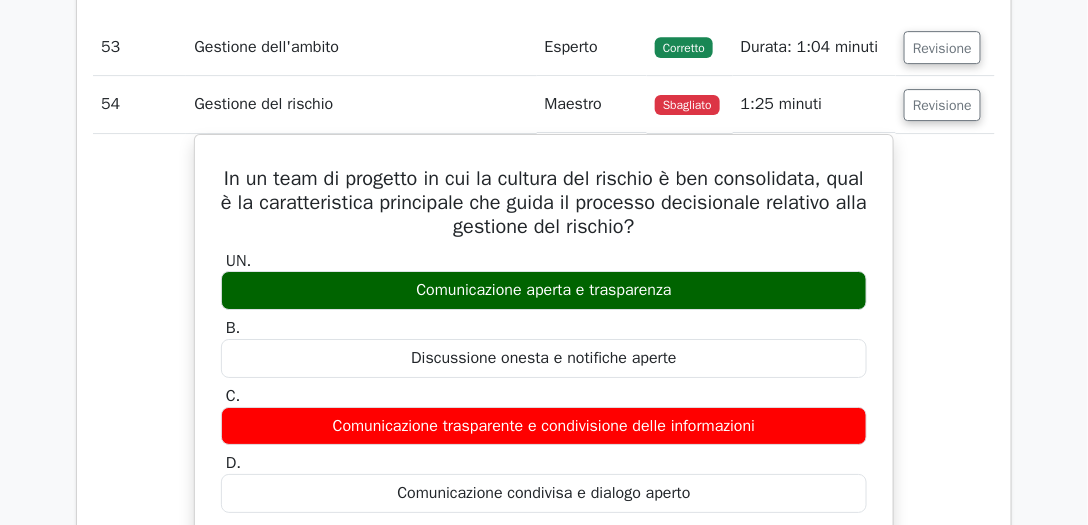 scroll, scrollTop: 18816, scrollLeft: 0, axis: vertical 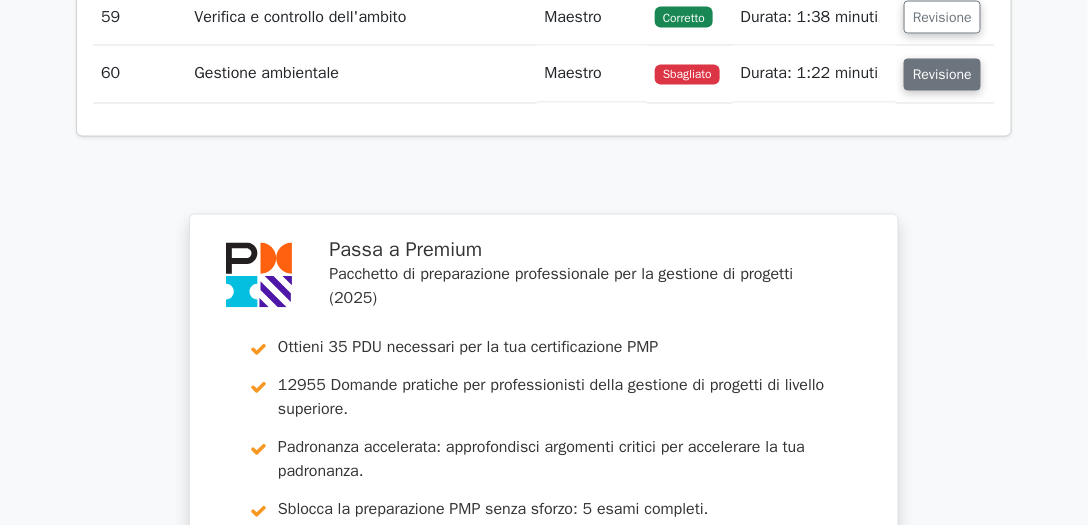 click on "Revisione" at bounding box center (942, 75) 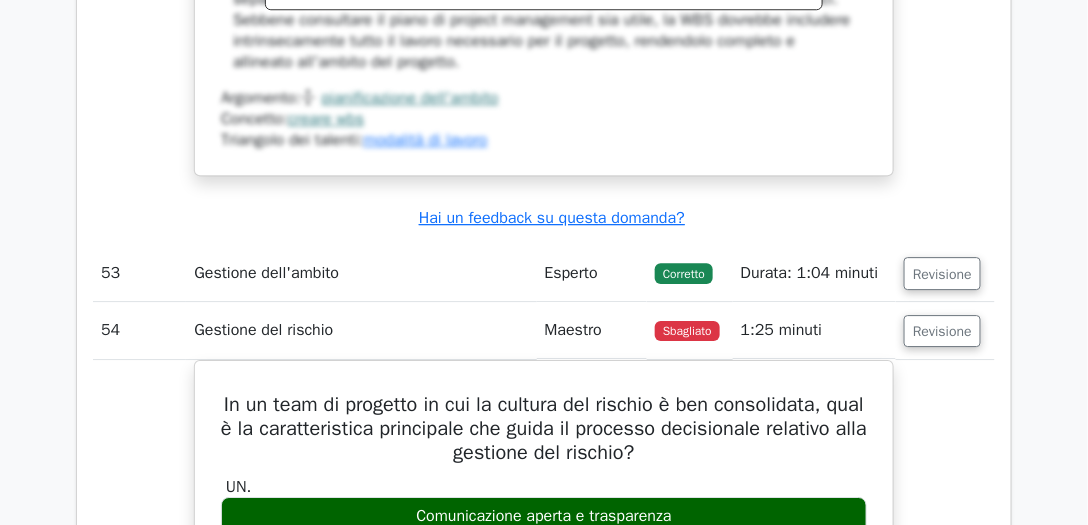 scroll, scrollTop: 18518, scrollLeft: 0, axis: vertical 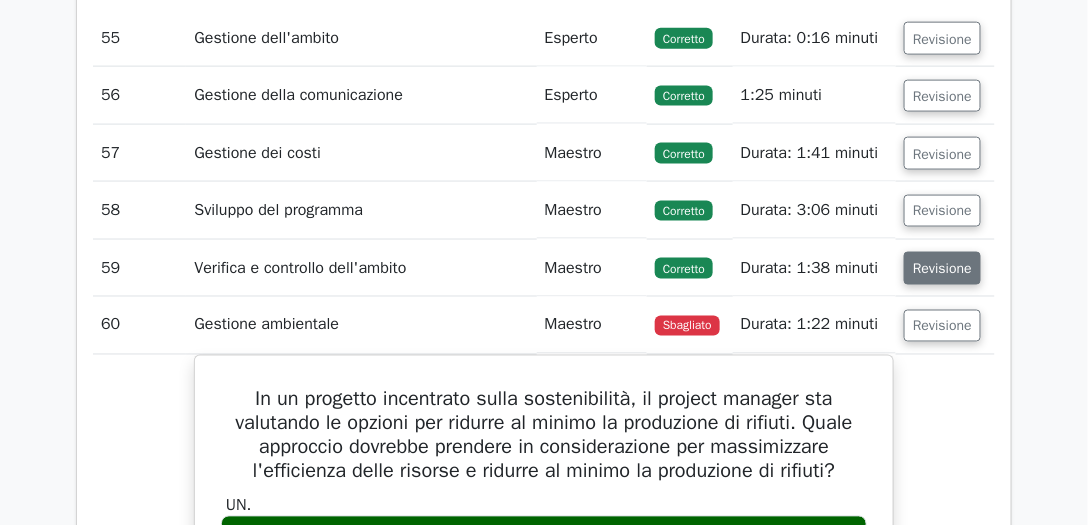 click on "Revisione" at bounding box center (942, 269) 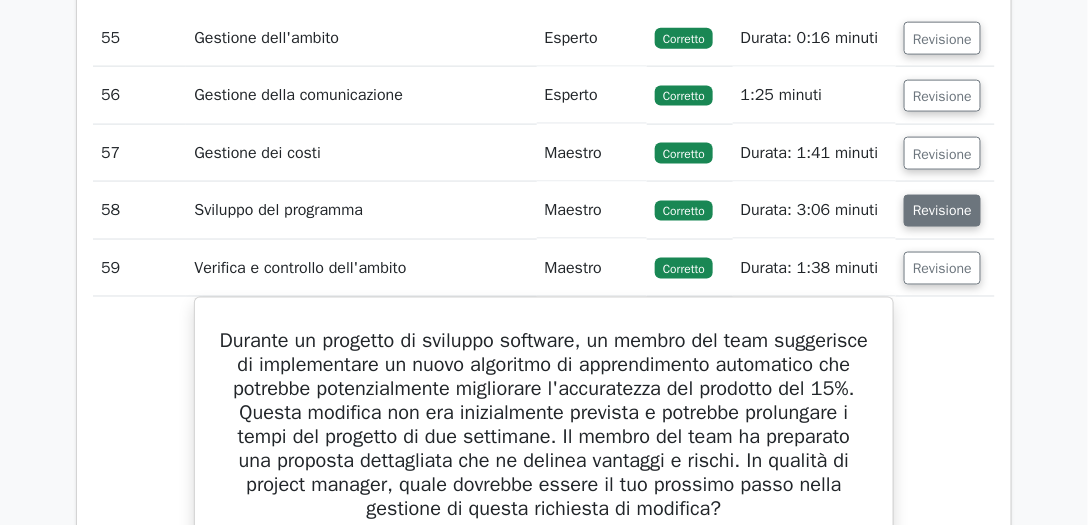 click on "Revisione" at bounding box center (942, 211) 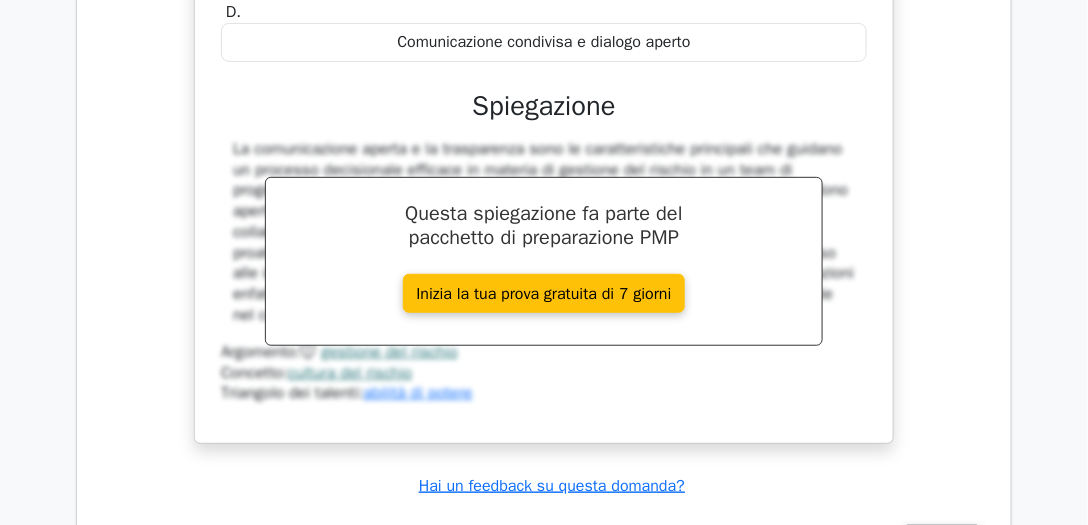 scroll, scrollTop: 19164, scrollLeft: 0, axis: vertical 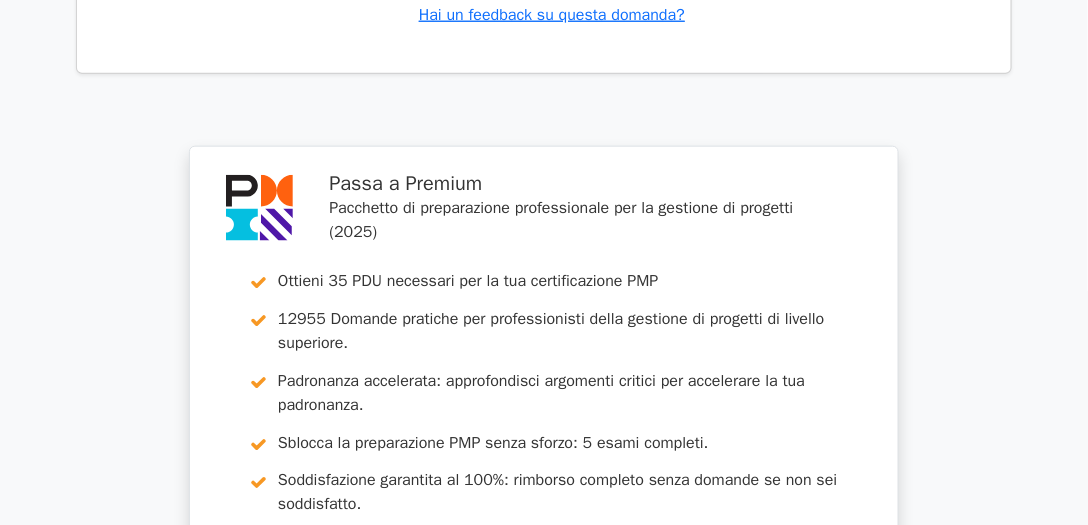 click on "Your Test Results
Project Management Professional
78%
Your Score
Keep practicing!
Performance by Topic
Change Control
100%
Scope Management
100%
100% 100%" at bounding box center [544, -10927] 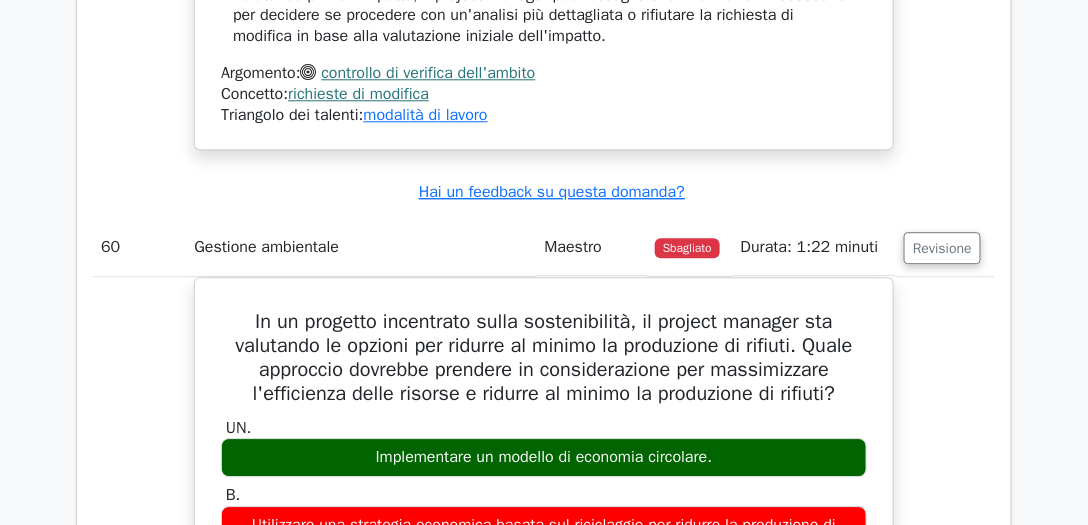 scroll, scrollTop: 23972, scrollLeft: 0, axis: vertical 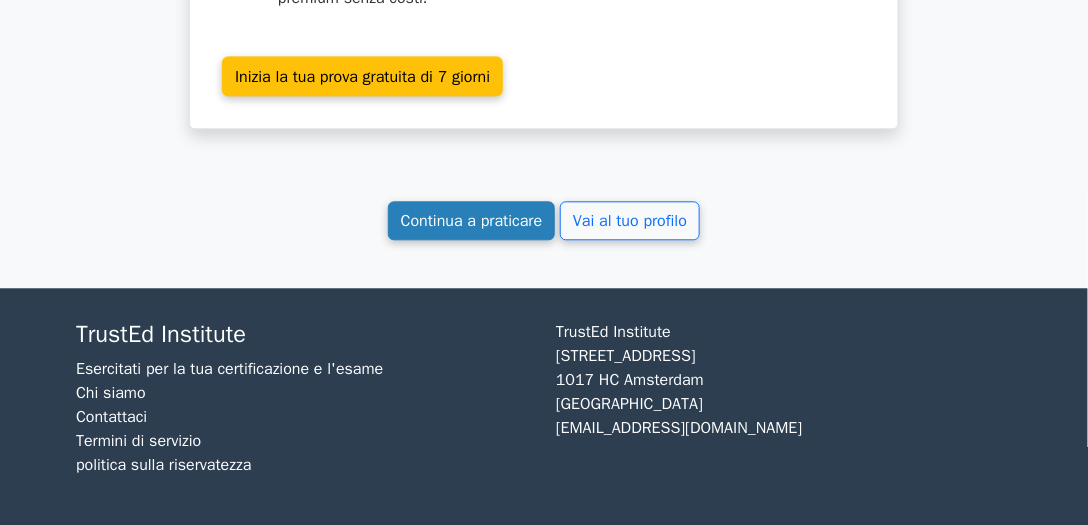 click on "Continua a praticare" at bounding box center (472, 221) 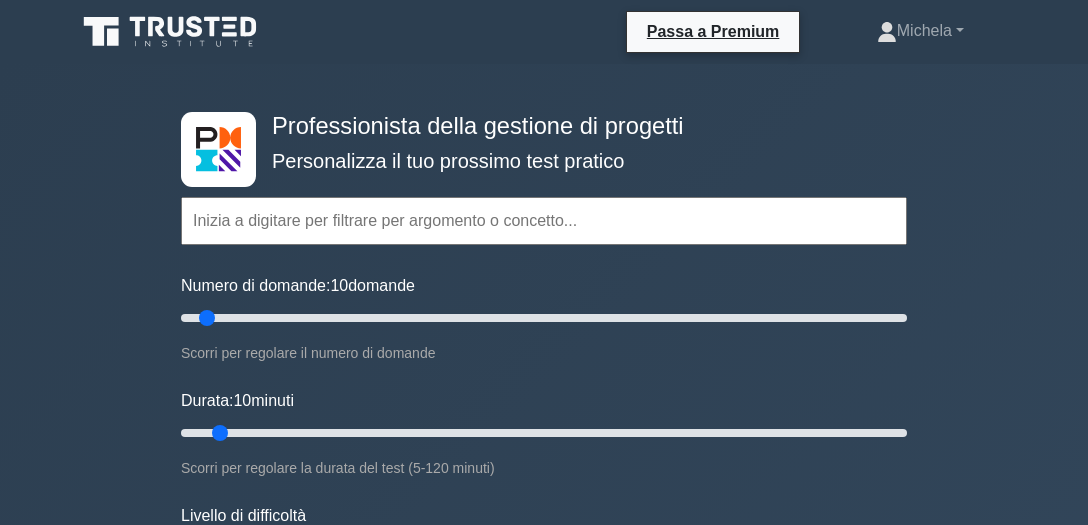 scroll, scrollTop: 0, scrollLeft: 0, axis: both 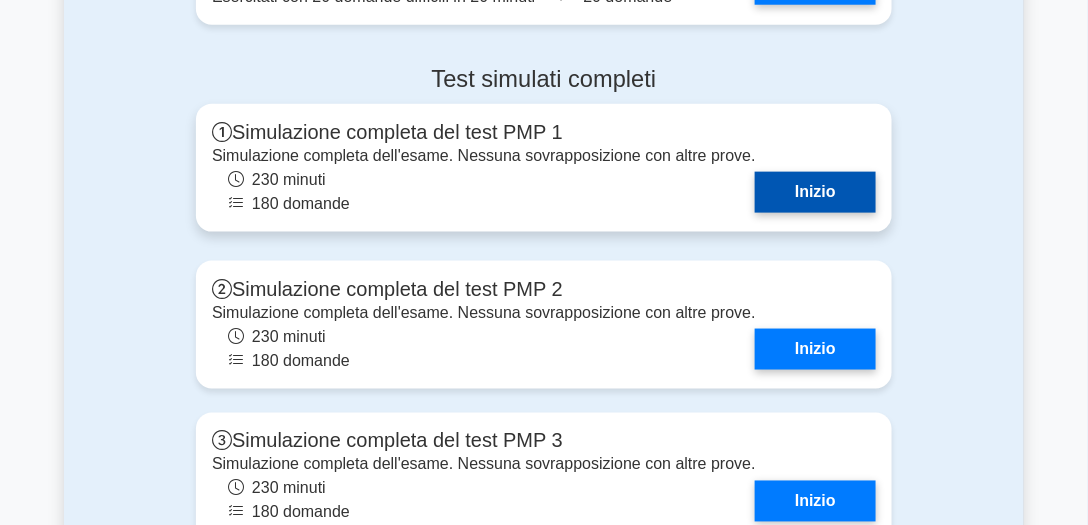 click on "Inizio" at bounding box center [815, 192] 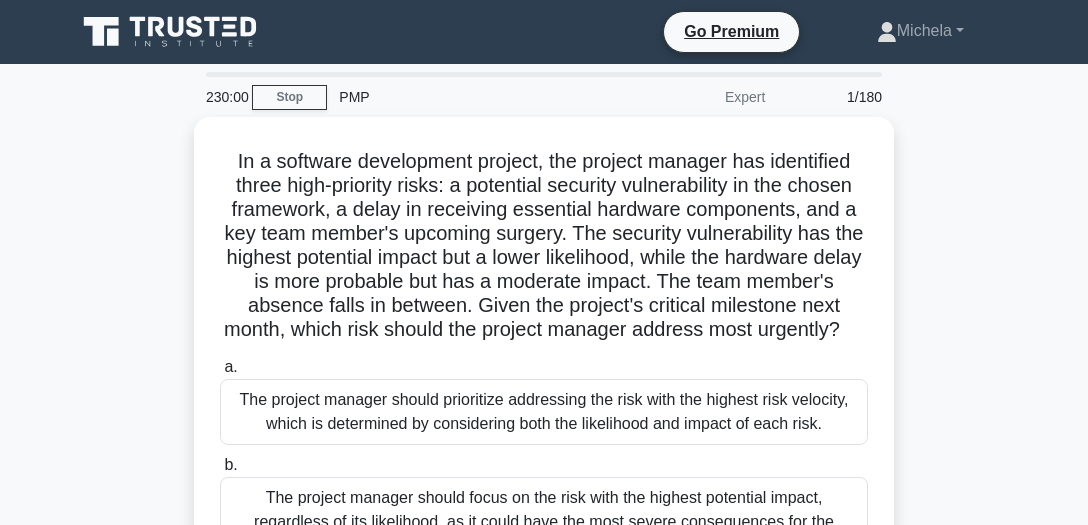 scroll, scrollTop: 0, scrollLeft: 0, axis: both 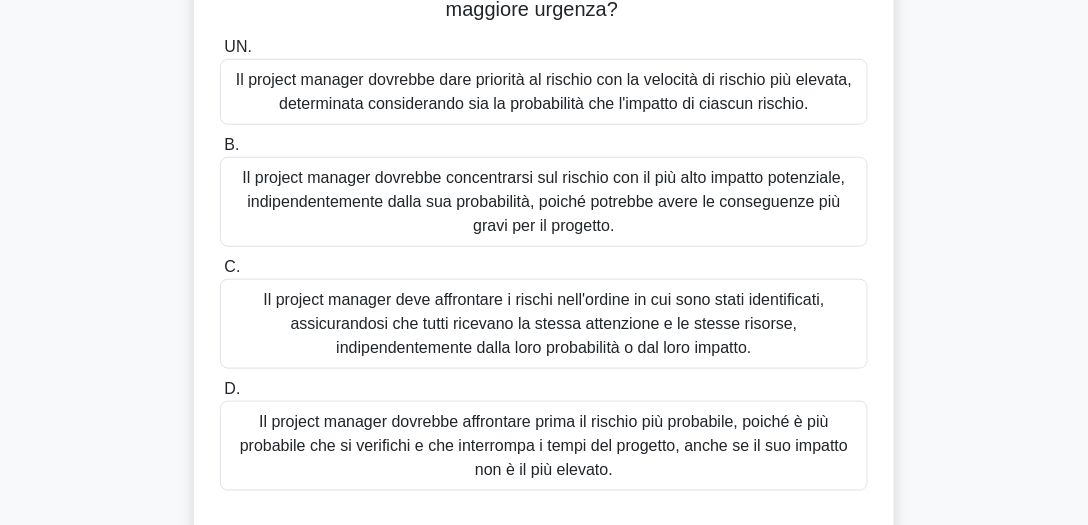 click on "Il project manager dovrebbe dare priorità al rischio con la velocità di rischio più elevata, determinata considerando sia la probabilità che l'impatto di ciascun rischio." at bounding box center [544, 91] 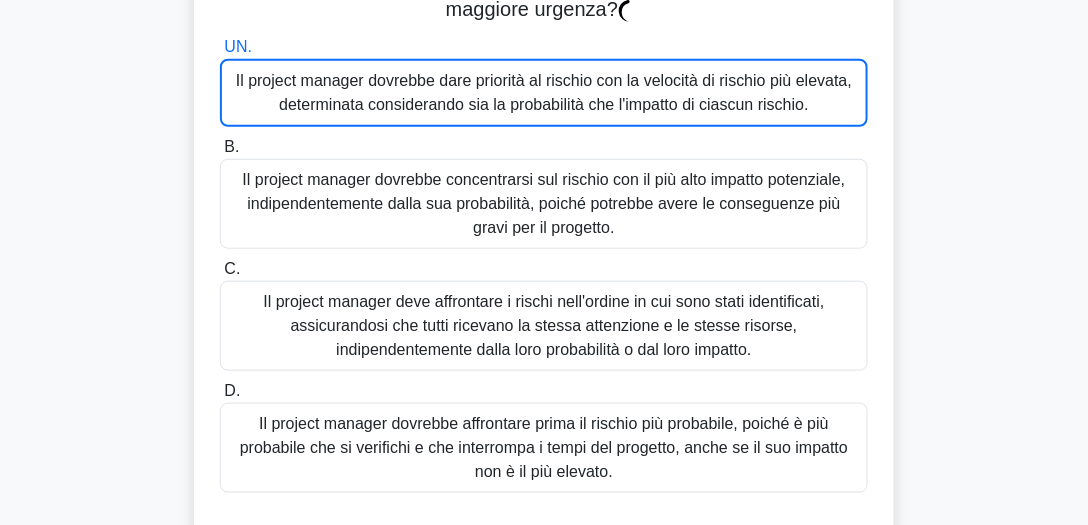 click on "Il project manager dovrebbe dare priorità al rischio con la velocità di rischio più elevata, determinata considerando sia la probabilità che l'impatto di ciascun rischio." at bounding box center (544, 92) 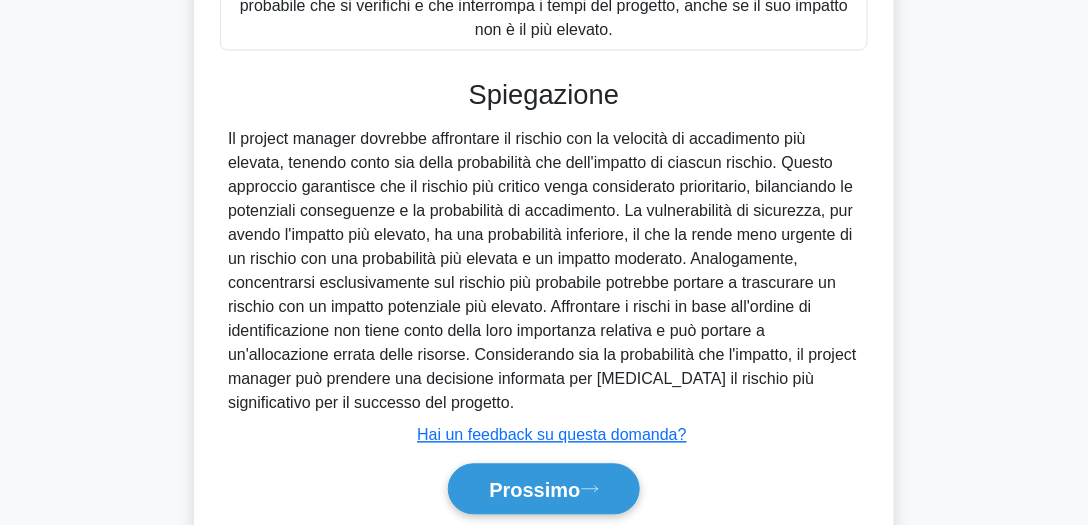 scroll, scrollTop: 874, scrollLeft: 0, axis: vertical 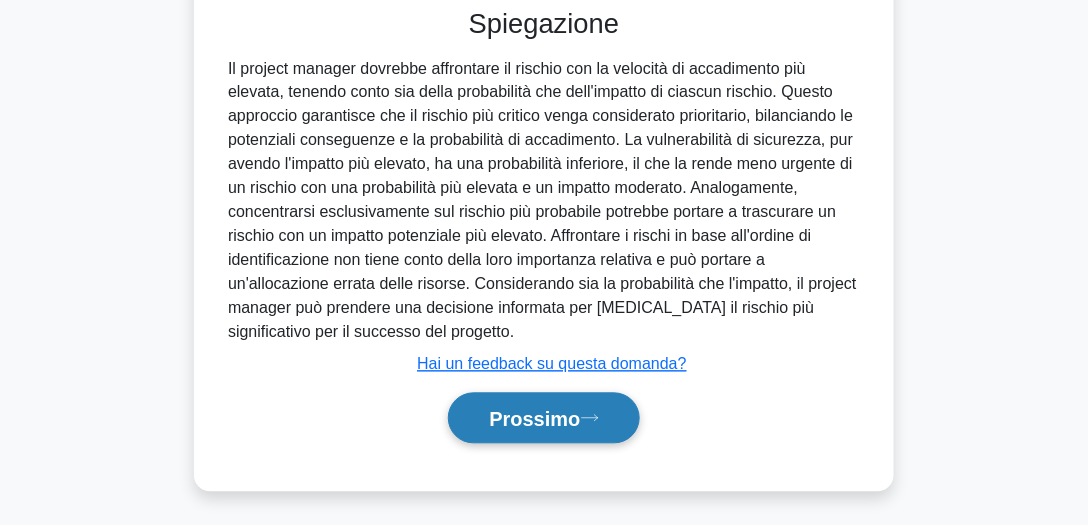 click on "Prossimo" at bounding box center (534, 420) 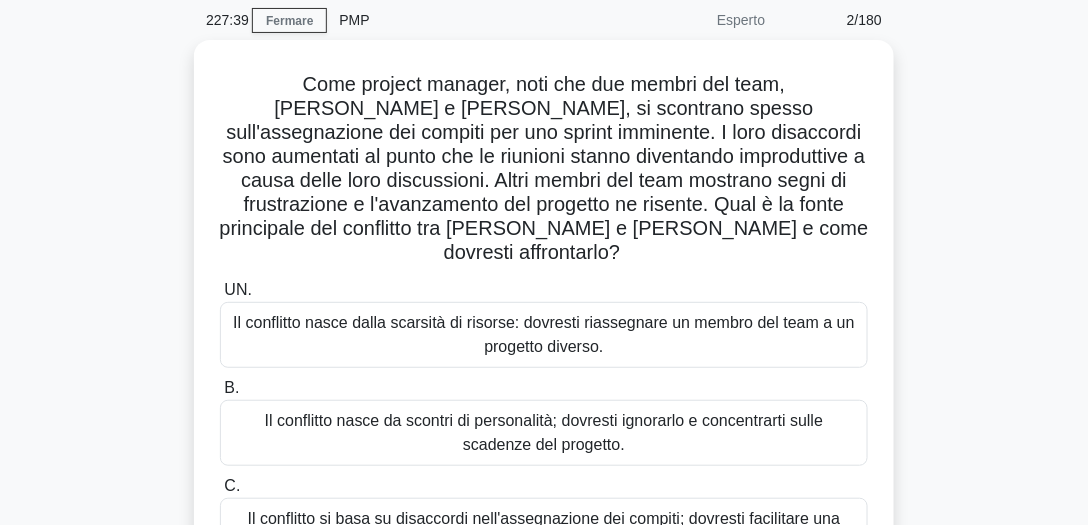 scroll, scrollTop: 0, scrollLeft: 0, axis: both 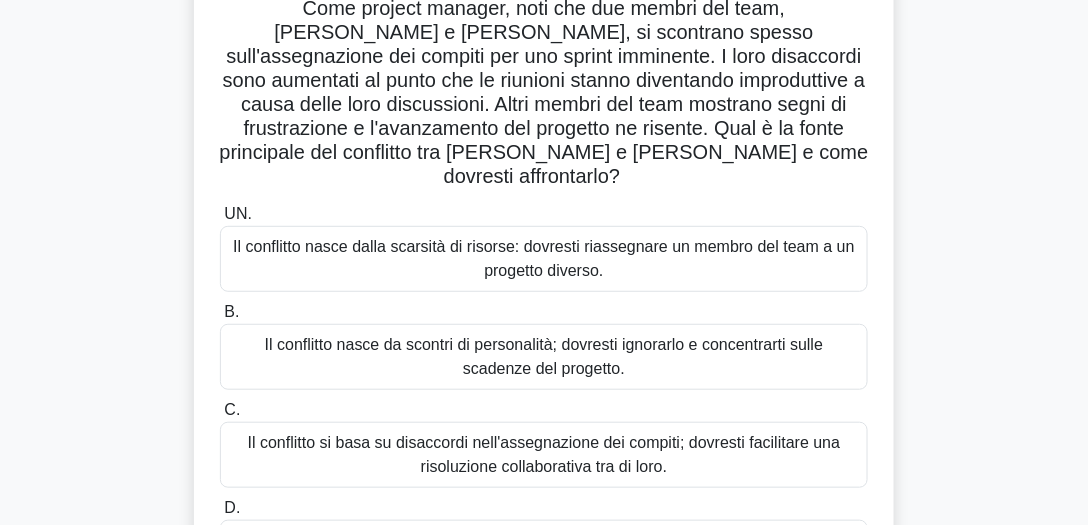 click on "Il conflitto si basa su disaccordi nell'assegnazione dei compiti; dovresti facilitare una risoluzione collaborativa tra di loro." at bounding box center (544, 454) 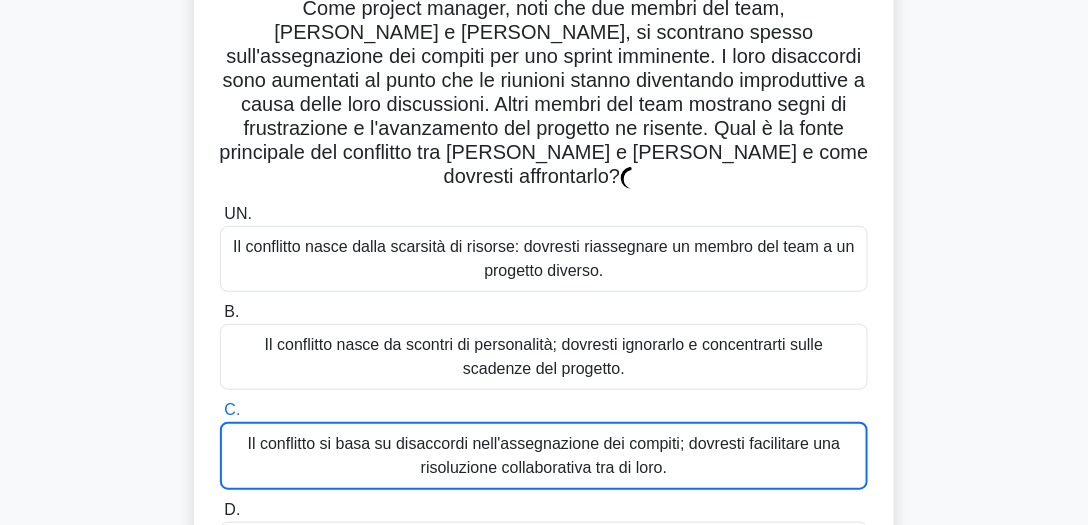 click on "Il conflitto si basa su disaccordi nell'assegnazione dei compiti; dovresti facilitare una risoluzione collaborativa tra di loro." at bounding box center [544, 455] 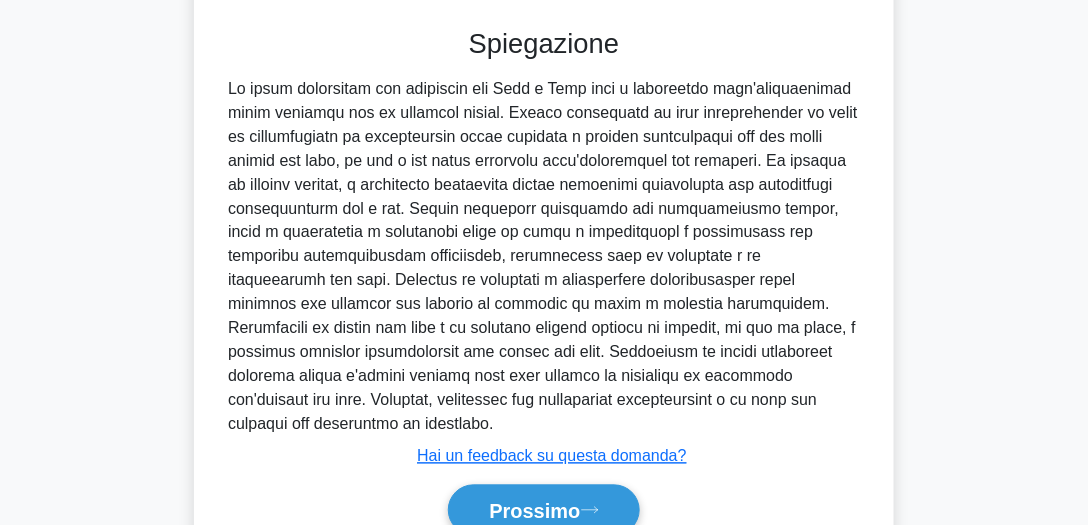 scroll, scrollTop: 736, scrollLeft: 0, axis: vertical 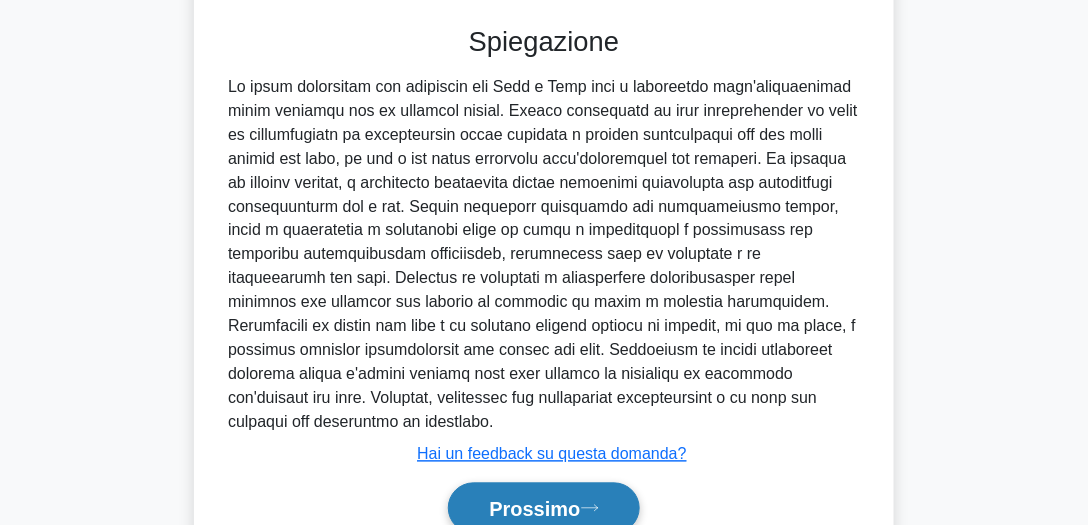 click on "Prossimo" at bounding box center [534, 510] 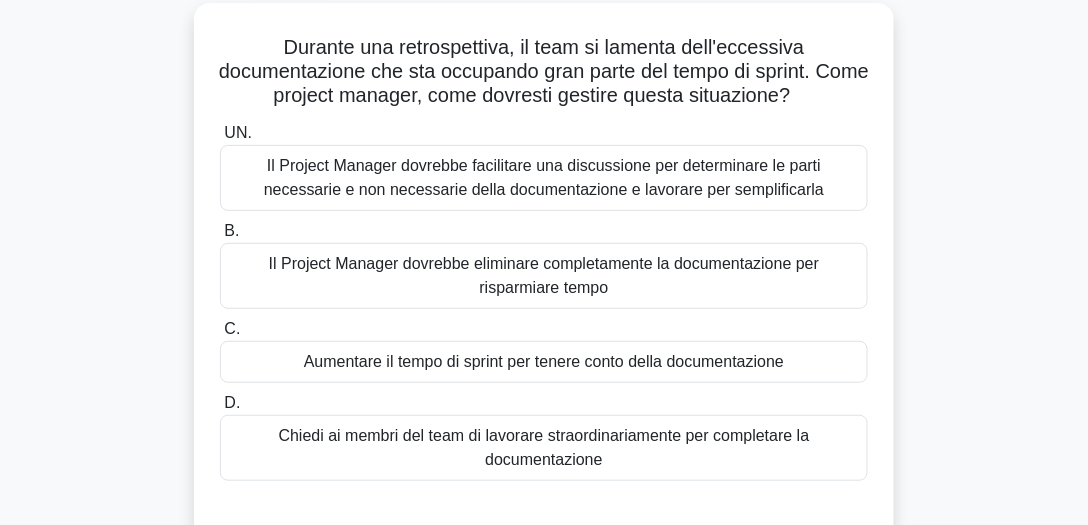 scroll, scrollTop: 101, scrollLeft: 0, axis: vertical 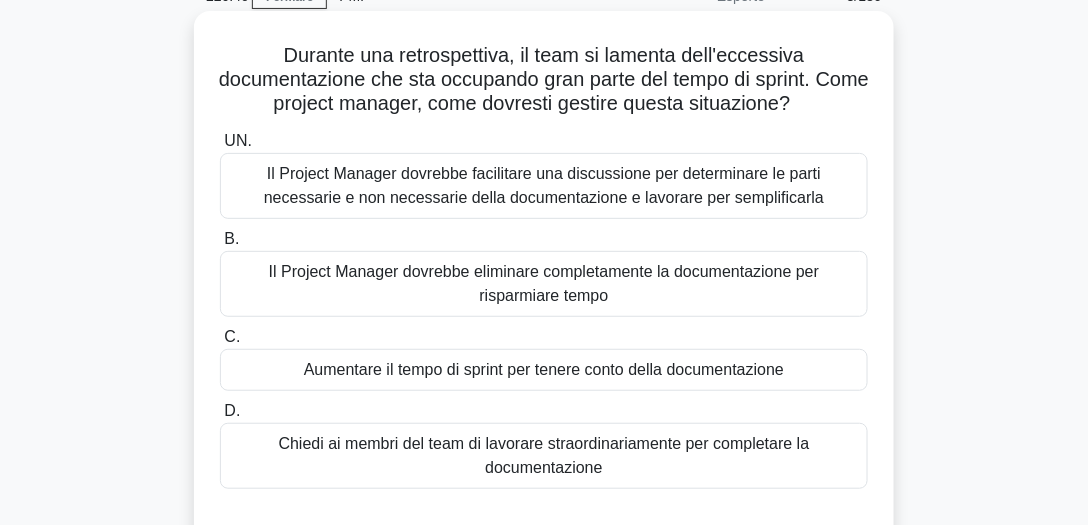 click on "Il Project Manager dovrebbe facilitare una discussione per determinare le parti necessarie e non necessarie della documentazione e lavorare per semplificarla" at bounding box center (544, 185) 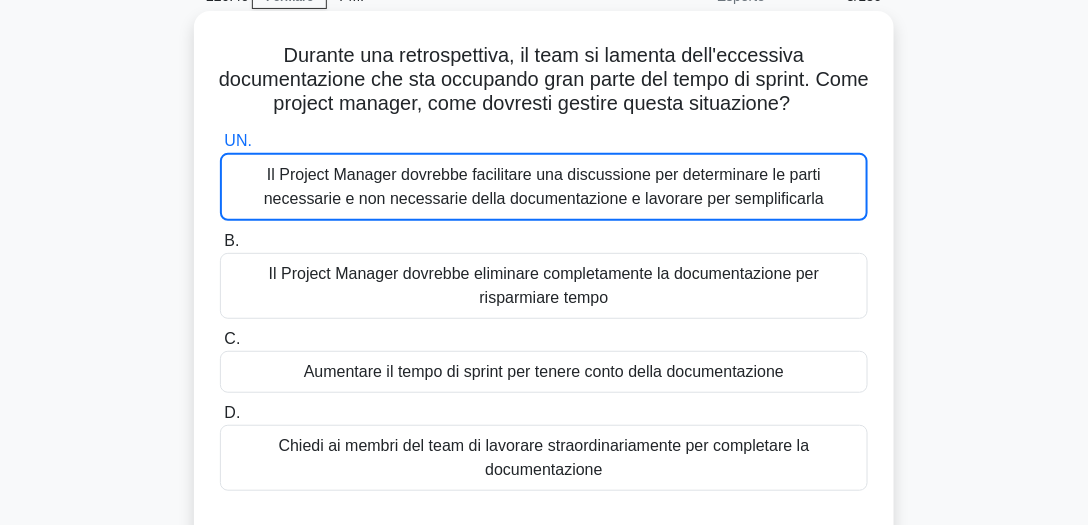 click on "Il Project Manager dovrebbe facilitare una discussione per determinare le parti necessarie e non necessarie della documentazione e lavorare per semplificarla" at bounding box center [544, 186] 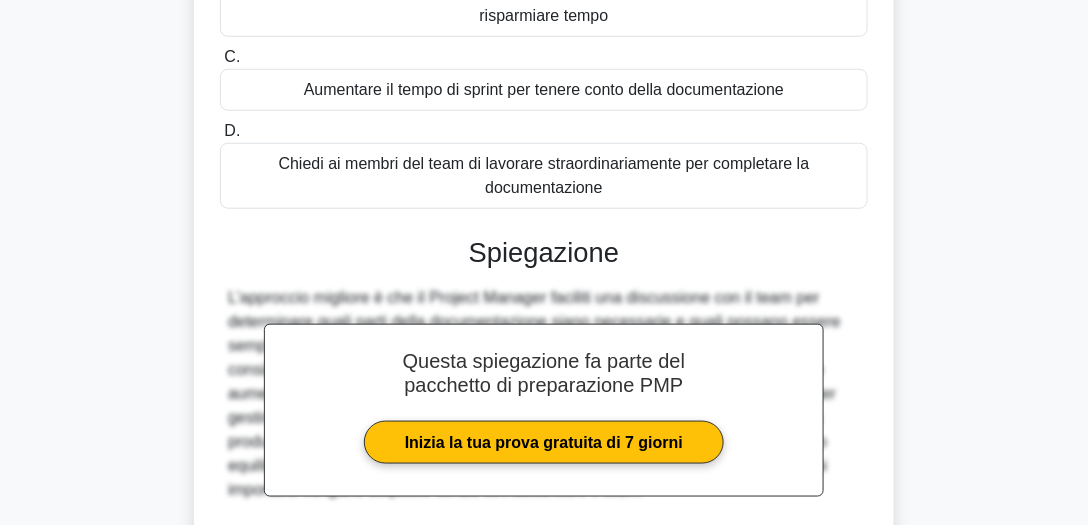 scroll, scrollTop: 562, scrollLeft: 0, axis: vertical 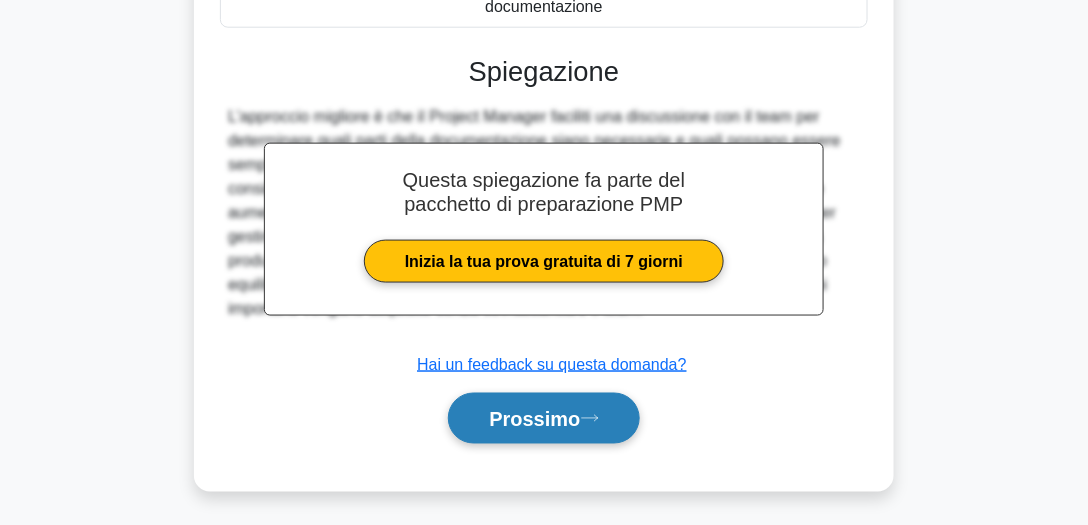 click on "Prossimo" at bounding box center (543, 418) 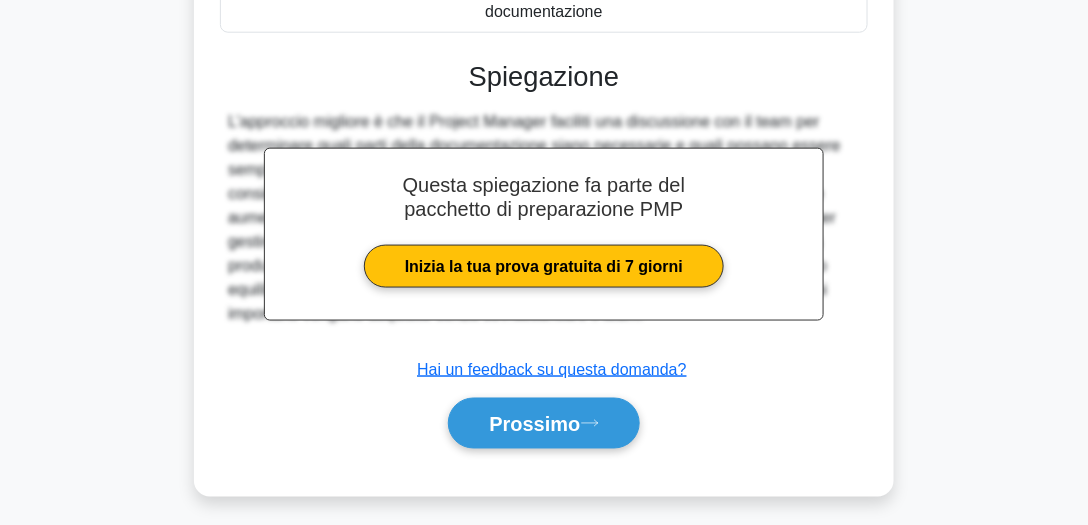 scroll, scrollTop: 555, scrollLeft: 0, axis: vertical 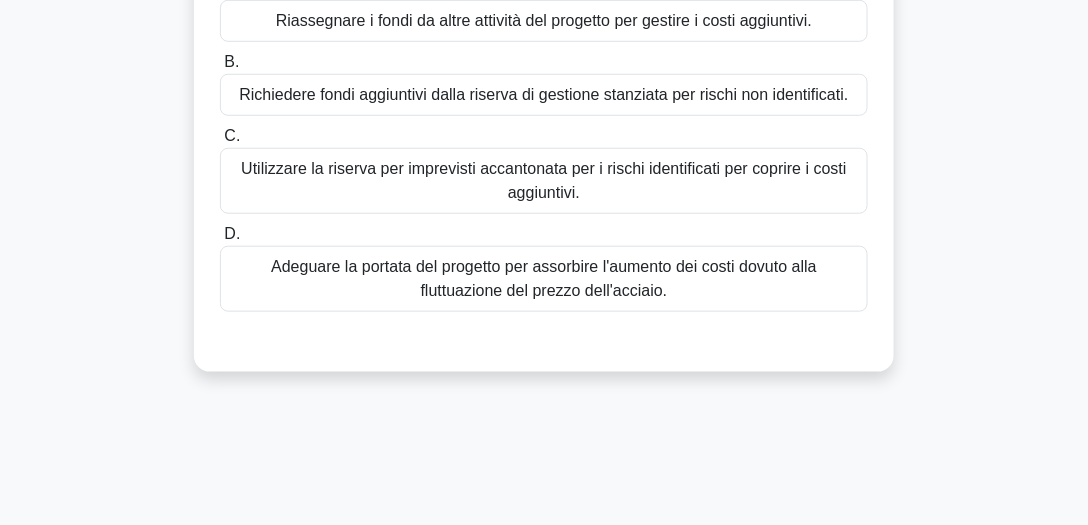 click on "Utilizzare la riserva per imprevisti accantonata per i rischi identificati per coprire i costi aggiuntivi." at bounding box center [544, 181] 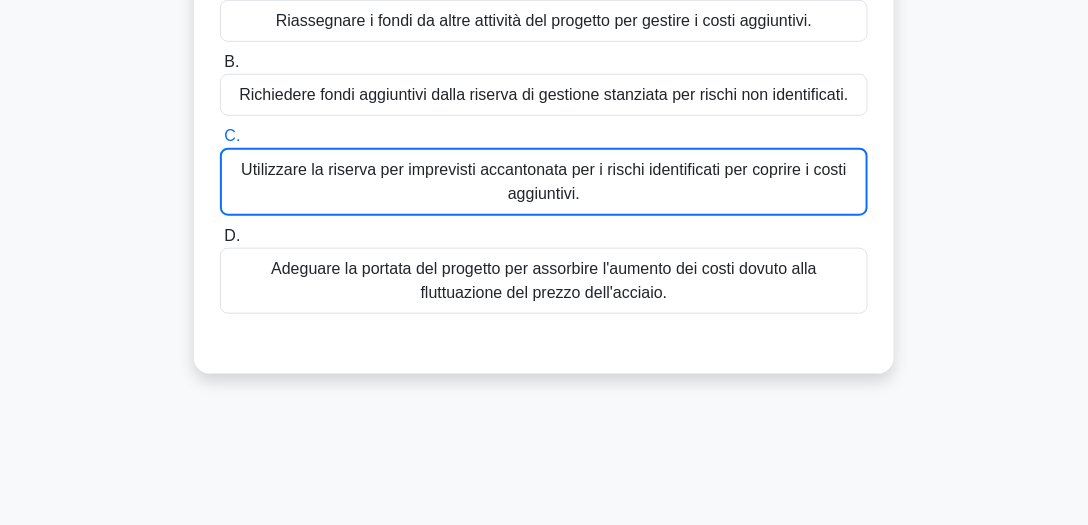 click on "Utilizzare la riserva per imprevisti accantonata per i rischi identificati per coprire i costi aggiuntivi." at bounding box center (544, 182) 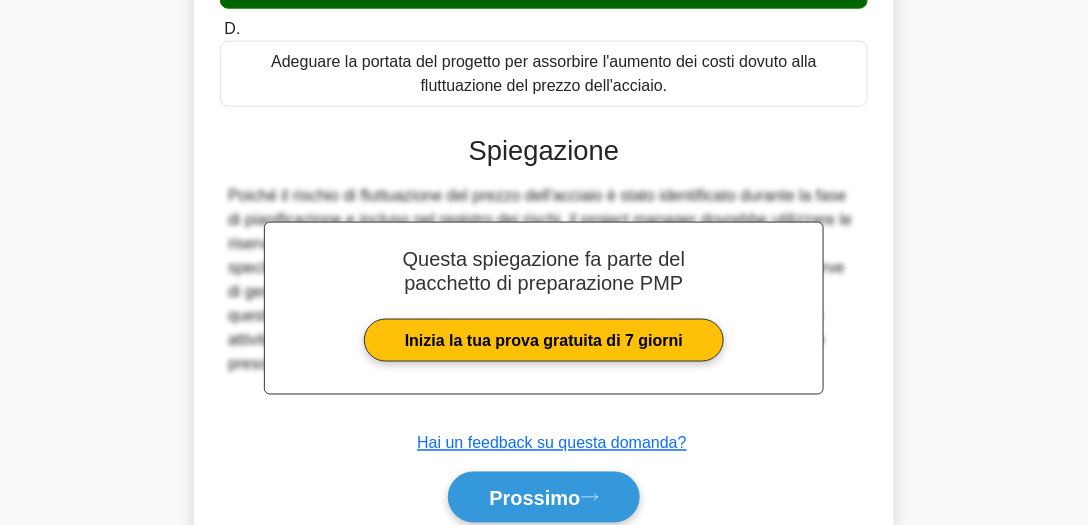 scroll, scrollTop: 634, scrollLeft: 0, axis: vertical 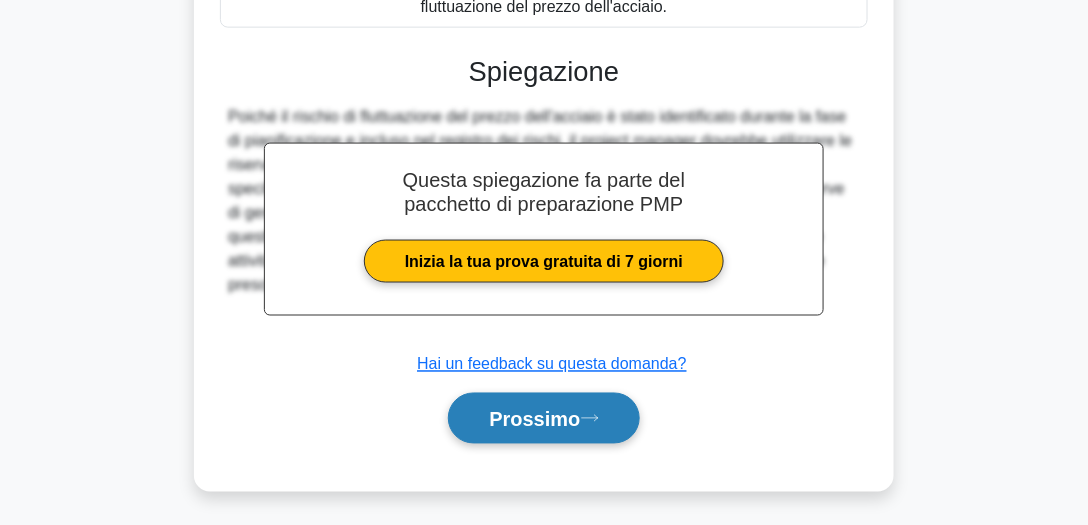 click on "Prossimo" at bounding box center [534, 420] 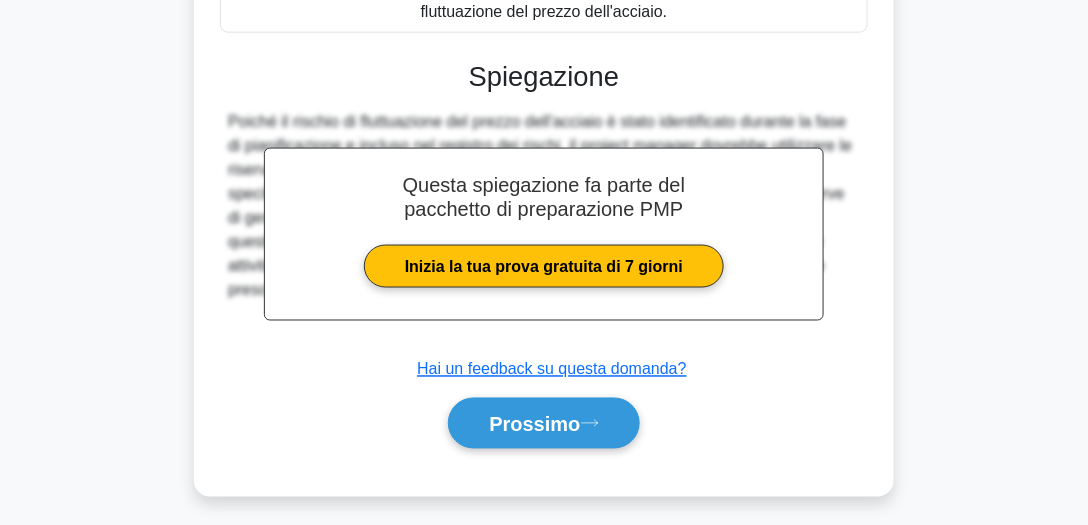 scroll, scrollTop: 555, scrollLeft: 0, axis: vertical 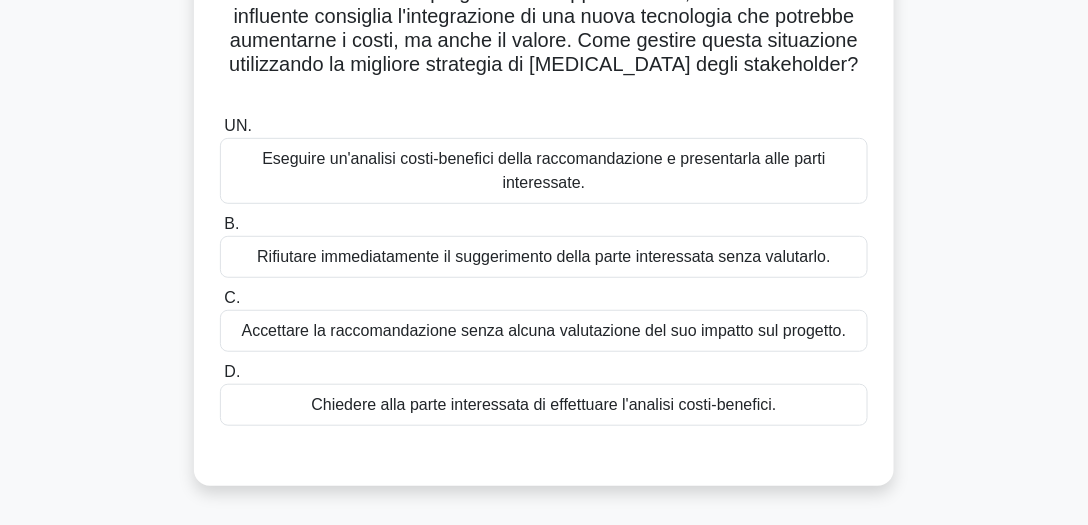 click on "Eseguire un'analisi costi-benefici della raccomandazione e presentarla alle parti interessate." at bounding box center (544, 171) 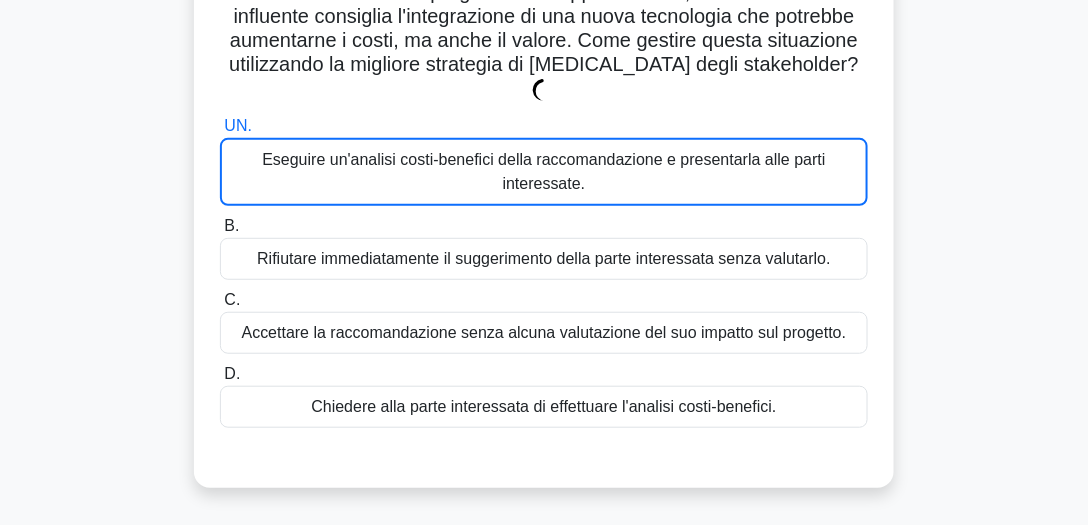 click on "Eseguire un'analisi costi-benefici della raccomandazione e presentarla alle parti interessate." at bounding box center [544, 172] 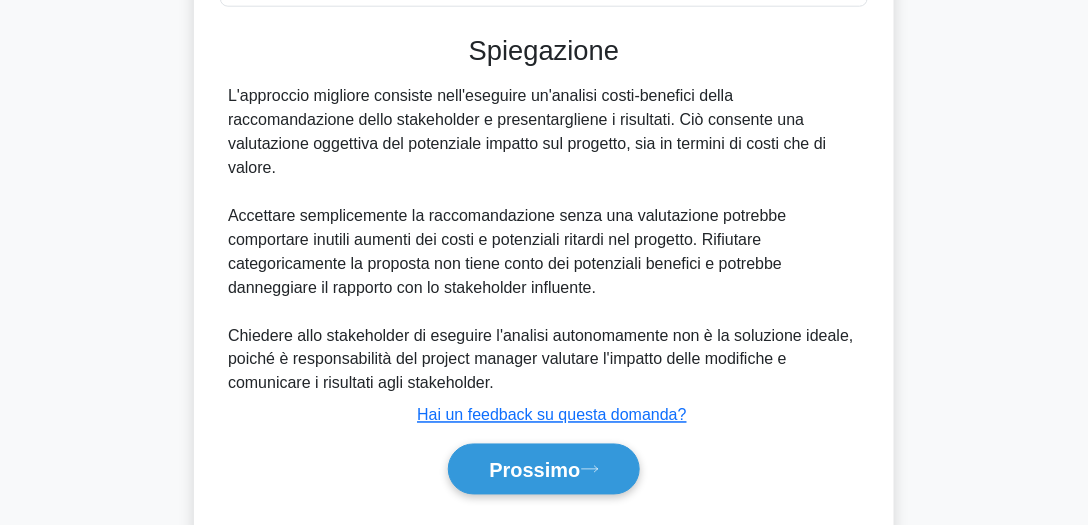 scroll, scrollTop: 610, scrollLeft: 0, axis: vertical 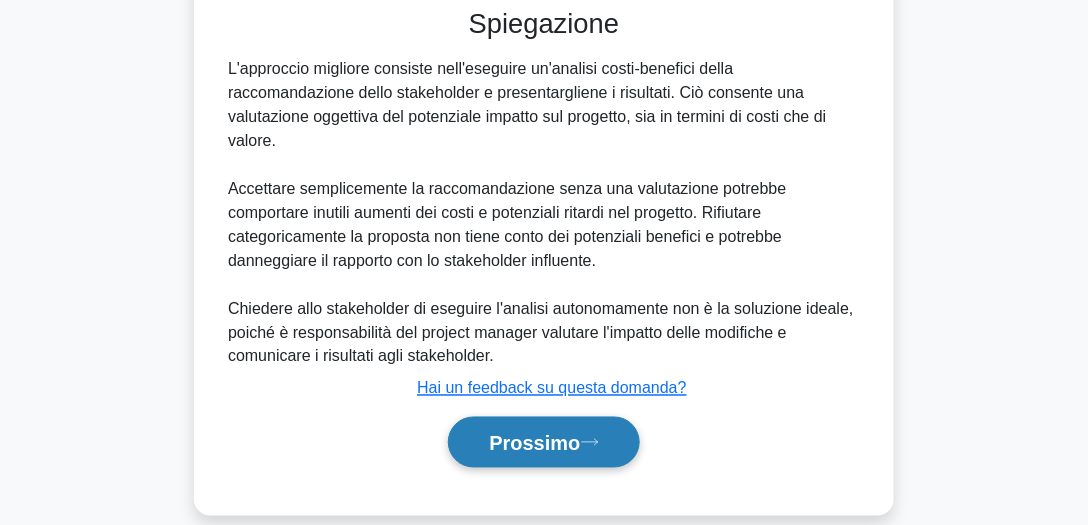 click on "Prossimo" at bounding box center [543, 442] 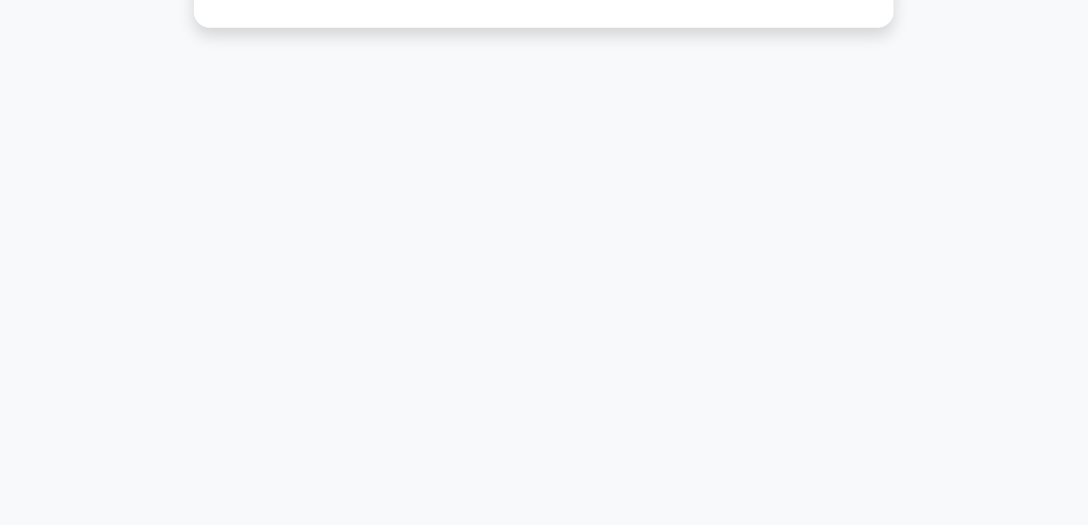 scroll, scrollTop: 555, scrollLeft: 0, axis: vertical 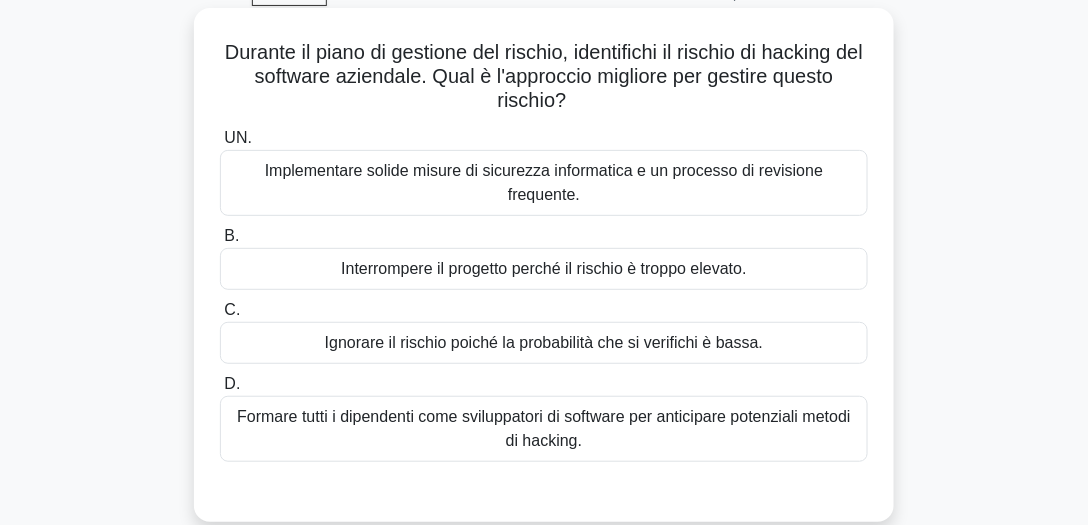 click on "Implementare solide misure di sicurezza informatica e un processo di revisione frequente." at bounding box center (544, 182) 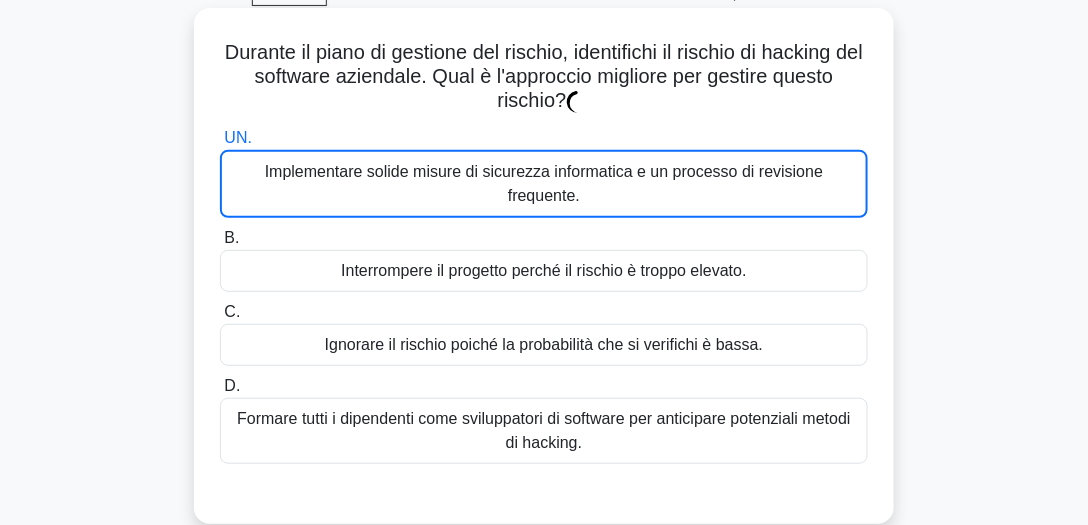 click on "Implementare solide misure di sicurezza informatica e un processo di revisione frequente." at bounding box center (544, 183) 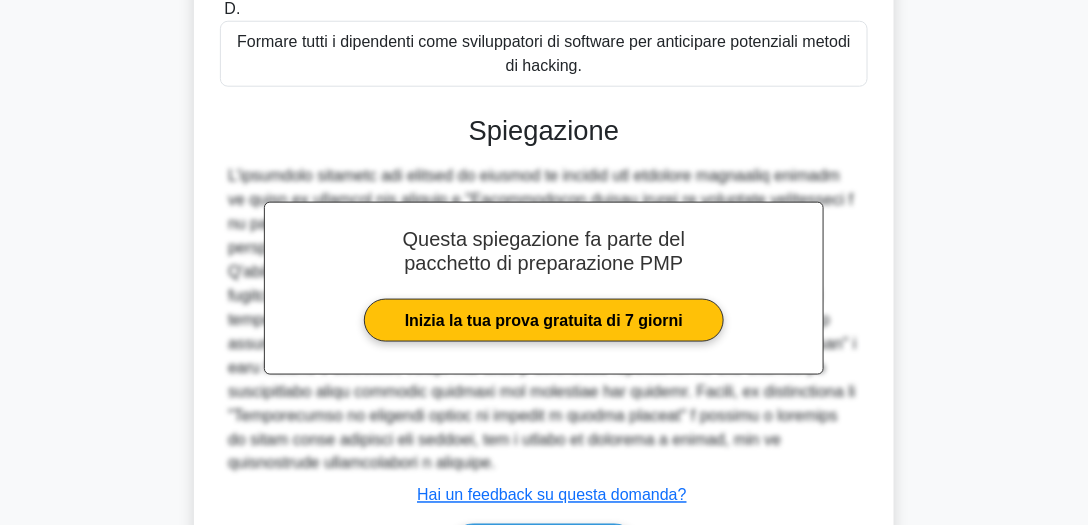 scroll, scrollTop: 586, scrollLeft: 0, axis: vertical 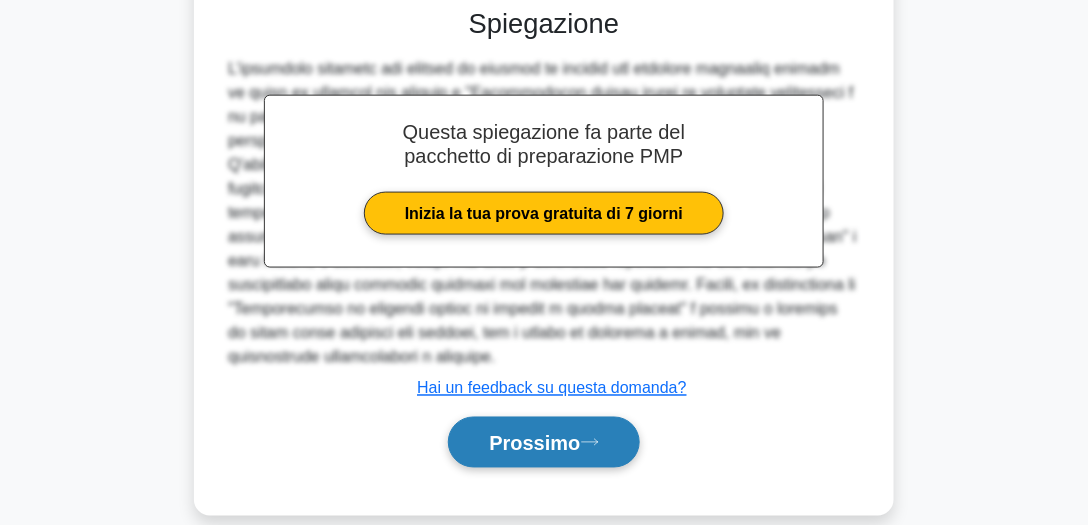 click on "Prossimo" at bounding box center (534, 444) 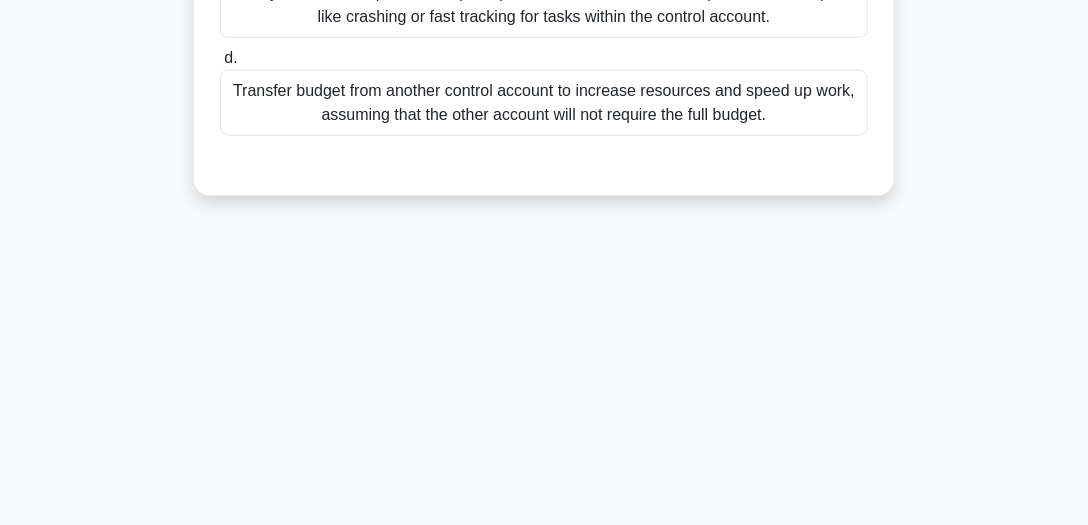 scroll, scrollTop: 555, scrollLeft: 0, axis: vertical 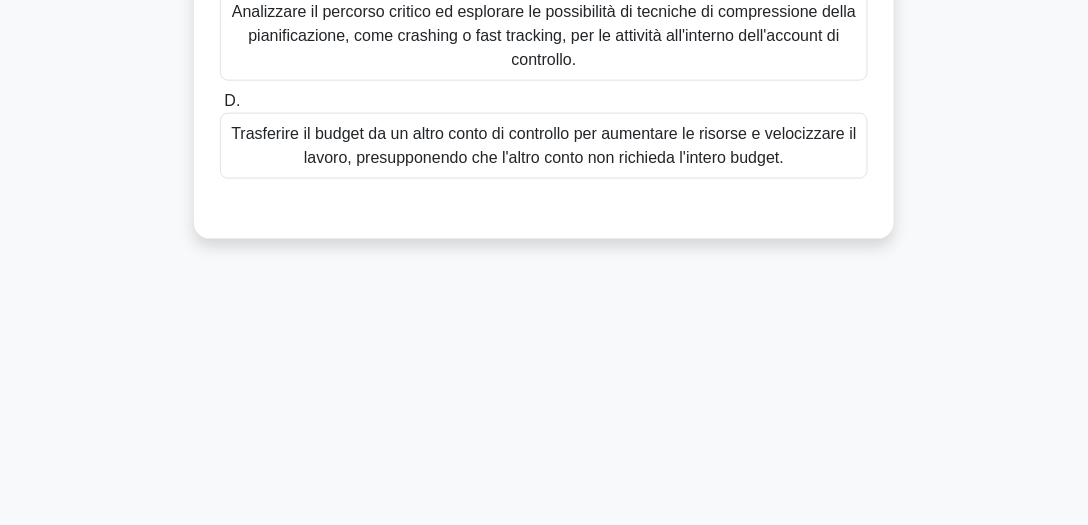 click on "UN.
Interrompere immediatamente il lavoro su questo account di controllo e ridistribuire le risorse ad altri account che stanno lavorando nei tempi previsti o in anticipo.
B.
C. D." at bounding box center (544, -25) 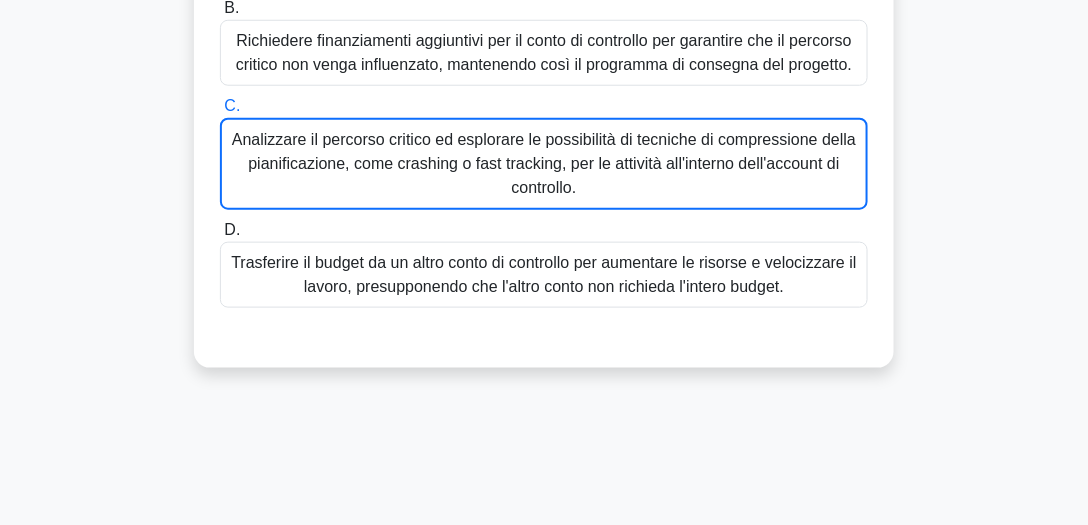 click on "UN.
Interrompere immediatamente il lavoro su questo account di controllo e ridistribuire le risorse ad altri account che stanno lavorando nei tempi previsti o in anticipo.
B.
C. D." at bounding box center (544, 103) 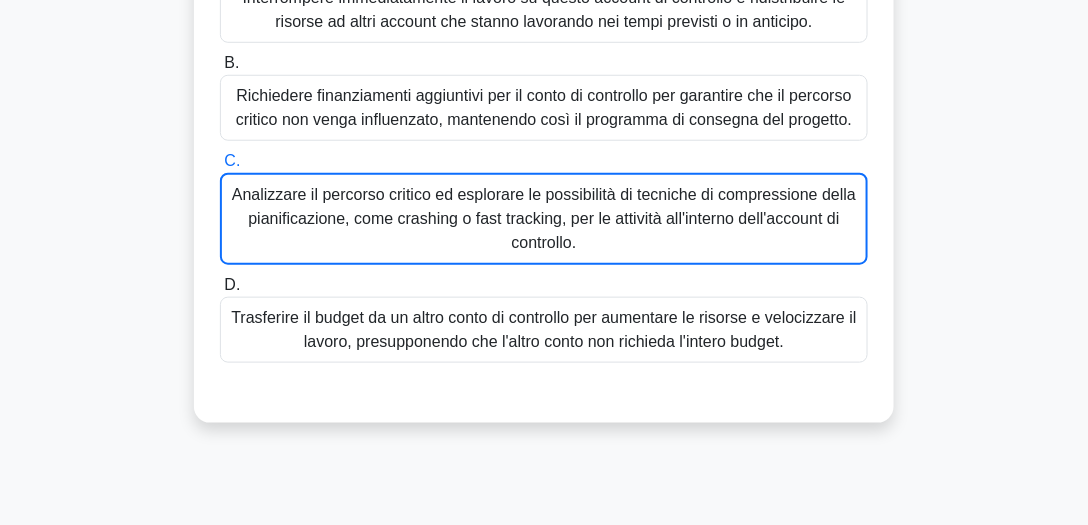 scroll, scrollTop: 273, scrollLeft: 0, axis: vertical 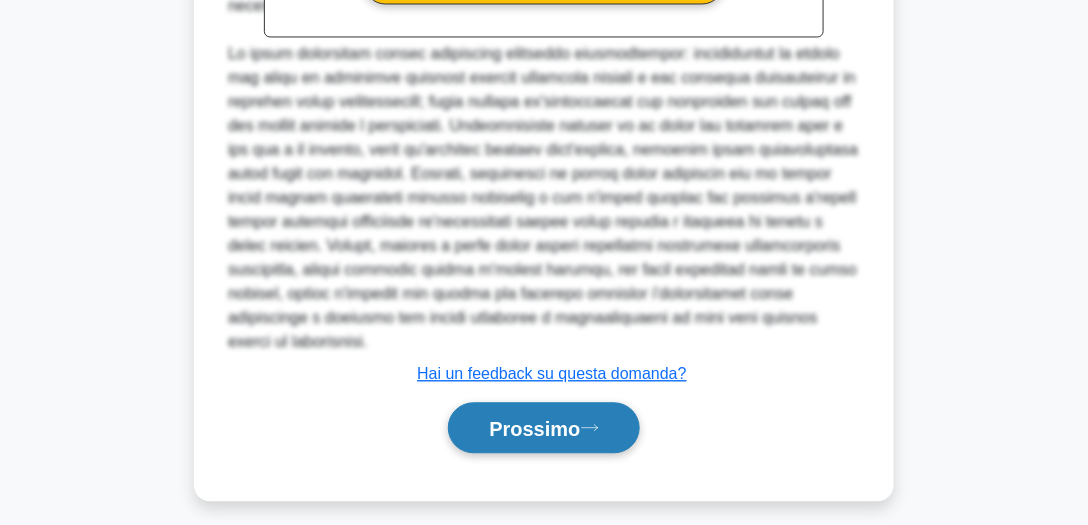 click on "Prossimo" at bounding box center [534, 429] 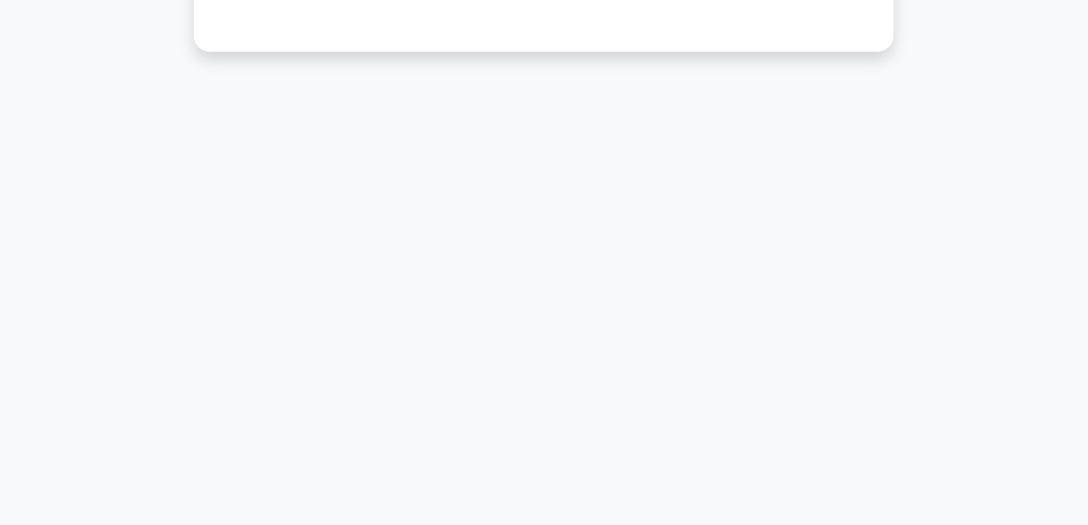 scroll, scrollTop: 555, scrollLeft: 0, axis: vertical 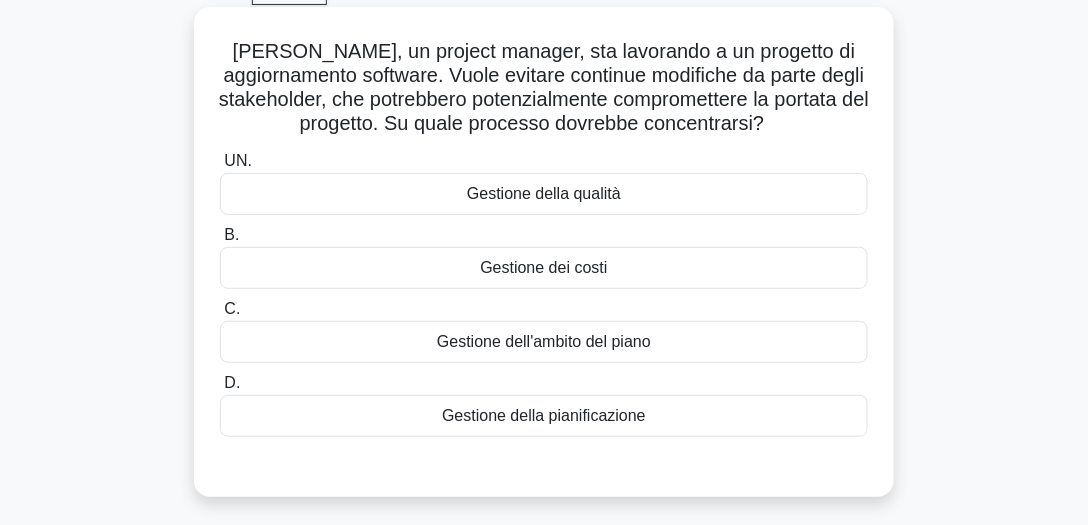 click on "Gestione dell'ambito del piano" at bounding box center [544, 341] 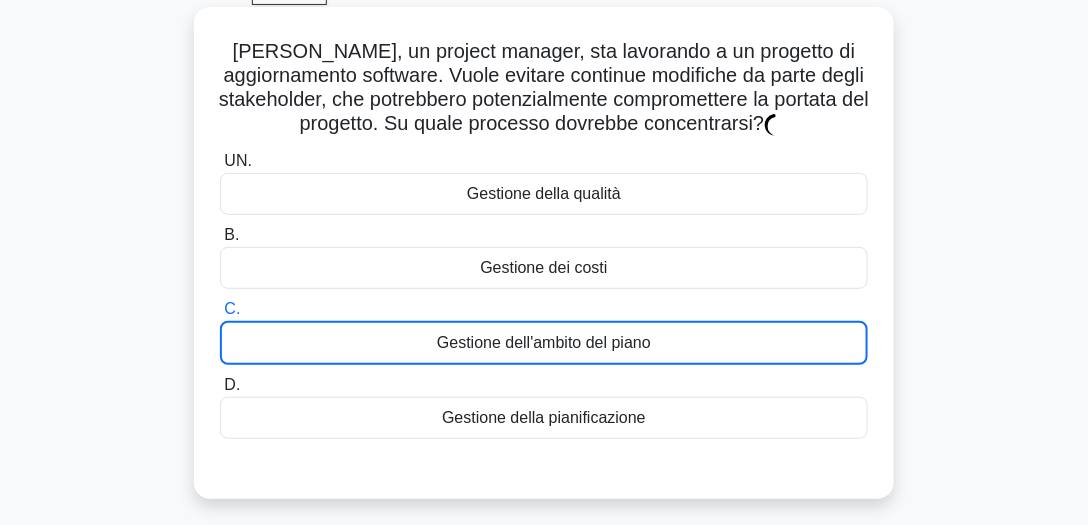 click on "Gestione dell'ambito del piano" at bounding box center [544, 342] 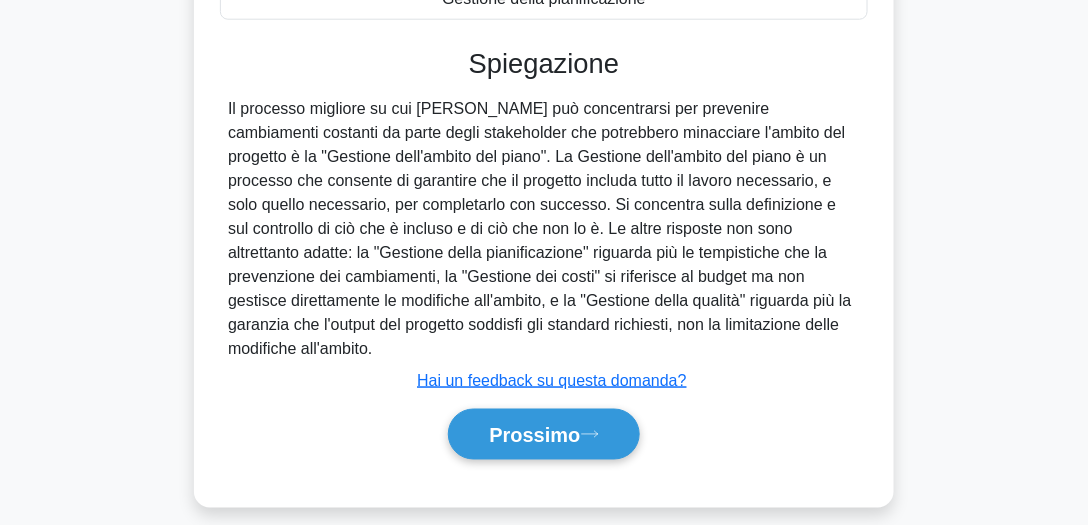scroll, scrollTop: 555, scrollLeft: 0, axis: vertical 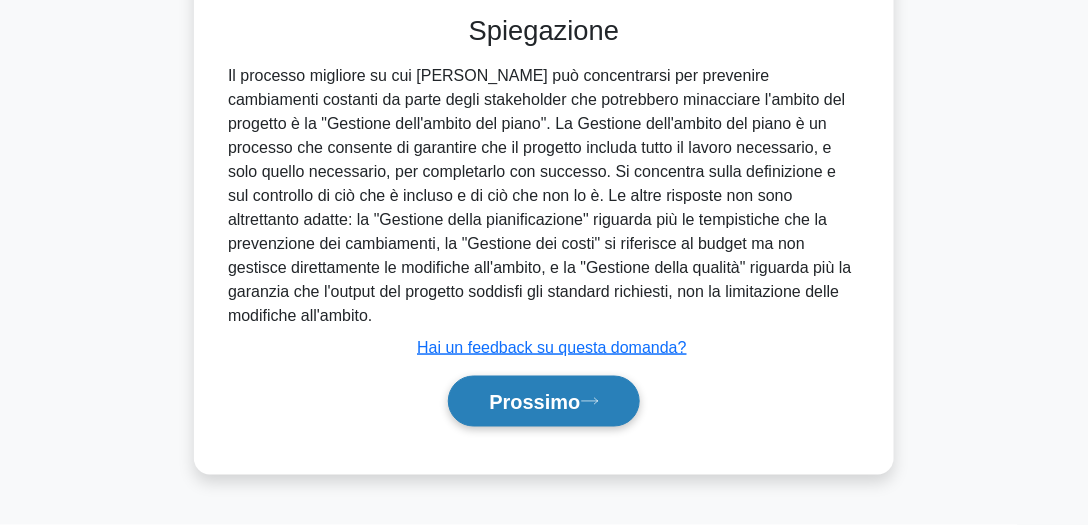 click on "Prossimo" at bounding box center (543, 401) 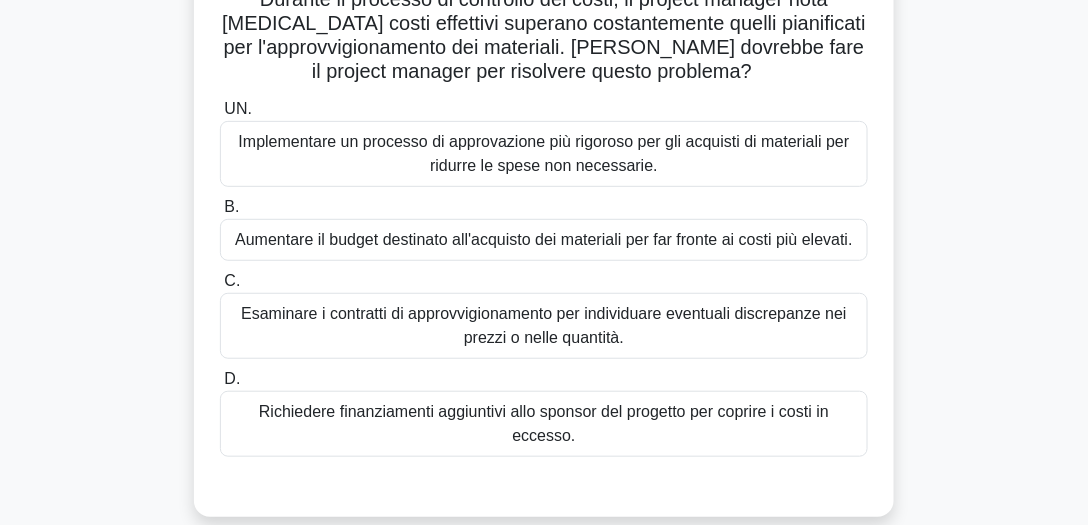 scroll, scrollTop: 164, scrollLeft: 0, axis: vertical 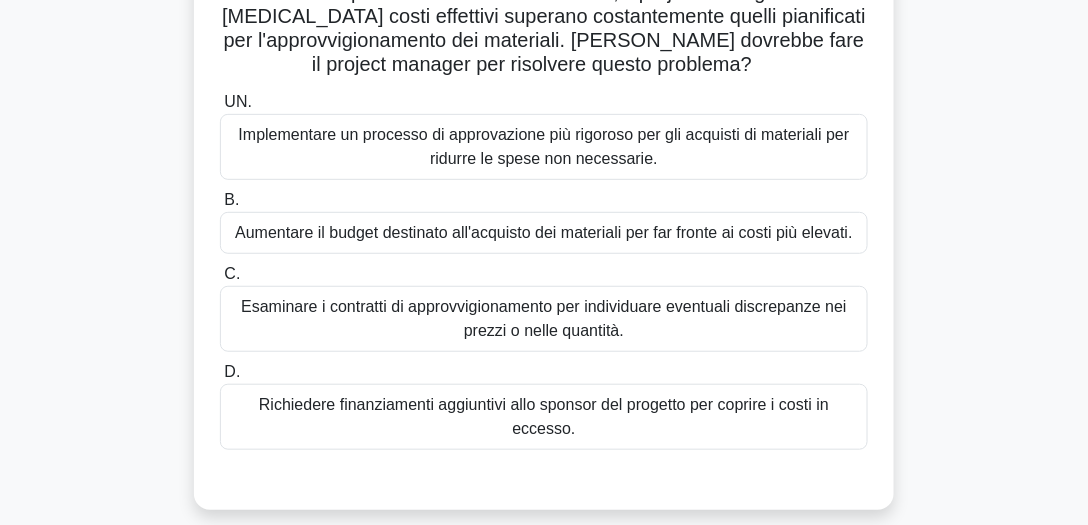 click on "Implementare un processo di approvazione più rigoroso per gli acquisti di materiali per ridurre le spese non necessarie." at bounding box center (544, 146) 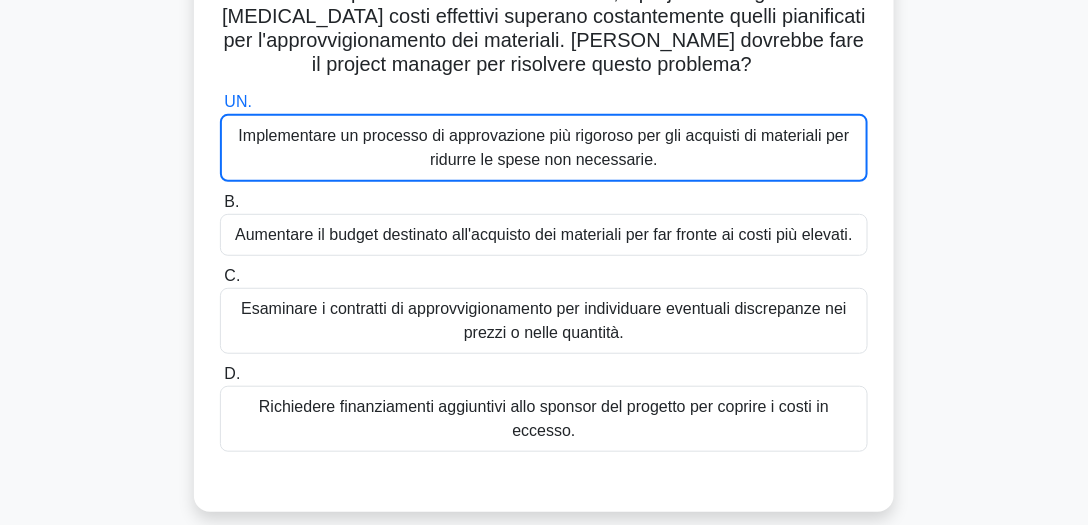 click on "Implementare un processo di approvazione più rigoroso per gli acquisti di materiali per ridurre le spese non necessarie." at bounding box center (544, 147) 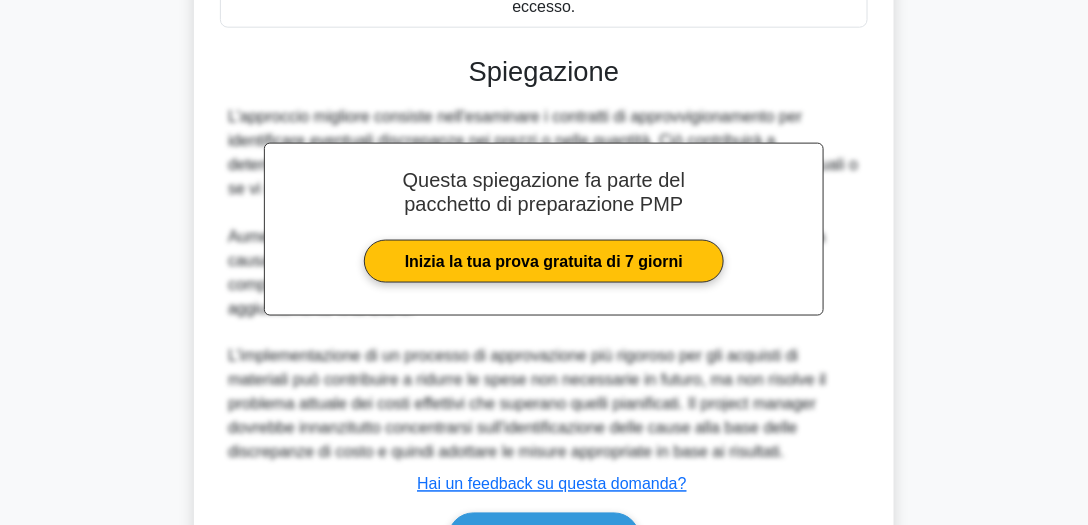 scroll, scrollTop: 684, scrollLeft: 0, axis: vertical 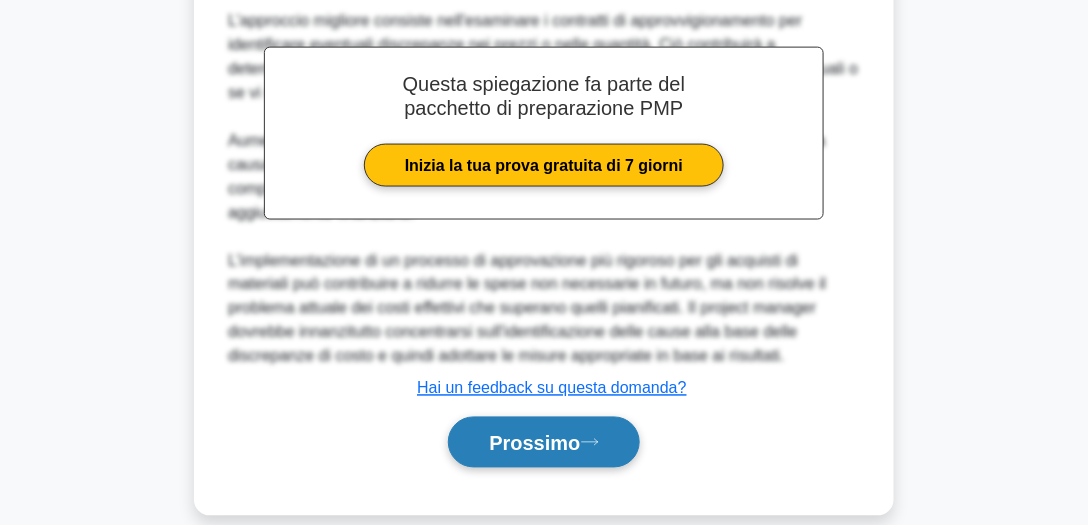 click on "Prossimo" at bounding box center (543, 442) 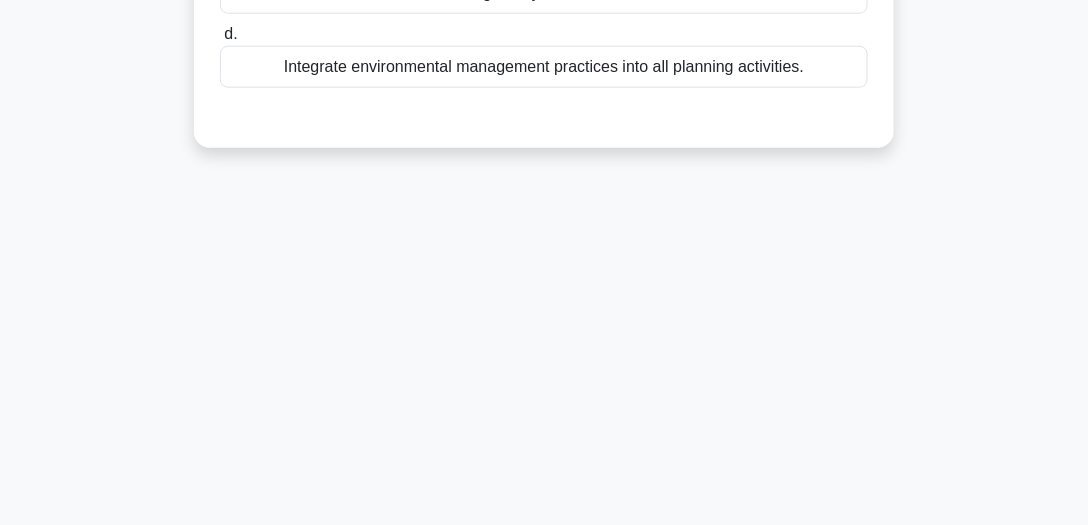 scroll, scrollTop: 555, scrollLeft: 0, axis: vertical 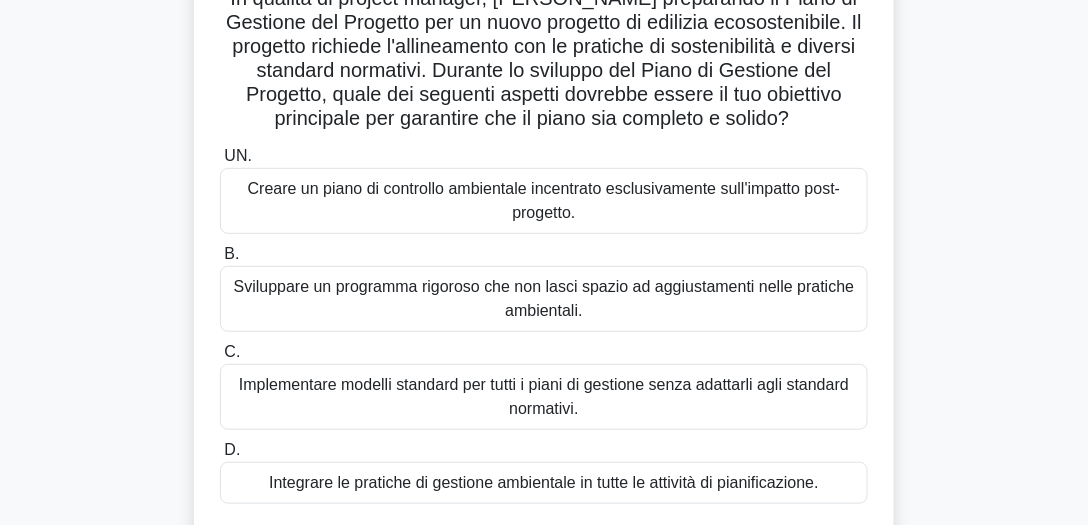 click on "Integrare le pratiche di gestione ambientale in tutte le attività di pianificazione." at bounding box center (544, 482) 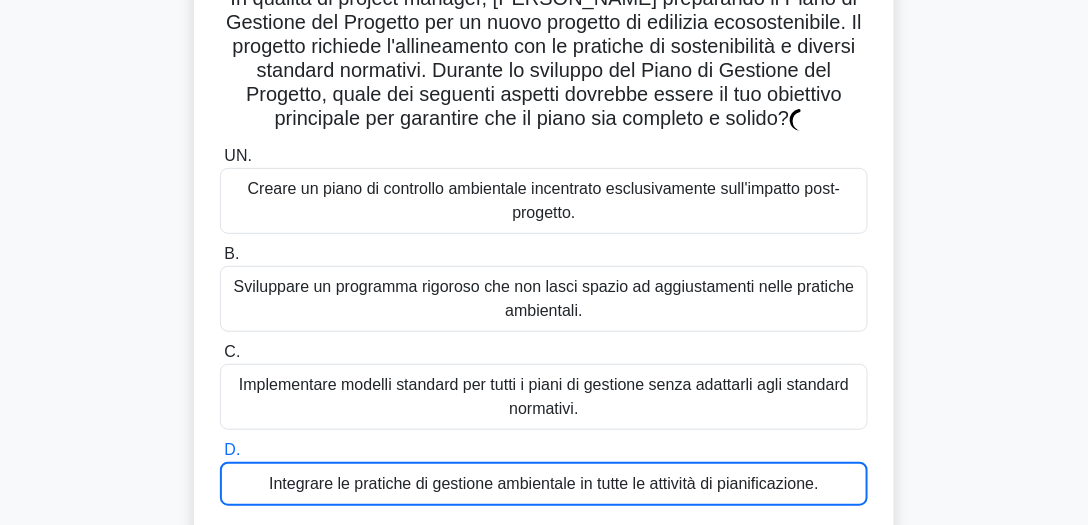 click on "Integrare le pratiche di gestione ambientale in tutte le attività di pianificazione." at bounding box center [544, 483] 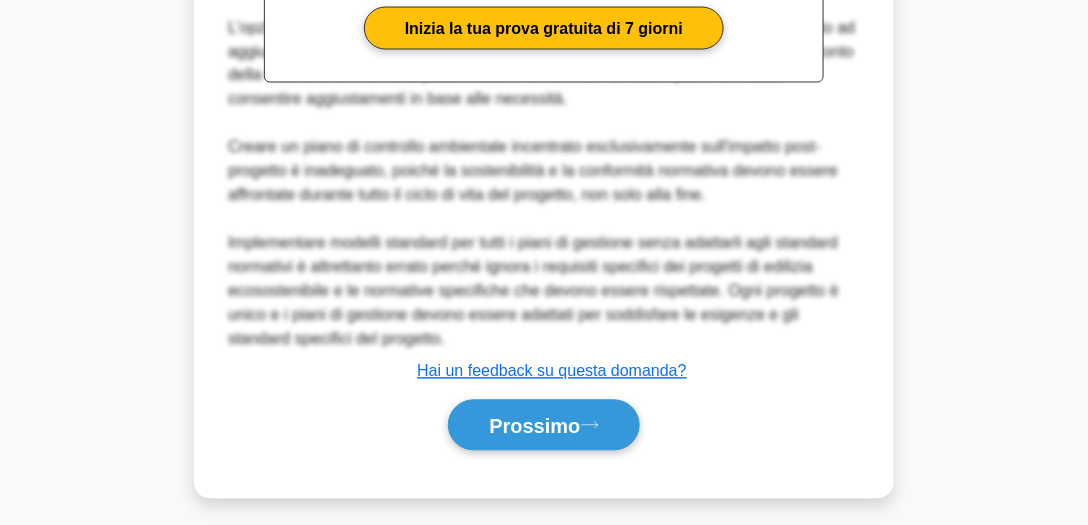 scroll, scrollTop: 158, scrollLeft: 0, axis: vertical 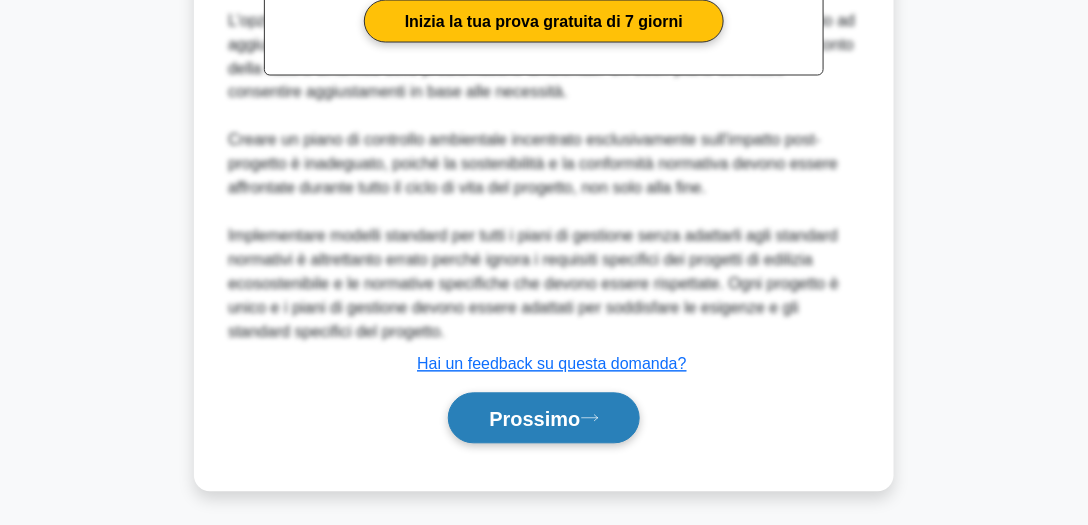 click on "Prossimo" at bounding box center [534, 420] 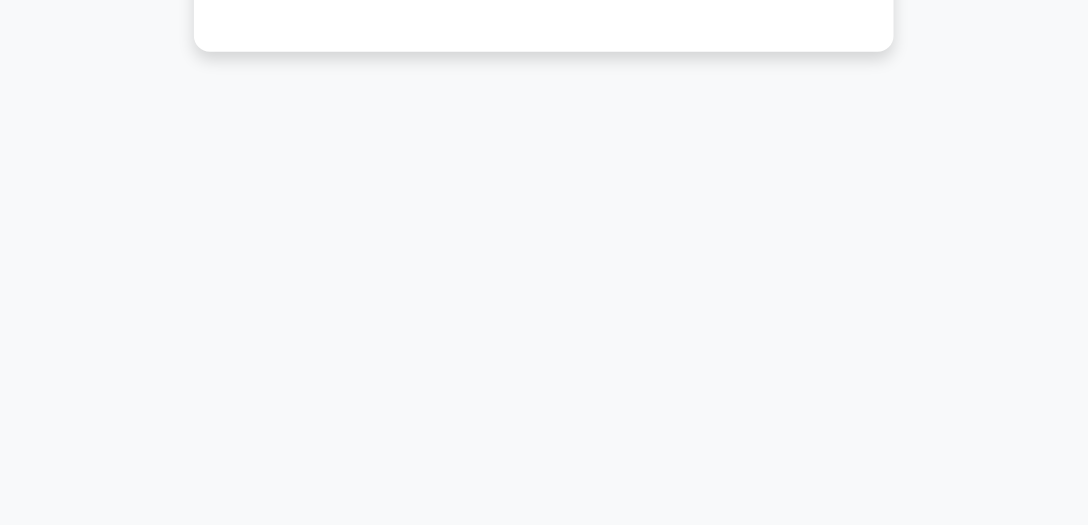 scroll, scrollTop: 555, scrollLeft: 0, axis: vertical 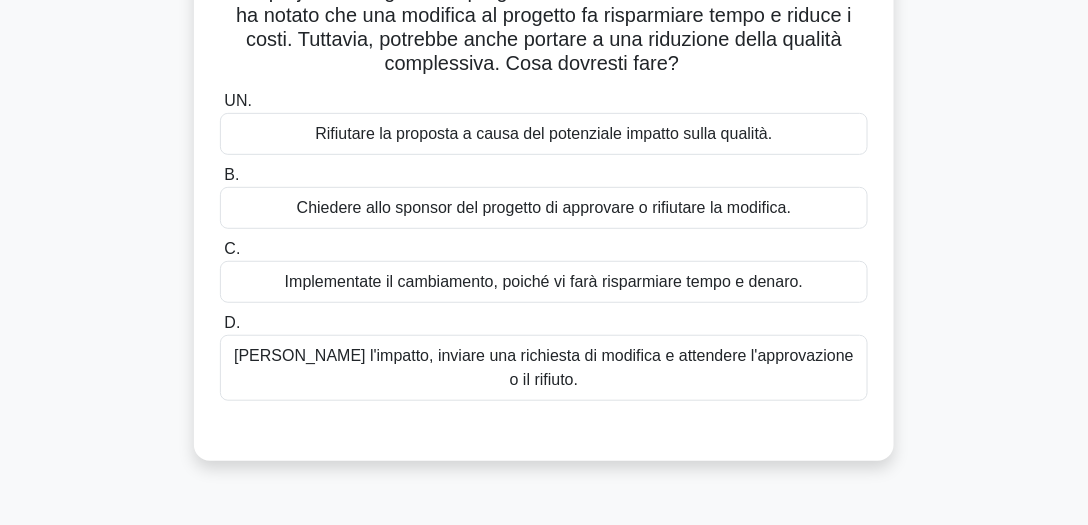 click on "Valutare l'impatto, inviare una richiesta di modifica e attendere l'approvazione o il rifiuto." at bounding box center [544, 368] 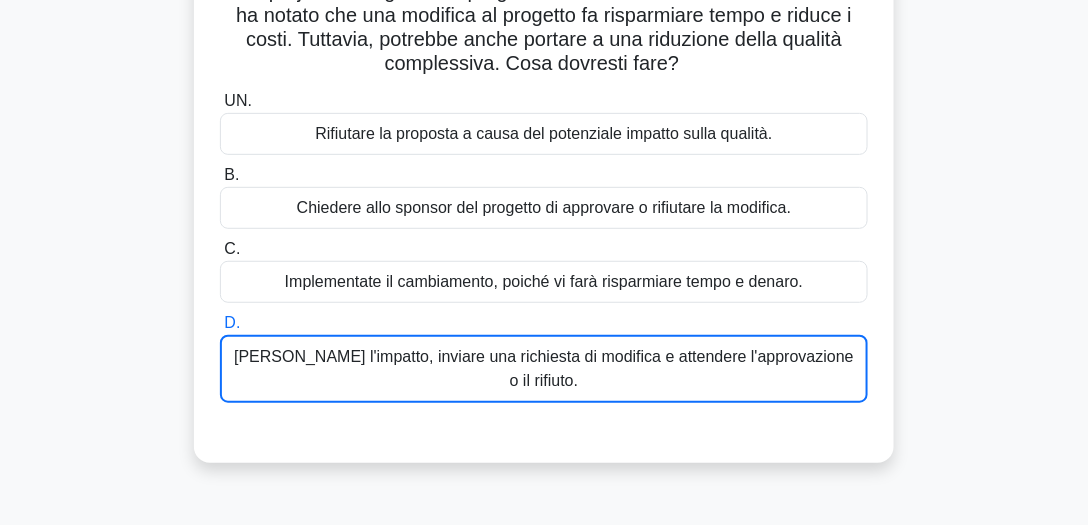click on "Valutare l'impatto, inviare una richiesta di modifica e attendere l'approvazione o il rifiuto." at bounding box center [544, 368] 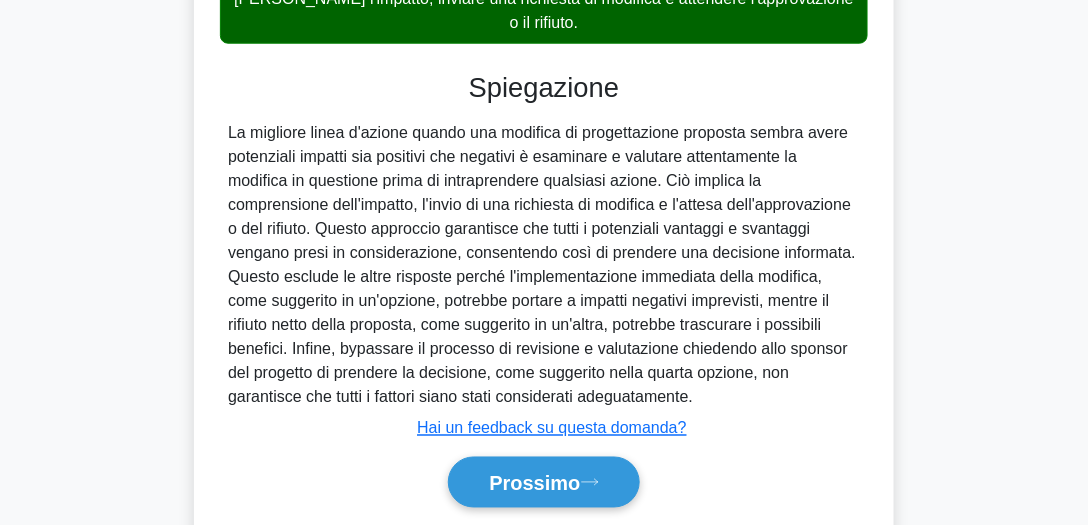 scroll, scrollTop: 586, scrollLeft: 0, axis: vertical 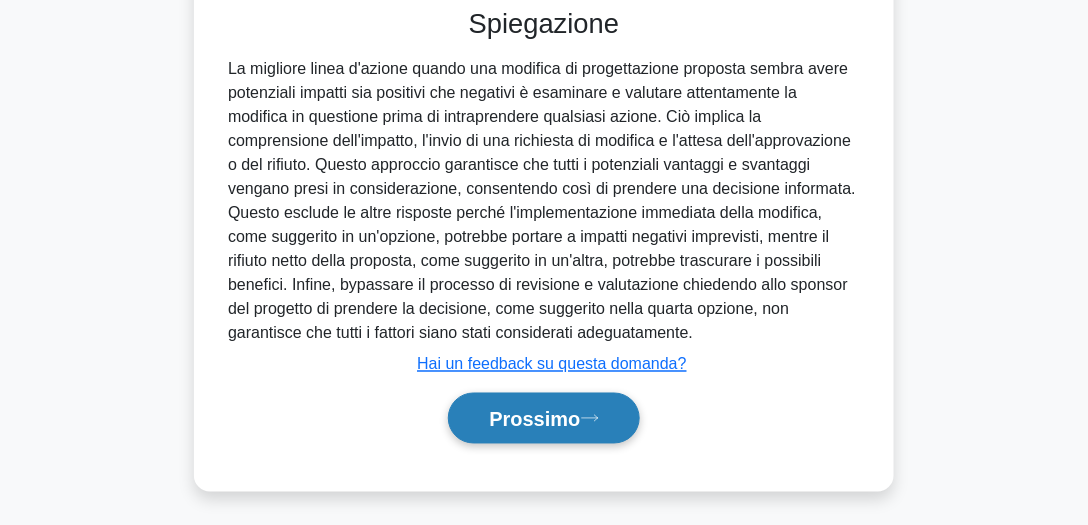 click on "Prossimo" at bounding box center (534, 420) 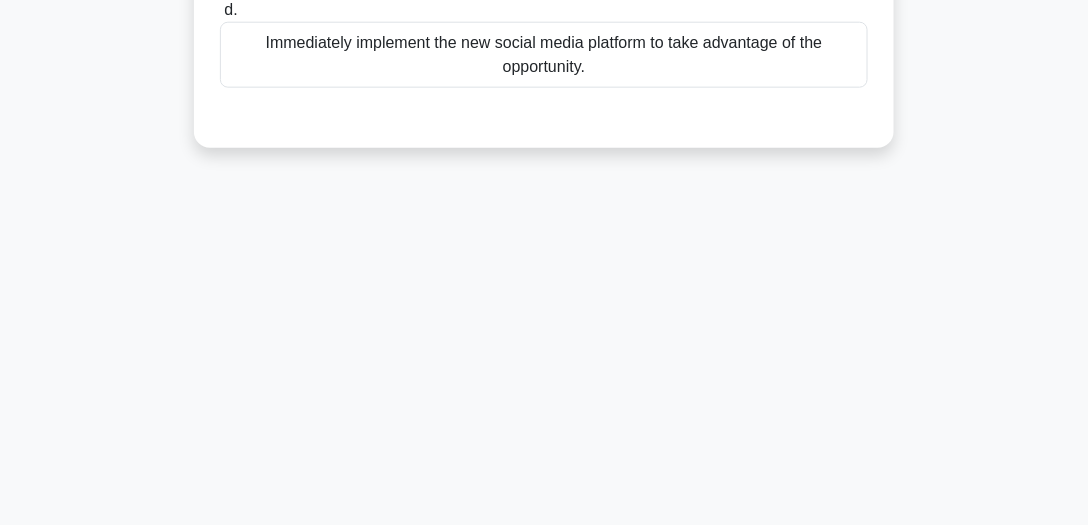 scroll, scrollTop: 555, scrollLeft: 0, axis: vertical 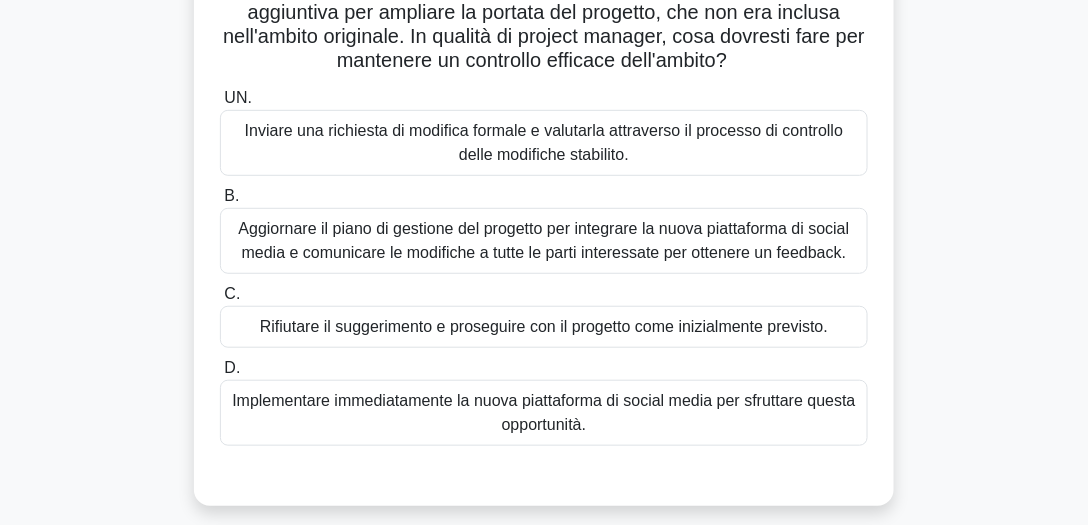 click on "Inviare una richiesta di modifica formale e valutarla attraverso il processo di controllo delle modifiche stabilito." at bounding box center [544, 143] 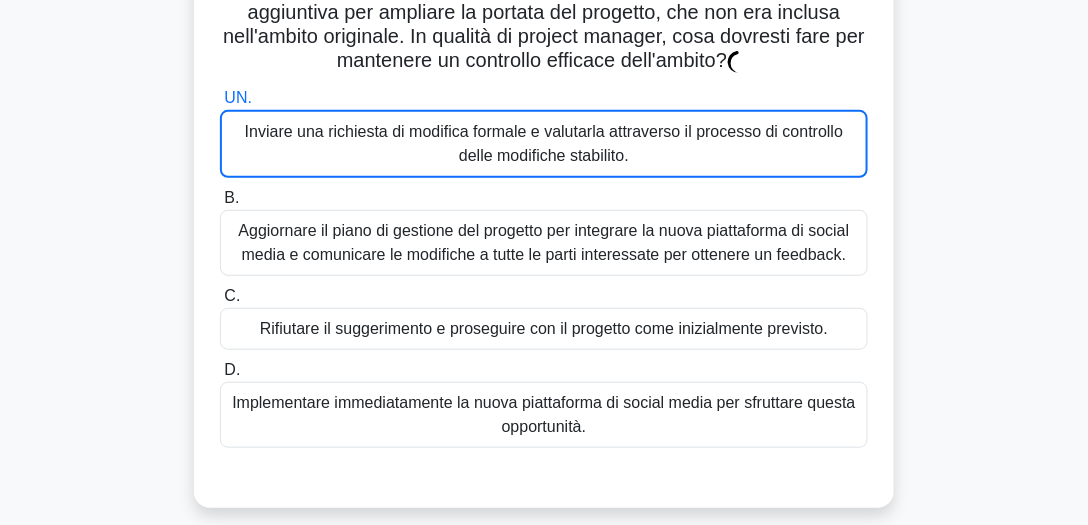 click on "Inviare una richiesta di modifica formale e valutarla attraverso il processo di controllo delle modifiche stabilito." at bounding box center (544, 144) 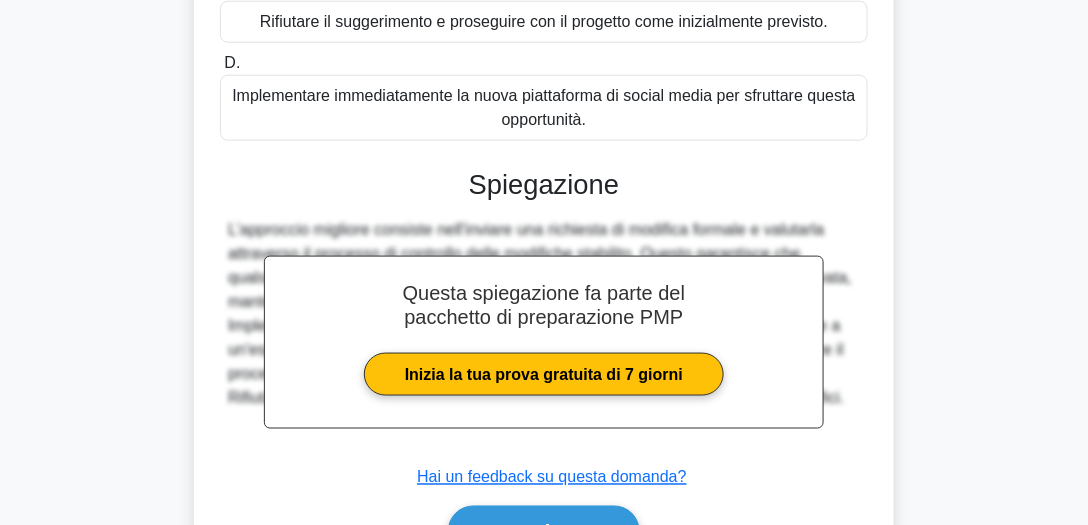 scroll, scrollTop: 610, scrollLeft: 0, axis: vertical 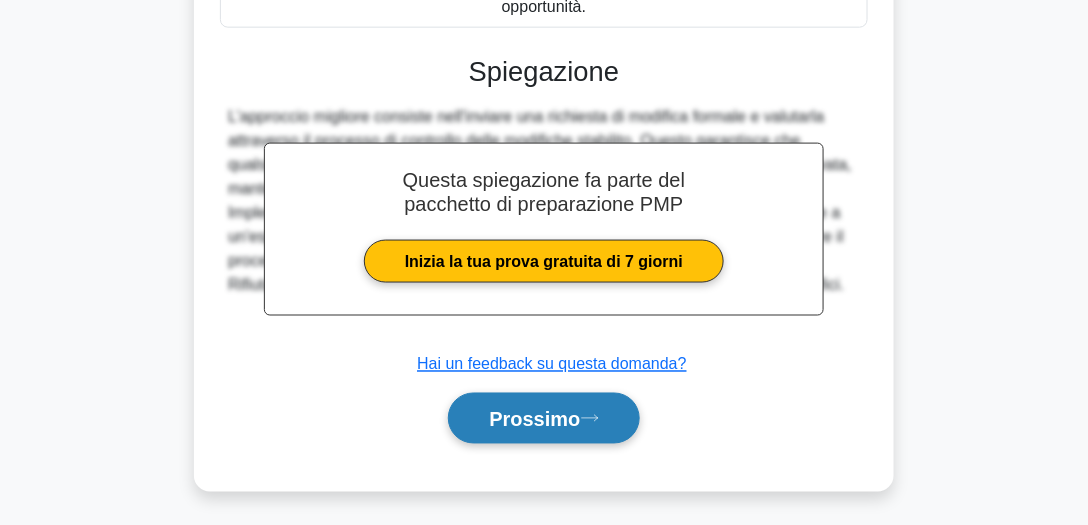 click on "Prossimo" at bounding box center [543, 418] 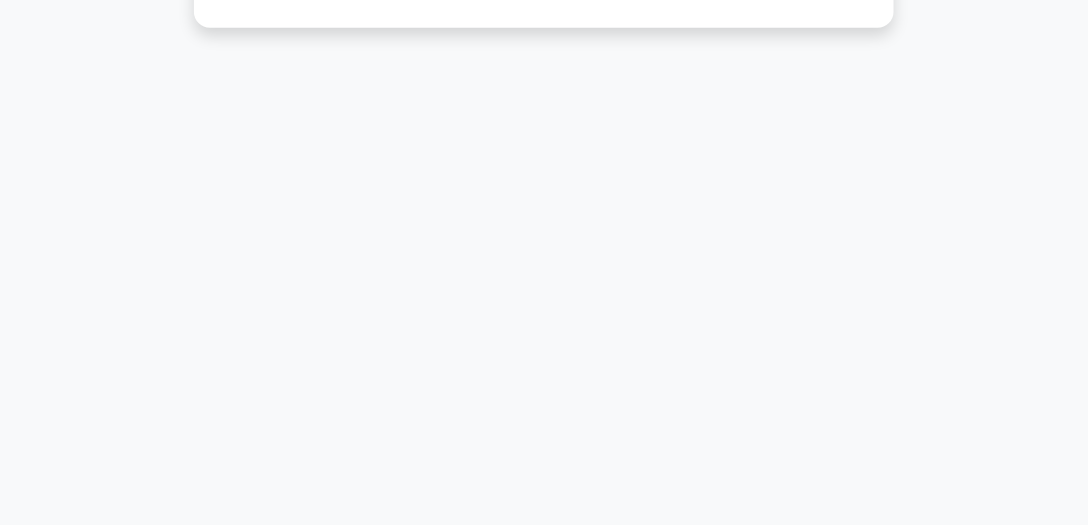 scroll, scrollTop: 555, scrollLeft: 0, axis: vertical 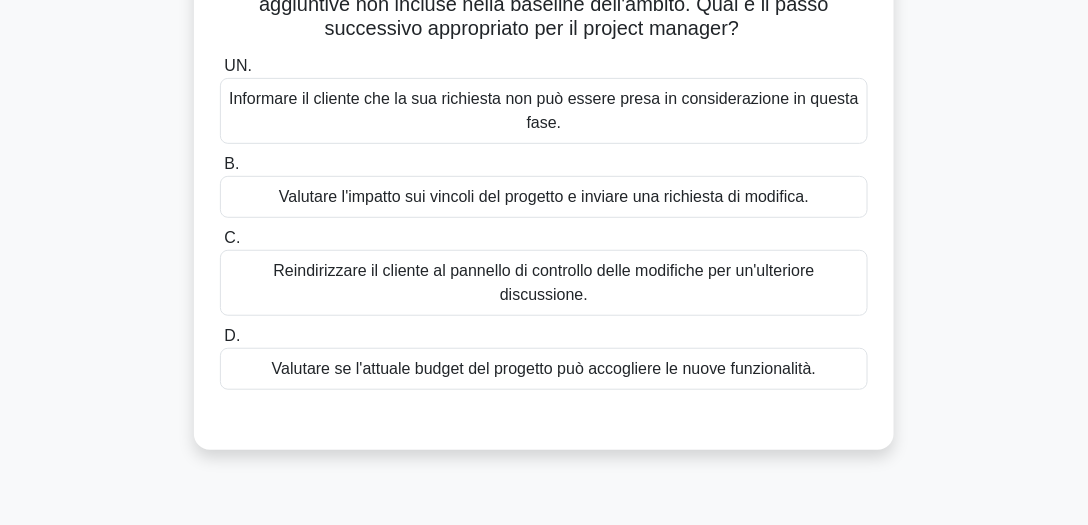 click on "Valutare l'impatto sui vincoli del progetto e inviare una richiesta di modifica." at bounding box center (544, 196) 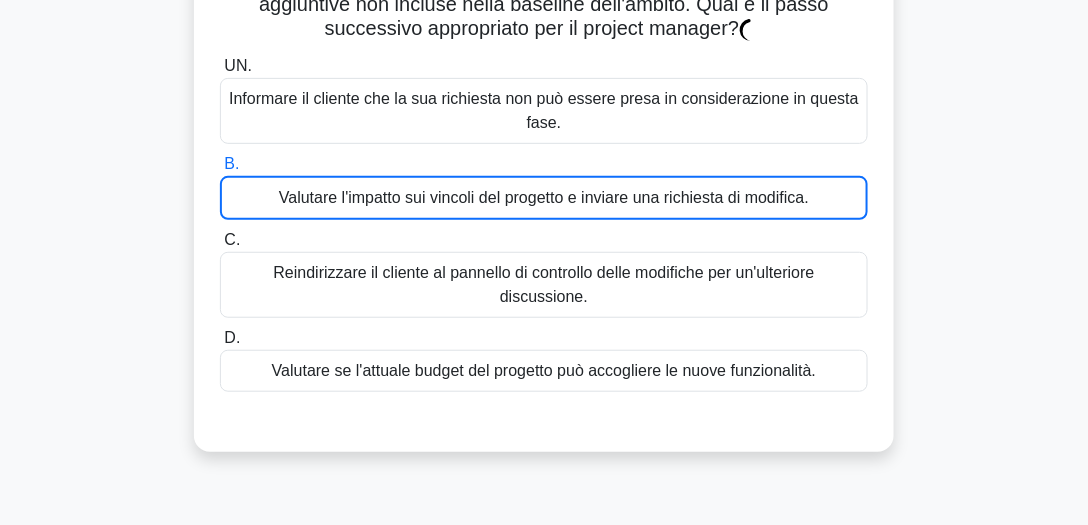 click on "Valutare l'impatto sui vincoli del progetto e inviare una richiesta di modifica." at bounding box center (544, 197) 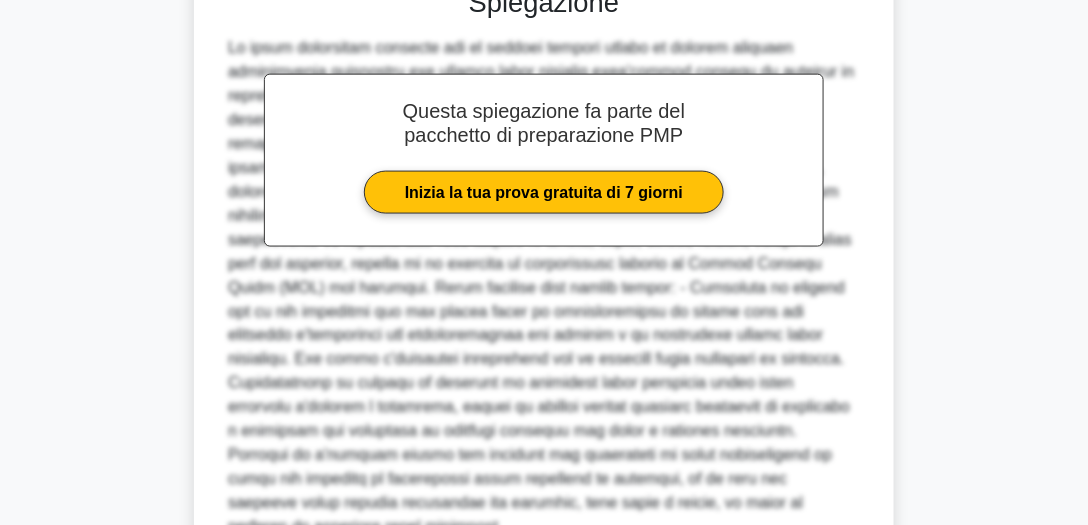 scroll, scrollTop: 754, scrollLeft: 0, axis: vertical 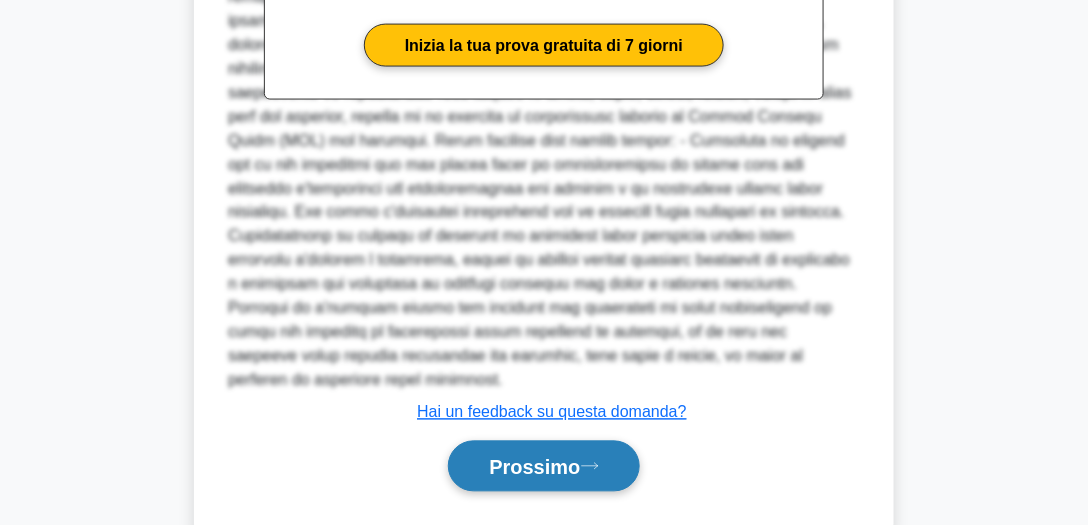 click on "Prossimo" at bounding box center [534, 468] 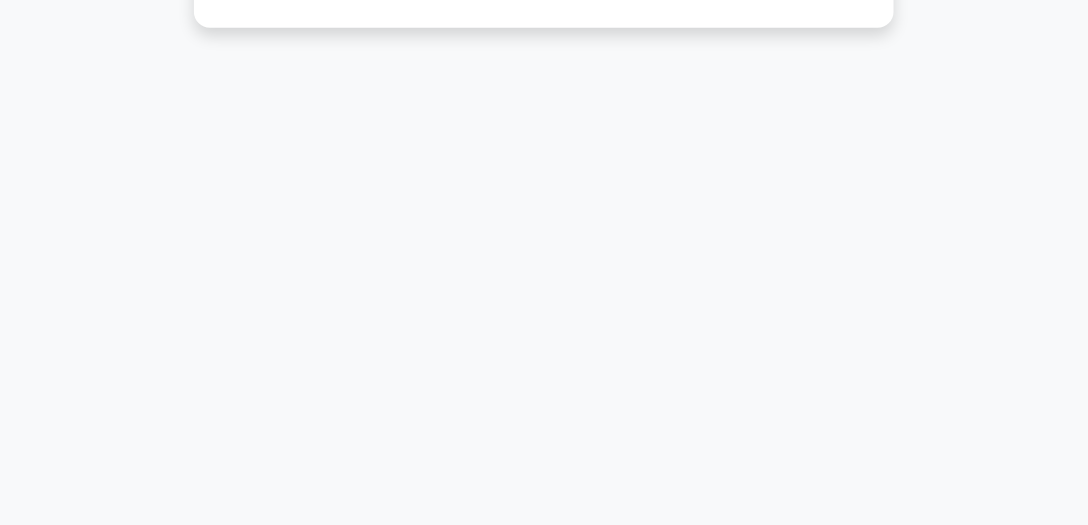 scroll, scrollTop: 555, scrollLeft: 0, axis: vertical 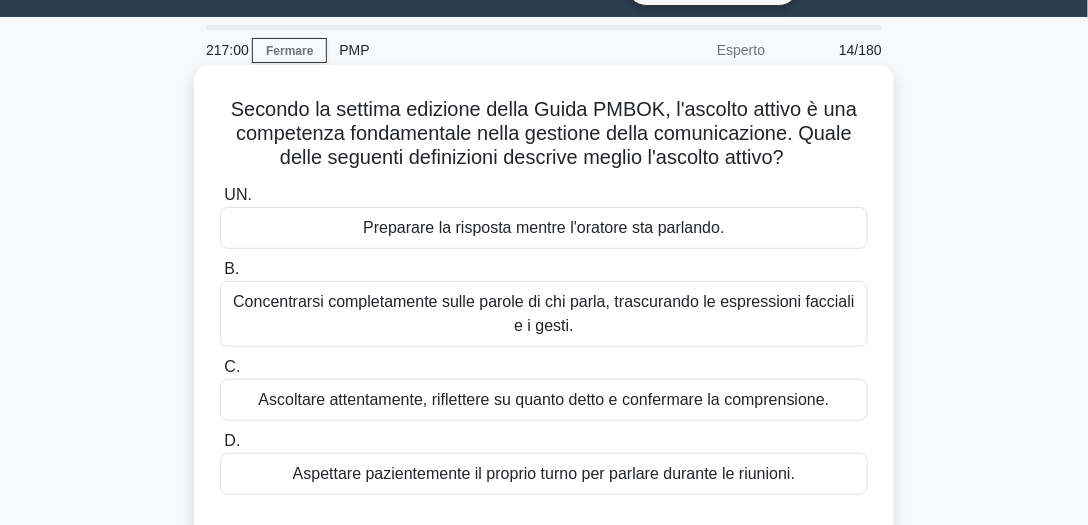 click on "Ascoltare attentamente, riflettere su quanto detto e confermare la comprensione." at bounding box center [544, 399] 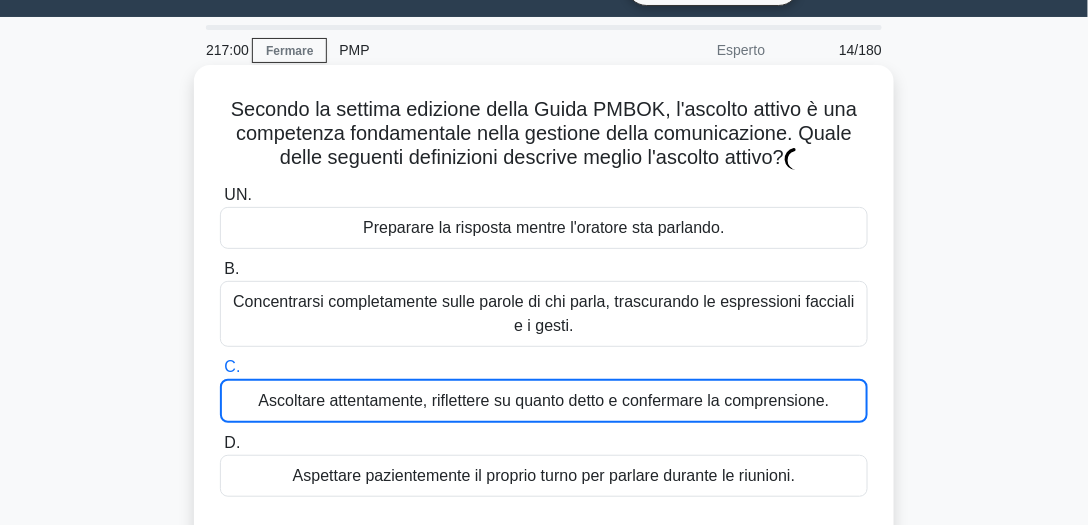 click on "Ascoltare attentamente, riflettere su quanto detto e confermare la comprensione." at bounding box center [544, 400] 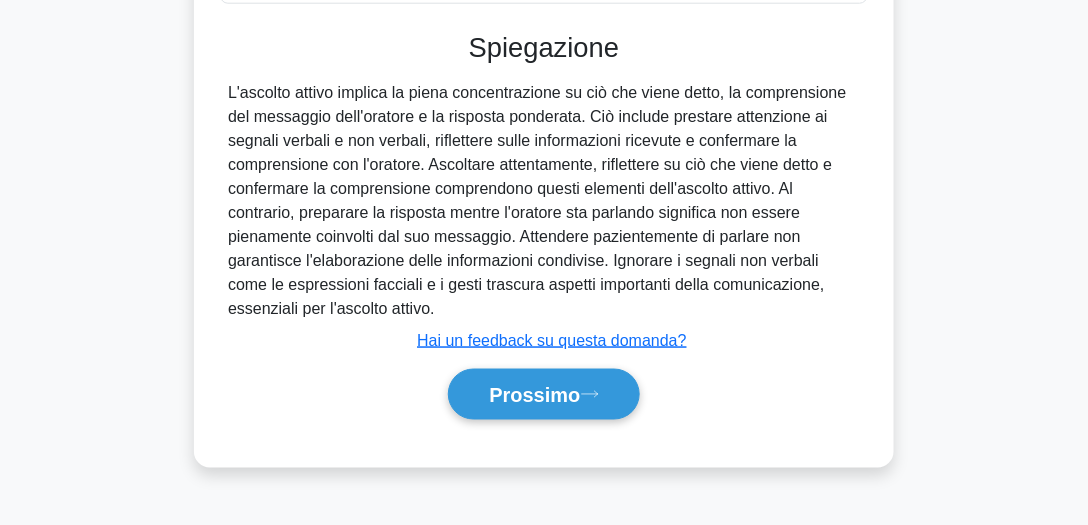 scroll, scrollTop: 555, scrollLeft: 0, axis: vertical 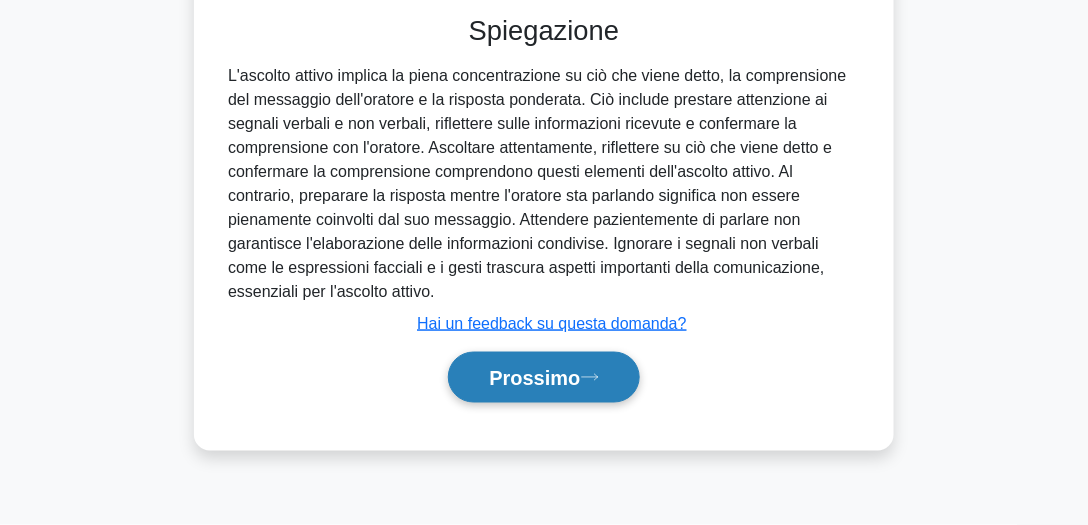 click on "Prossimo" at bounding box center [543, 377] 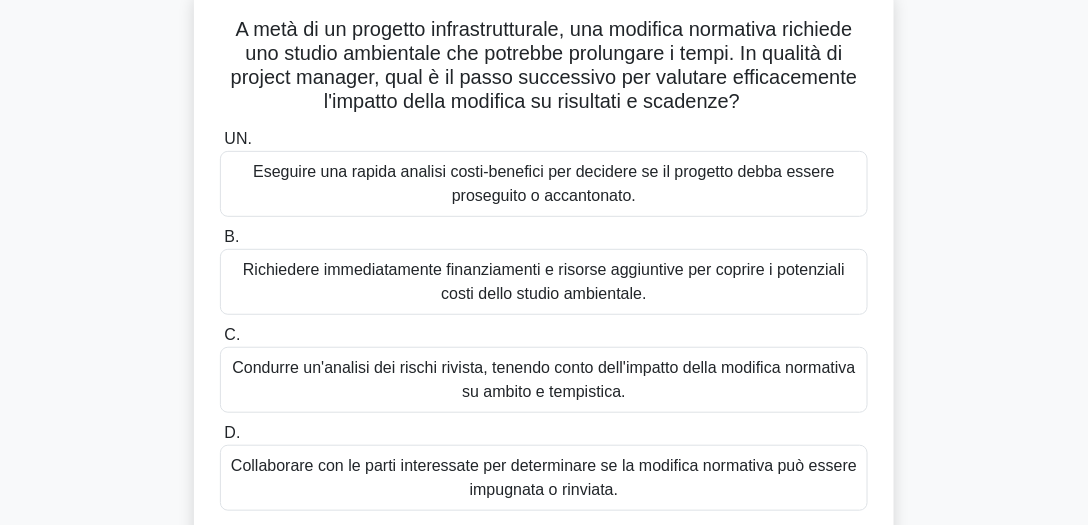 scroll, scrollTop: 128, scrollLeft: 0, axis: vertical 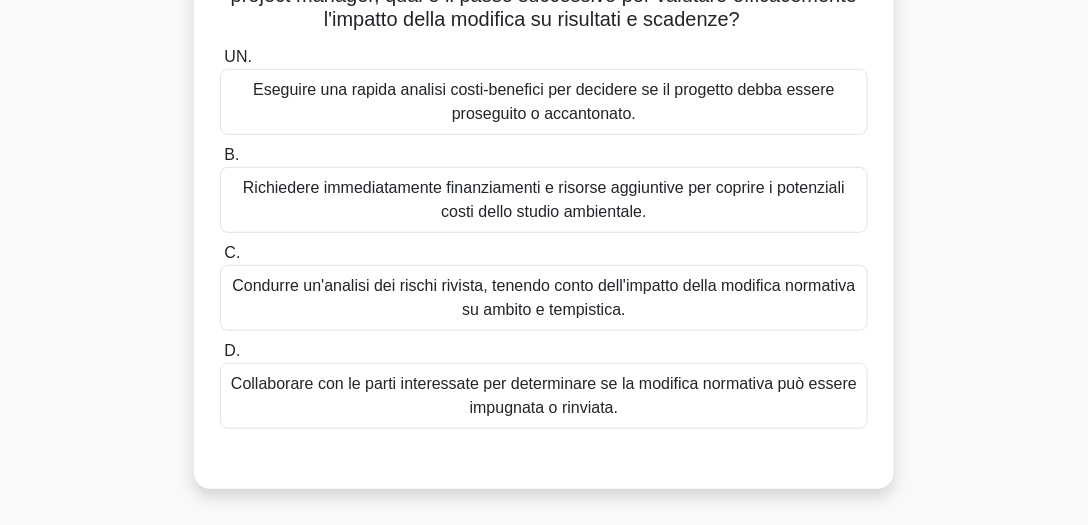 click on "Condurre un'analisi dei rischi rivista, tenendo conto dell'impatto della modifica normativa su ambito e tempistica." at bounding box center [543, 297] 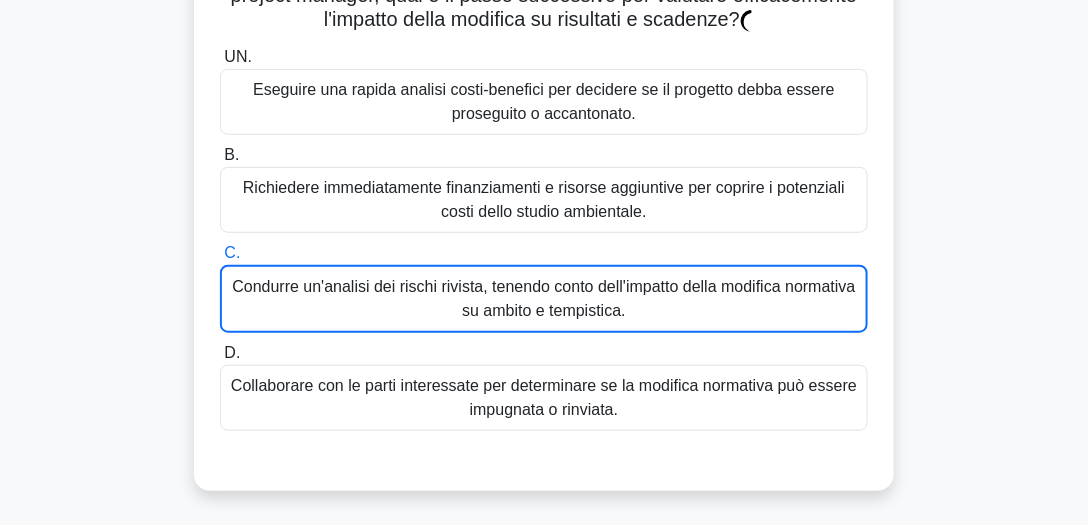 click on "Condurre un'analisi dei rischi rivista, tenendo conto dell'impatto della modifica normativa su ambito e tempistica." at bounding box center [543, 298] 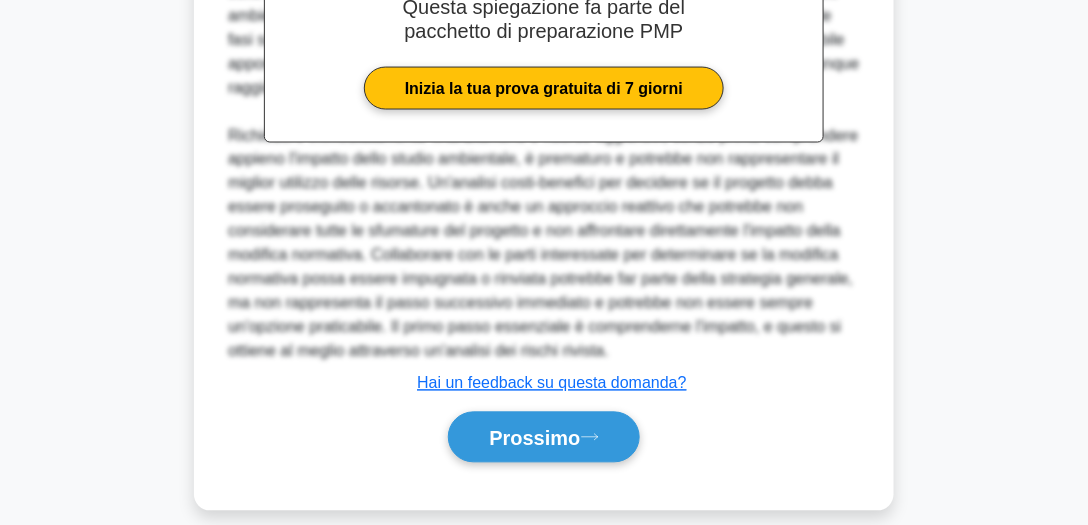 scroll, scrollTop: 802, scrollLeft: 0, axis: vertical 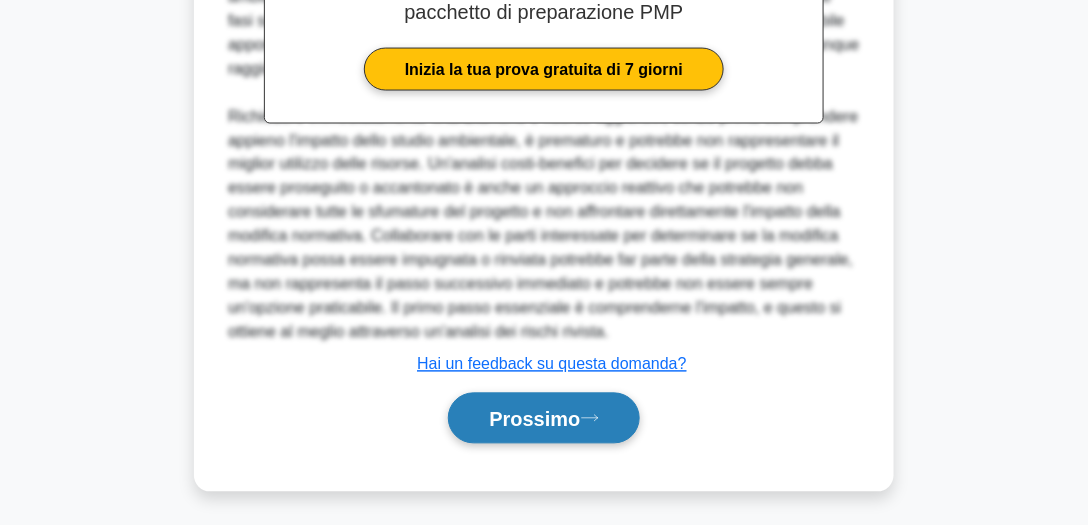 click on "Prossimo" at bounding box center [543, 418] 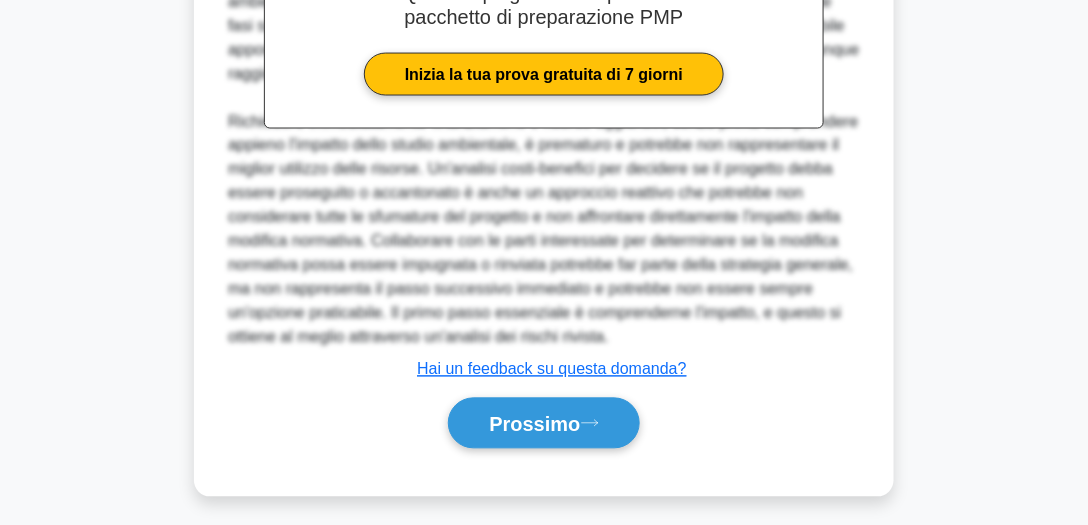 scroll, scrollTop: 555, scrollLeft: 0, axis: vertical 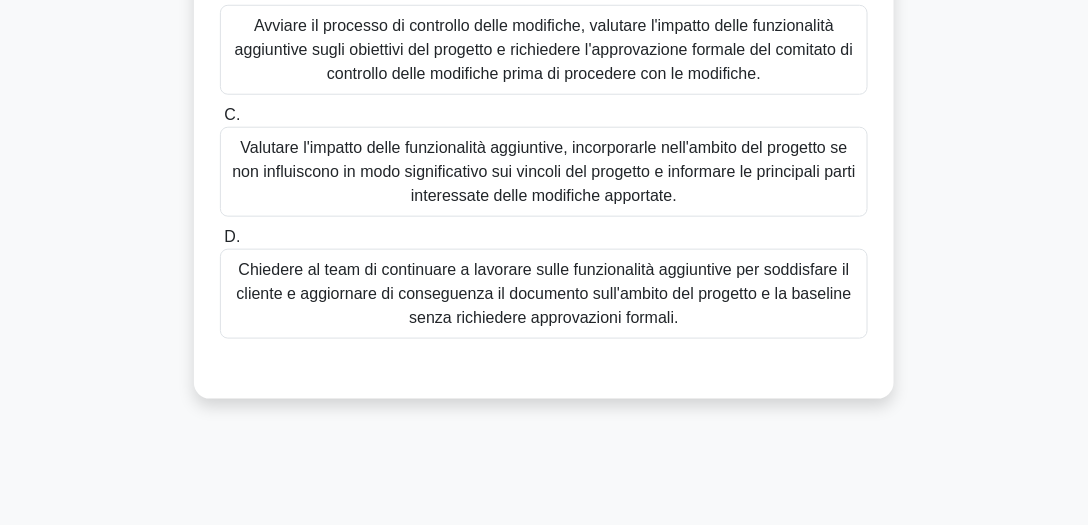 click on "Avviare il processo di controllo delle modifiche, valutare l'impatto delle funzionalità aggiuntive sugli obiettivi del progetto e richiedere l'approvazione formale del comitato di controllo delle modifiche prima di procedere con le modifiche." at bounding box center (544, 49) 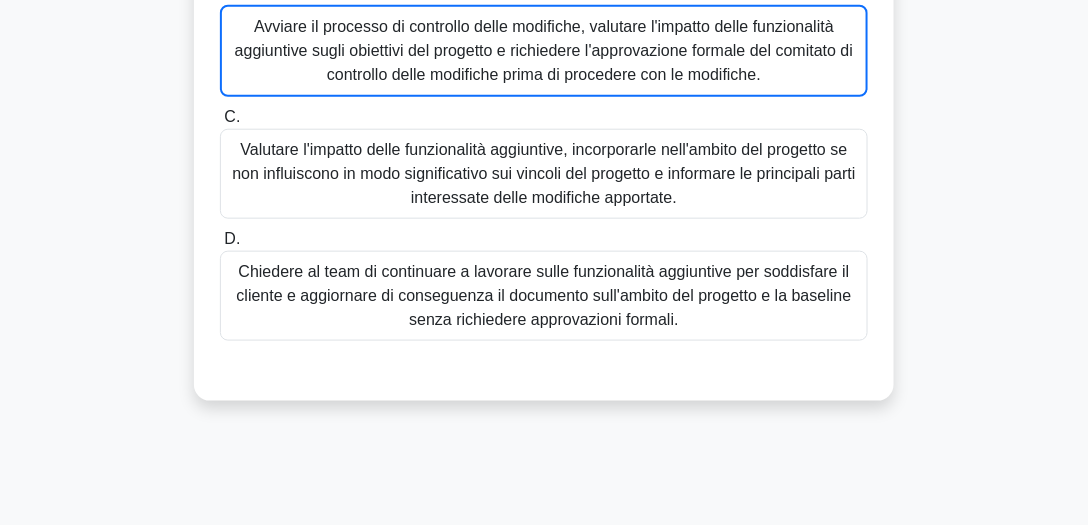 click on "Avviare il processo di controllo delle modifiche, valutare l'impatto delle funzionalità aggiuntive sugli obiettivi del progetto e richiedere l'approvazione formale del comitato di controllo delle modifiche prima di procedere con le modifiche." at bounding box center (544, 50) 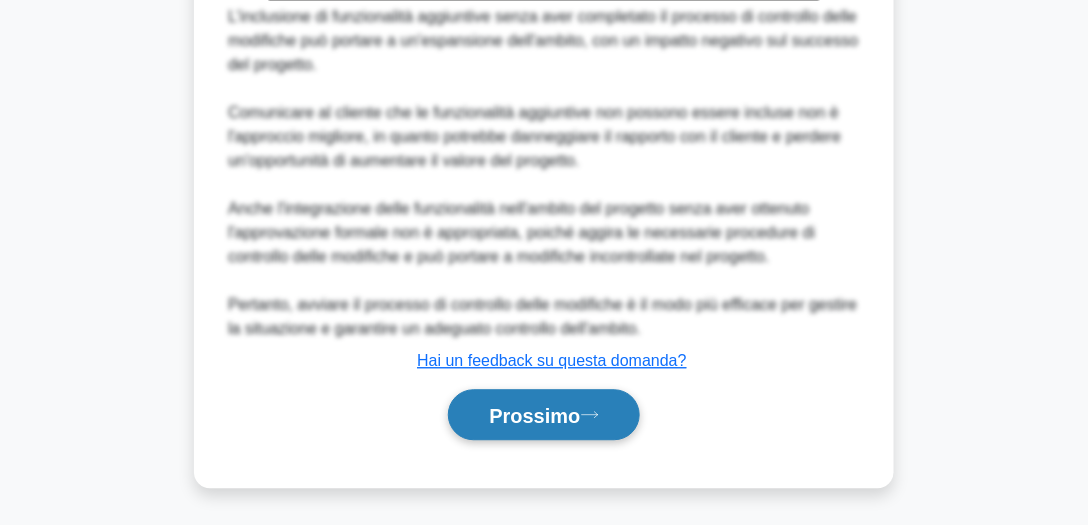 click on "Prossimo" at bounding box center [543, 414] 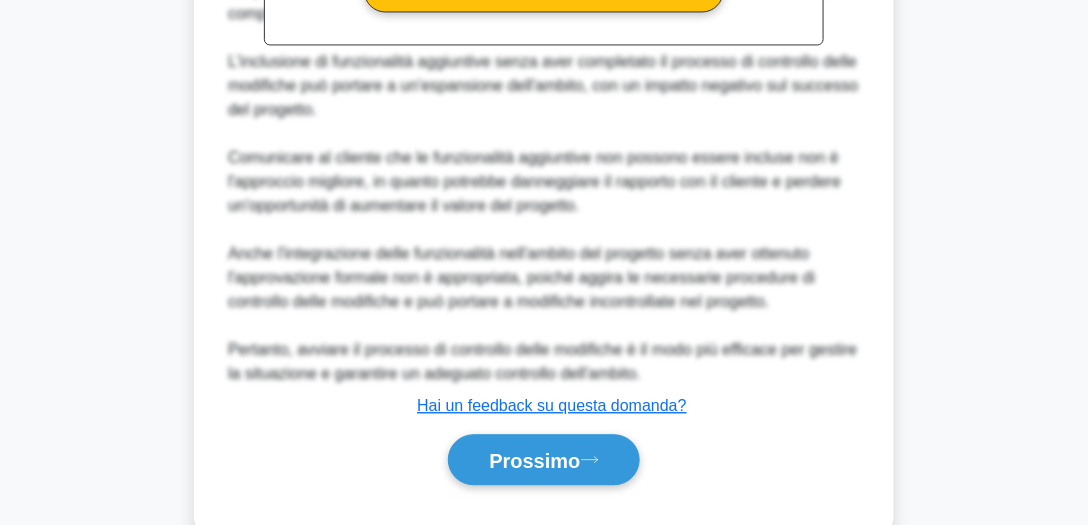 scroll, scrollTop: 555, scrollLeft: 0, axis: vertical 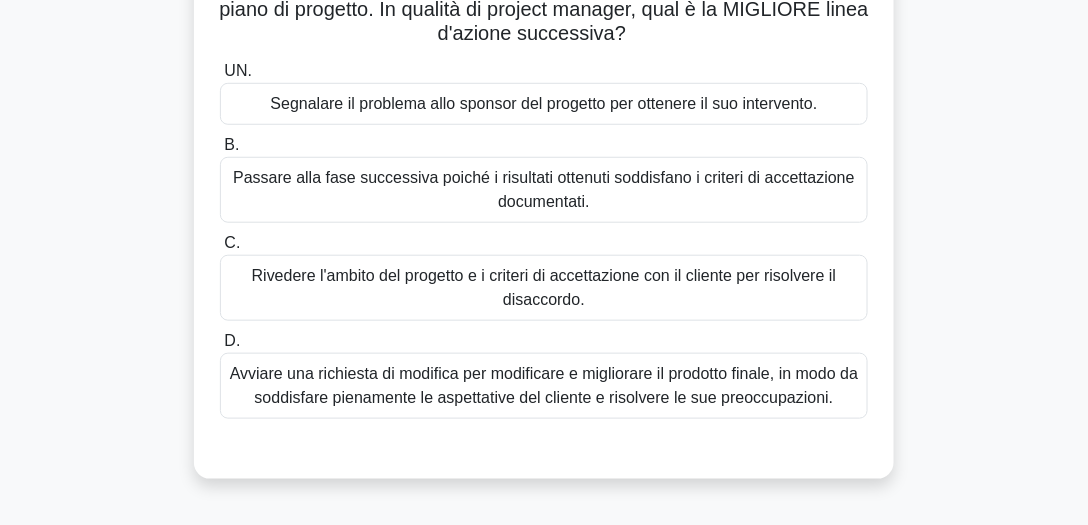 click on "UN.
Segnalare il problema allo sponsor del progetto per ottenere il suo intervento.
B.
C.
D." at bounding box center [544, 255] 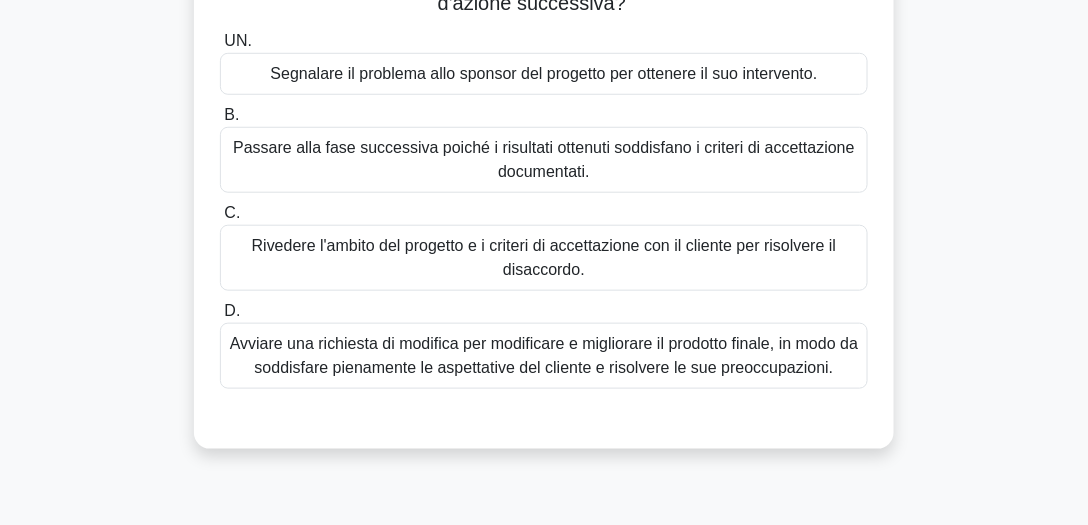 click on "UN.
Segnalare il problema allo sponsor del progetto per ottenere il suo intervento.
B.
C.
D." at bounding box center (544, 225) 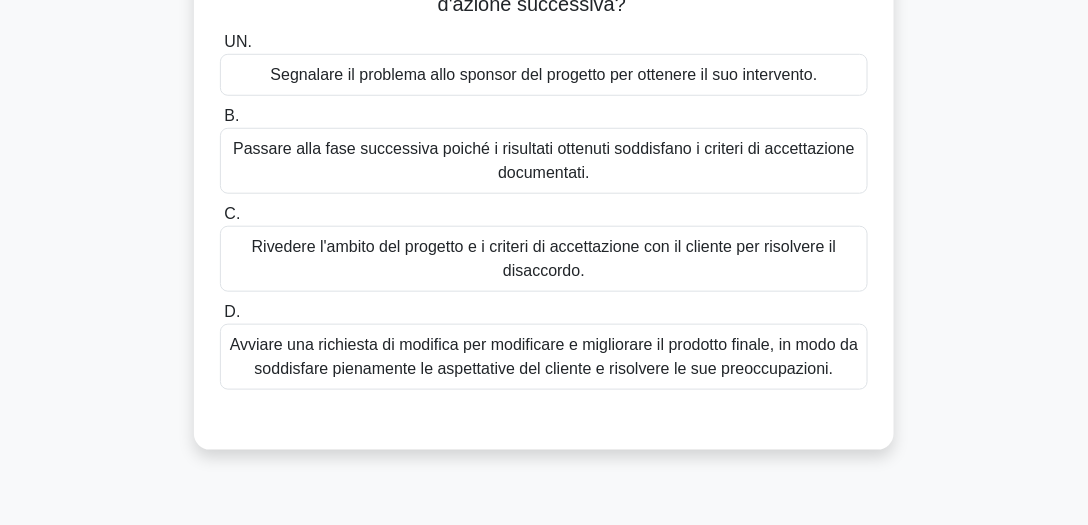 scroll, scrollTop: 294, scrollLeft: 0, axis: vertical 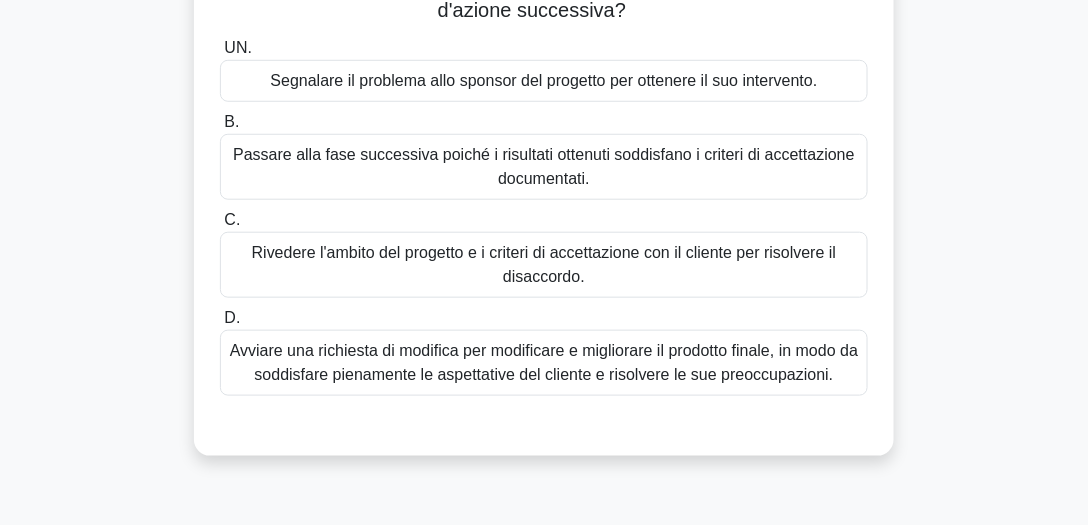 click on "UN.
Segnalare il problema allo sponsor del progetto per ottenere il suo intervento.
B.
C.
D." at bounding box center [544, 232] 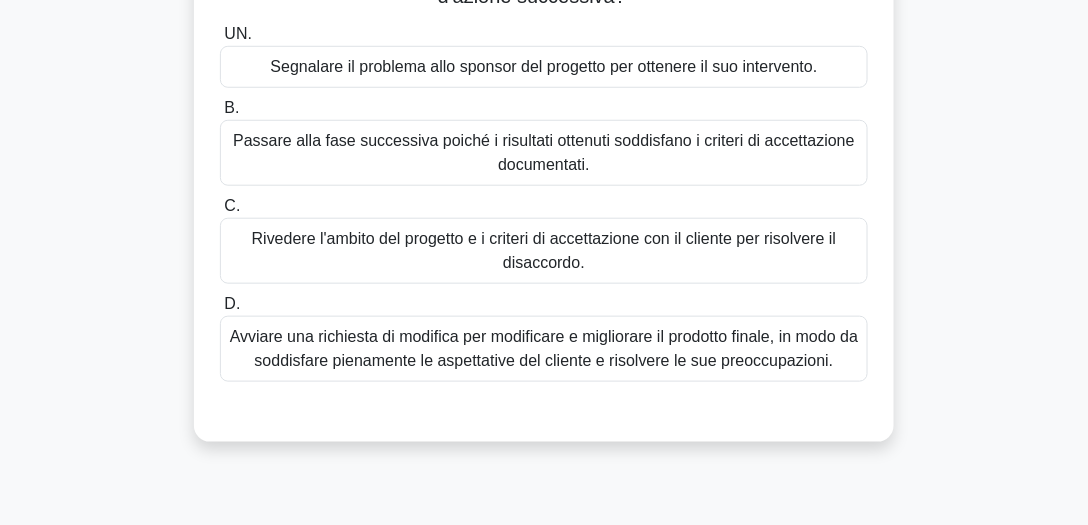 click at bounding box center (544, 402) 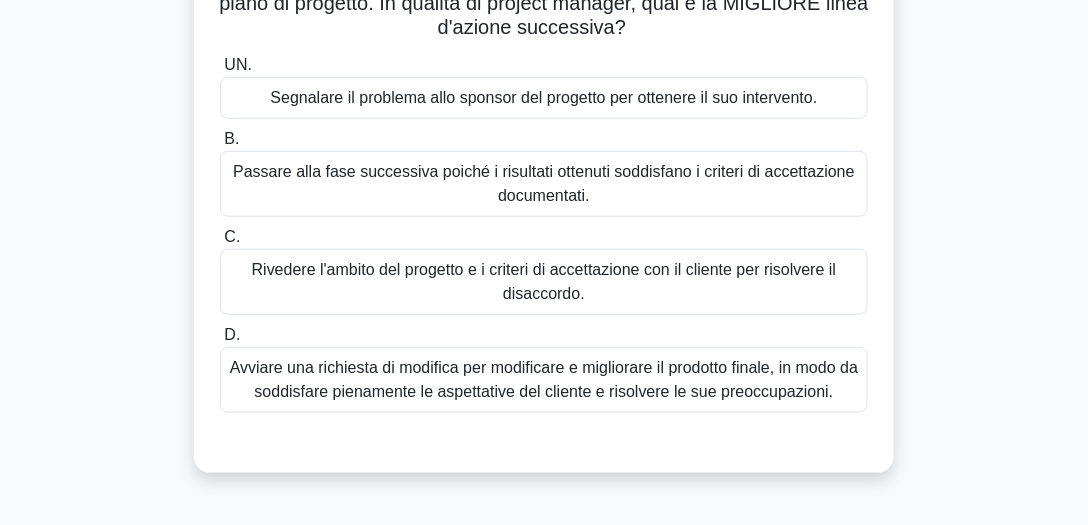 scroll, scrollTop: 294, scrollLeft: 0, axis: vertical 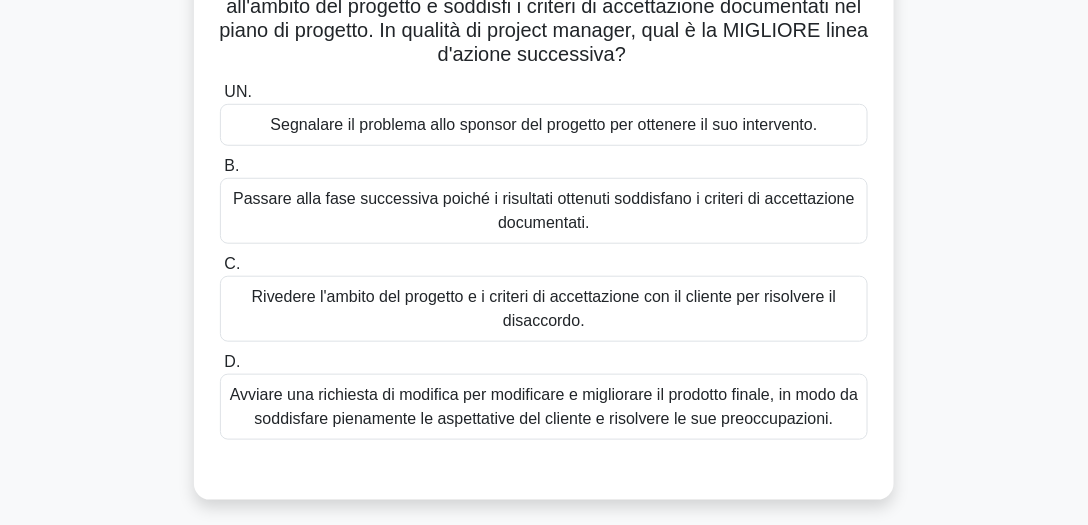 click on "Avviare una richiesta di modifica per modificare e migliorare il prodotto finale, in modo da soddisfare pienamente le aspettative del cliente e risolvere le sue preoccupazioni." at bounding box center [544, 406] 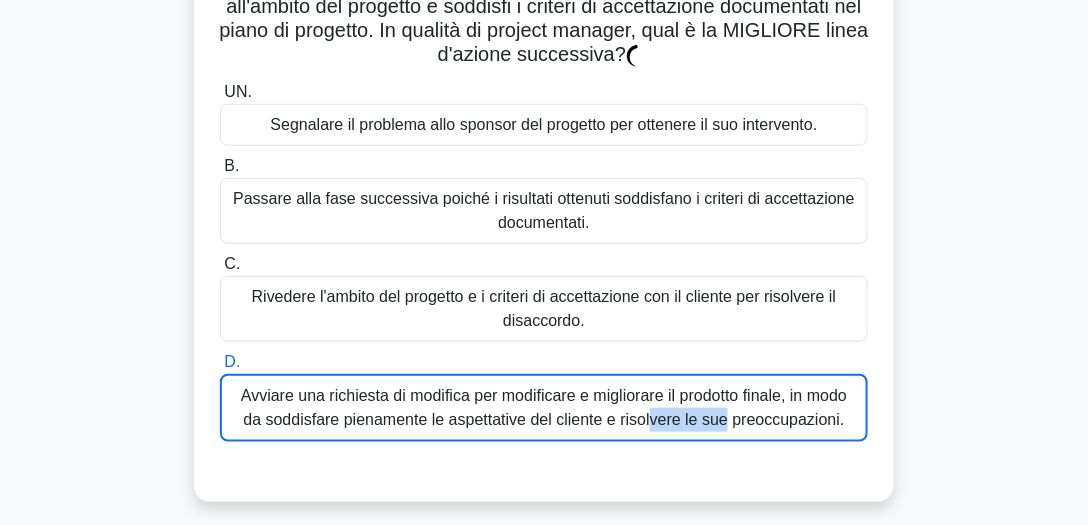 click on "Avviare una richiesta di modifica per modificare e migliorare il prodotto finale, in modo da soddisfare pienamente le aspettative del cliente e risolvere le sue preoccupazioni." at bounding box center [544, 407] 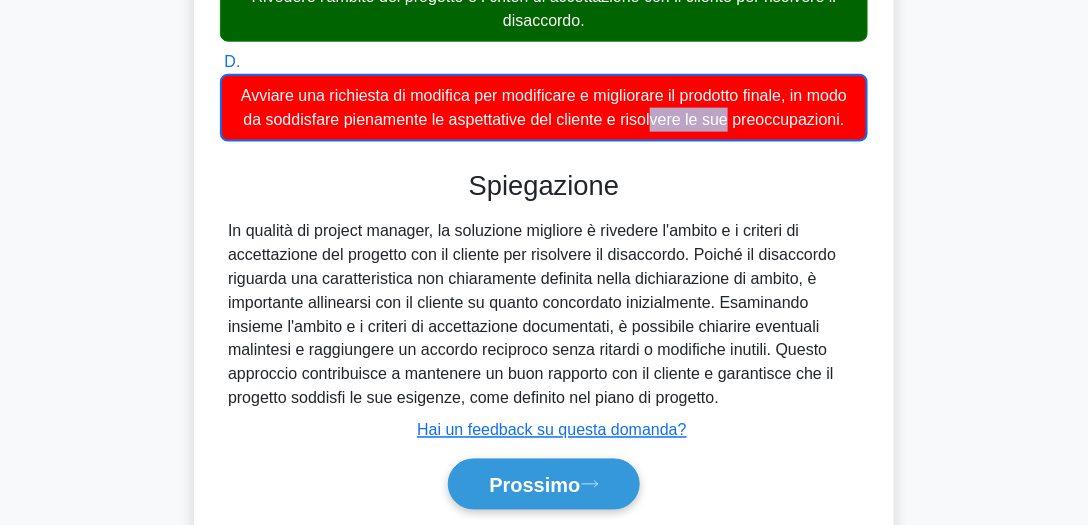 scroll, scrollTop: 684, scrollLeft: 0, axis: vertical 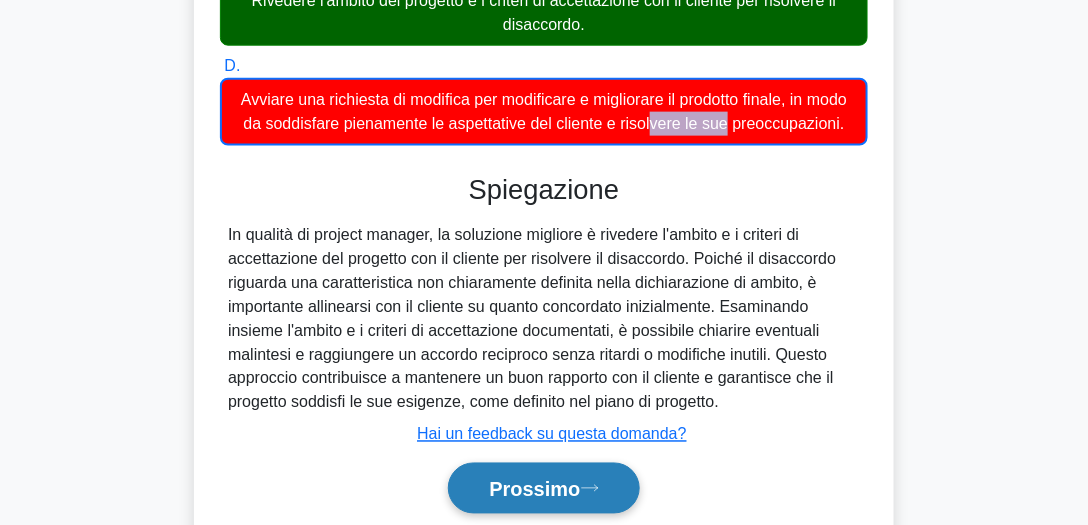 click on "Spiegazione
In qualità di project manager, la soluzione migliore è rivedere l'ambito e i criteri di accettazione del progetto con il cliente per risolvere il disaccordo. Poiché il disaccordo riguarda una caratteristica non chiaramente definita nella dichiarazione di ambito, è importante allinearsi con il cliente su quanto concordato inizialmente. Esaminando insieme l'ambito e i criteri di accettazione documentati, è possibile chiarire eventuali malintesi e raggiungere un accordo reciproco senza ritardi o modifiche inutili. Questo approccio contribuisce a mantenere un buon rapporto con il cliente e garantisce che il progetto soddisfi le sue esigenze, come definito nel piano di progetto.
Invia feedback" at bounding box center (544, 347) 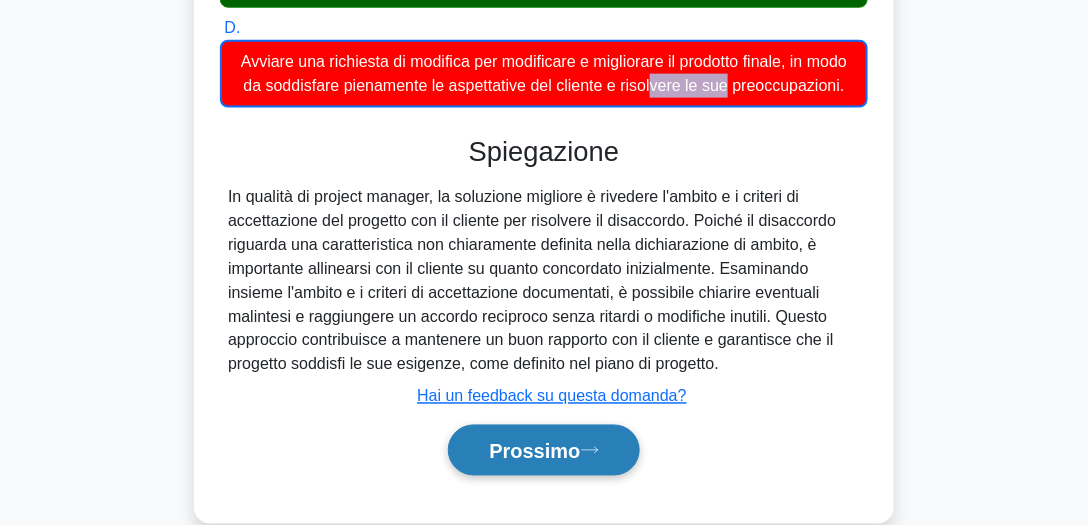 scroll, scrollTop: 627, scrollLeft: 0, axis: vertical 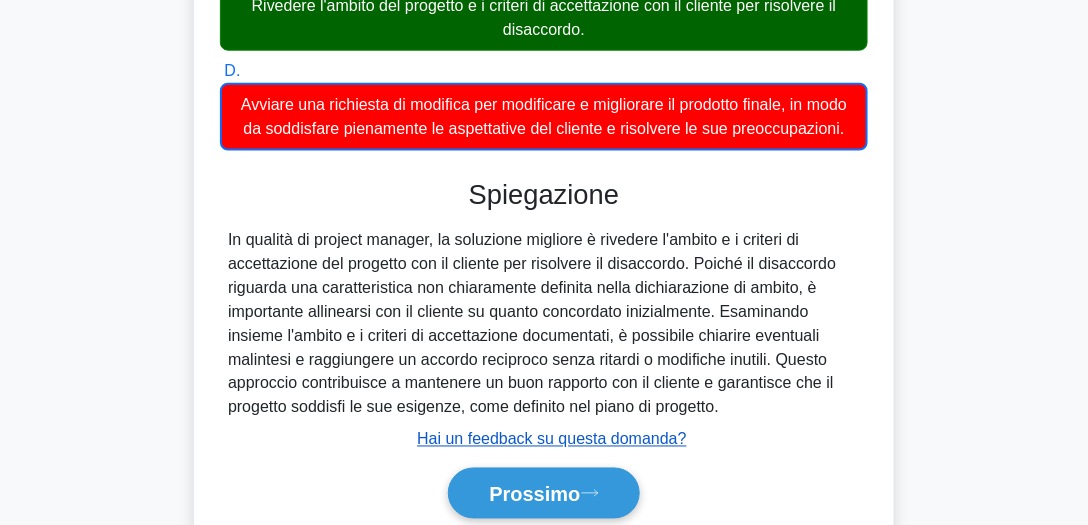 click on "Spiegazione
In qualità di project manager, la soluzione migliore è rivedere l'ambito e i criteri di accettazione del progetto con il cliente per risolvere il disaccordo. Poiché il disaccordo riguarda una caratteristica non chiaramente definita nella dichiarazione di ambito, è importante allinearsi con il cliente su quanto concordato inizialmente. Esaminando insieme l'ambito e i criteri di accettazione documentati, è possibile chiarire eventuali malintesi e raggiungere un accordo reciproco senza ritardi o modifiche inutili. Questo approccio contribuisce a mantenere un buon rapporto con il cliente e garantisce che il progetto soddisfi le sue esigenze, come definito nel piano di progetto.
Invia feedback" at bounding box center [544, 352] 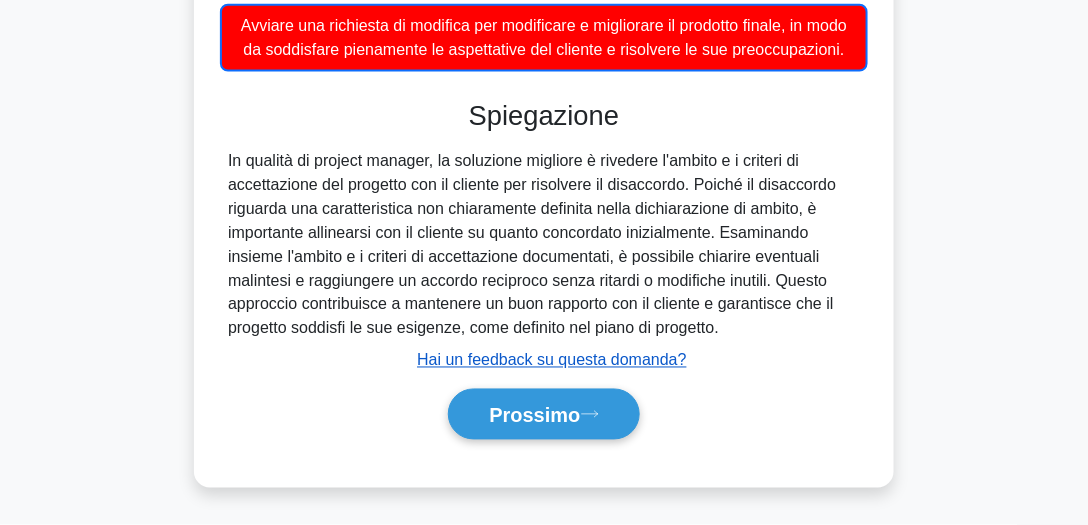 click on "UN.
Segnalare il problema allo sponsor del progetto per ottenere il suo intervento.
B.
C.
D." at bounding box center [544, 84] 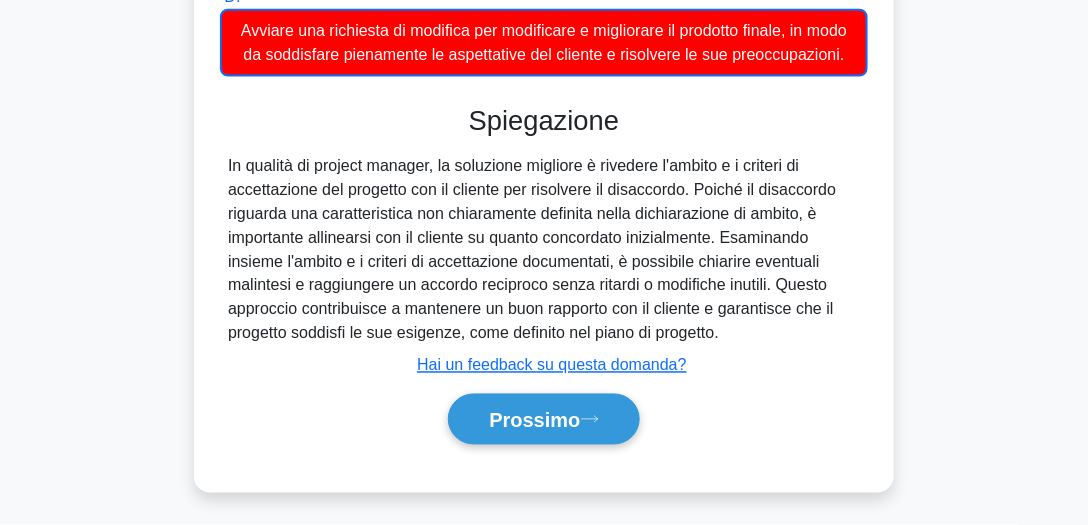 scroll, scrollTop: 684, scrollLeft: 0, axis: vertical 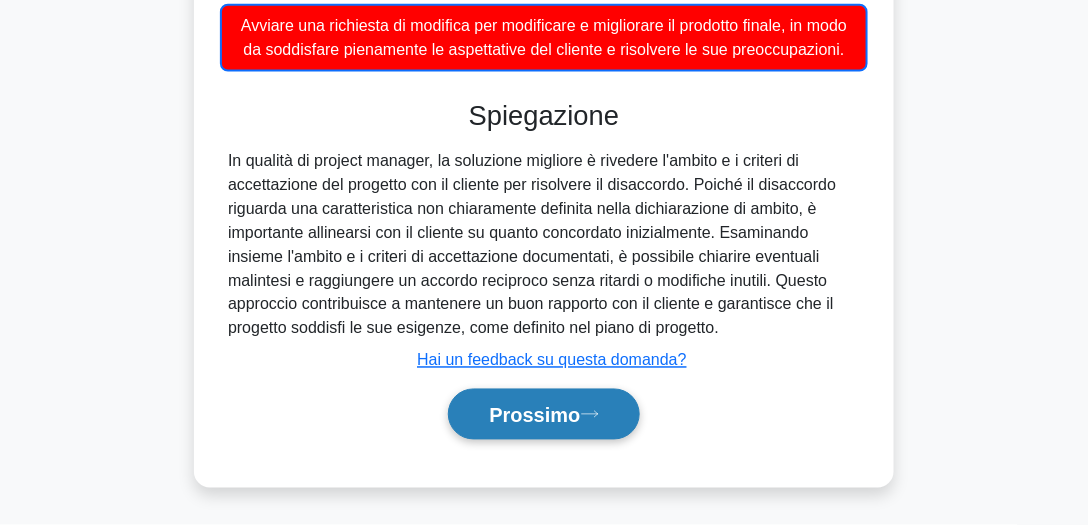 click on "Prossimo" at bounding box center [534, 416] 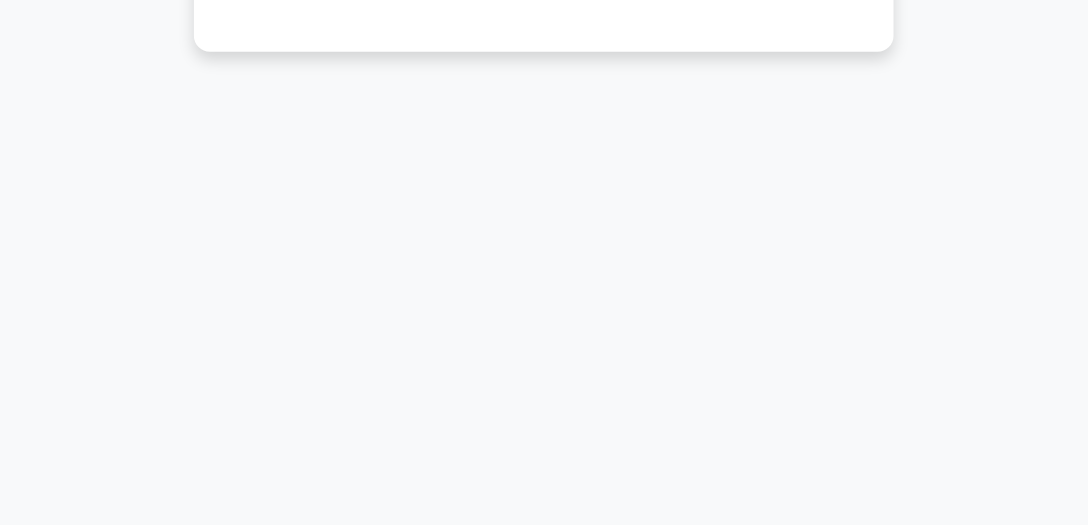 scroll, scrollTop: 555, scrollLeft: 0, axis: vertical 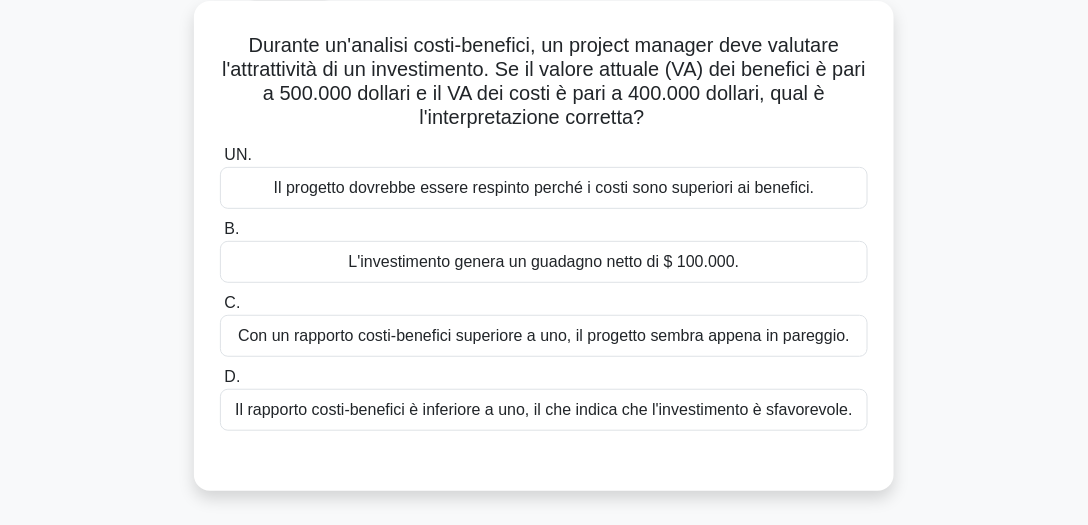 click on "L'investimento genera un guadagno netto di $ 100.000." at bounding box center (544, 261) 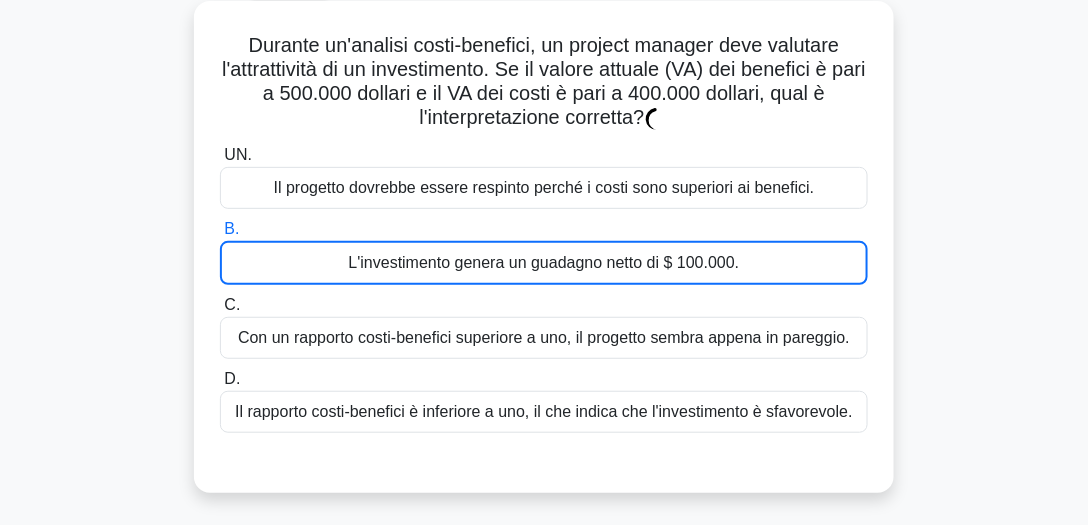 click on "L'investimento genera un guadagno netto di $ 100.000." at bounding box center [544, 262] 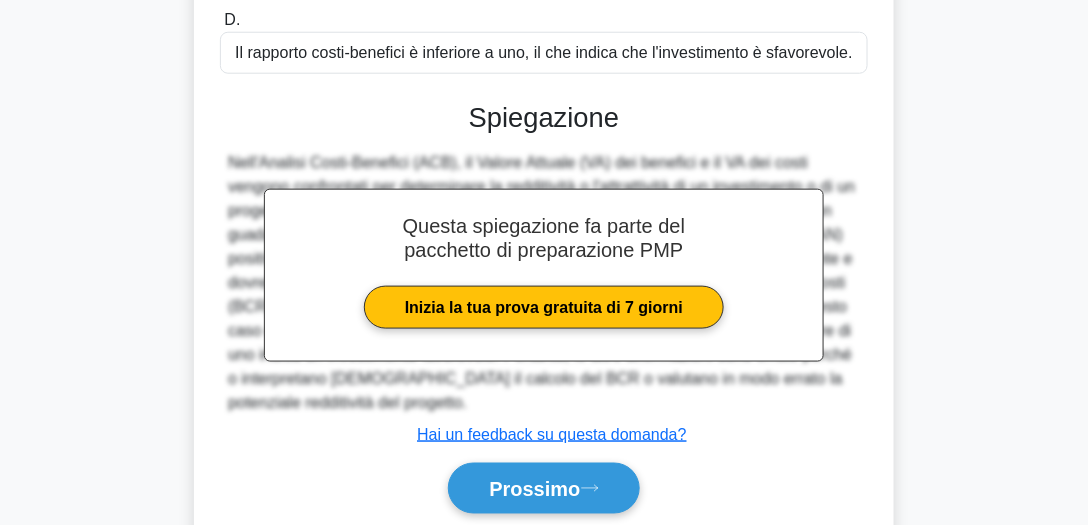 scroll, scrollTop: 555, scrollLeft: 0, axis: vertical 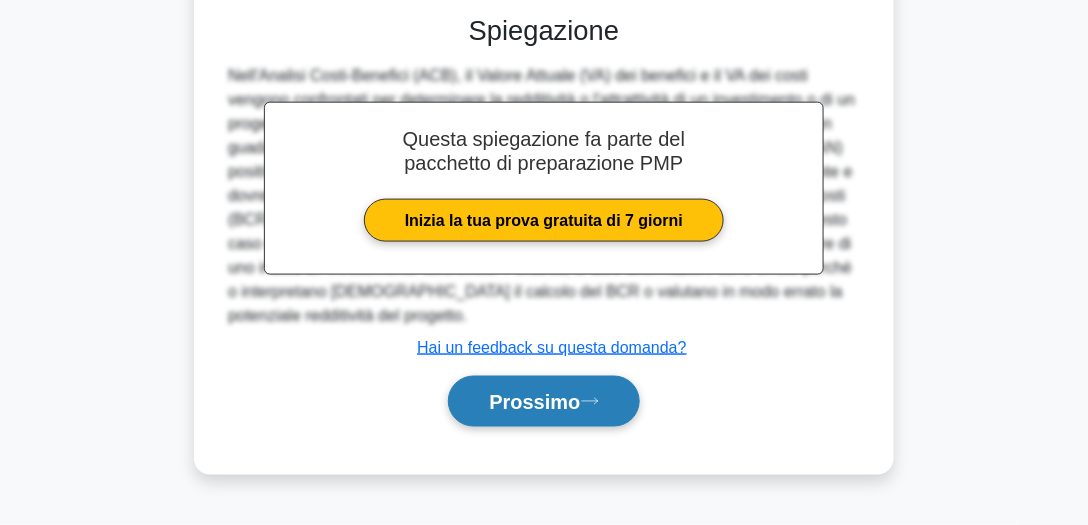 click on "Prossimo" at bounding box center [534, 403] 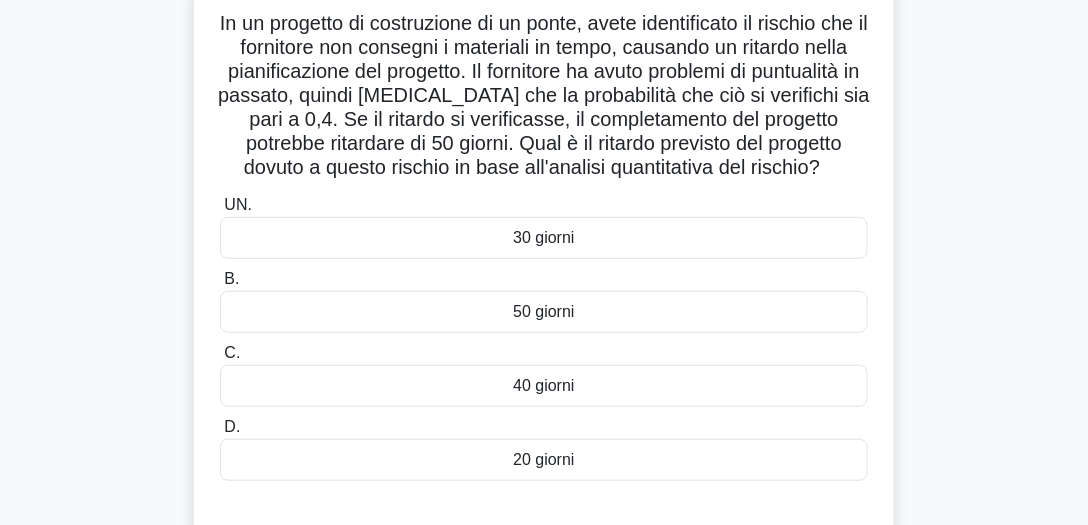 scroll, scrollTop: 139, scrollLeft: 0, axis: vertical 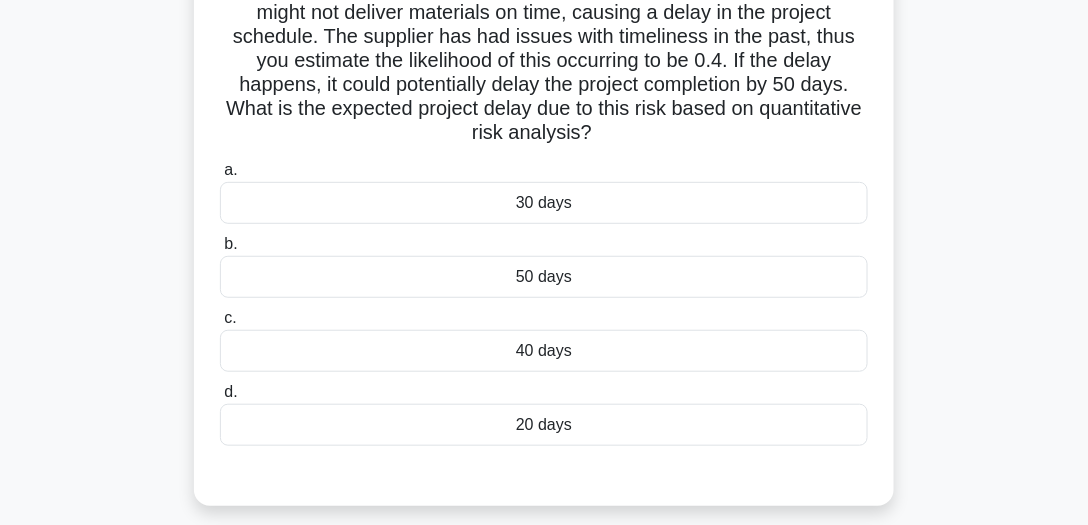 click on "50 days" at bounding box center (544, 277) 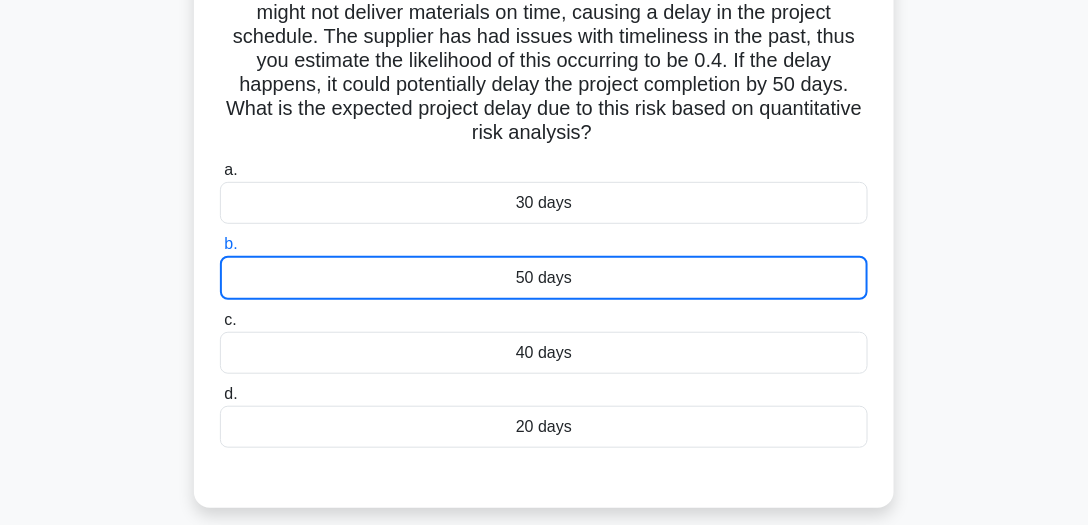 click on "50 days" at bounding box center (544, 278) 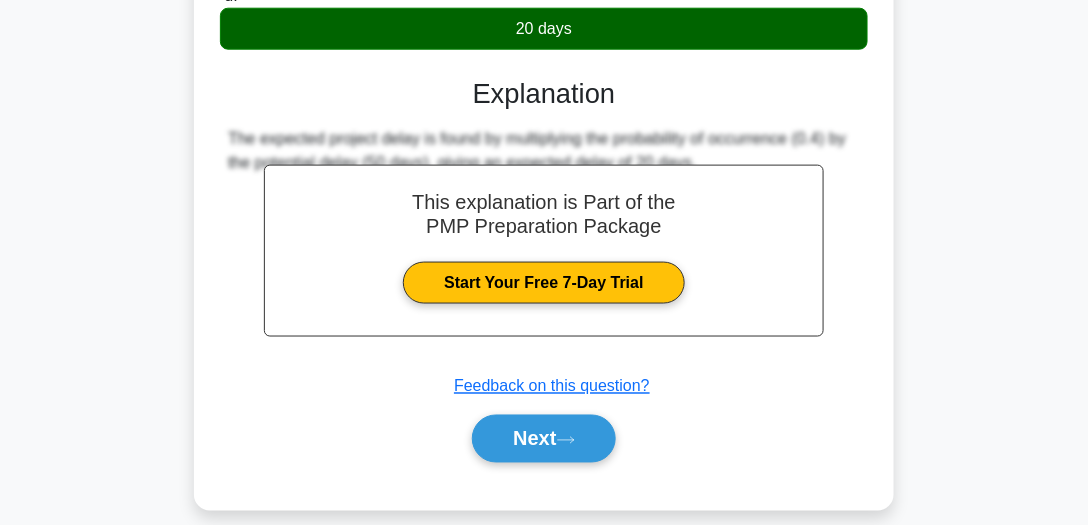 scroll, scrollTop: 586, scrollLeft: 0, axis: vertical 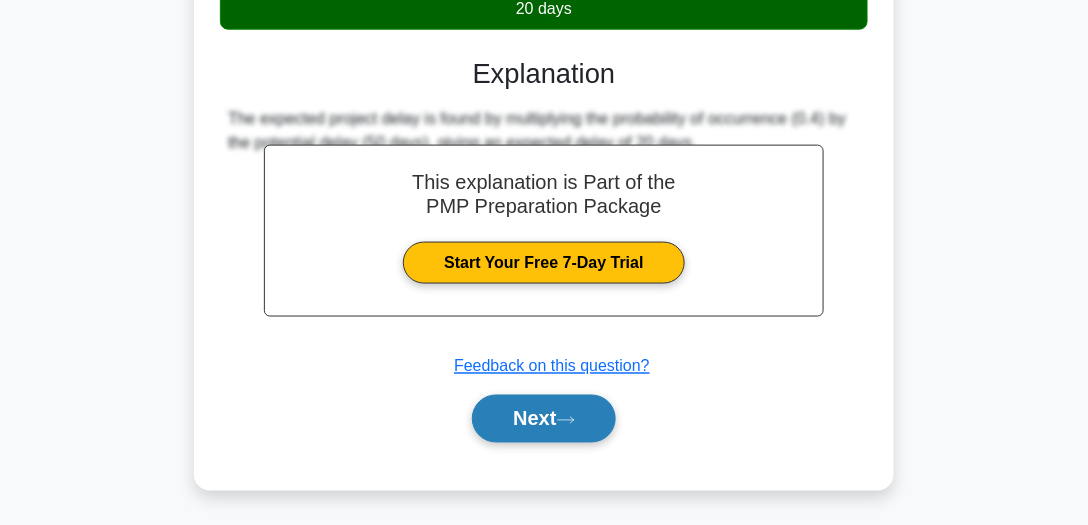 click on "Next" at bounding box center (543, 419) 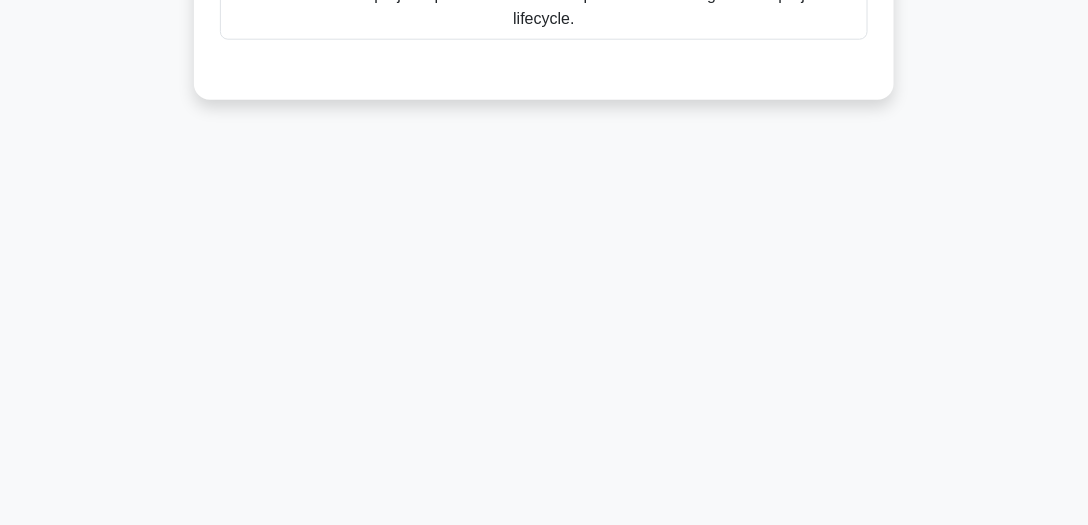 scroll, scrollTop: 555, scrollLeft: 0, axis: vertical 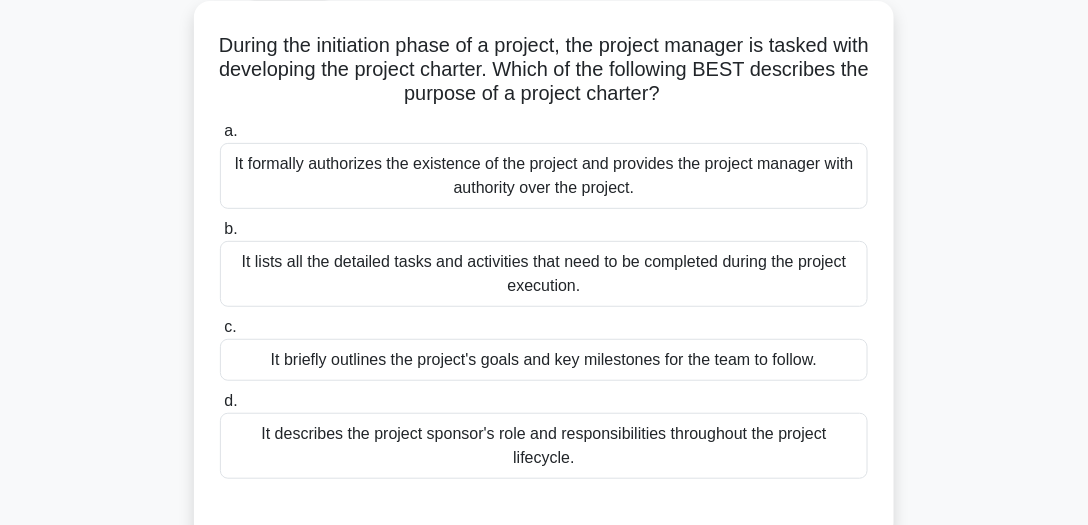 click on "It formally authorizes the existence of the project and provides the project manager with authority over the project." at bounding box center (544, 176) 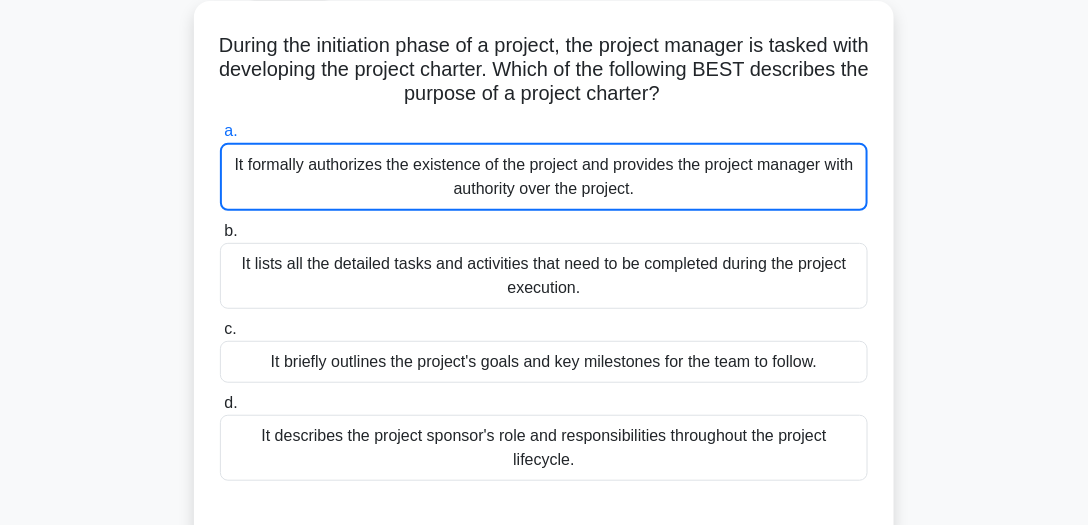 click on "It formally authorizes the existence of the project and provides the project manager with authority over the project." at bounding box center [544, 177] 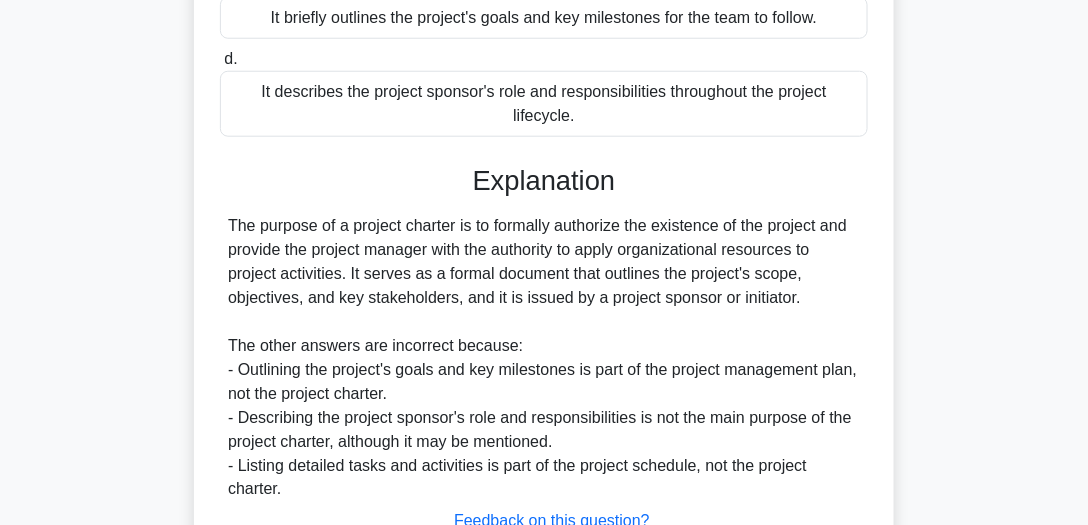 scroll, scrollTop: 608, scrollLeft: 0, axis: vertical 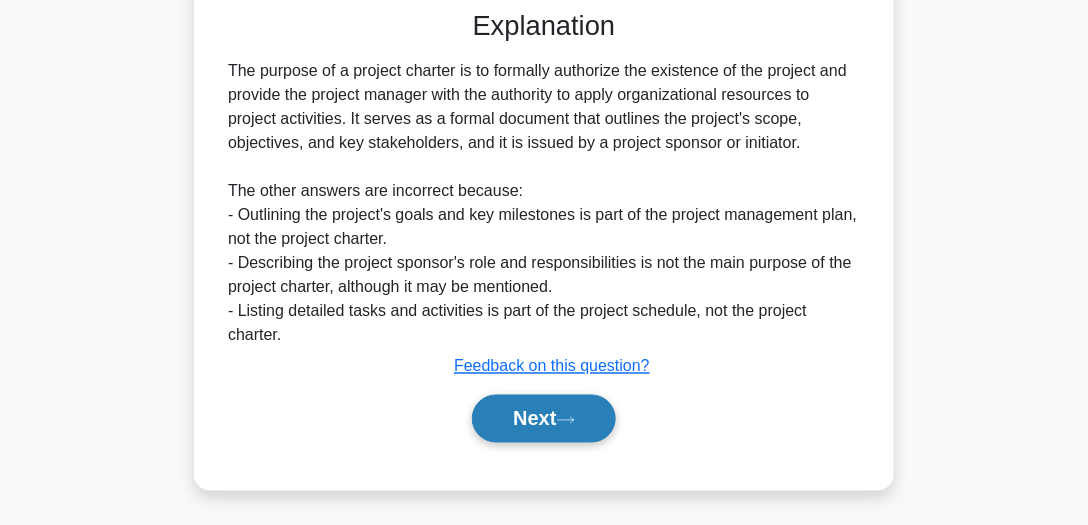 click on "Next" at bounding box center (543, 419) 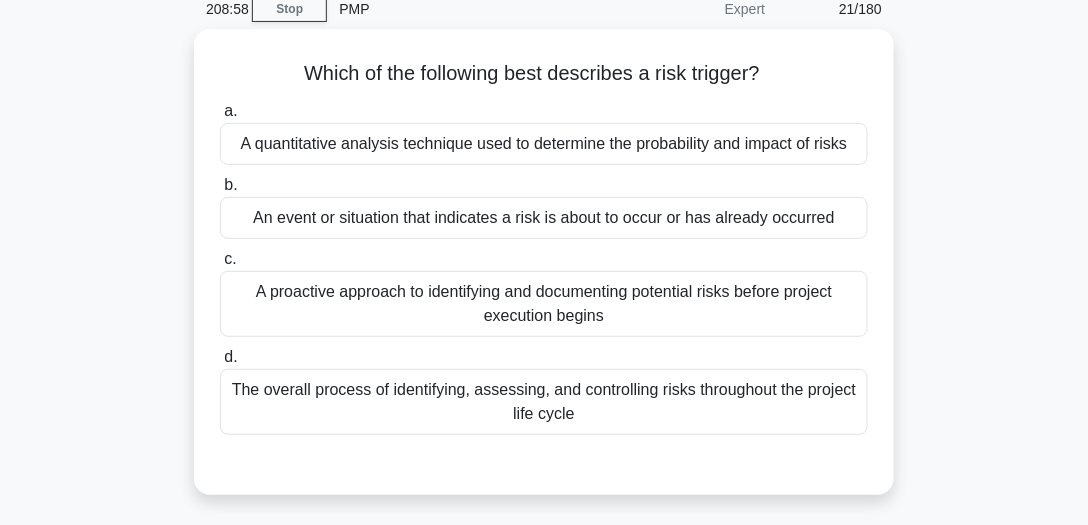 scroll, scrollTop: 89, scrollLeft: 0, axis: vertical 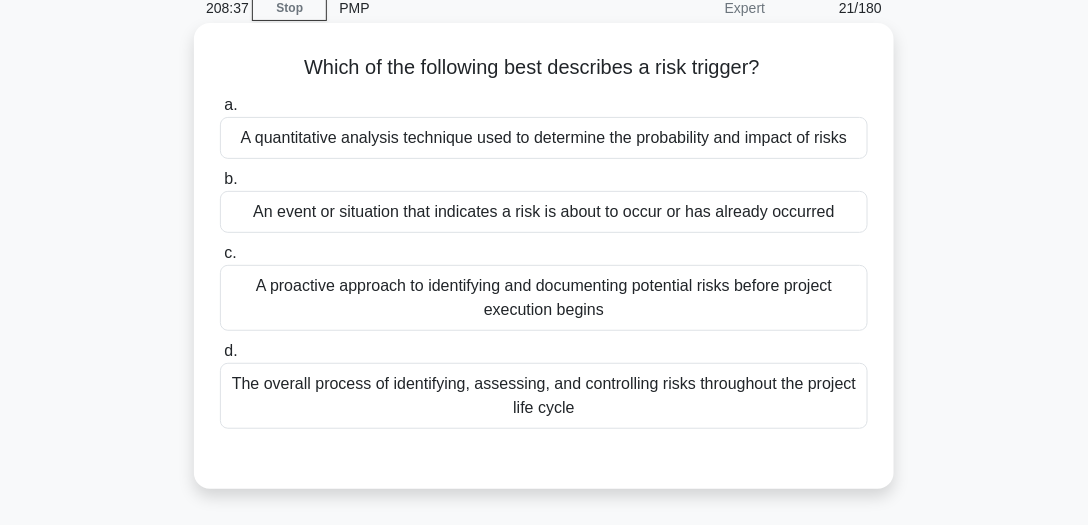 click on "An event or situation that indicates a risk is about to occur or has already occurred" at bounding box center [544, 212] 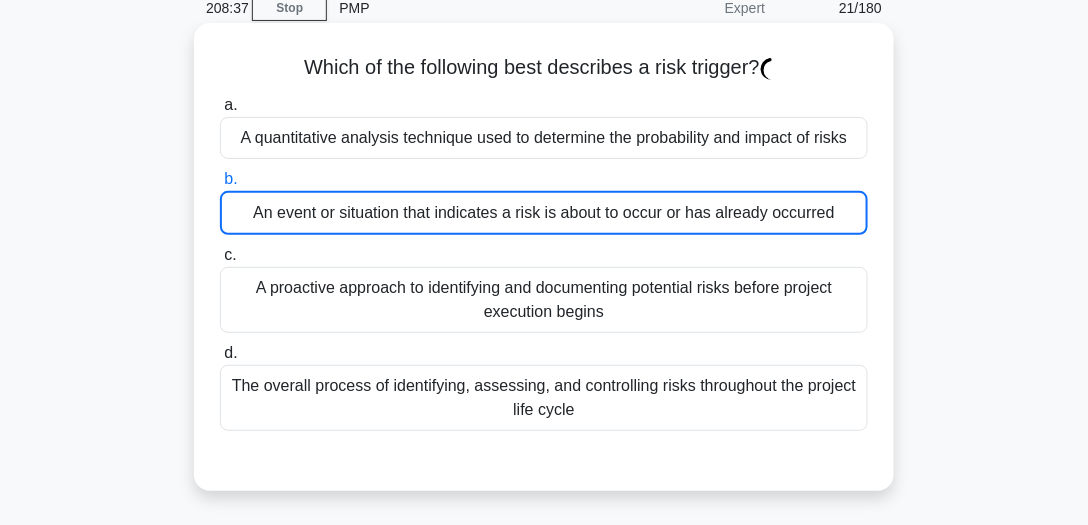 click on "An event or situation that indicates a risk is about to occur or has already occurred" at bounding box center [544, 213] 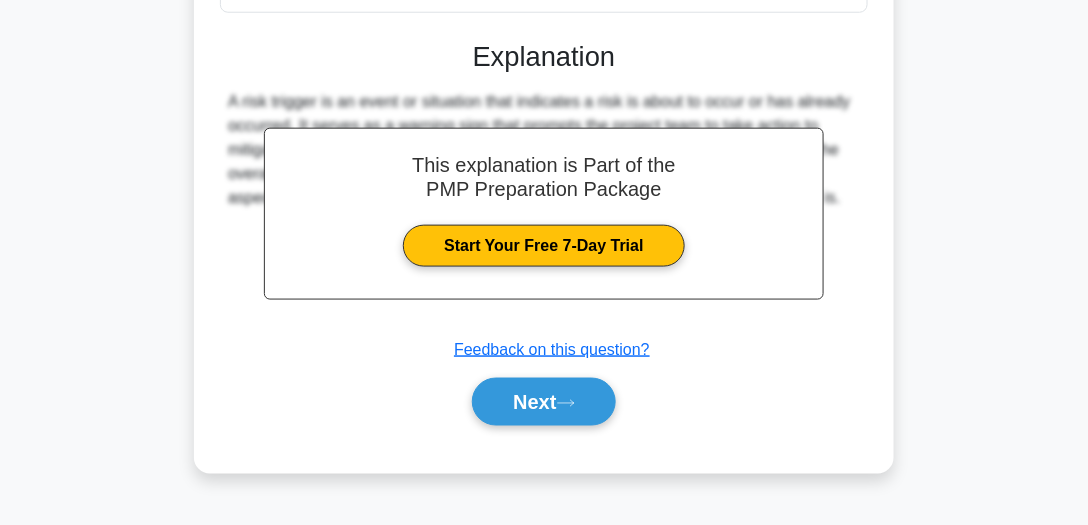 scroll, scrollTop: 555, scrollLeft: 0, axis: vertical 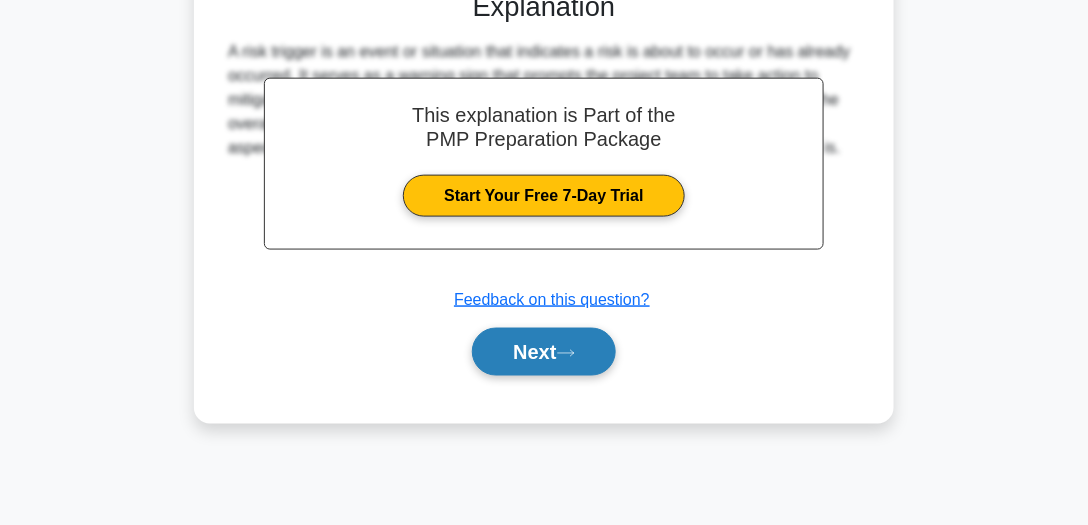 click on "Next" at bounding box center (543, 352) 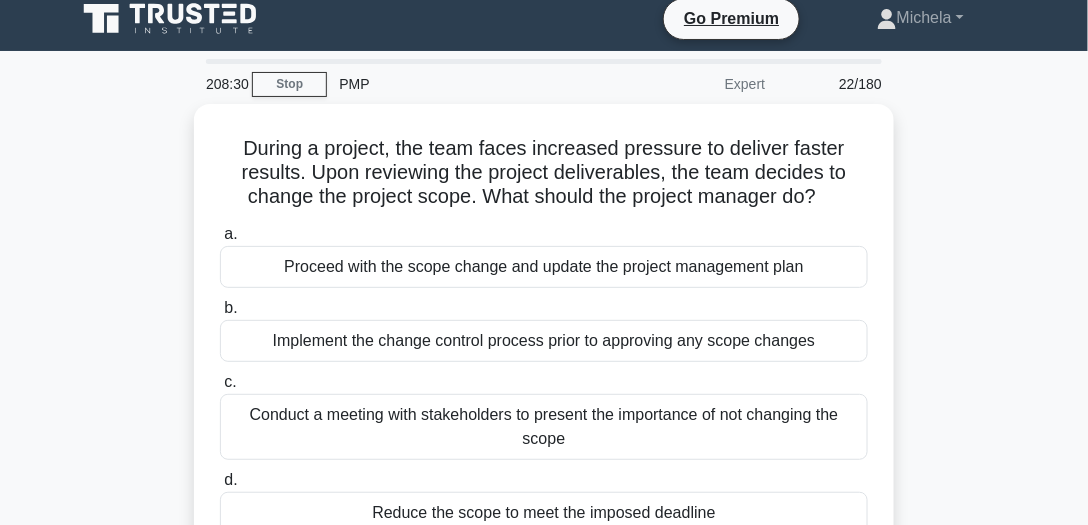 scroll, scrollTop: 12, scrollLeft: 0, axis: vertical 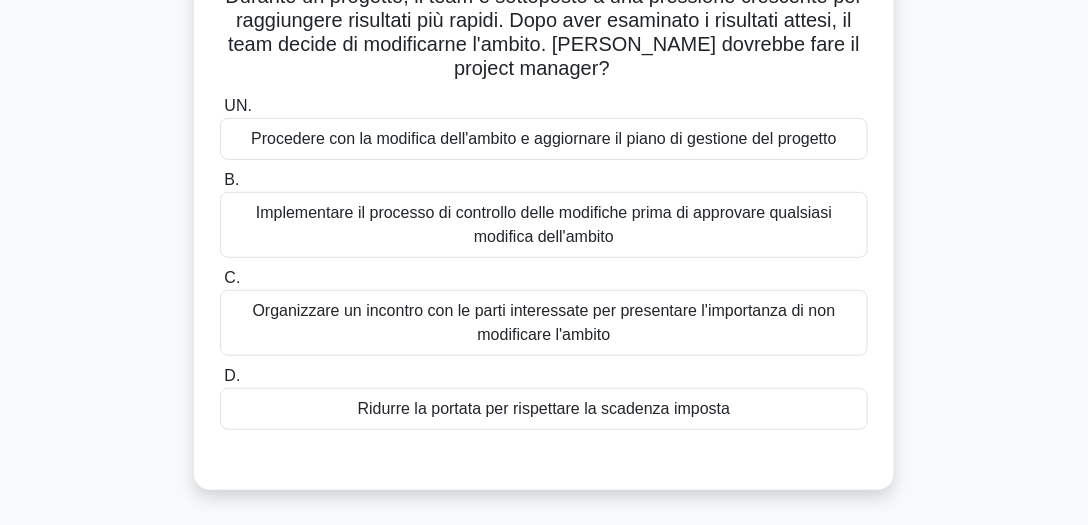 click on "Organizzare un incontro con le parti interessate per presentare l'importanza di non modificare l'ambito" at bounding box center (544, 323) 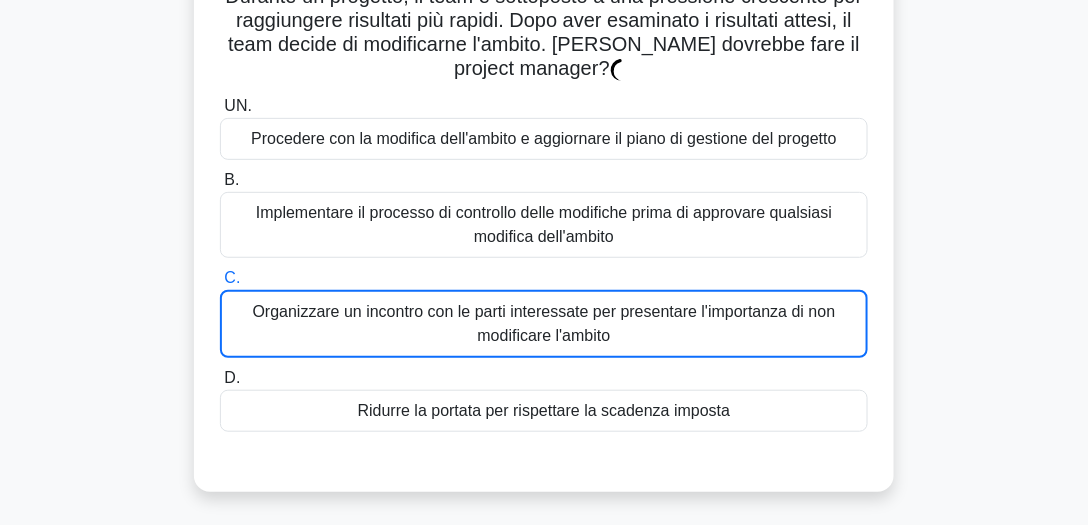 click on "Organizzare un incontro con le parti interessate per presentare l'importanza di non modificare l'ambito" at bounding box center [544, 324] 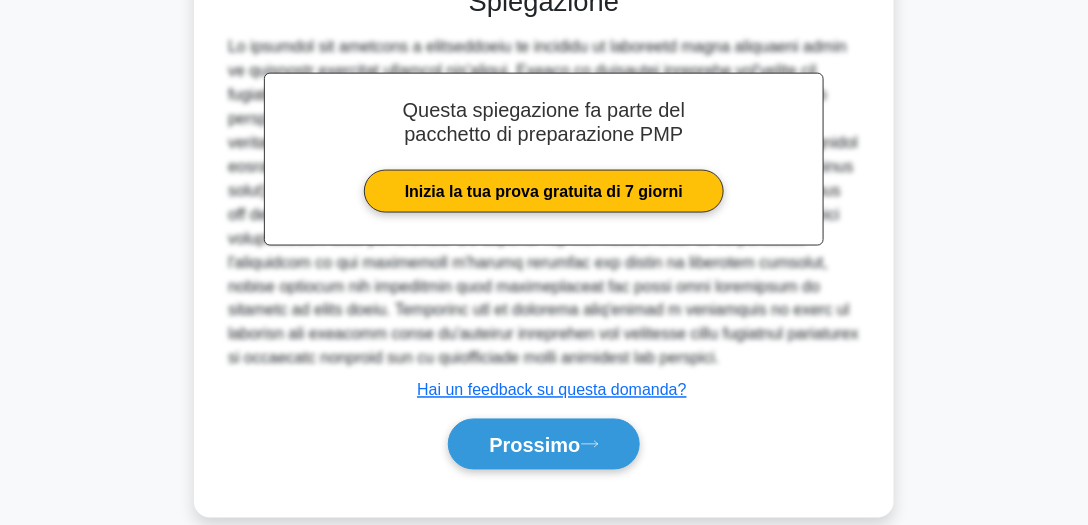 scroll, scrollTop: 660, scrollLeft: 0, axis: vertical 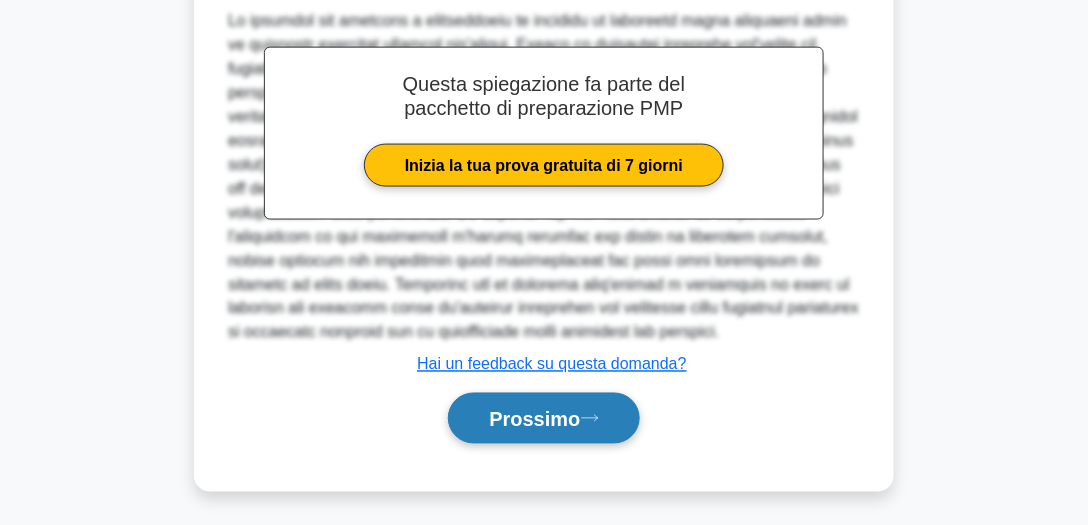 click on "Prossimo" at bounding box center (534, 420) 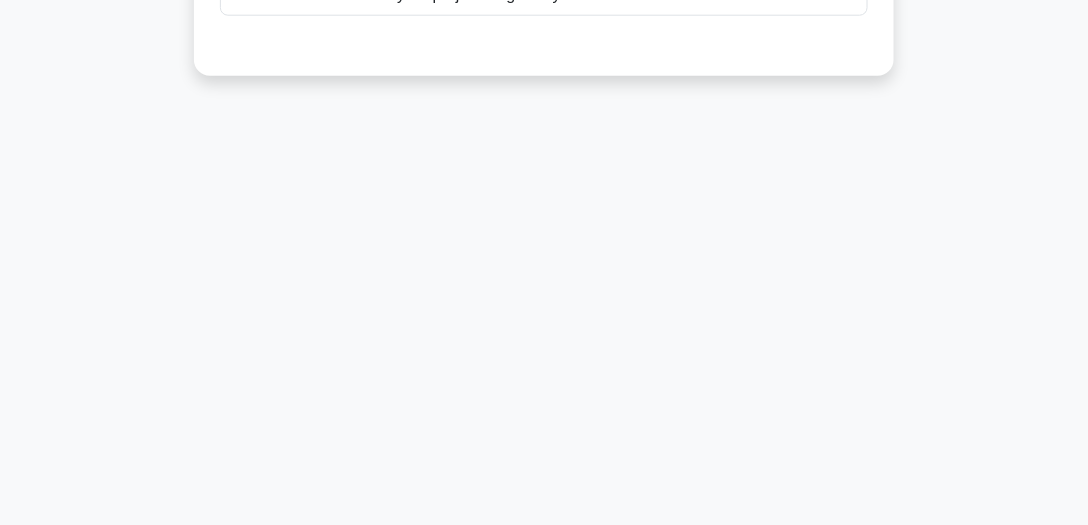 scroll, scrollTop: 555, scrollLeft: 0, axis: vertical 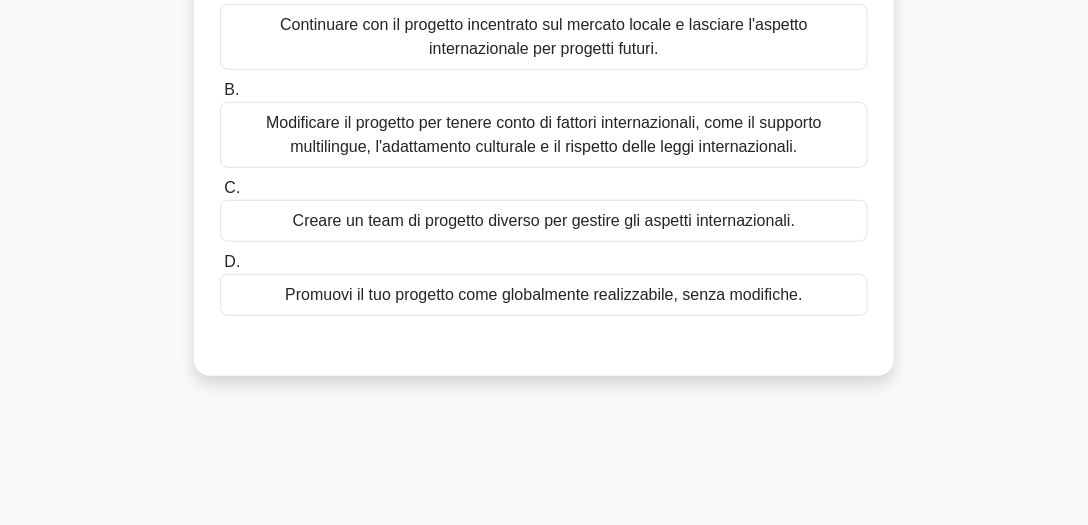 click on "Modificare il progetto per tenere conto di fattori internazionali, come il supporto multilingue, l'adattamento culturale e il rispetto delle leggi internazionali." at bounding box center [544, 134] 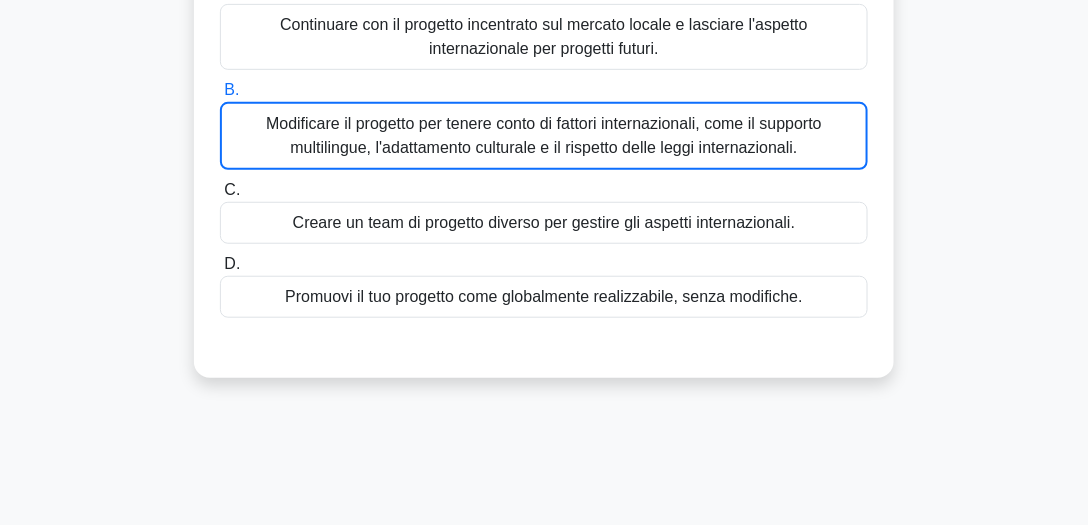 click on "Modificare il progetto per tenere conto di fattori internazionali, come il supporto multilingue, l'adattamento culturale e il rispetto delle leggi internazionali." at bounding box center (544, 135) 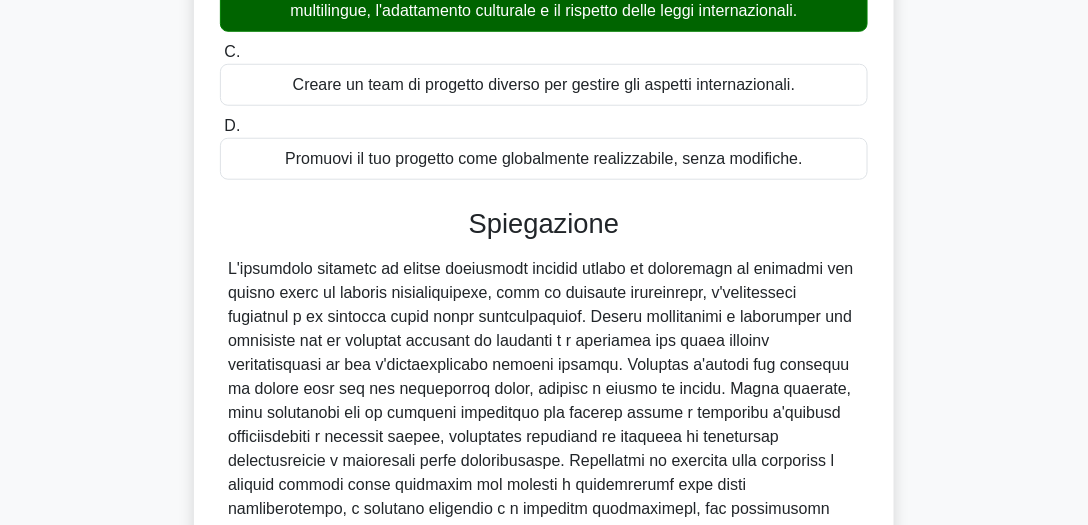 scroll, scrollTop: 634, scrollLeft: 0, axis: vertical 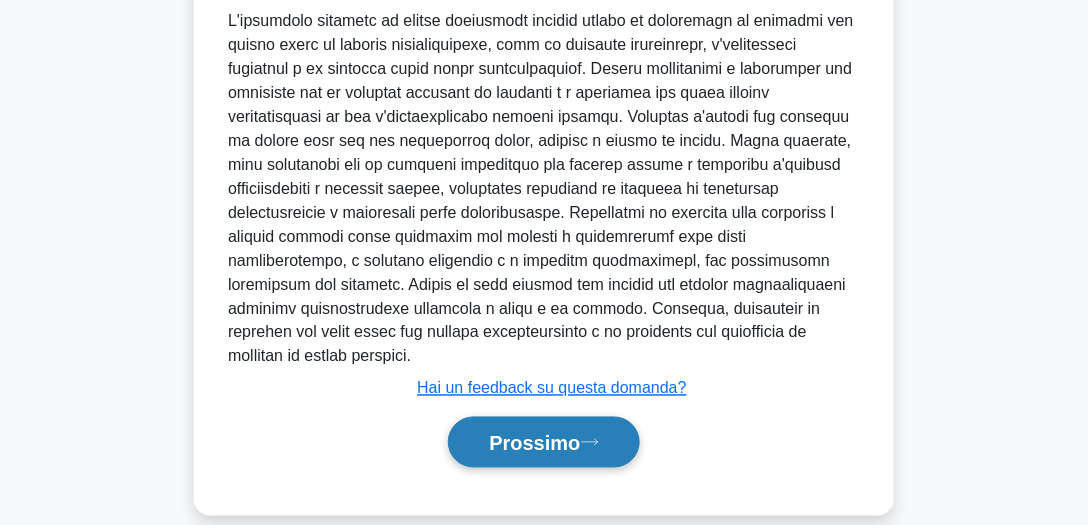 drag, startPoint x: 532, startPoint y: 432, endPoint x: 547, endPoint y: 435, distance: 15.297058 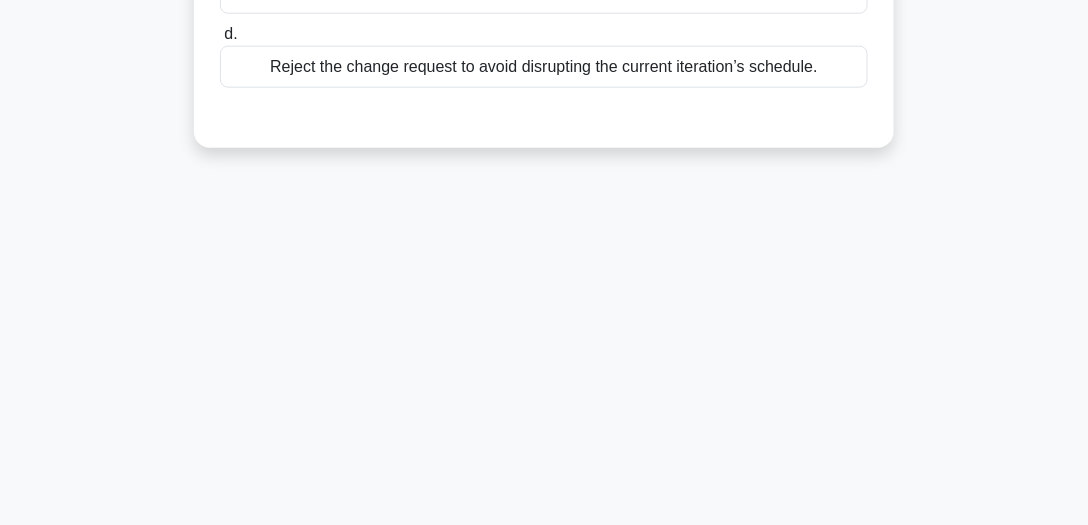 scroll, scrollTop: 555, scrollLeft: 0, axis: vertical 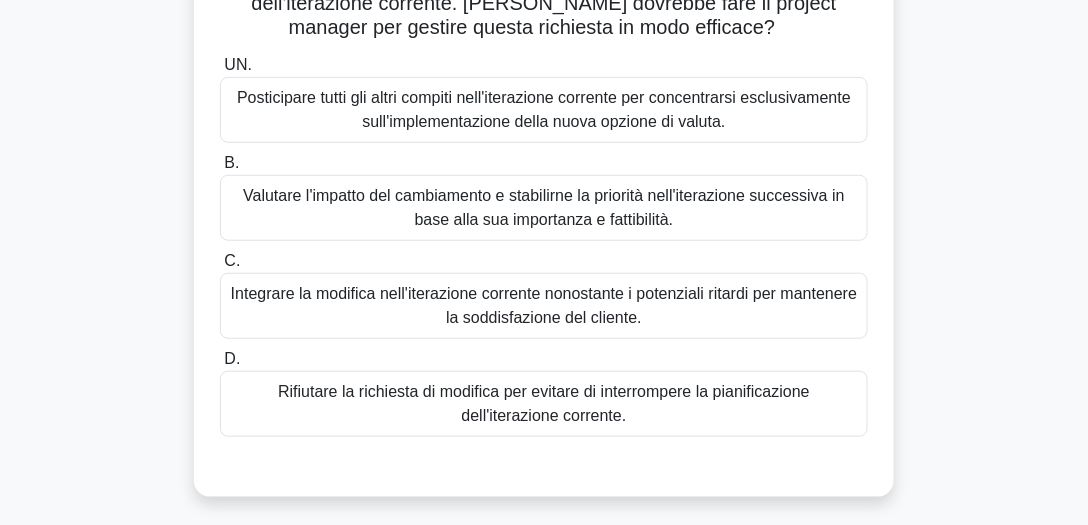 click on "Valutare l'impatto del cambiamento e stabilirne la priorità nell'iterazione successiva in base alla sua importanza e fattibilità." at bounding box center [544, 208] 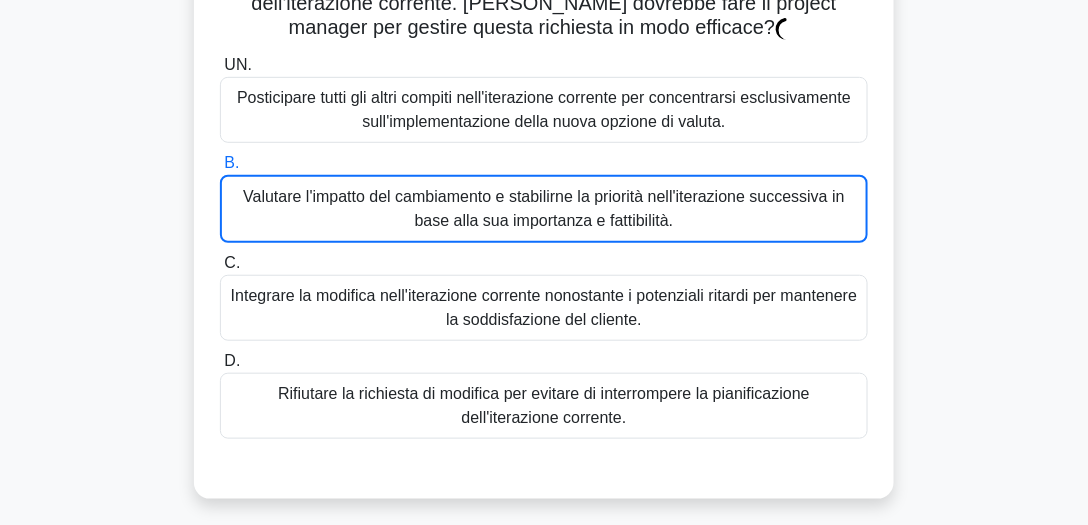click on "Valutare l'impatto del cambiamento e stabilirne la priorità nell'iterazione successiva in base alla sua importanza e fattibilità." at bounding box center (544, 208) 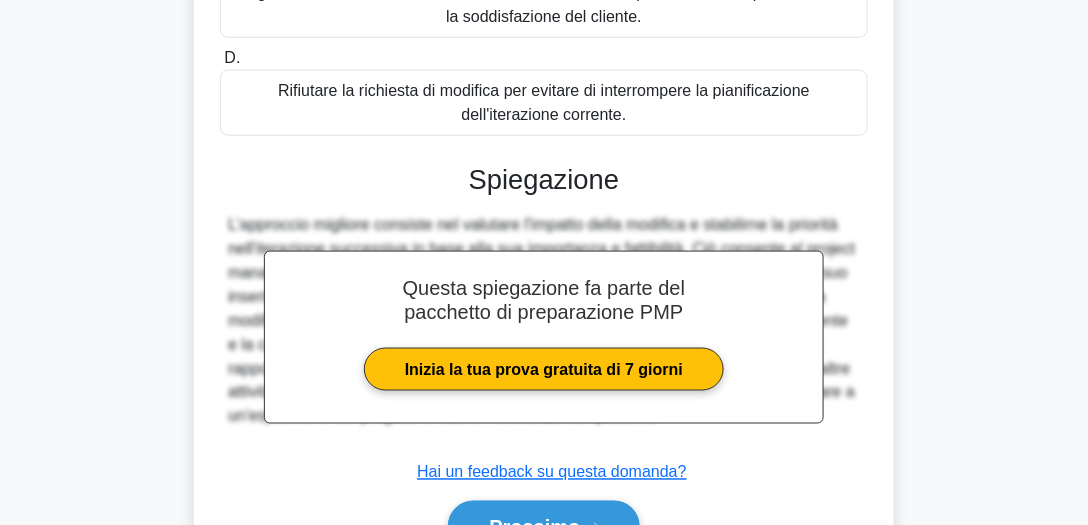 scroll, scrollTop: 658, scrollLeft: 0, axis: vertical 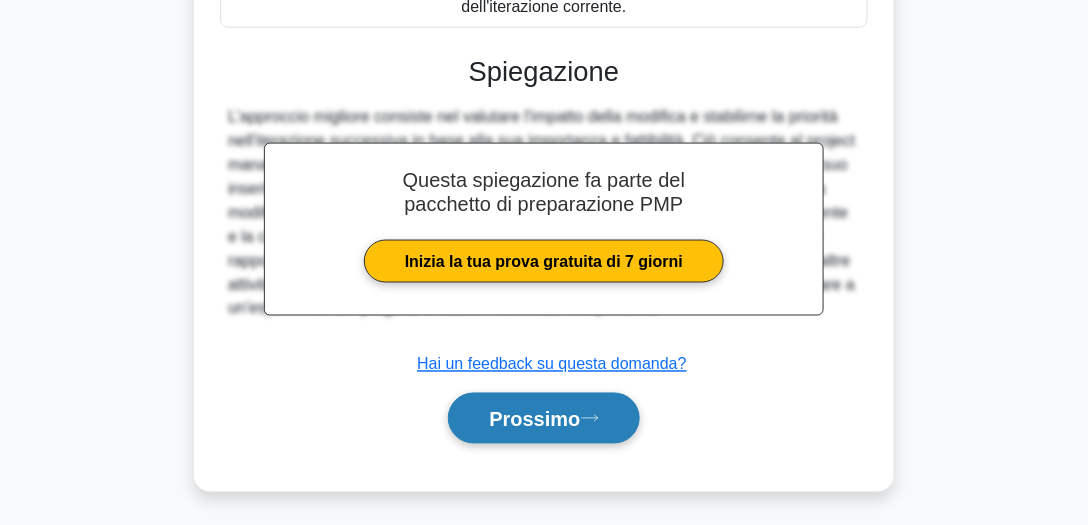 click on "Prossimo" at bounding box center [543, 418] 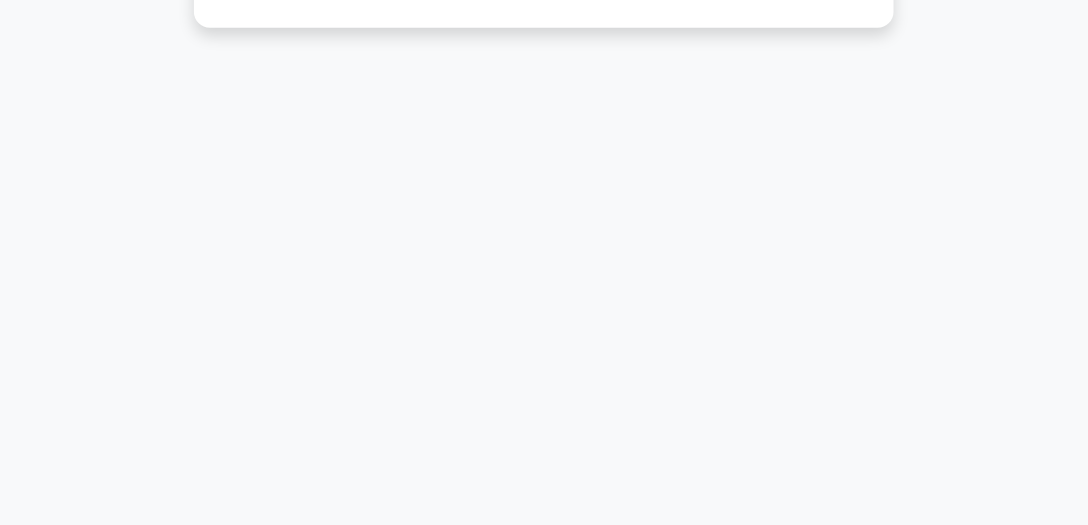 scroll, scrollTop: 555, scrollLeft: 0, axis: vertical 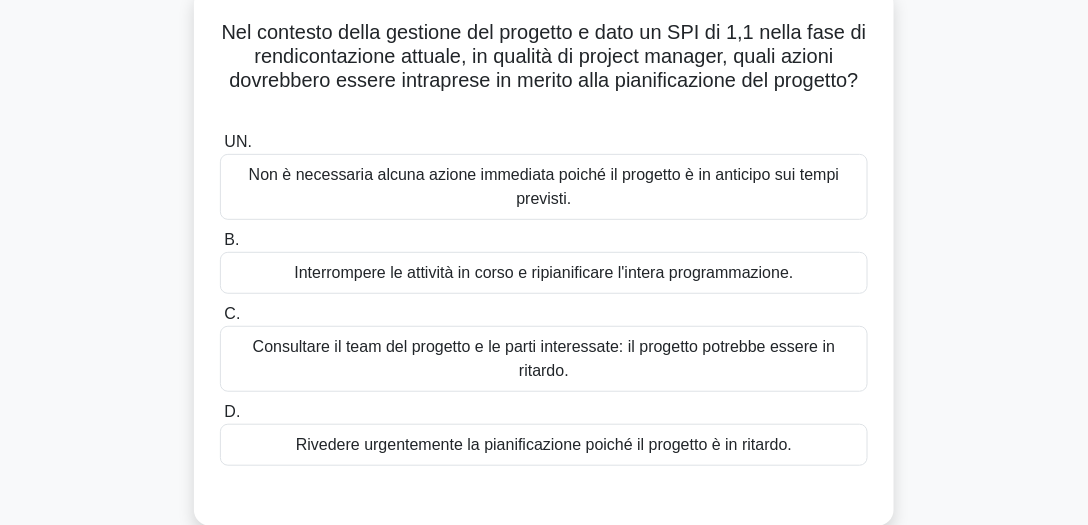 click on "Non è necessaria alcuna azione immediata poiché il progetto è in anticipo sui tempi previsti." at bounding box center [544, 186] 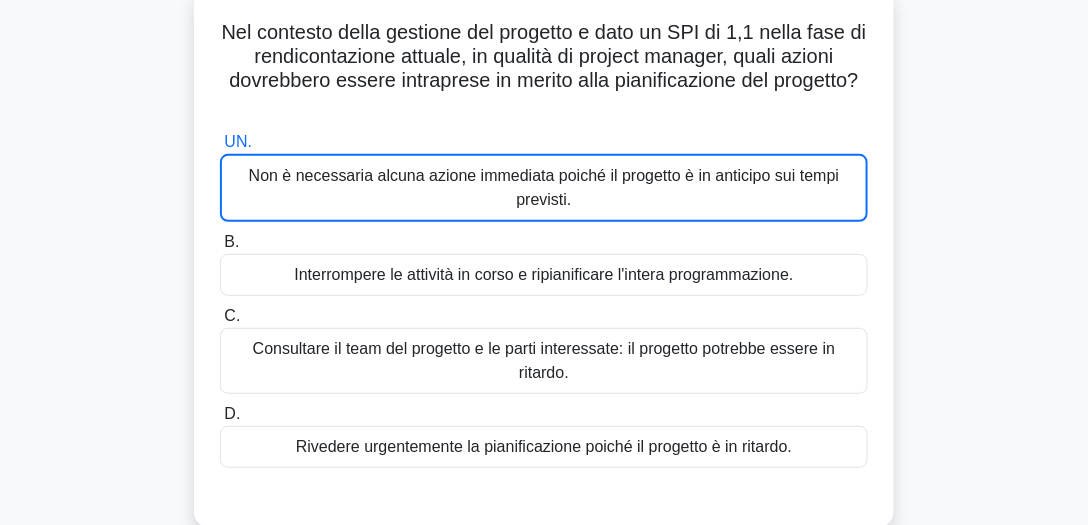 click on "Non è necessaria alcuna azione immediata poiché il progetto è in anticipo sui tempi previsti." at bounding box center (544, 187) 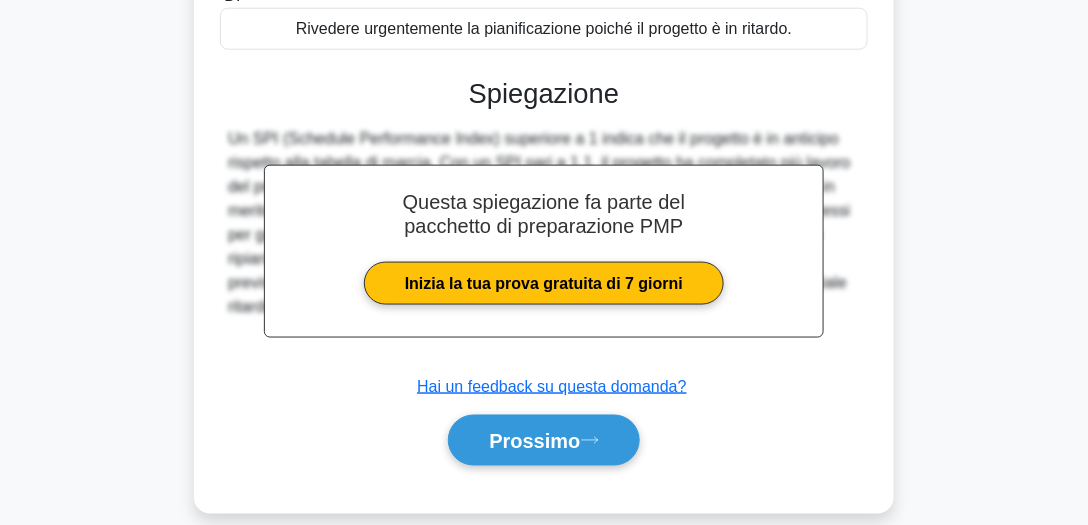 scroll, scrollTop: 562, scrollLeft: 0, axis: vertical 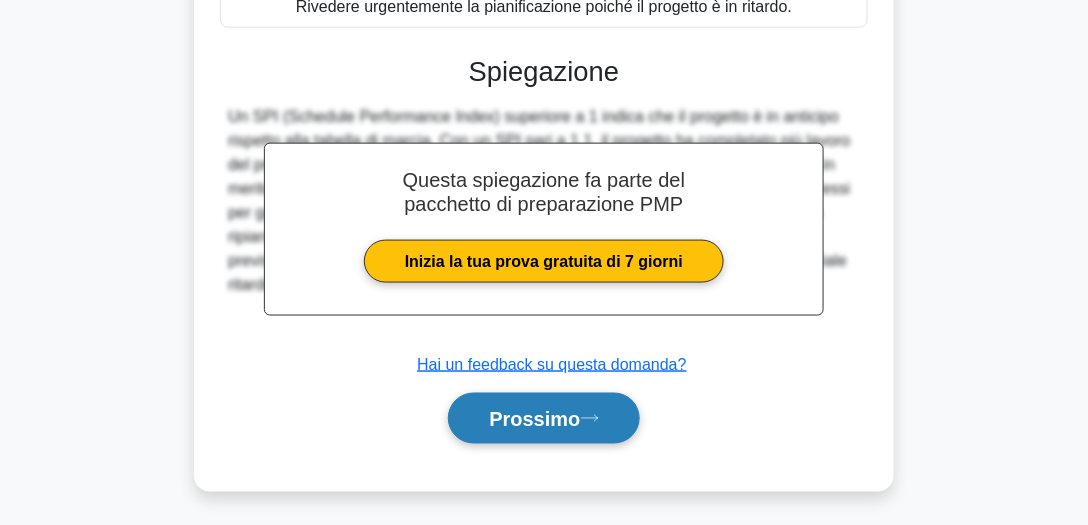 click on "Prossimo" at bounding box center [543, 418] 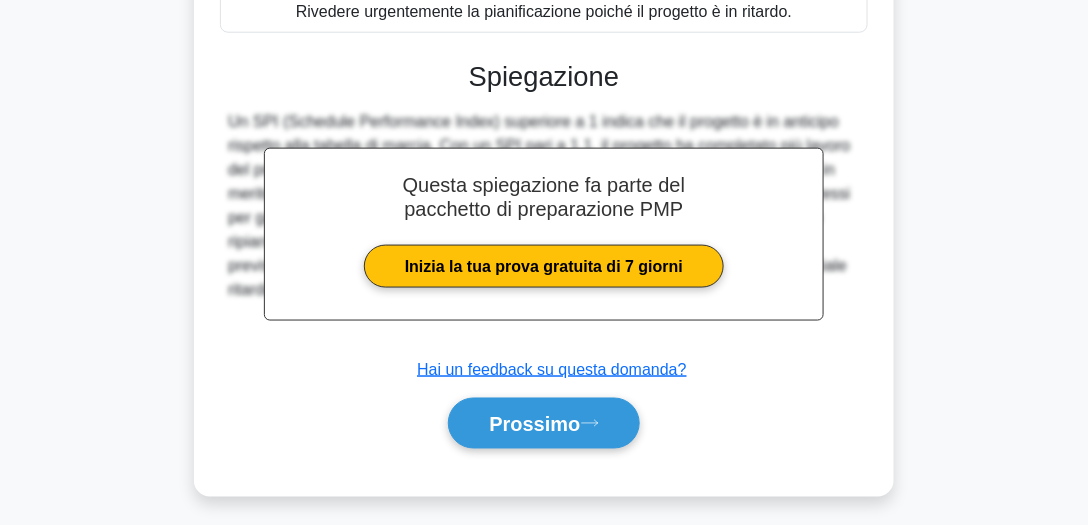 scroll, scrollTop: 555, scrollLeft: 0, axis: vertical 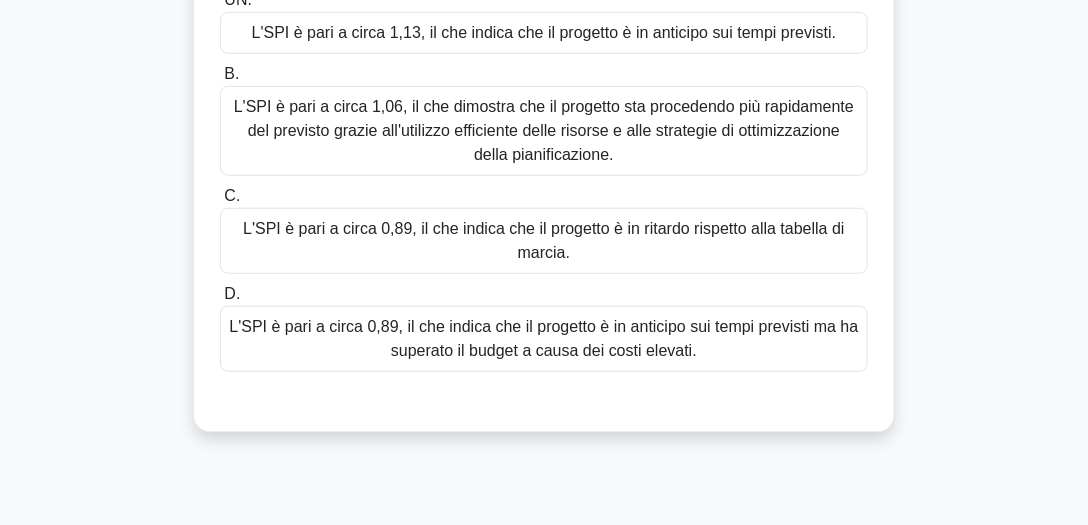 click on "L'SPI è pari a circa 0,89, il che indica che il progetto è in ritardo rispetto alla tabella di marcia." at bounding box center [544, 241] 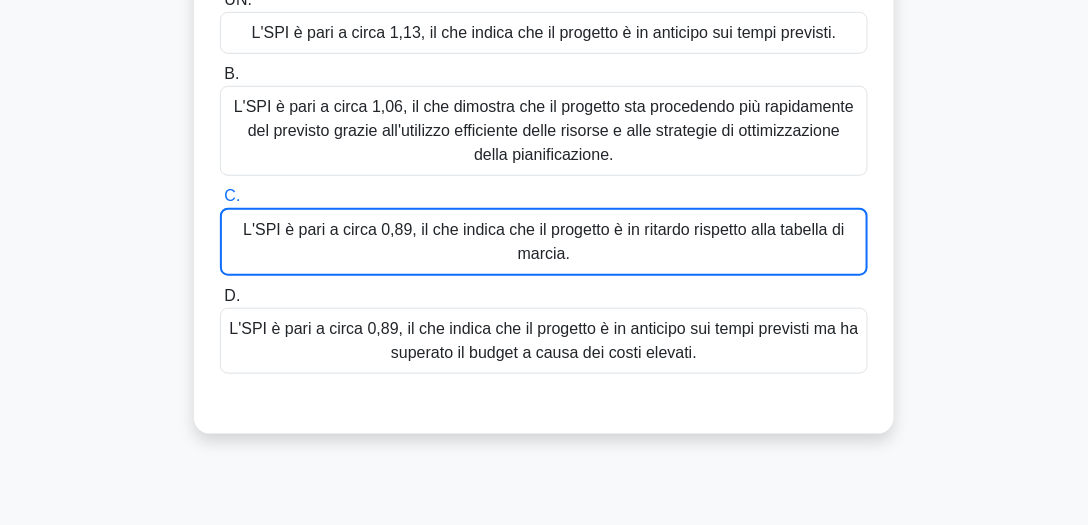click on "L'SPI è pari a circa 0,89, il che indica che il progetto è in ritardo rispetto alla tabella di marcia." at bounding box center [544, 242] 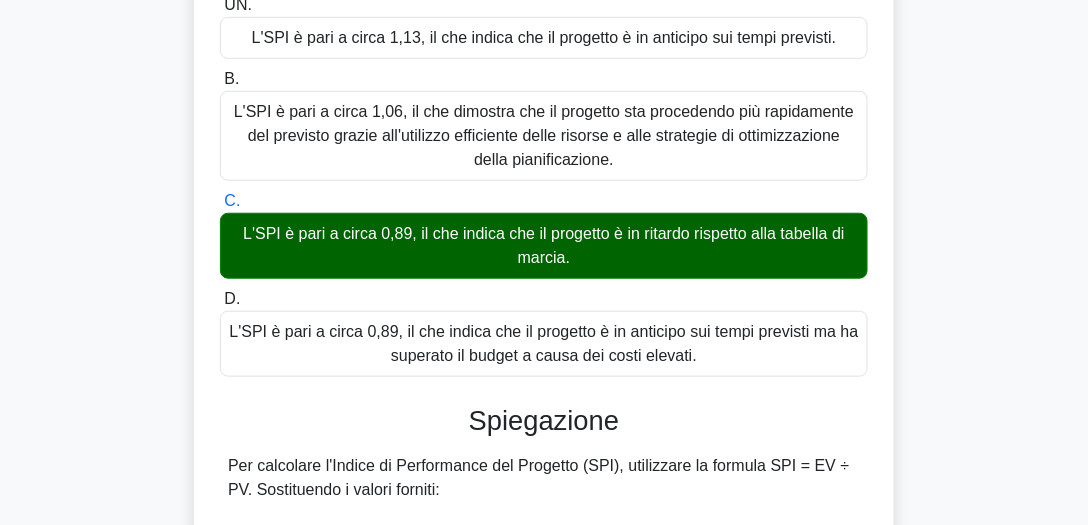 scroll, scrollTop: 610, scrollLeft: 0, axis: vertical 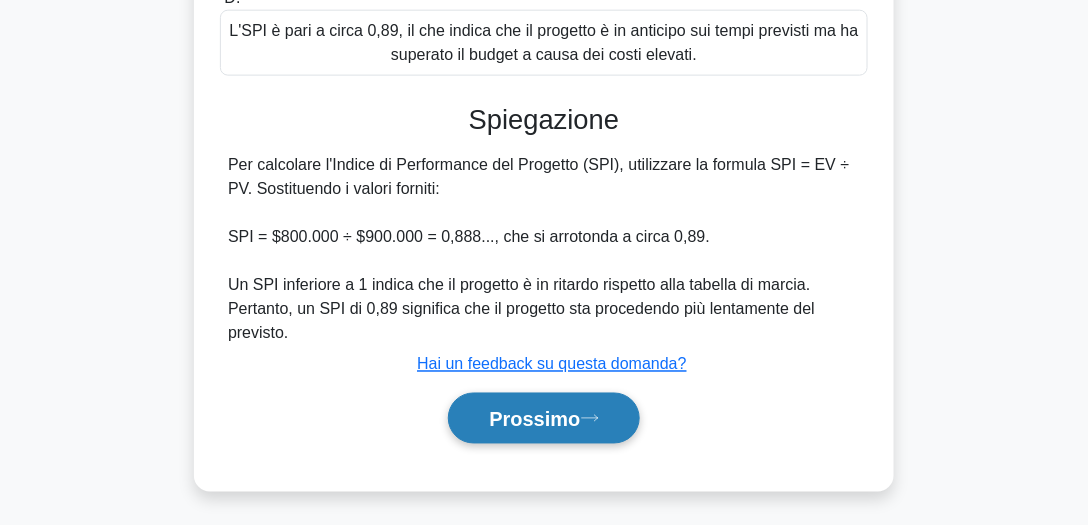 click on "Prossimo" at bounding box center (534, 420) 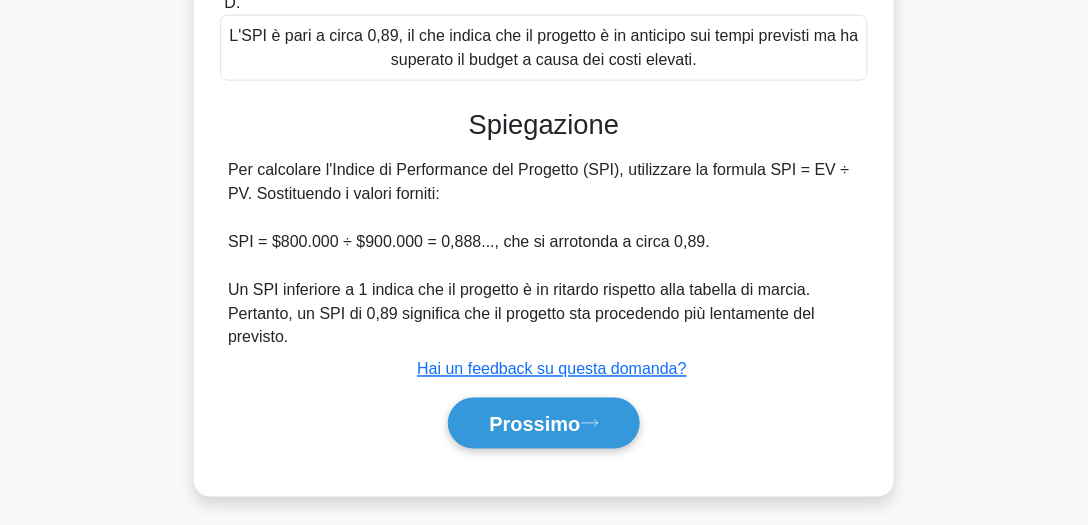 scroll, scrollTop: 555, scrollLeft: 0, axis: vertical 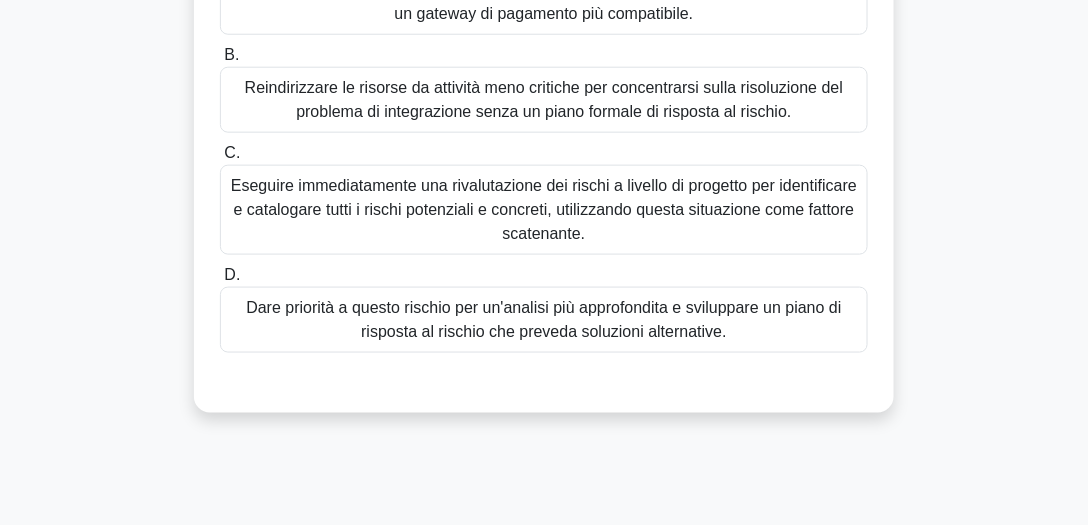 click on "Dare priorità a questo rischio per un'analisi più approfondita e sviluppare un piano di risposta al rischio che preveda soluzioni alternative." at bounding box center [543, 319] 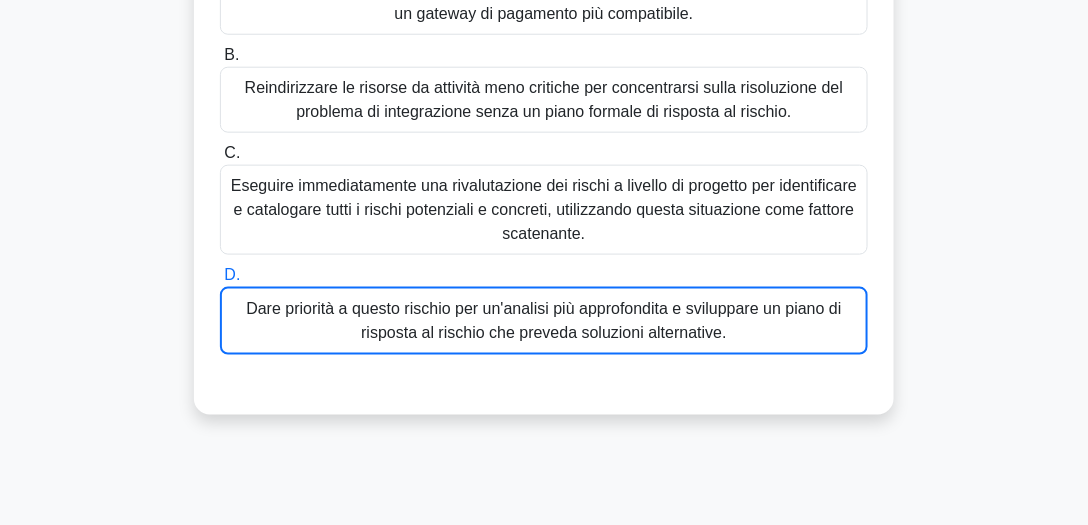 click on "Dare priorità a questo rischio per un'analisi più approfondita e sviluppare un piano di risposta al rischio che preveda soluzioni alternative." at bounding box center [543, 320] 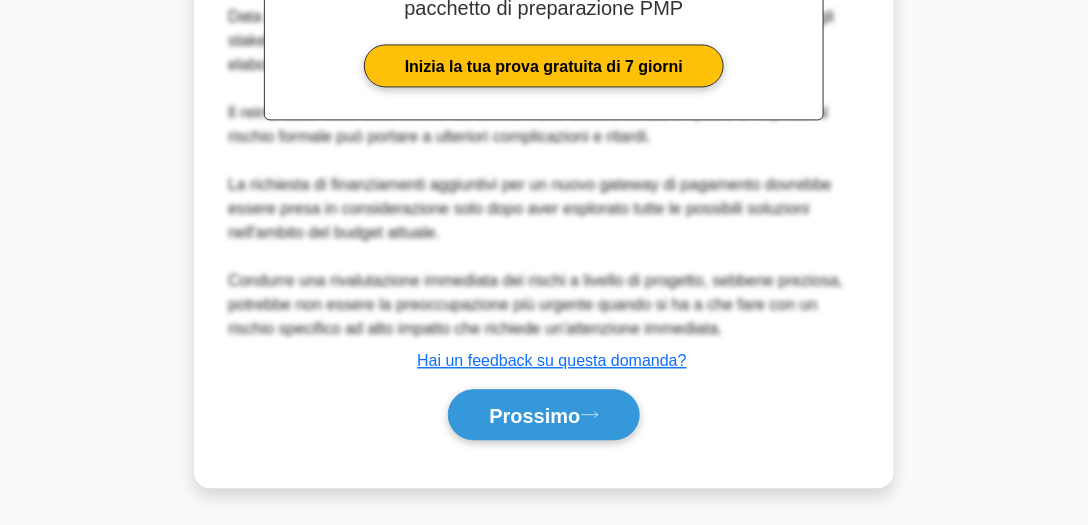 scroll, scrollTop: 1034, scrollLeft: 0, axis: vertical 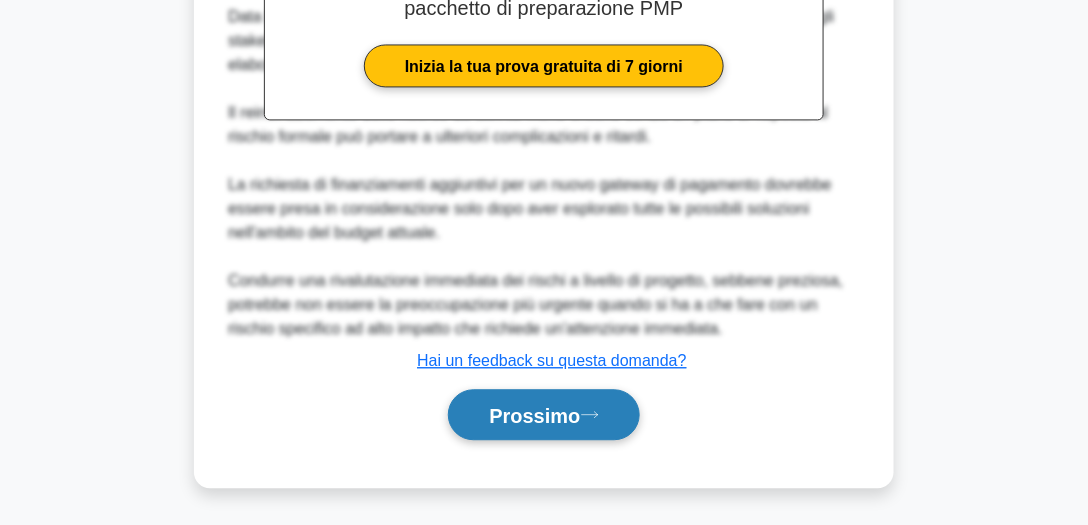 click on "Prossimo" at bounding box center [534, 414] 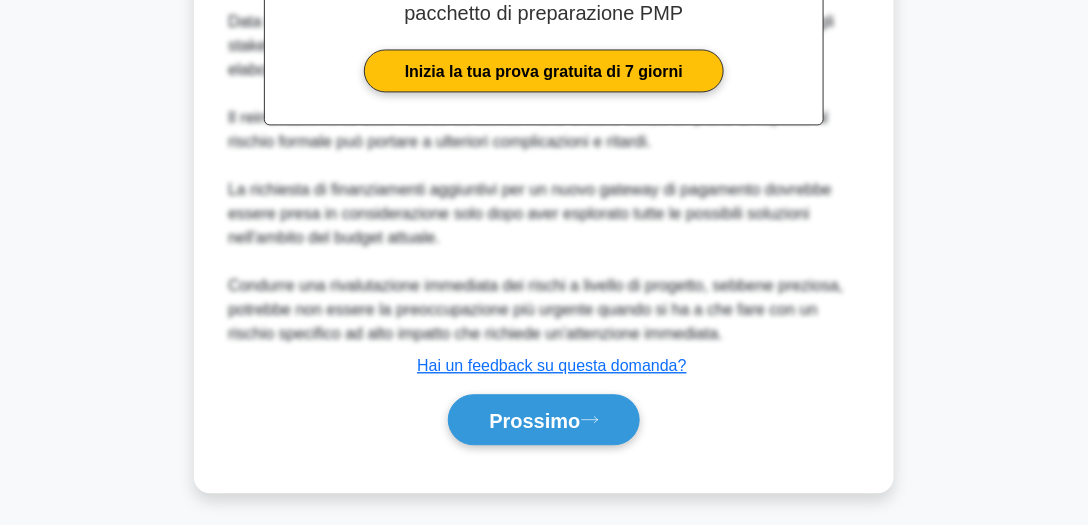 scroll, scrollTop: 555, scrollLeft: 0, axis: vertical 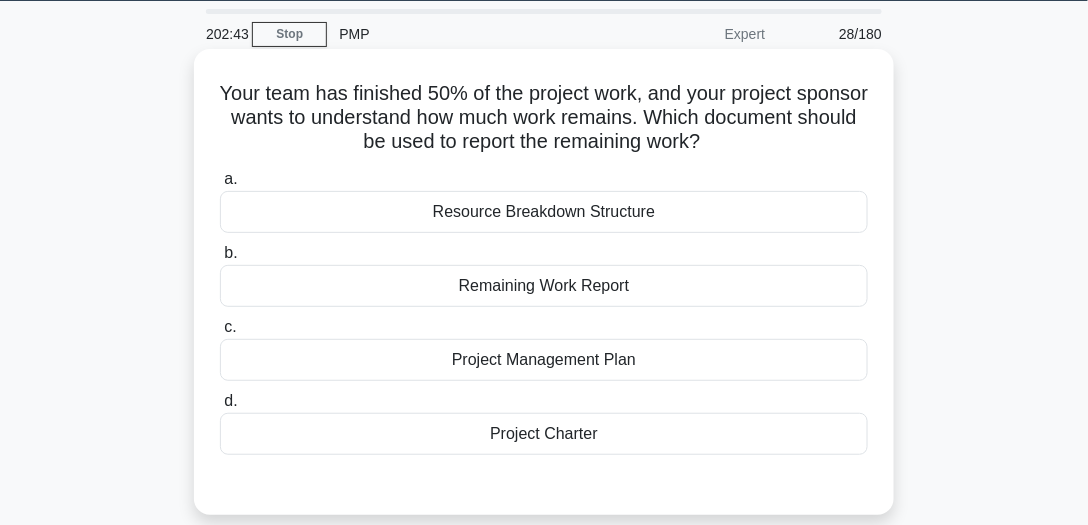 click on "Project Management Plan" at bounding box center (544, 360) 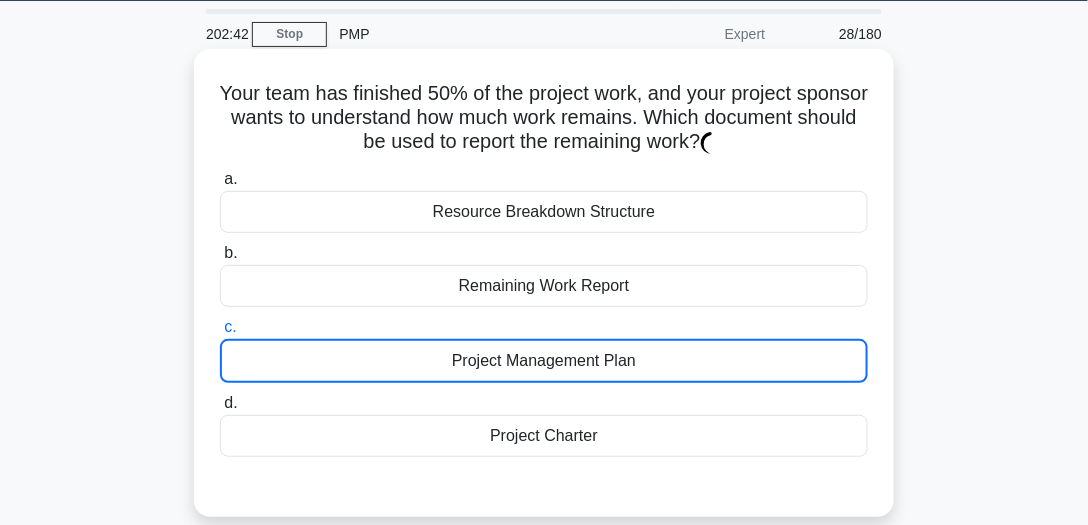 click on "Project Management Plan" at bounding box center [544, 361] 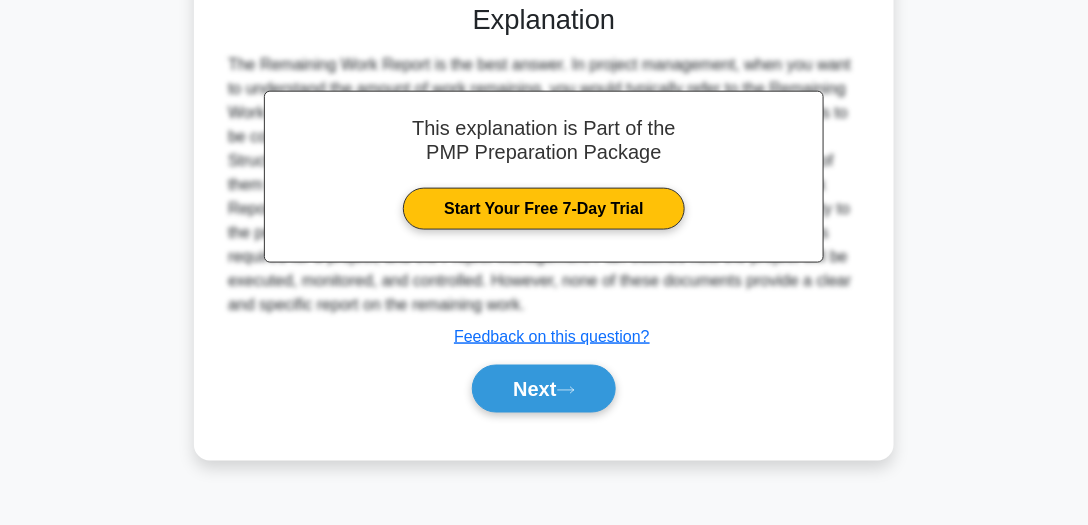 scroll, scrollTop: 555, scrollLeft: 0, axis: vertical 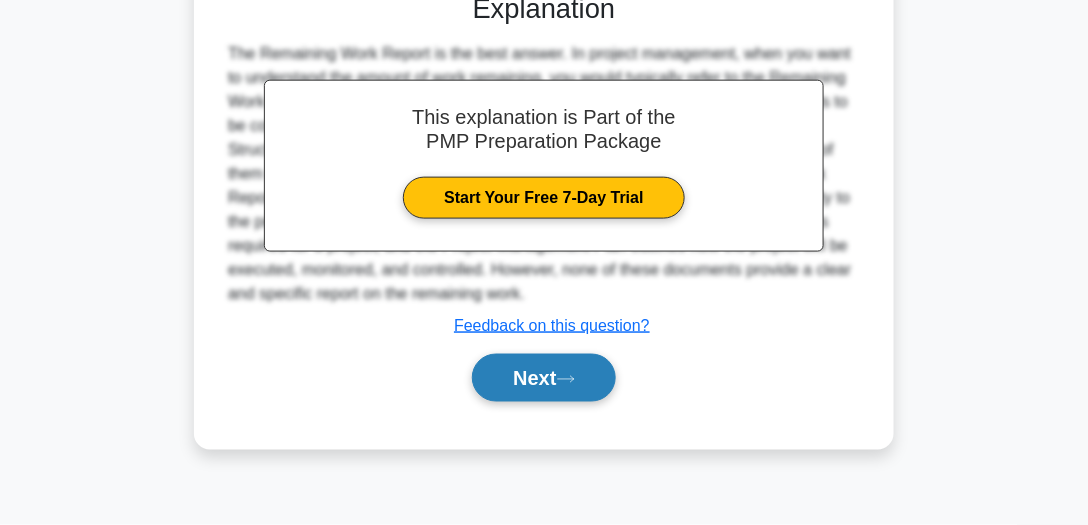 click 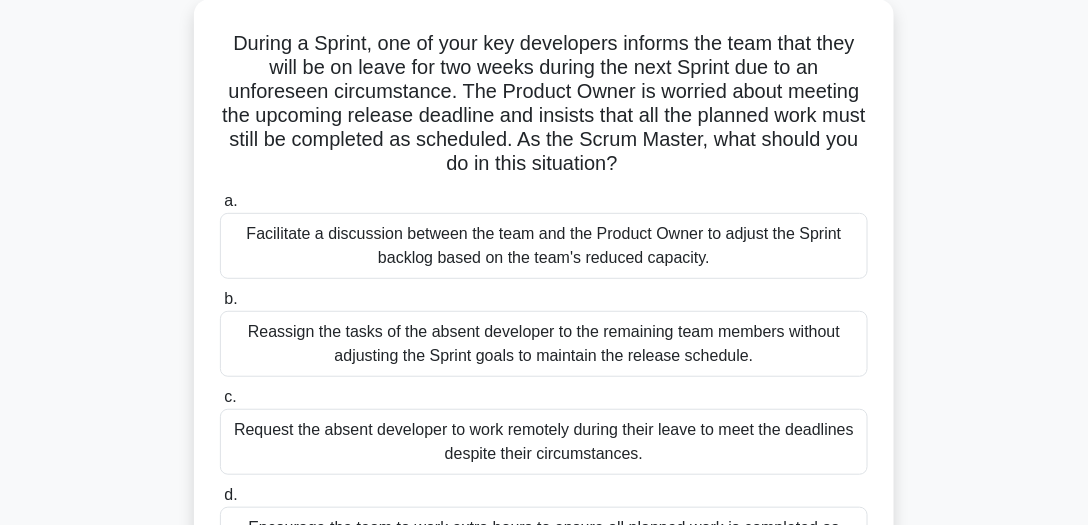 scroll, scrollTop: 102, scrollLeft: 0, axis: vertical 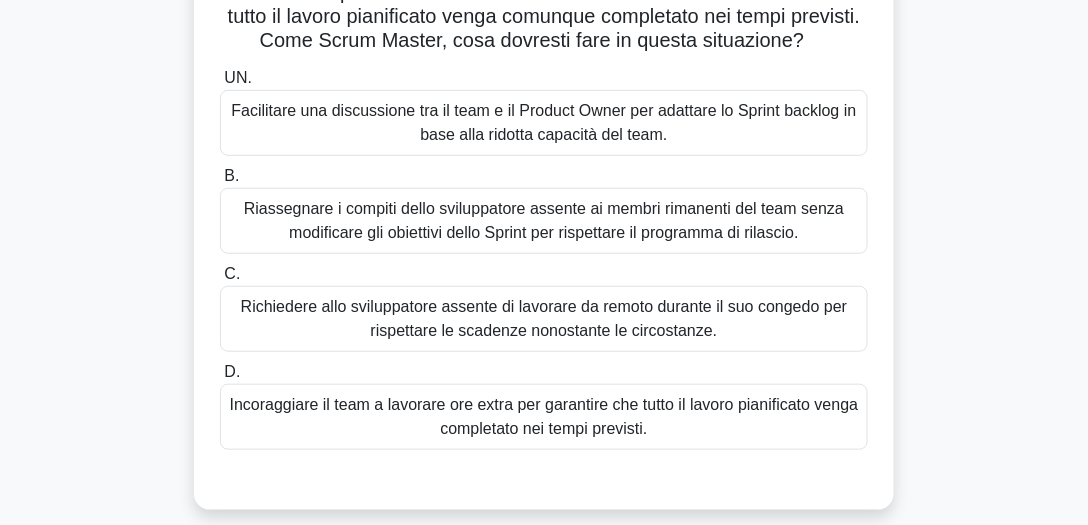 click on "UN.
Facilitare una discussione tra il team e il Product Owner per adattare lo Sprint backlog in base alla ridotta capacità del team.
B.
C." at bounding box center [544, 258] 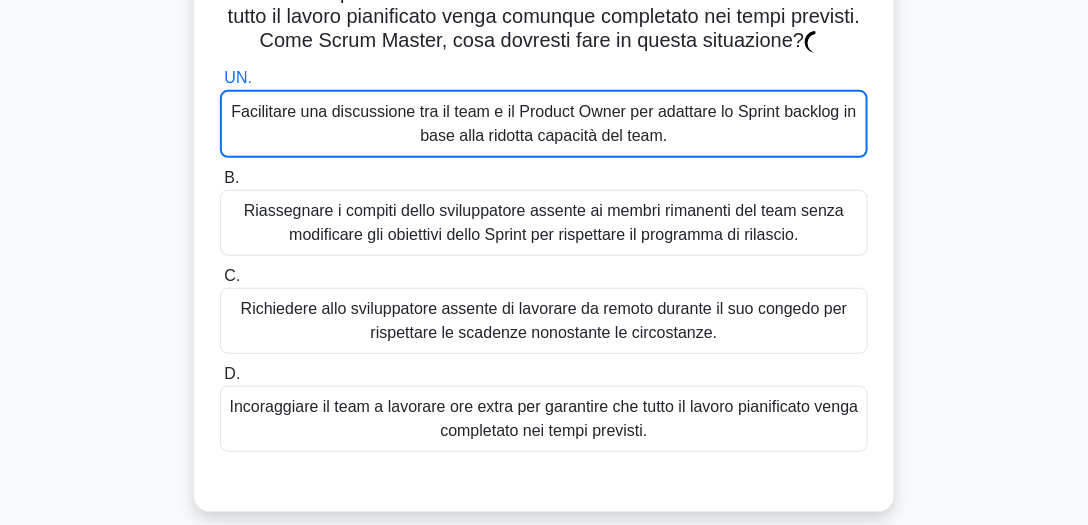 click on "Facilitare una discussione tra il team e il Product Owner per adattare lo Sprint backlog in base alla ridotta capacità del team." at bounding box center [543, 123] 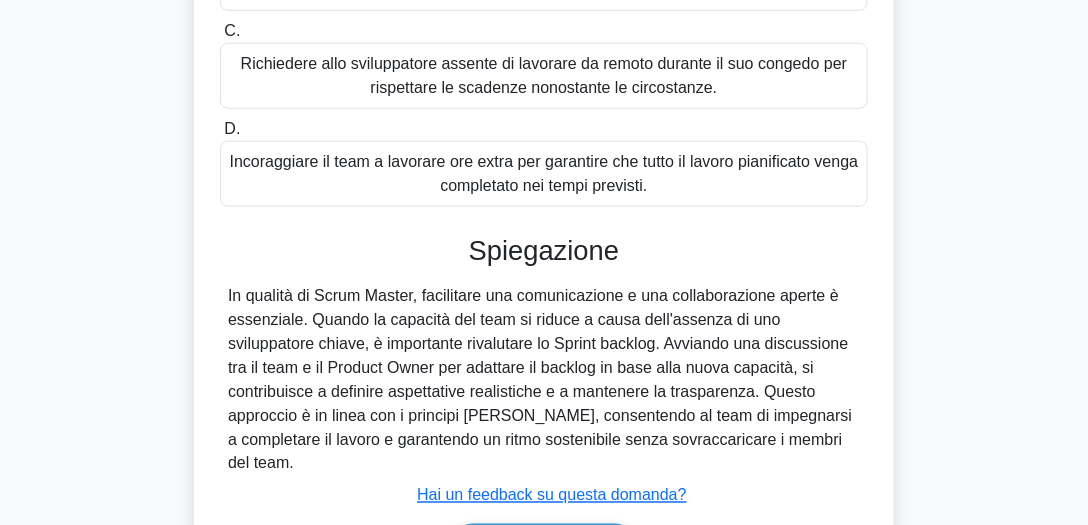 scroll, scrollTop: 610, scrollLeft: 0, axis: vertical 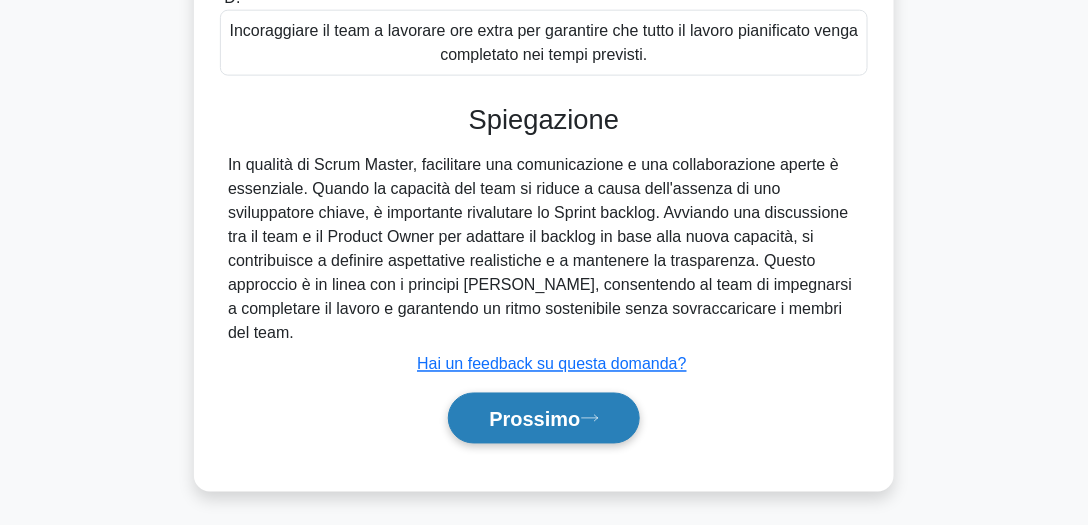 click on "Prossimo" at bounding box center [543, 418] 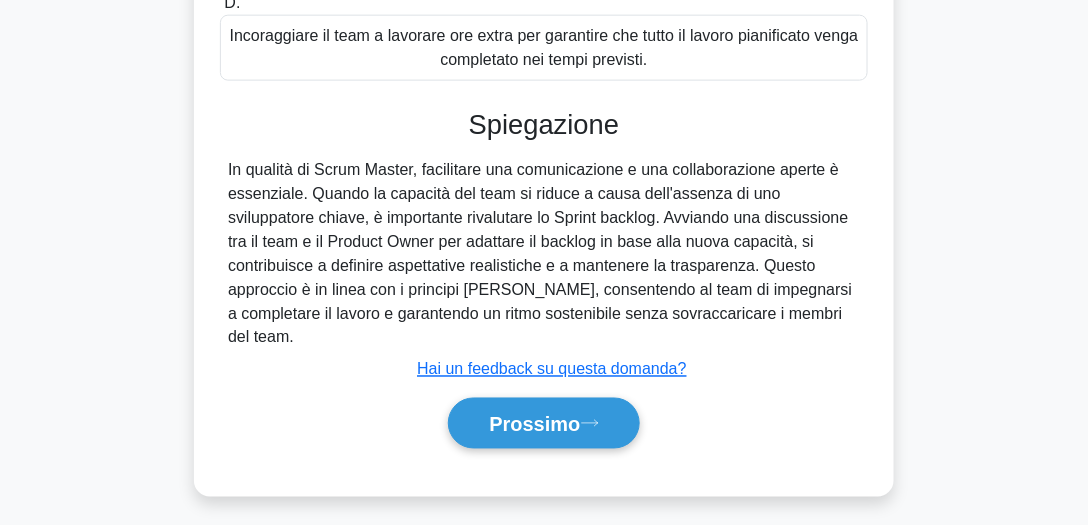 scroll, scrollTop: 555, scrollLeft: 0, axis: vertical 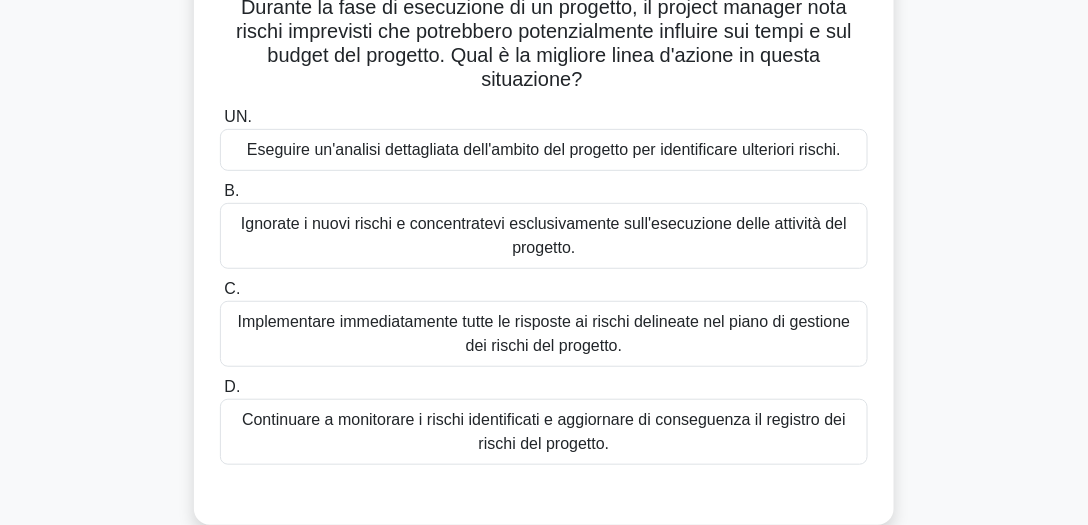 click on "Continuare a monitorare i rischi identificati e aggiornare di conseguenza il registro dei rischi del progetto." at bounding box center [544, 431] 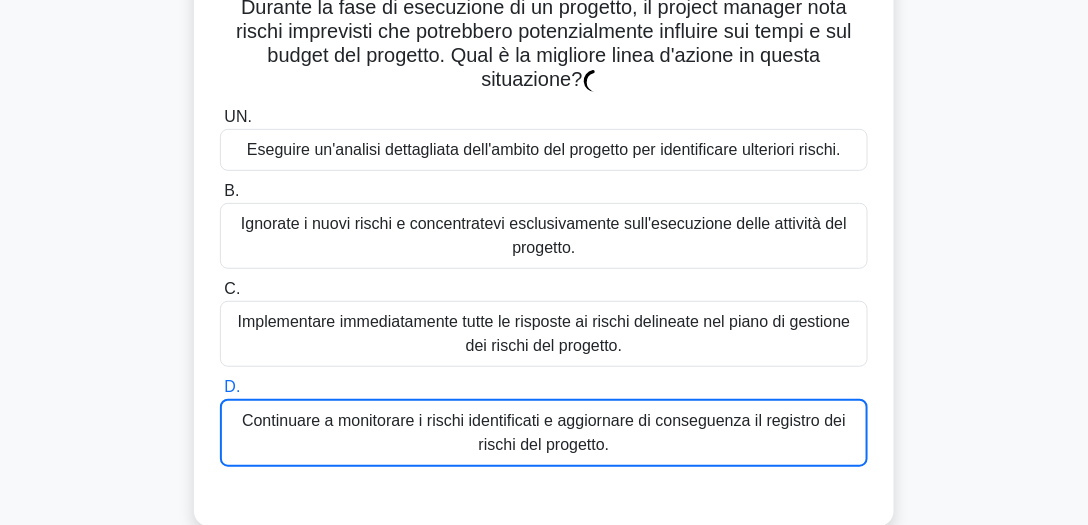 click on "Continuare a monitorare i rischi identificati e aggiornare di conseguenza il registro dei rischi del progetto." at bounding box center [544, 432] 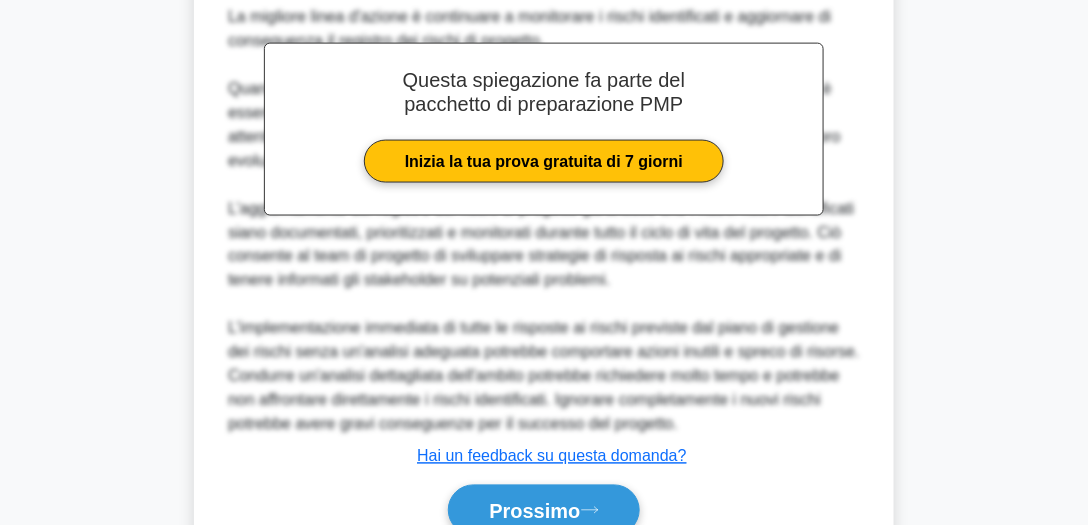 scroll, scrollTop: 744, scrollLeft: 0, axis: vertical 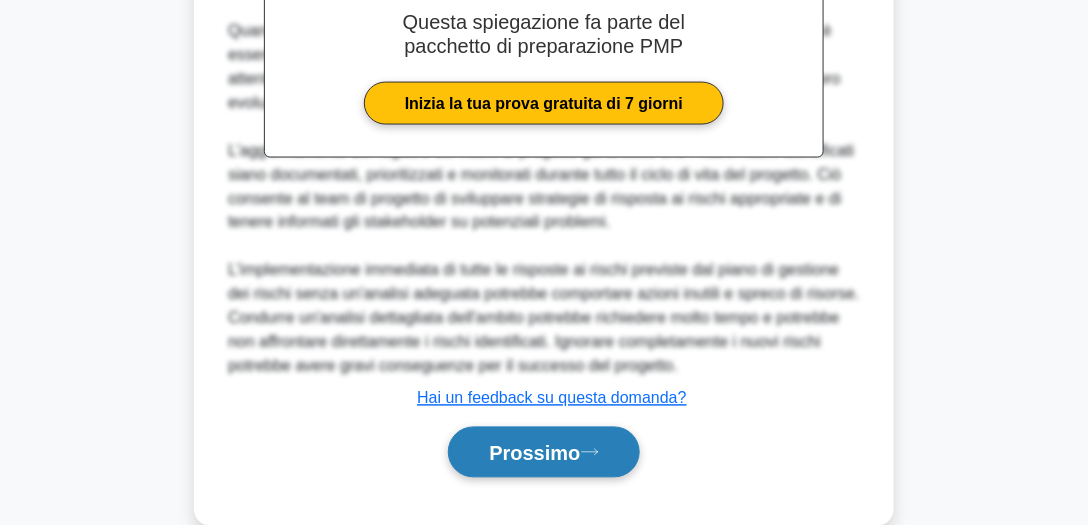click on "Prossimo" at bounding box center [543, 452] 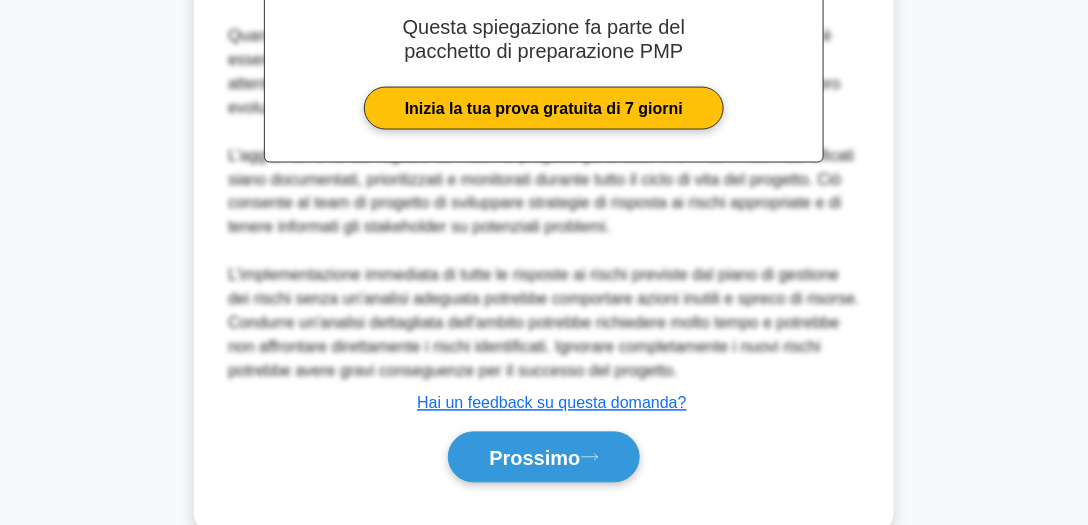 scroll, scrollTop: 555, scrollLeft: 0, axis: vertical 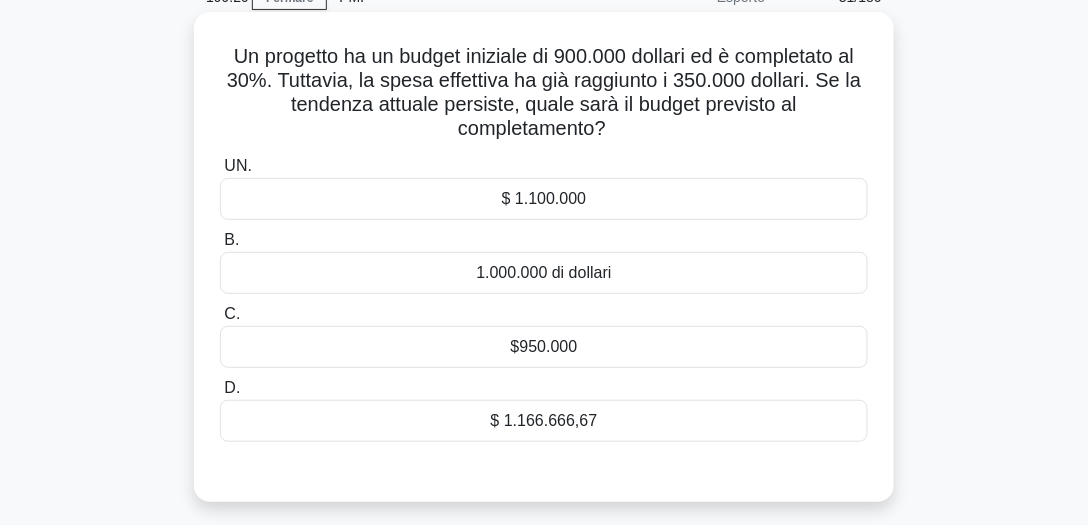 click on "$ 1.166.666,67" at bounding box center (544, 420) 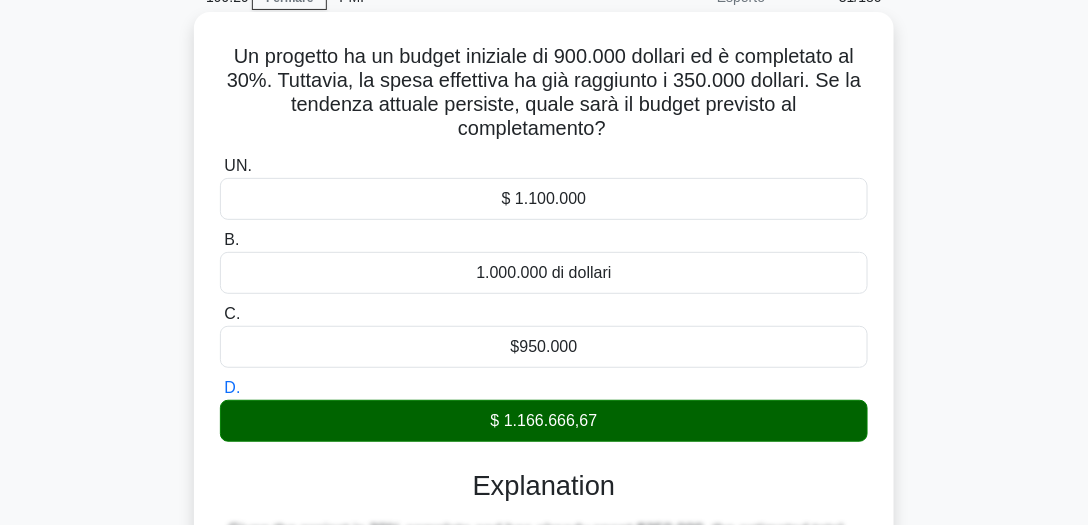 click on "$ 1.166.666,67" at bounding box center (544, 420) 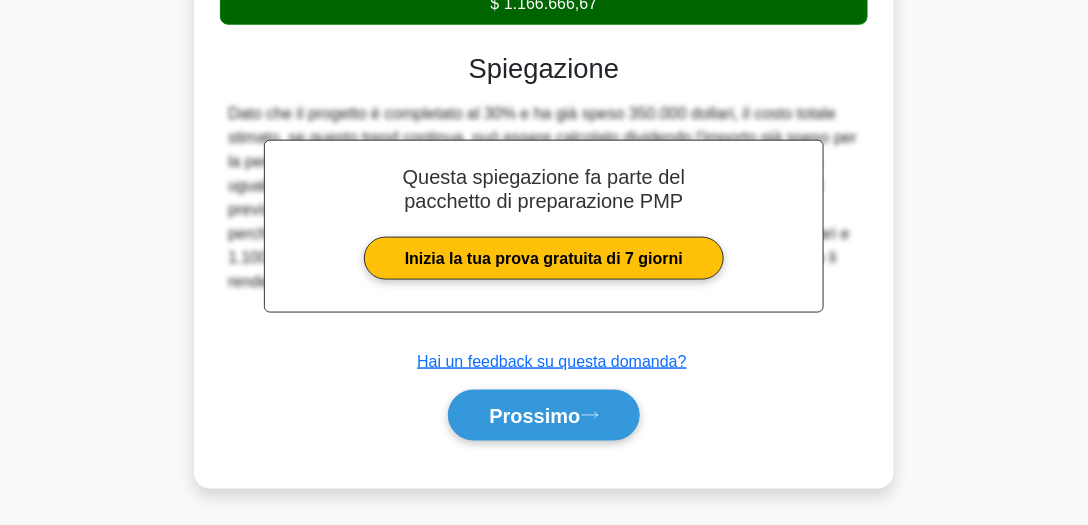 scroll, scrollTop: 555, scrollLeft: 0, axis: vertical 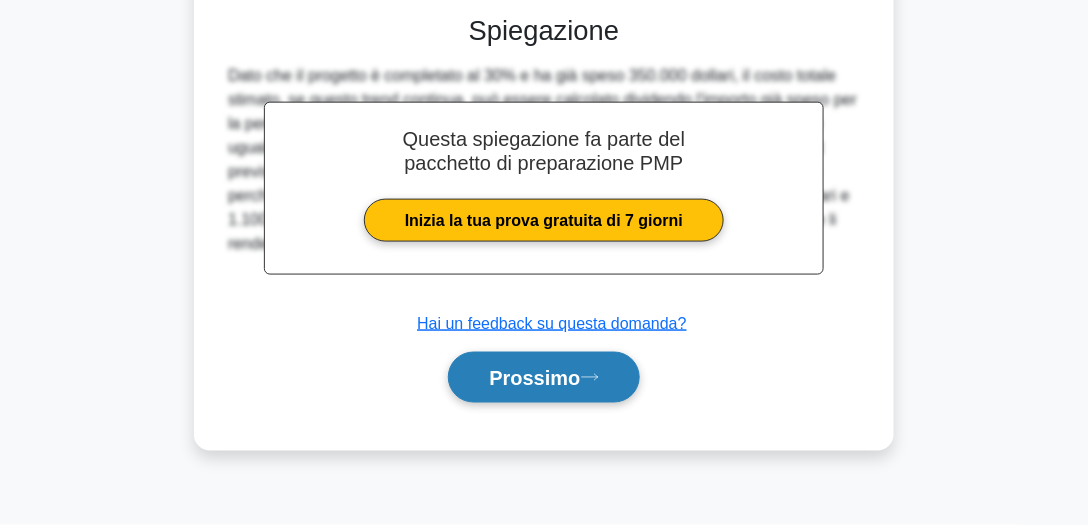 click on "Prossimo" at bounding box center (534, 379) 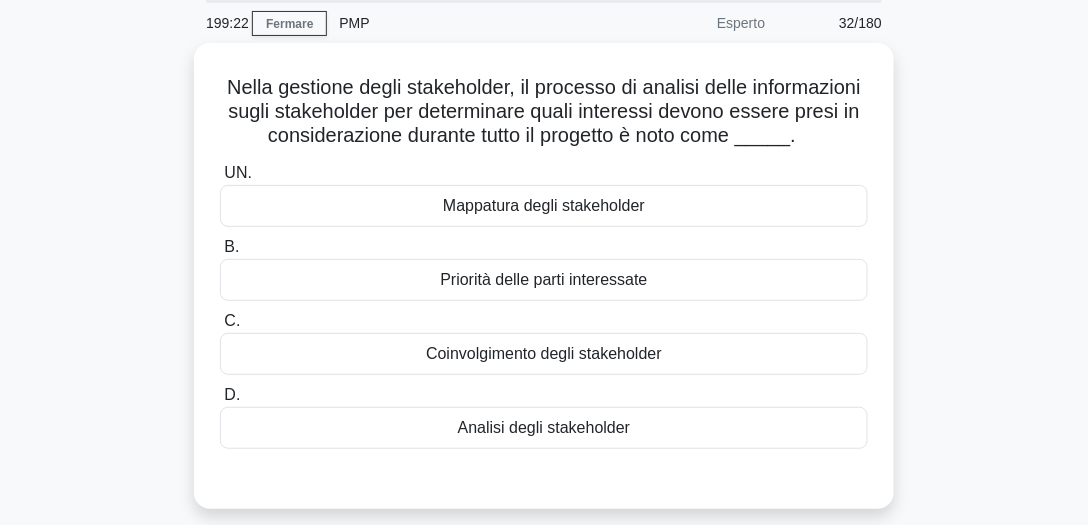 scroll, scrollTop: 63, scrollLeft: 0, axis: vertical 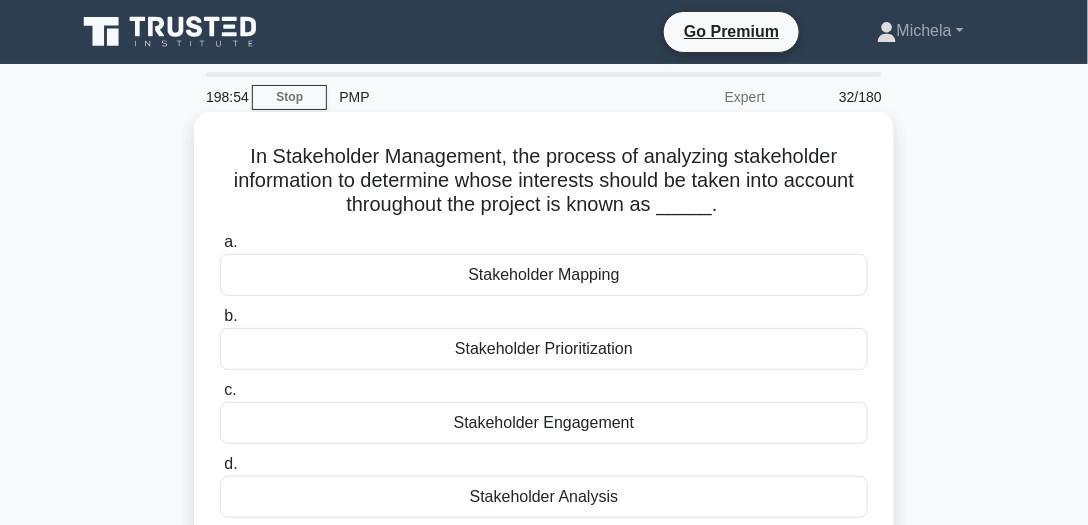 click on "Stakeholder Analysis" at bounding box center [544, 497] 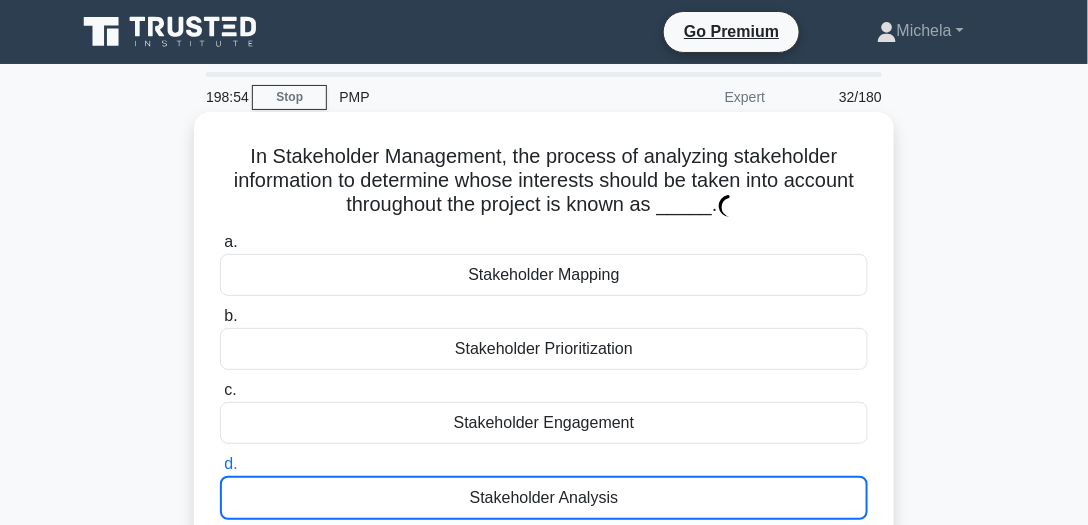 click on "Stakeholder Analysis" at bounding box center [544, 498] 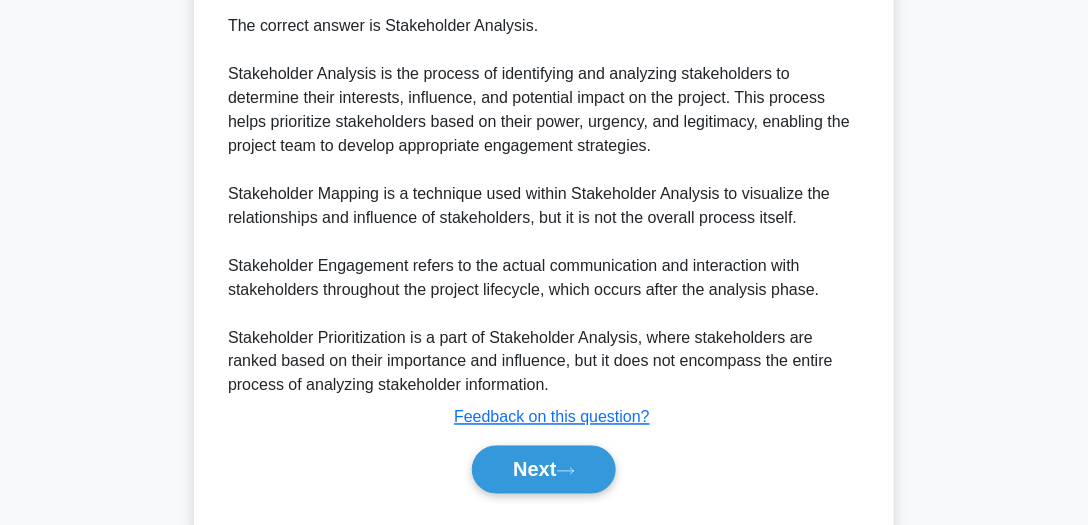 scroll, scrollTop: 597, scrollLeft: 0, axis: vertical 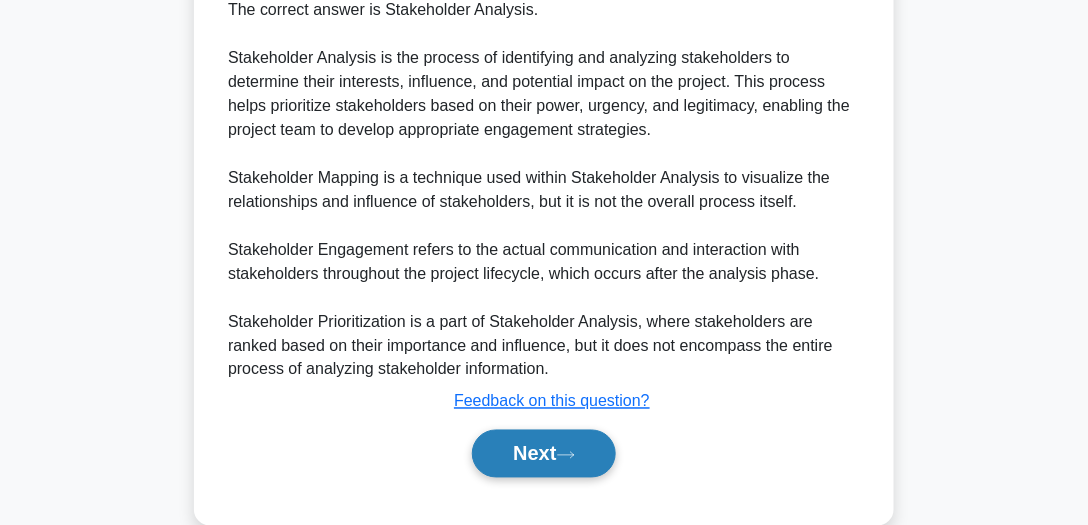 click on "Next" at bounding box center [543, 454] 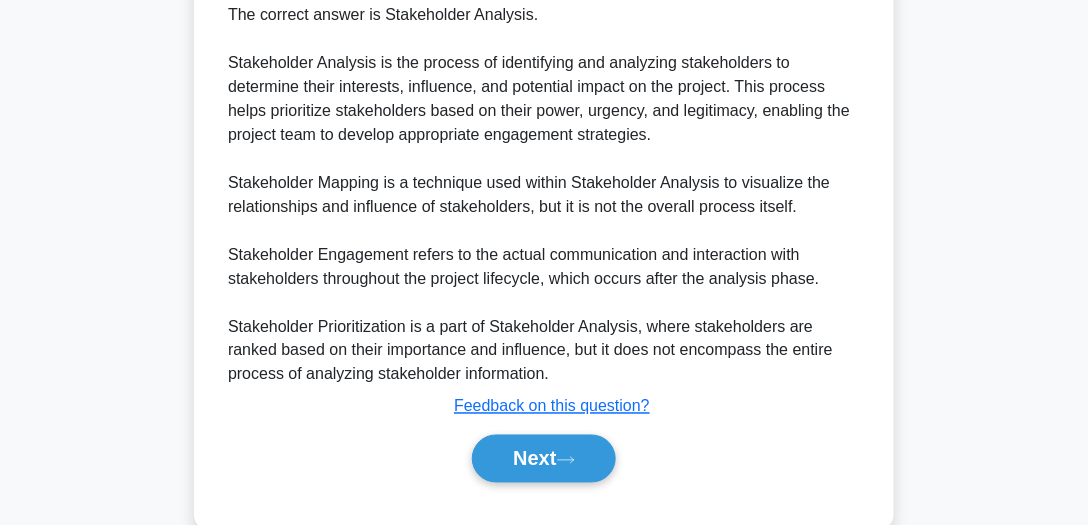 scroll, scrollTop: 555, scrollLeft: 0, axis: vertical 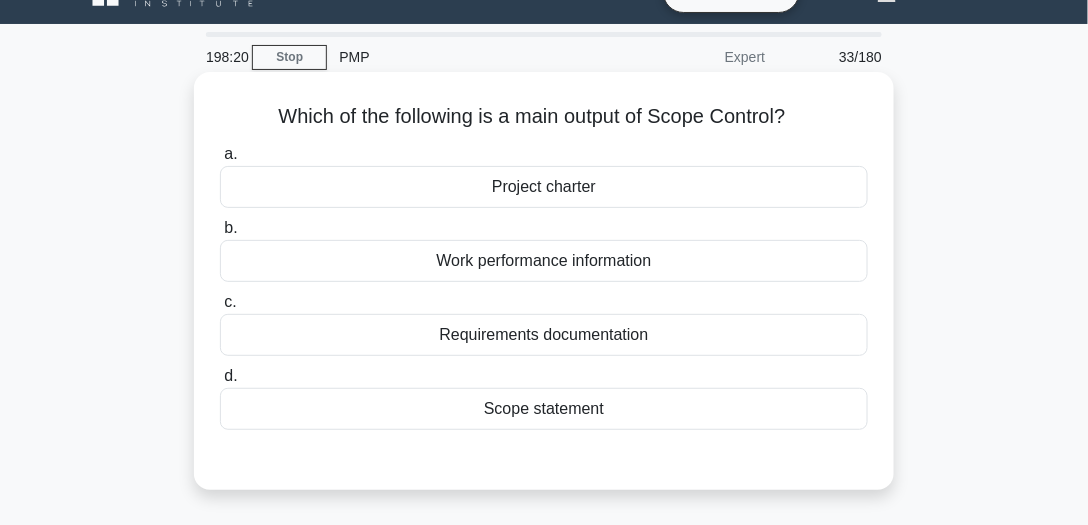 click on "Scope statement" at bounding box center (544, 409) 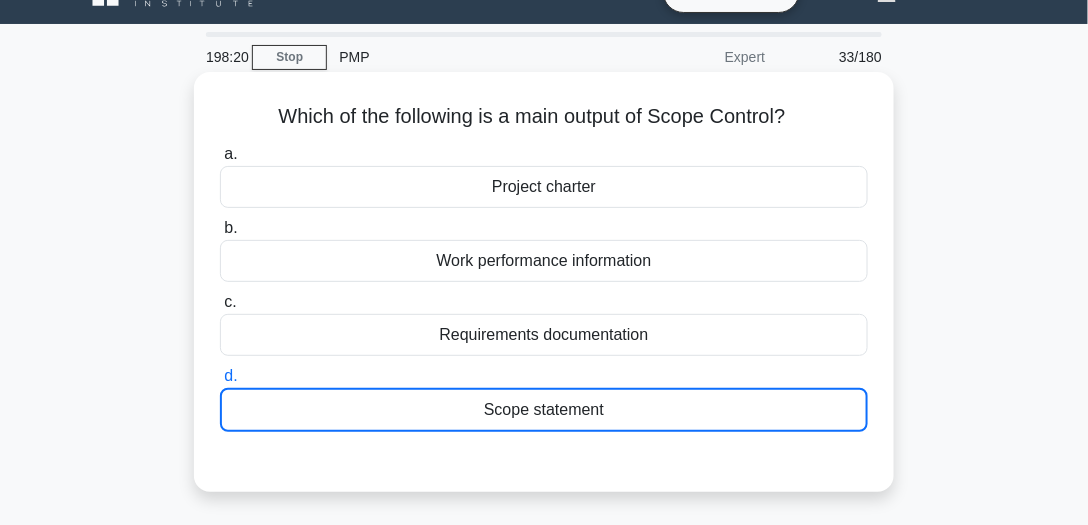 click on "Scope statement" at bounding box center (544, 410) 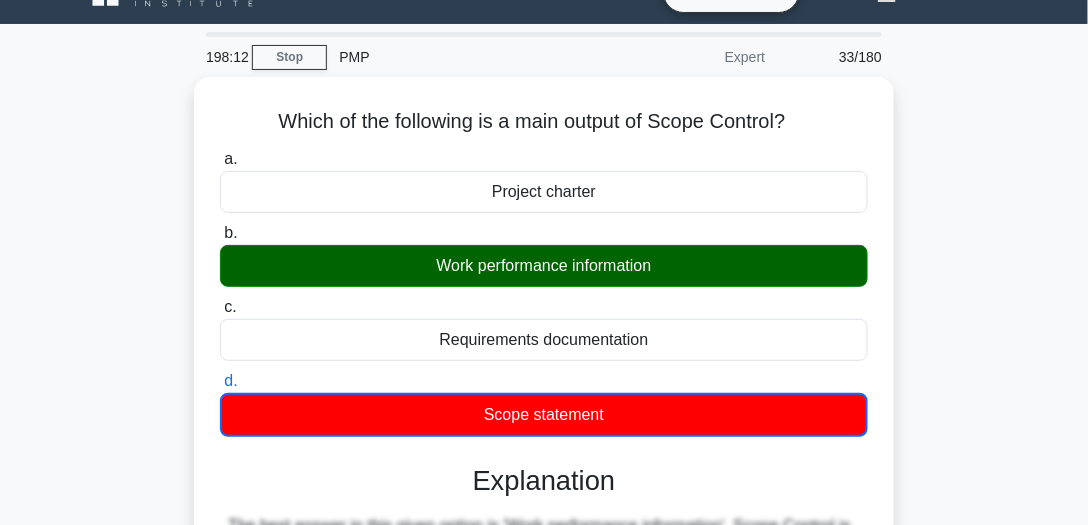 scroll, scrollTop: 0, scrollLeft: 0, axis: both 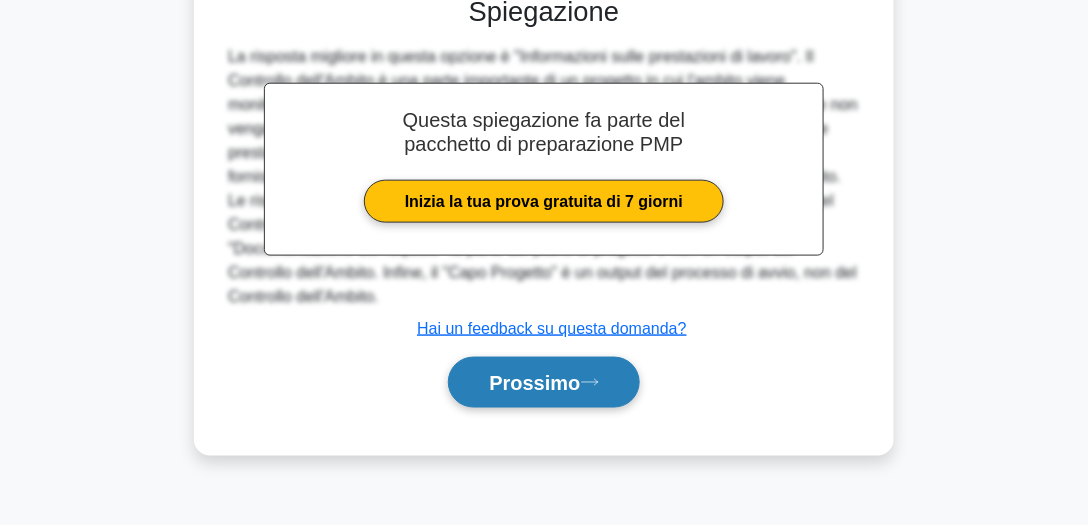 click on "Prossimo" at bounding box center [543, 382] 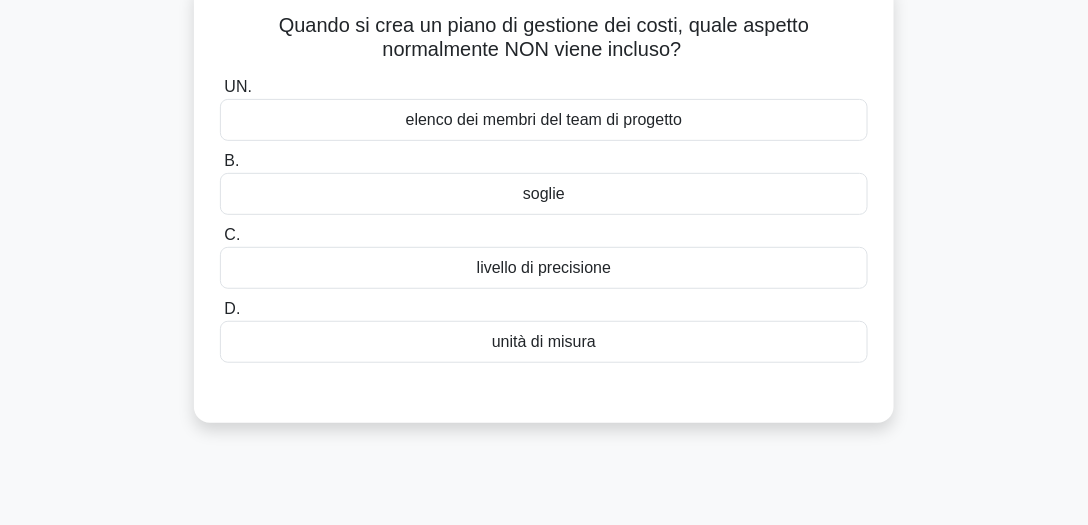 scroll, scrollTop: 114, scrollLeft: 0, axis: vertical 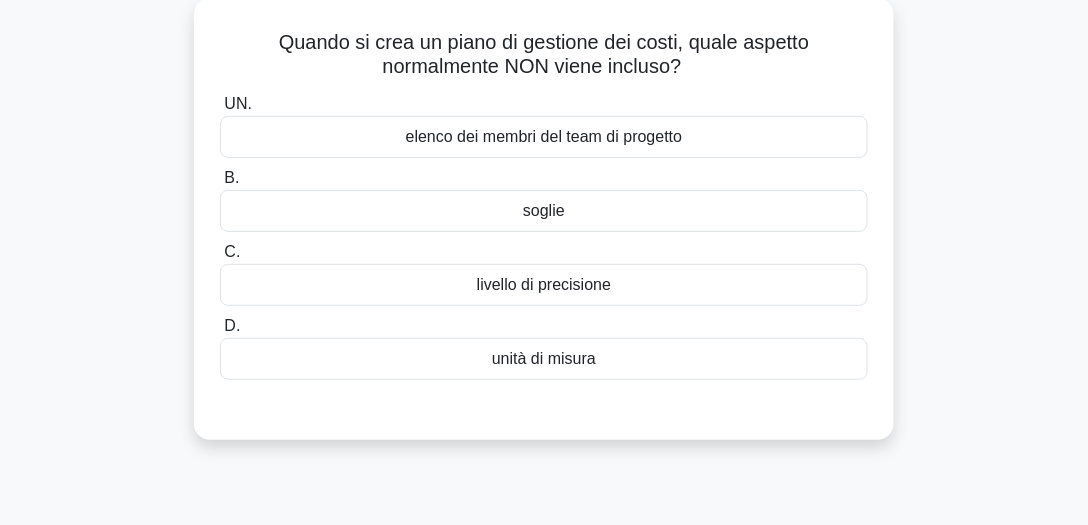 click on "elenco dei membri del team di progetto" at bounding box center [544, 136] 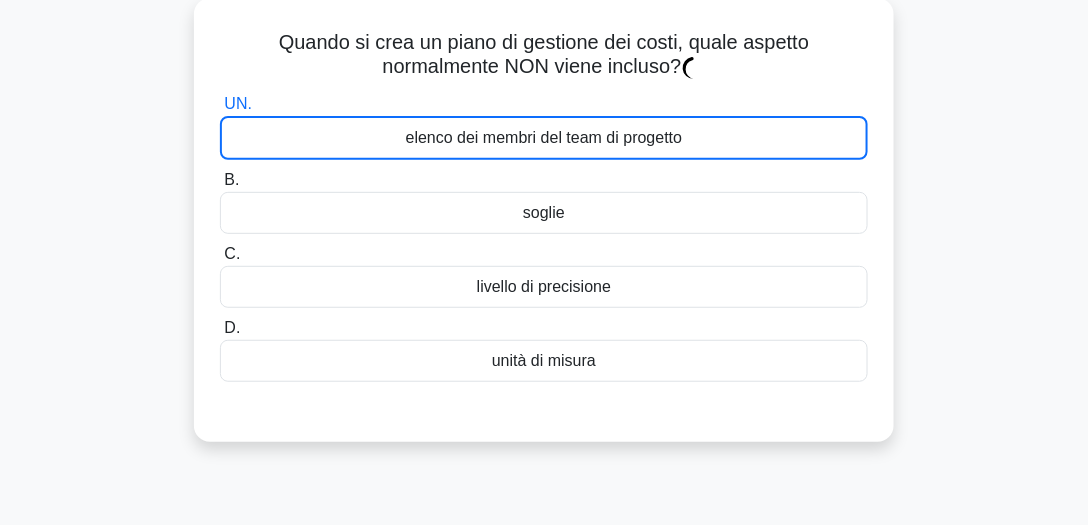 click on "elenco dei membri del team di progetto" at bounding box center [544, 137] 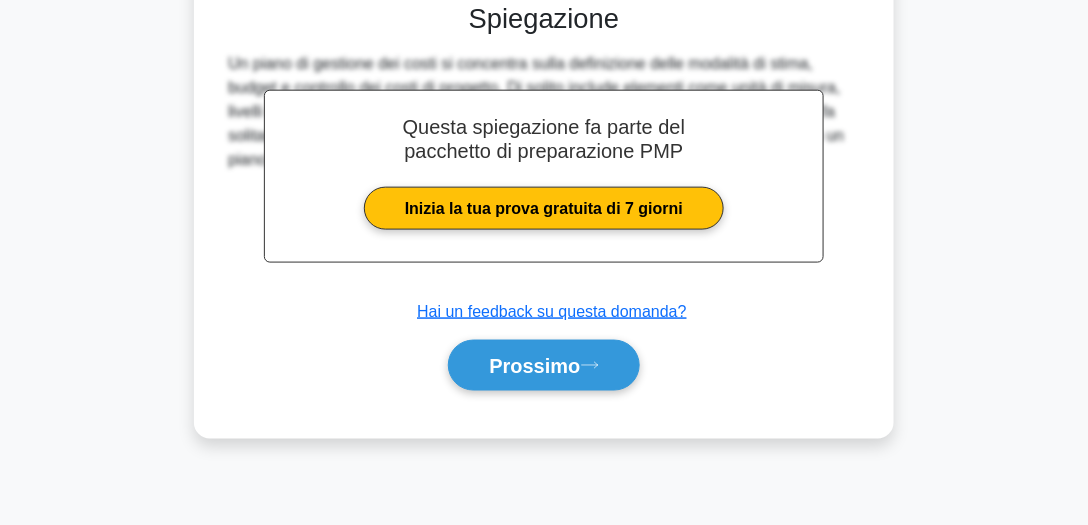 scroll, scrollTop: 555, scrollLeft: 0, axis: vertical 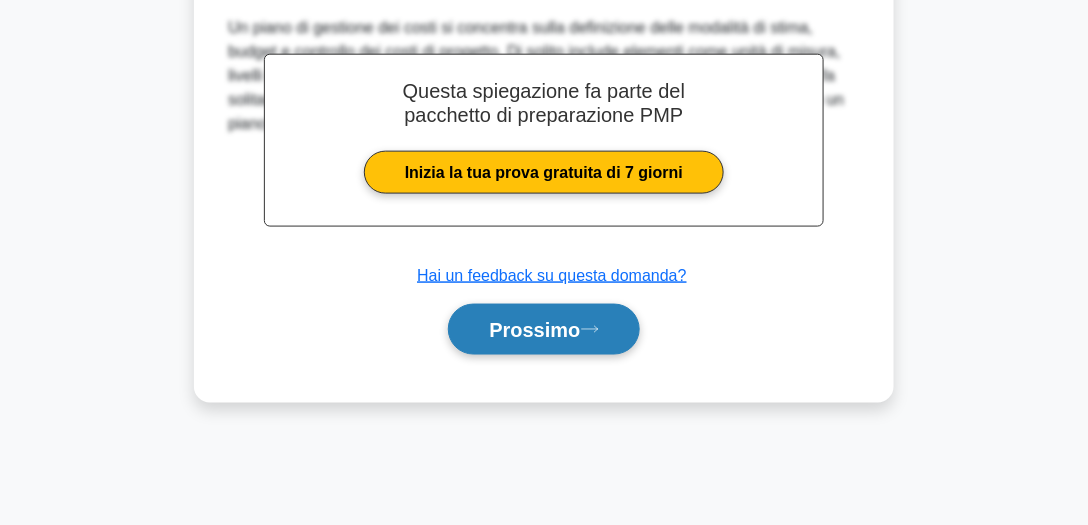 click on "Prossimo" at bounding box center (534, 331) 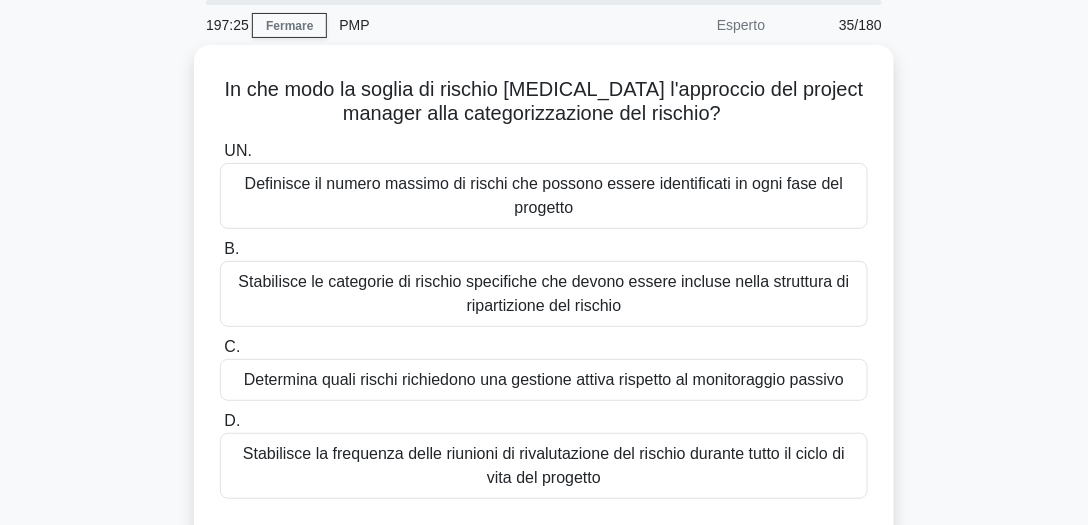 scroll, scrollTop: 74, scrollLeft: 0, axis: vertical 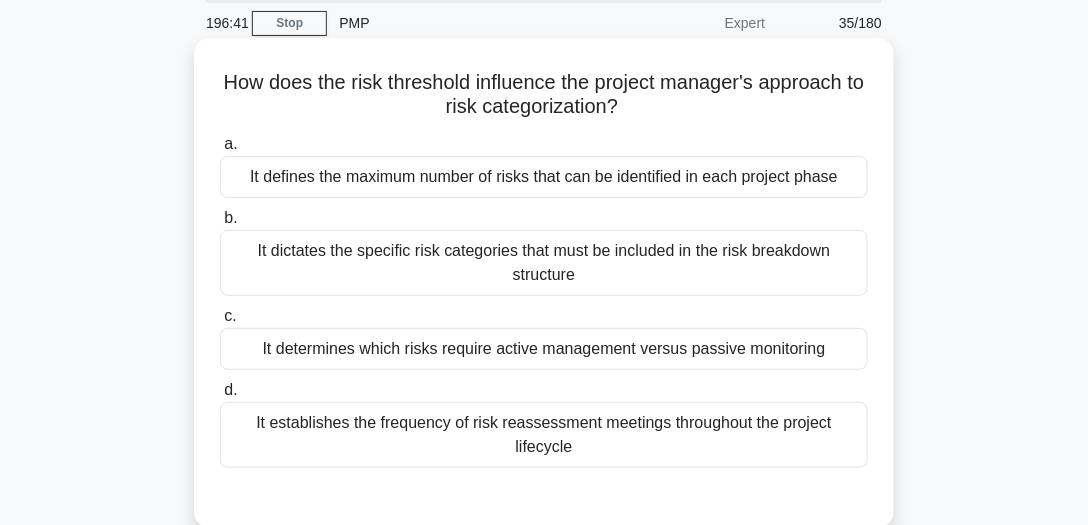 click on "It determines which risks require active management versus passive monitoring" at bounding box center [544, 349] 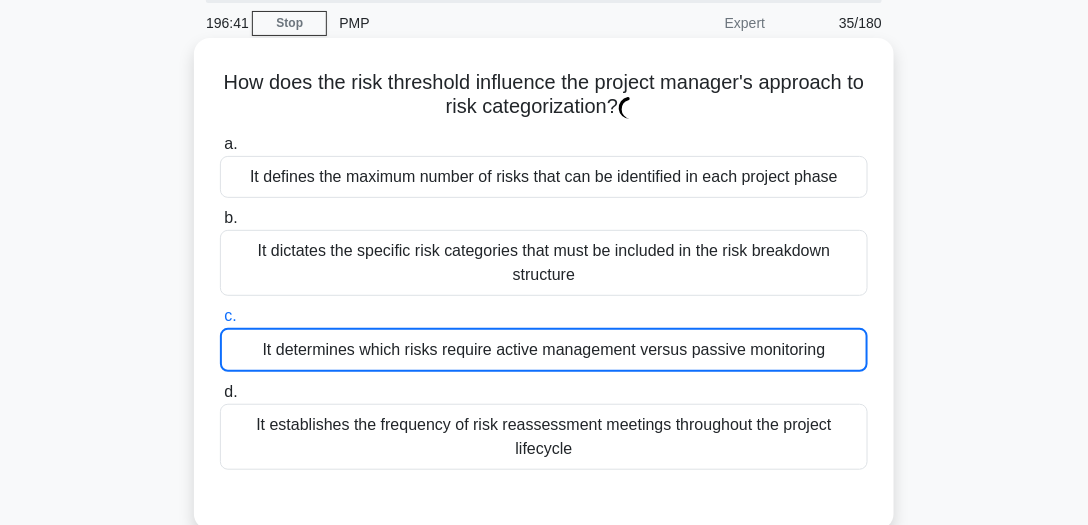 click on "It determines which risks require active management versus passive monitoring" at bounding box center (544, 350) 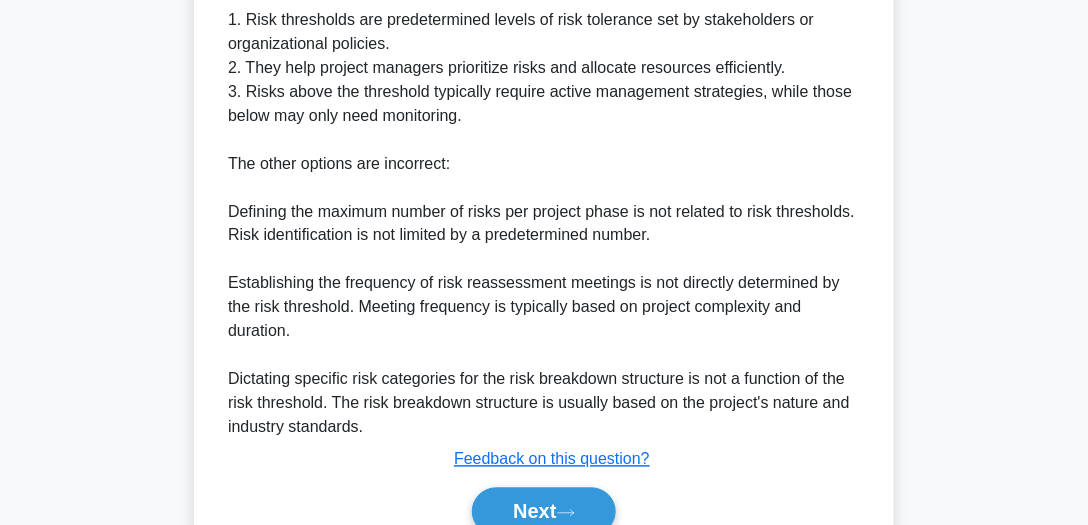 scroll, scrollTop: 732, scrollLeft: 0, axis: vertical 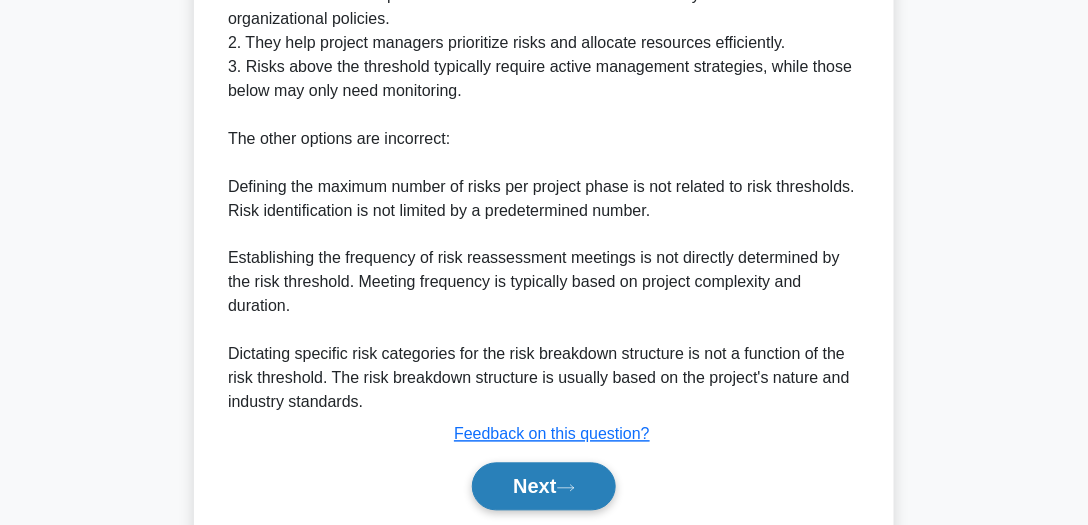 click on "Next" at bounding box center [543, 487] 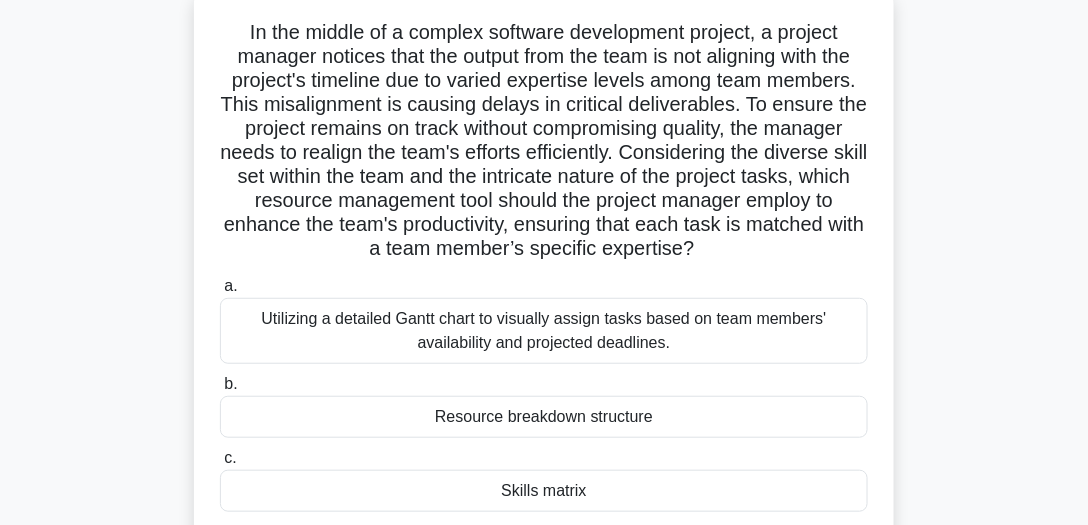 scroll, scrollTop: 144, scrollLeft: 0, axis: vertical 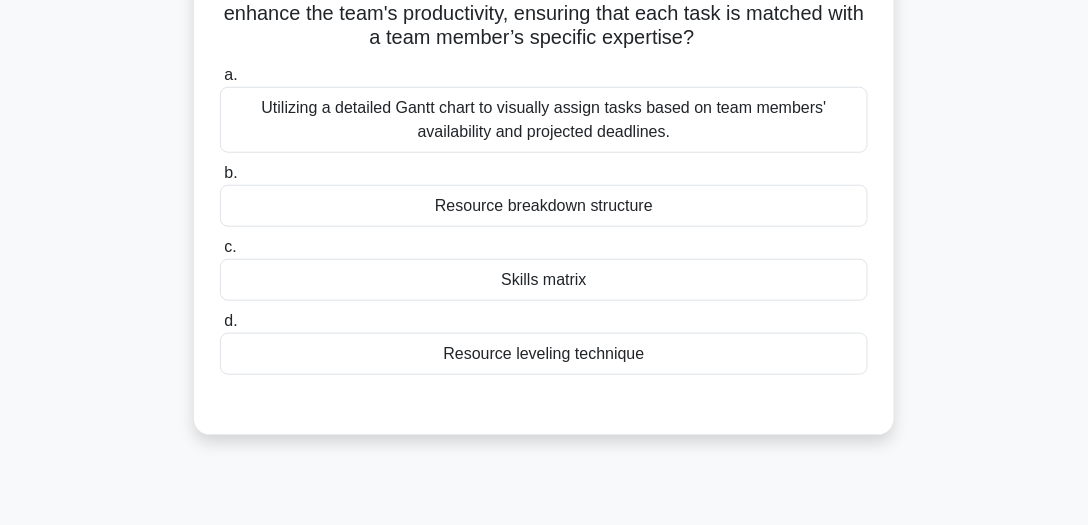 click on "Skills matrix" at bounding box center [544, 280] 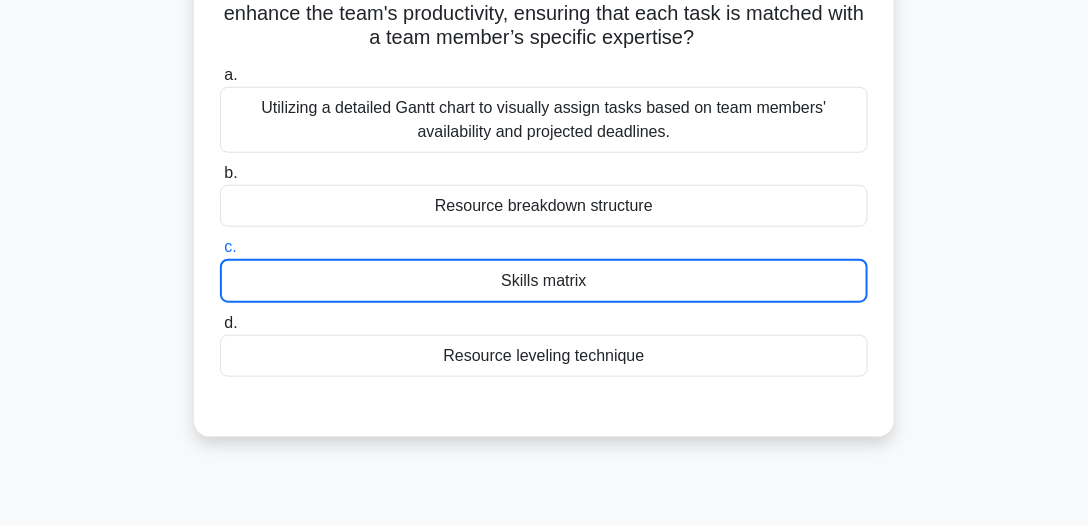 click on "Skills matrix" at bounding box center (544, 281) 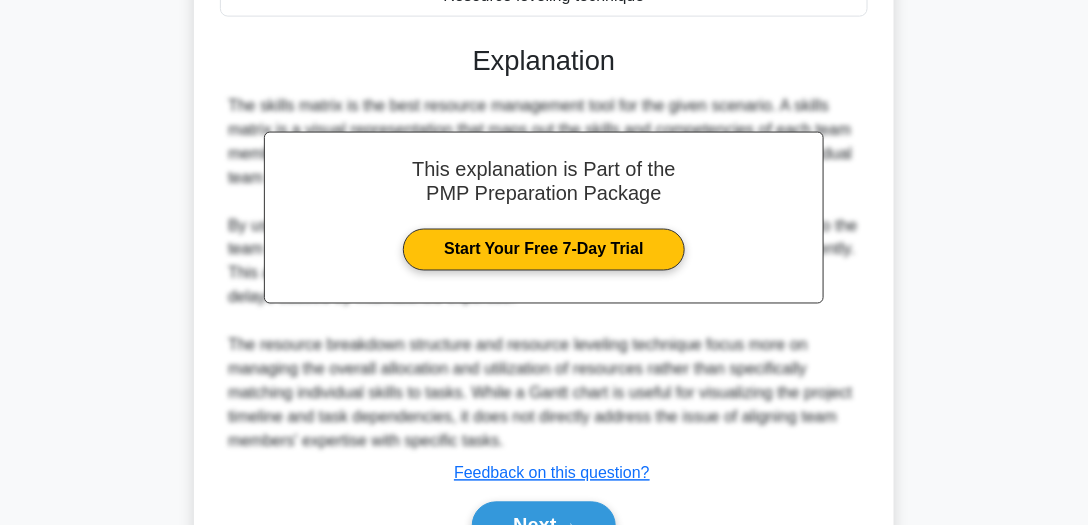 scroll, scrollTop: 800, scrollLeft: 0, axis: vertical 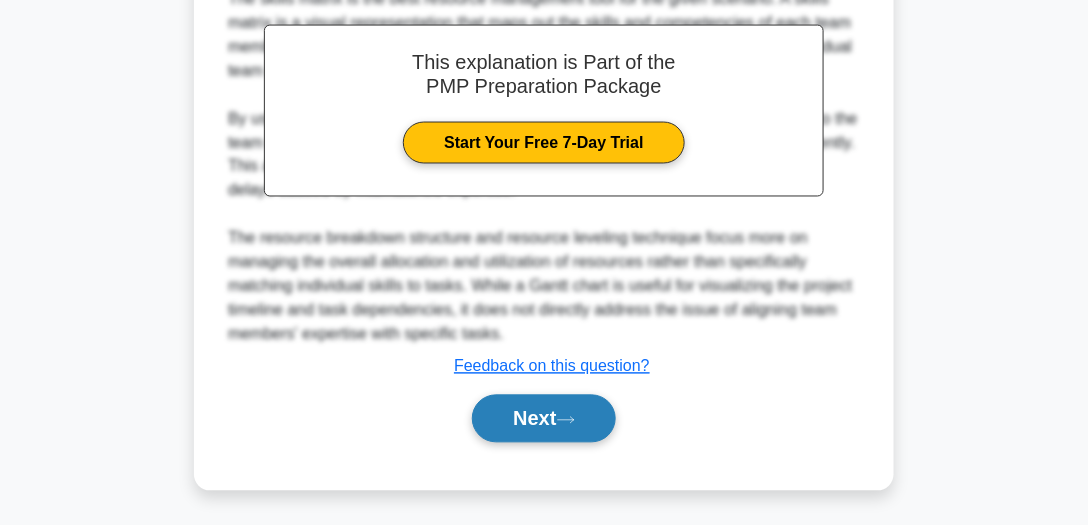 drag, startPoint x: 575, startPoint y: 414, endPoint x: 597, endPoint y: 420, distance: 22.803509 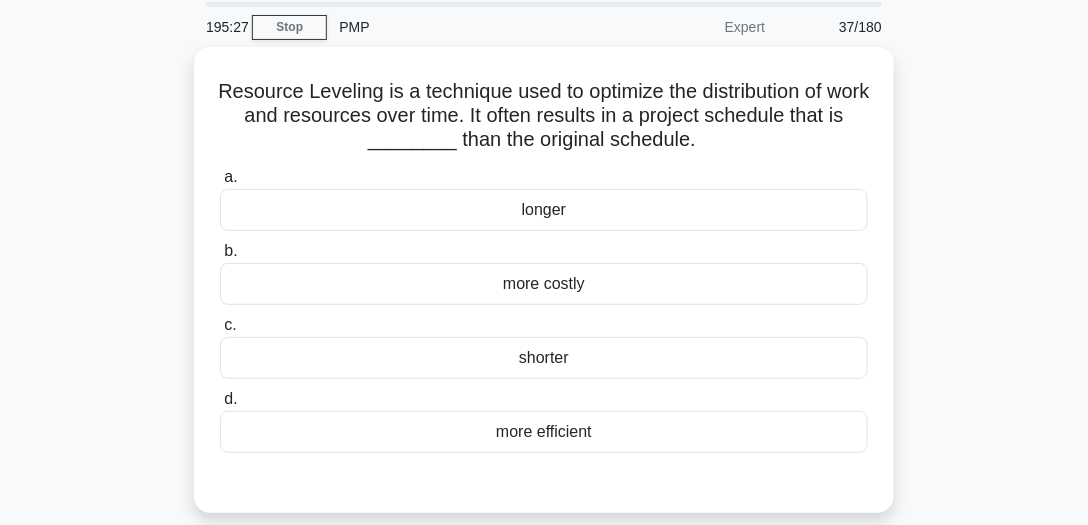 scroll, scrollTop: 95, scrollLeft: 0, axis: vertical 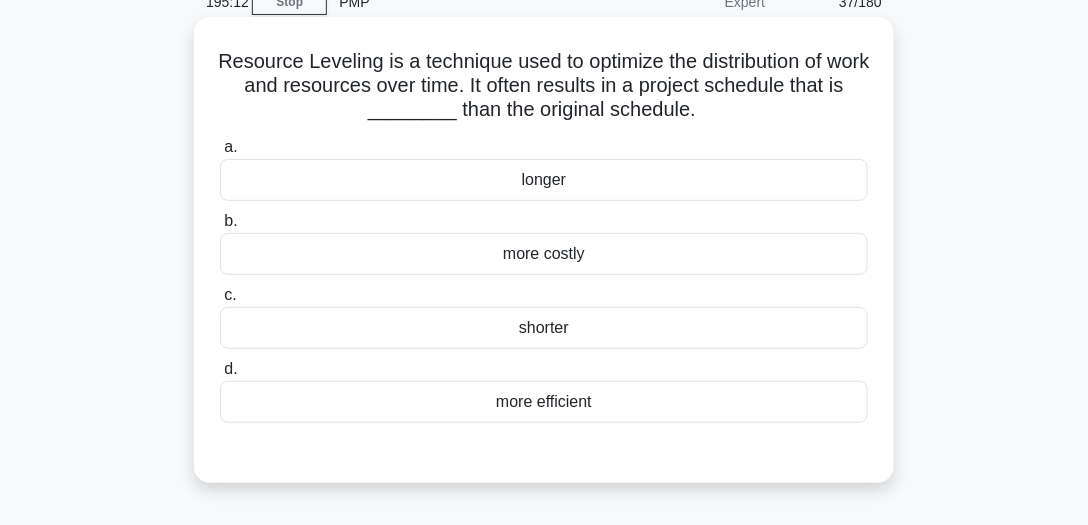 click on "longer" at bounding box center [544, 180] 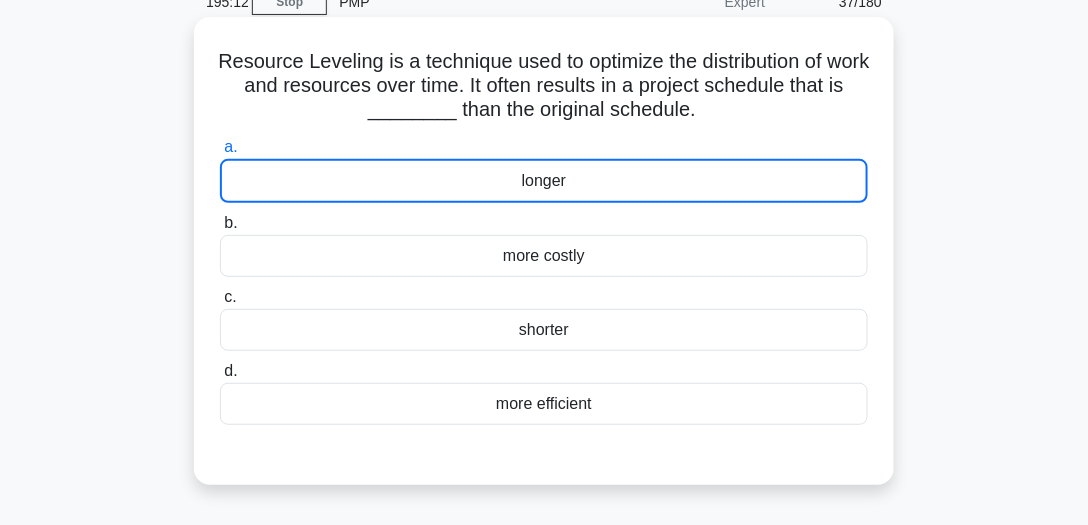 click on "longer" at bounding box center (544, 181) 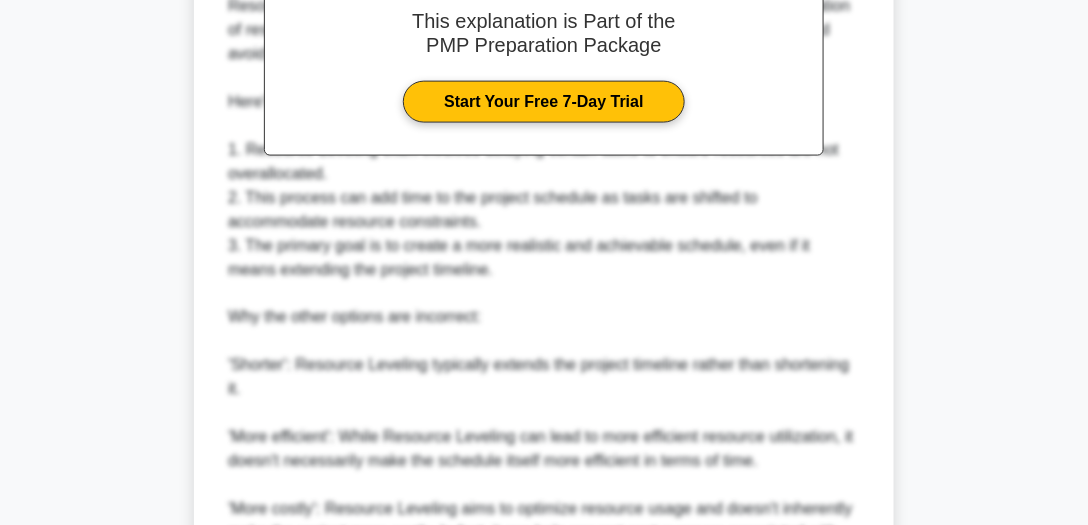 scroll, scrollTop: 661, scrollLeft: 0, axis: vertical 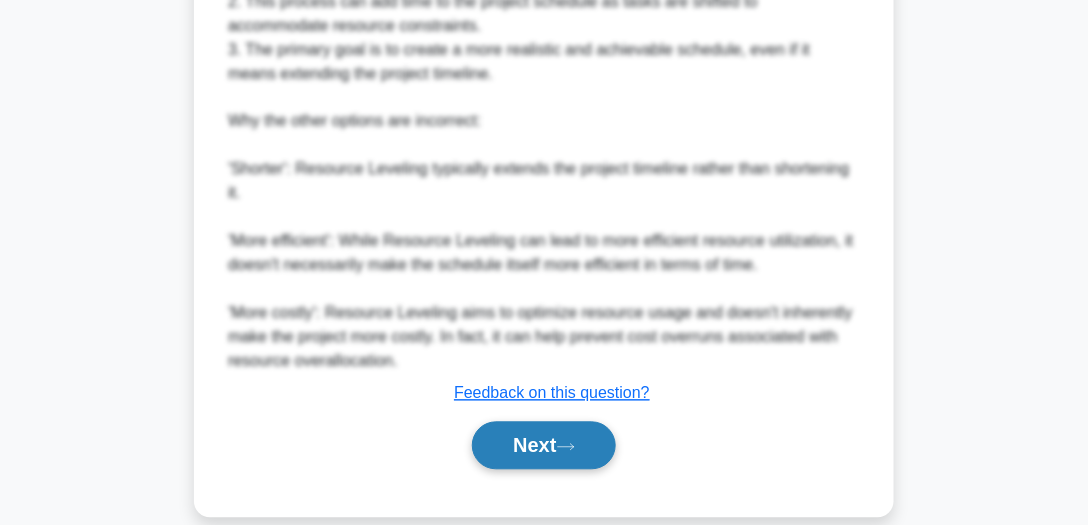 click on "Next" at bounding box center (543, 446) 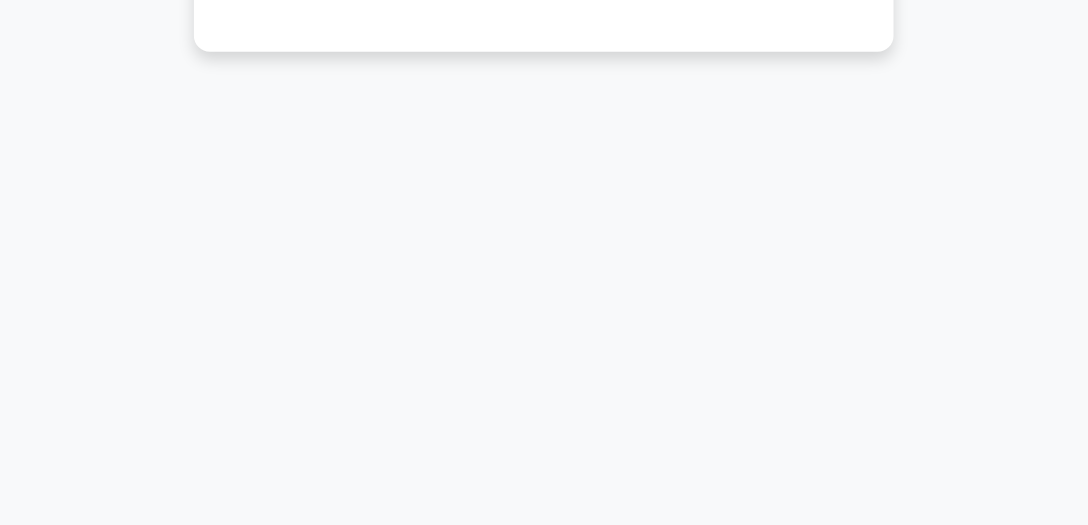 scroll, scrollTop: 555, scrollLeft: 0, axis: vertical 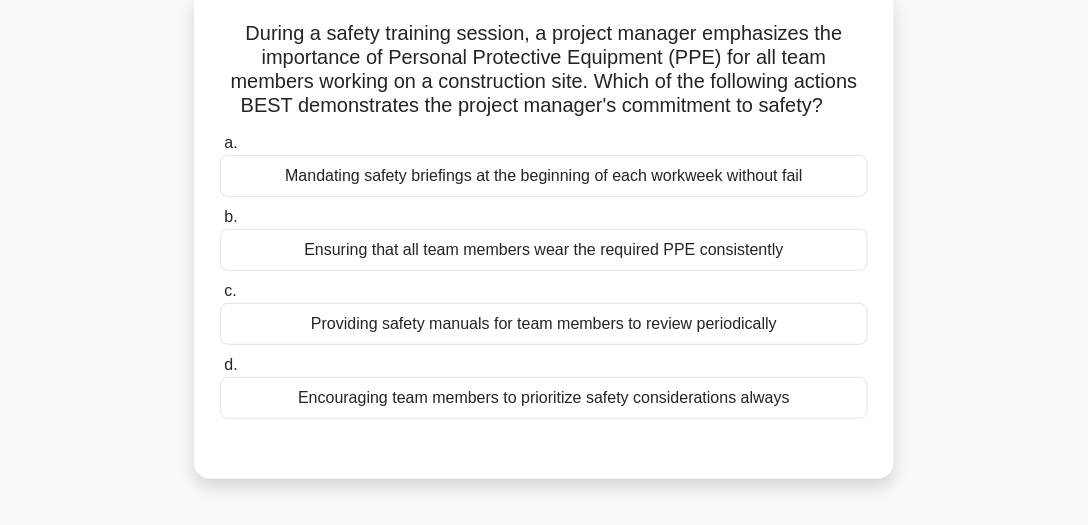 click on "Encouraging team members to prioritize safety considerations always" at bounding box center (544, 398) 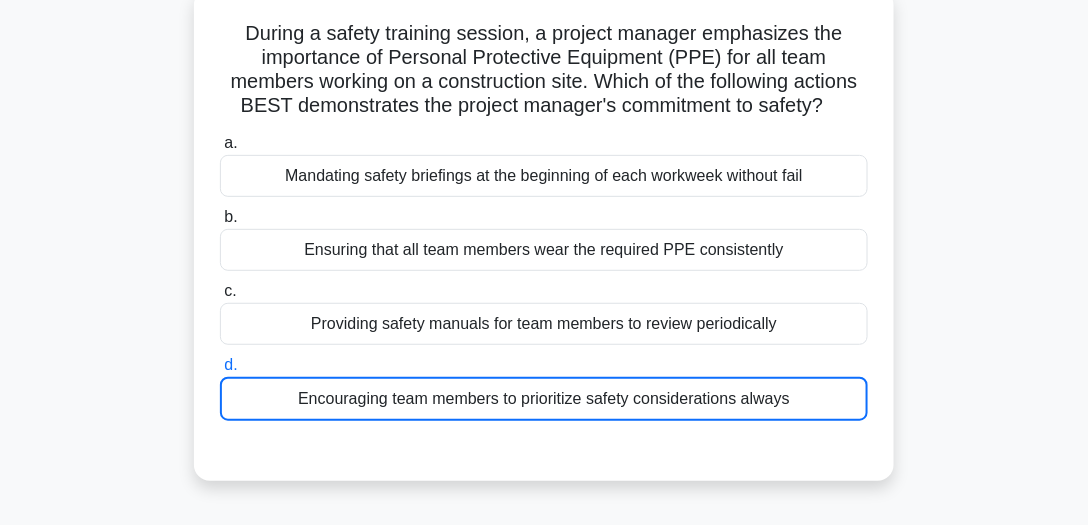 click on "Encouraging team members to prioritize safety considerations always" at bounding box center (544, 399) 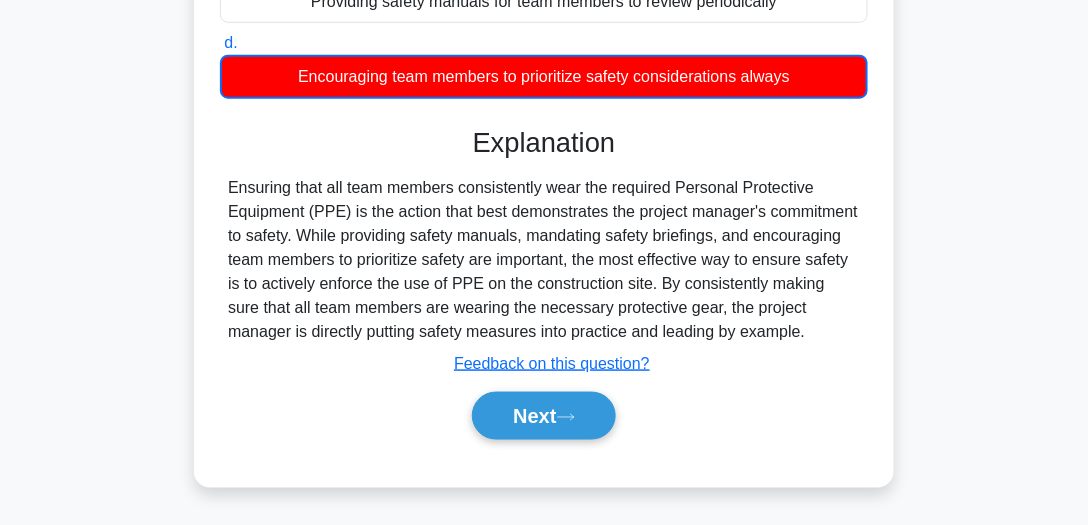 scroll, scrollTop: 458, scrollLeft: 0, axis: vertical 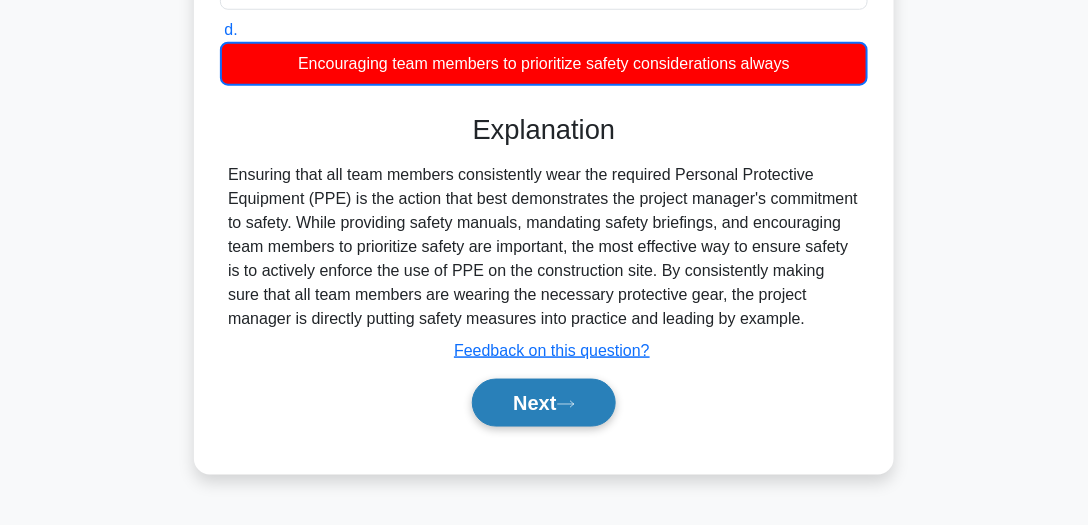 click 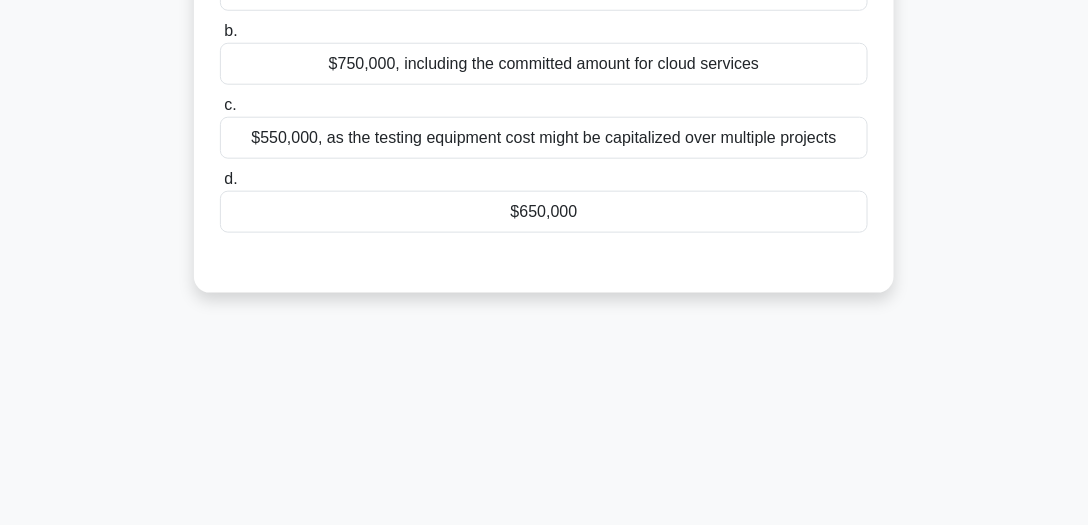 click on "193:48
Stop
PMP
Expert
39/180
.spinner_0XTQ{transform-origin:center;animation:spinner_y6GP .75s linear infinite}@keyframes spinner_y6GP{100%{transform:rotate(360deg)}}
a.
b. c. d." at bounding box center (544, 114) 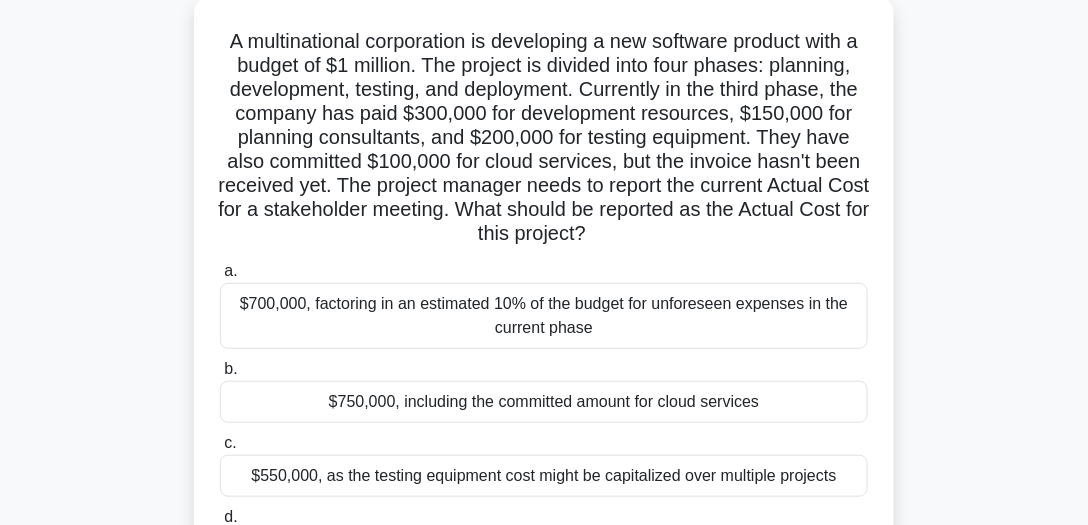 scroll, scrollTop: 121, scrollLeft: 0, axis: vertical 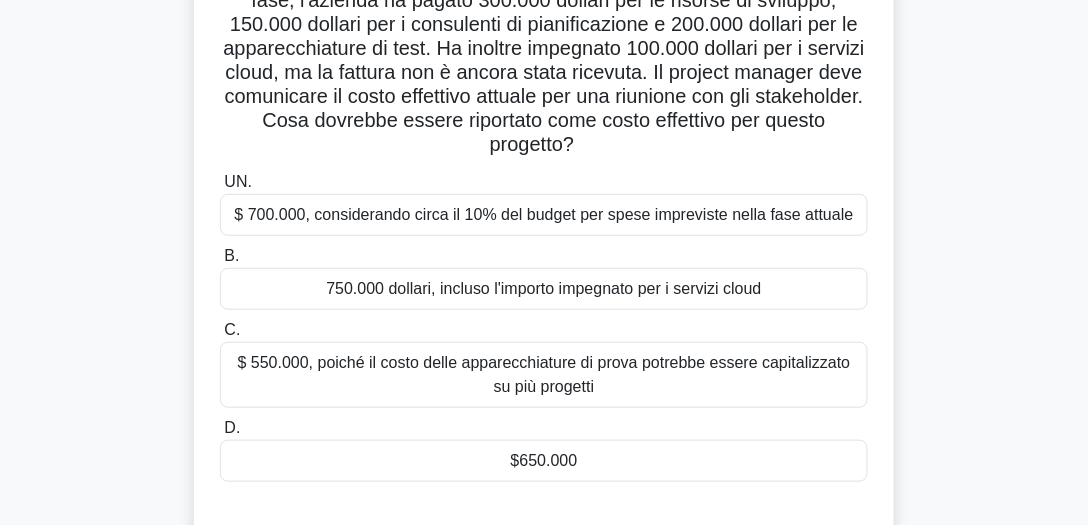 click on "$650.000" at bounding box center (544, 460) 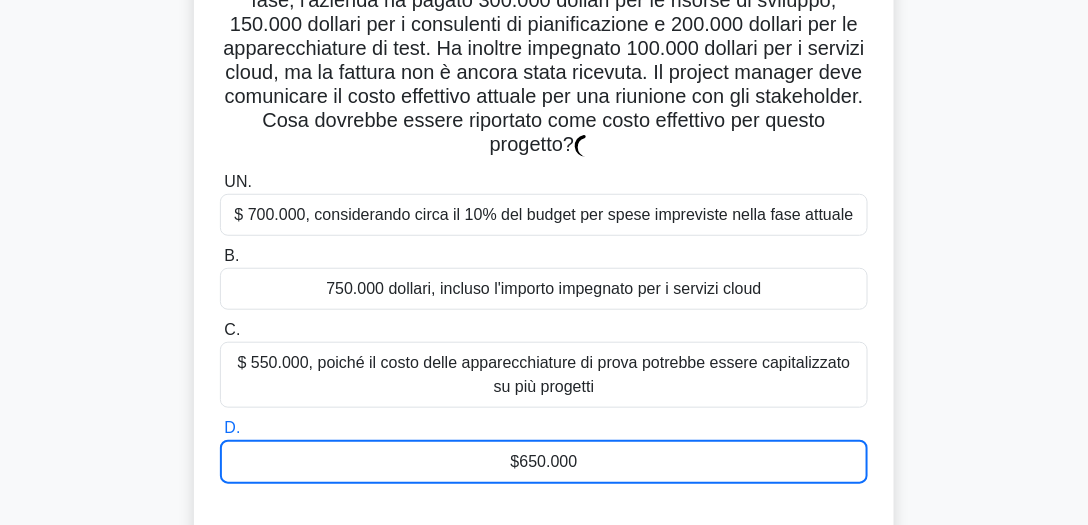 click on "$650.000" at bounding box center (544, 461) 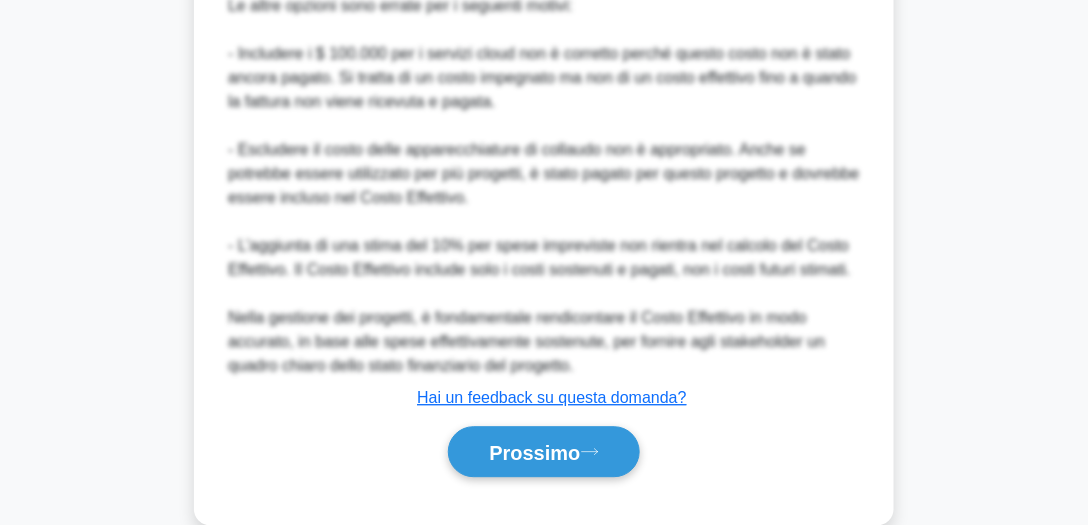 scroll, scrollTop: 1114, scrollLeft: 0, axis: vertical 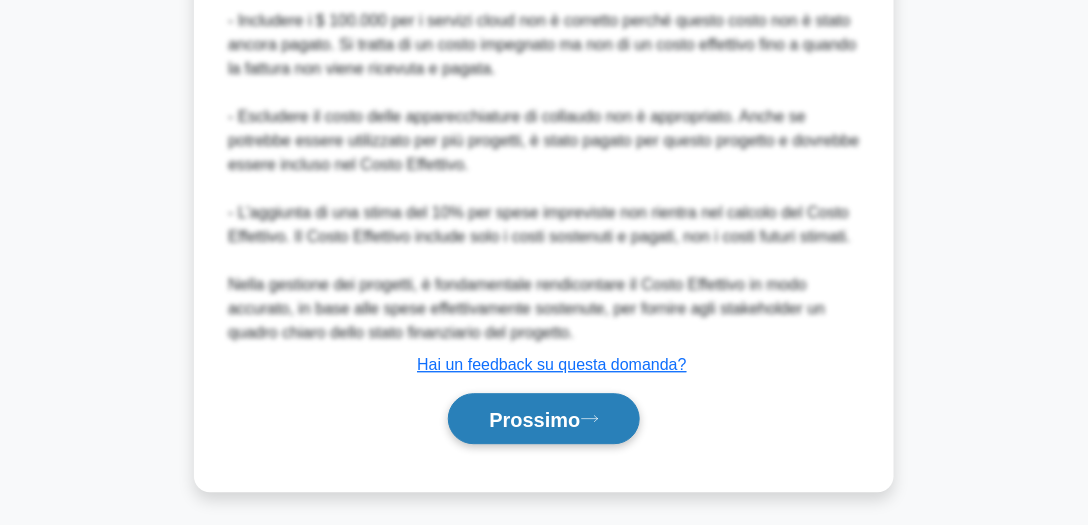 click on "Prossimo" at bounding box center [544, 418] 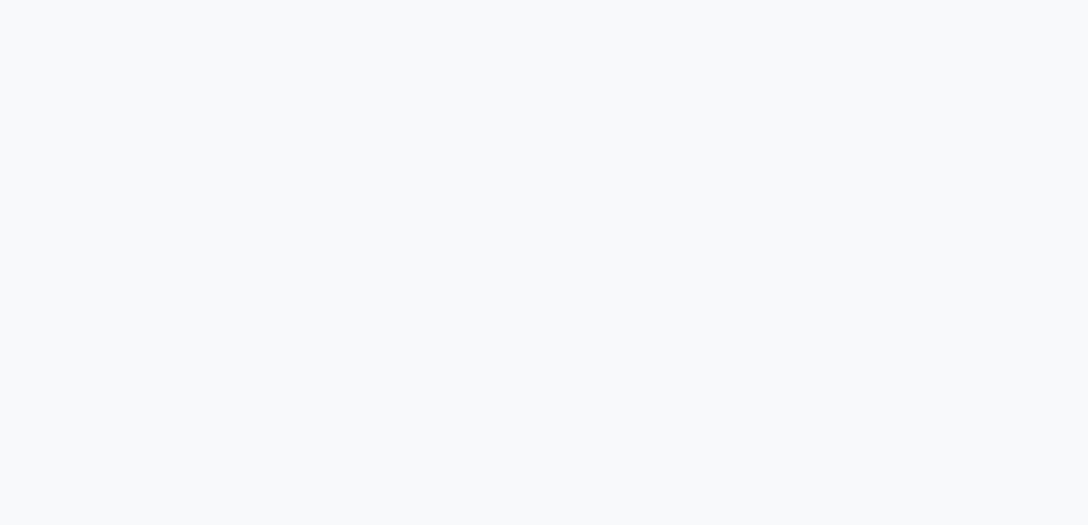 scroll, scrollTop: 555, scrollLeft: 0, axis: vertical 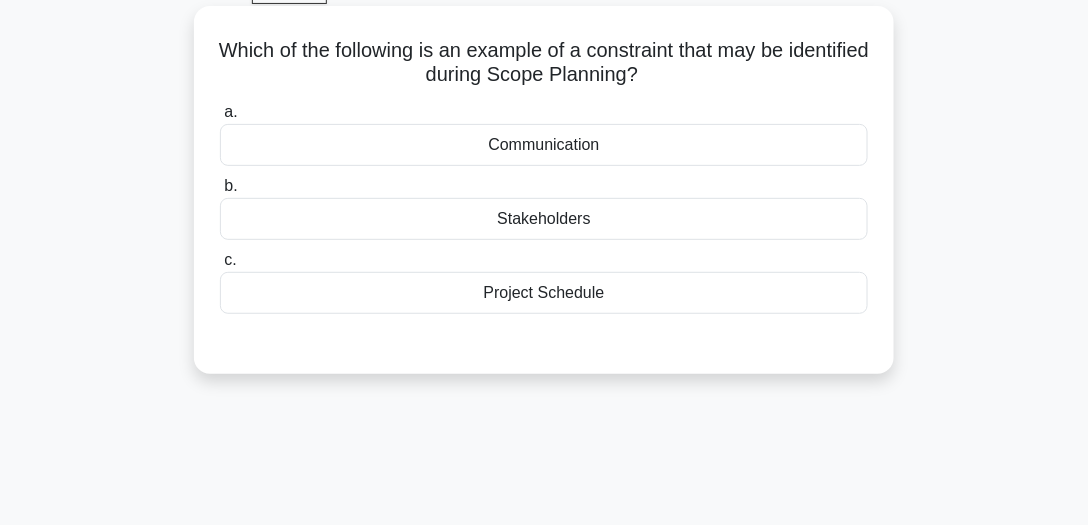 click on "Stakeholders" at bounding box center (544, 219) 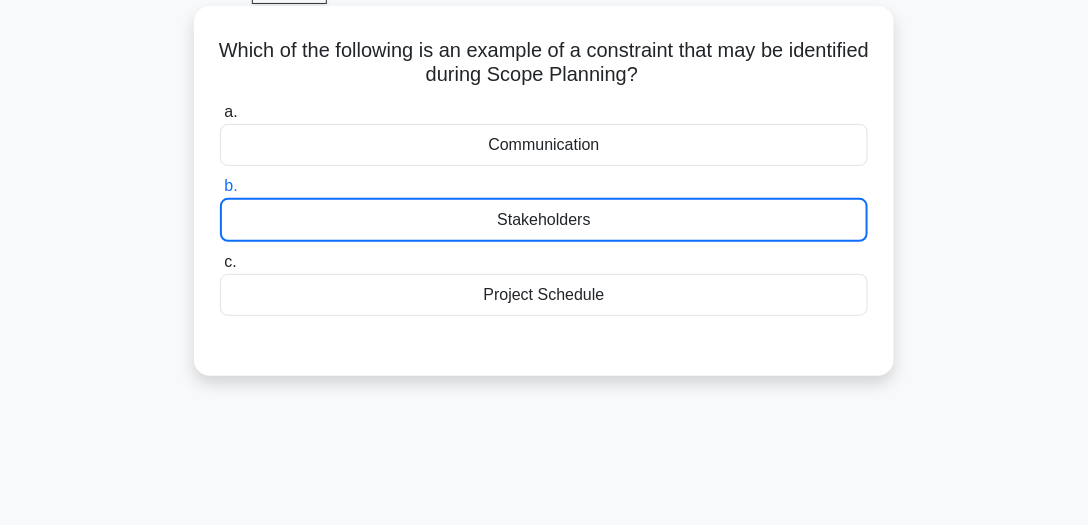 click on "Stakeholders" at bounding box center [544, 220] 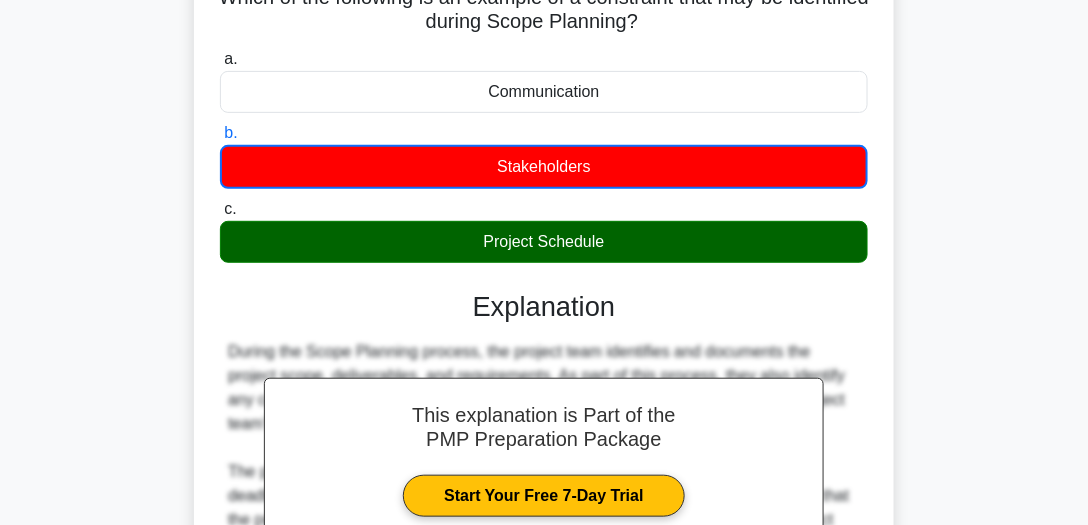scroll, scrollTop: 172, scrollLeft: 0, axis: vertical 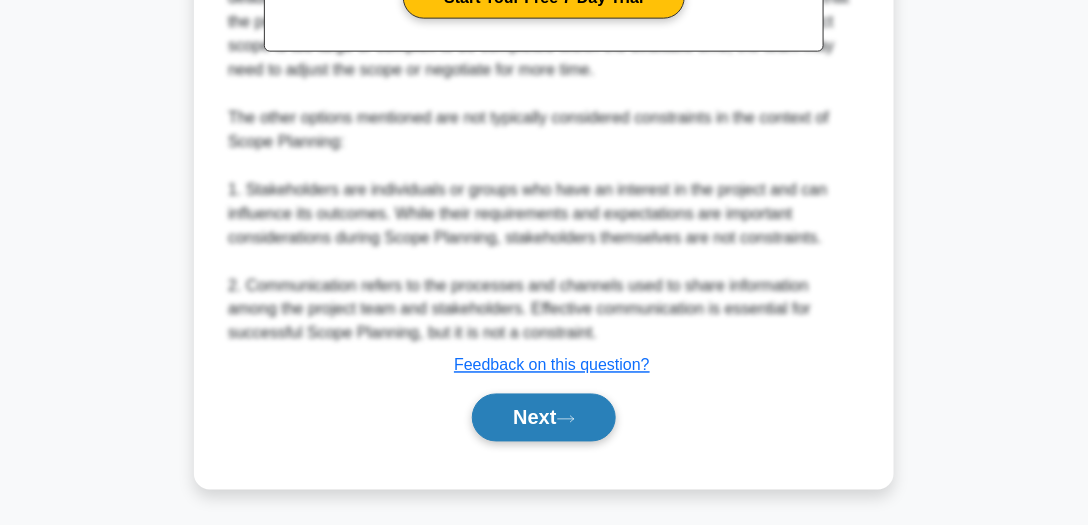 click on "Next" at bounding box center (543, 418) 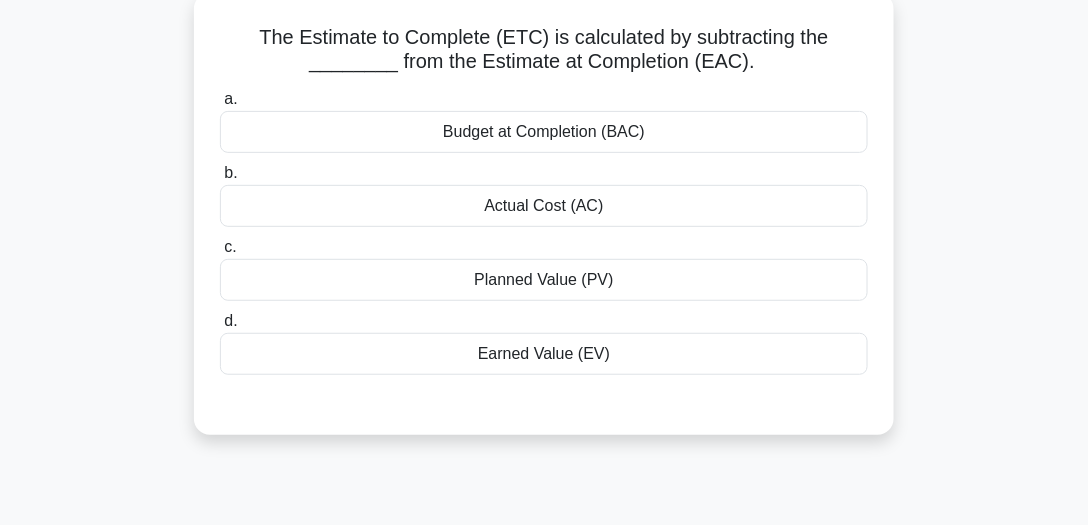 scroll, scrollTop: 106, scrollLeft: 0, axis: vertical 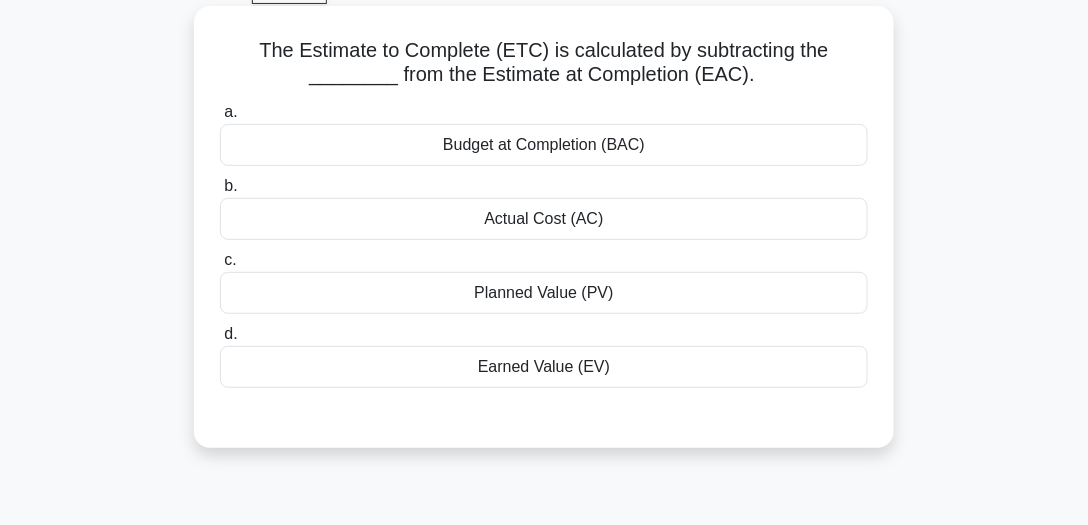 click on "Actual Cost (AC)" at bounding box center [544, 219] 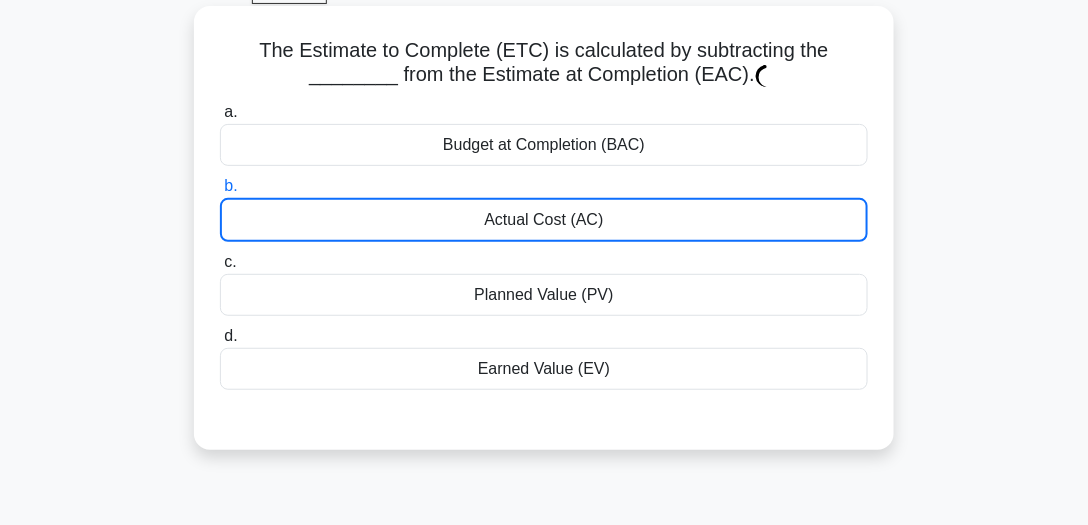 click on "Actual Cost (AC)" at bounding box center (544, 220) 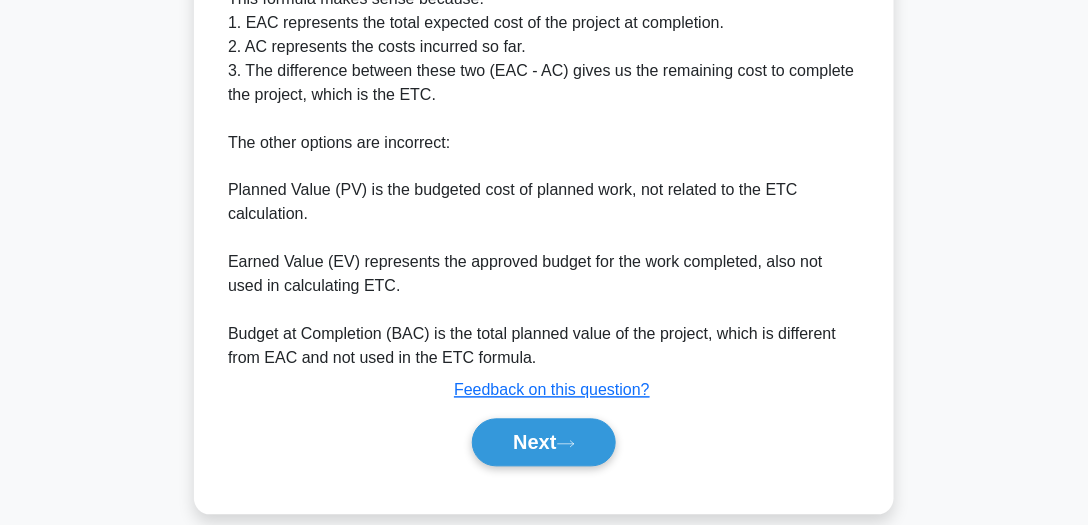 scroll, scrollTop: 778, scrollLeft: 0, axis: vertical 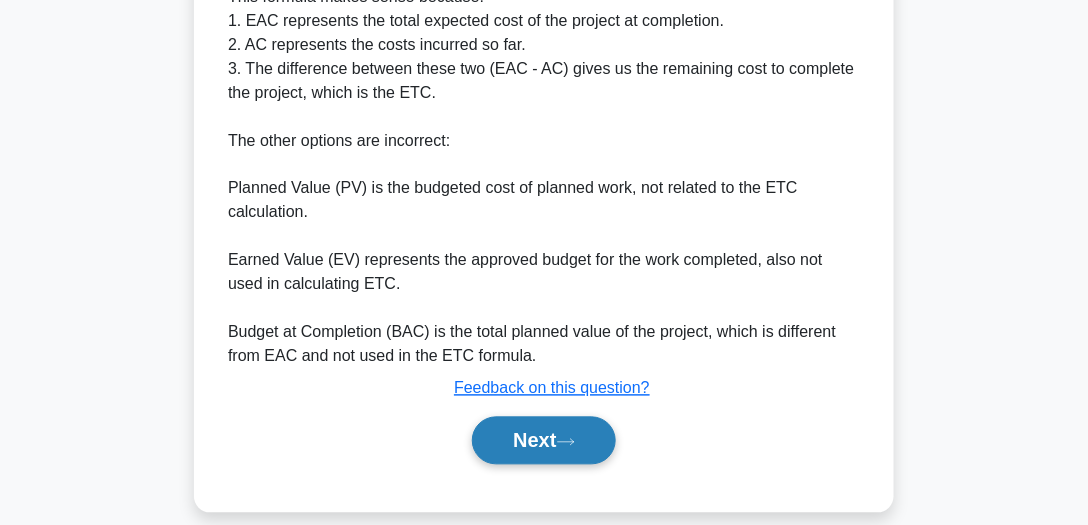 click on "Next" at bounding box center (543, 441) 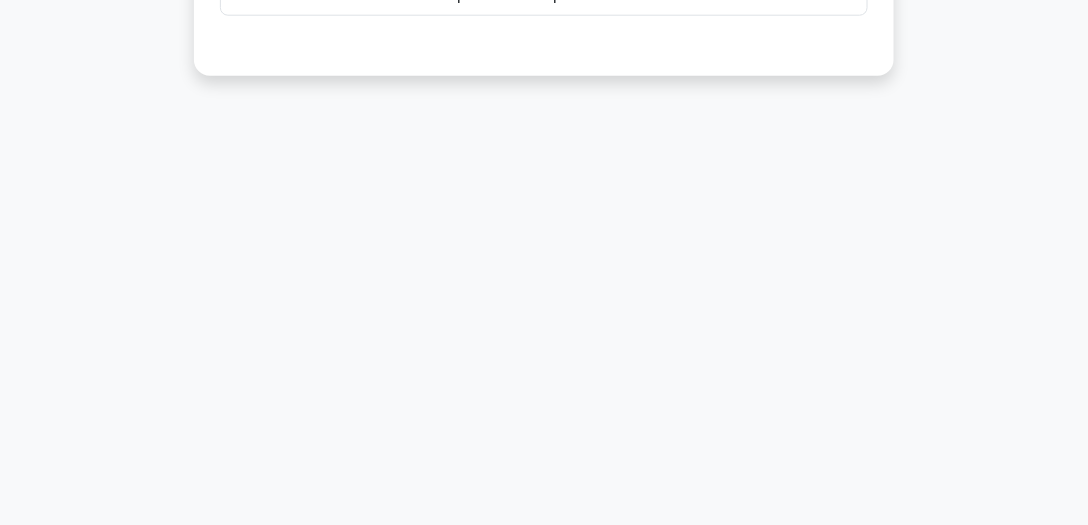scroll, scrollTop: 555, scrollLeft: 0, axis: vertical 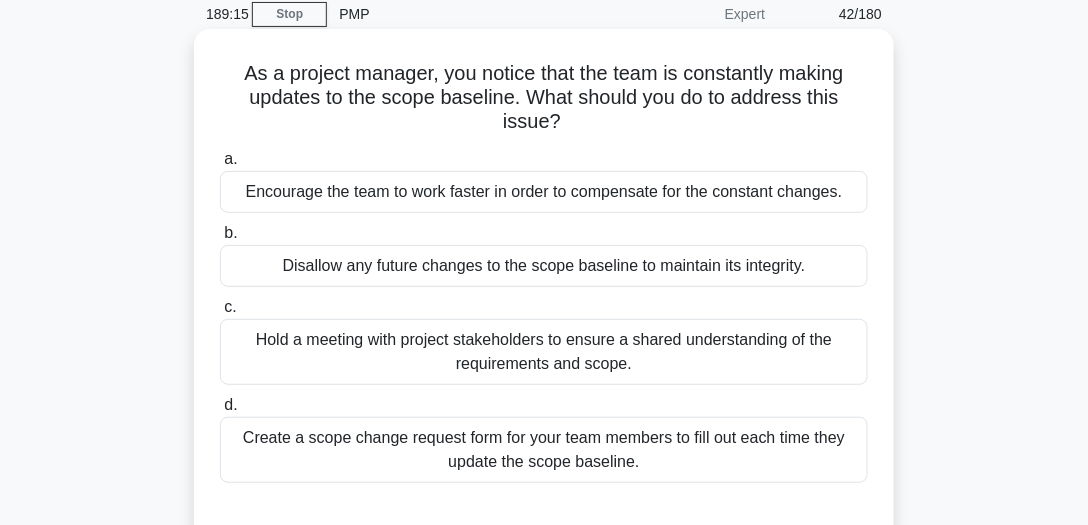 click on "Hold a meeting with project stakeholders to ensure a shared understanding of the requirements and scope." at bounding box center [544, 352] 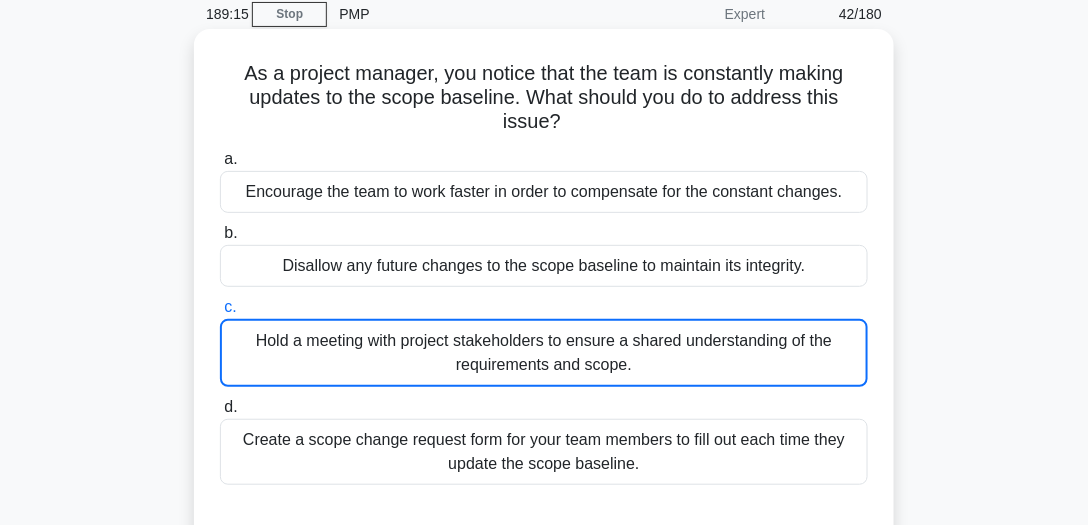 click on "Hold a meeting with project stakeholders to ensure a shared understanding of the requirements and scope." at bounding box center (544, 353) 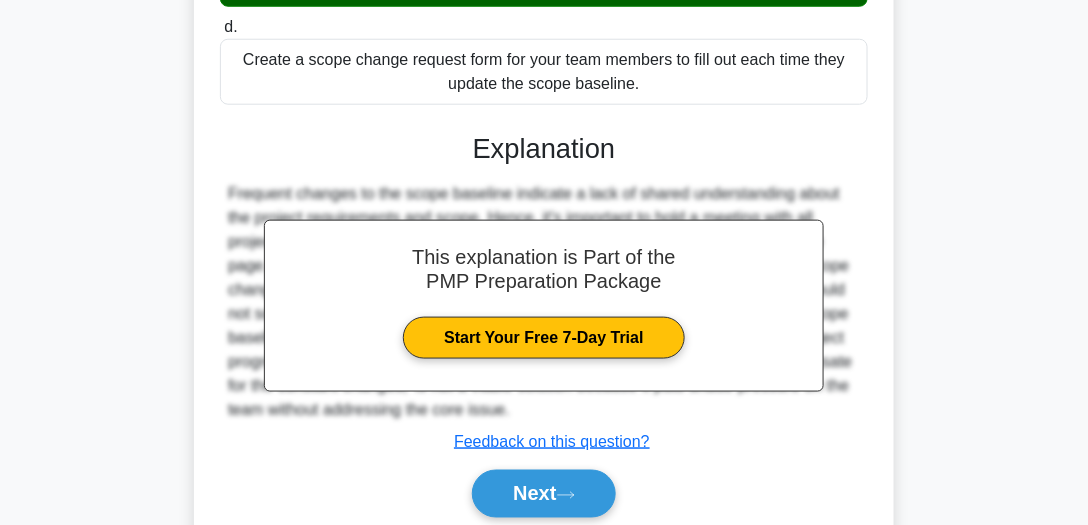 scroll, scrollTop: 555, scrollLeft: 0, axis: vertical 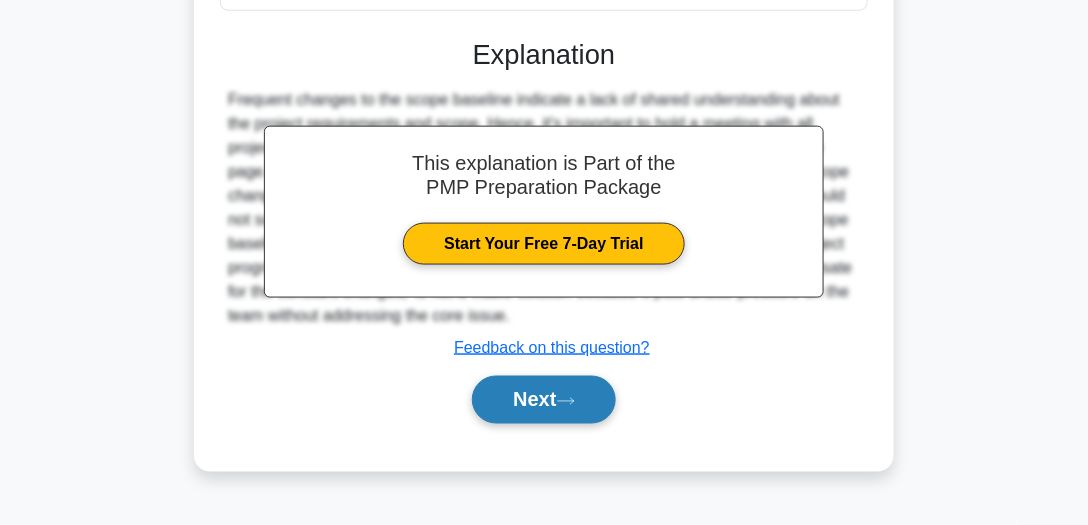 click on "Next" at bounding box center [543, 400] 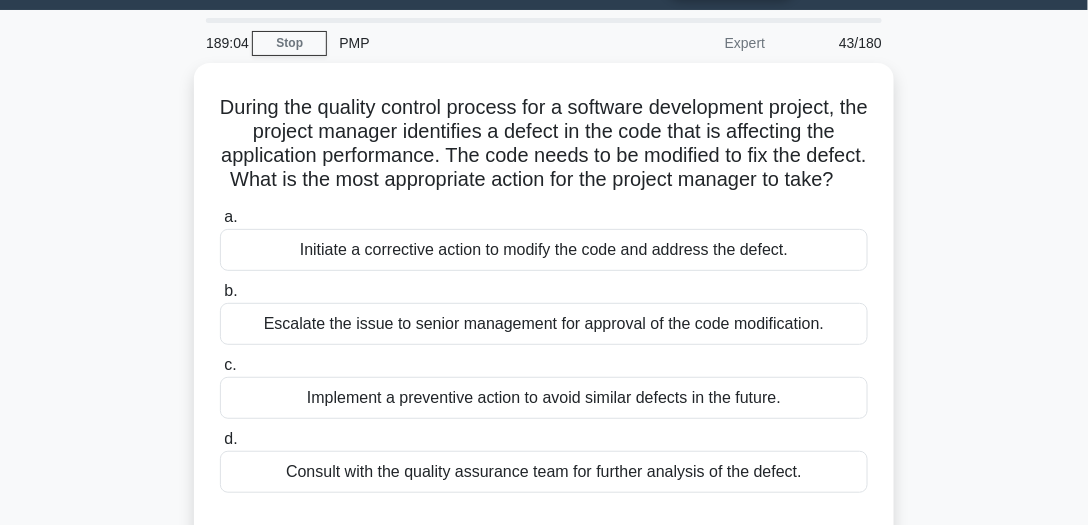 scroll, scrollTop: 78, scrollLeft: 0, axis: vertical 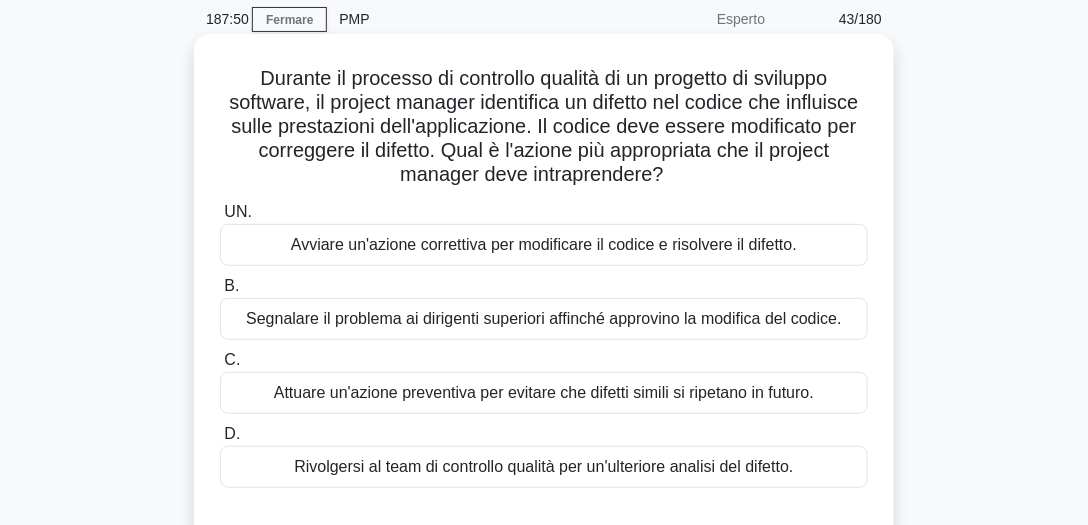 click on "Avviare un'azione correttiva per modificare il codice e risolvere il difetto." at bounding box center [544, 244] 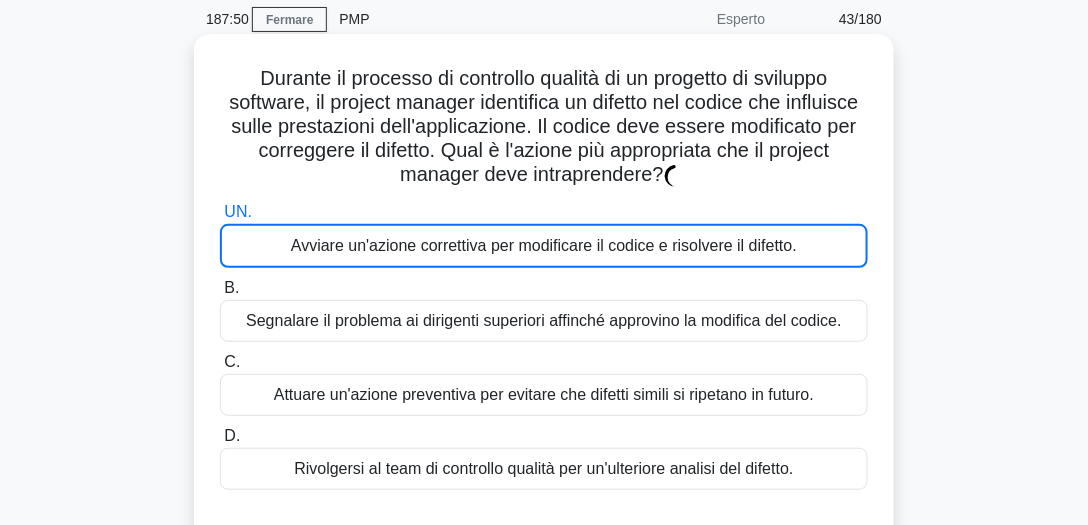 click on "Avviare un'azione correttiva per modificare il codice e risolvere il difetto." at bounding box center (544, 245) 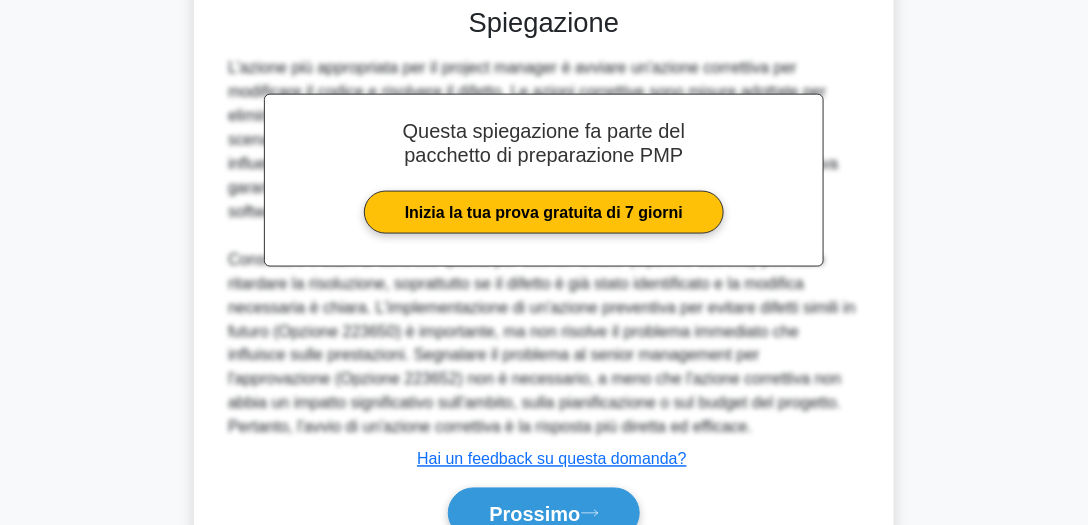 scroll, scrollTop: 682, scrollLeft: 0, axis: vertical 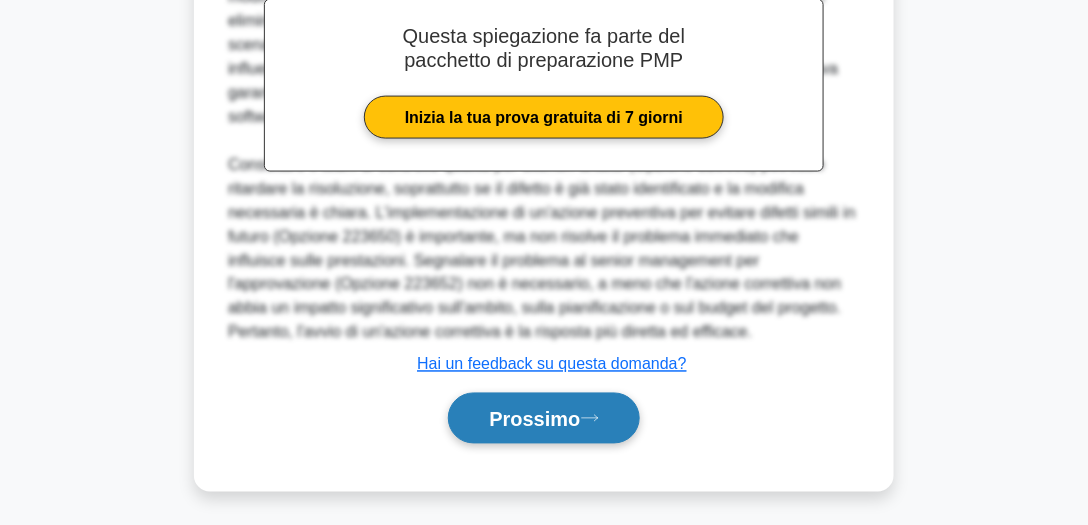 click on "Prossimo" at bounding box center (534, 420) 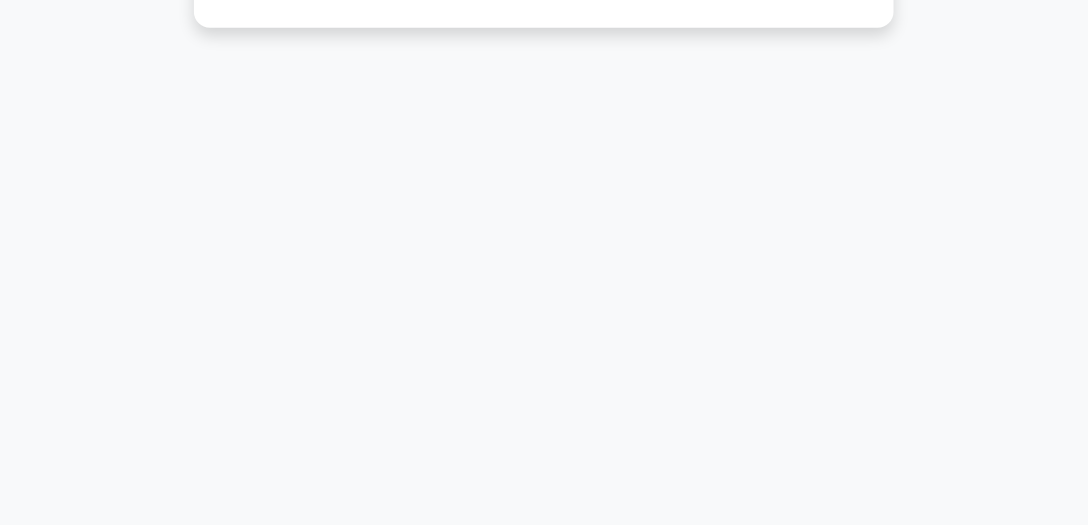 scroll, scrollTop: 555, scrollLeft: 0, axis: vertical 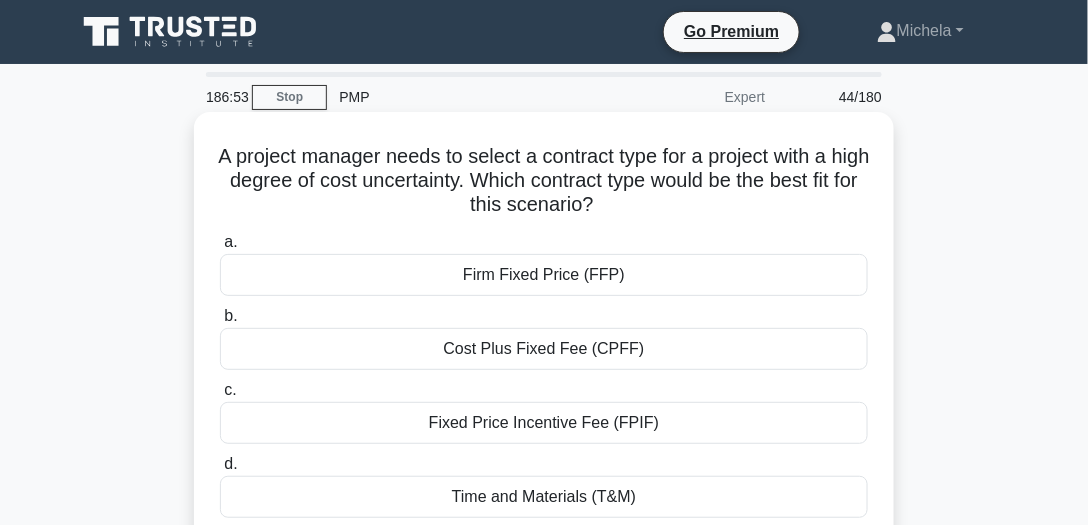 click on "Cost Plus Fixed Fee (CPFF)" at bounding box center (544, 349) 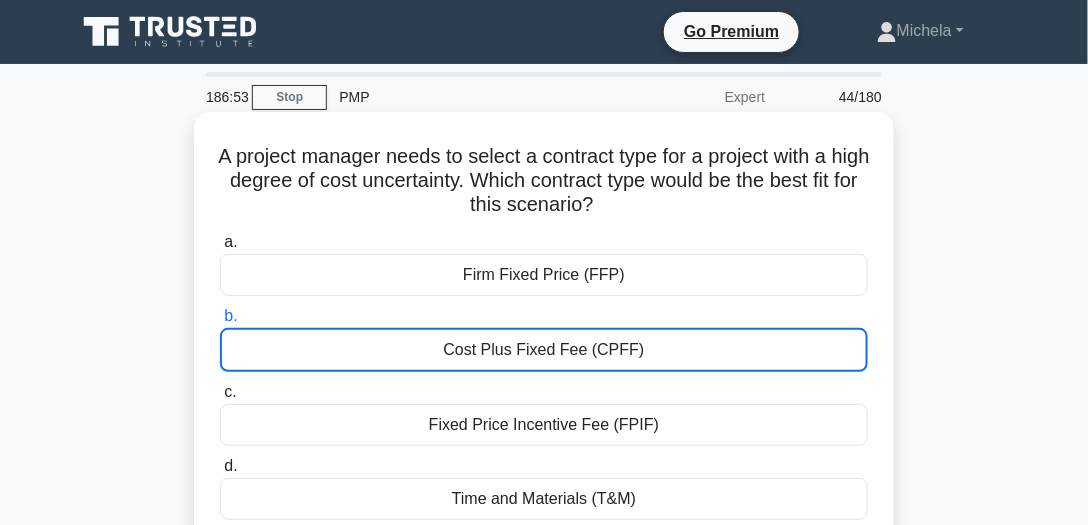 click on "Cost Plus Fixed Fee (CPFF)" at bounding box center [544, 350] 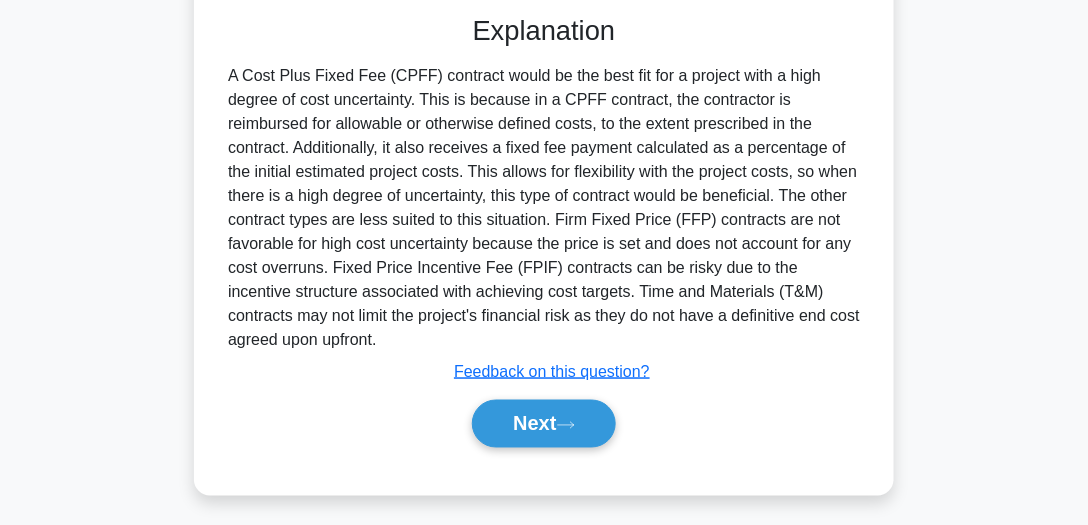 scroll, scrollTop: 543, scrollLeft: 0, axis: vertical 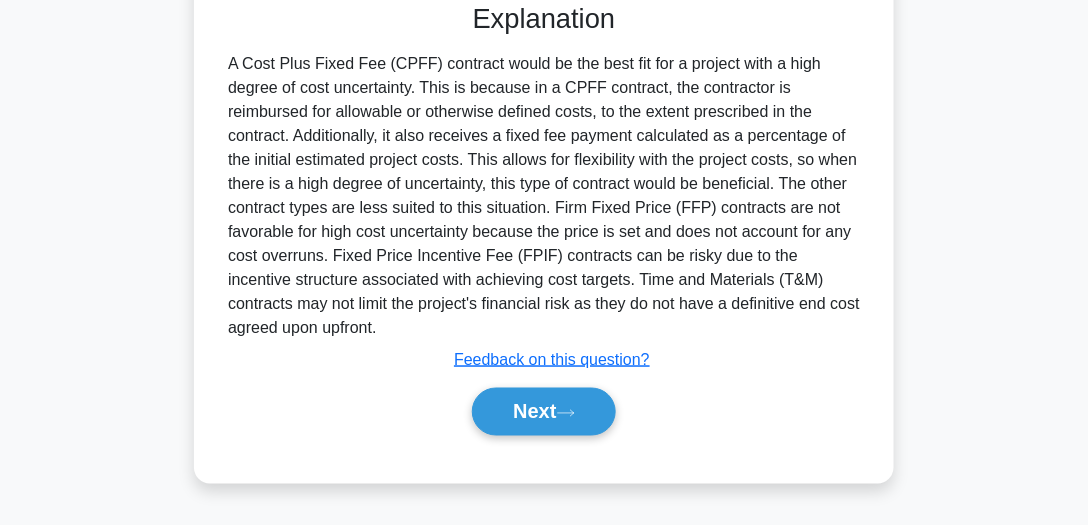click on "Next" at bounding box center (544, 412) 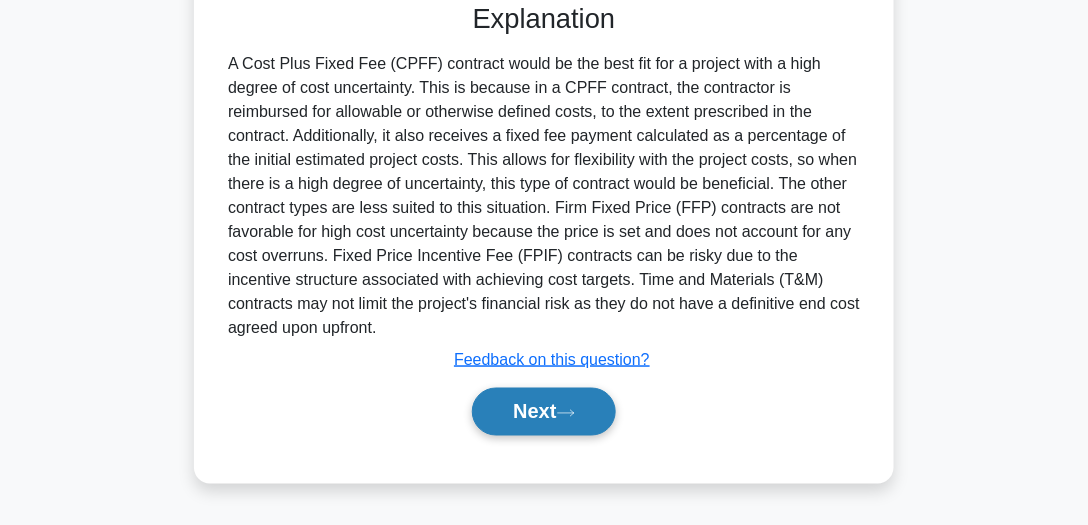 click on "Next" at bounding box center (543, 412) 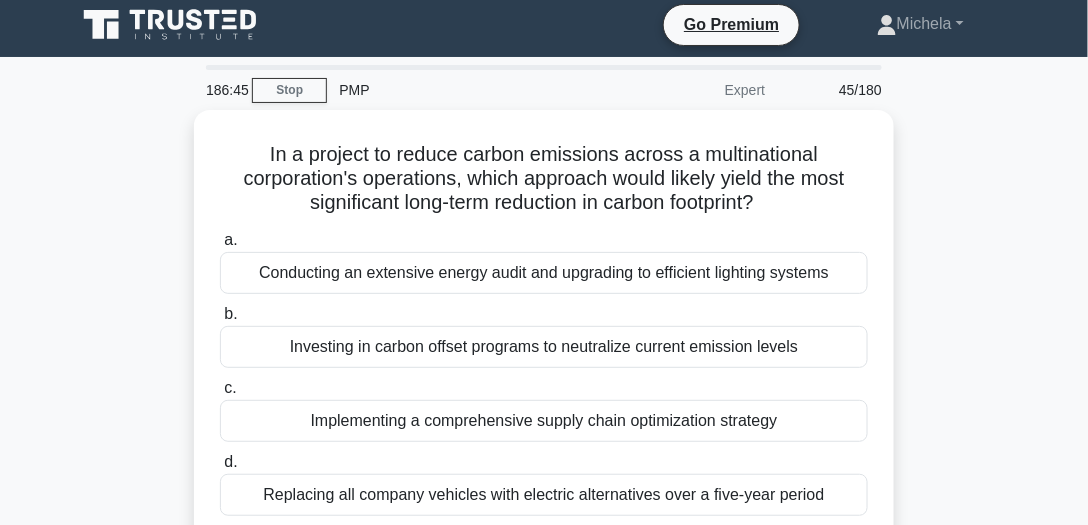 scroll, scrollTop: 0, scrollLeft: 0, axis: both 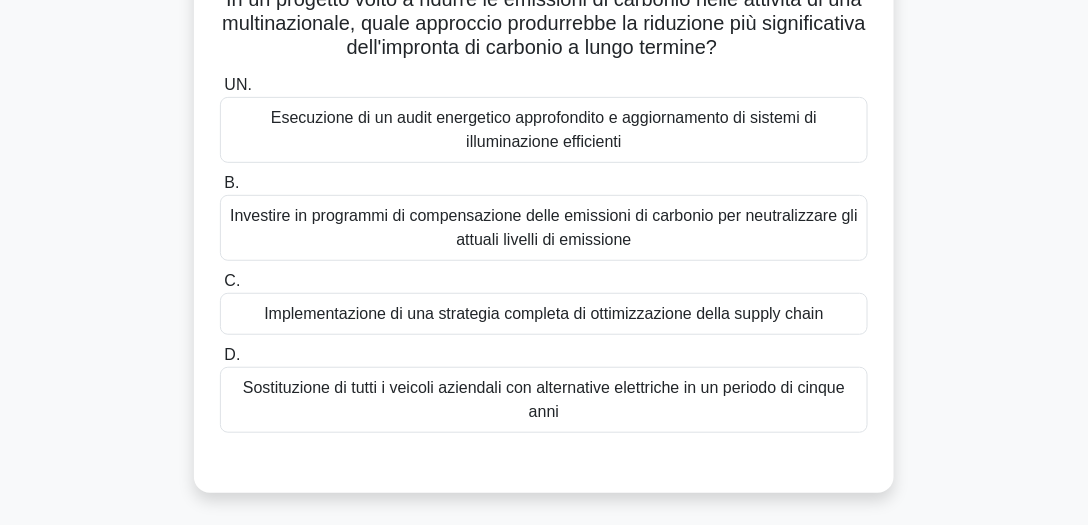 click on "Sostituzione di tutti i veicoli aziendali con alternative elettriche in un periodo di cinque anni" at bounding box center (544, 399) 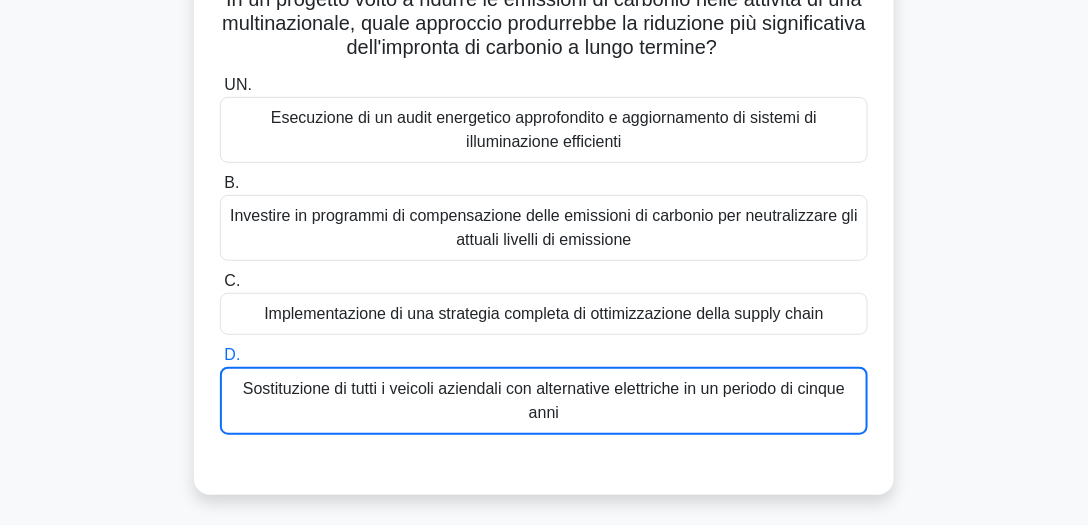 click on "Sostituzione di tutti i veicoli aziendali con alternative elettriche in un periodo di cinque anni" at bounding box center [544, 400] 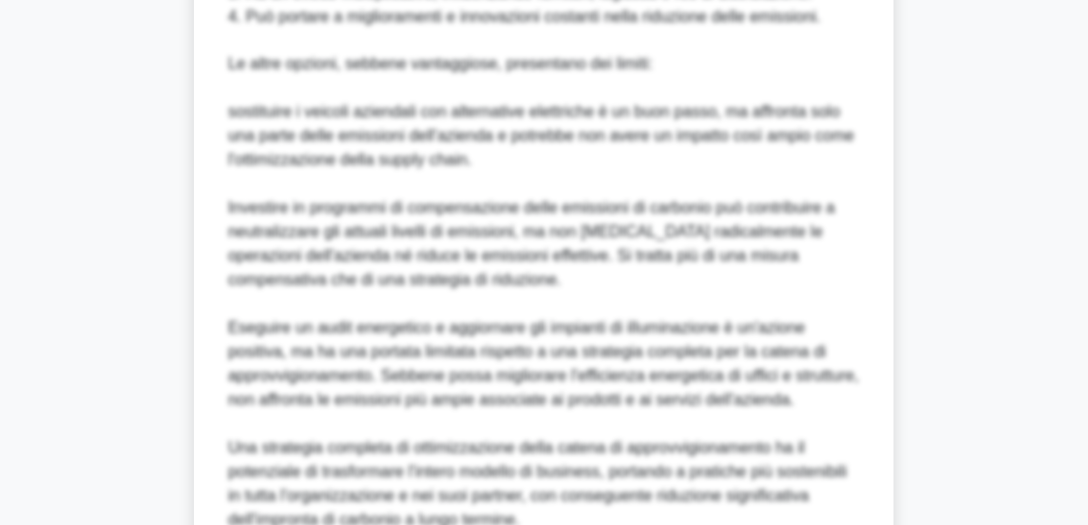 scroll, scrollTop: 947, scrollLeft: 0, axis: vertical 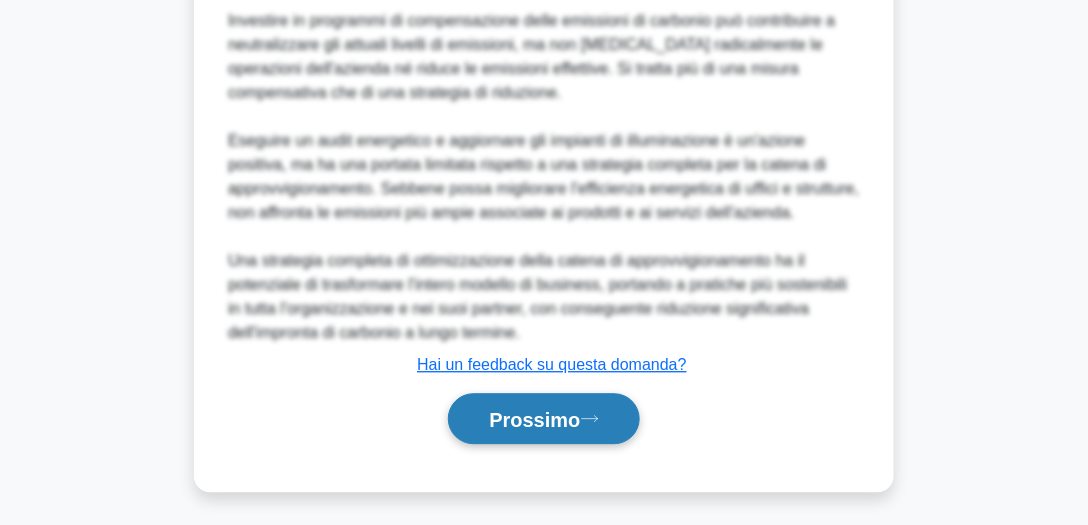 click on "Prossimo" at bounding box center (534, 420) 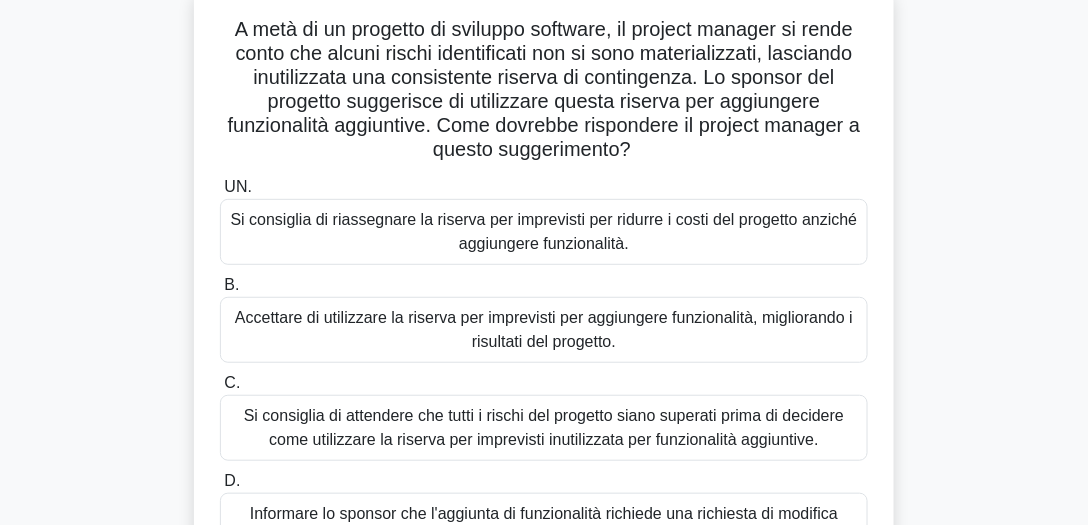 scroll, scrollTop: 97, scrollLeft: 0, axis: vertical 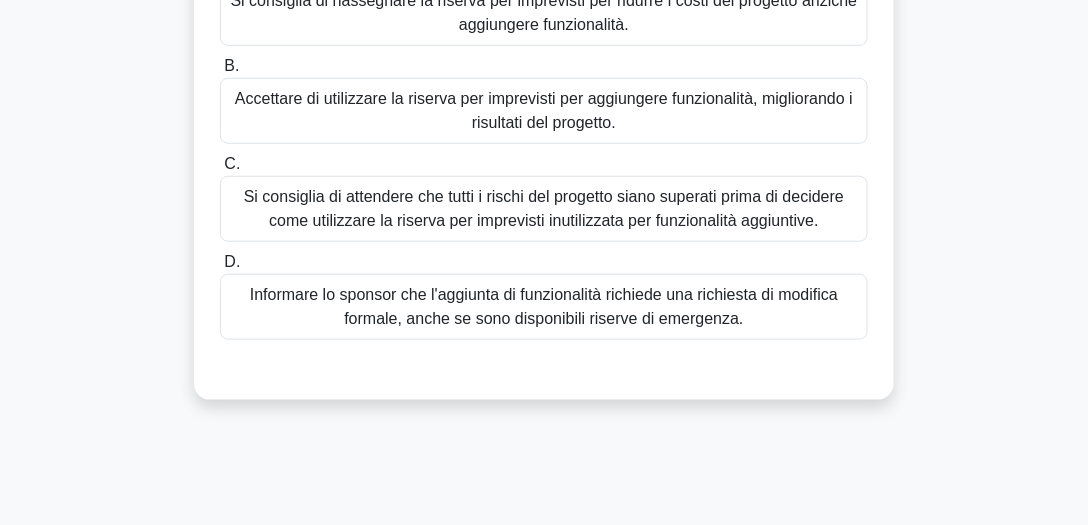 click on "Informare lo sponsor che l'aggiunta di funzionalità richiede una richiesta di modifica formale, anche se sono disponibili riserve di emergenza." at bounding box center (544, 306) 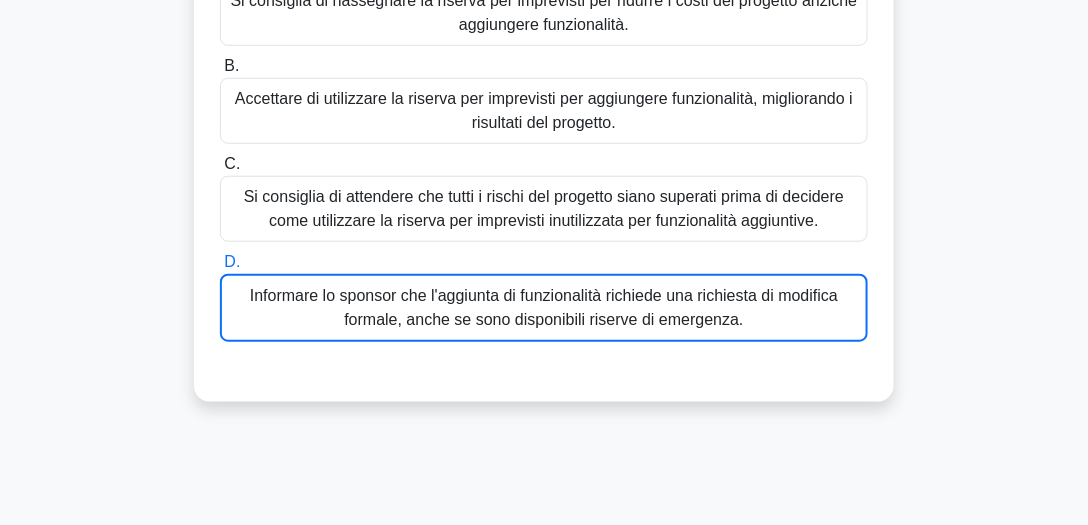 click on "Informare lo sponsor che l'aggiunta di funzionalità richiede una richiesta di modifica formale, anche se sono disponibili riserve di emergenza." at bounding box center (544, 307) 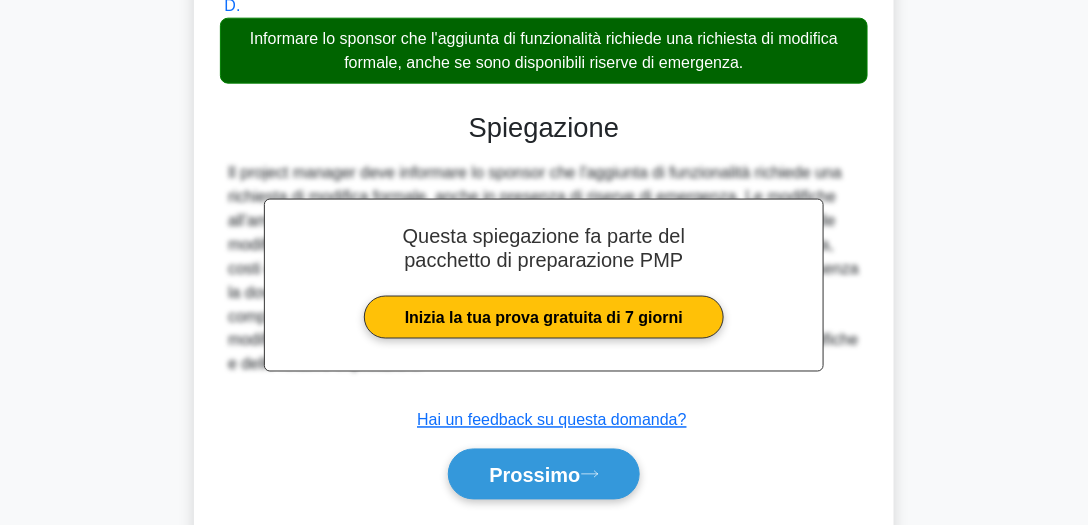 scroll, scrollTop: 658, scrollLeft: 0, axis: vertical 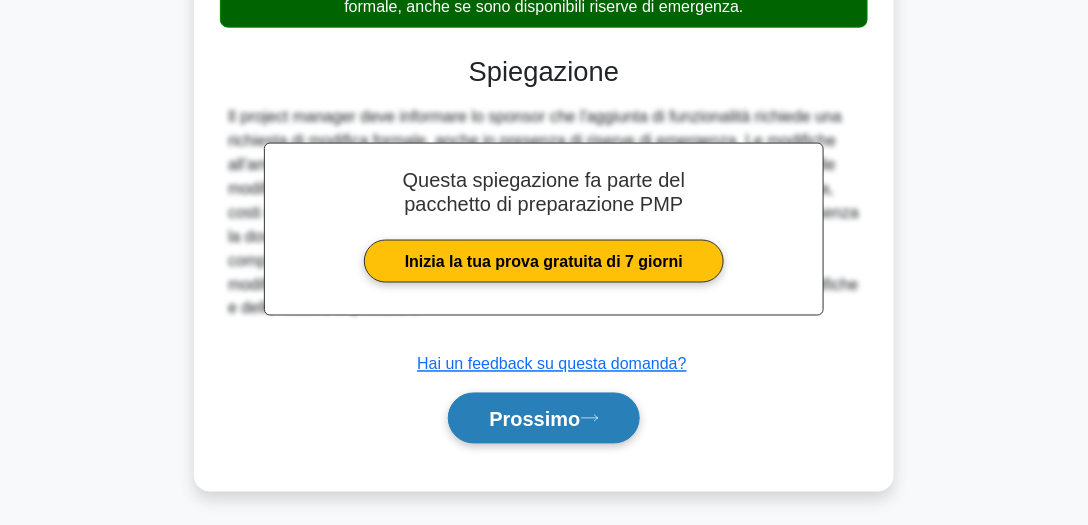 click on "Prossimo" at bounding box center (534, 420) 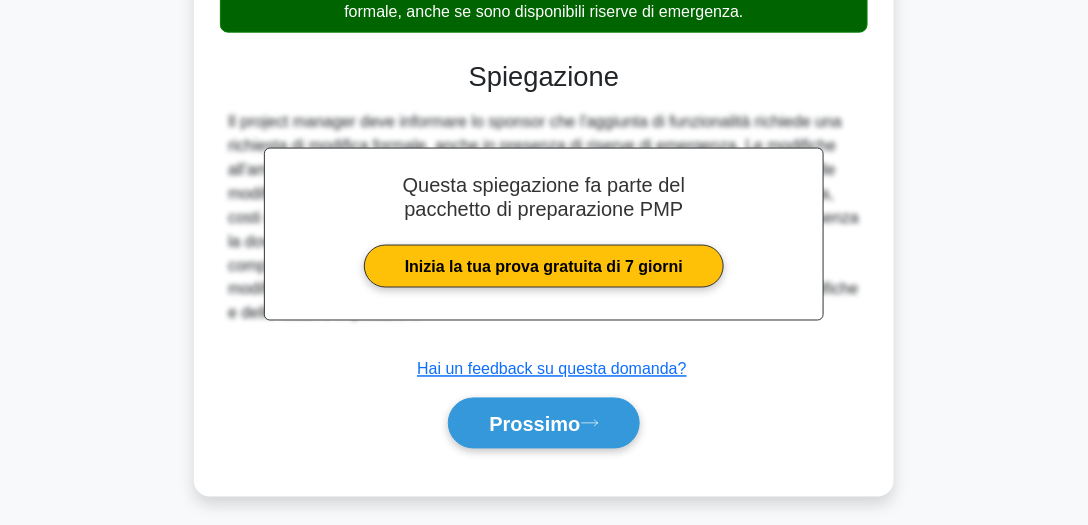 scroll, scrollTop: 555, scrollLeft: 0, axis: vertical 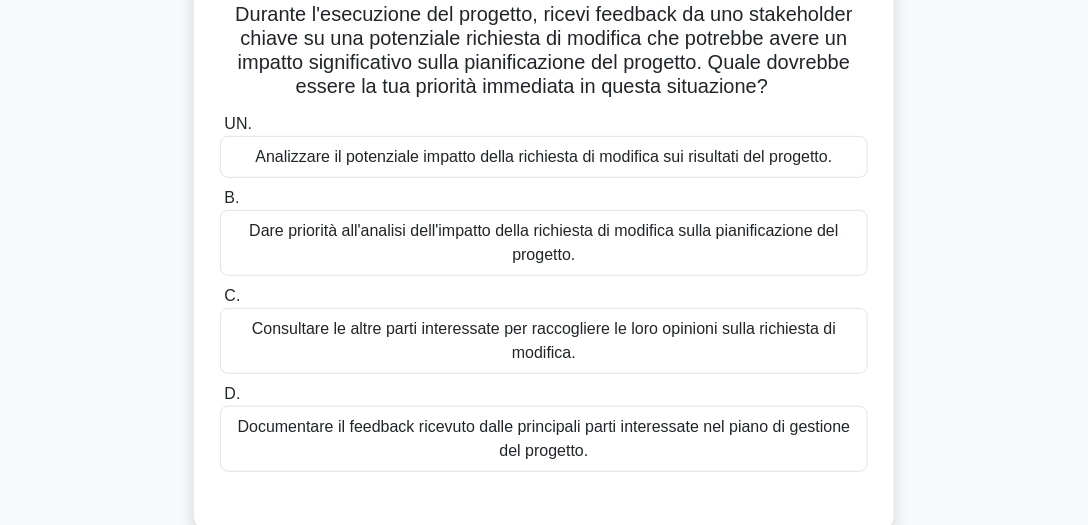 click on "Analizzare il potenziale impatto della richiesta di modifica sui risultati del progetto." at bounding box center [543, 156] 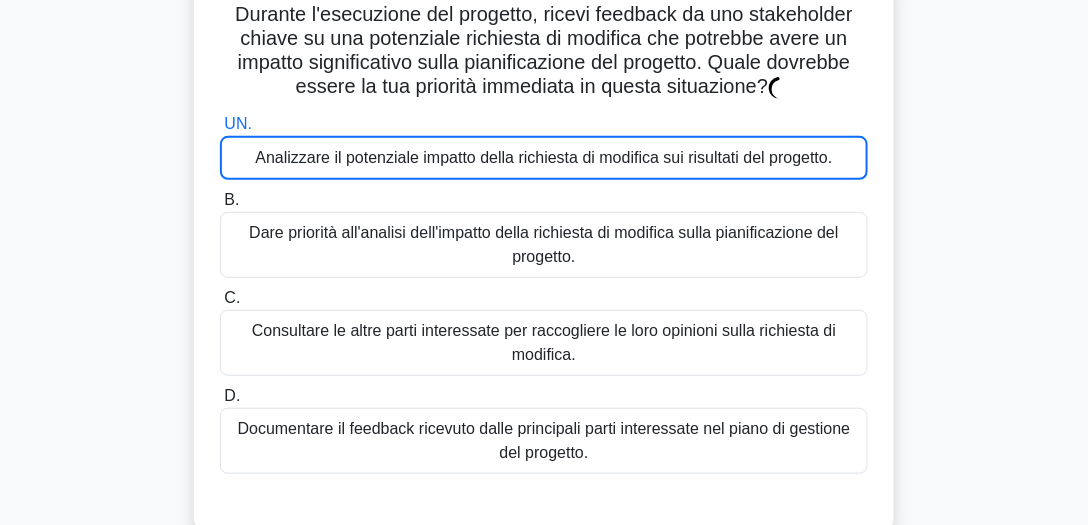 click on "Analizzare il potenziale impatto della richiesta di modifica sui risultati del progetto." at bounding box center [543, 157] 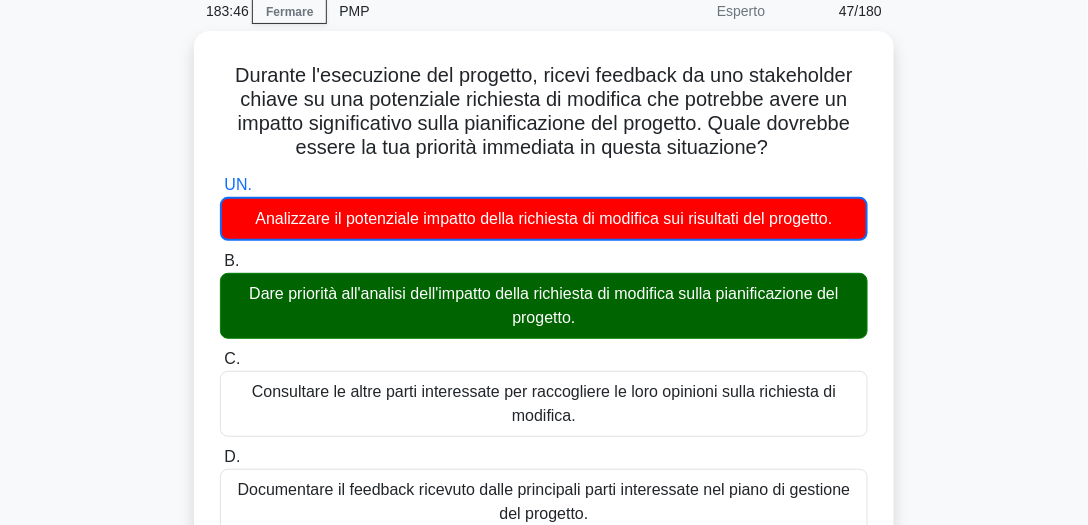 scroll, scrollTop: 0, scrollLeft: 0, axis: both 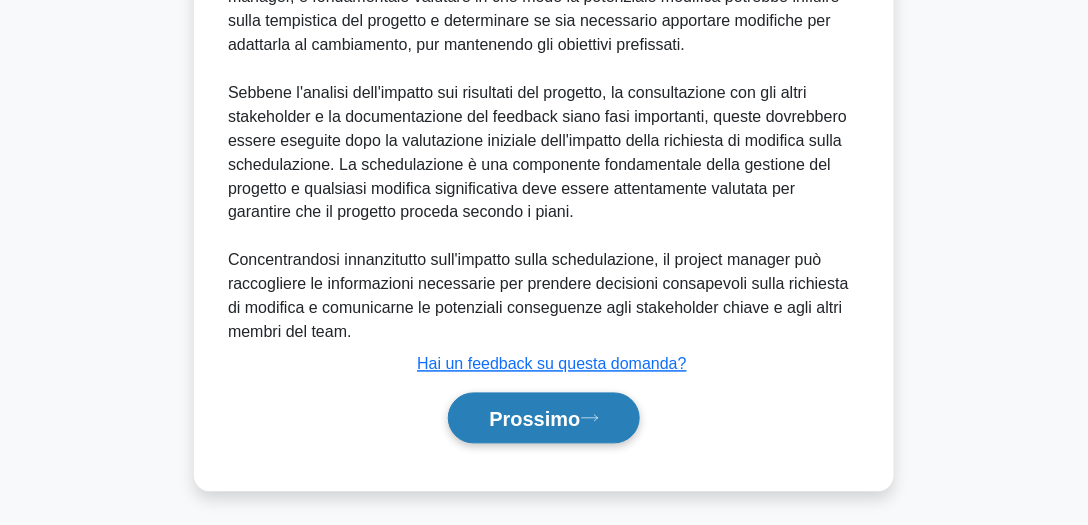 click on "Prossimo" at bounding box center (534, 420) 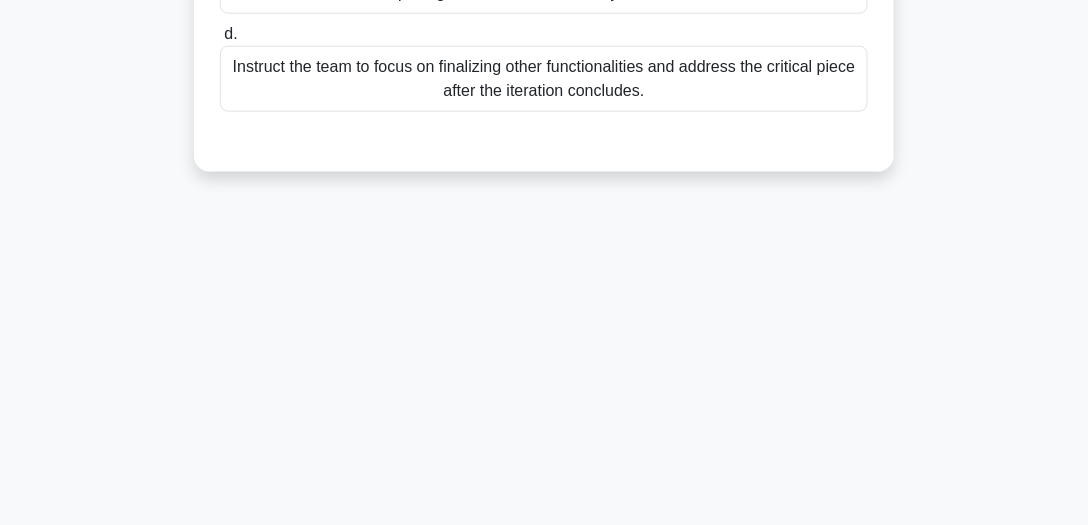 scroll, scrollTop: 555, scrollLeft: 0, axis: vertical 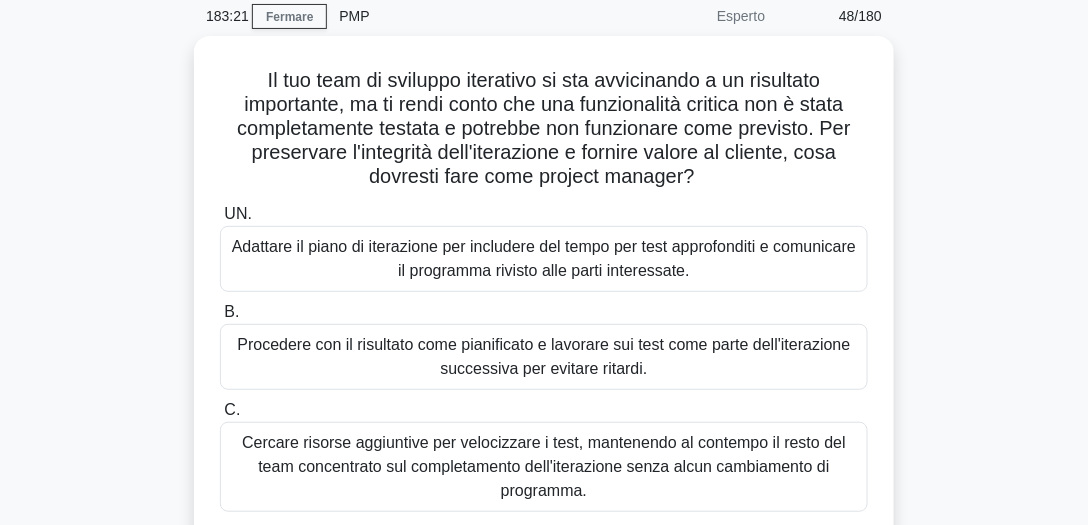 drag, startPoint x: 1086, startPoint y: 260, endPoint x: 1089, endPoint y: 214, distance: 46.09772 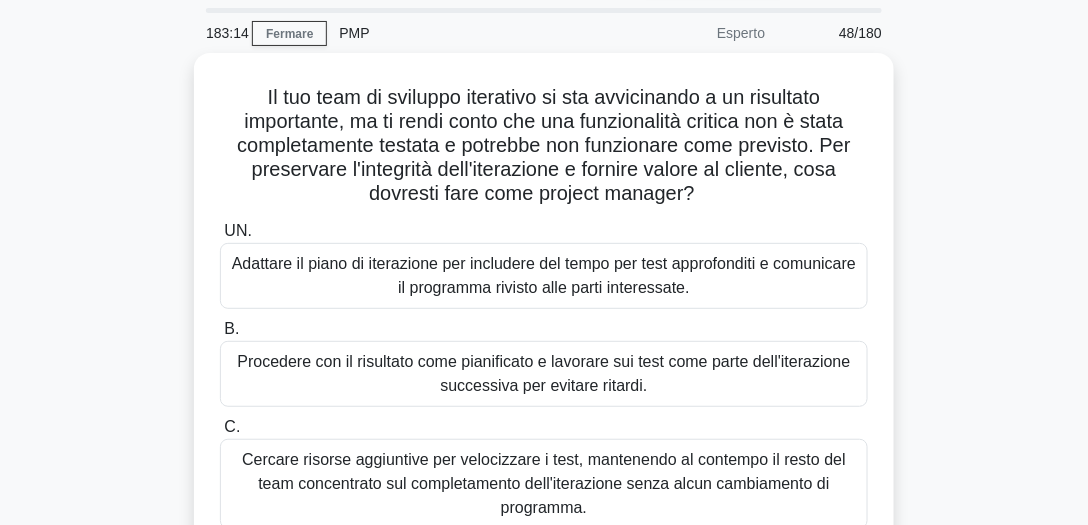 scroll, scrollTop: 66, scrollLeft: 0, axis: vertical 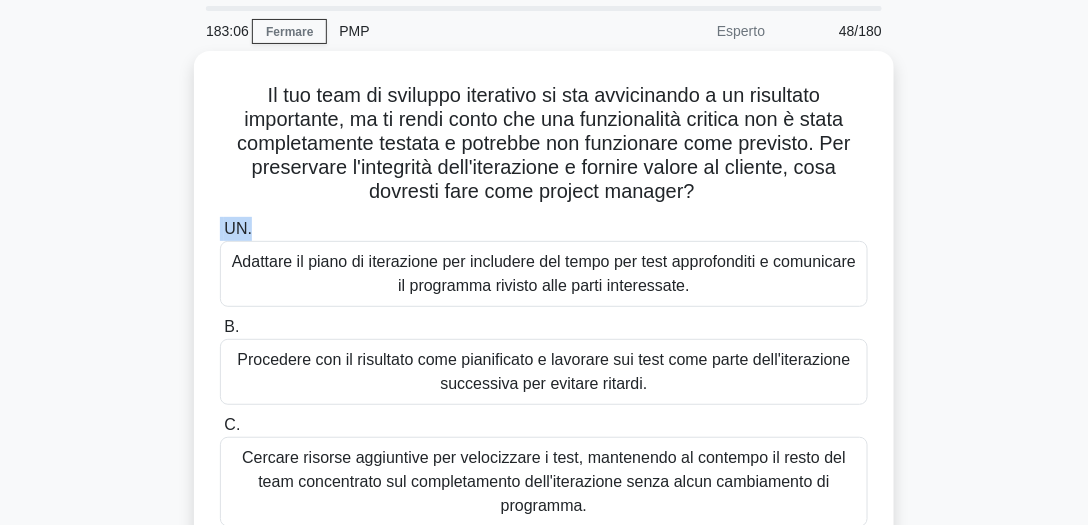drag, startPoint x: 1088, startPoint y: 203, endPoint x: 1091, endPoint y: 222, distance: 19.235384 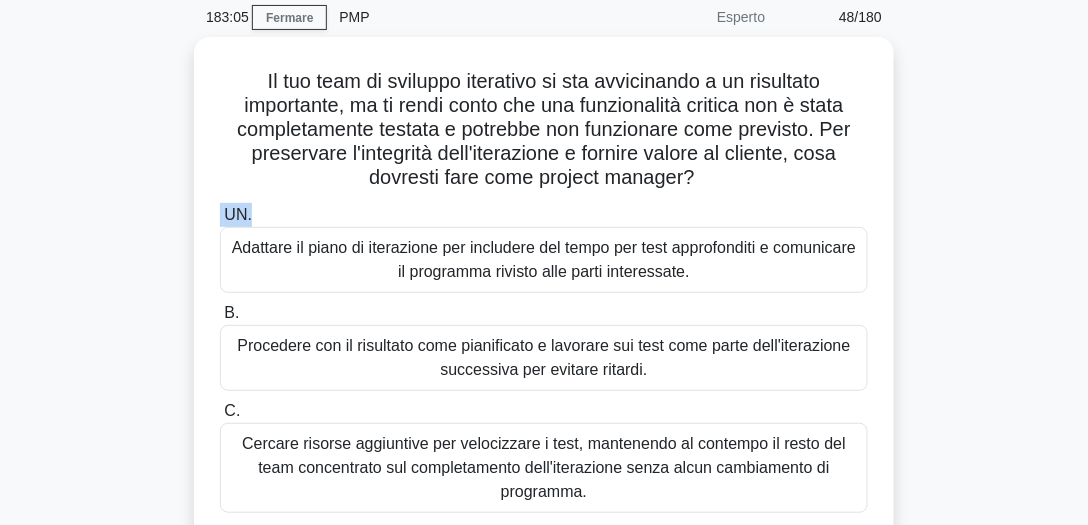 scroll, scrollTop: 68, scrollLeft: 0, axis: vertical 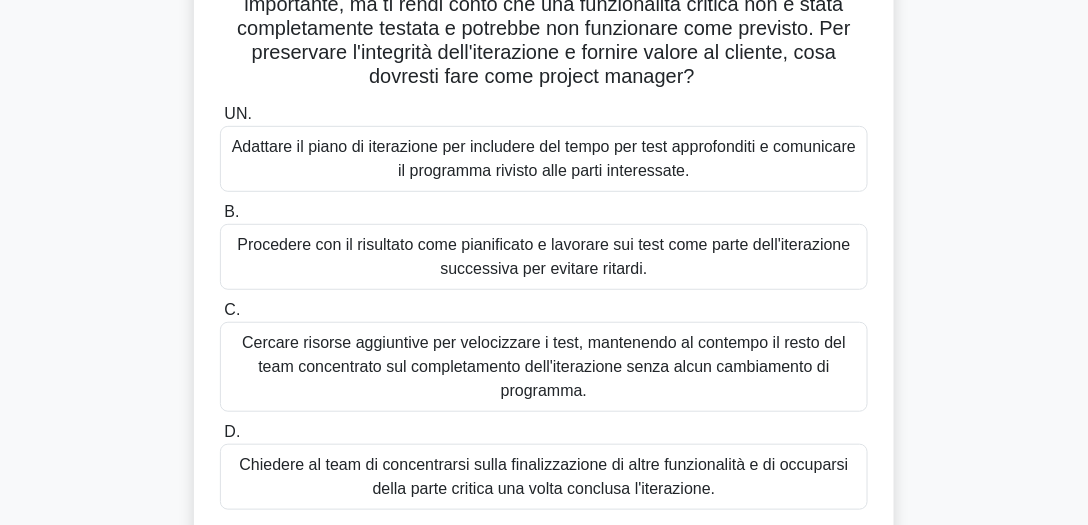 click on "Procedere con il risultato come pianificato e lavorare sui test come parte dell'iterazione successiva per evitare ritardi." at bounding box center [543, 256] 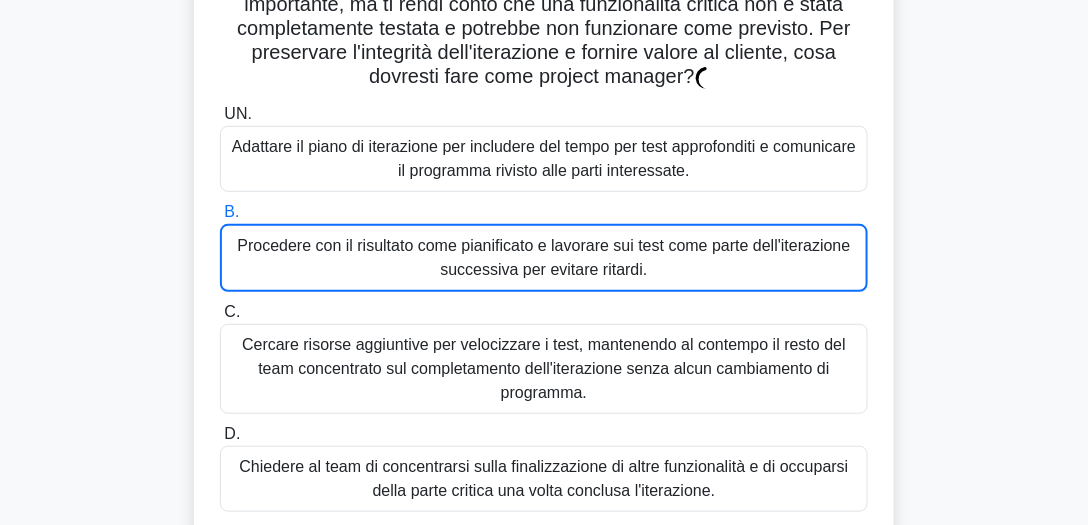 click on "Procedere con il risultato come pianificato e lavorare sui test come parte dell'iterazione successiva per evitare ritardi." at bounding box center (543, 257) 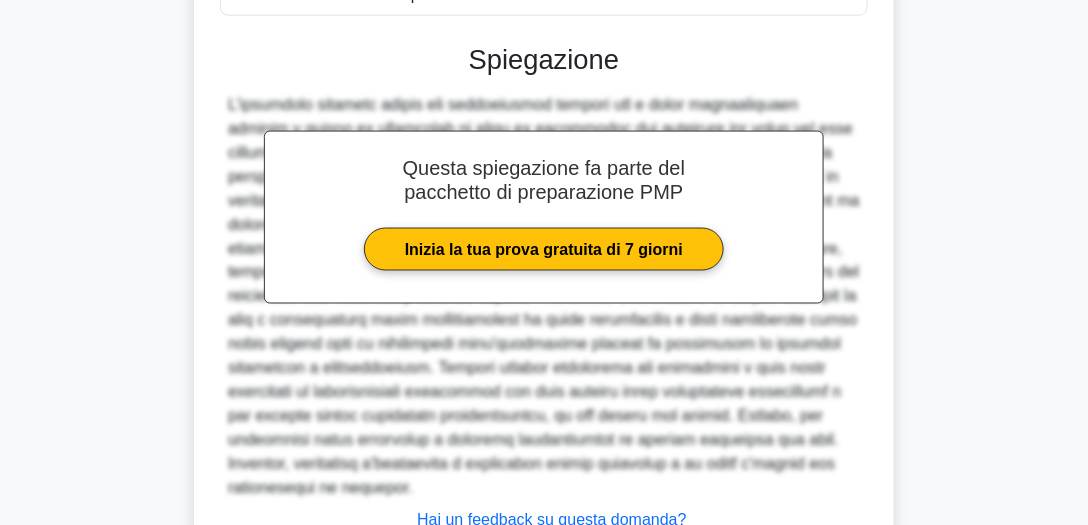 scroll, scrollTop: 756, scrollLeft: 0, axis: vertical 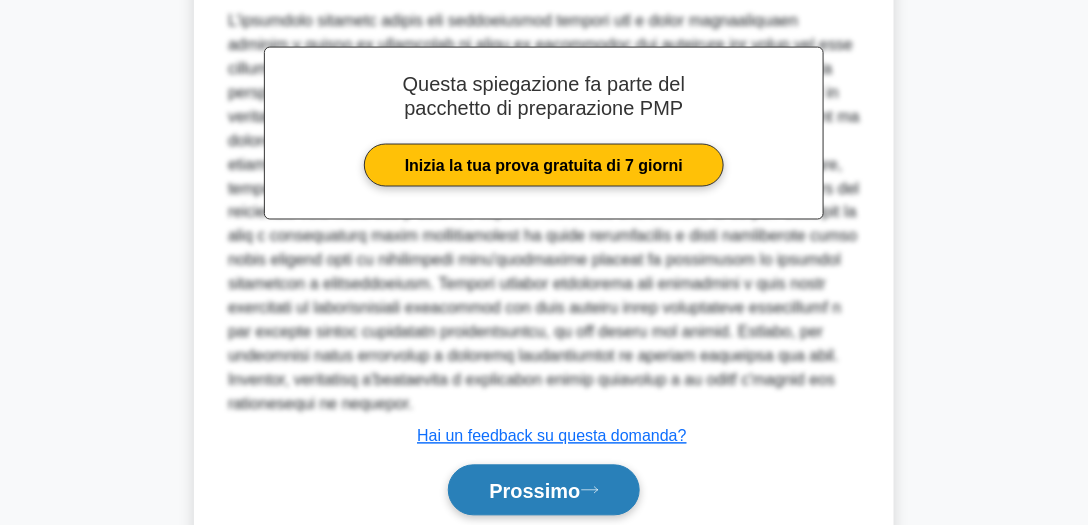 click on "Prossimo" at bounding box center (543, 490) 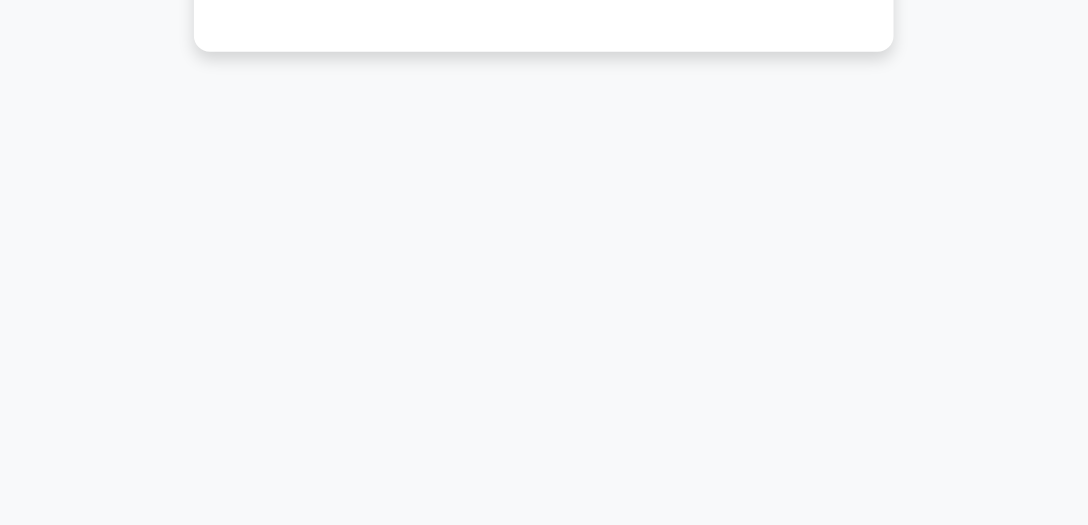 scroll, scrollTop: 555, scrollLeft: 0, axis: vertical 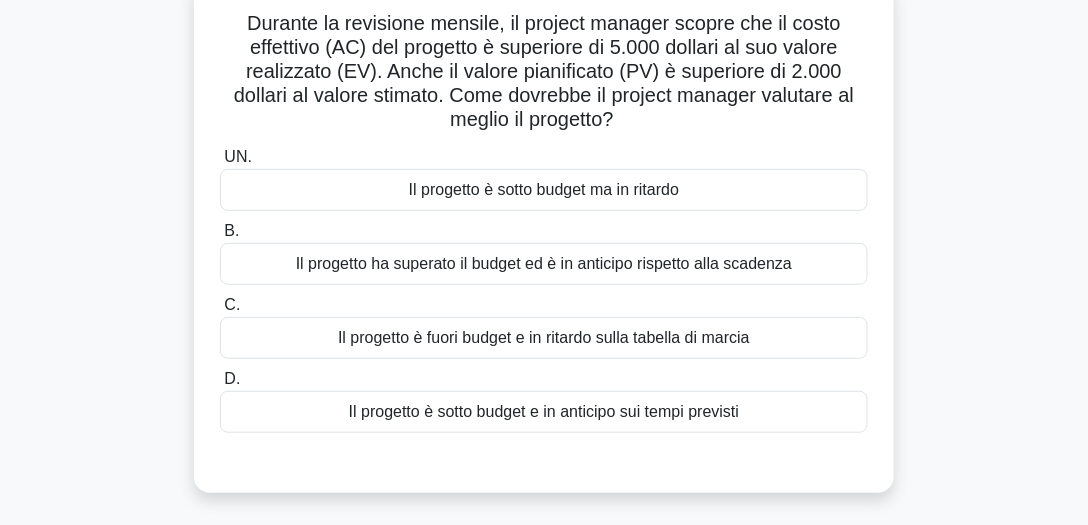 click on "Il progetto è fuori budget e in ritardo sulla tabella di marcia" at bounding box center [544, 337] 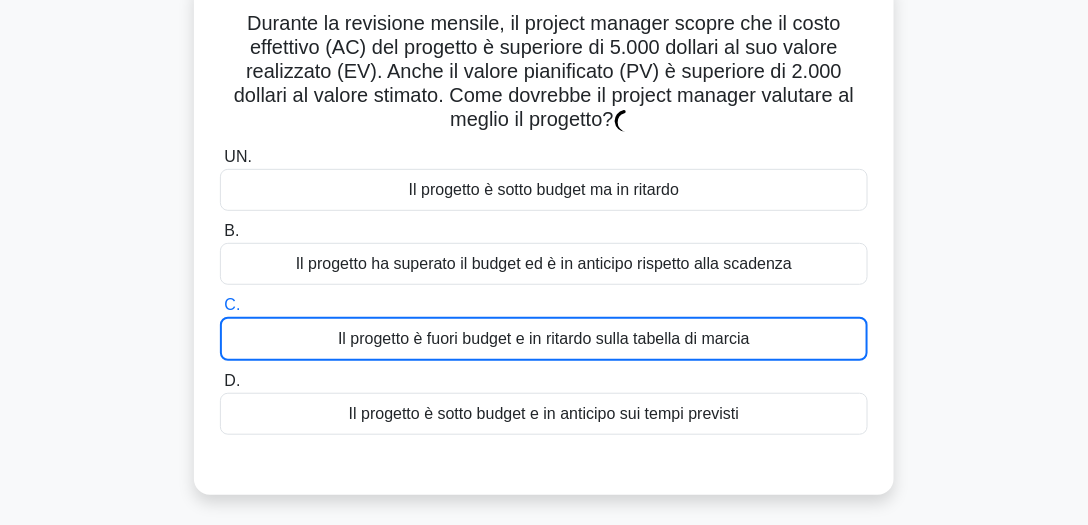 click on "Il progetto è fuori budget e in ritardo sulla tabella di marcia" at bounding box center [544, 338] 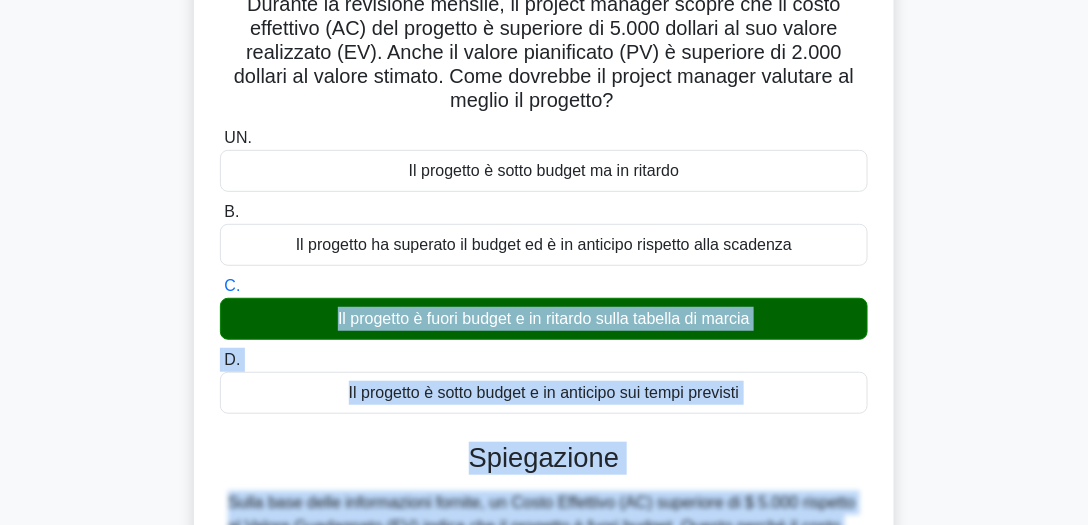 drag, startPoint x: 1086, startPoint y: 303, endPoint x: 1088, endPoint y: 517, distance: 214.00934 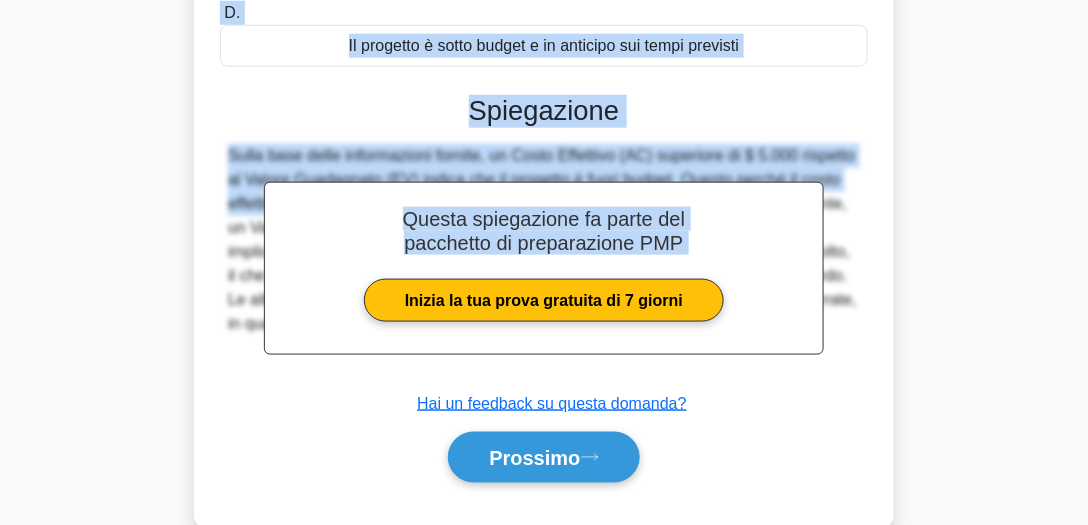 scroll, scrollTop: 555, scrollLeft: 0, axis: vertical 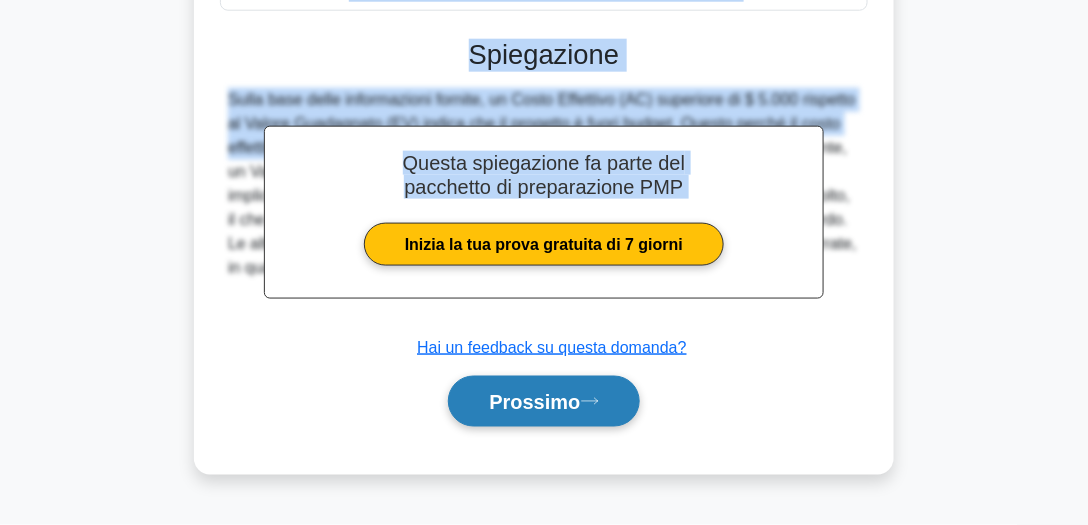 click on "Prossimo" at bounding box center (534, 403) 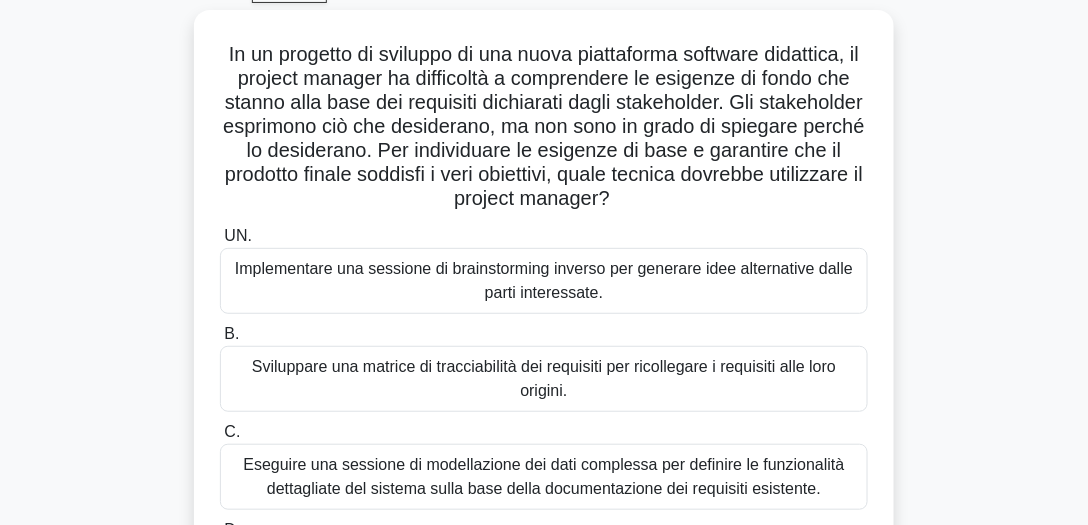 scroll, scrollTop: 92, scrollLeft: 0, axis: vertical 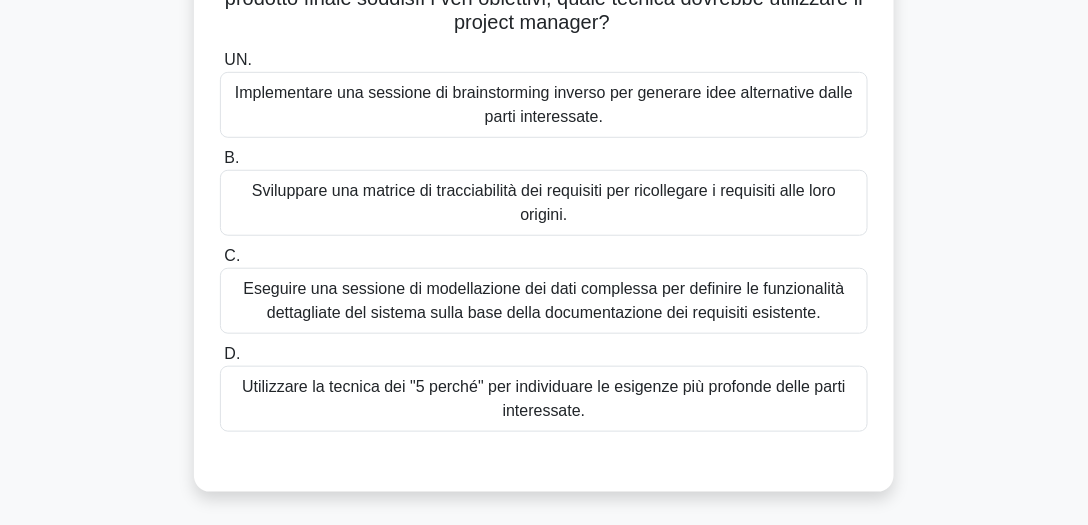 click on "Utilizzare la tecnica dei "5 perché" per individuare le esigenze più profonde delle parti interessate." at bounding box center (544, 399) 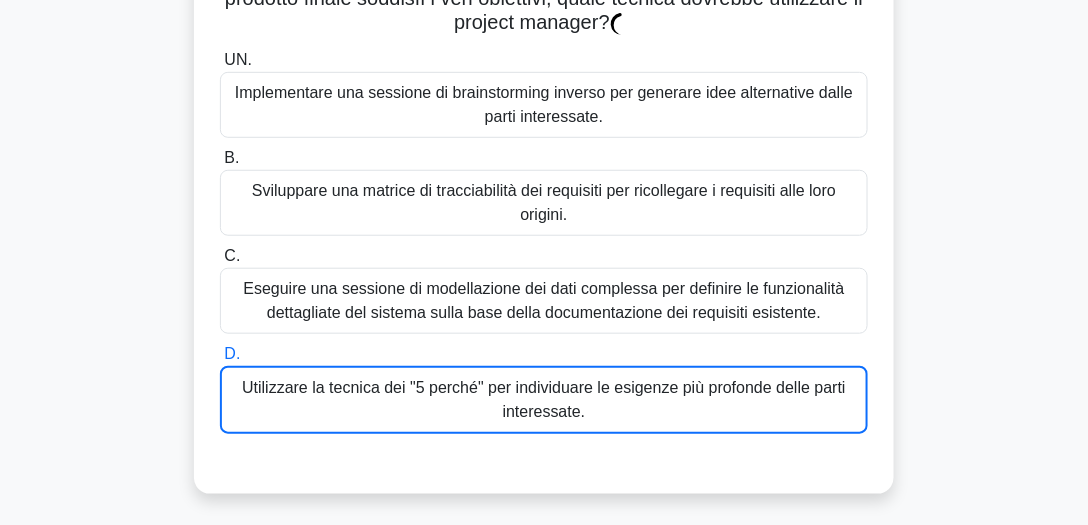 click on "Utilizzare la tecnica dei "5 perché" per individuare le esigenze più profonde delle parti interessate." at bounding box center [544, 400] 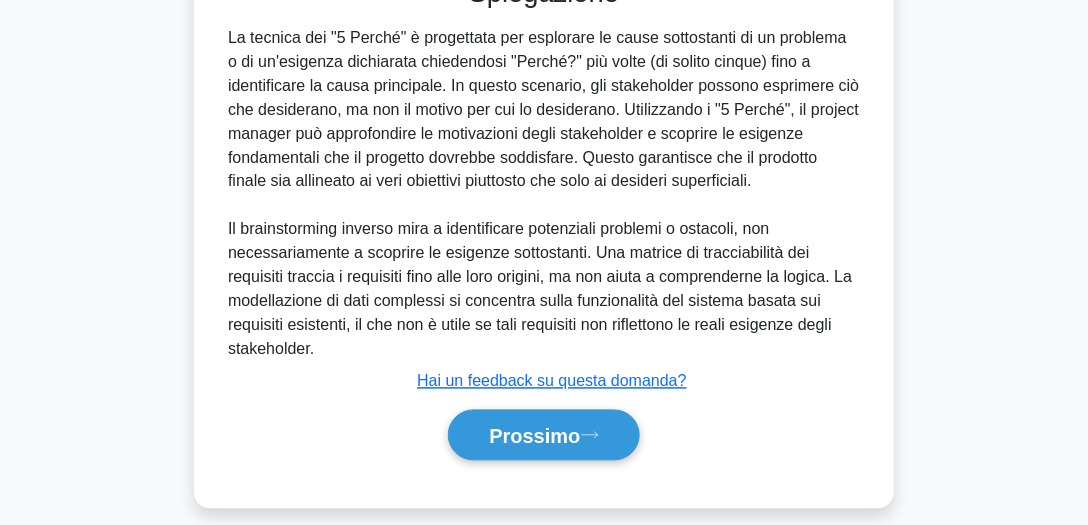 scroll, scrollTop: 778, scrollLeft: 0, axis: vertical 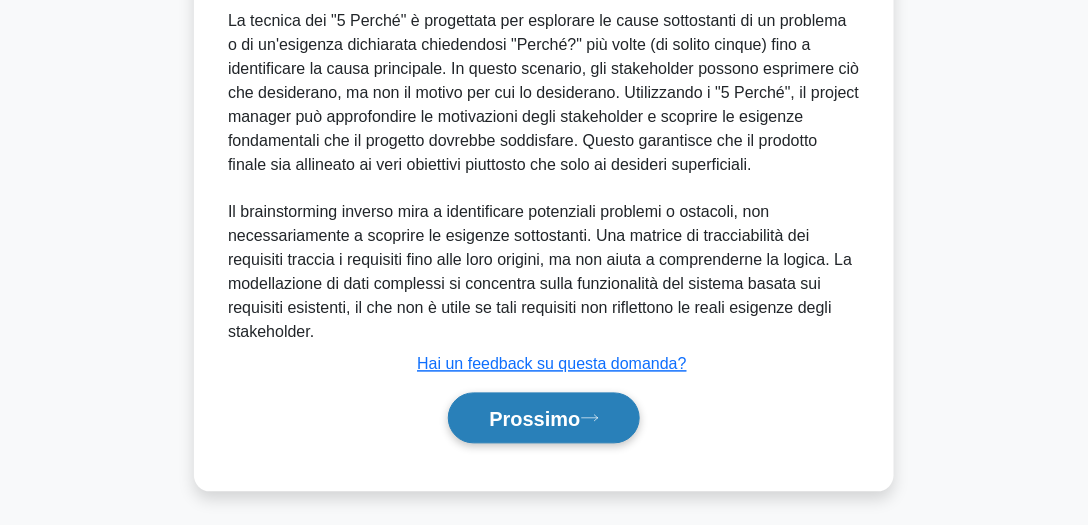 click on "Prossimo" at bounding box center (543, 418) 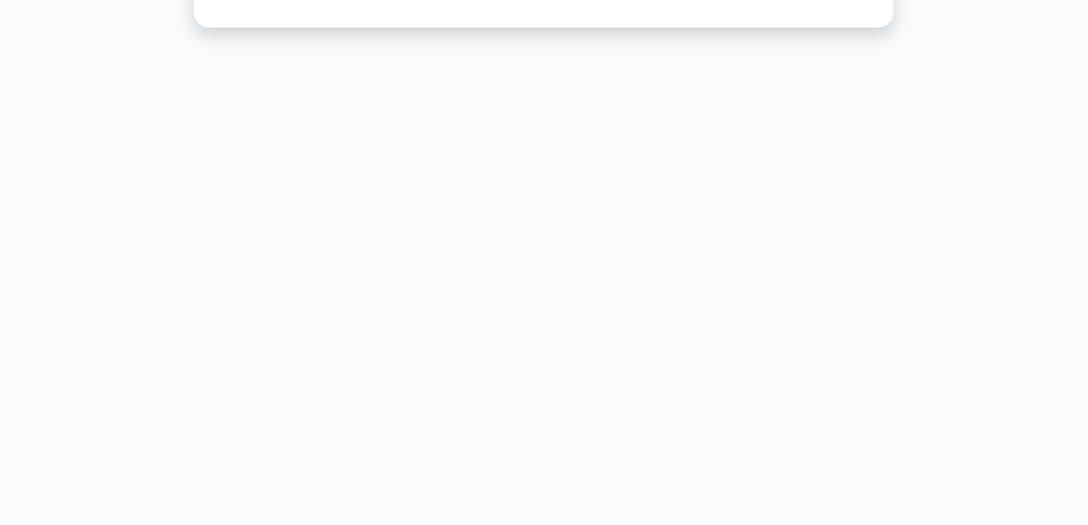 scroll, scrollTop: 555, scrollLeft: 0, axis: vertical 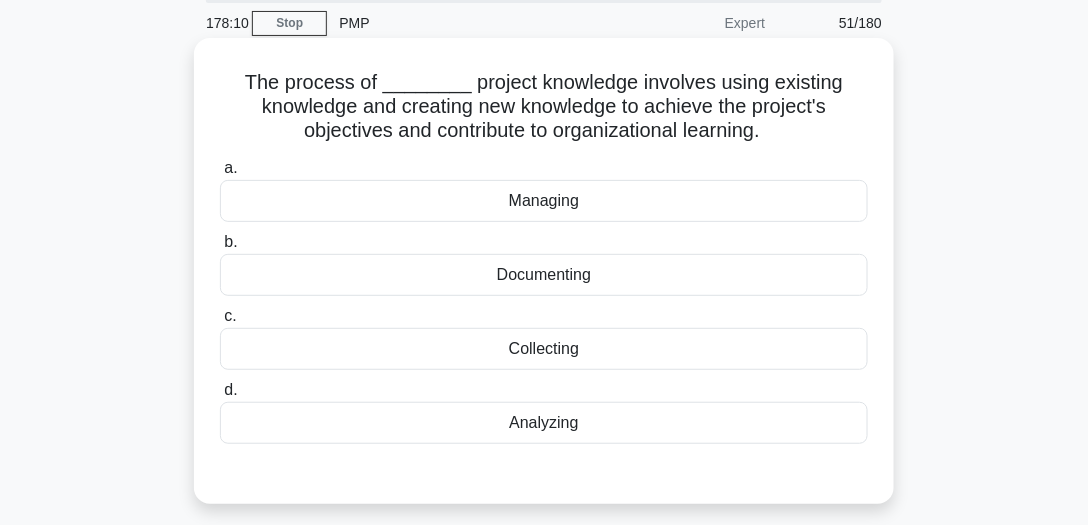 click on "Collecting" at bounding box center [544, 349] 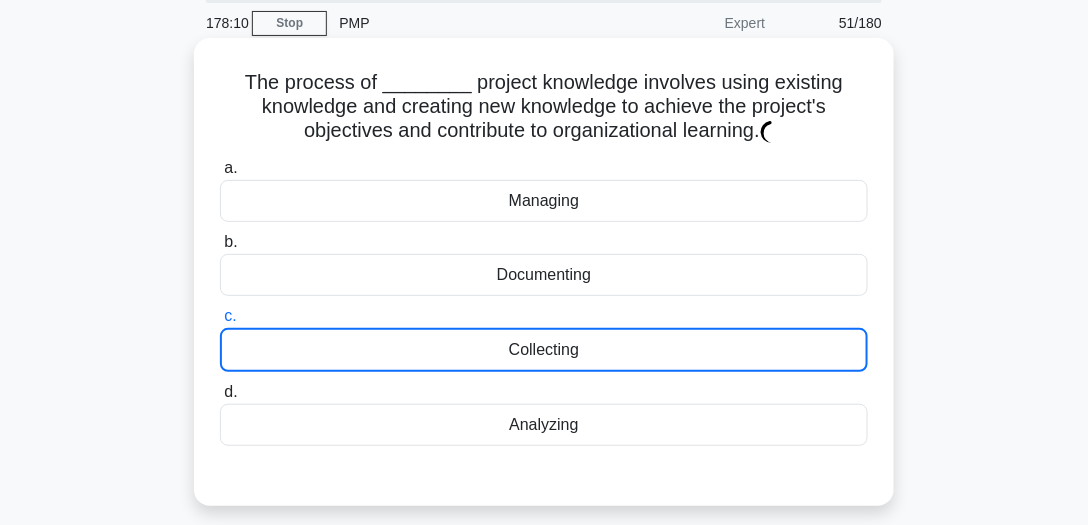 click on "Collecting" at bounding box center (544, 350) 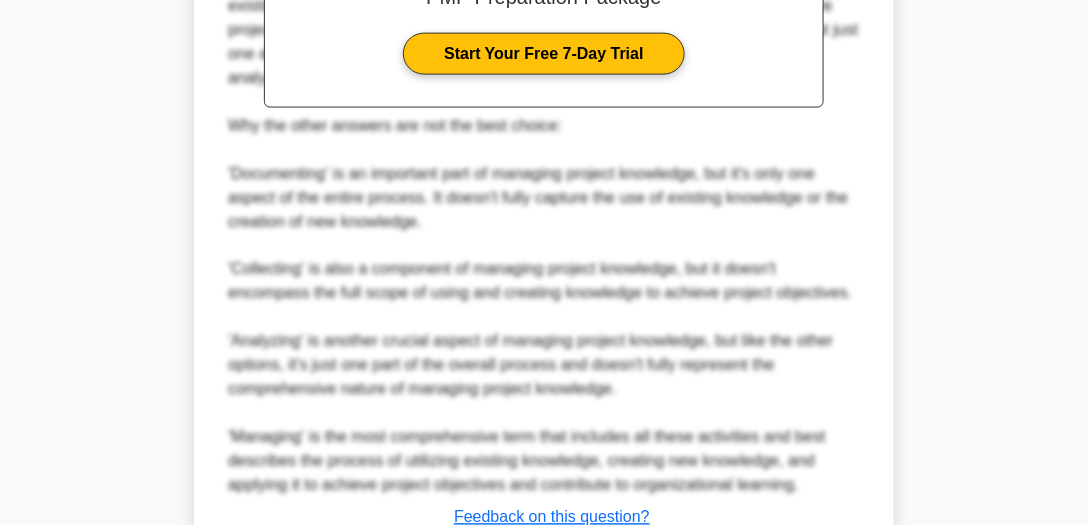 scroll, scrollTop: 792, scrollLeft: 0, axis: vertical 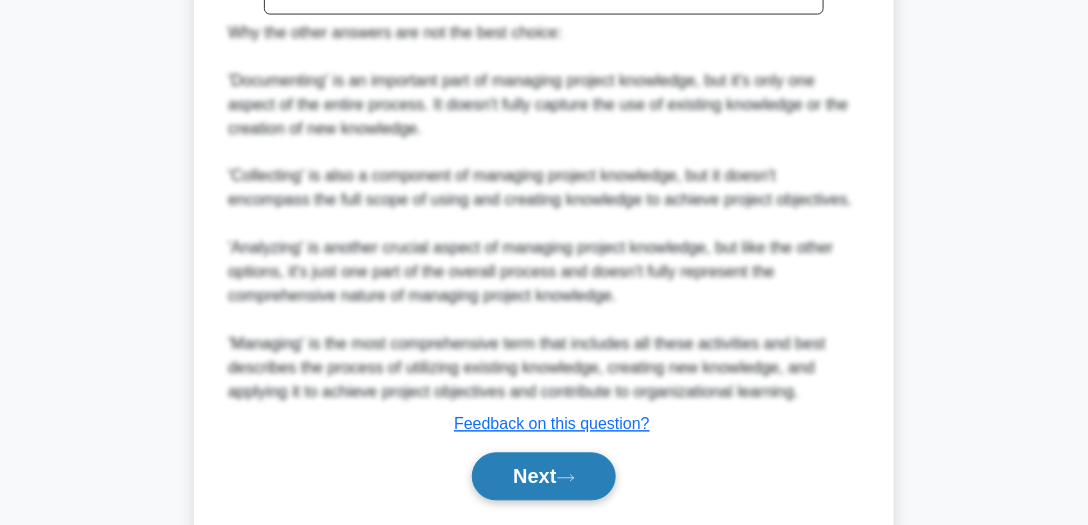 click on "Next" at bounding box center [543, 477] 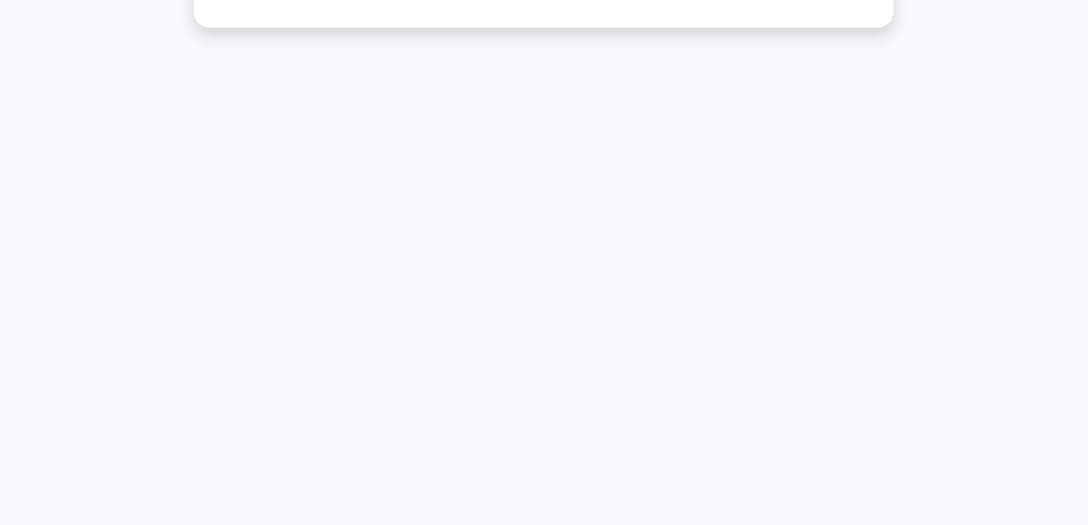 scroll, scrollTop: 555, scrollLeft: 0, axis: vertical 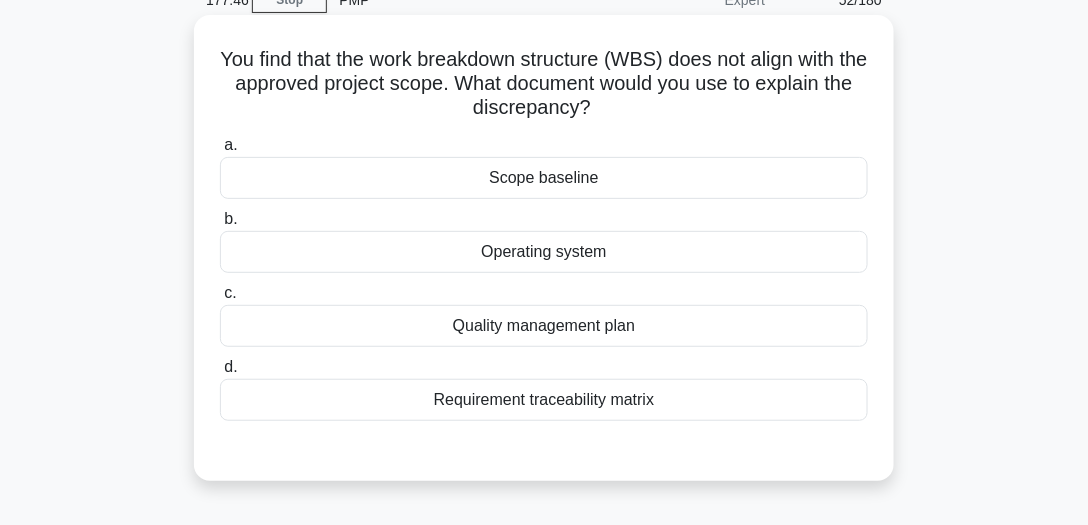 click on "Scope baseline" at bounding box center (544, 178) 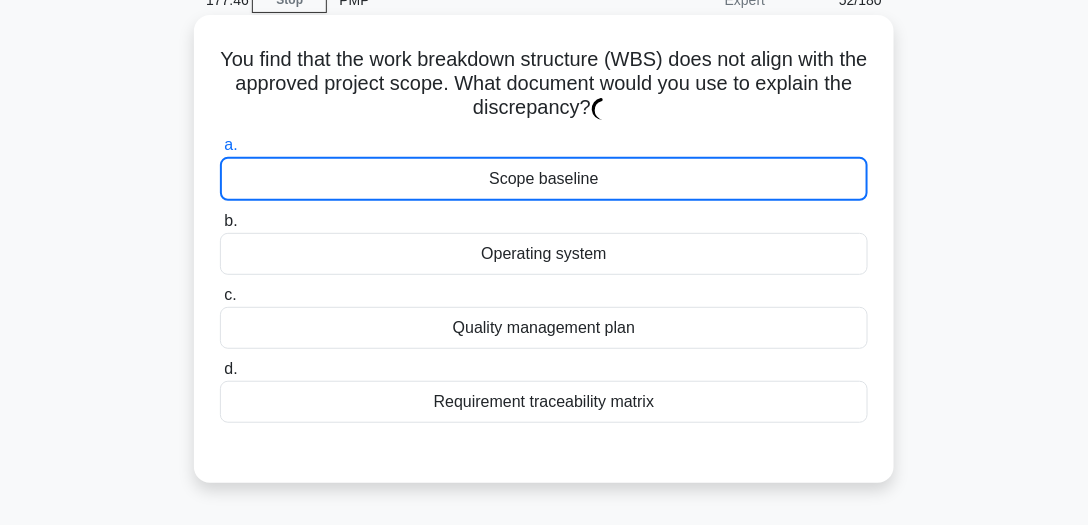 click on "Scope baseline" at bounding box center (544, 179) 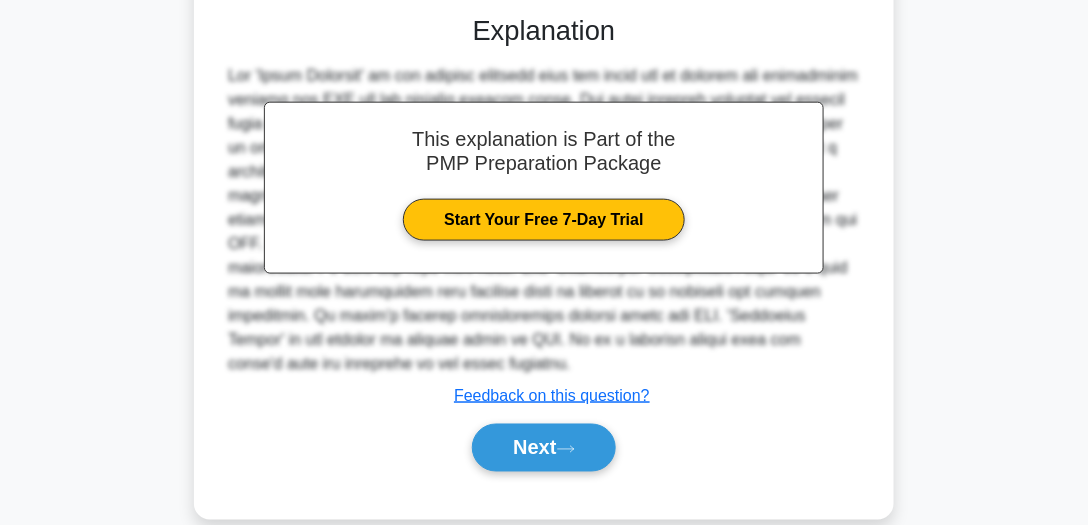 scroll, scrollTop: 560, scrollLeft: 0, axis: vertical 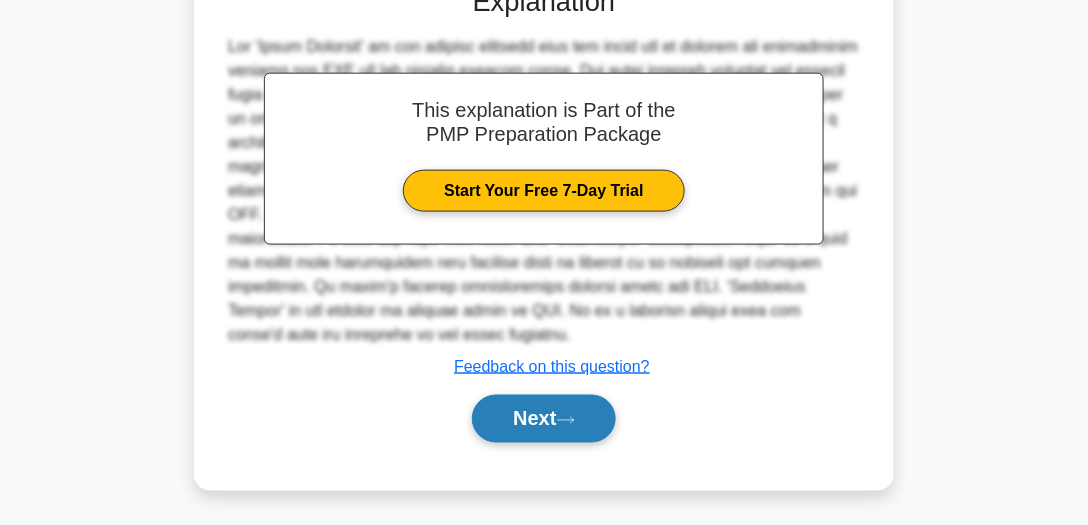 click on "Next" at bounding box center (543, 419) 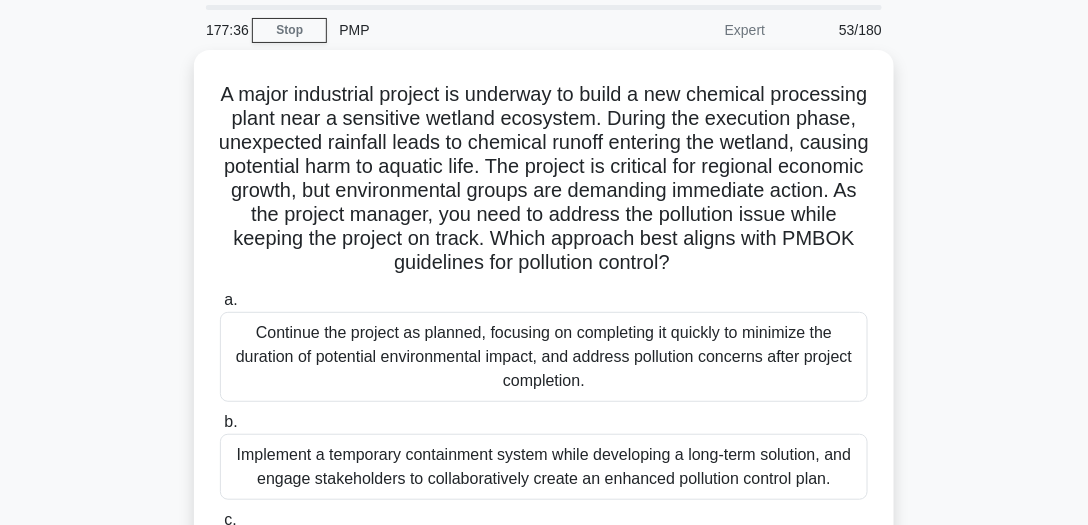 scroll, scrollTop: 66, scrollLeft: 0, axis: vertical 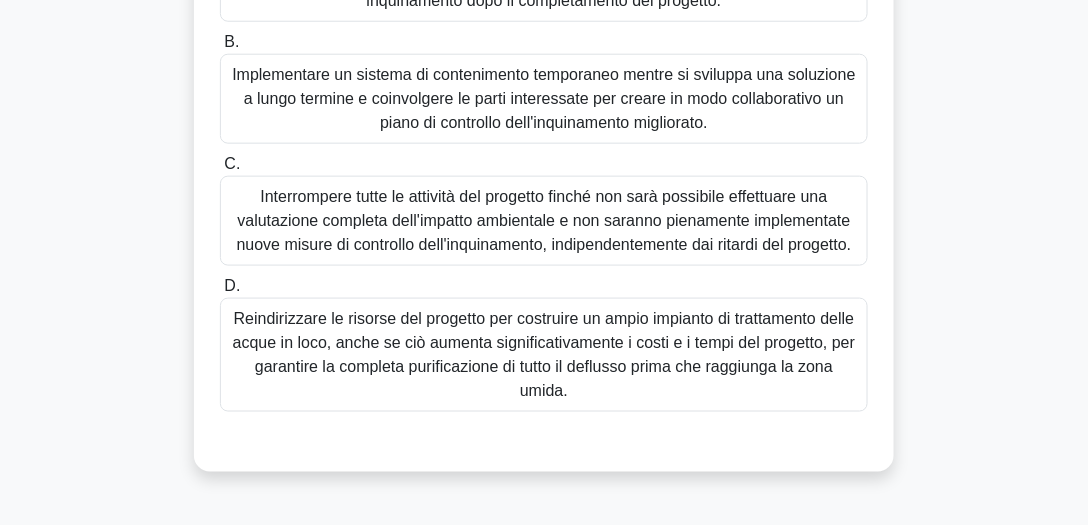 click on "Implementare un sistema di contenimento temporaneo mentre si sviluppa una soluzione a lungo termine e coinvolgere le parti interessate per creare in modo collaborativo un piano di controllo dell'inquinamento migliorato." at bounding box center (543, 98) 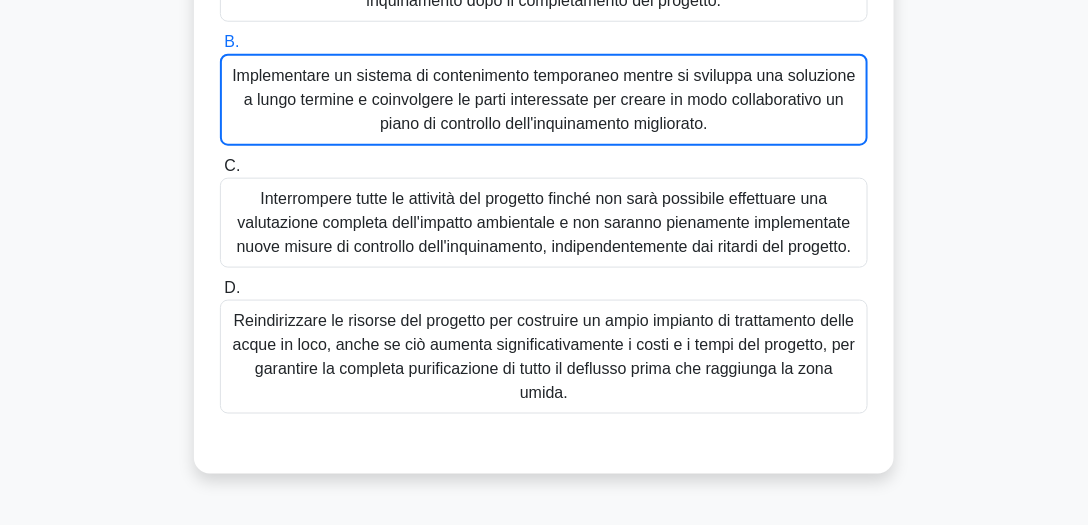 click on "Implementare un sistema di contenimento temporaneo mentre si sviluppa una soluzione a lungo termine e coinvolgere le parti interessate per creare in modo collaborativo un piano di controllo dell'inquinamento migliorato." at bounding box center (543, 99) 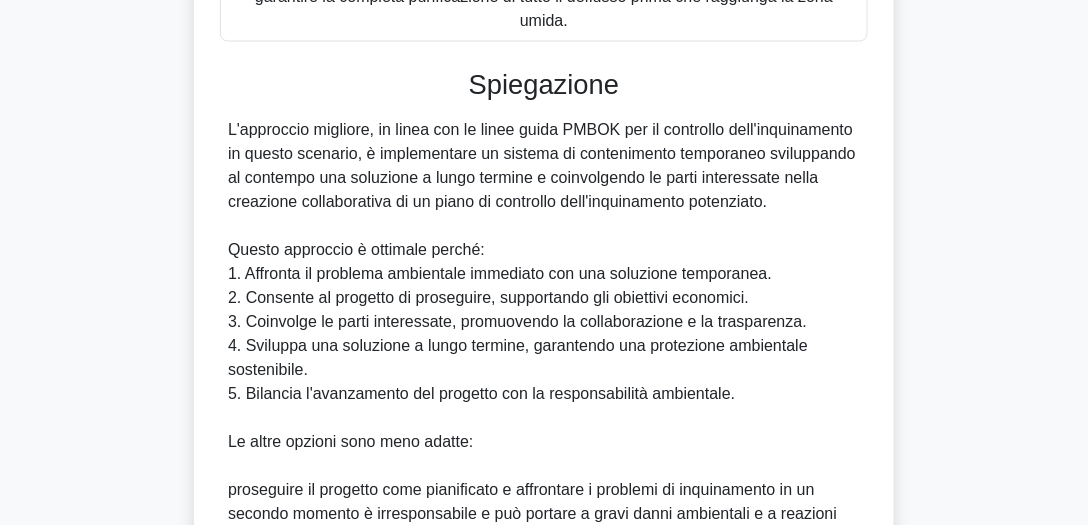 scroll, scrollTop: 1378, scrollLeft: 0, axis: vertical 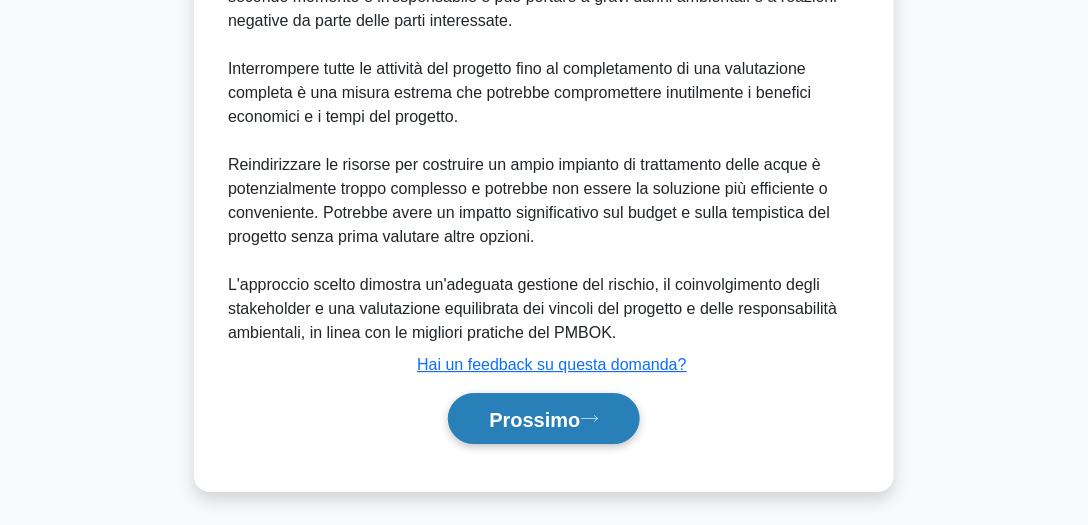 click on "Prossimo" at bounding box center (543, 418) 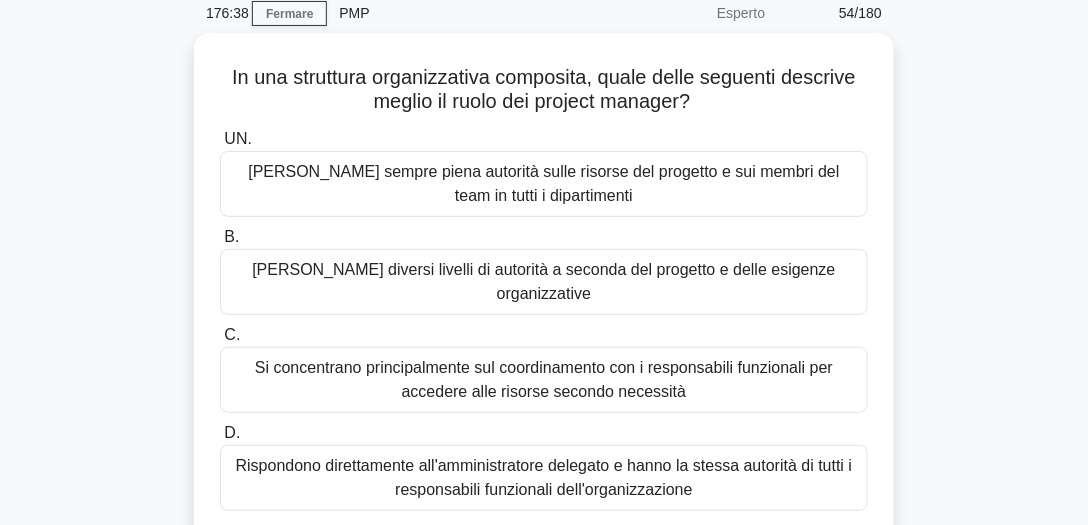 scroll, scrollTop: 85, scrollLeft: 0, axis: vertical 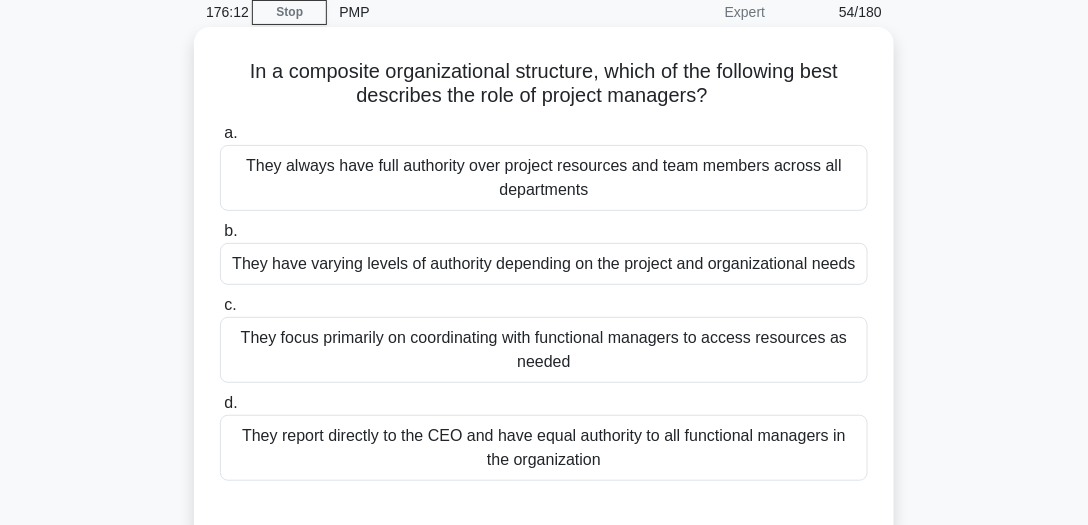 click on "They have varying levels of authority depending on the project and organizational needs" at bounding box center (544, 264) 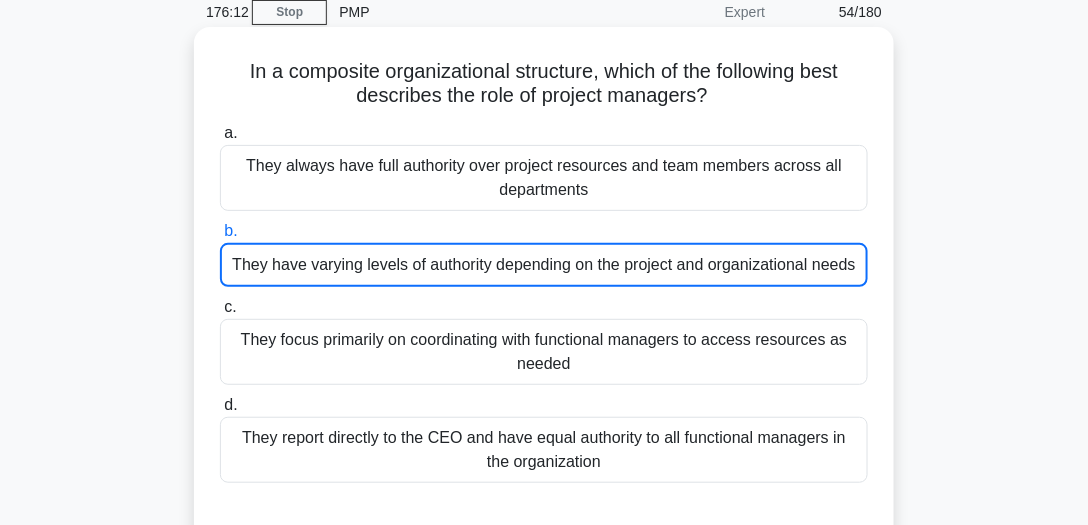 click on "They have varying levels of authority depending on the project and organizational needs" at bounding box center [544, 265] 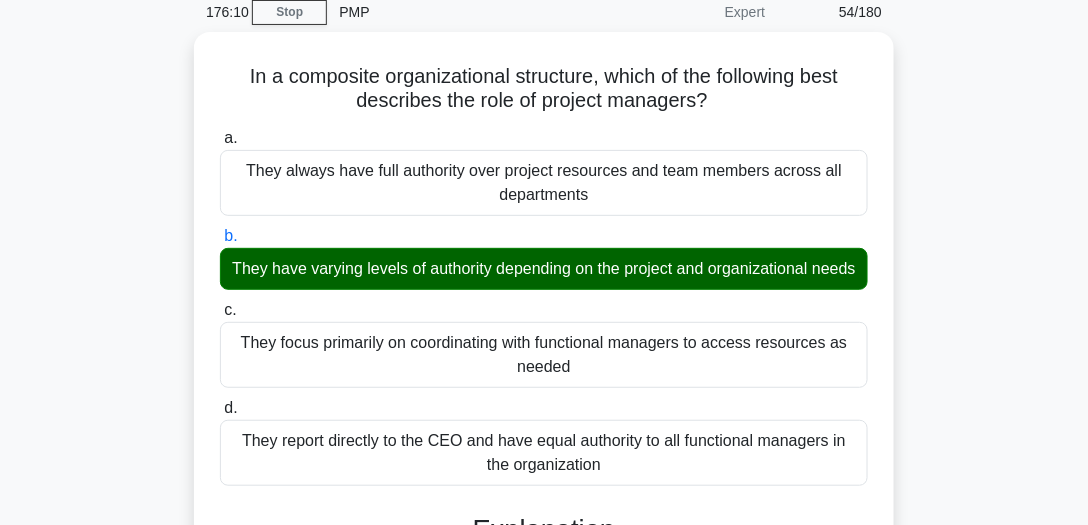 drag, startPoint x: 1087, startPoint y: 205, endPoint x: 1089, endPoint y: 250, distance: 45.044422 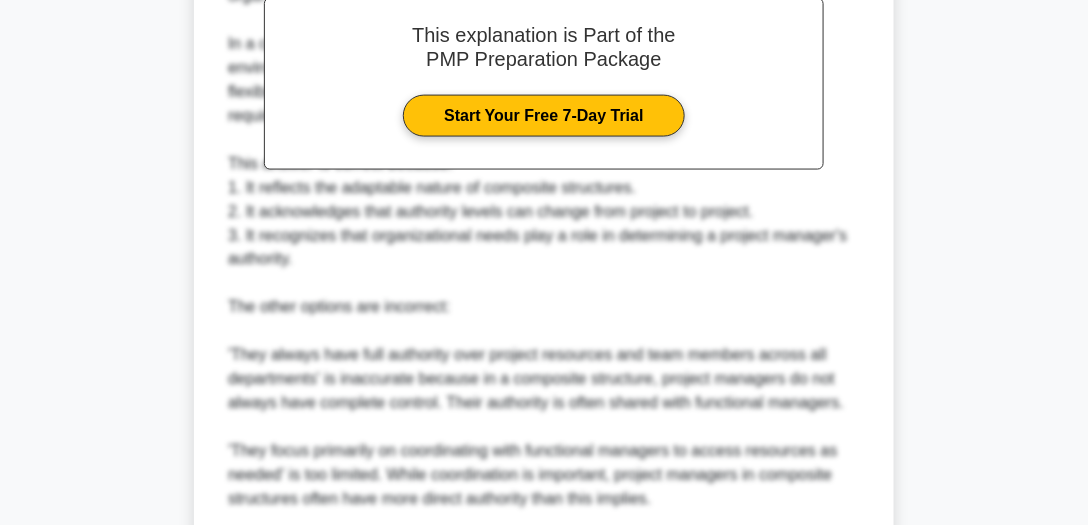 scroll, scrollTop: 706, scrollLeft: 0, axis: vertical 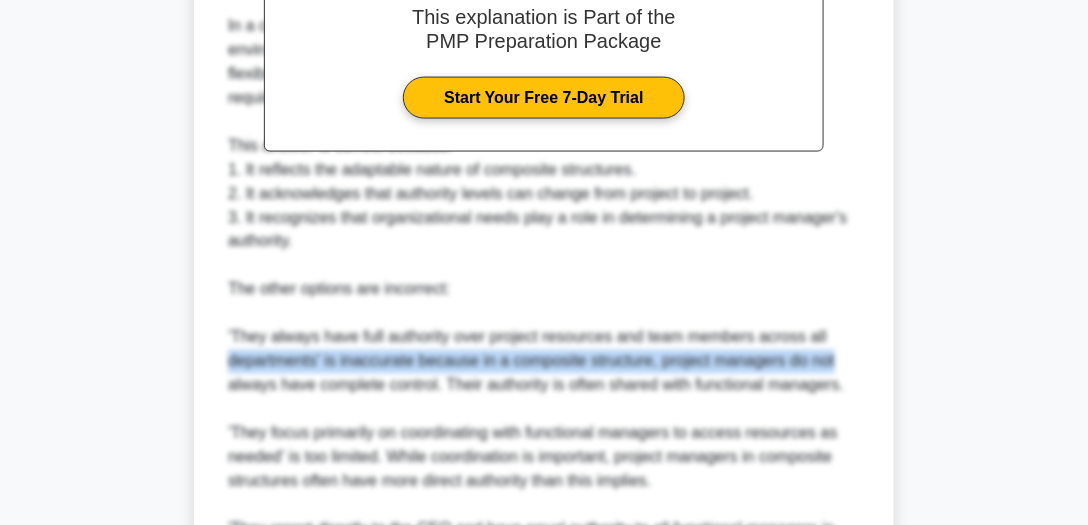 drag, startPoint x: 1088, startPoint y: 347, endPoint x: 1089, endPoint y: 390, distance: 43.011627 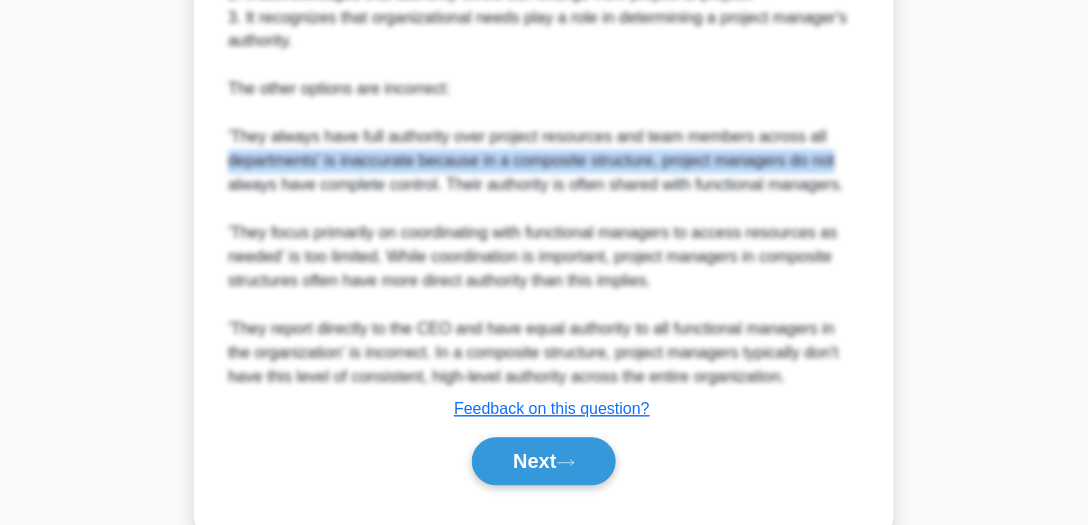 scroll, scrollTop: 968, scrollLeft: 0, axis: vertical 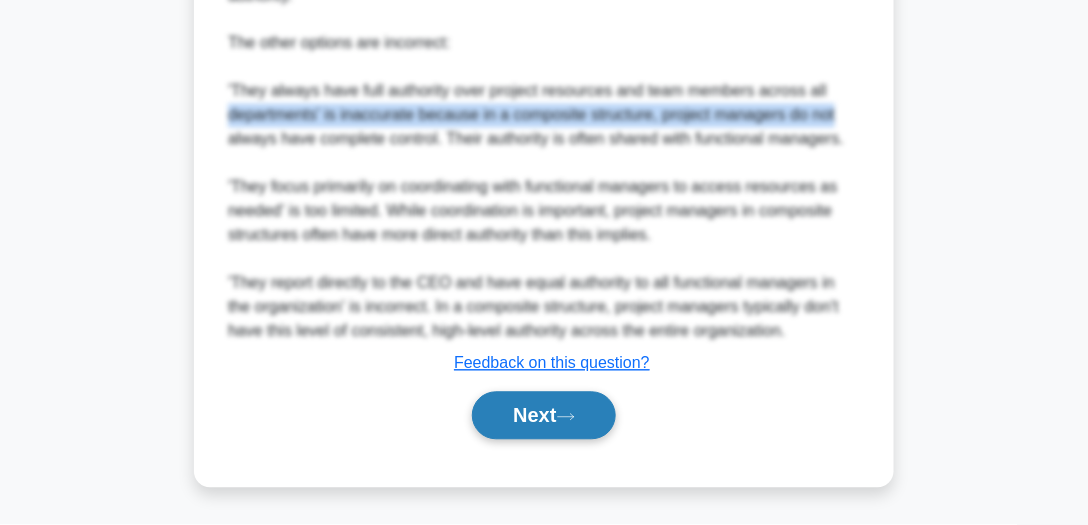 click on "Next" at bounding box center (543, 416) 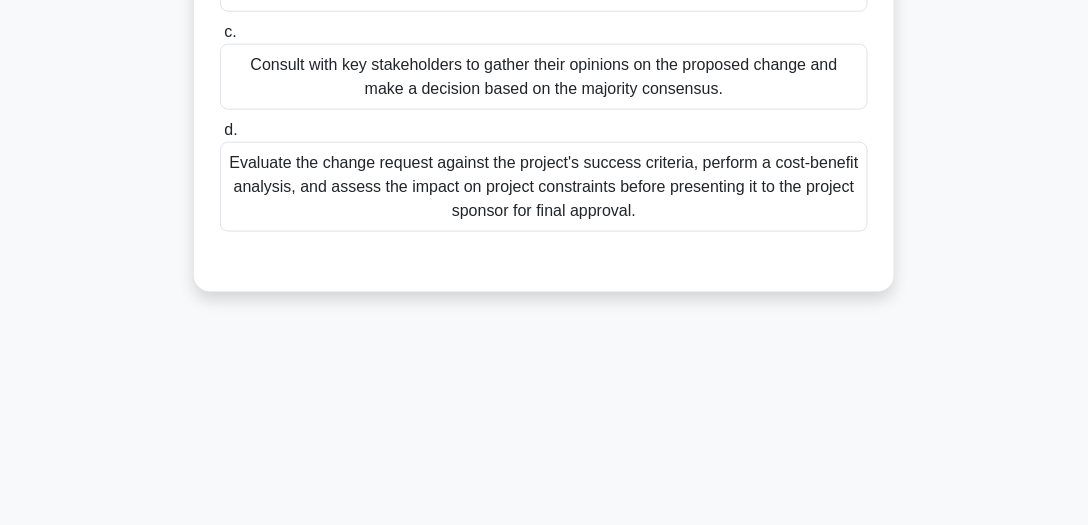 scroll, scrollTop: 555, scrollLeft: 0, axis: vertical 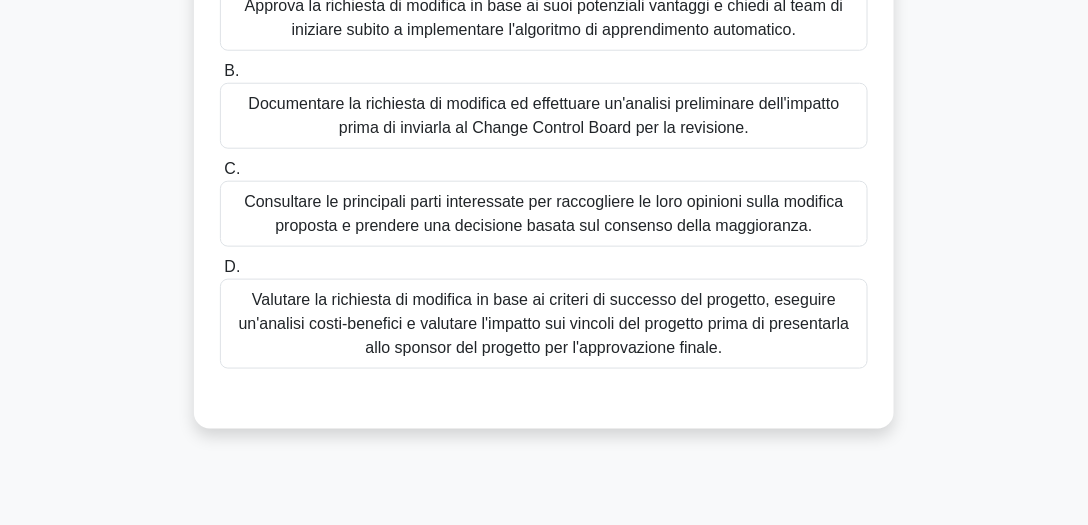 click on "Documentare la richiesta di modifica ed effettuare un'analisi preliminare dell'impatto prima di inviarla al Change Control Board per la revisione." at bounding box center (543, 115) 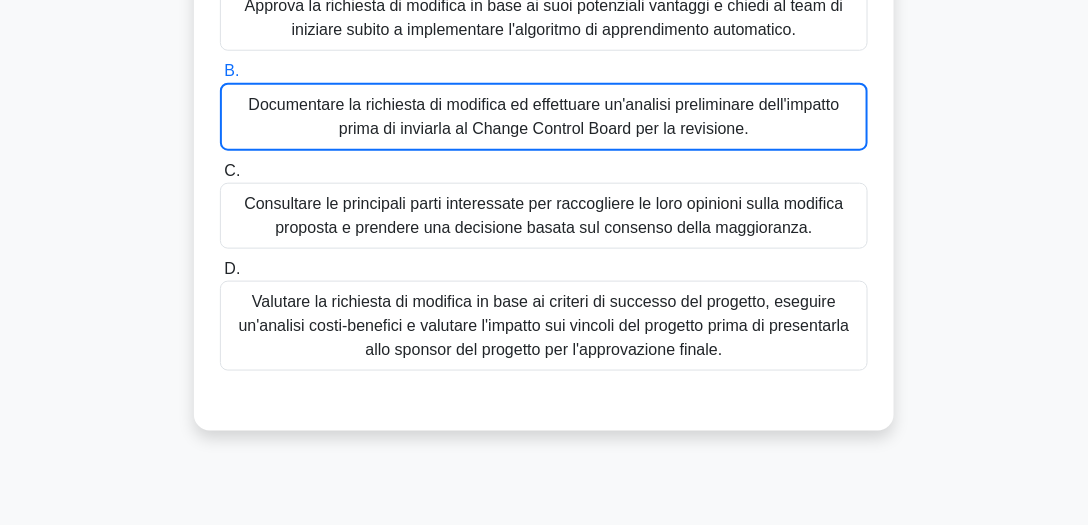 click on "Documentare la richiesta di modifica ed effettuare un'analisi preliminare dell'impatto prima di inviarla al Change Control Board per la revisione." at bounding box center [543, 116] 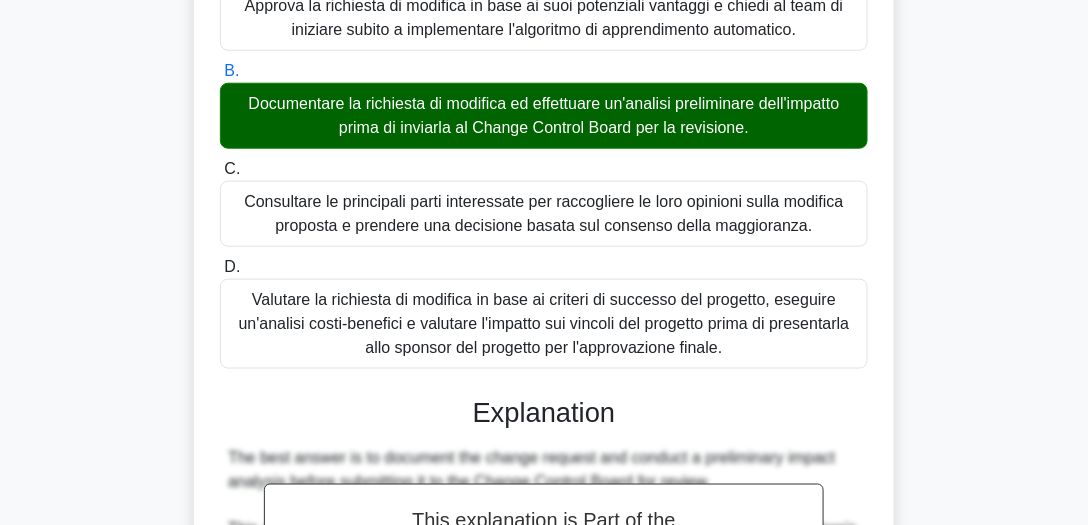 click on "Documentare la richiesta di modifica ed effettuare un'analisi preliminare dell'impatto prima di inviarla al Change Control Board per la revisione." at bounding box center (543, 115) 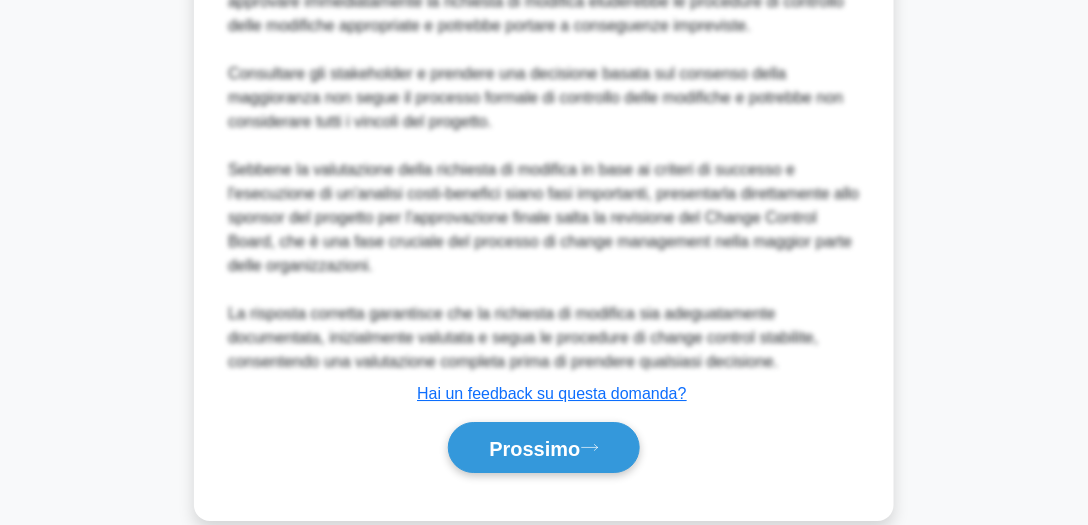 scroll, scrollTop: 1474, scrollLeft: 0, axis: vertical 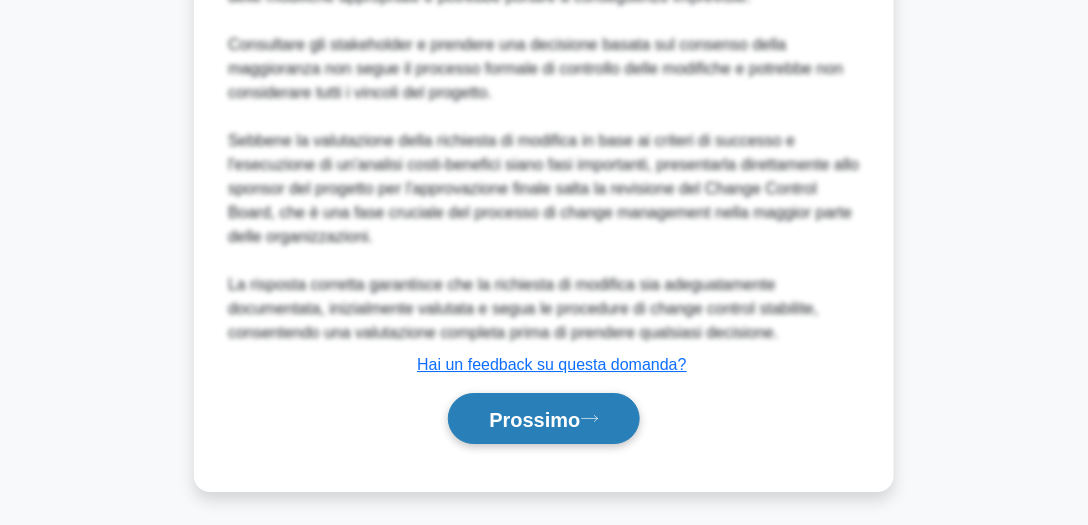 click on "Prossimo" at bounding box center [543, 418] 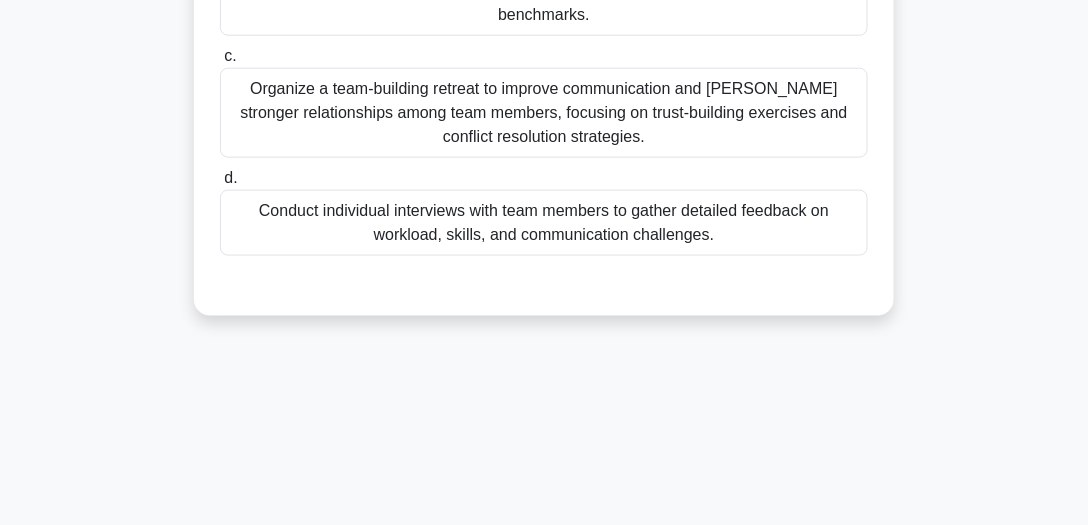 scroll, scrollTop: 555, scrollLeft: 0, axis: vertical 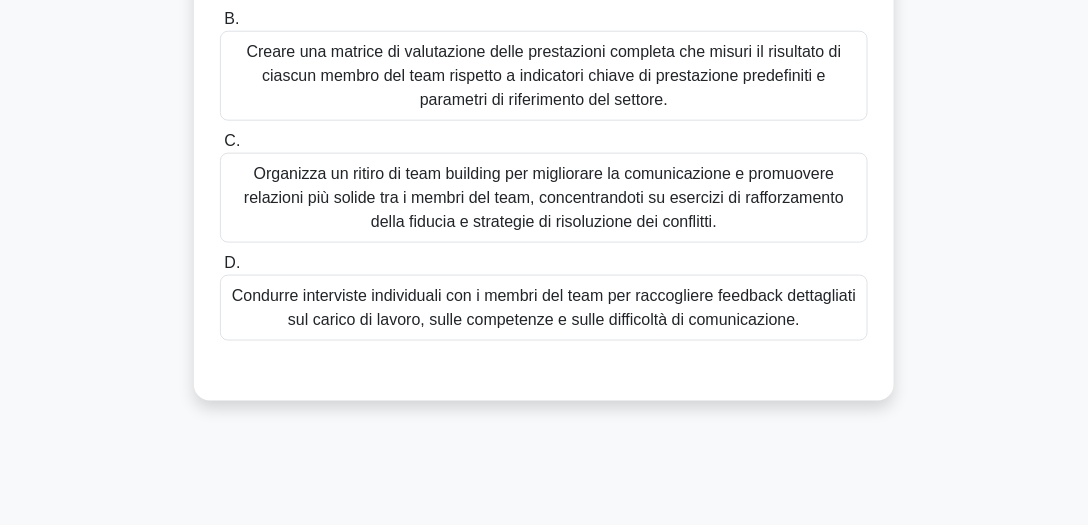 click on "Condurre interviste individuali con i membri del team per raccogliere feedback dettagliati sul carico di lavoro, sulle competenze e sulle difficoltà di comunicazione." at bounding box center (544, 307) 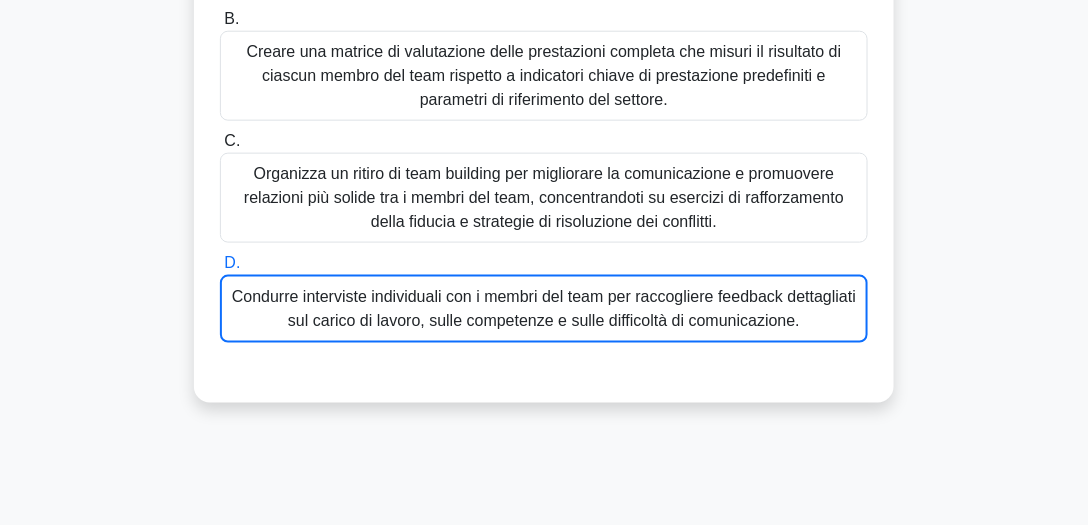 click on "Condurre interviste individuali con i membri del team per raccogliere feedback dettagliati sul carico di lavoro, sulle competenze e sulle difficoltà di comunicazione." at bounding box center [544, 308] 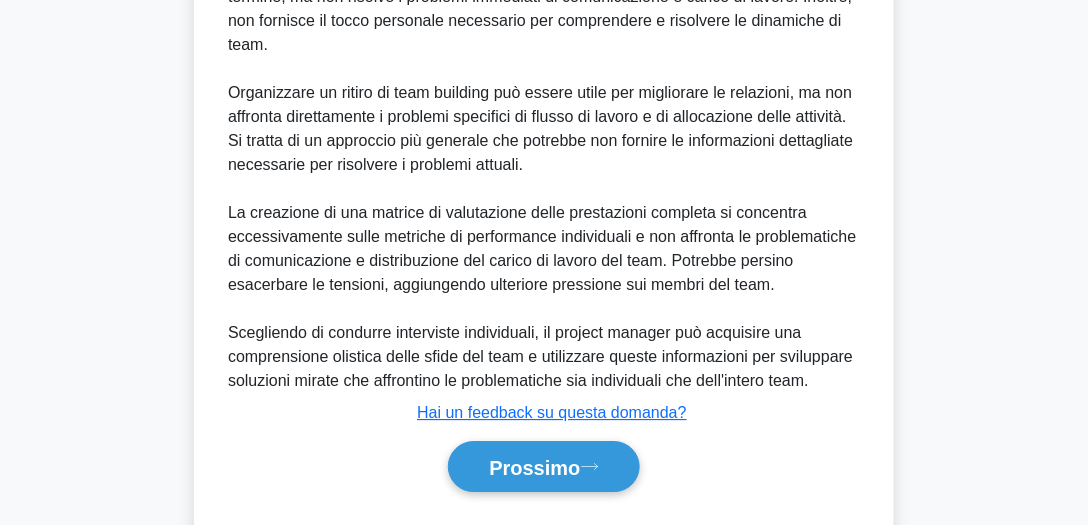 scroll, scrollTop: 1378, scrollLeft: 0, axis: vertical 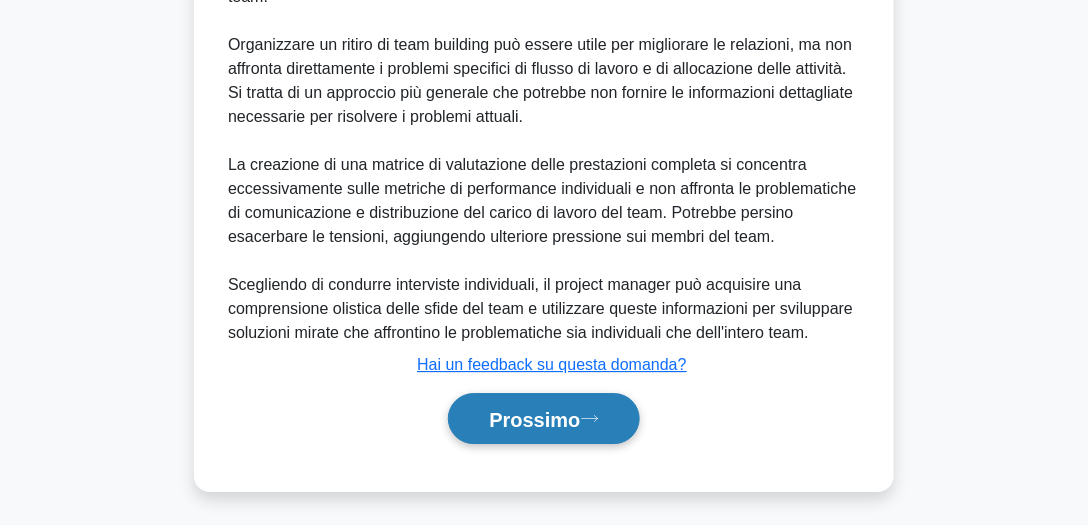click on "Prossimo" at bounding box center [534, 420] 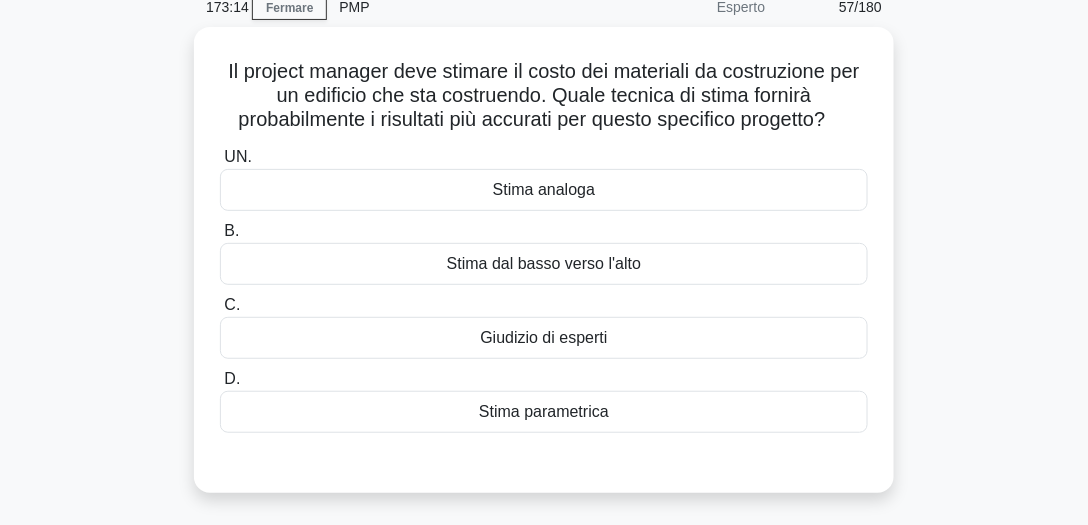 scroll, scrollTop: 85, scrollLeft: 0, axis: vertical 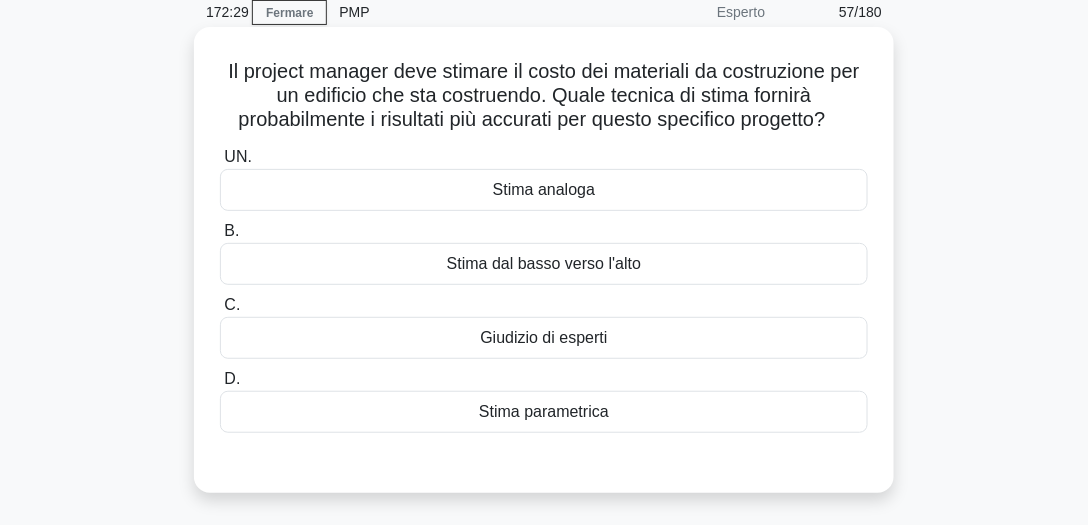 click on "Stima dal basso verso l'alto" at bounding box center (544, 263) 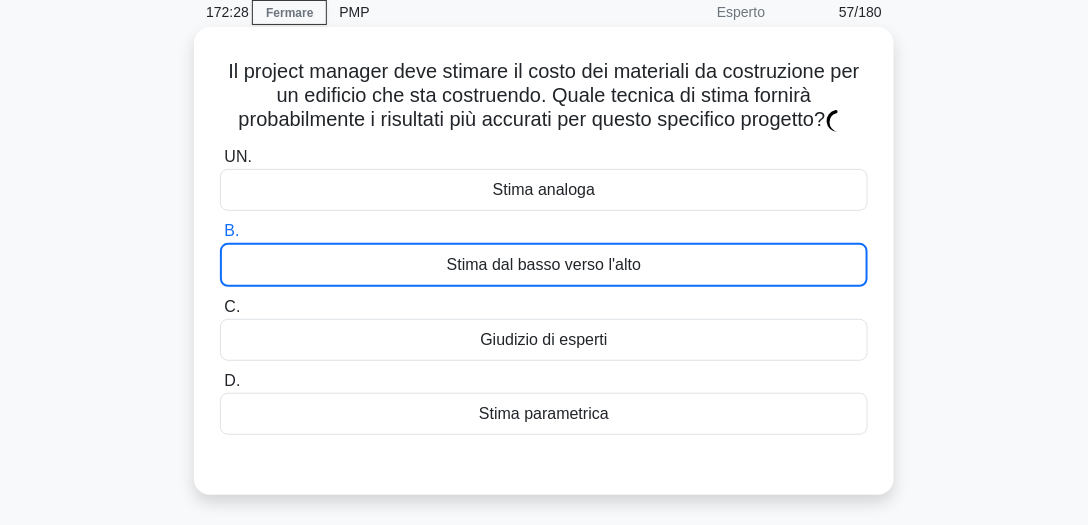 click on "Stima dal basso verso l'alto" at bounding box center [544, 264] 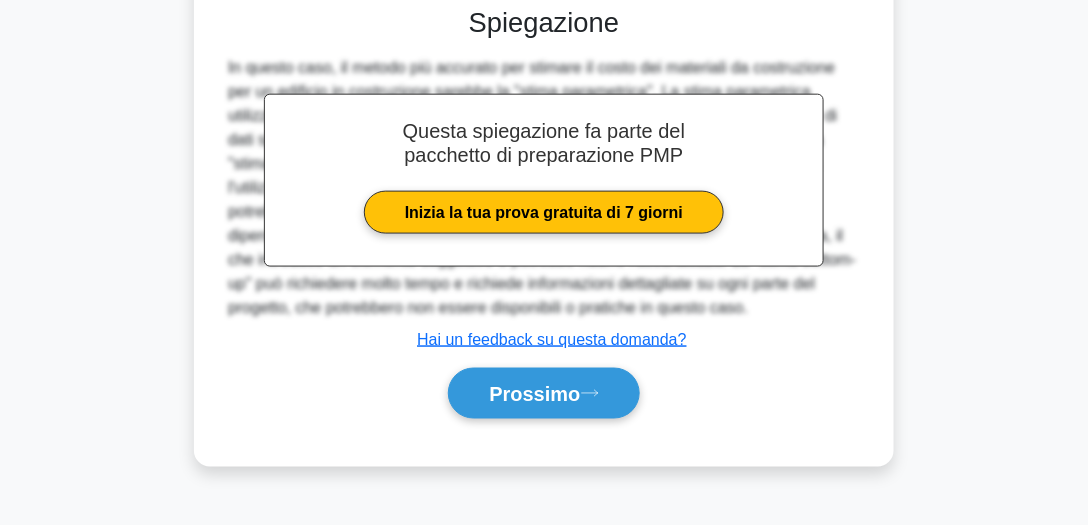 scroll, scrollTop: 555, scrollLeft: 0, axis: vertical 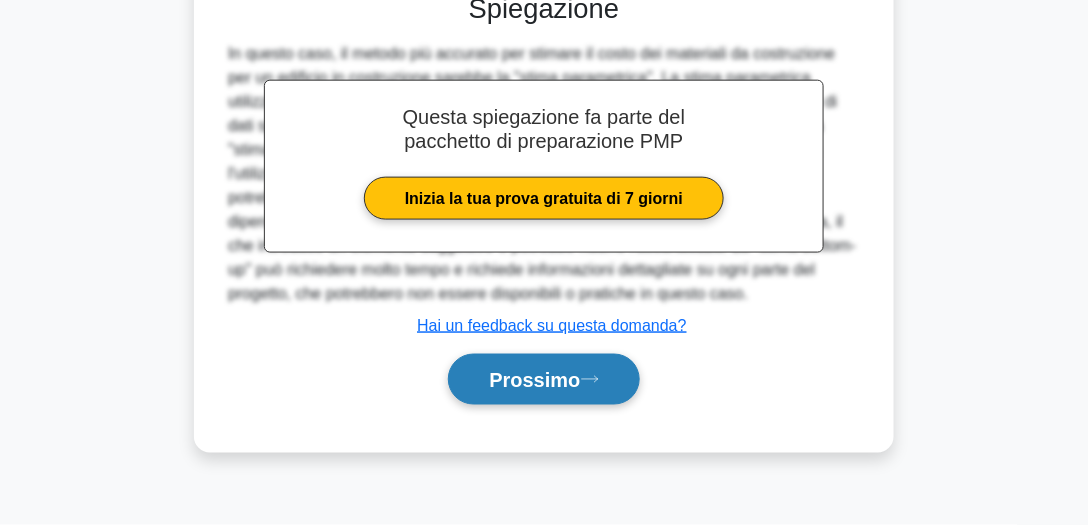 click on "Prossimo" at bounding box center (543, 379) 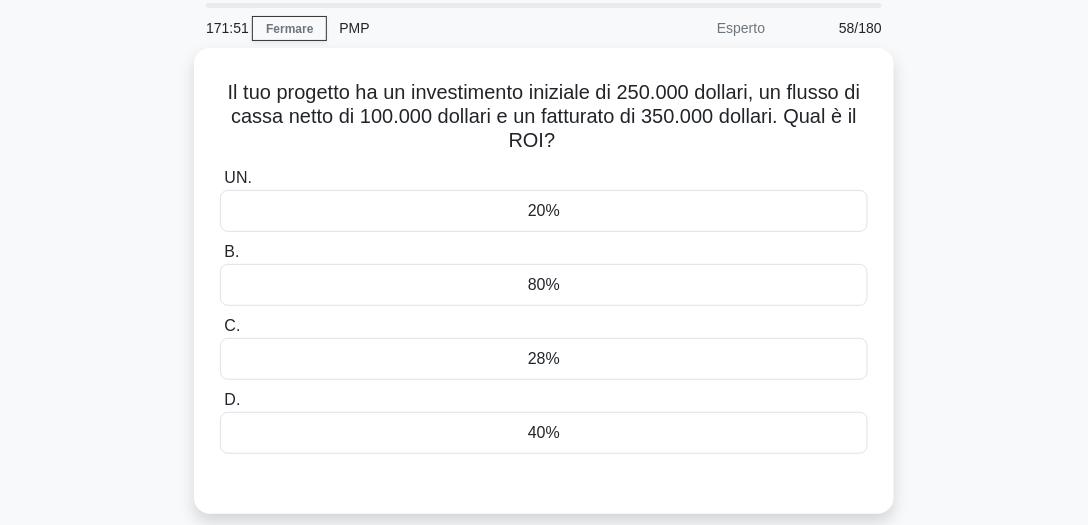 scroll, scrollTop: 72, scrollLeft: 0, axis: vertical 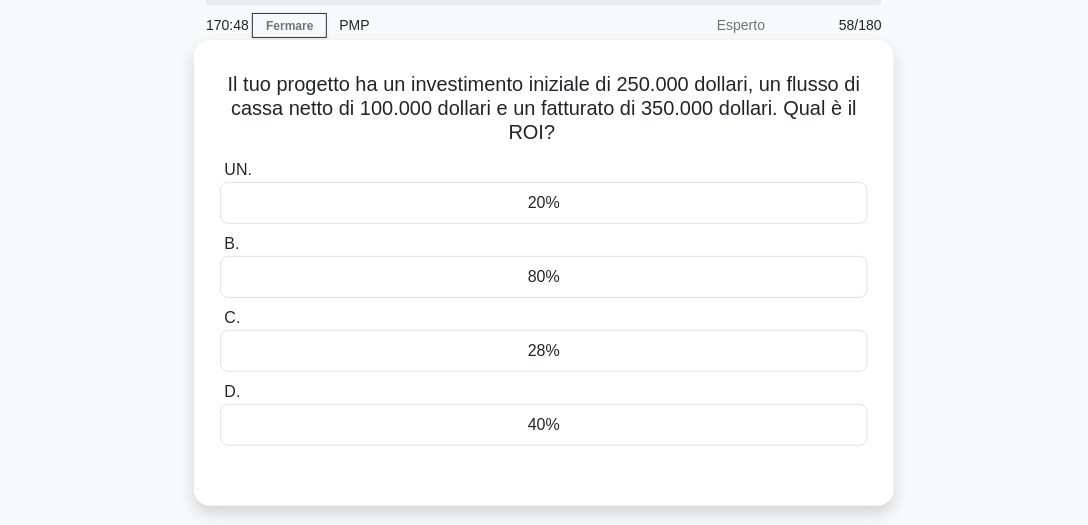 click on "40%" at bounding box center (544, 424) 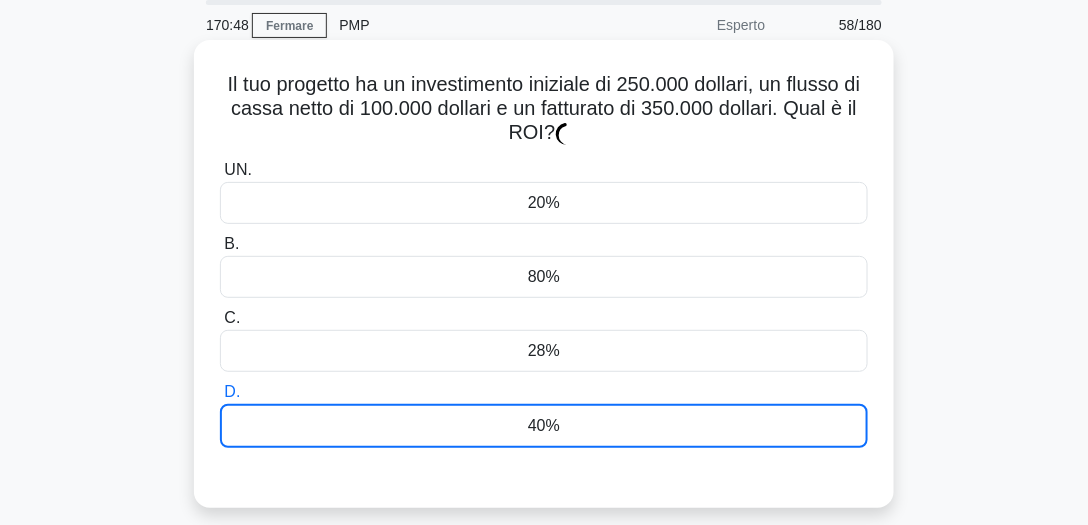 click on "40%" at bounding box center (544, 425) 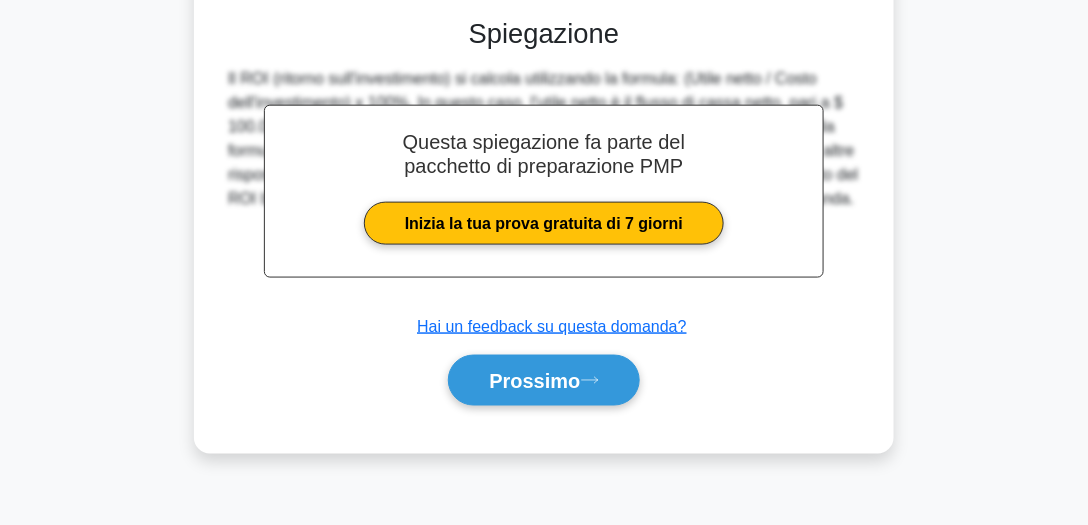 scroll, scrollTop: 555, scrollLeft: 0, axis: vertical 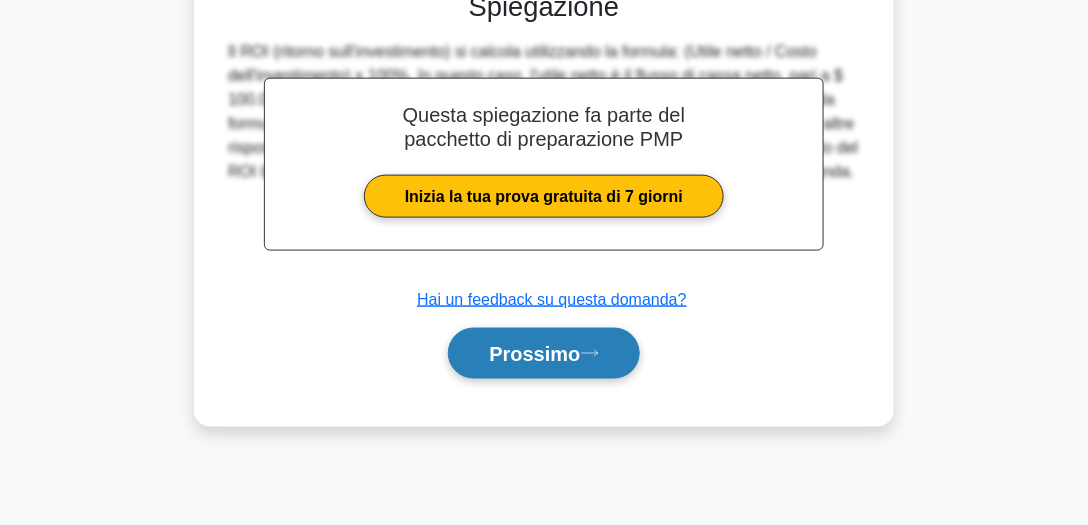 click on "Prossimo" at bounding box center [534, 355] 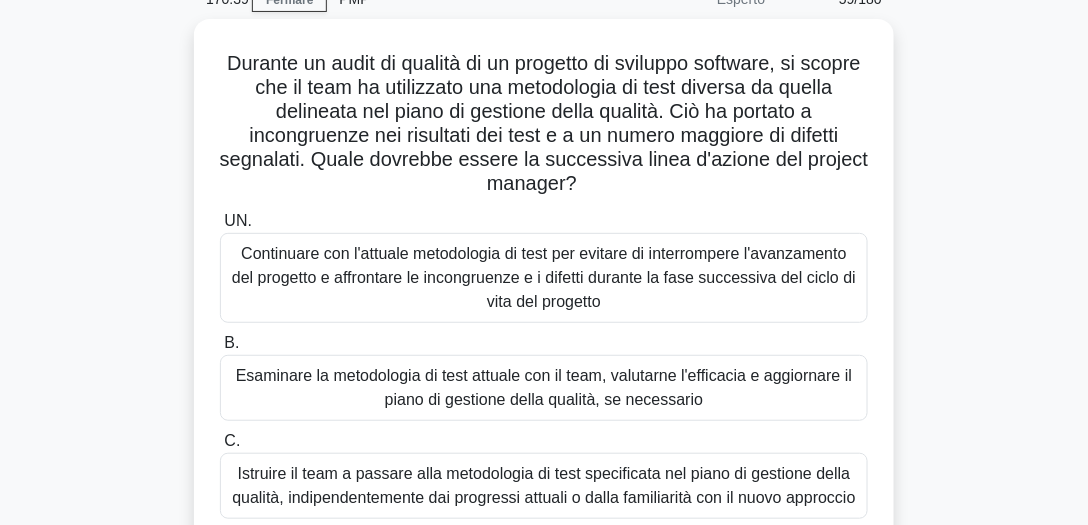 scroll, scrollTop: 111, scrollLeft: 0, axis: vertical 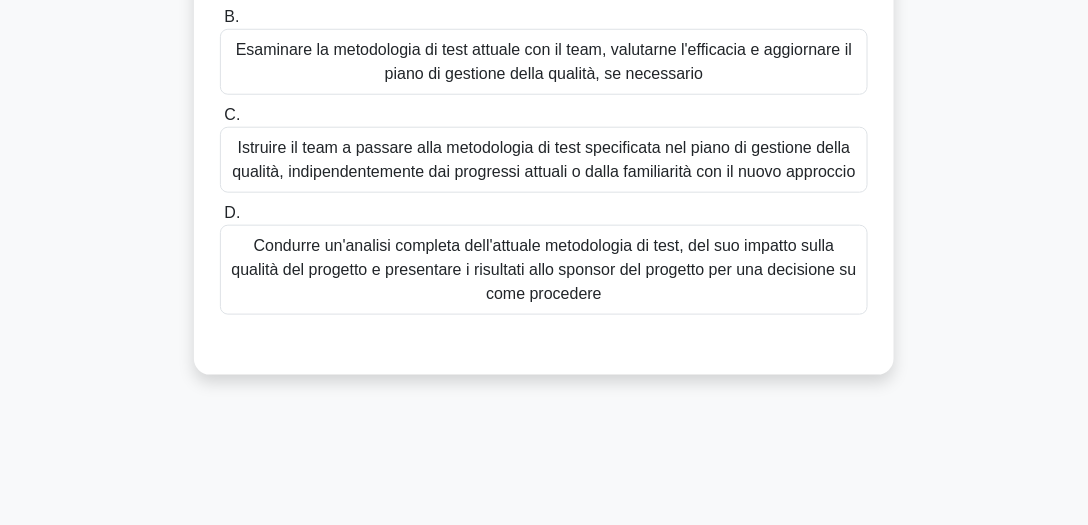 drag, startPoint x: 1093, startPoint y: 334, endPoint x: 565, endPoint y: 286, distance: 530.1773 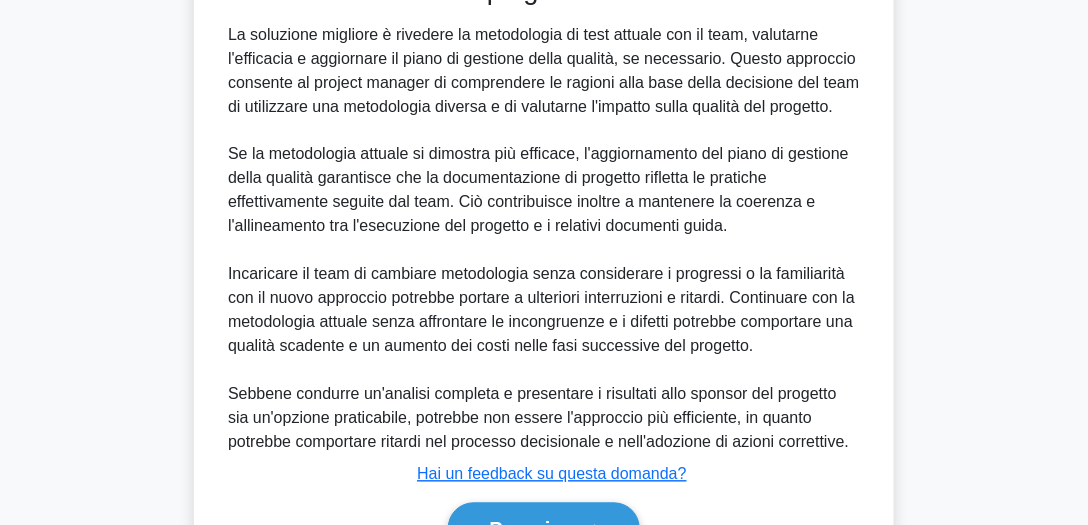 scroll, scrollTop: 816, scrollLeft: 0, axis: vertical 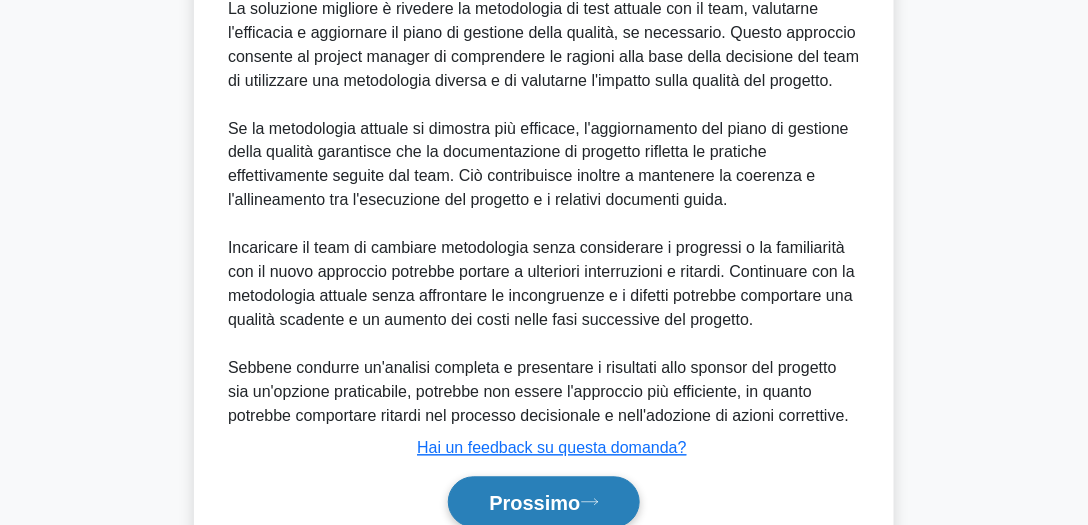 click on "Prossimo" at bounding box center (543, 502) 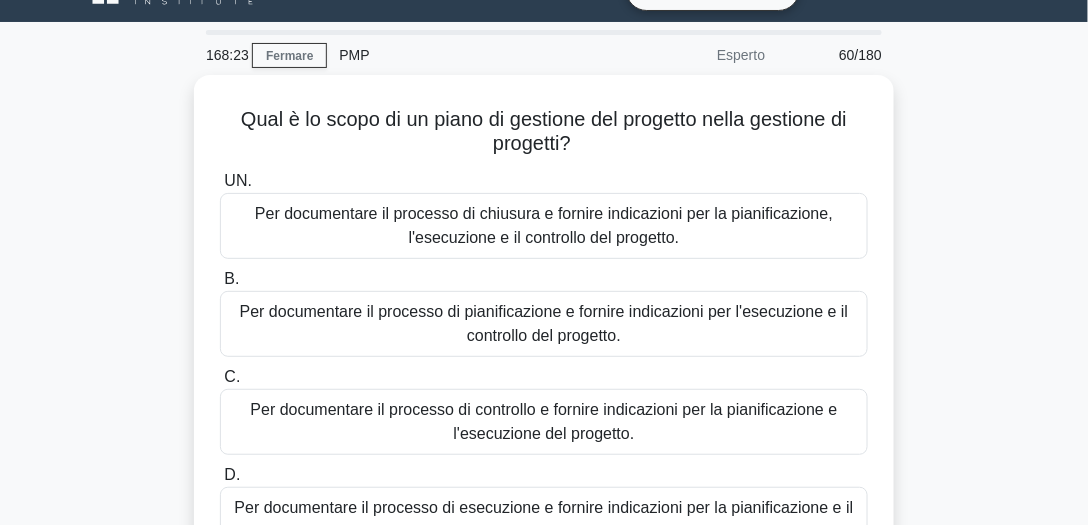 scroll, scrollTop: 45, scrollLeft: 0, axis: vertical 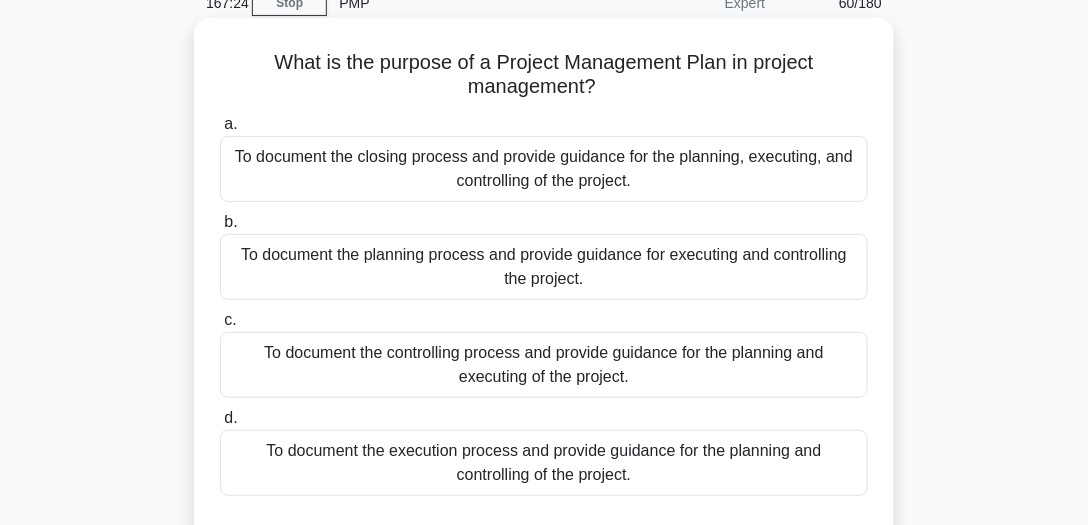 click on "To document the planning process and provide guidance for executing and controlling the project." at bounding box center (544, 267) 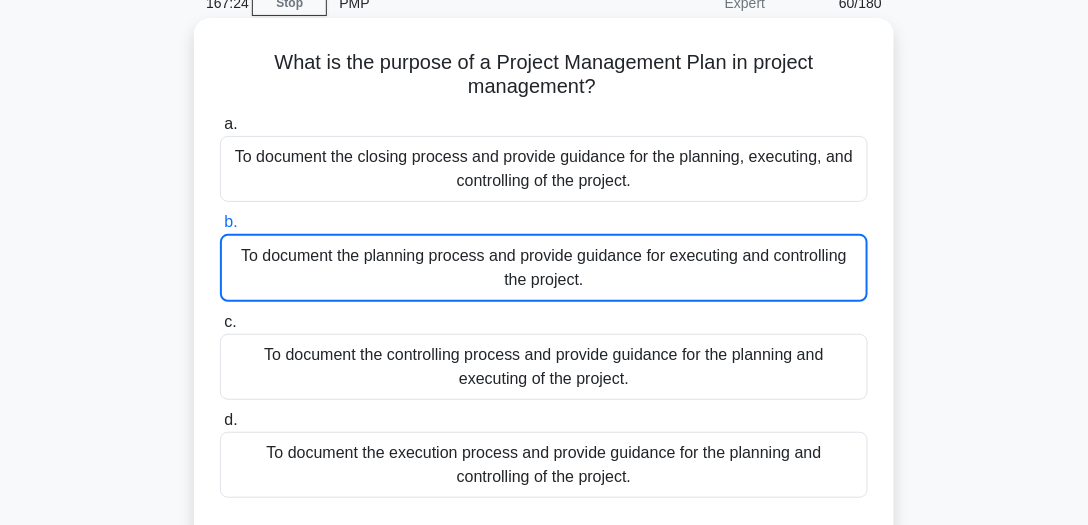 click on "To document the planning process and provide guidance for executing and controlling the project." at bounding box center (544, 268) 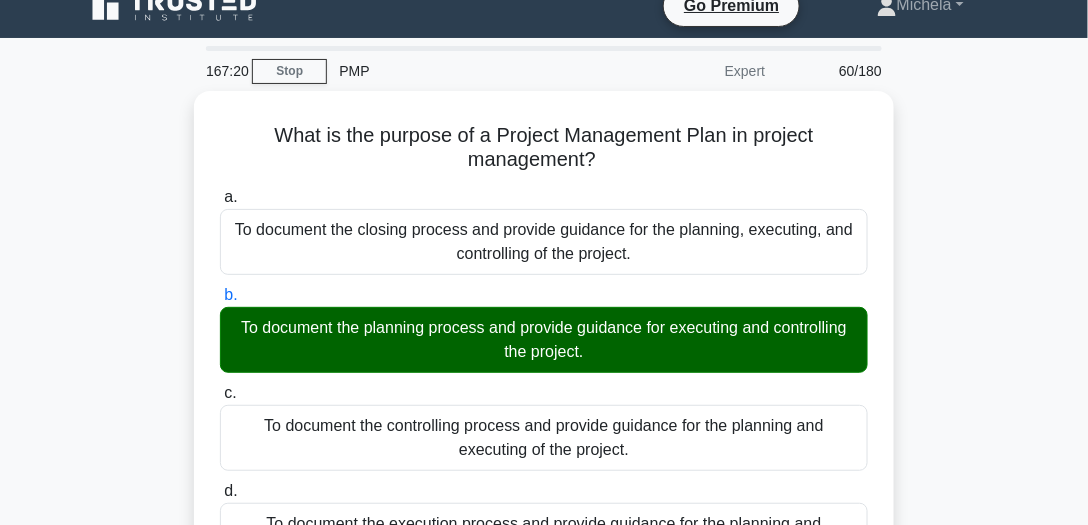 scroll, scrollTop: 16, scrollLeft: 0, axis: vertical 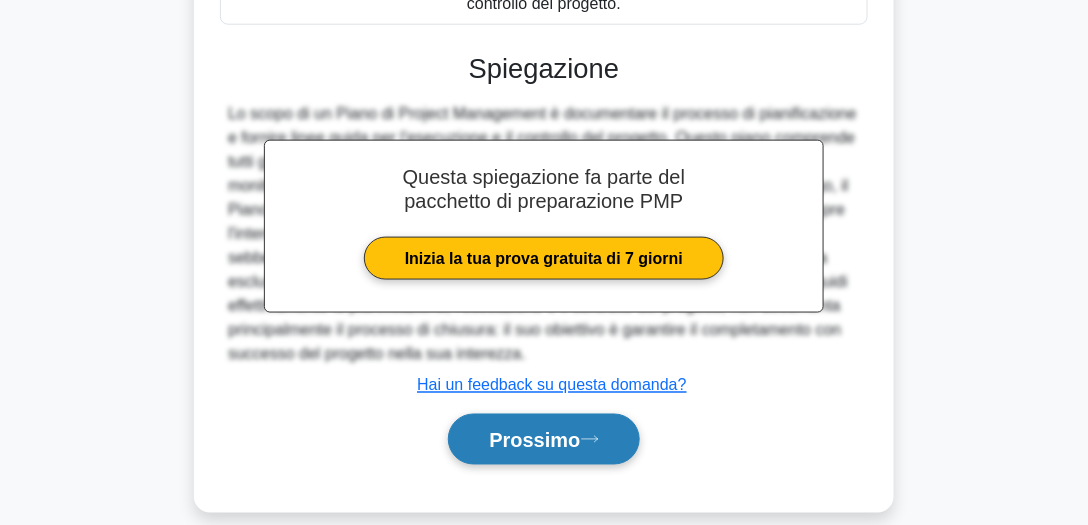 click on "Prossimo" at bounding box center (534, 441) 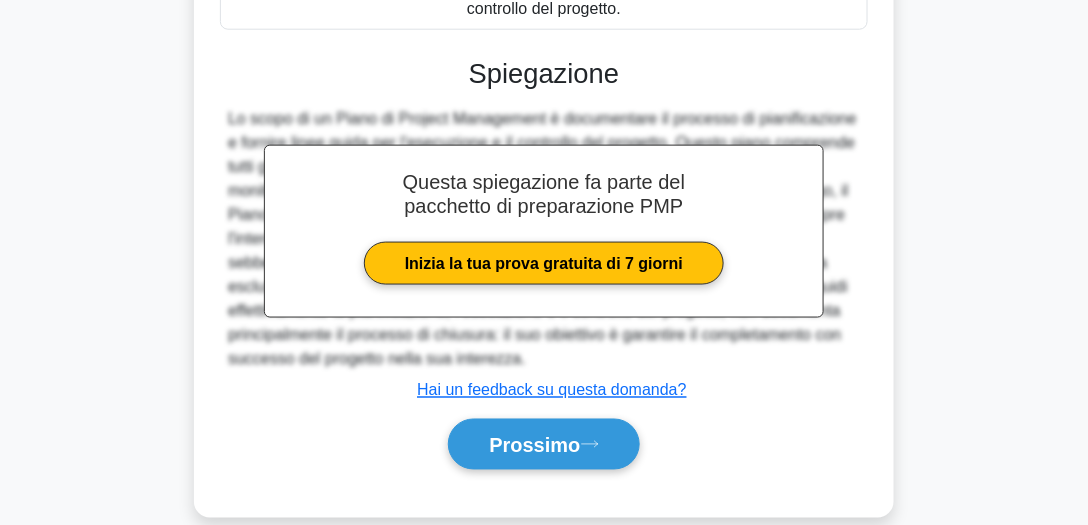 scroll, scrollTop: 555, scrollLeft: 0, axis: vertical 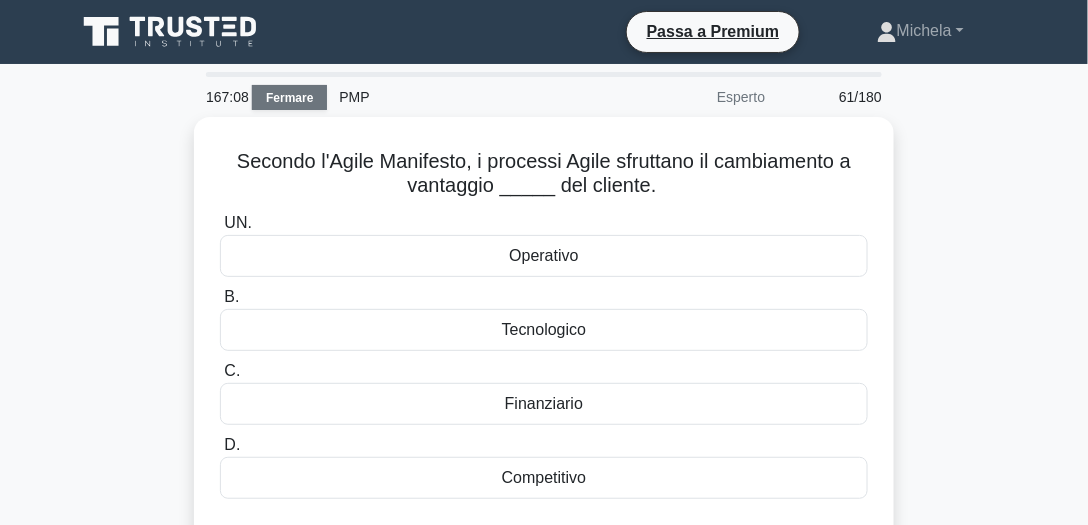 click on "Fermare" at bounding box center (289, 98) 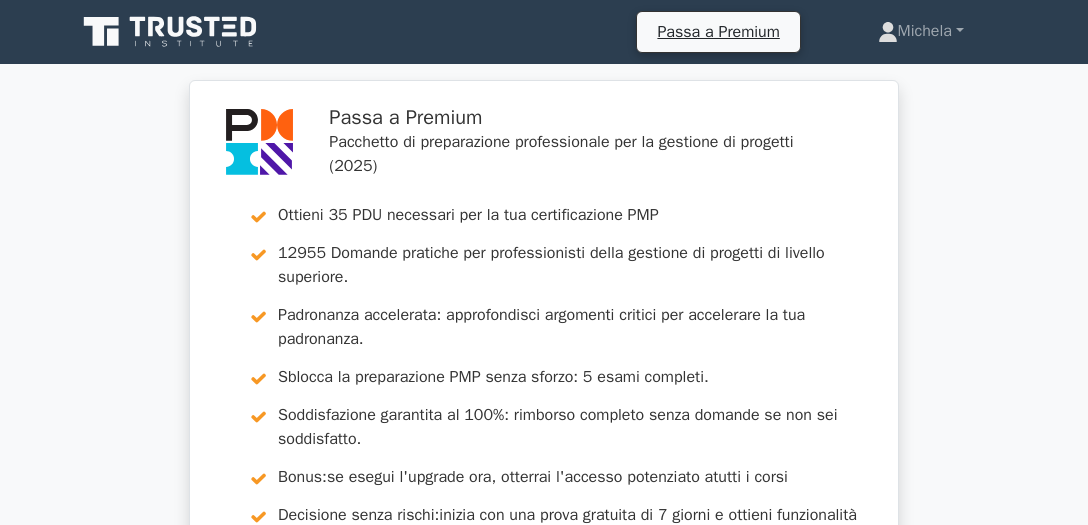 scroll, scrollTop: 772, scrollLeft: 0, axis: vertical 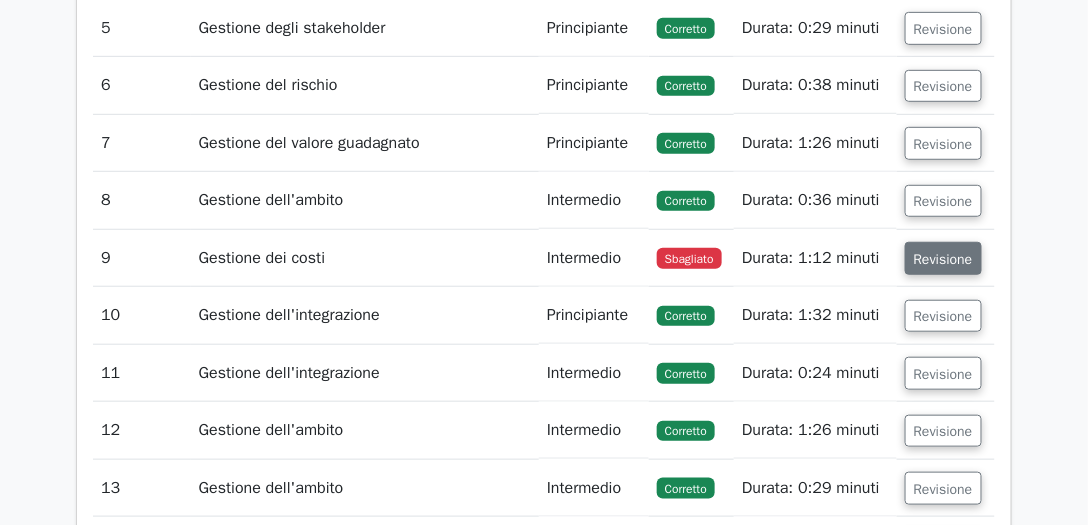 click on "Revisione" at bounding box center (943, 259) 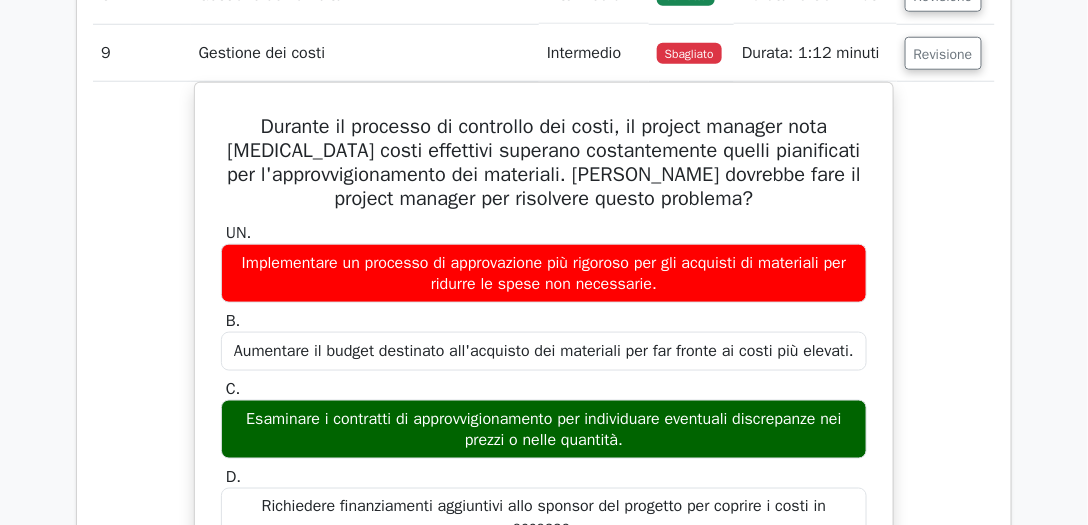 scroll, scrollTop: 4332, scrollLeft: 0, axis: vertical 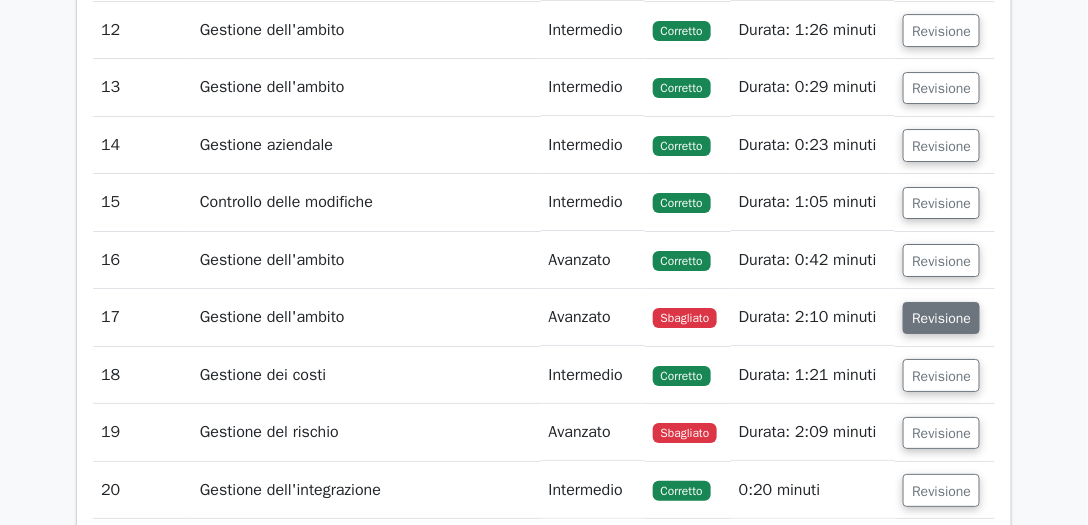 click on "Revisione" at bounding box center (941, 318) 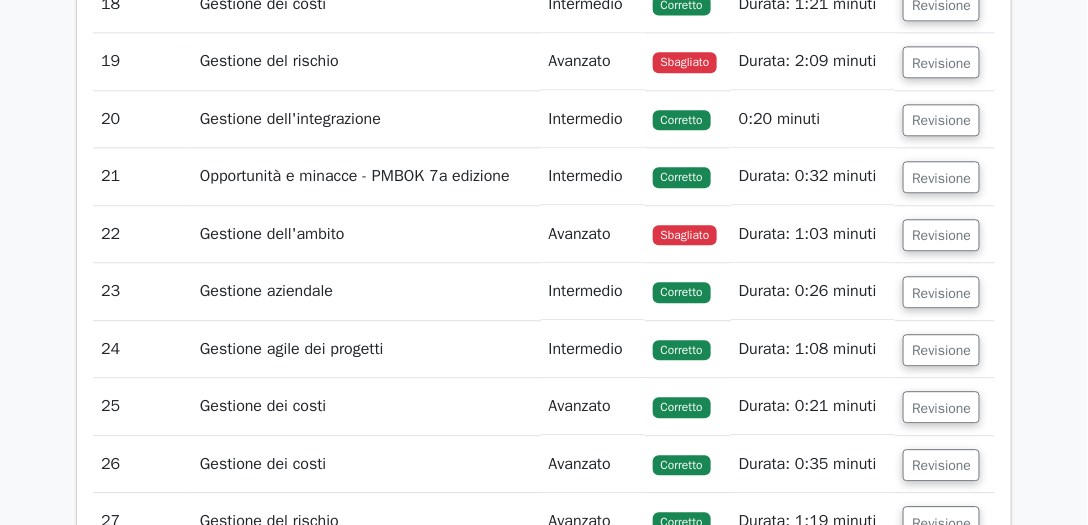 scroll, scrollTop: 6753, scrollLeft: 0, axis: vertical 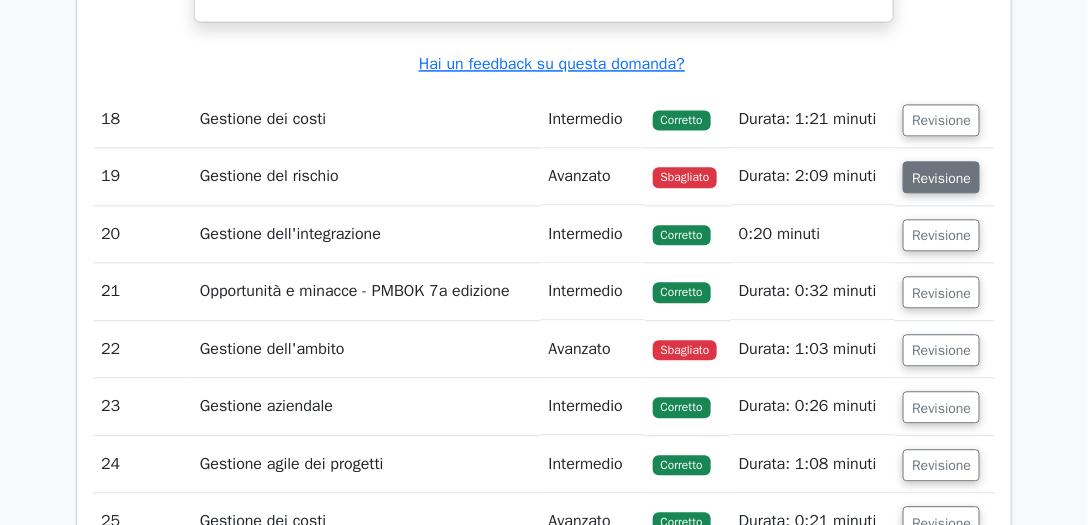 click on "Revisione" at bounding box center [941, 177] 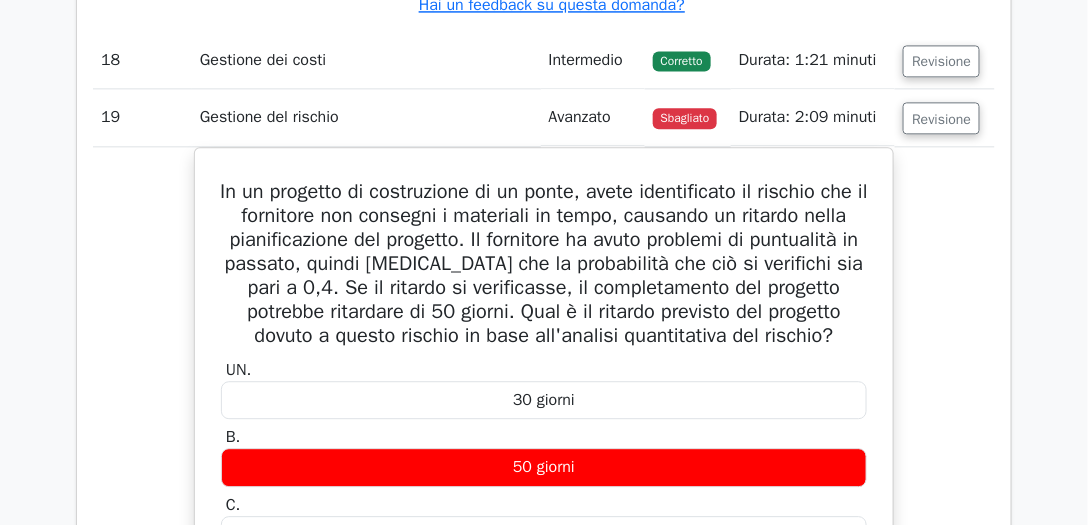 scroll, scrollTop: 6728, scrollLeft: 0, axis: vertical 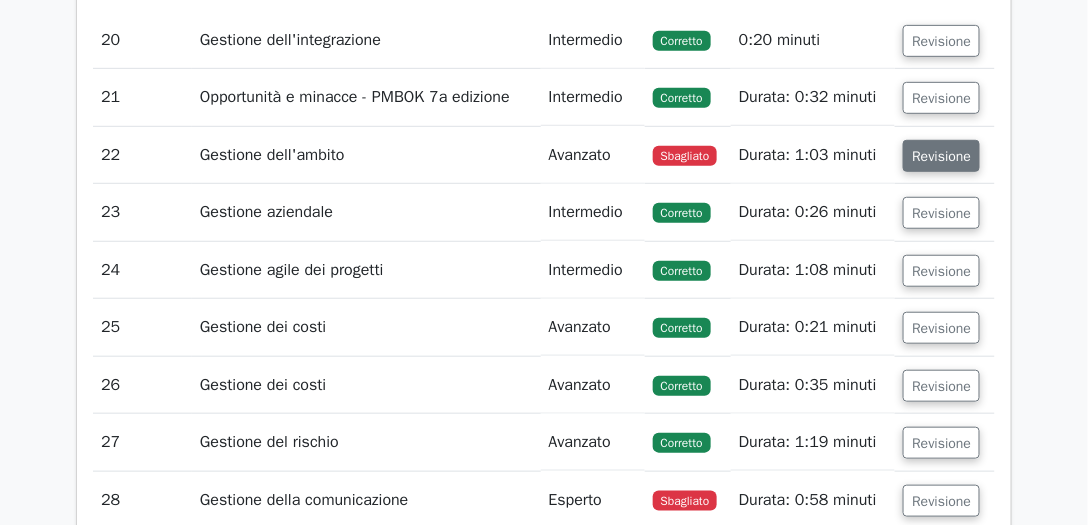 click on "Revisione" at bounding box center [941, 156] 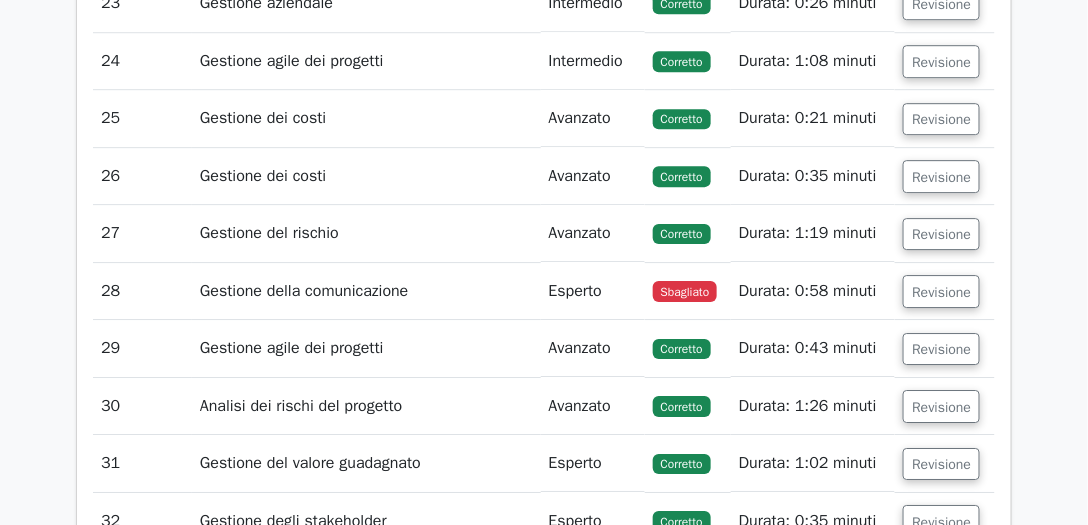 scroll, scrollTop: 9149, scrollLeft: 0, axis: vertical 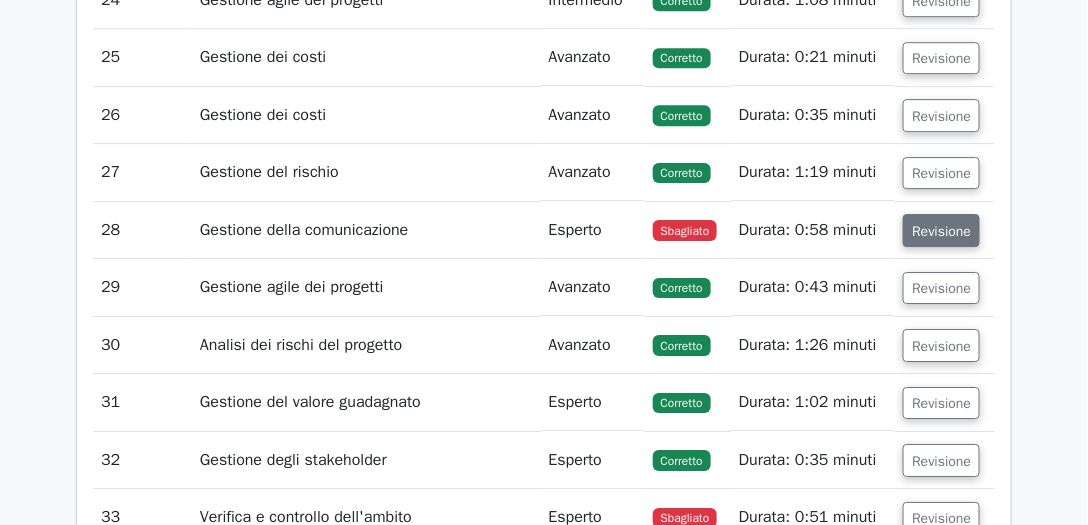 click on "Revisione" at bounding box center [941, 230] 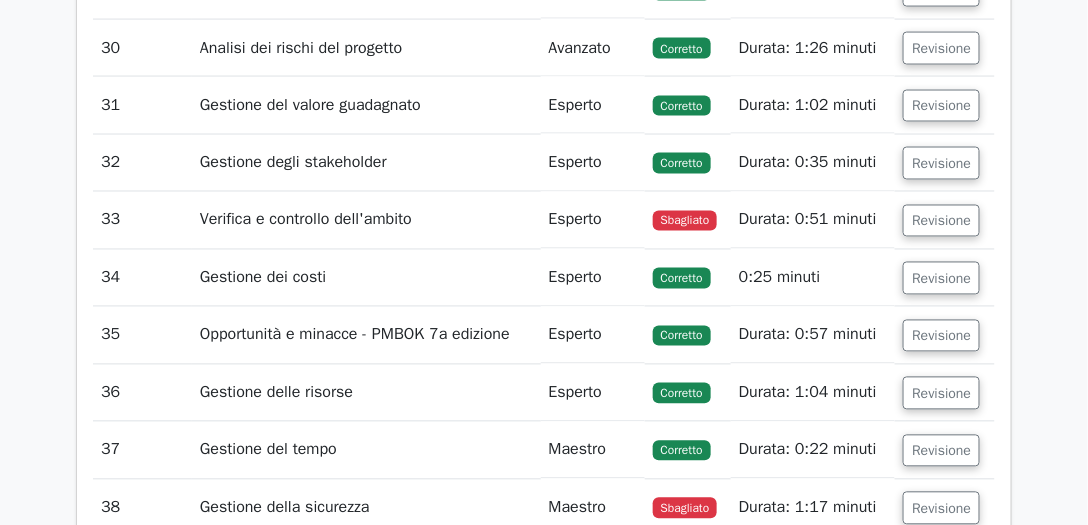 scroll, scrollTop: 10344, scrollLeft: 0, axis: vertical 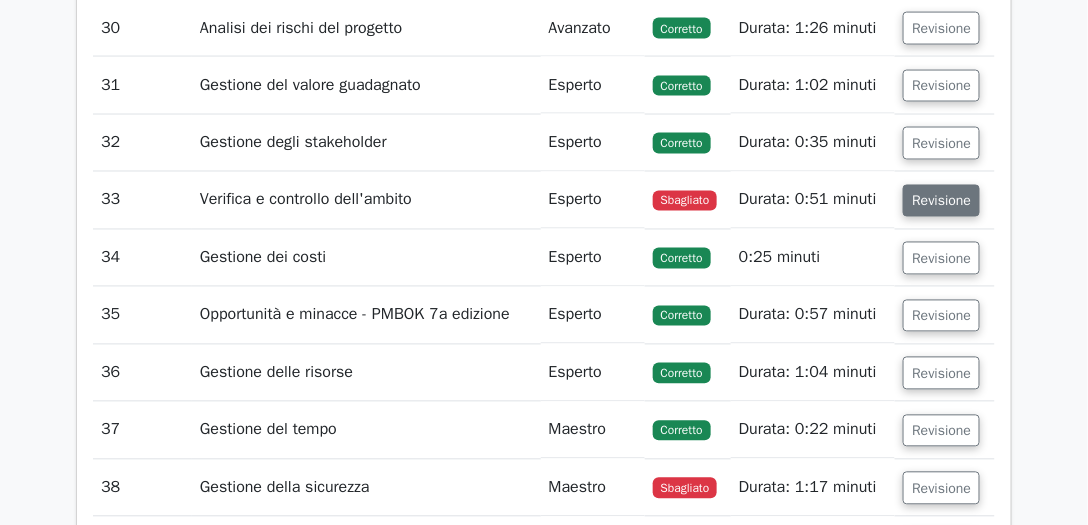 click on "Revisione" at bounding box center (941, 201) 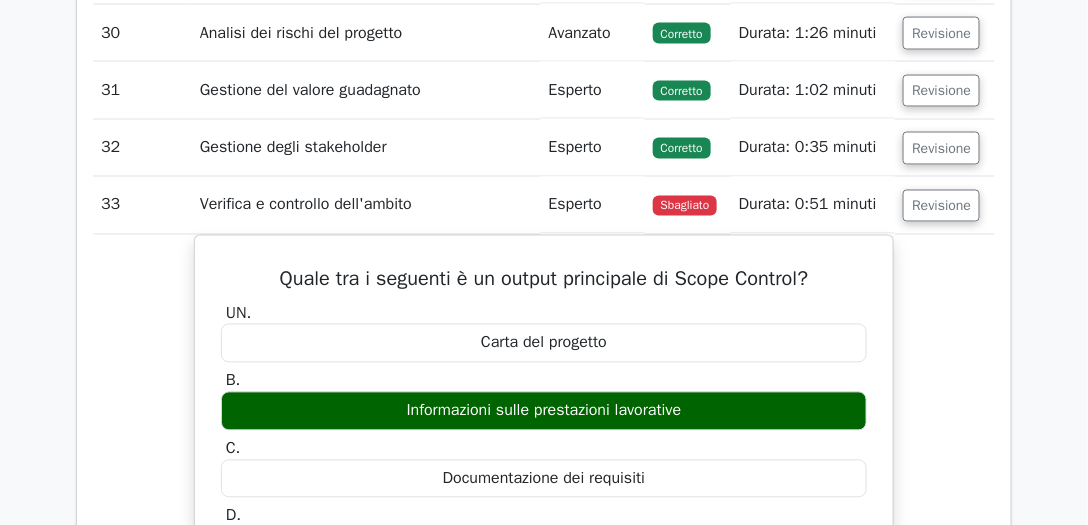 scroll, scrollTop: 10360, scrollLeft: 0, axis: vertical 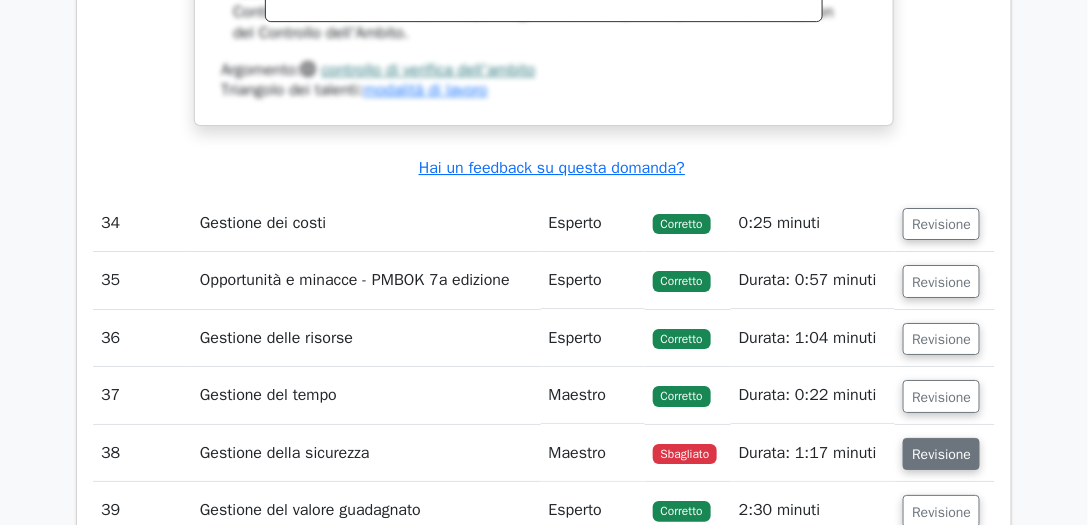 click on "Revisione" at bounding box center (941, 454) 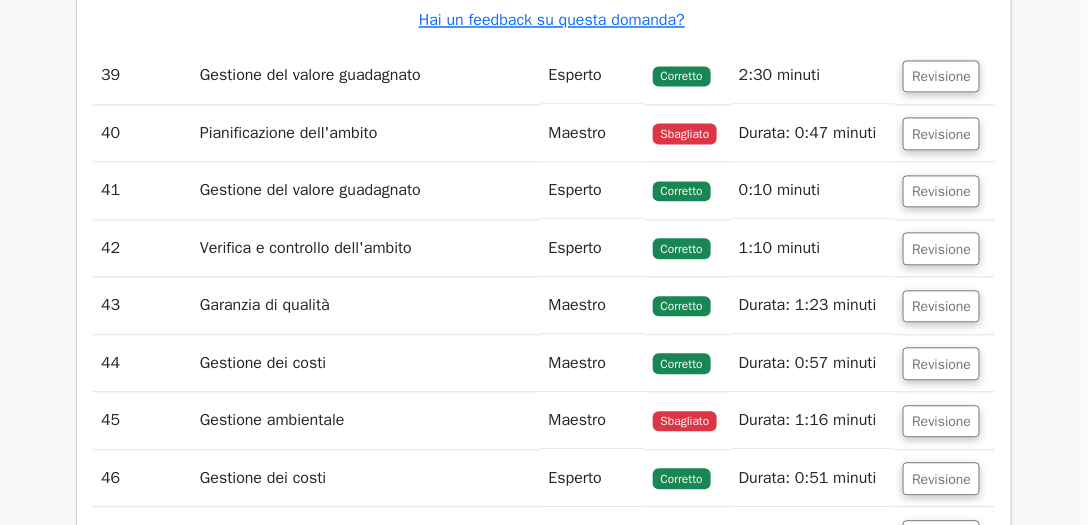 scroll, scrollTop: 12477, scrollLeft: 0, axis: vertical 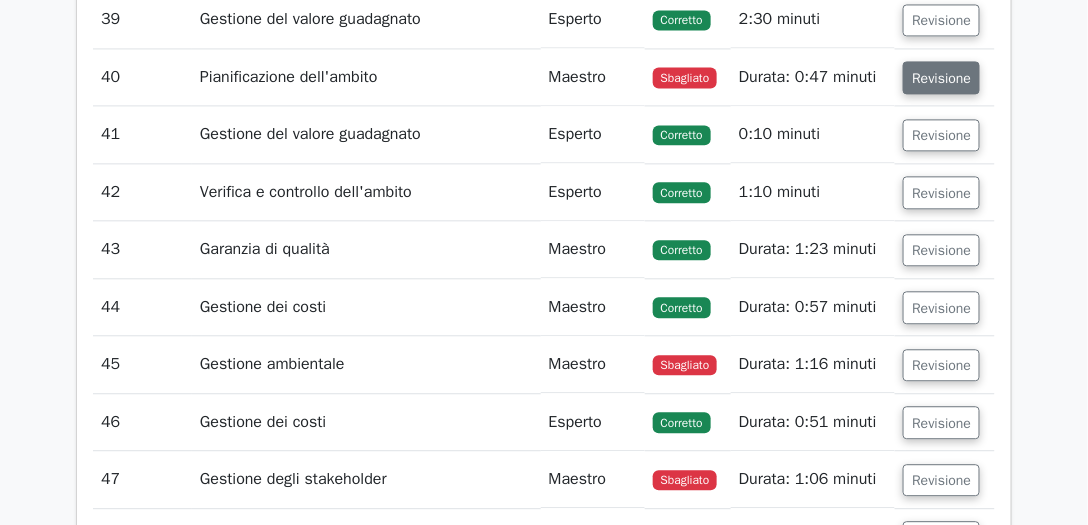 click on "Revisione" at bounding box center [941, 78] 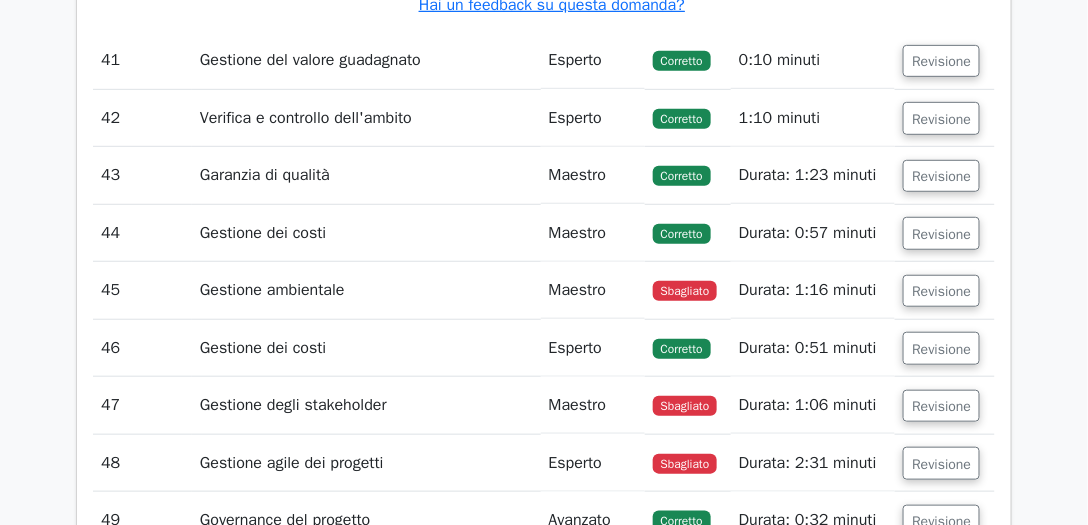 scroll, scrollTop: 13607, scrollLeft: 0, axis: vertical 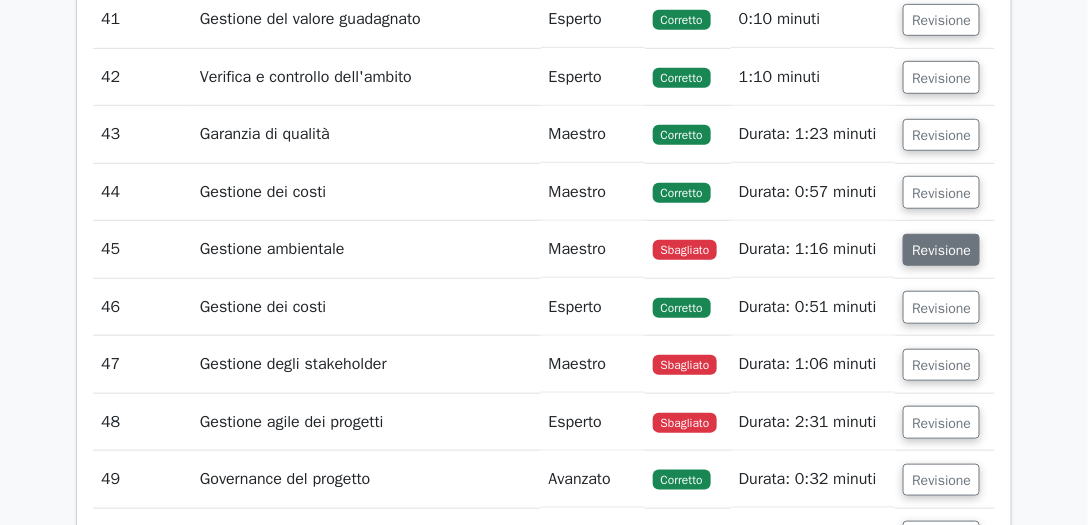click on "Revisione" at bounding box center (941, 250) 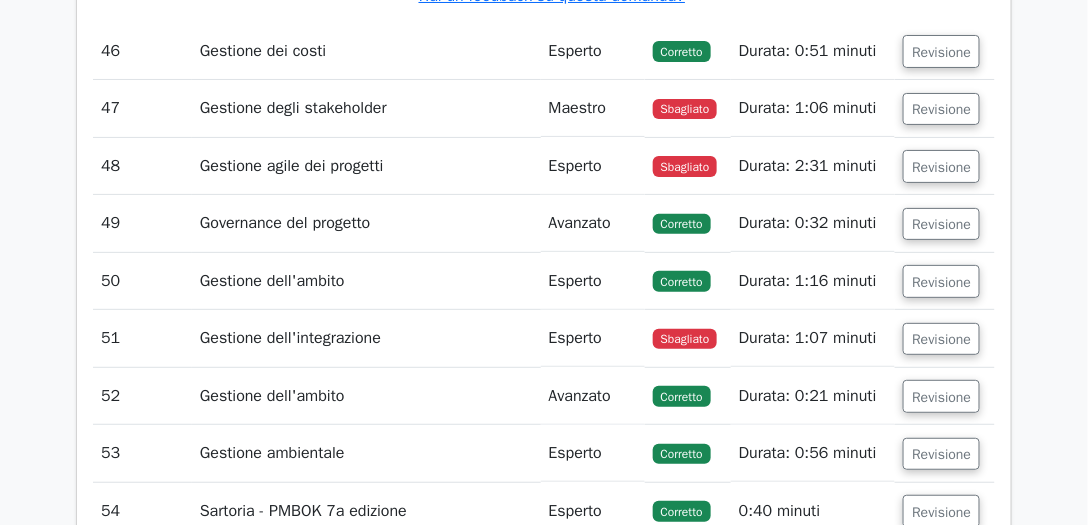 scroll, scrollTop: 15286, scrollLeft: 0, axis: vertical 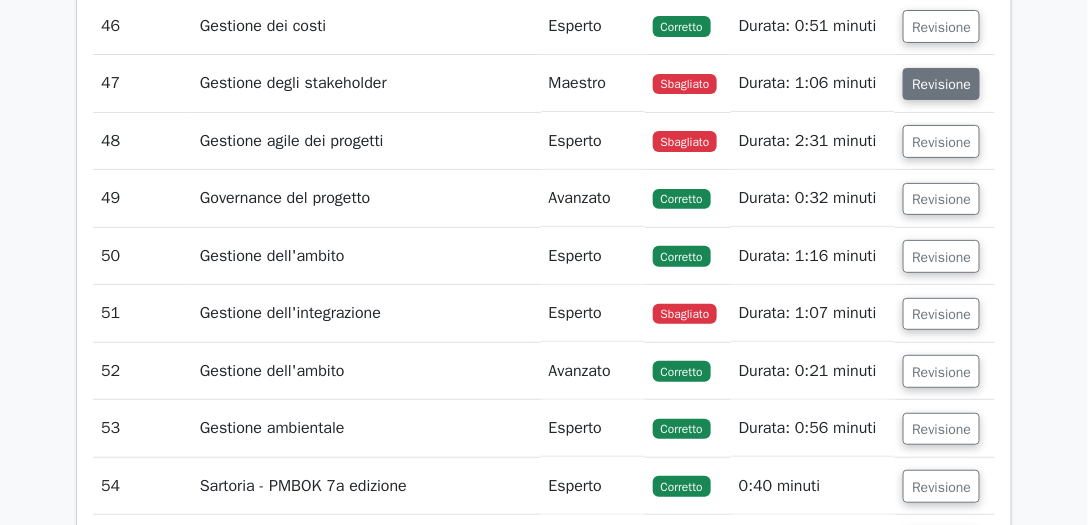 click on "Revisione" at bounding box center (941, 84) 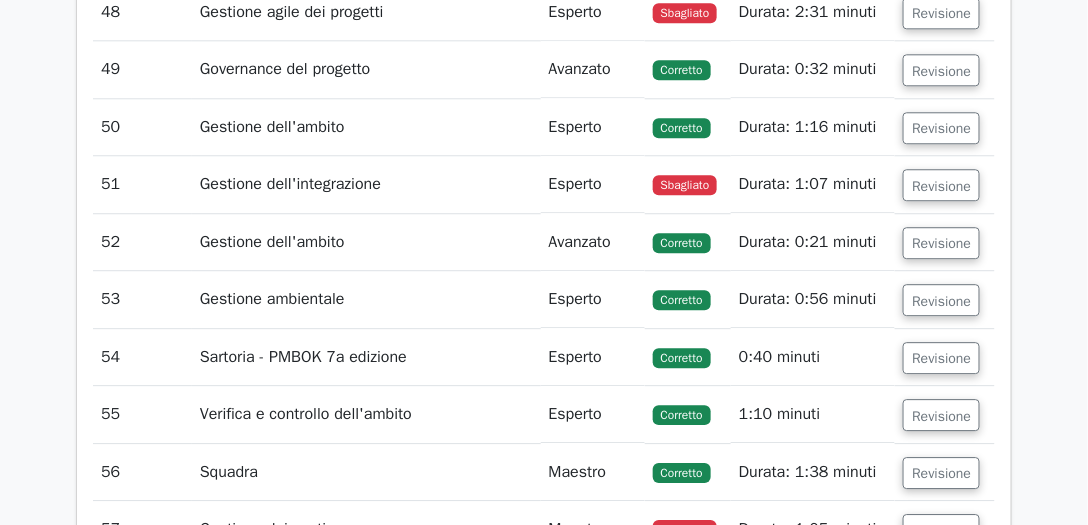 scroll, scrollTop: 16322, scrollLeft: 0, axis: vertical 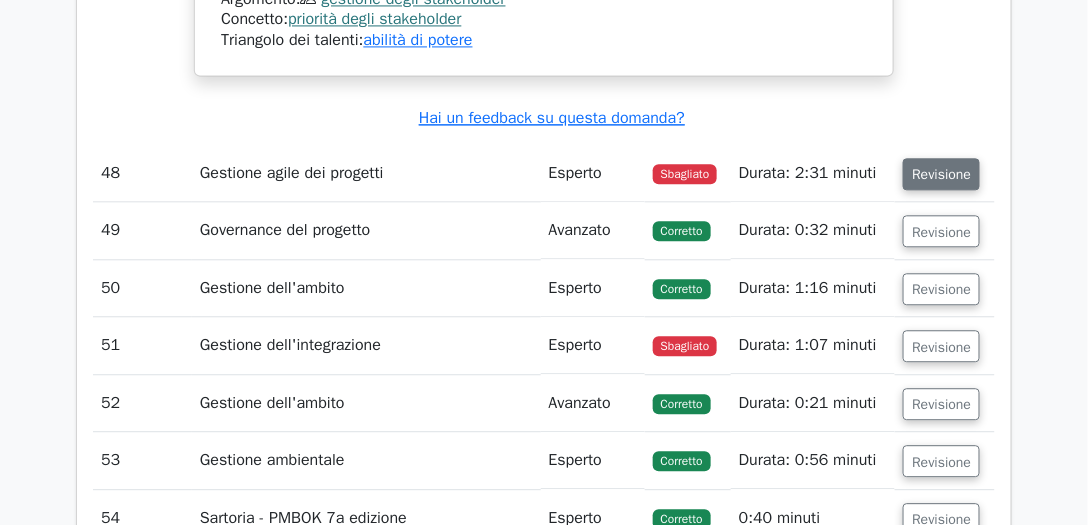 click on "Revisione" at bounding box center (941, 174) 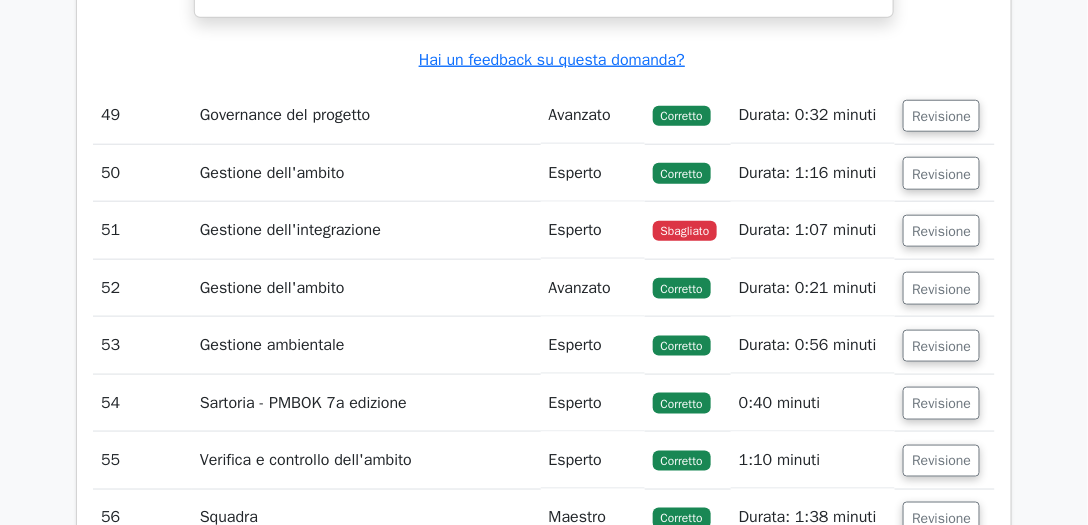 scroll, scrollTop: 17620, scrollLeft: 0, axis: vertical 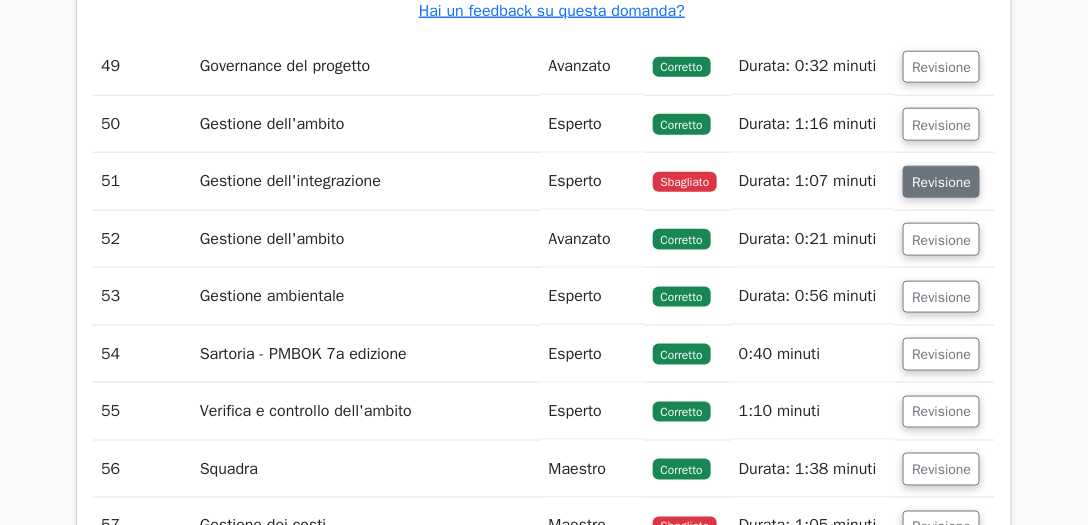 click on "Revisione" at bounding box center [941, 182] 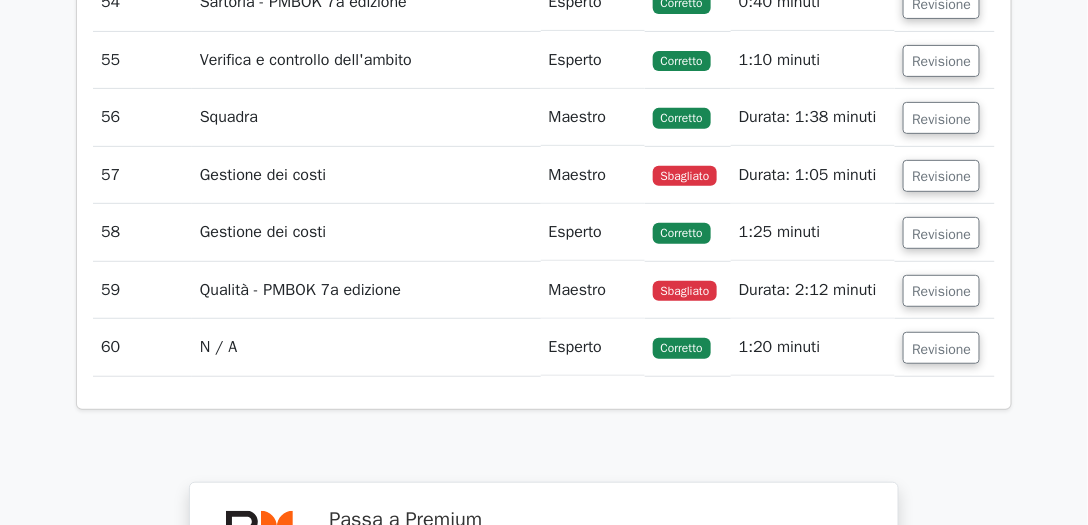 scroll, scrollTop: 19234, scrollLeft: 0, axis: vertical 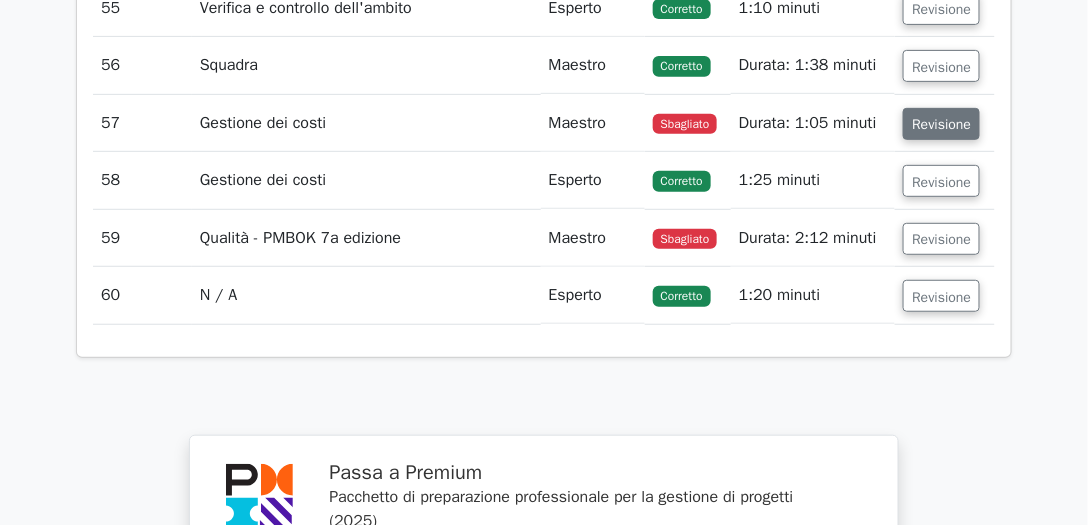 click on "Revisione" at bounding box center [941, 124] 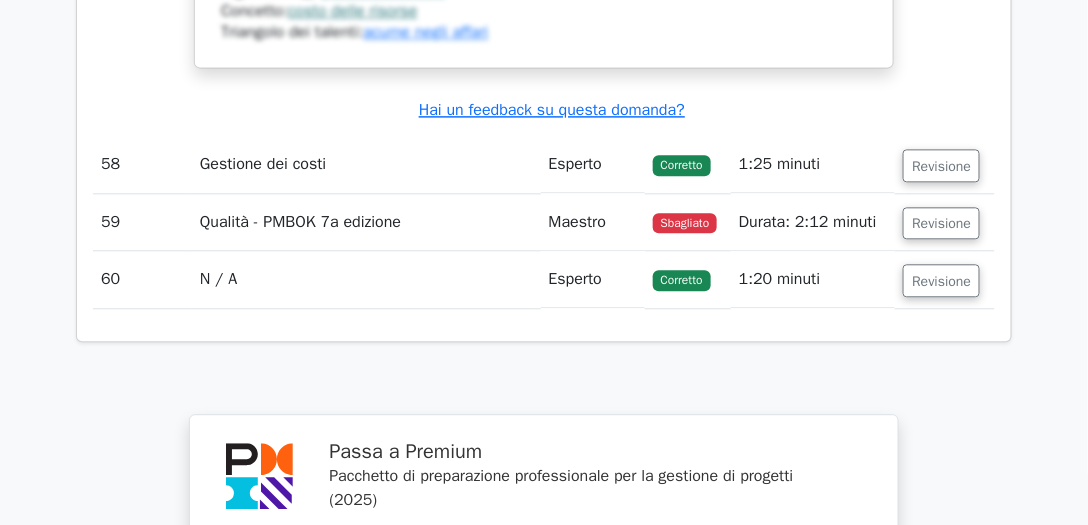 scroll, scrollTop: 20160, scrollLeft: 0, axis: vertical 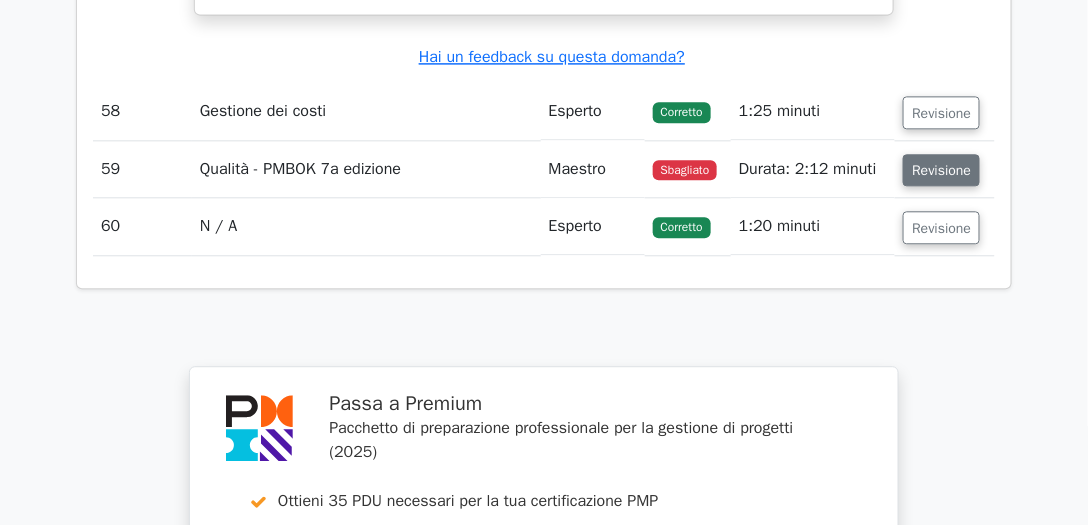 click on "Revisione" at bounding box center (941, 170) 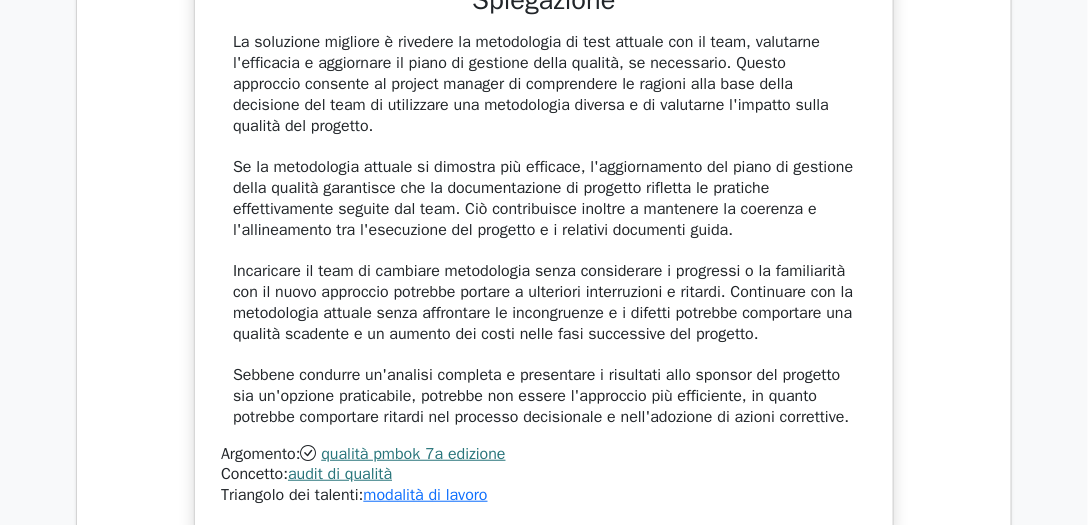 scroll, scrollTop: 21010, scrollLeft: 0, axis: vertical 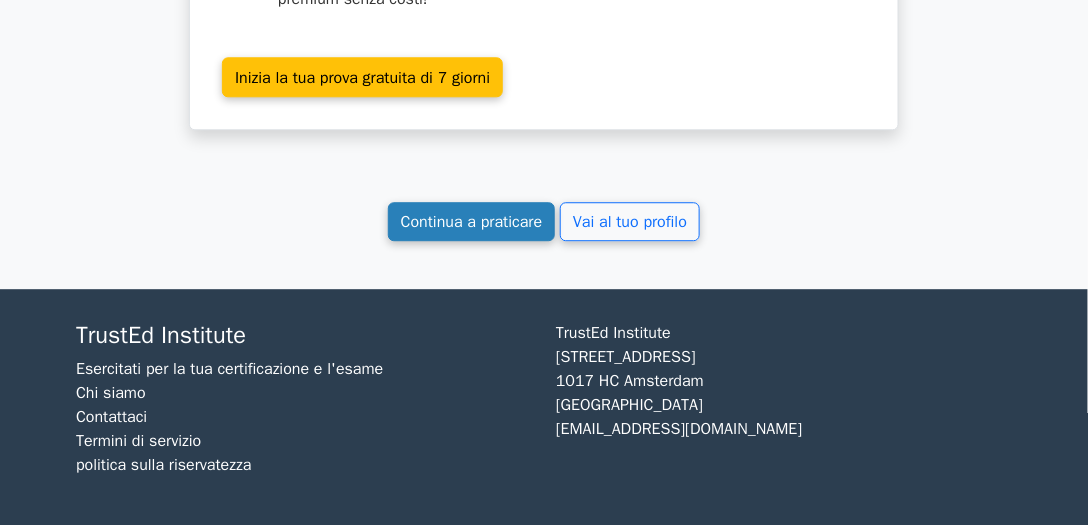 click on "Continua a praticare" at bounding box center [472, 222] 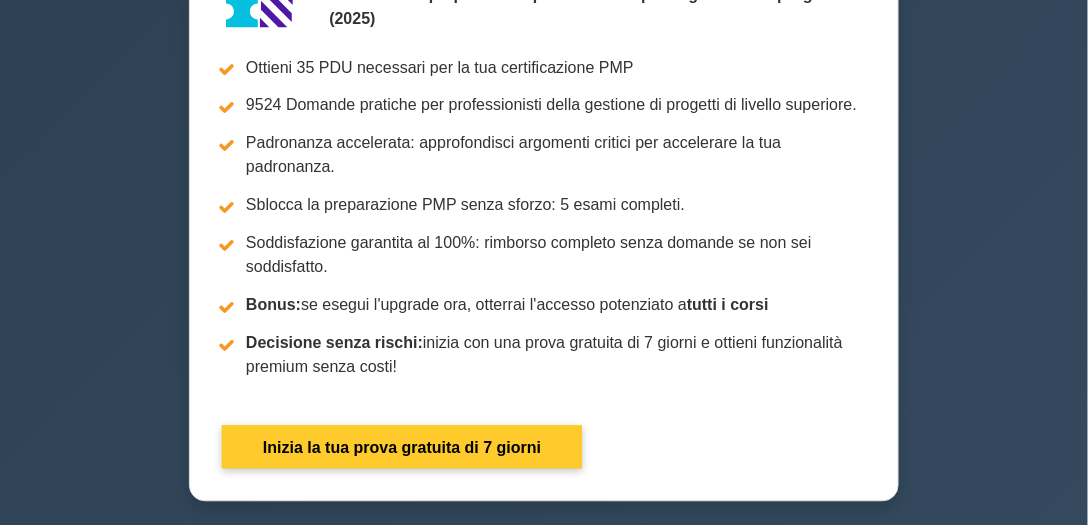 scroll, scrollTop: 0, scrollLeft: 0, axis: both 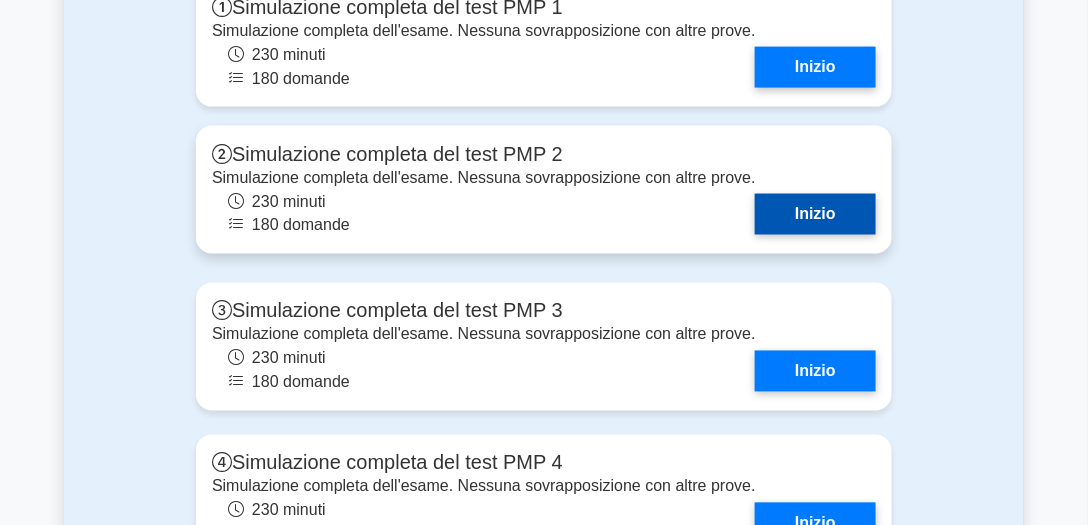 click on "Inizio" at bounding box center [815, 214] 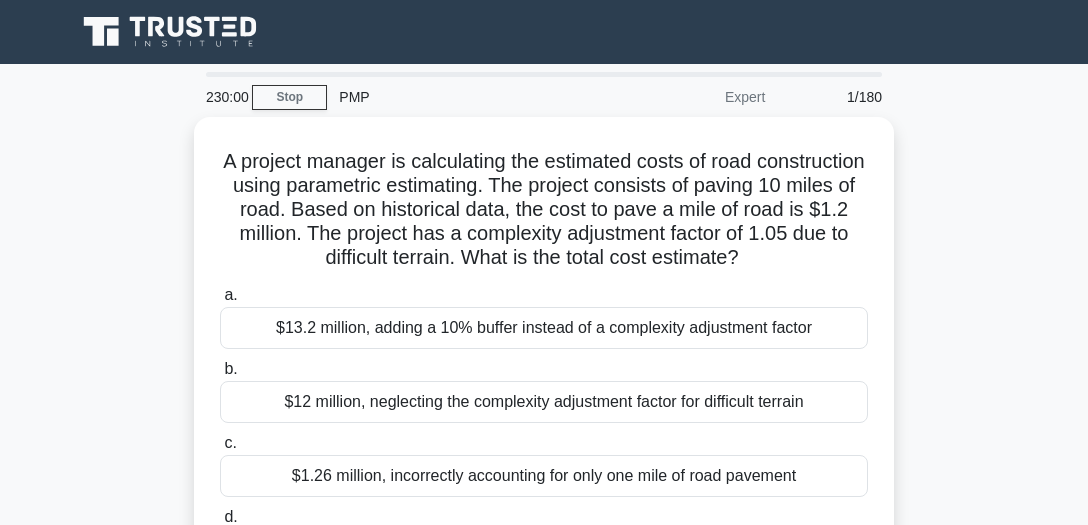 scroll, scrollTop: 0, scrollLeft: 0, axis: both 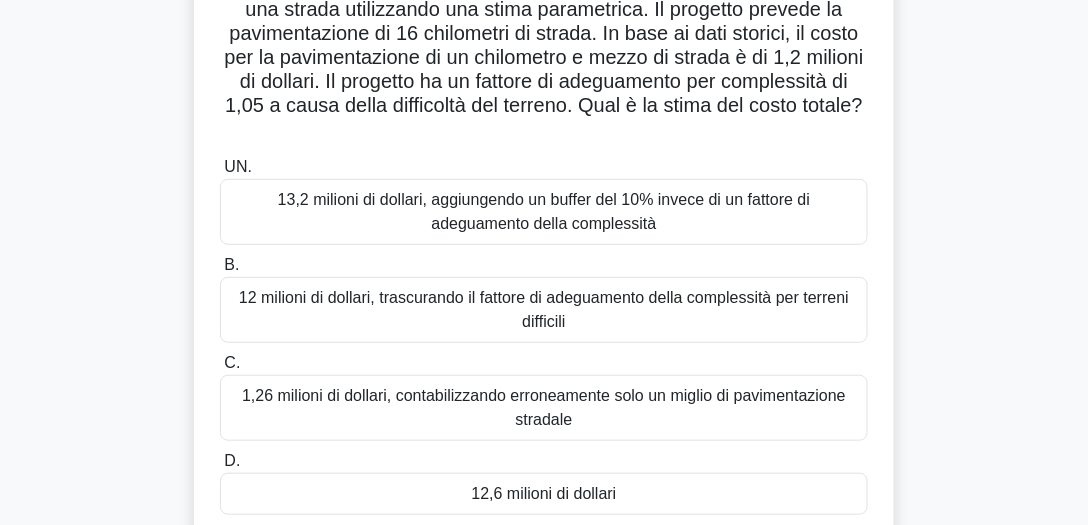 click on "12 milioni di dollari, trascurando il fattore di adeguamento della complessità per terreni difficili" at bounding box center (544, 310) 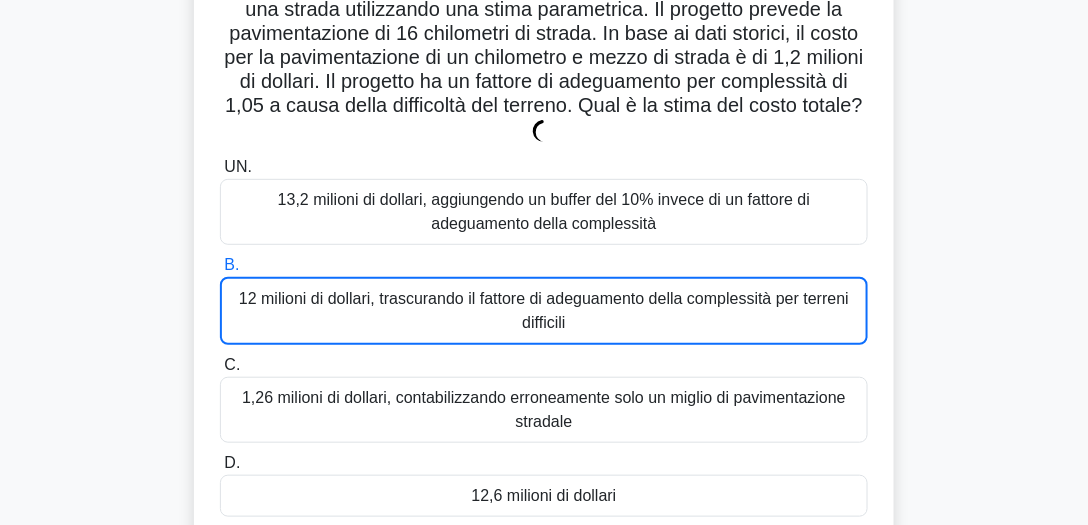click on "12 milioni di dollari, trascurando il fattore di adeguamento della complessità per terreni difficili" at bounding box center (544, 310) 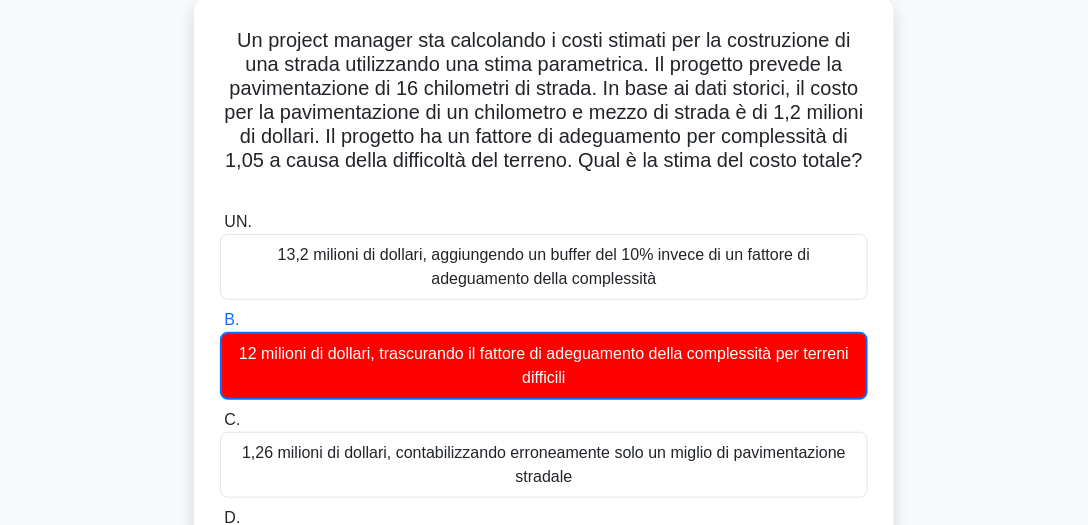 scroll, scrollTop: 0, scrollLeft: 0, axis: both 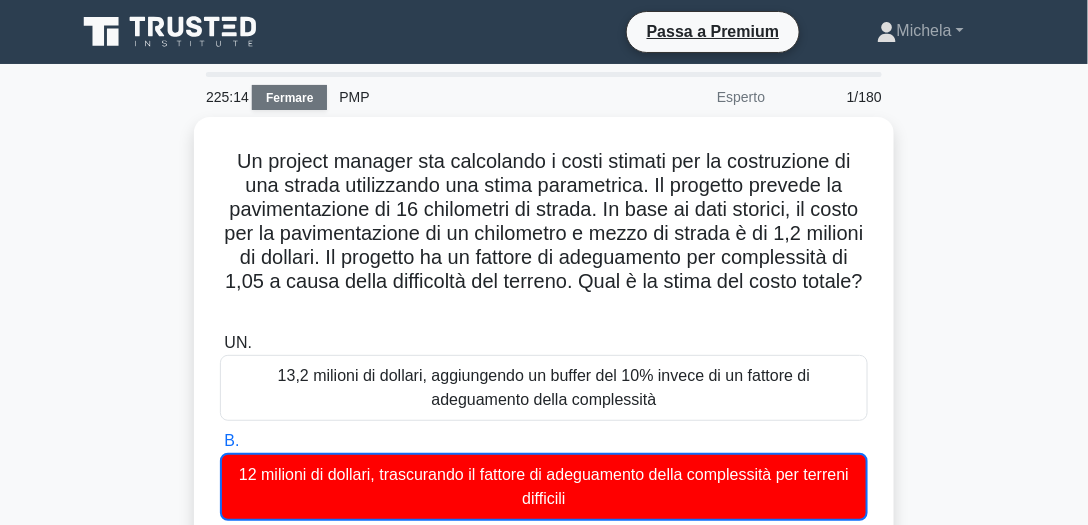 click on "Fermare" at bounding box center [289, 98] 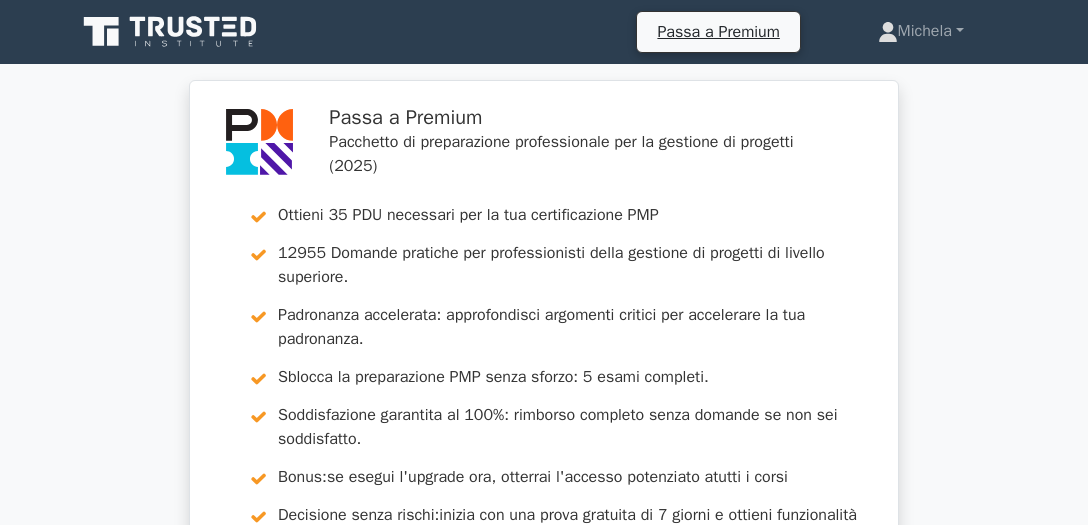 scroll, scrollTop: 0, scrollLeft: 0, axis: both 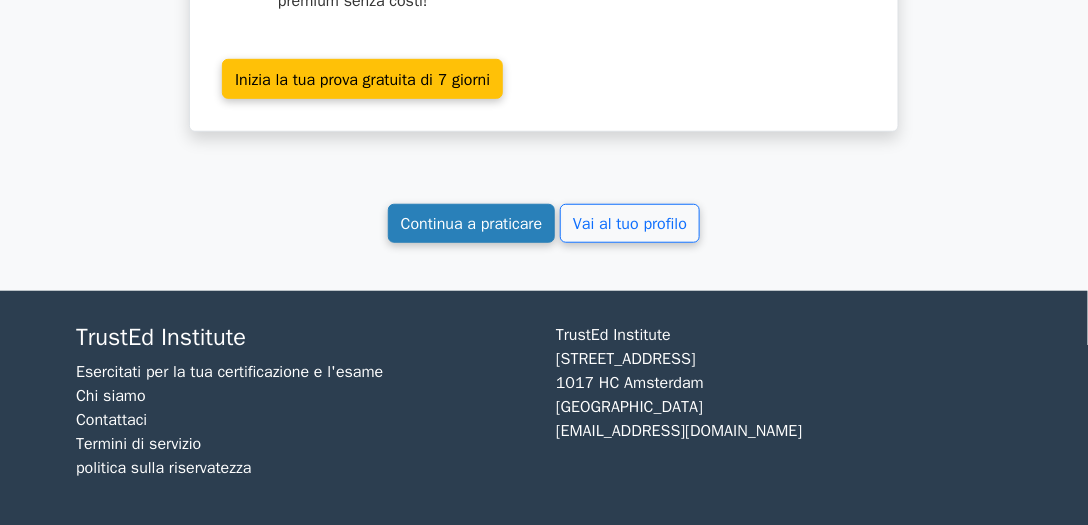 click on "Continua a praticare" at bounding box center [472, 224] 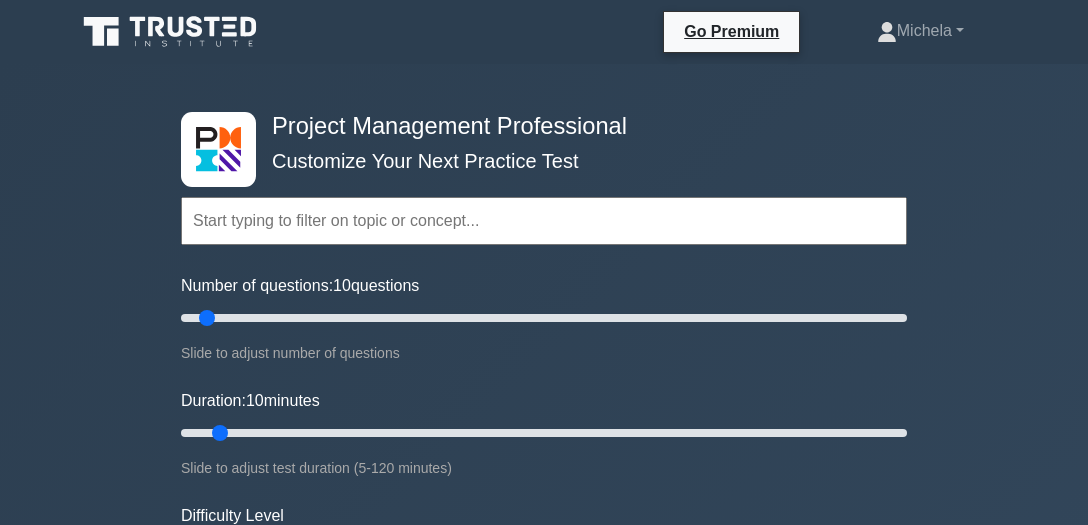scroll, scrollTop: 0, scrollLeft: 0, axis: both 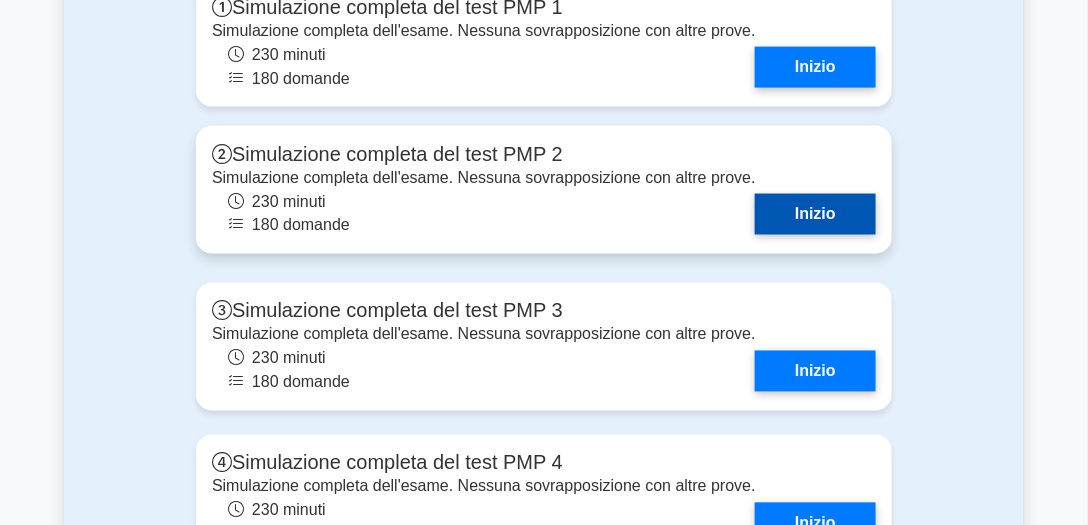 click on "Inizio" at bounding box center [815, 214] 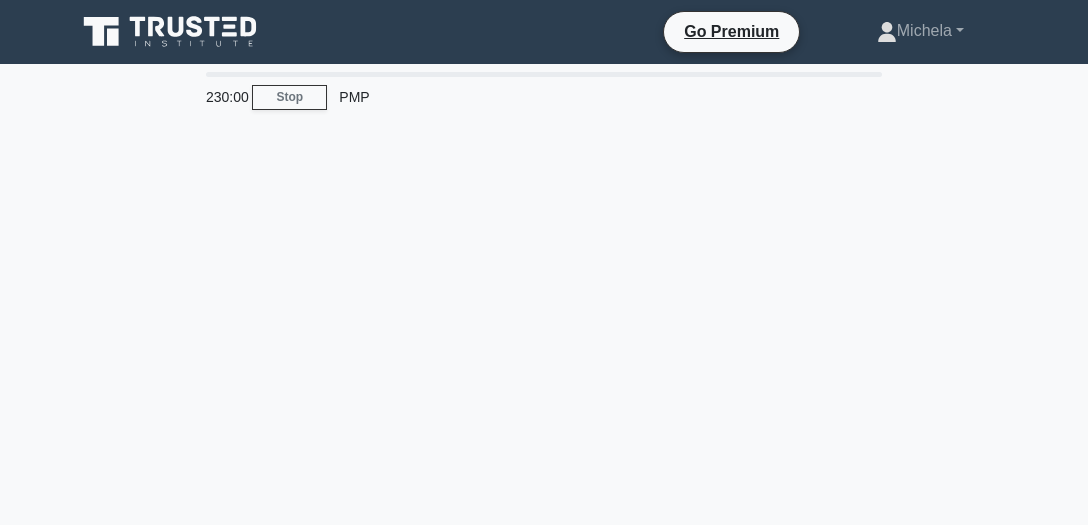 scroll, scrollTop: 0, scrollLeft: 0, axis: both 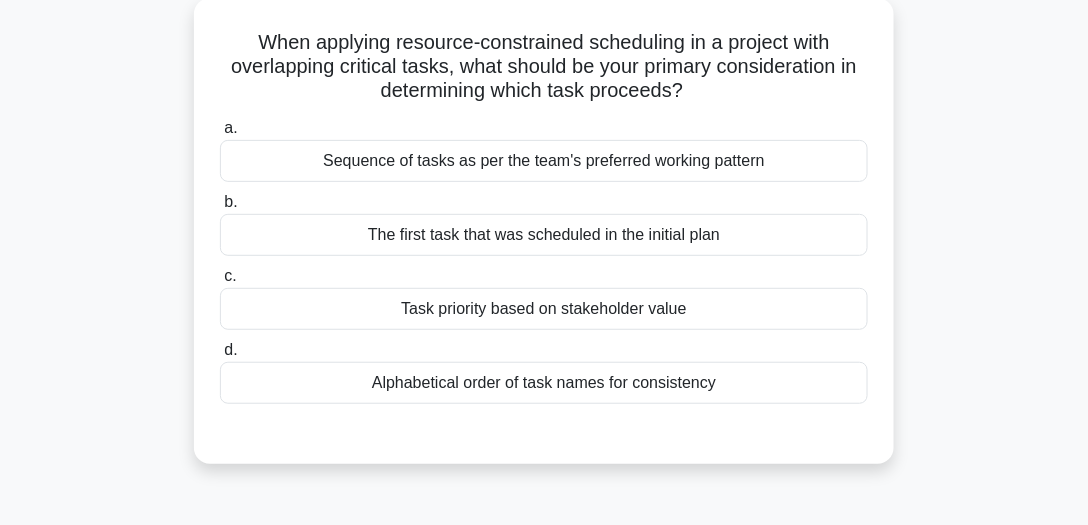 click on "Task priority based on stakeholder value" at bounding box center [544, 309] 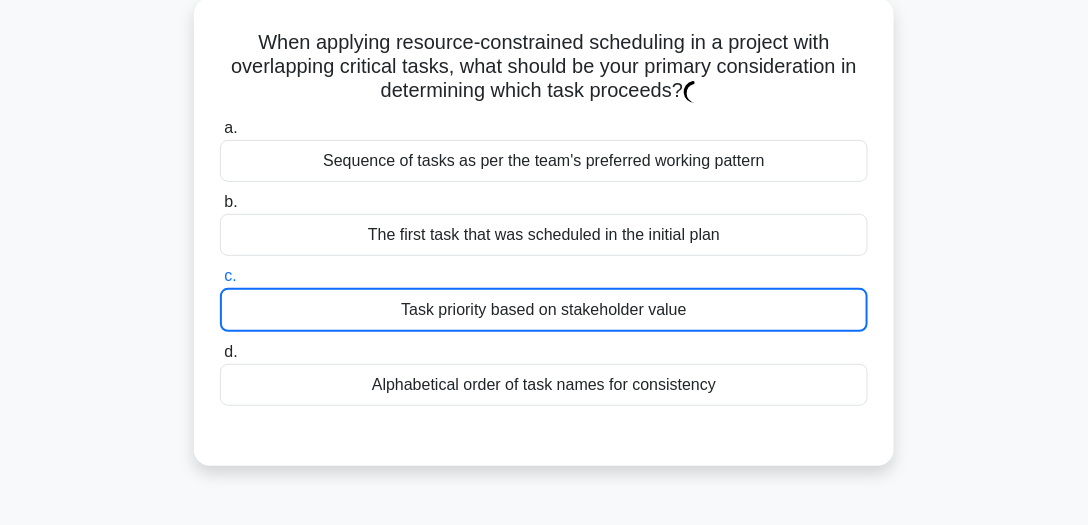click on "Task priority based on stakeholder value" at bounding box center (544, 310) 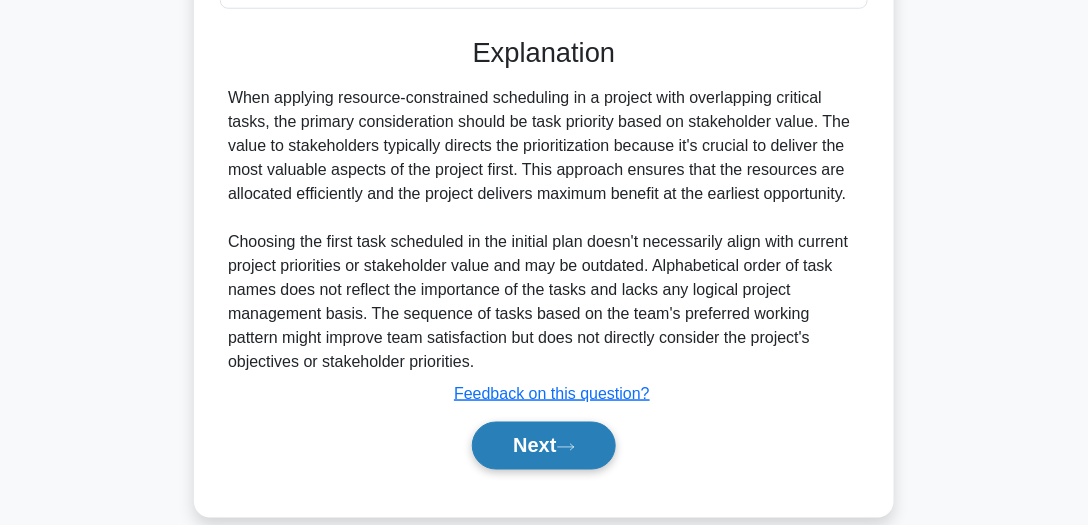 scroll, scrollTop: 555, scrollLeft: 0, axis: vertical 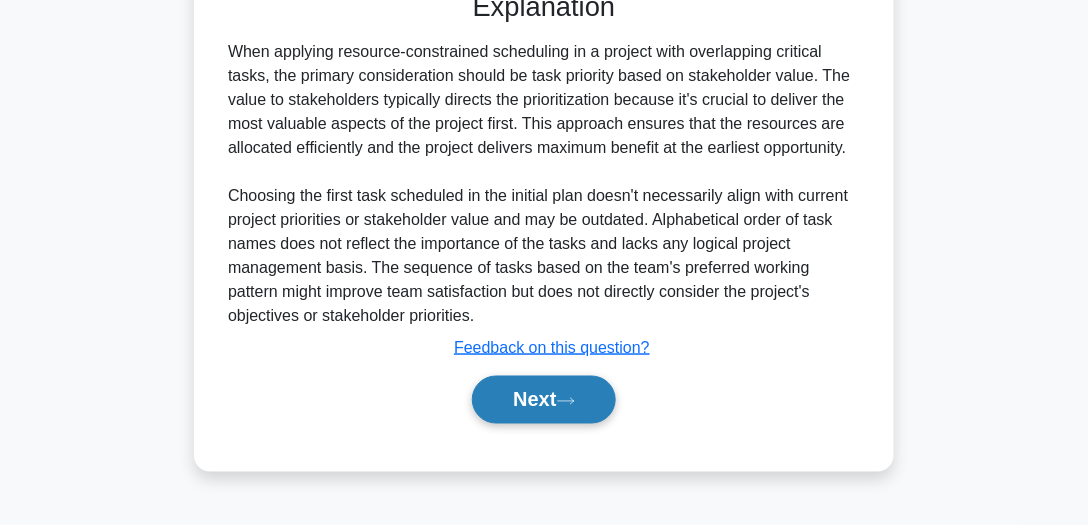 click on "Next" at bounding box center [543, 400] 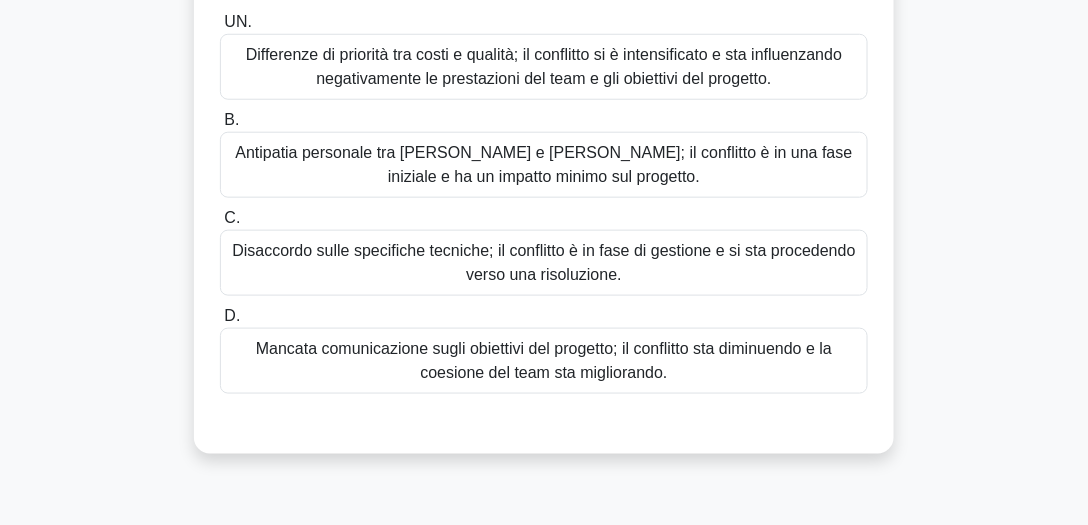 scroll, scrollTop: 457, scrollLeft: 0, axis: vertical 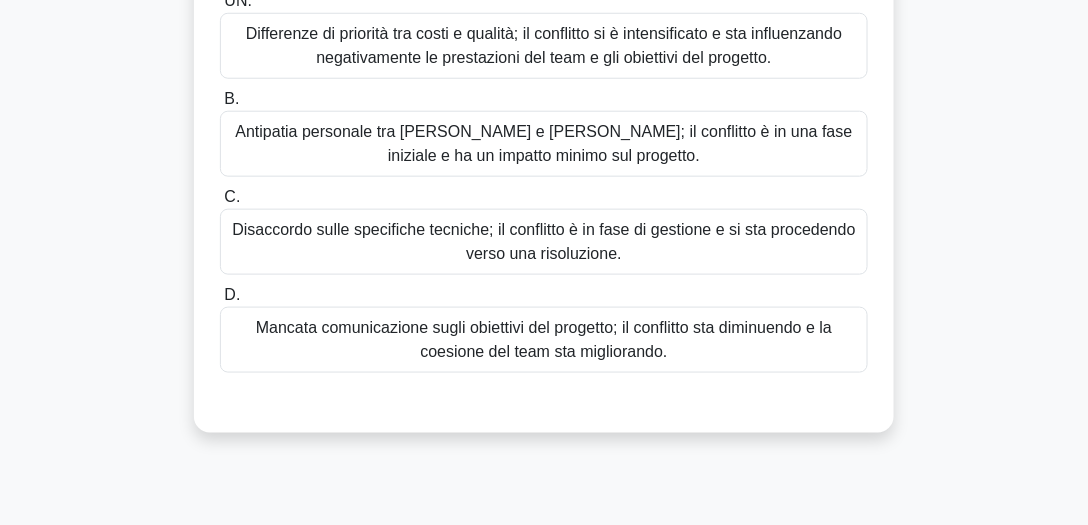 click on "Mancata comunicazione sugli obiettivi del progetto; il conflitto sta diminuendo e la coesione del team sta migliorando." at bounding box center (544, 339) 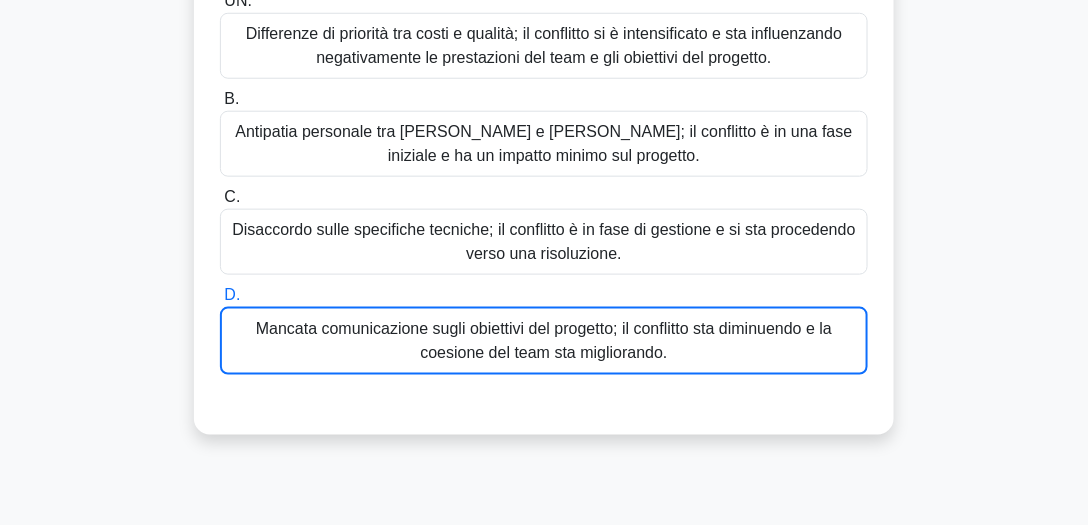 click on "Mancata comunicazione sugli obiettivi del progetto; il conflitto sta diminuendo e la coesione del team sta migliorando." at bounding box center [544, 340] 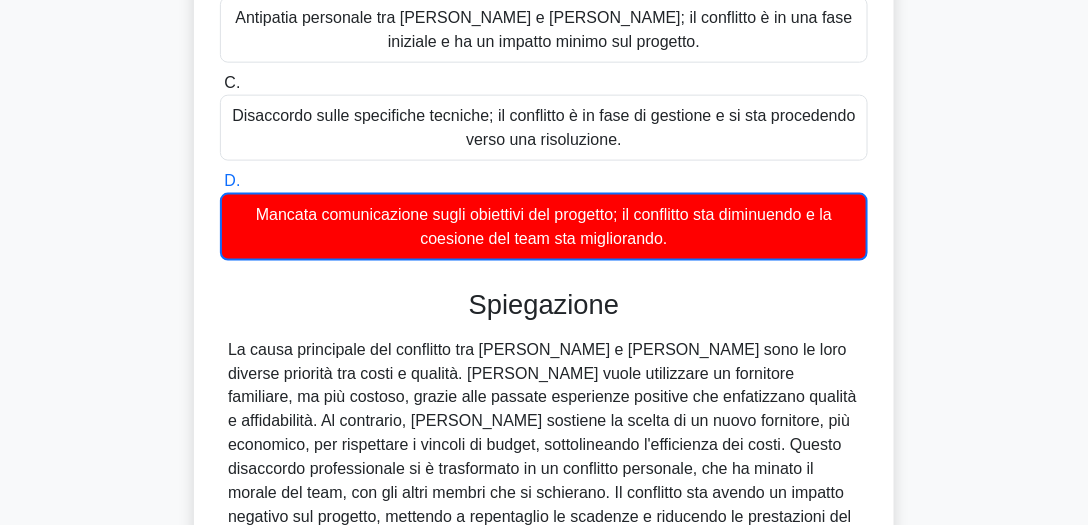 scroll, scrollTop: 732, scrollLeft: 0, axis: vertical 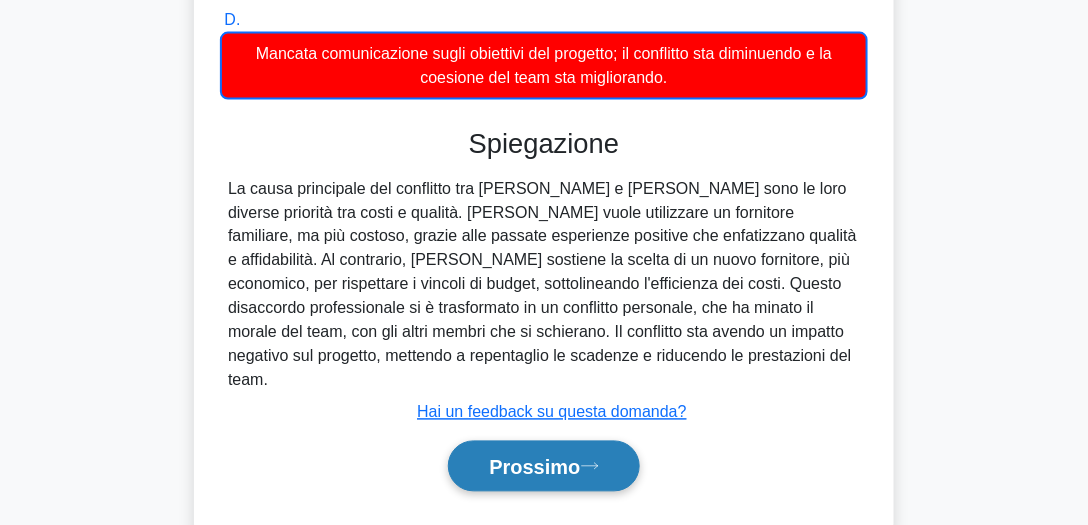 click on "Prossimo" at bounding box center [543, 466] 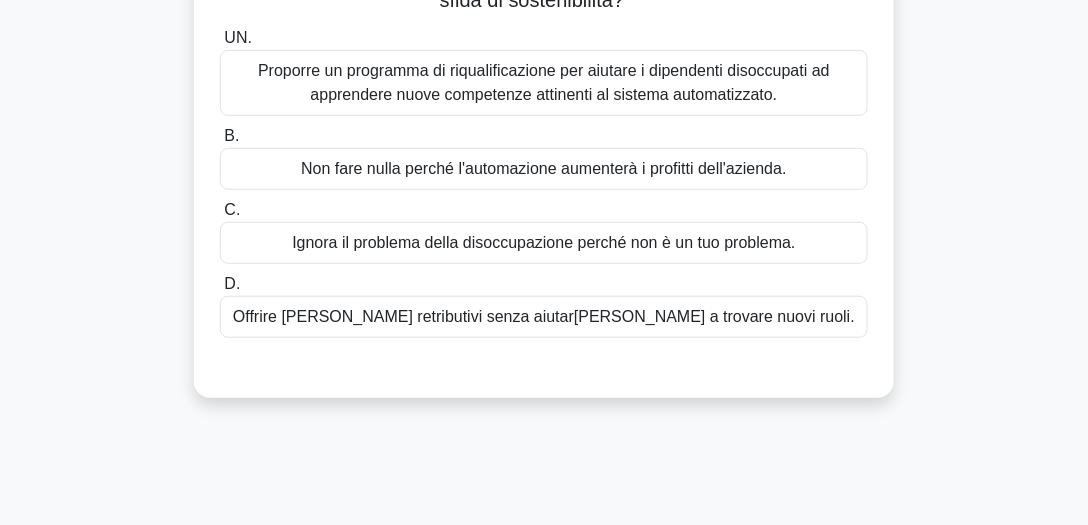 scroll, scrollTop: 114, scrollLeft: 0, axis: vertical 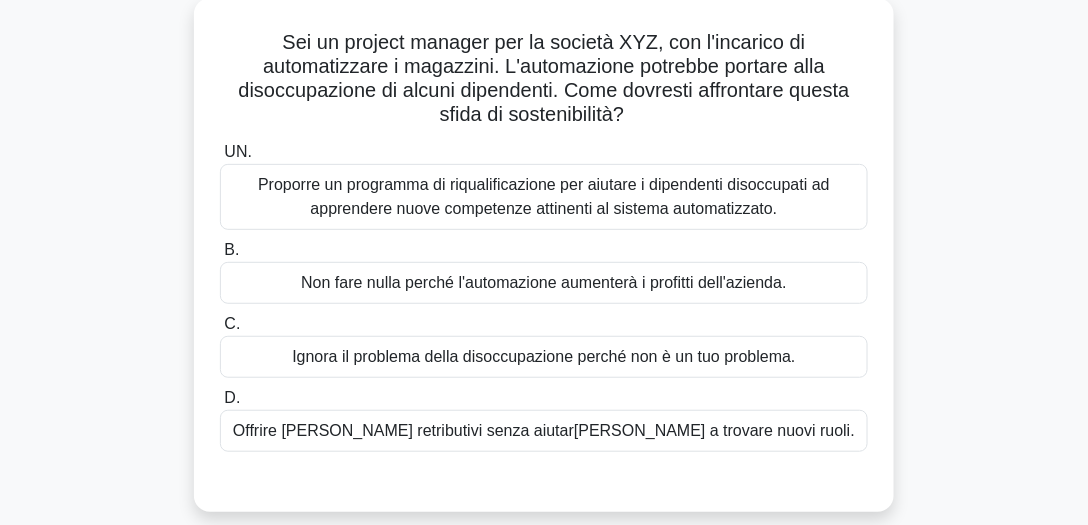 click on "Proporre un programma di riqualificazione per aiutare i dipendenti disoccupati ad apprendere nuove competenze attinenti al sistema automatizzato." at bounding box center [544, 196] 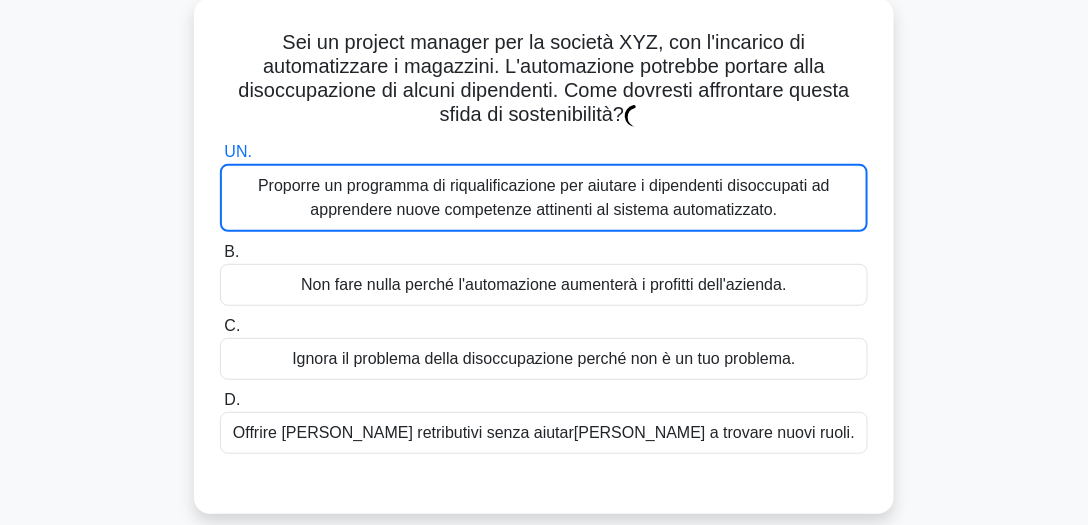 click on "Proporre un programma di riqualificazione per aiutare i dipendenti disoccupati ad apprendere nuove competenze attinenti al sistema automatizzato." at bounding box center [544, 197] 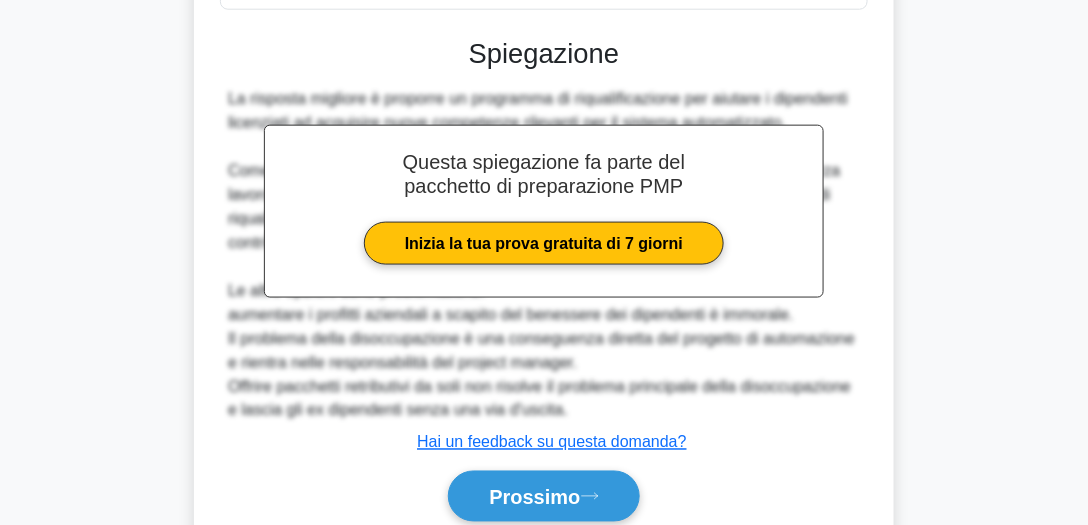 scroll, scrollTop: 634, scrollLeft: 0, axis: vertical 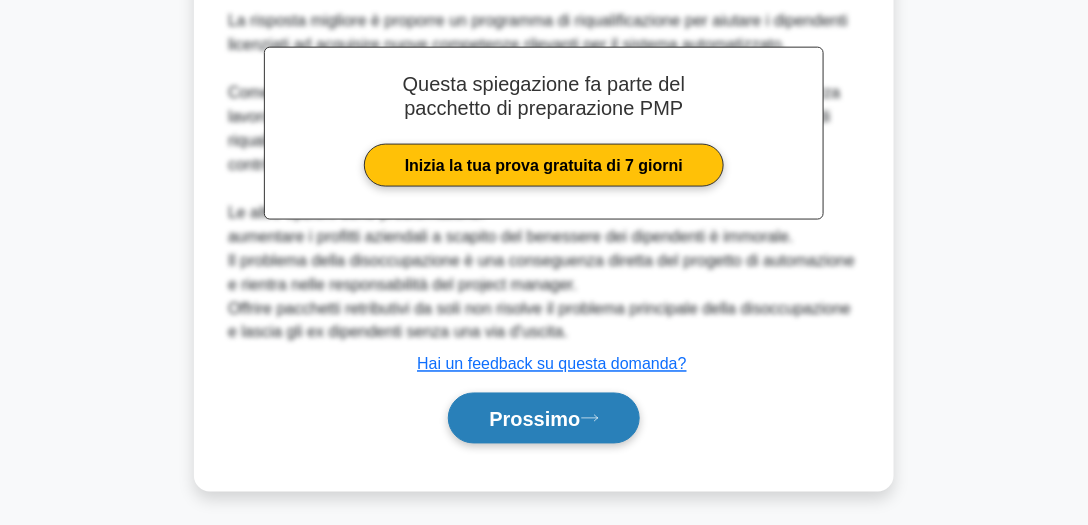 click on "Prossimo" at bounding box center [534, 420] 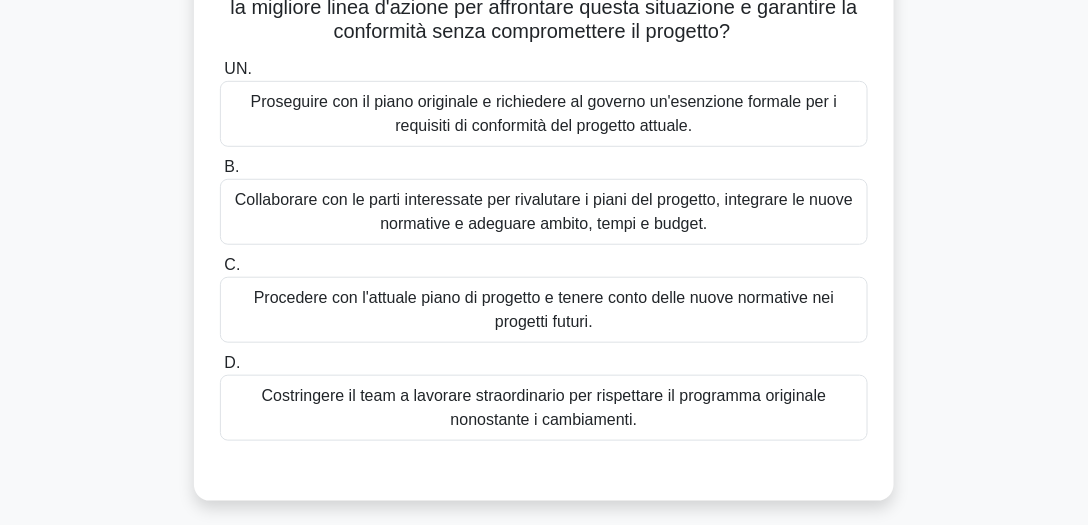 scroll, scrollTop: 269, scrollLeft: 0, axis: vertical 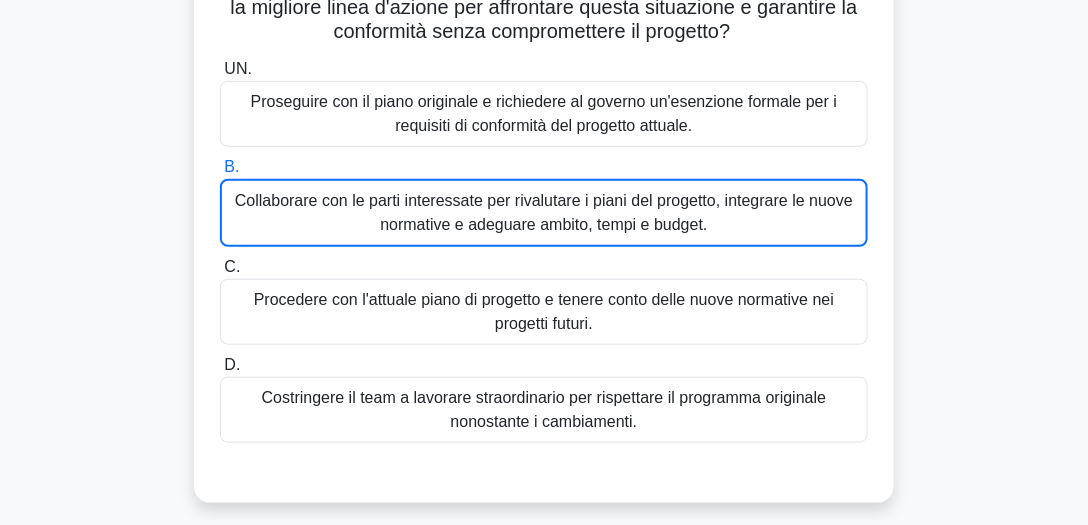 click on "Collaborare con le parti interessate per rivalutare i piani del progetto, integrare le nuove normative e adeguare ambito, tempi e budget." at bounding box center [544, 212] 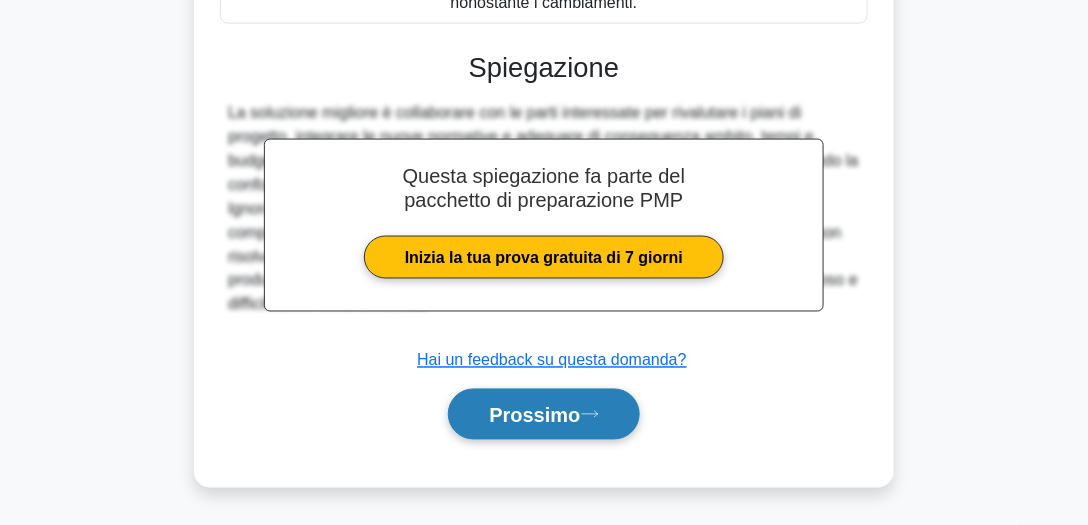 click on "Prossimo" at bounding box center [543, 414] 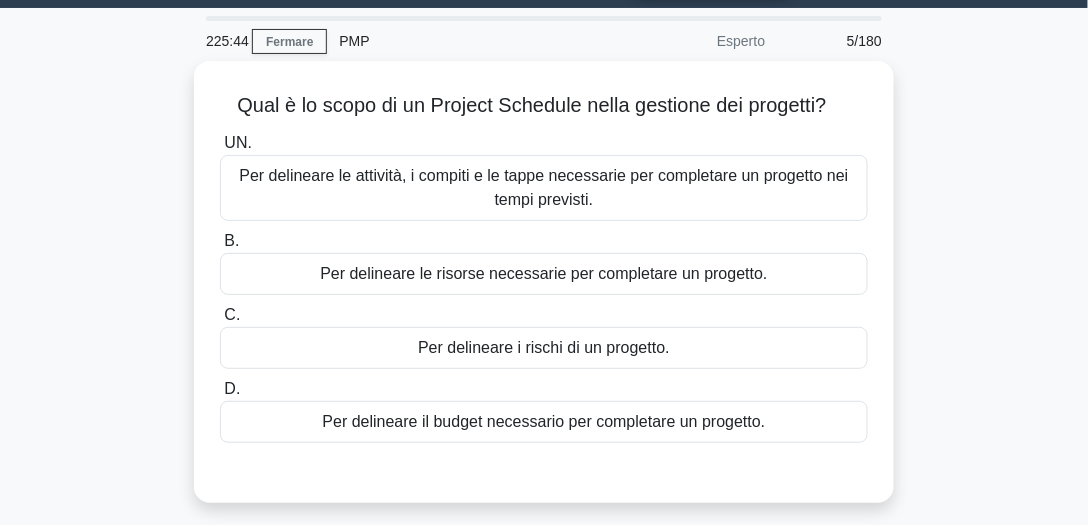 scroll, scrollTop: 0, scrollLeft: 0, axis: both 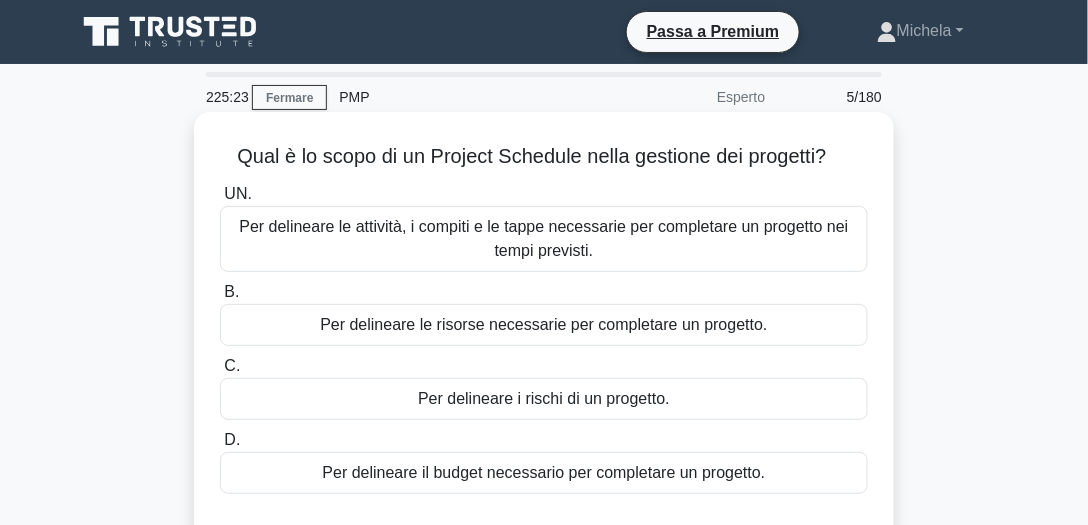 click on "Per delineare le attività, i compiti e le tappe necessarie per completare un progetto nei tempi previsti." at bounding box center [543, 238] 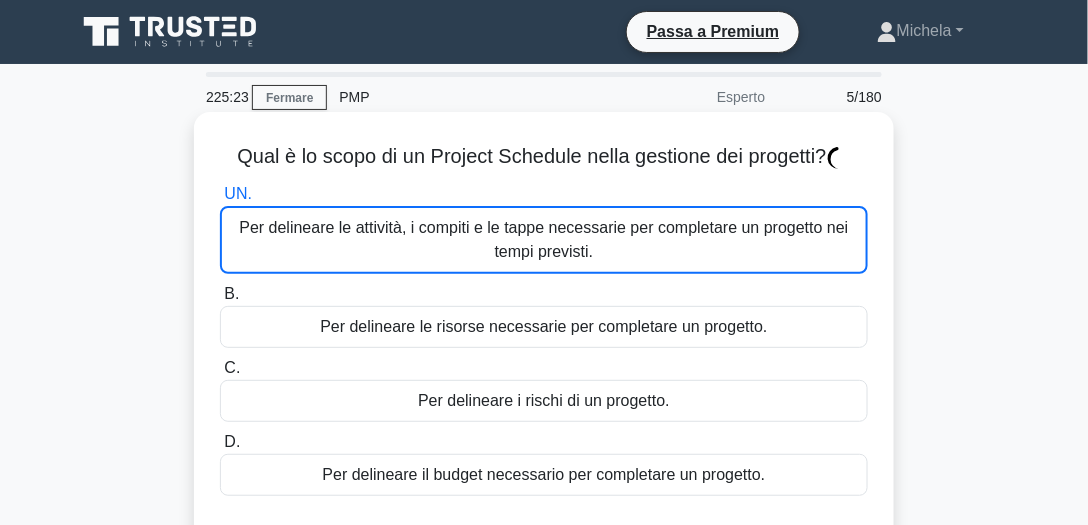 click on "Per delineare le attività, i compiti e le tappe necessarie per completare un progetto nei tempi previsti." at bounding box center (543, 239) 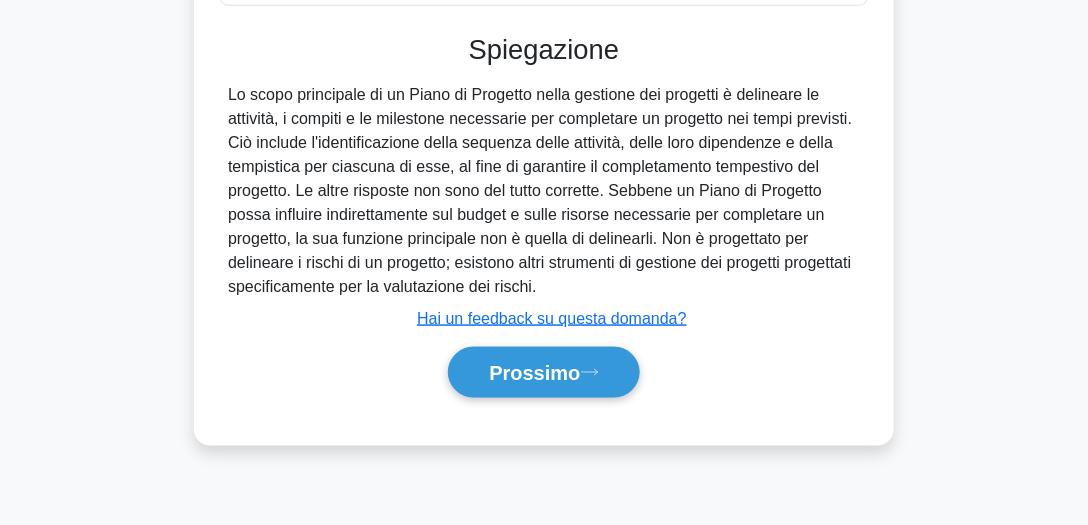scroll, scrollTop: 555, scrollLeft: 0, axis: vertical 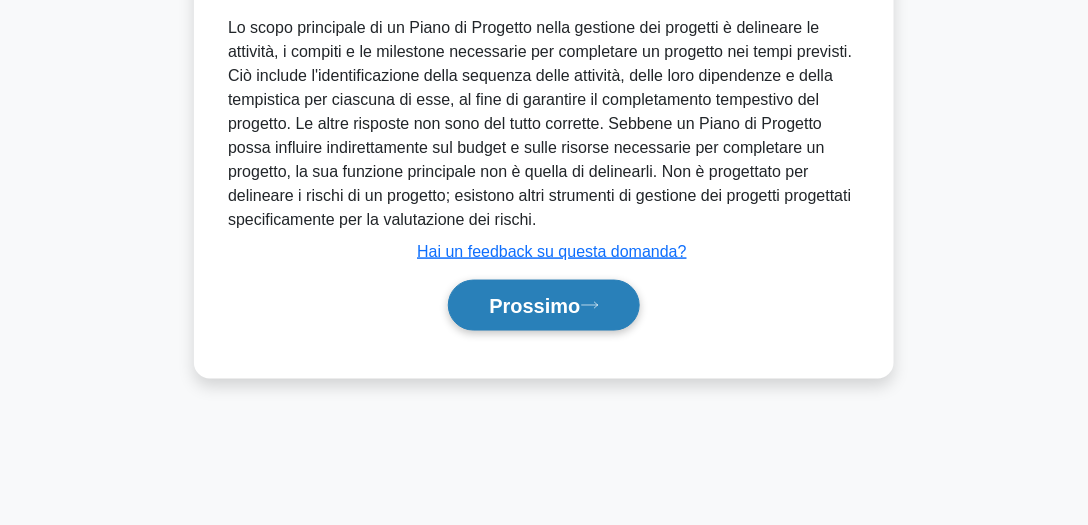 click on "Prossimo" at bounding box center [543, 305] 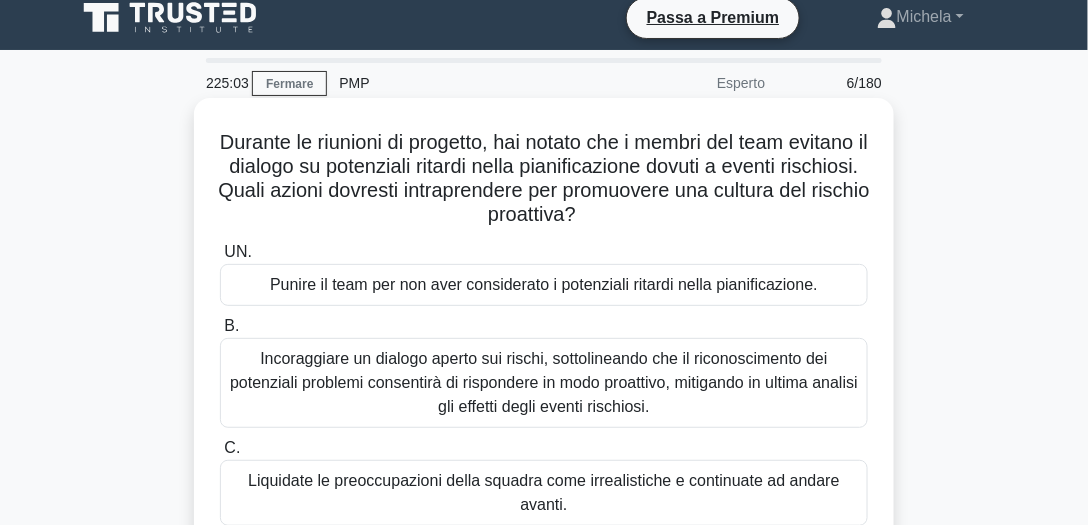 scroll, scrollTop: 114, scrollLeft: 0, axis: vertical 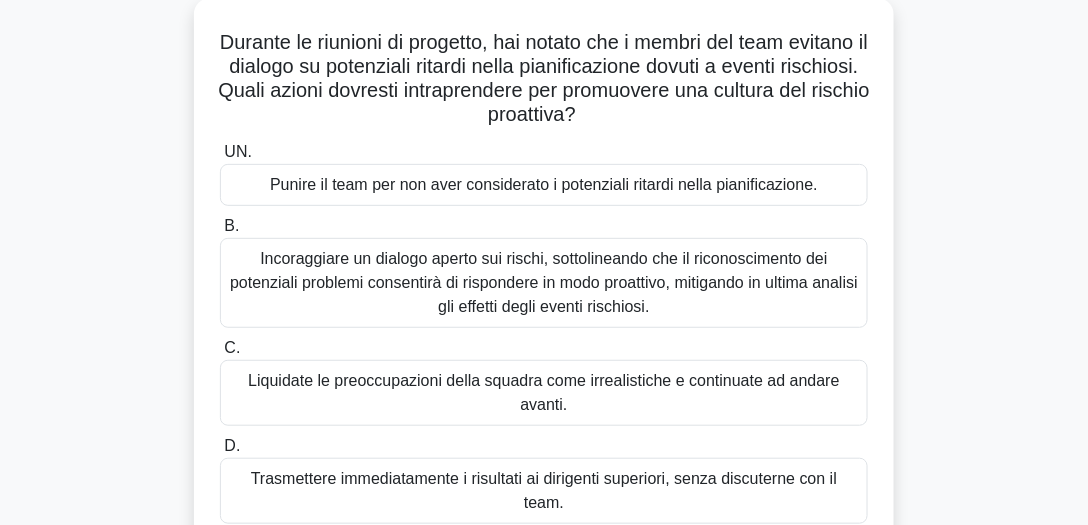 click on "Incoraggiare un dialogo aperto sui rischi, sottolineando che il riconoscimento dei potenziali problemi consentirà di rispondere in modo proattivo, mitigando in ultima analisi gli effetti degli eventi rischiosi." at bounding box center (544, 282) 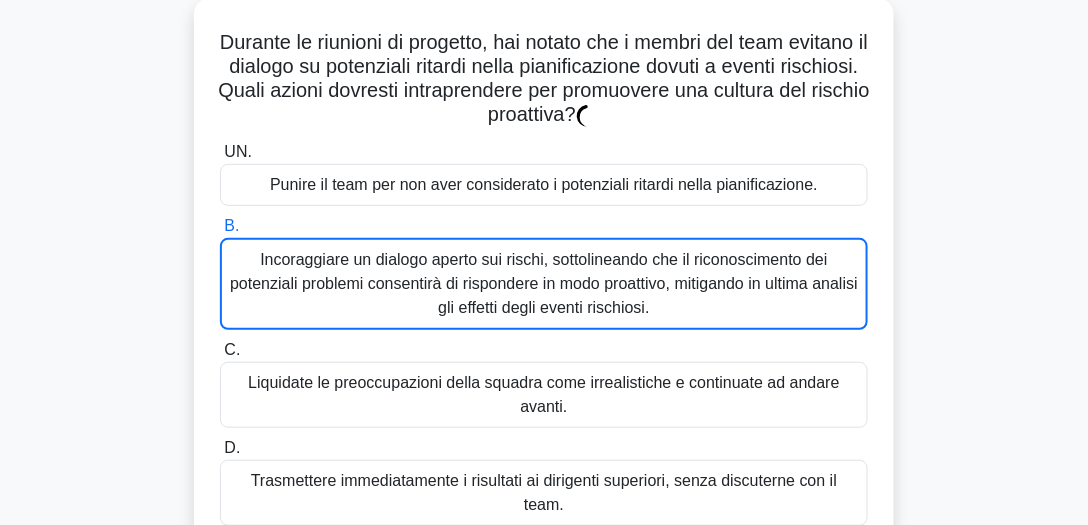 click on "Incoraggiare un dialogo aperto sui rischi, sottolineando che il riconoscimento dei potenziali problemi consentirà di rispondere in modo proattivo, mitigando in ultima analisi gli effetti degli eventi rischiosi." at bounding box center [544, 283] 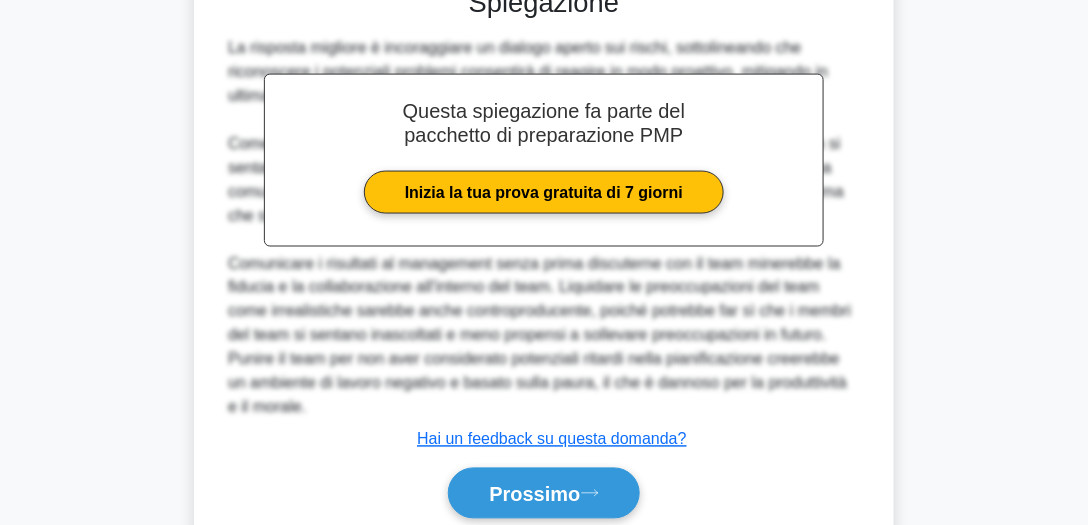 scroll, scrollTop: 730, scrollLeft: 0, axis: vertical 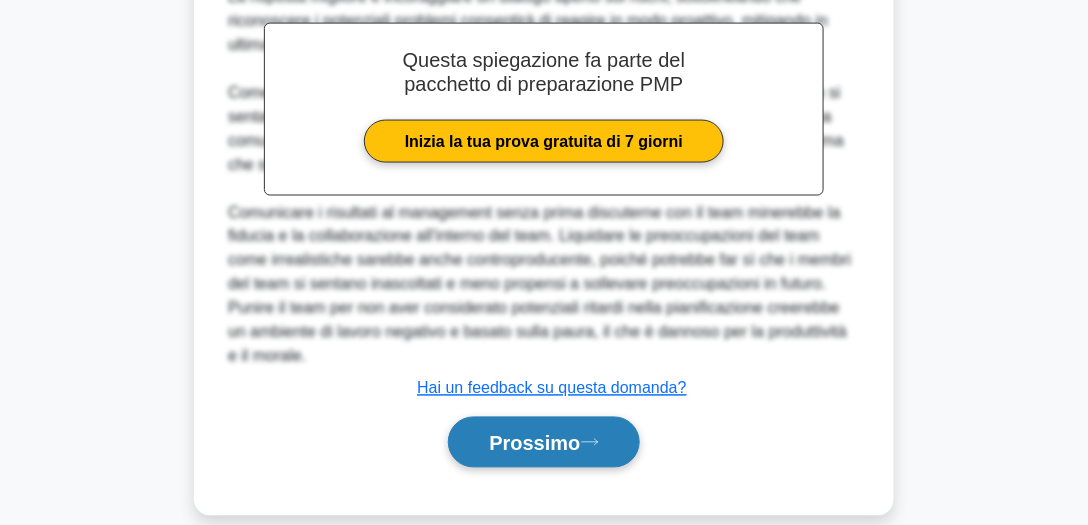 click on "Prossimo" at bounding box center (534, 444) 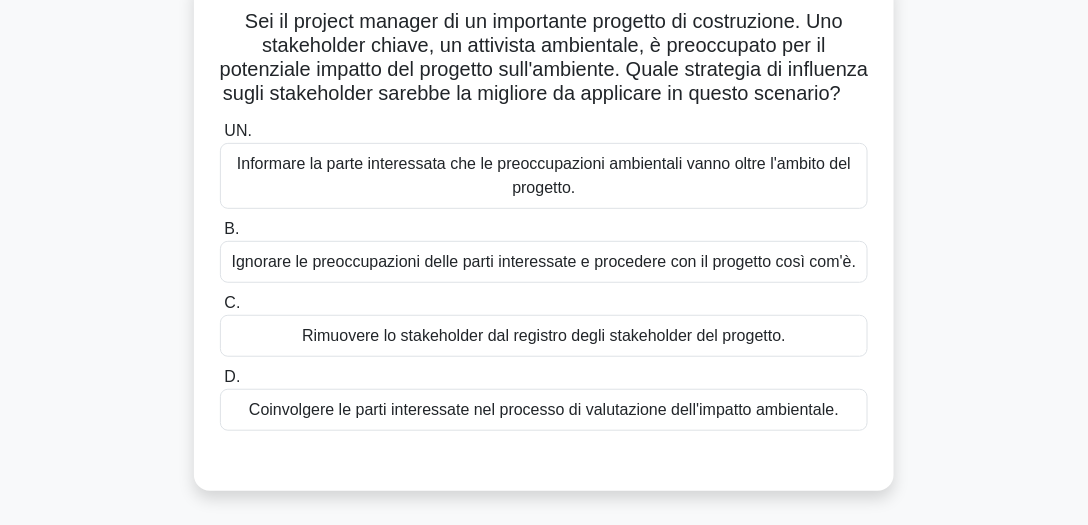 scroll, scrollTop: 155, scrollLeft: 0, axis: vertical 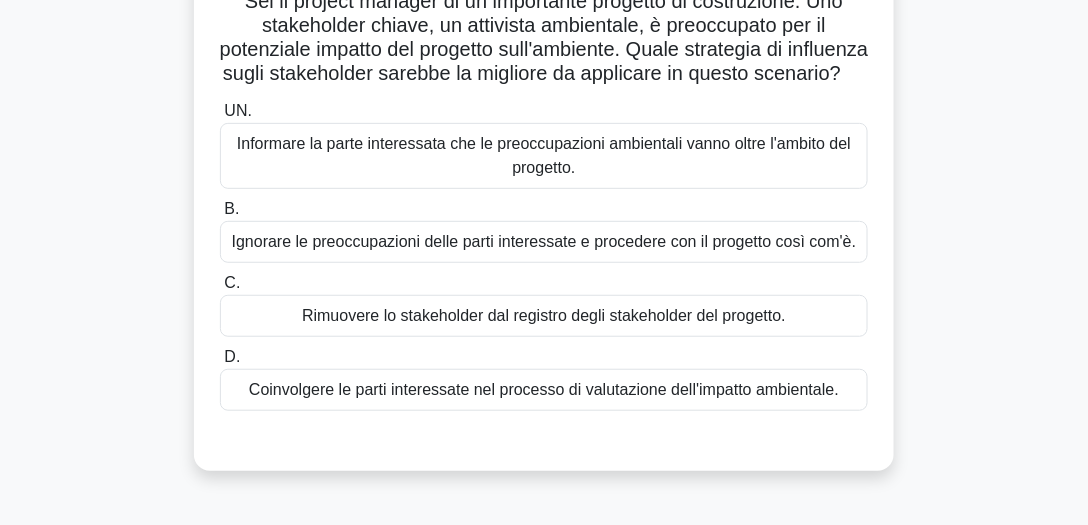 click on "Coinvolgere le parti interessate nel processo di valutazione dell'impatto ambientale." at bounding box center [544, 389] 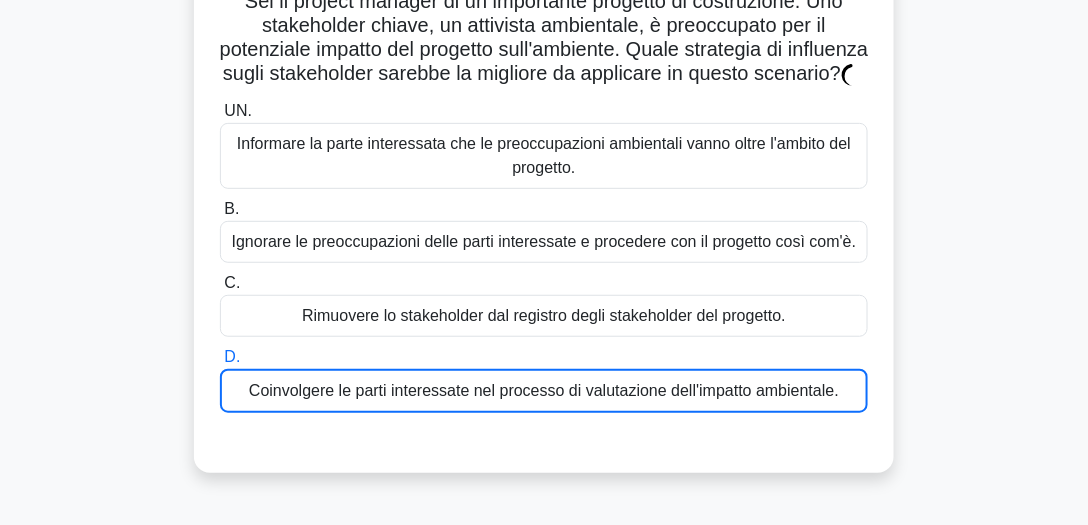 click on "Coinvolgere le parti interessate nel processo di valutazione dell'impatto ambientale." at bounding box center [544, 390] 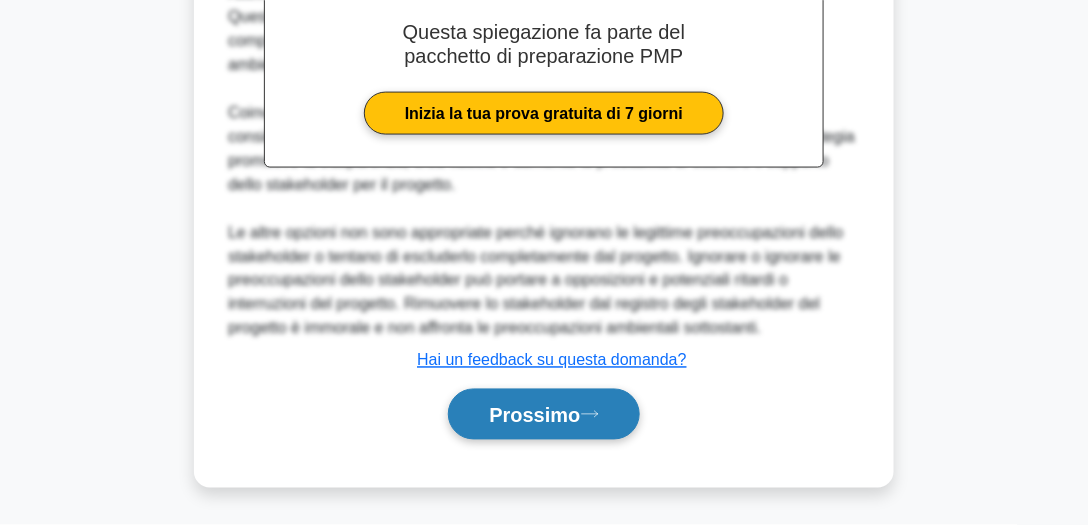click on "Prossimo" at bounding box center (534, 416) 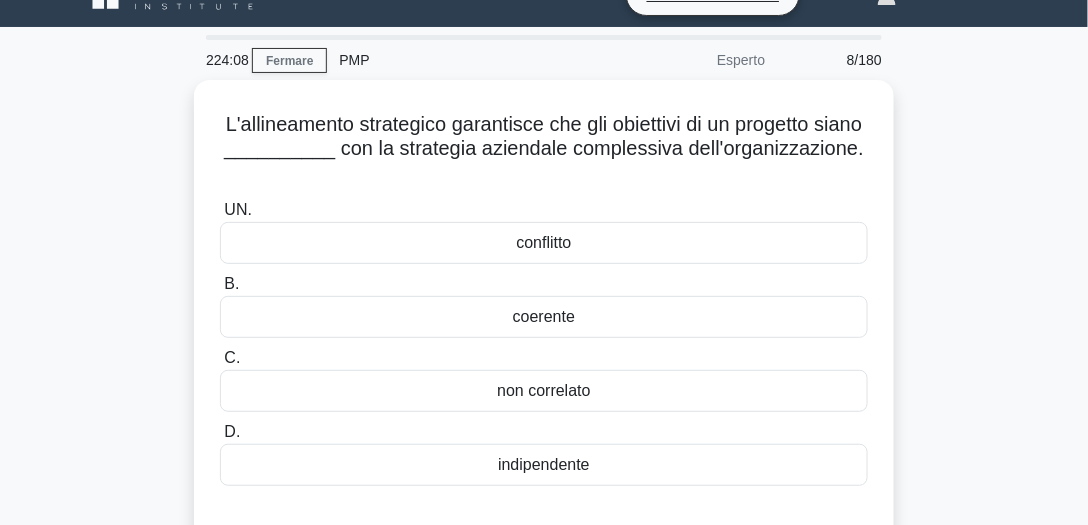 scroll, scrollTop: 57, scrollLeft: 0, axis: vertical 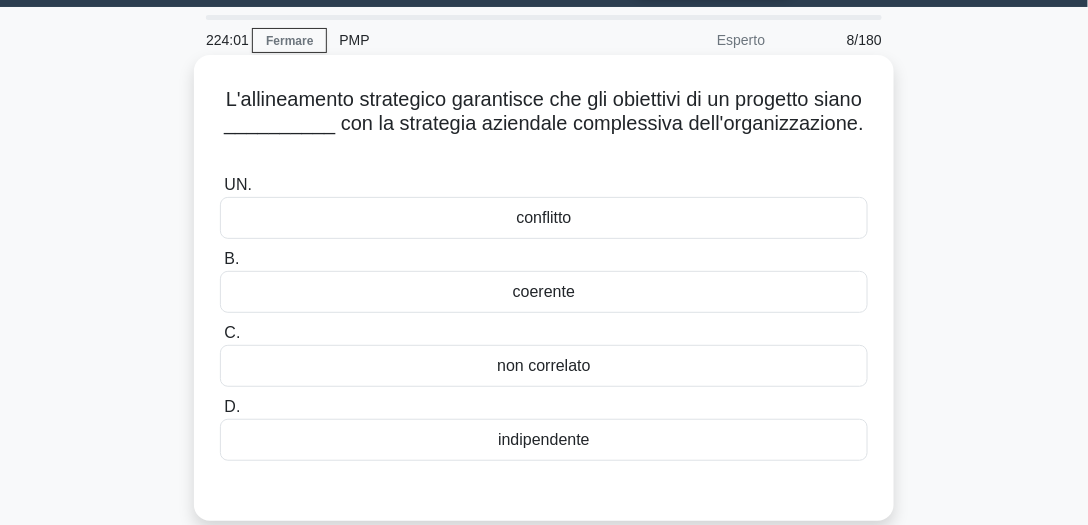 click on "coerente" at bounding box center [544, 291] 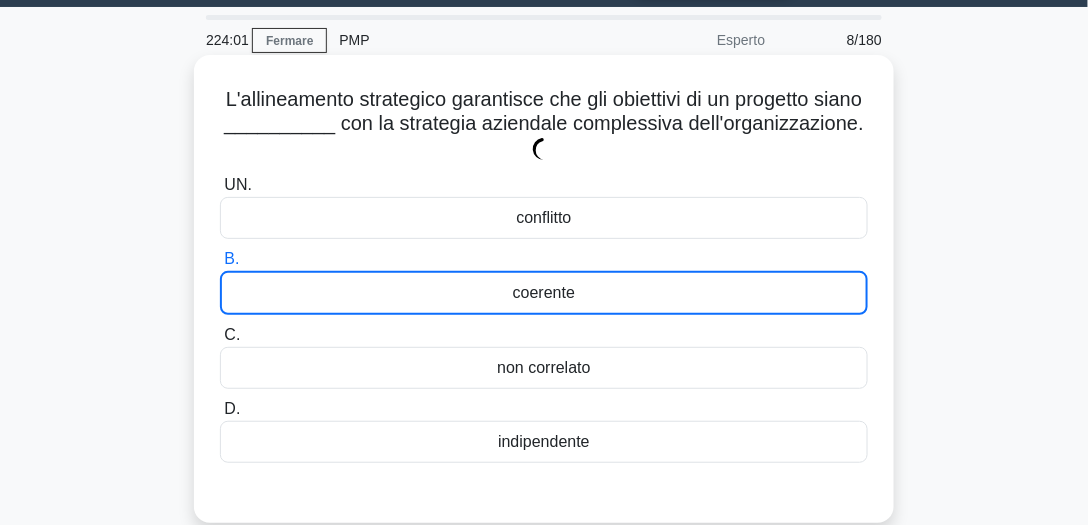 click on "coerente" at bounding box center (544, 292) 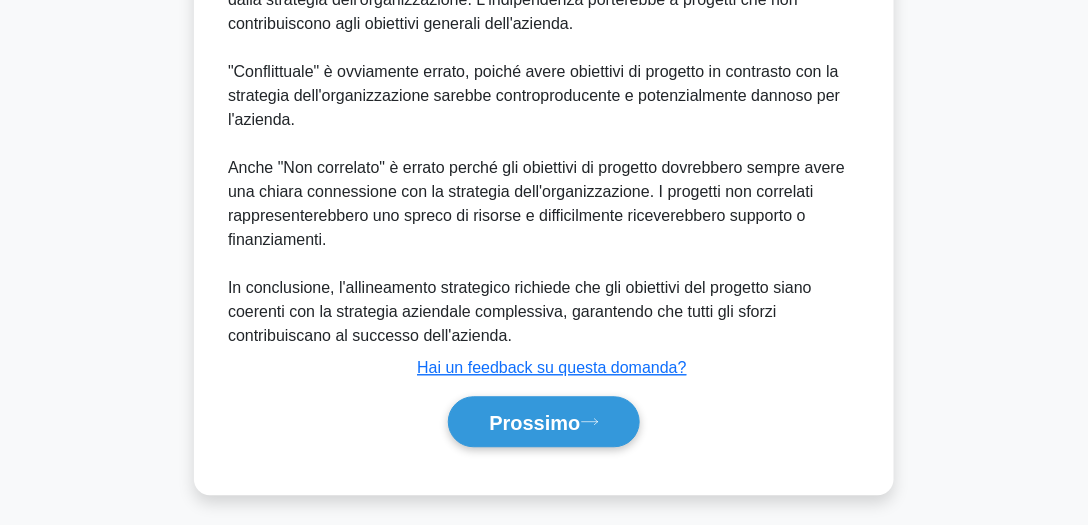 scroll, scrollTop: 994, scrollLeft: 0, axis: vertical 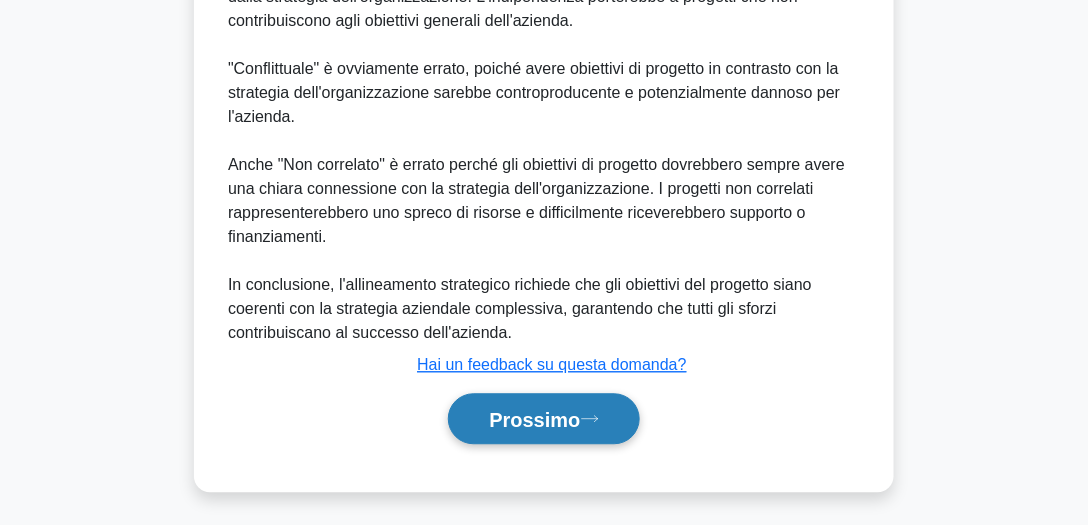 click on "Prossimo" at bounding box center (543, 418) 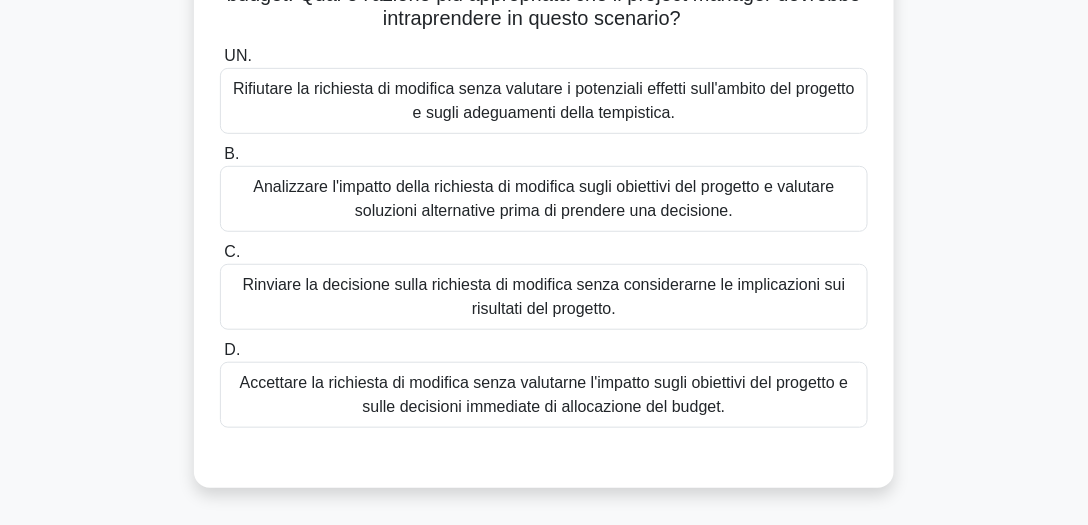 scroll, scrollTop: 212, scrollLeft: 0, axis: vertical 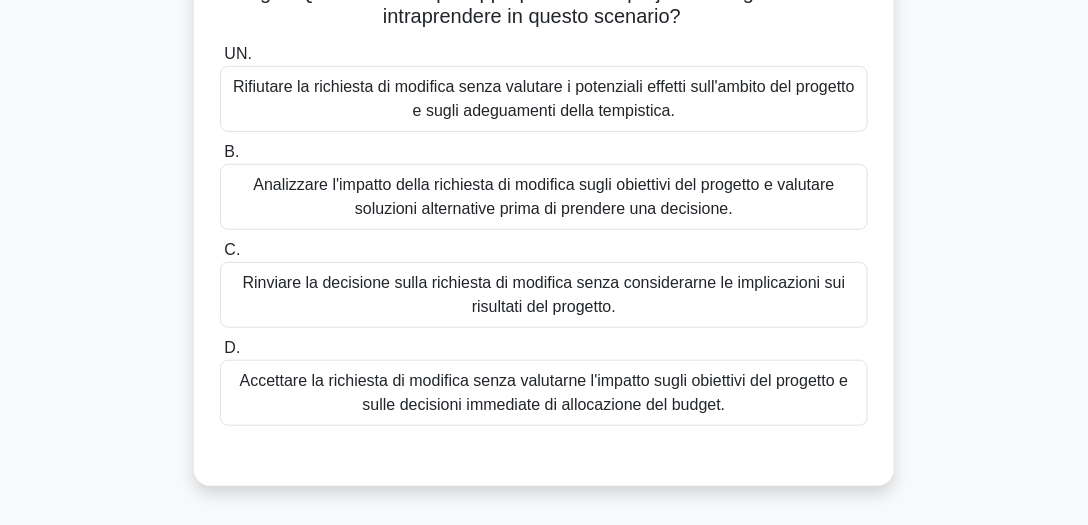 click on "Analizzare l'impatto della richiesta di modifica sugli obiettivi del progetto e valutare soluzioni alternative prima di prendere una decisione." at bounding box center [543, 196] 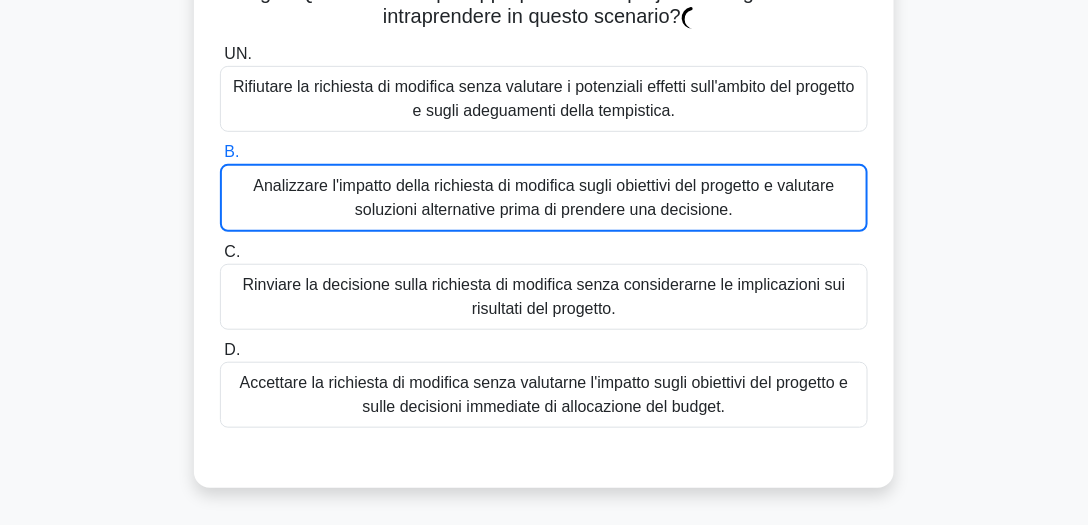 click on "Analizzare l'impatto della richiesta di modifica sugli obiettivi del progetto e valutare soluzioni alternative prima di prendere una decisione." at bounding box center [543, 197] 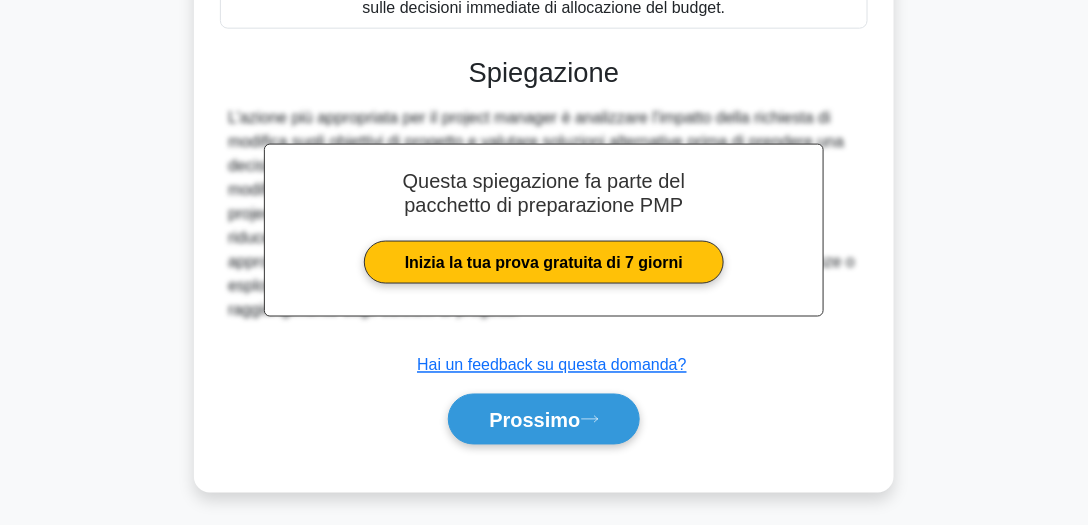 scroll, scrollTop: 610, scrollLeft: 0, axis: vertical 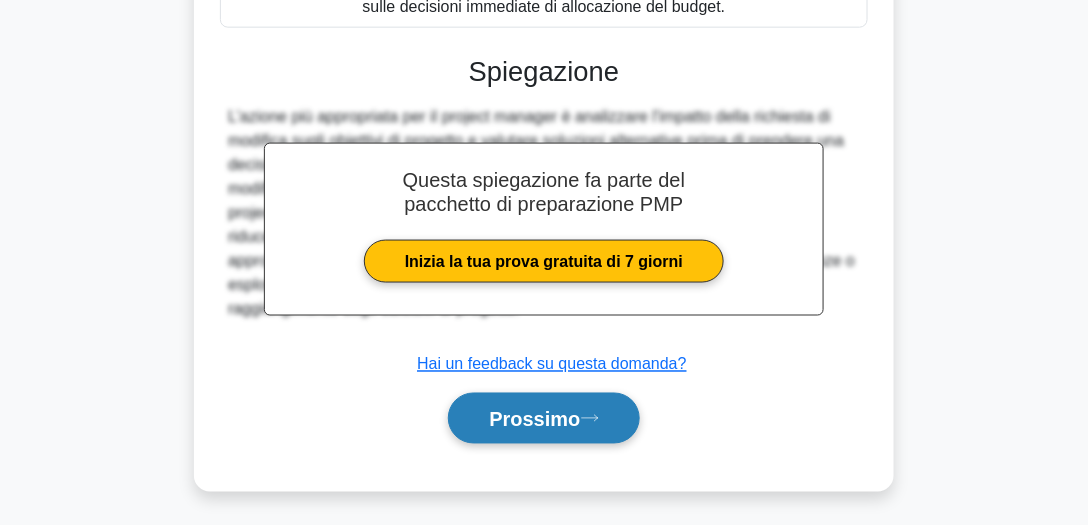 click on "Prossimo" at bounding box center [534, 420] 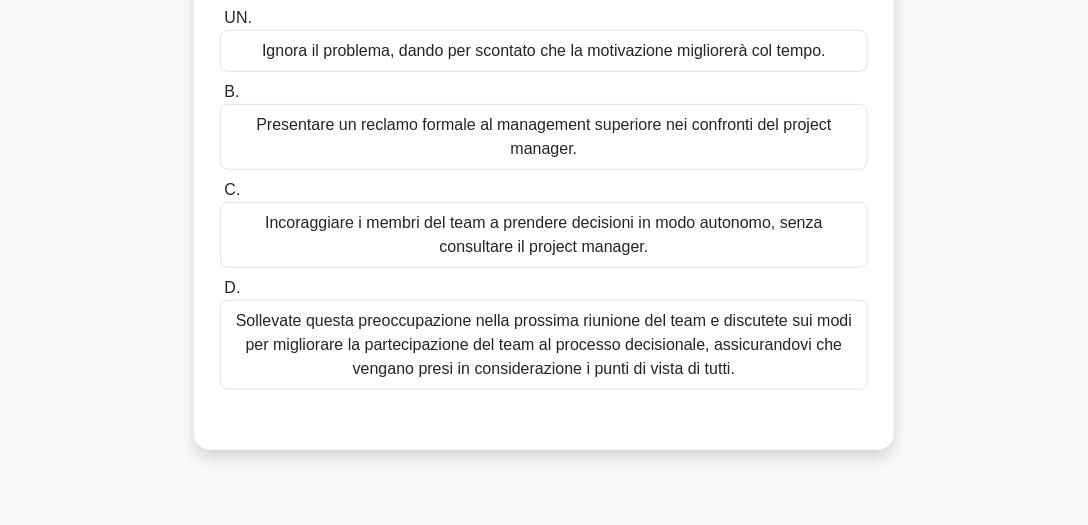 scroll, scrollTop: 269, scrollLeft: 0, axis: vertical 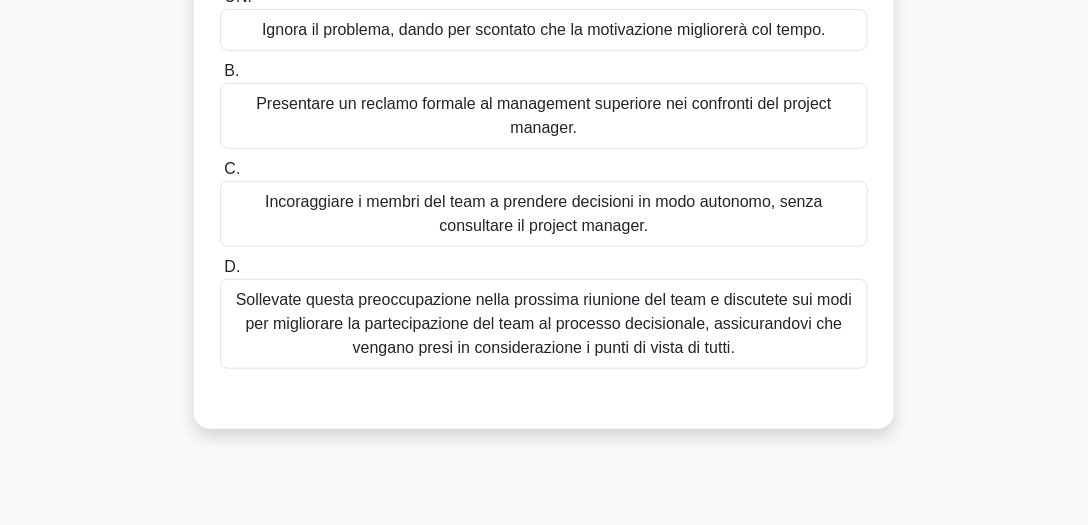 click on "Sollevate questa preoccupazione nella prossima riunione del team e discutete sui modi per migliorare la partecipazione del team al processo decisionale, assicurandovi che vengano presi in considerazione i punti di vista di tutti." at bounding box center [544, 323] 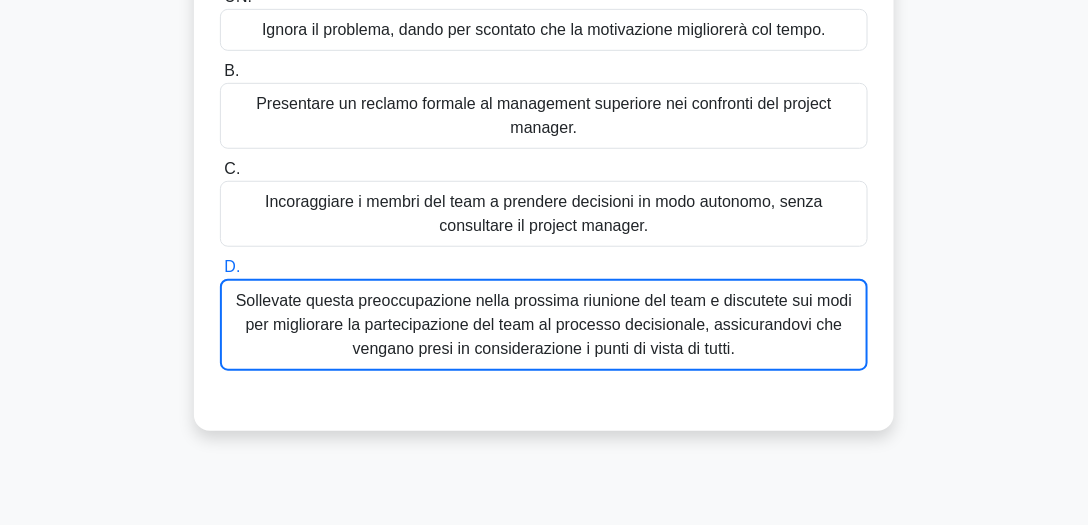 click on "Sollevate questa preoccupazione nella prossima riunione del team e discutete sui modi per migliorare la partecipazione del team al processo decisionale, assicurandovi che vengano presi in considerazione i punti di vista di tutti." at bounding box center [544, 324] 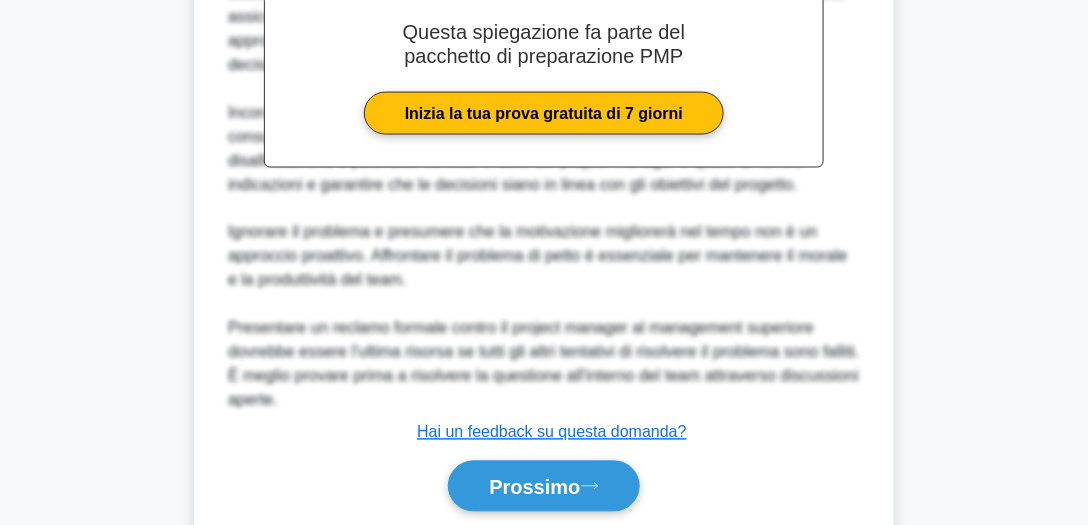 scroll, scrollTop: 826, scrollLeft: 0, axis: vertical 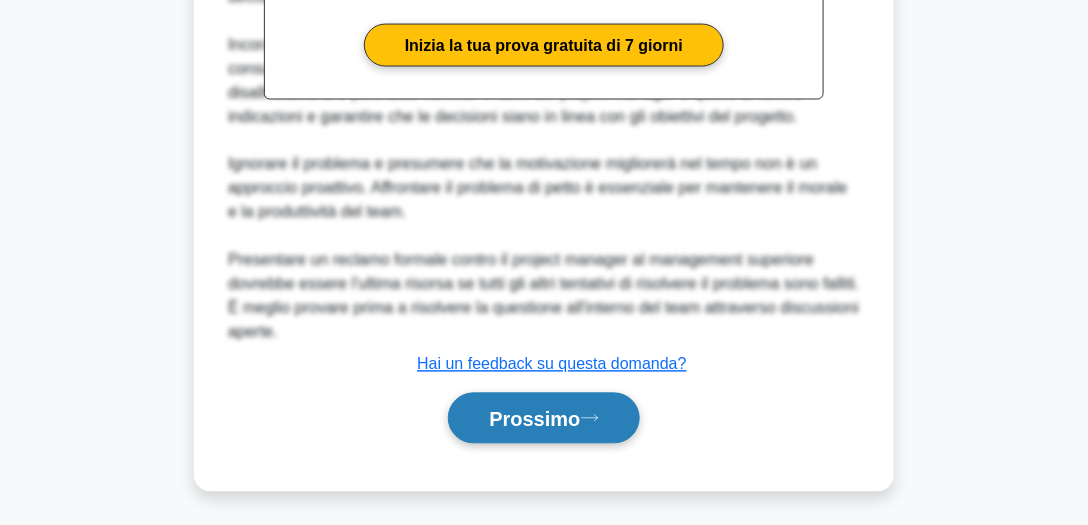 click on "Prossimo" at bounding box center (534, 420) 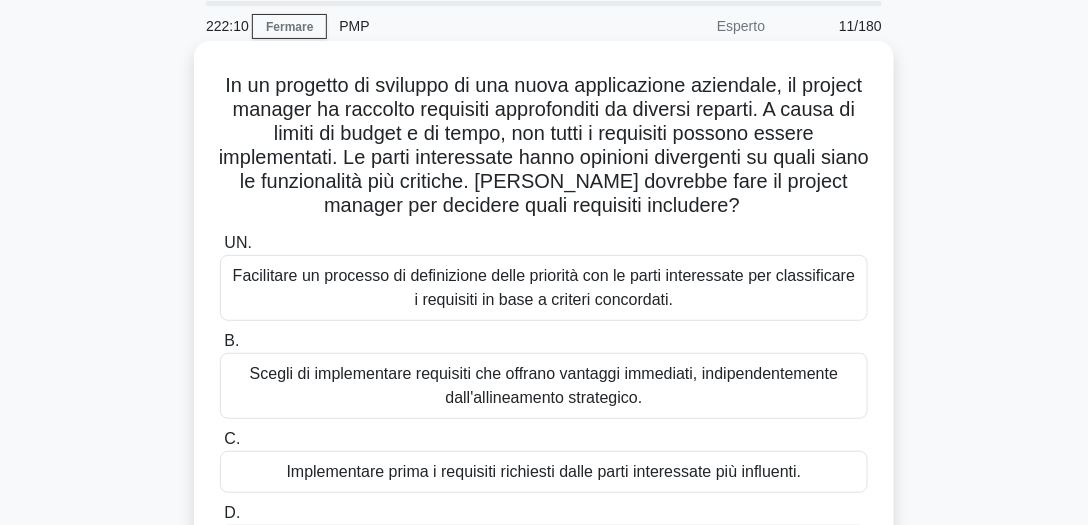 scroll, scrollTop: 57, scrollLeft: 0, axis: vertical 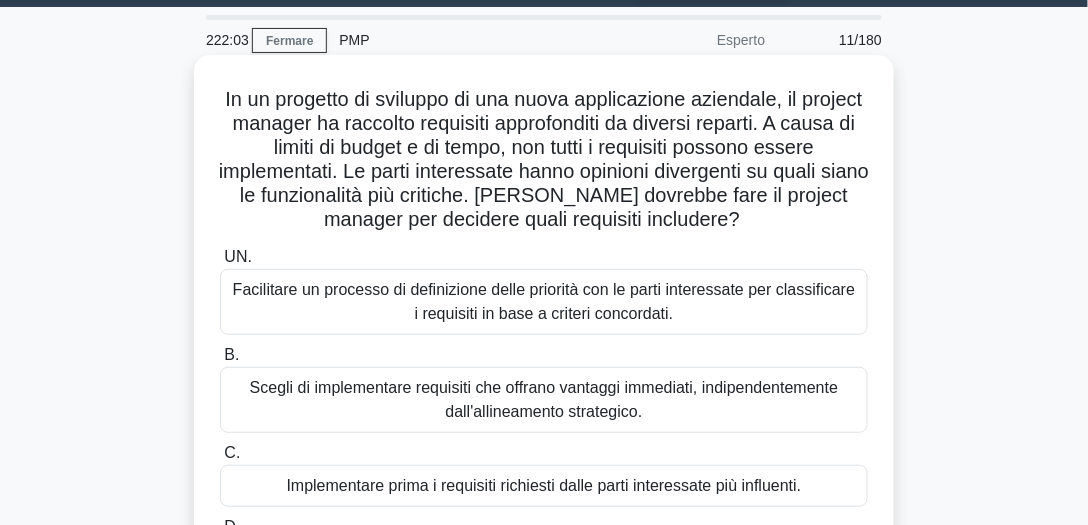 click on "Facilitare un processo di definizione delle priorità con le parti interessate per classificare i requisiti in base a criteri concordati." at bounding box center (544, 301) 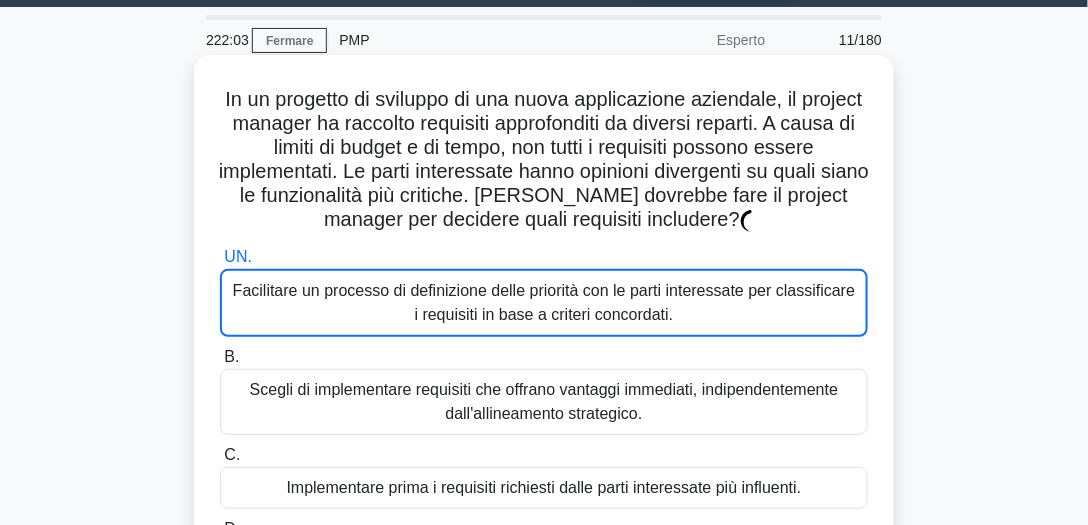 click on "Facilitare un processo di definizione delle priorità con le parti interessate per classificare i requisiti in base a criteri concordati." at bounding box center [544, 302] 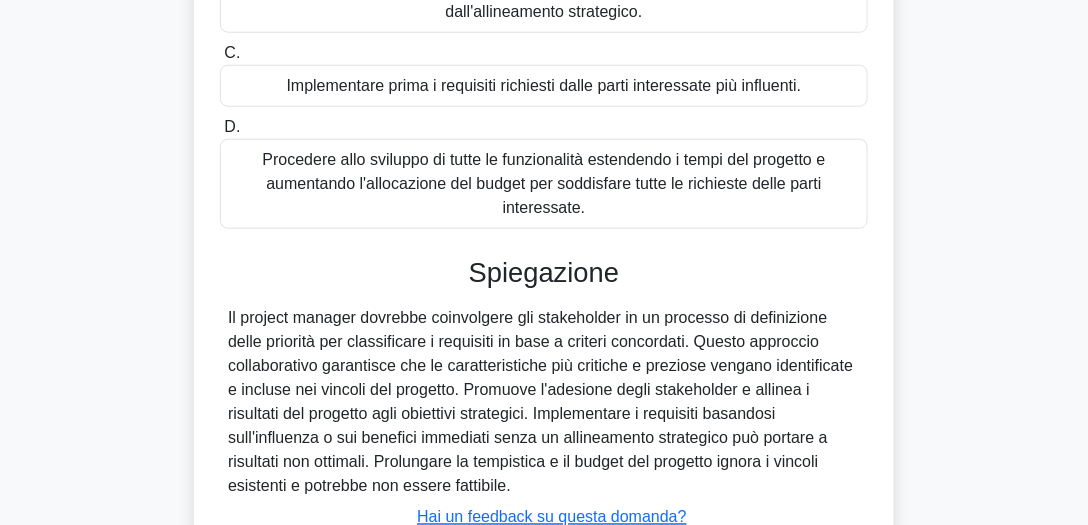 scroll, scrollTop: 610, scrollLeft: 0, axis: vertical 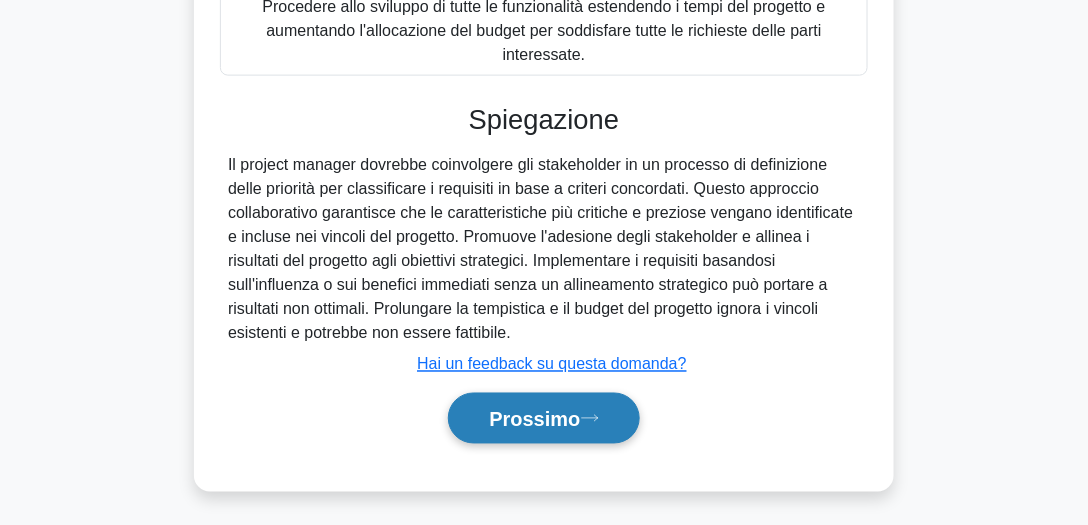 click on "Prossimo" at bounding box center (543, 418) 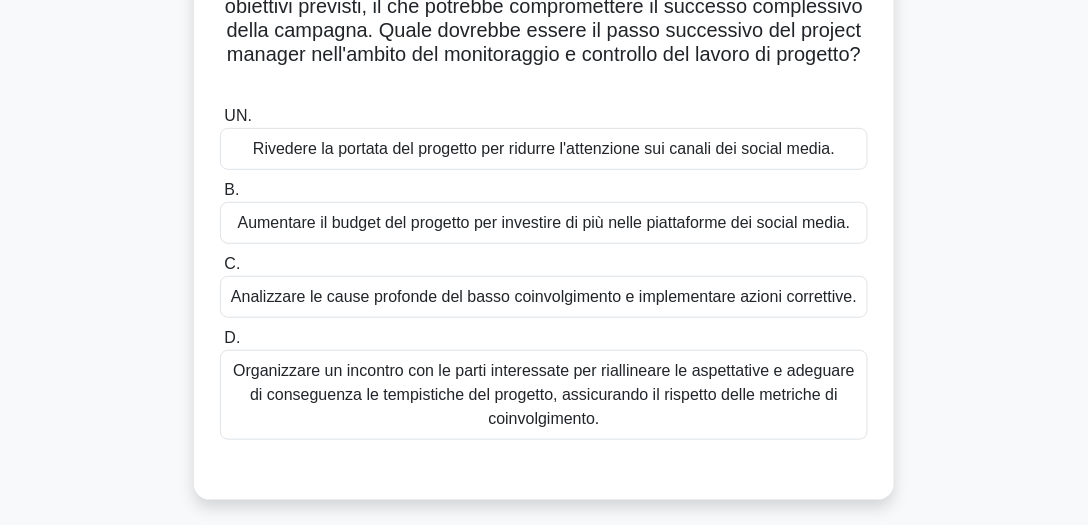 scroll, scrollTop: 228, scrollLeft: 0, axis: vertical 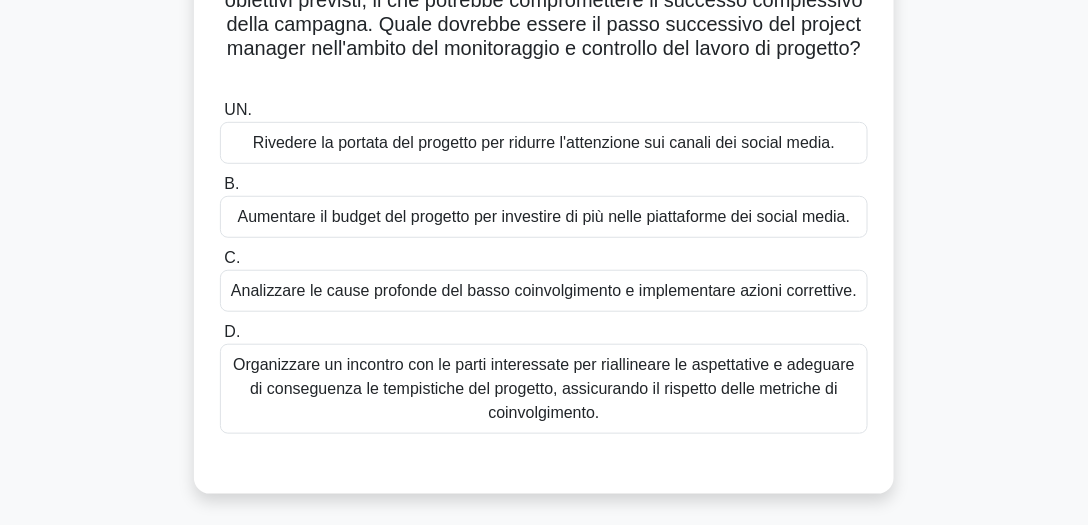 click on "Organizzare un incontro con le parti interessate per riallineare le aspettative e adeguare di conseguenza le tempistiche del progetto, assicurando il rispetto delle metriche di coinvolgimento." at bounding box center [544, 388] 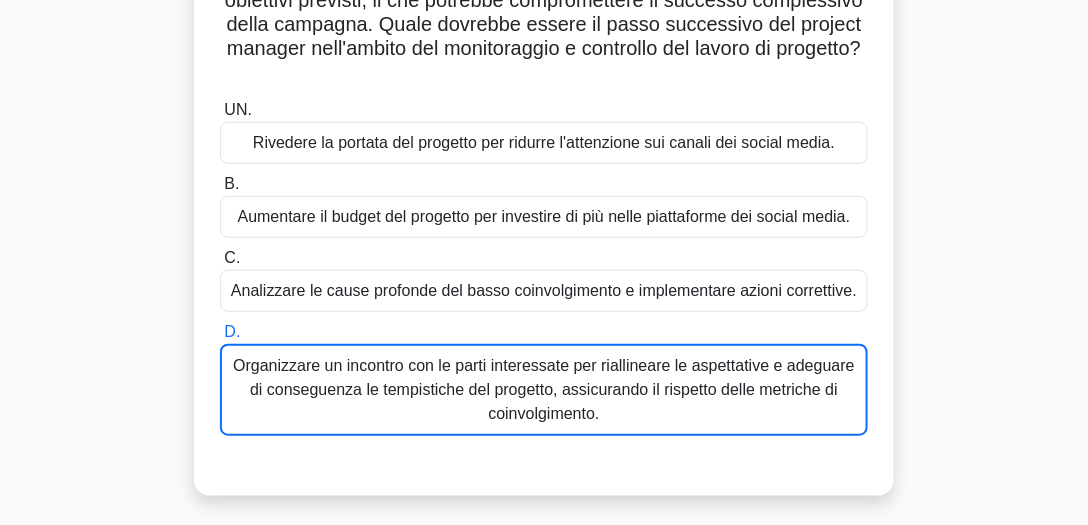 click on "Organizzare un incontro con le parti interessate per riallineare le aspettative e adeguare di conseguenza le tempistiche del progetto, assicurando il rispetto delle metriche di coinvolgimento." at bounding box center (544, 389) 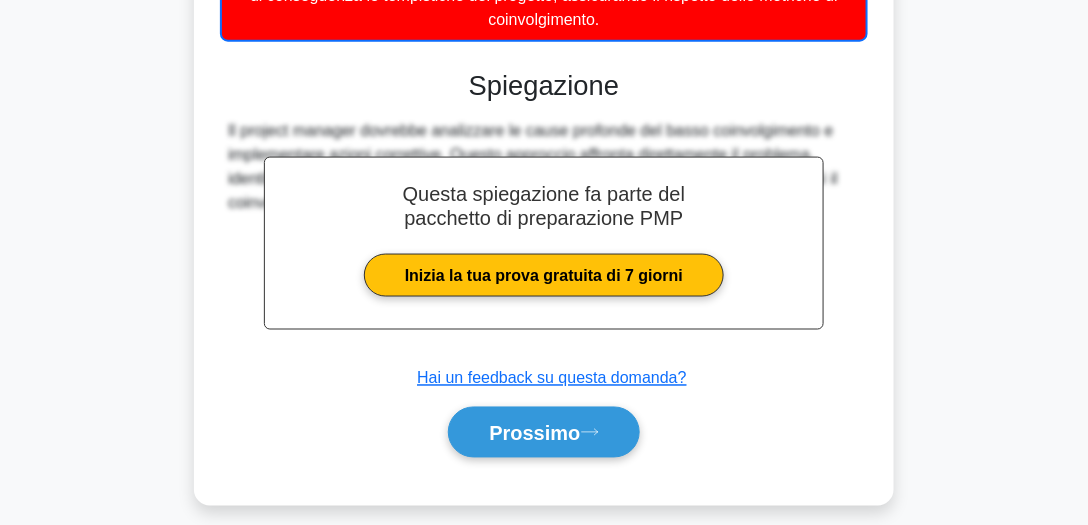 scroll, scrollTop: 660, scrollLeft: 0, axis: vertical 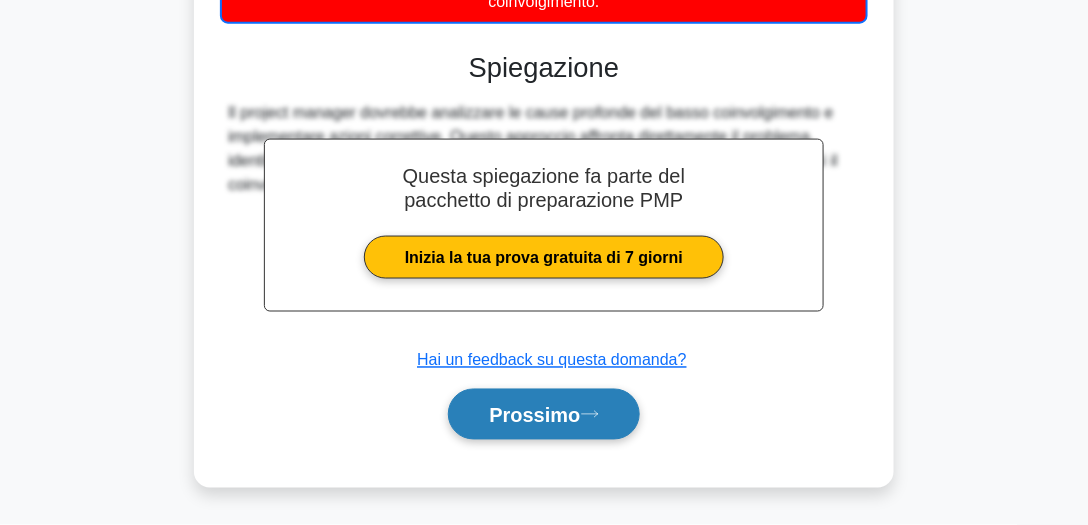 click on "Prossimo" at bounding box center [534, 416] 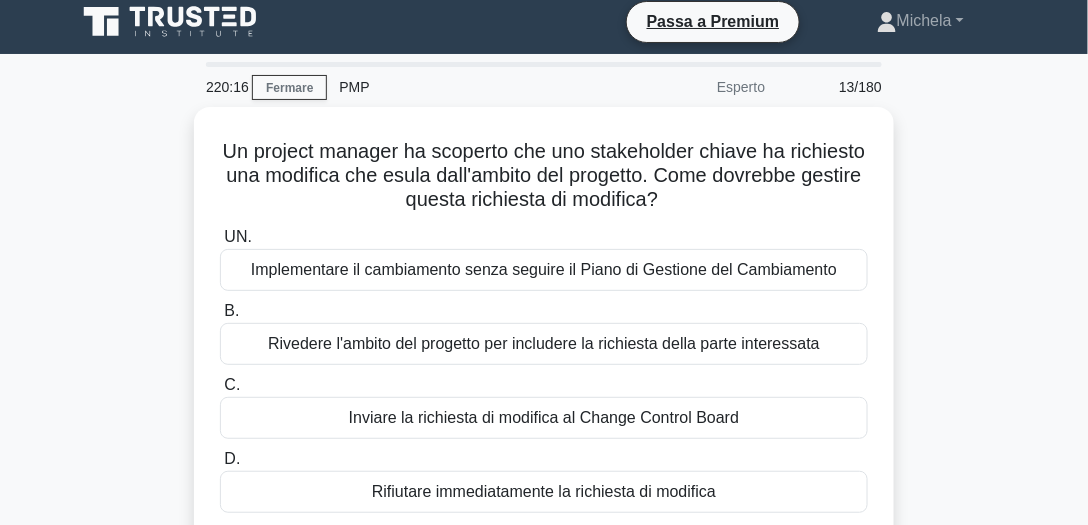 scroll, scrollTop: 0, scrollLeft: 0, axis: both 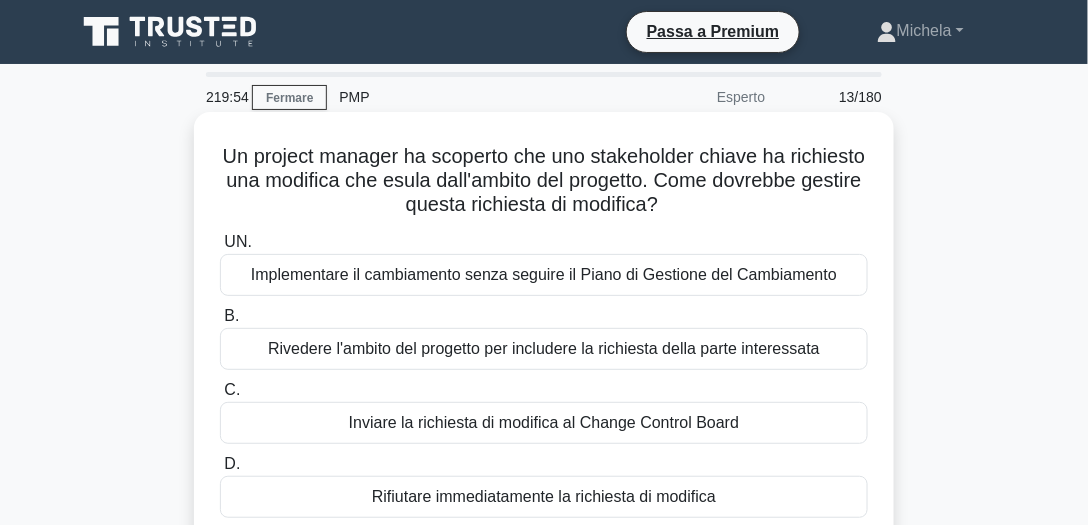 click on "Inviare la richiesta di modifica al Change Control Board" at bounding box center [544, 422] 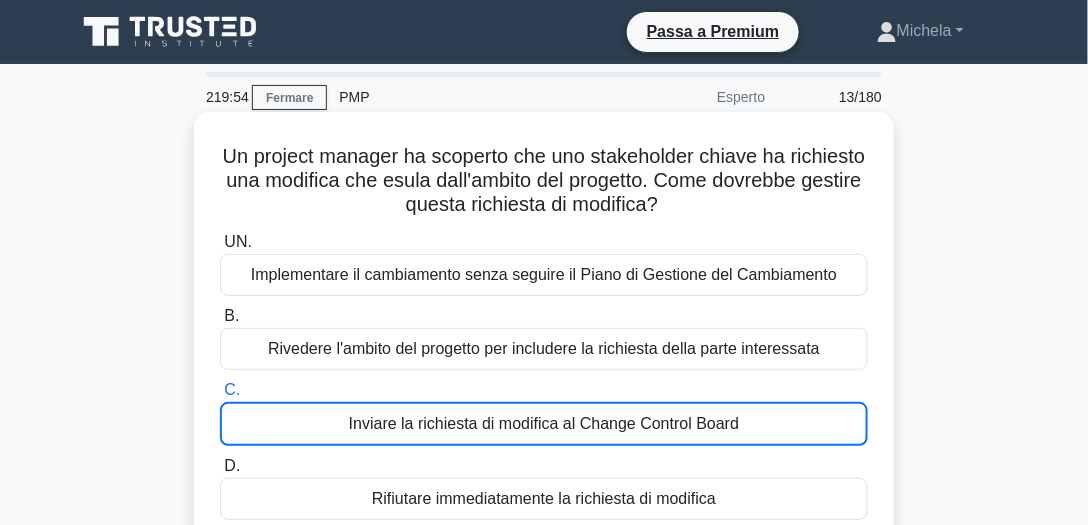 click on "Inviare la richiesta di modifica al Change Control Board" at bounding box center [544, 423] 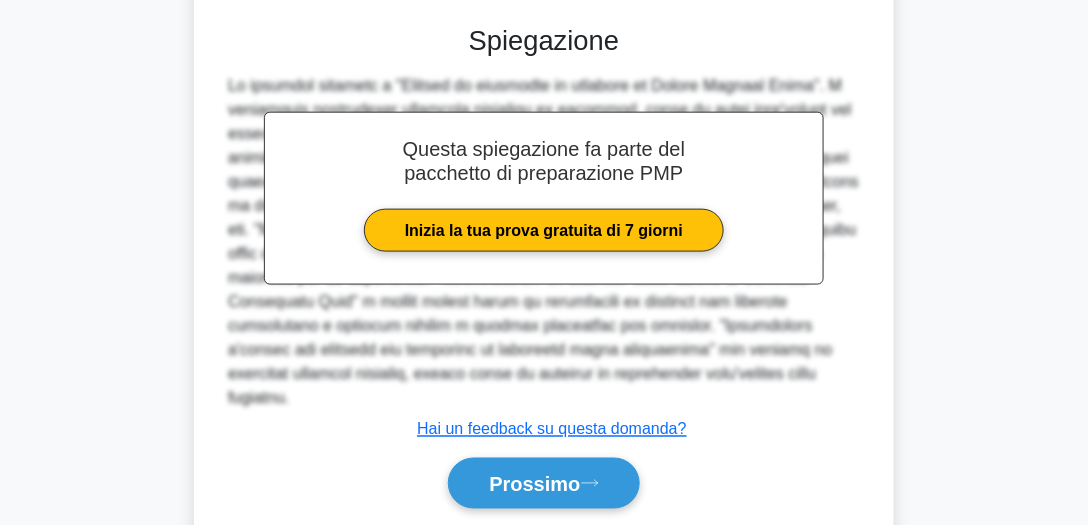 scroll, scrollTop: 562, scrollLeft: 0, axis: vertical 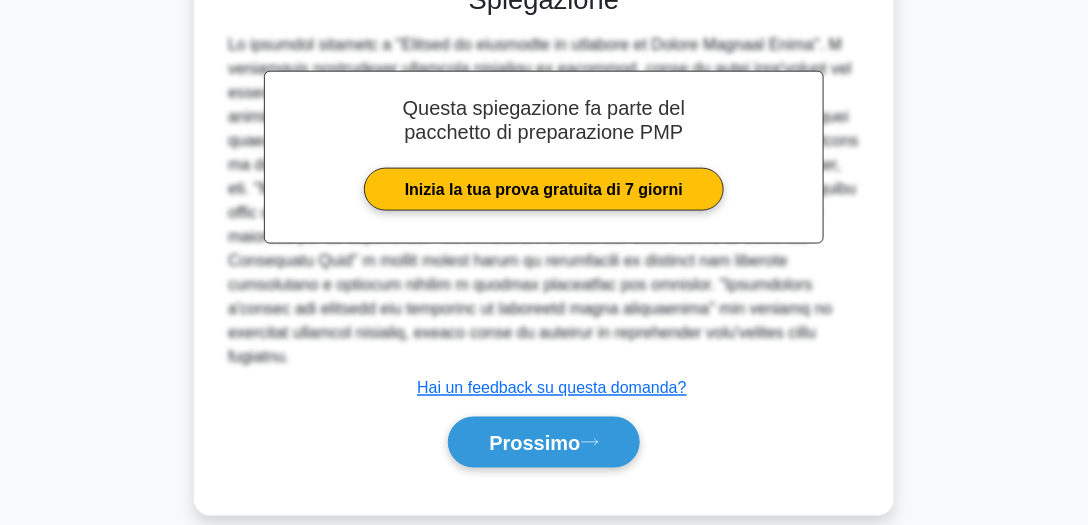 click on "Prossimo" at bounding box center (543, 442) 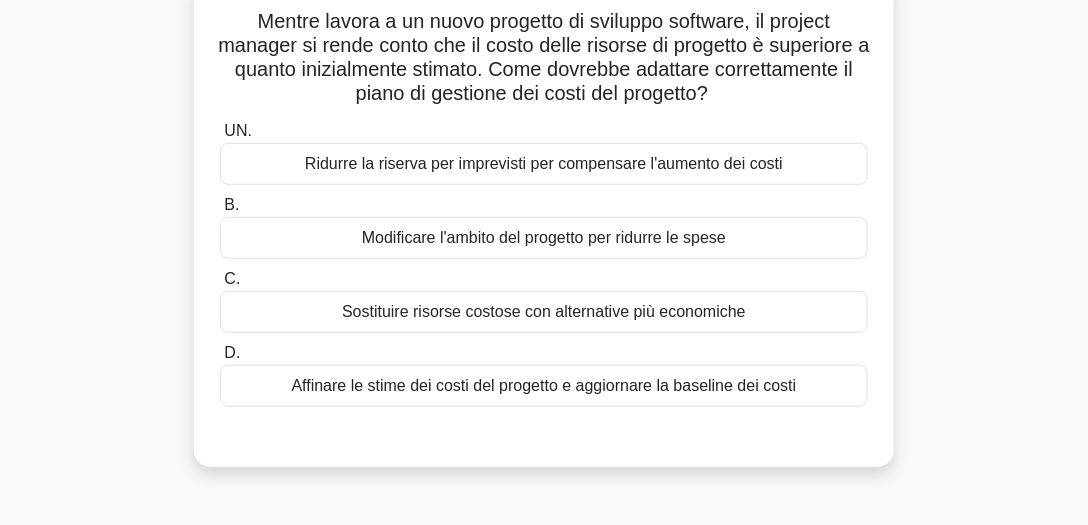 scroll, scrollTop: 155, scrollLeft: 0, axis: vertical 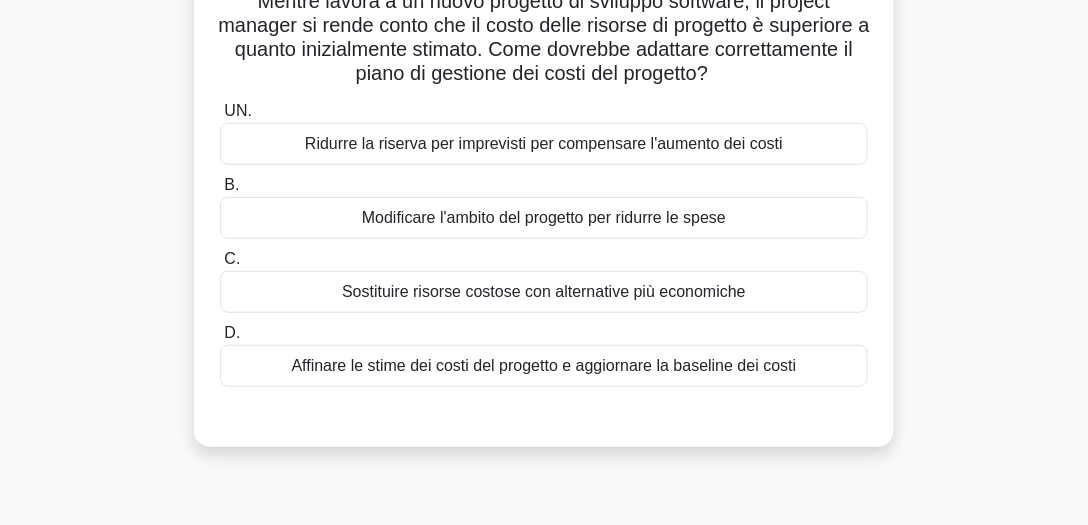 click on "Affinare le stime dei costi del progetto e aggiornare la baseline dei costi" at bounding box center (544, 365) 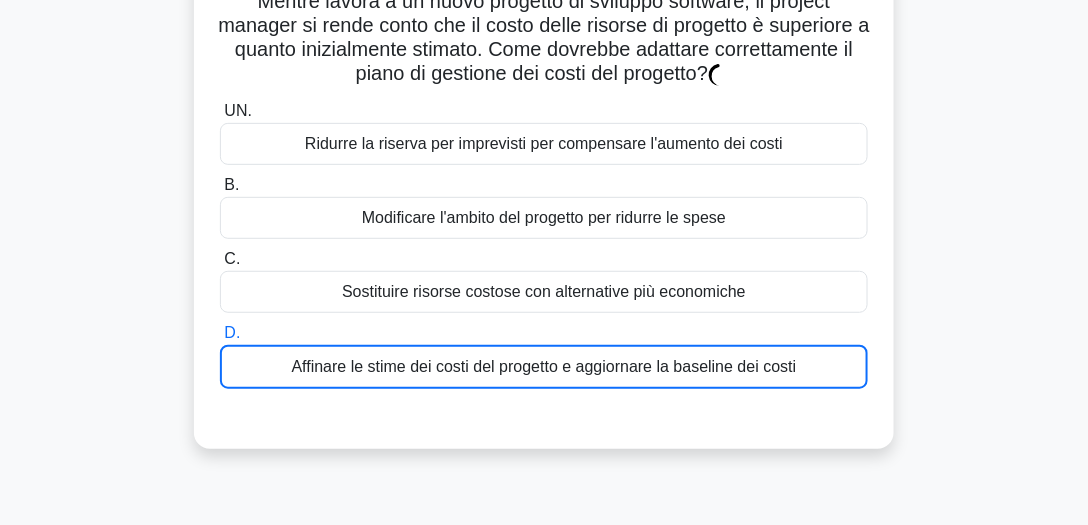 click on "Affinare le stime dei costi del progetto e aggiornare la baseline dei costi" at bounding box center (544, 366) 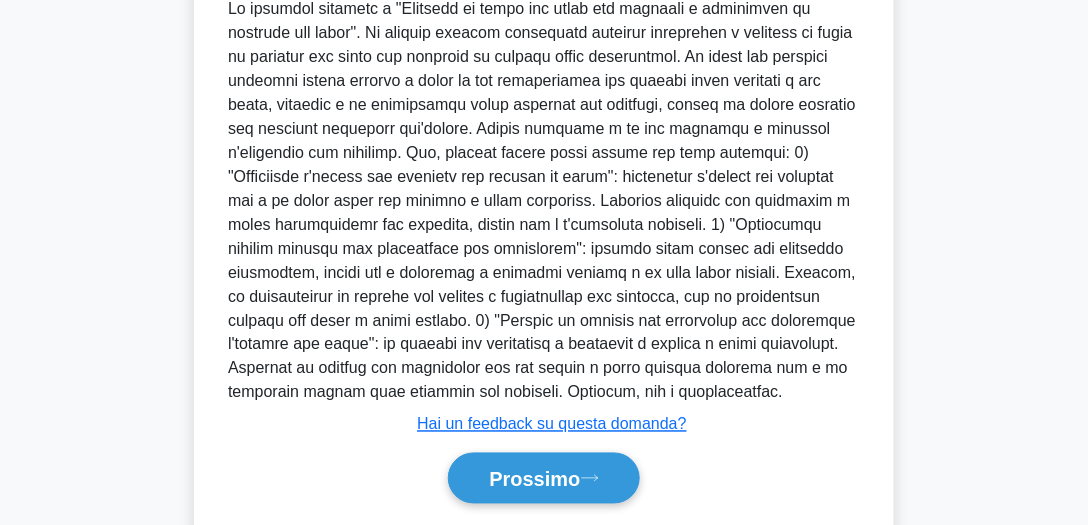 scroll, scrollTop: 669, scrollLeft: 0, axis: vertical 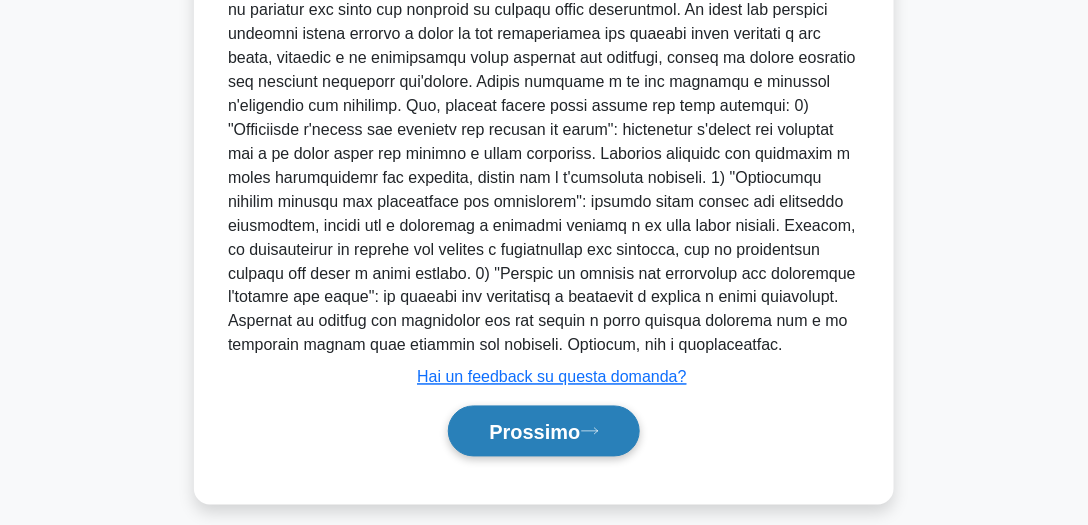 click on "Prossimo" at bounding box center [543, 431] 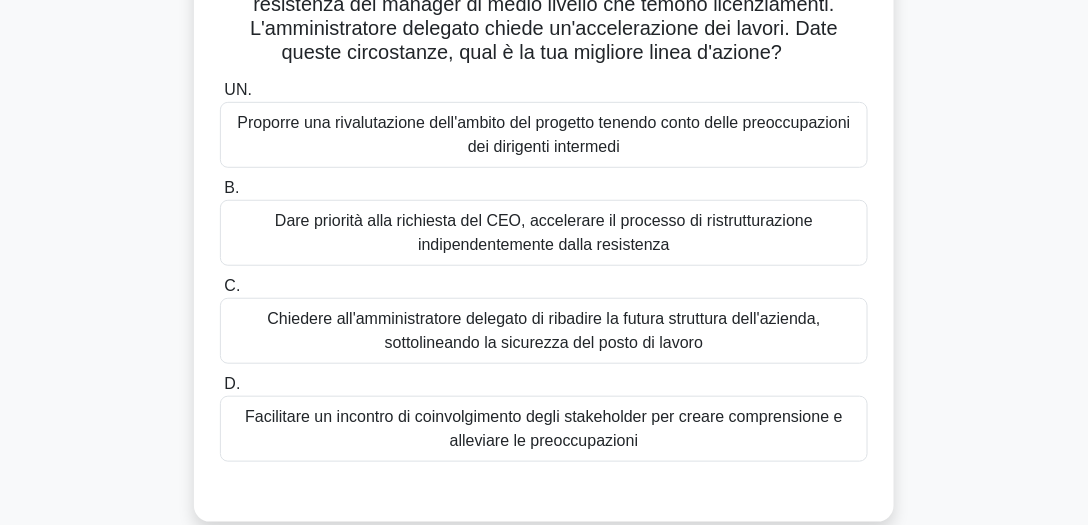 scroll, scrollTop: 228, scrollLeft: 0, axis: vertical 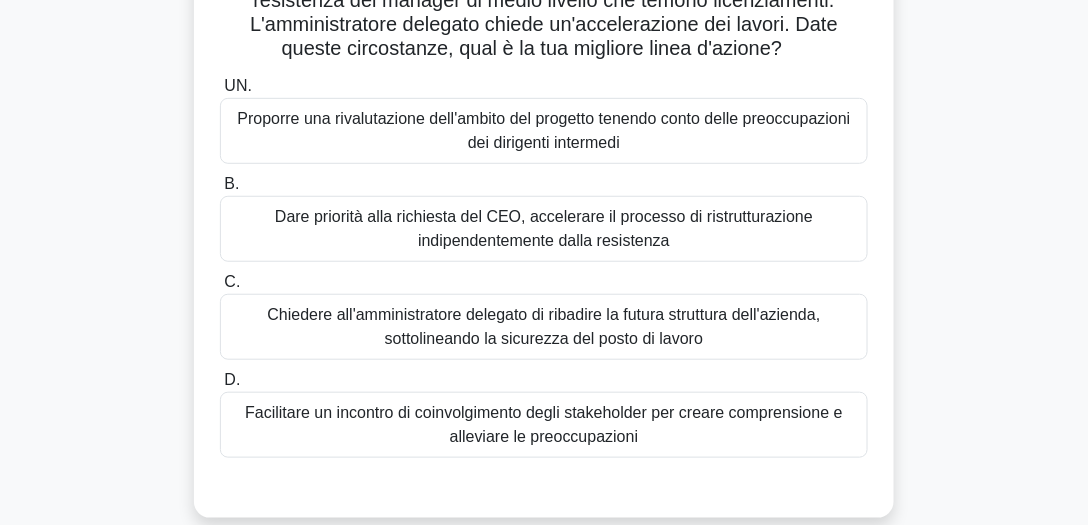 click on "Facilitare un incontro di coinvolgimento degli stakeholder per creare comprensione e alleviare le preoccupazioni" at bounding box center (544, 424) 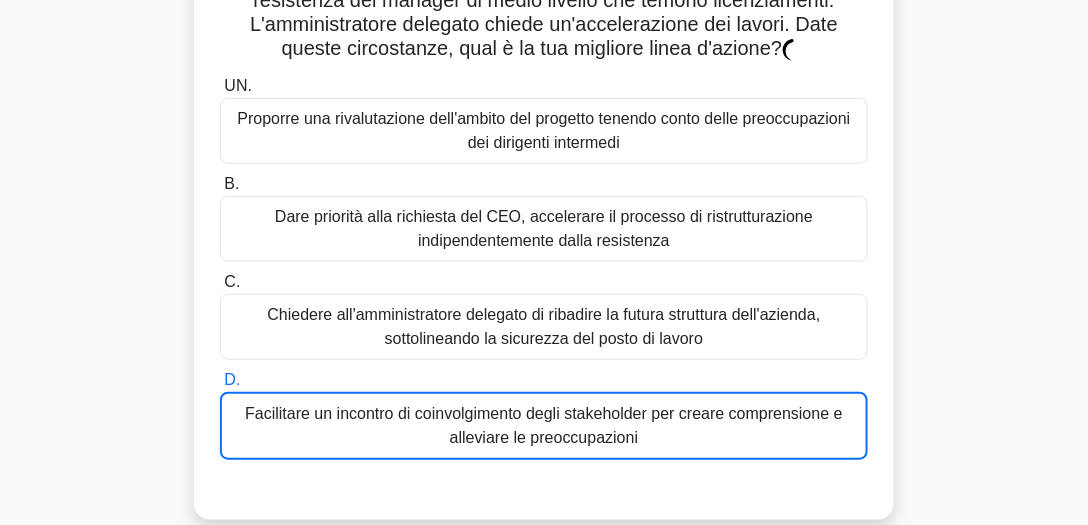 click on "Facilitare un incontro di coinvolgimento degli stakeholder per creare comprensione e alleviare le preoccupazioni" at bounding box center [544, 425] 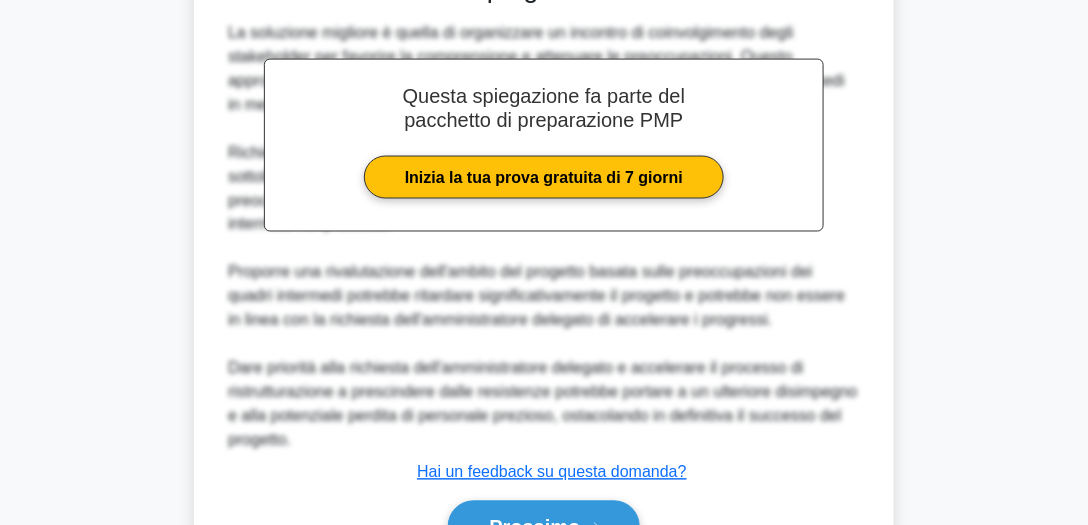 scroll, scrollTop: 850, scrollLeft: 0, axis: vertical 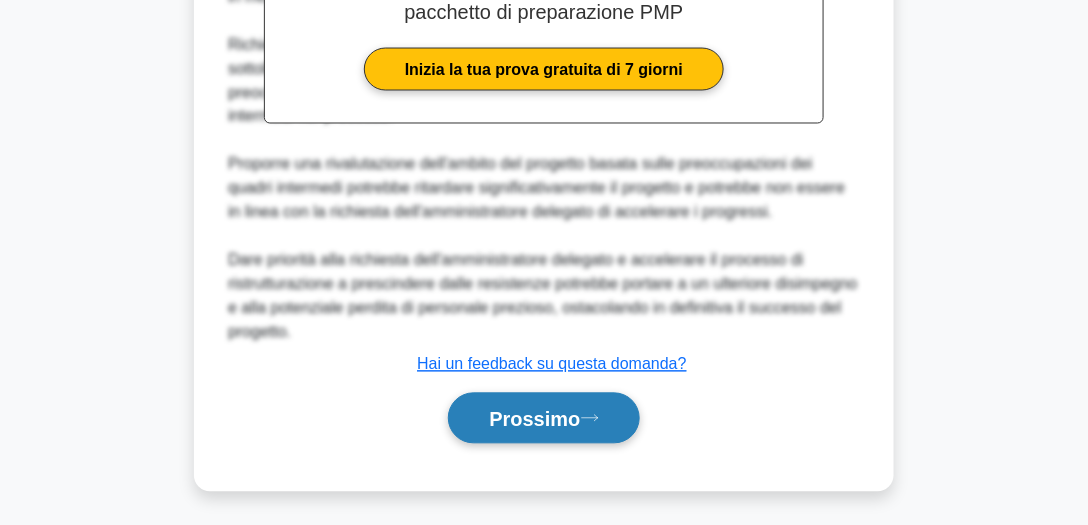 click on "Prossimo" at bounding box center [543, 418] 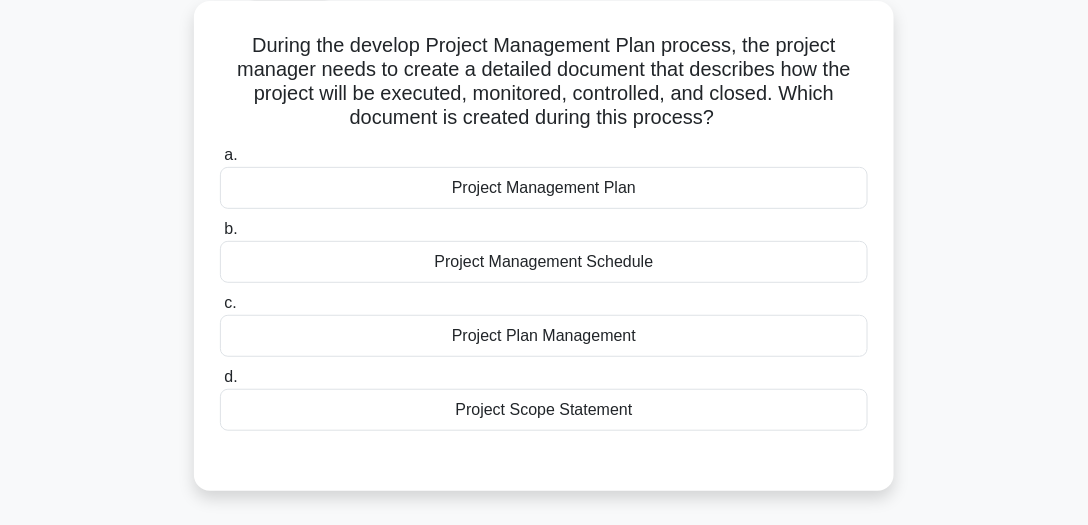 scroll, scrollTop: 114, scrollLeft: 0, axis: vertical 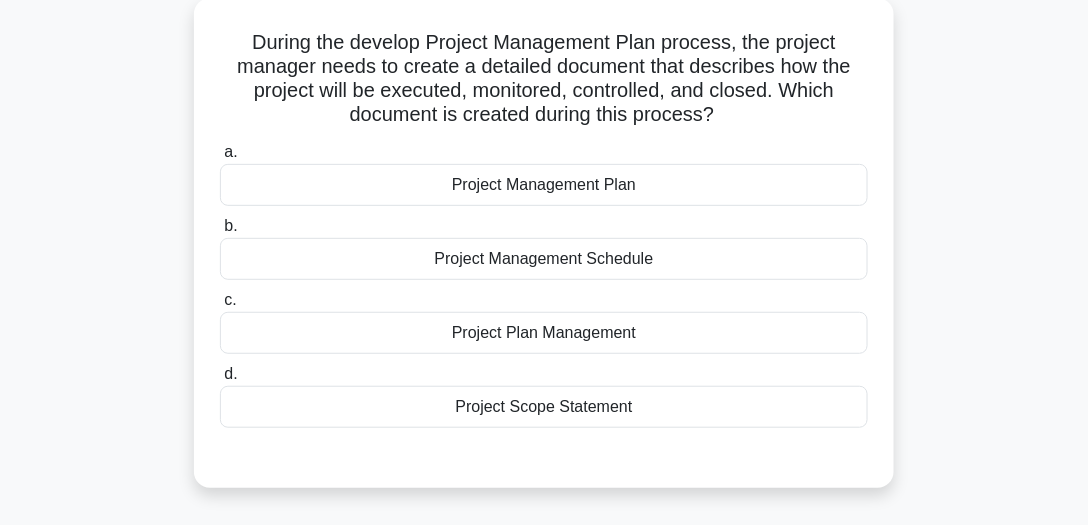 click on "Project Management Plan" at bounding box center [544, 185] 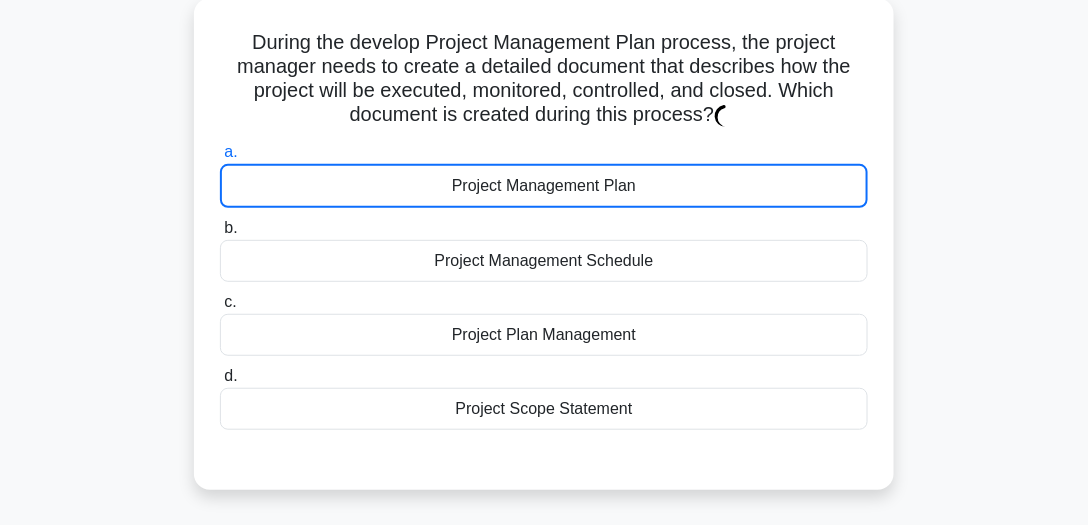 click on "Project Management Plan" at bounding box center [544, 186] 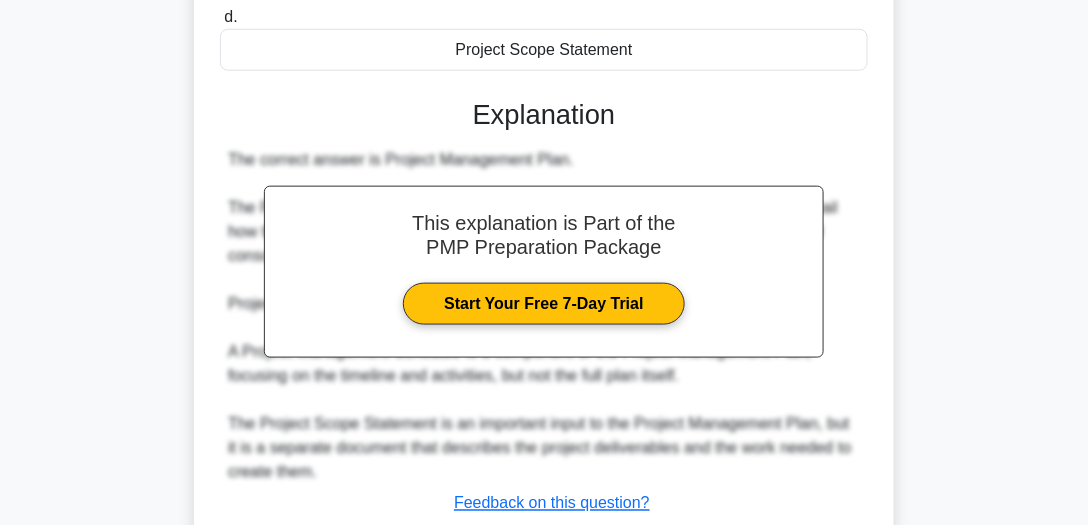 scroll, scrollTop: 571, scrollLeft: 0, axis: vertical 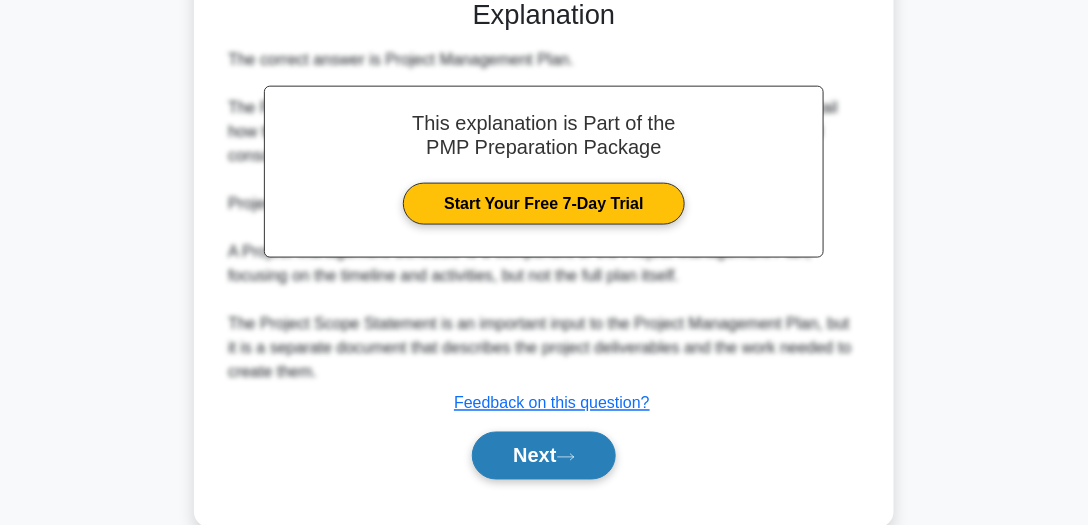 click on "Next" at bounding box center (543, 456) 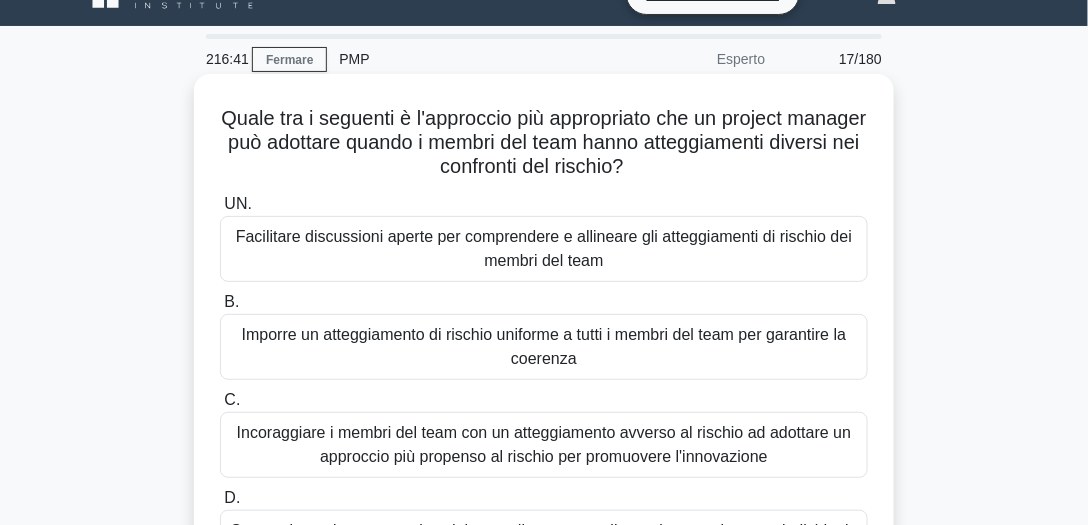 scroll, scrollTop: 114, scrollLeft: 0, axis: vertical 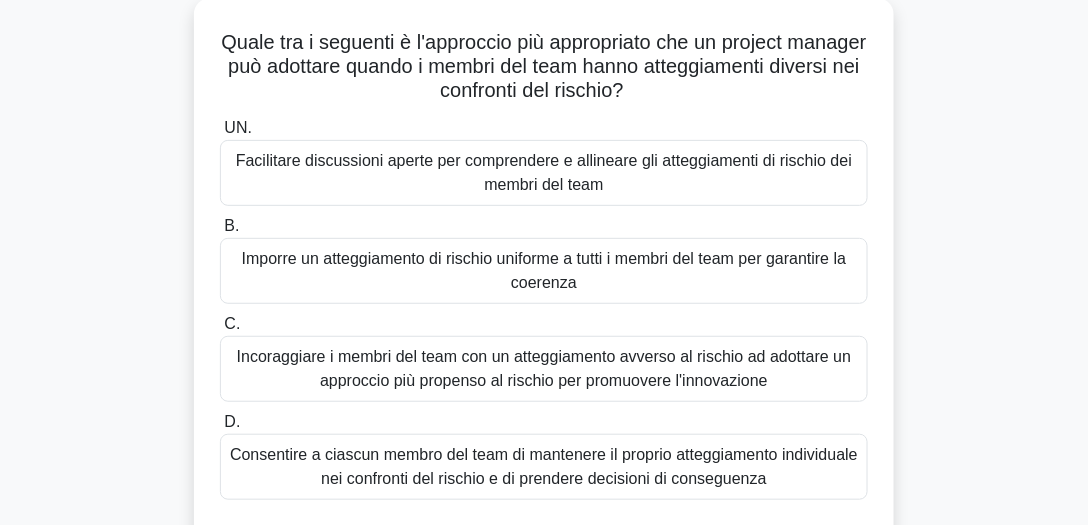 click on "Facilitare discussioni aperte per comprendere e allineare gli atteggiamenti di rischio dei membri del team" at bounding box center (544, 172) 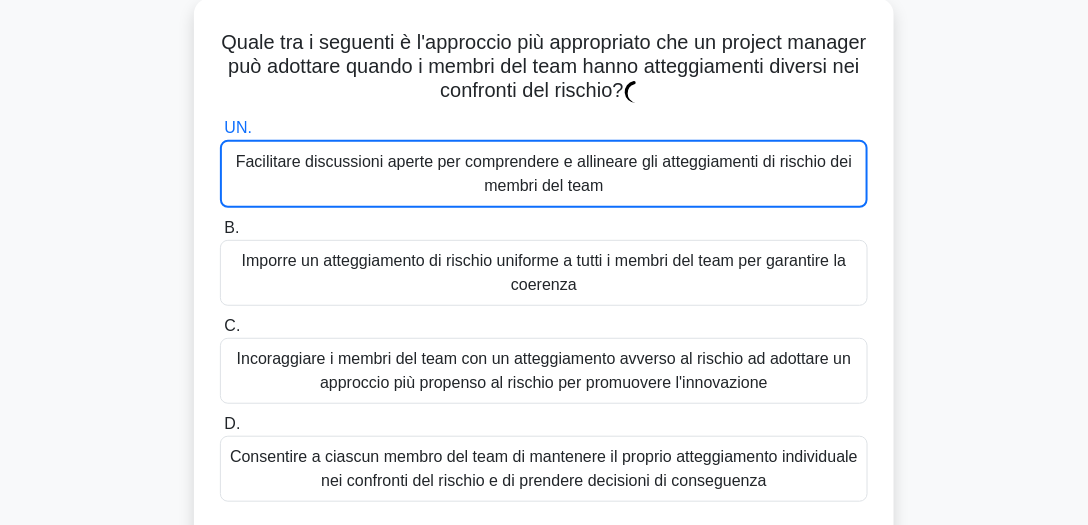 click on "Facilitare discussioni aperte per comprendere e allineare gli atteggiamenti di rischio dei membri del team" at bounding box center (544, 173) 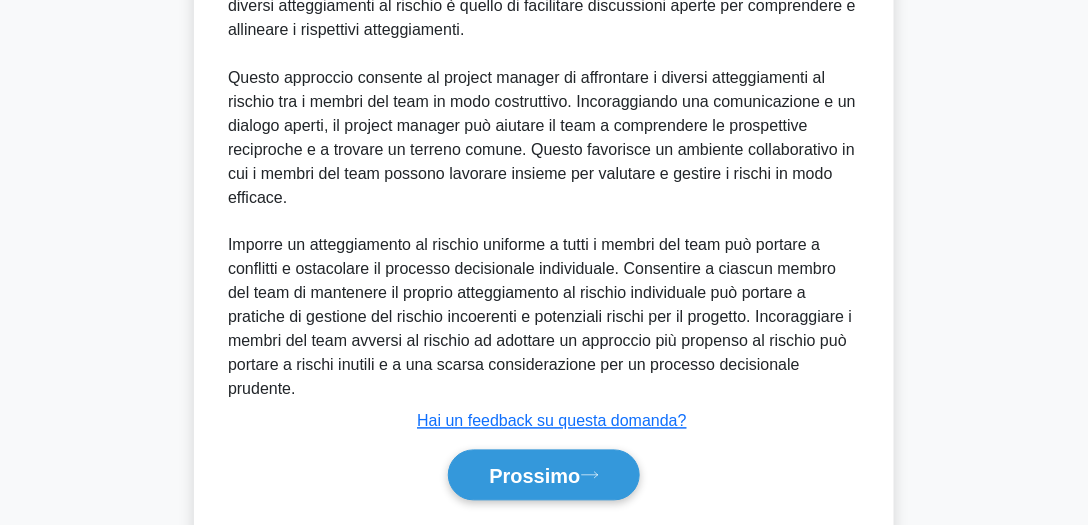 scroll, scrollTop: 754, scrollLeft: 0, axis: vertical 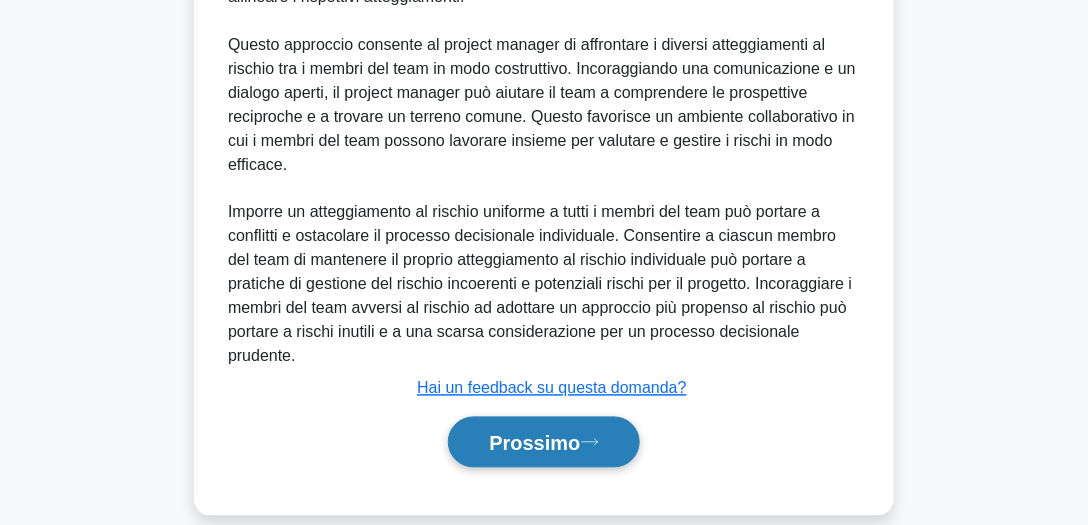 click on "Prossimo" at bounding box center [534, 444] 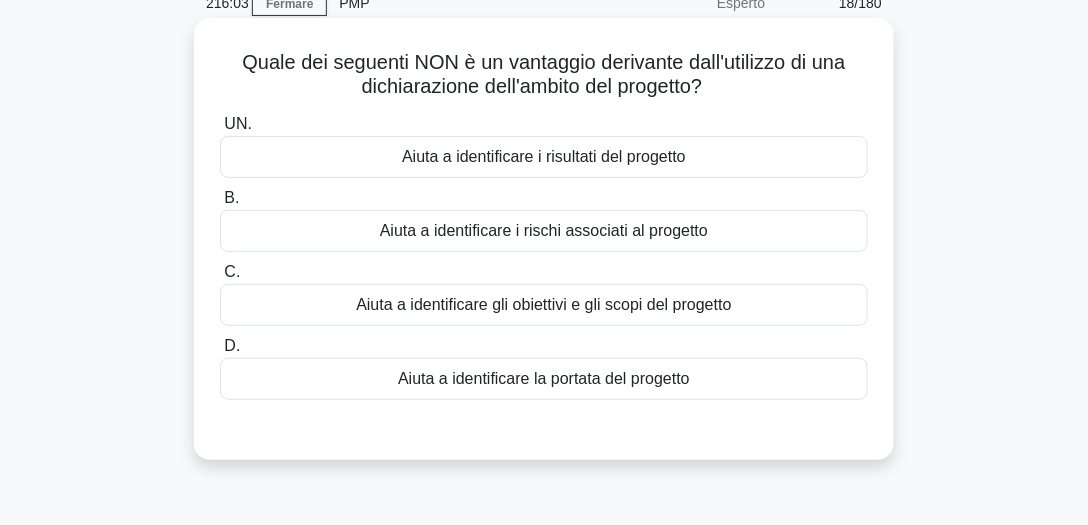 scroll, scrollTop: 114, scrollLeft: 0, axis: vertical 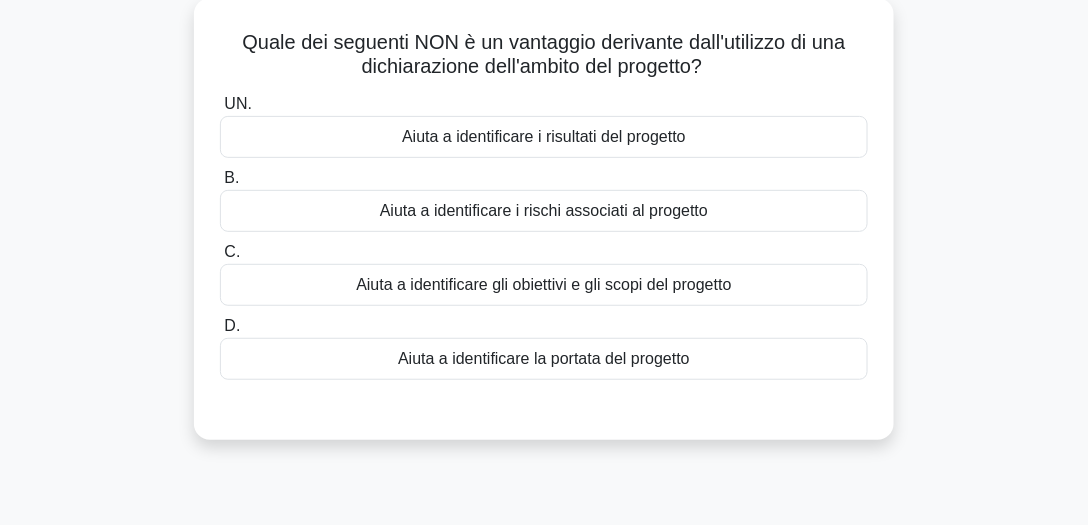 click on "Aiuta a identificare i rischi associati al progetto" at bounding box center [544, 210] 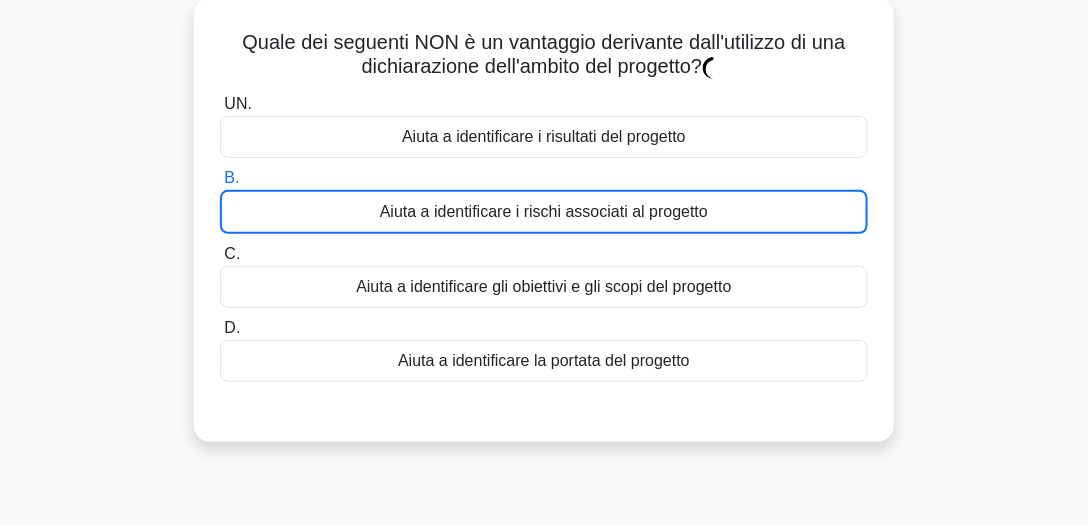 click on "Aiuta a identificare i rischi associati al progetto" at bounding box center [544, 211] 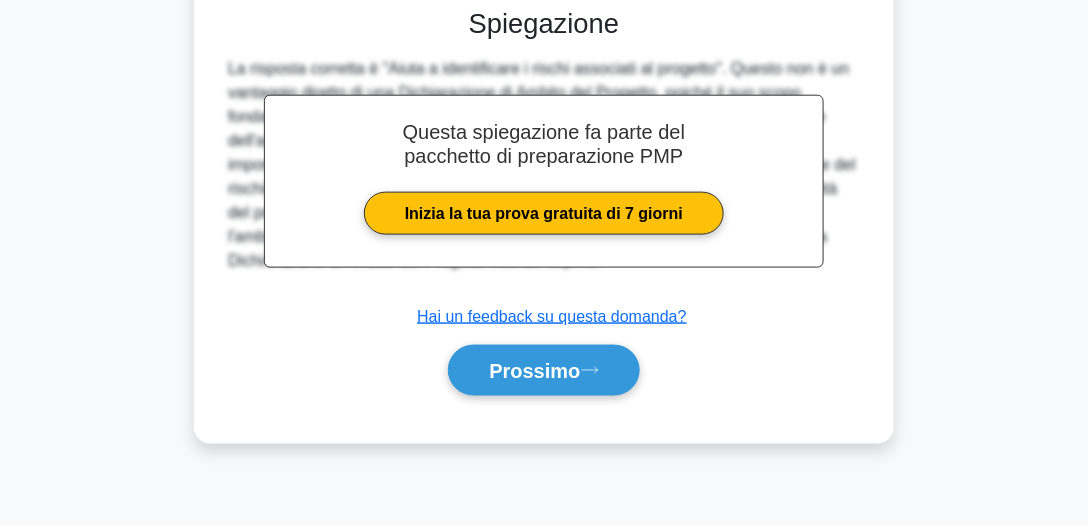scroll, scrollTop: 555, scrollLeft: 0, axis: vertical 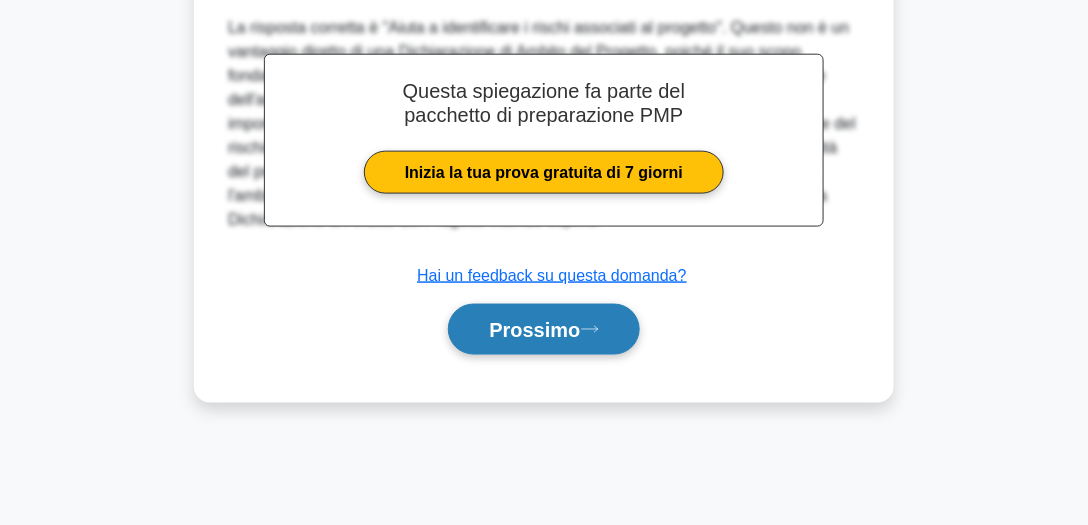 click on "Prossimo" at bounding box center (534, 331) 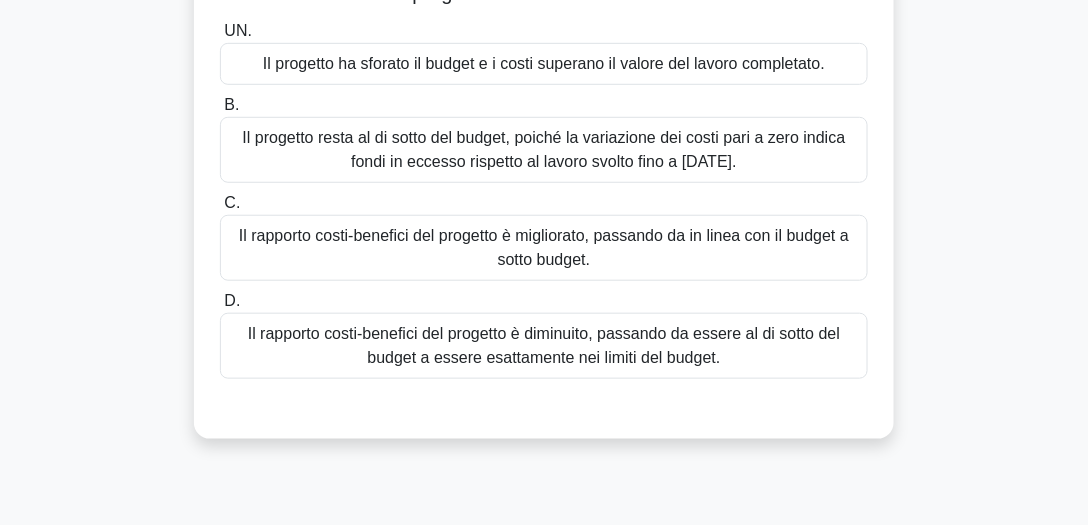 scroll, scrollTop: 285, scrollLeft: 0, axis: vertical 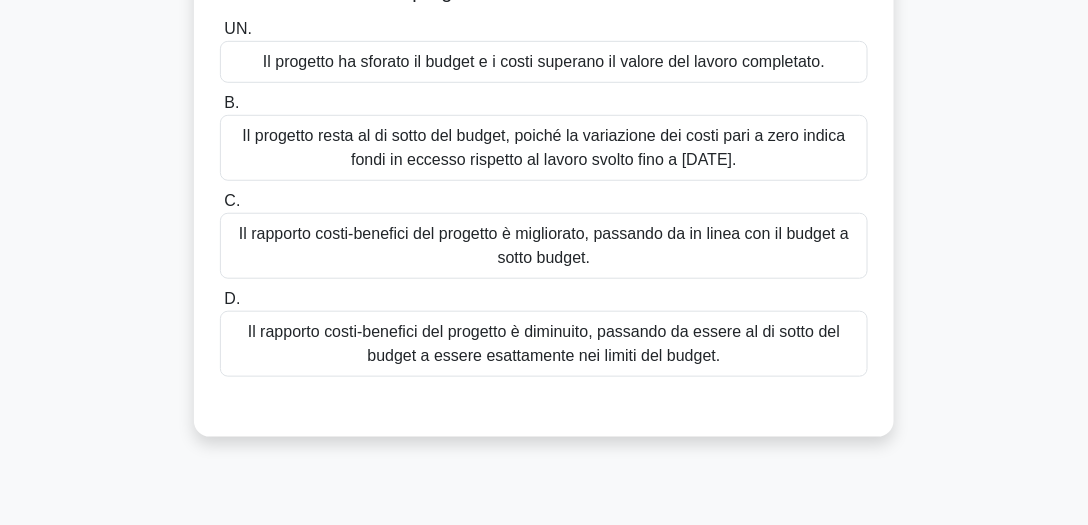 click on "Il rapporto costi-benefici del progetto è diminuito, passando da essere al di sotto del budget a essere esattamente nei limiti del budget." at bounding box center (544, 343) 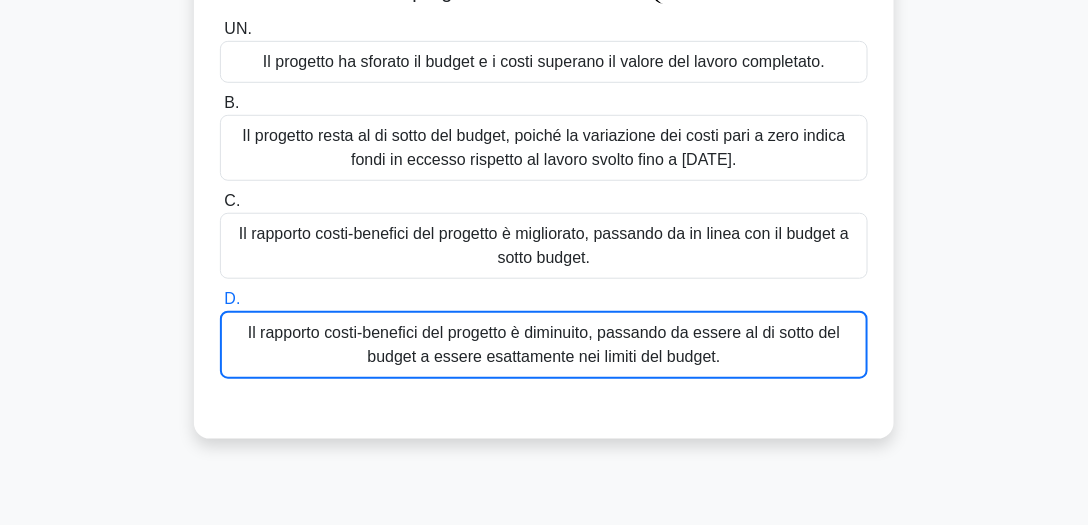 click on "Il rapporto costi-benefici del progetto è diminuito, passando da essere al di sotto del budget a essere esattamente nei limiti del budget." at bounding box center [544, 344] 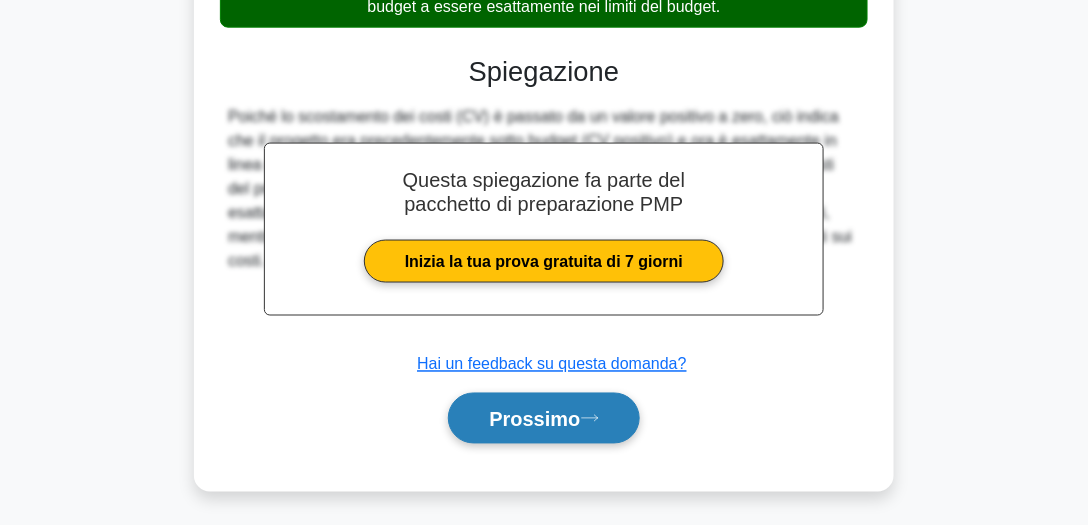 click on "Prossimo" at bounding box center [534, 420] 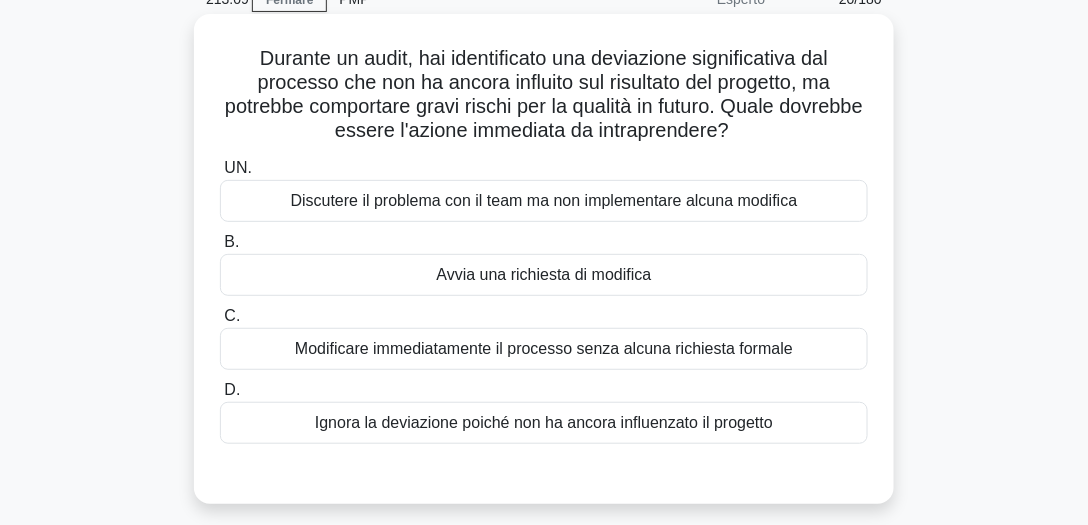 scroll, scrollTop: 155, scrollLeft: 0, axis: vertical 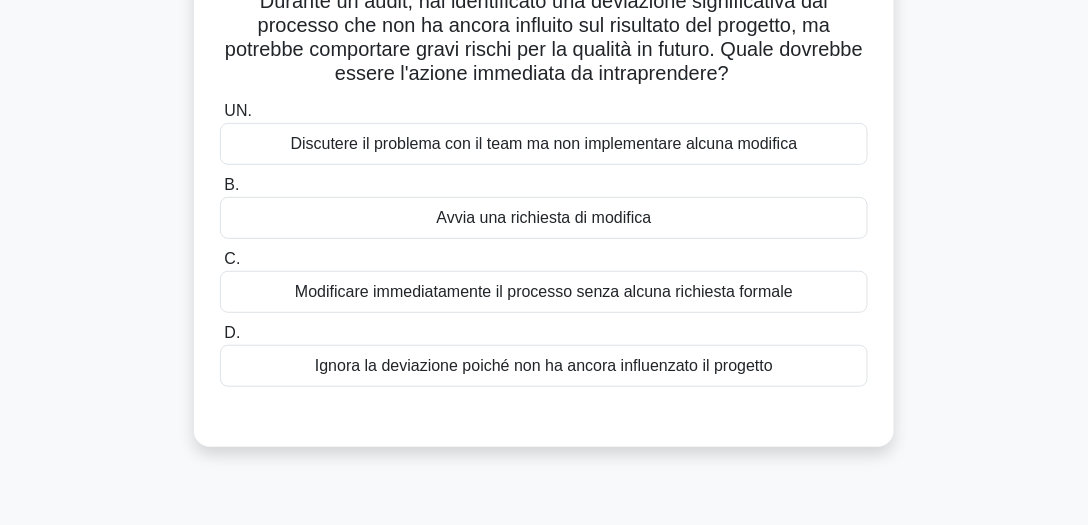 click on "Discutere il problema con il team ma non implementare alcuna modifica" at bounding box center [544, 143] 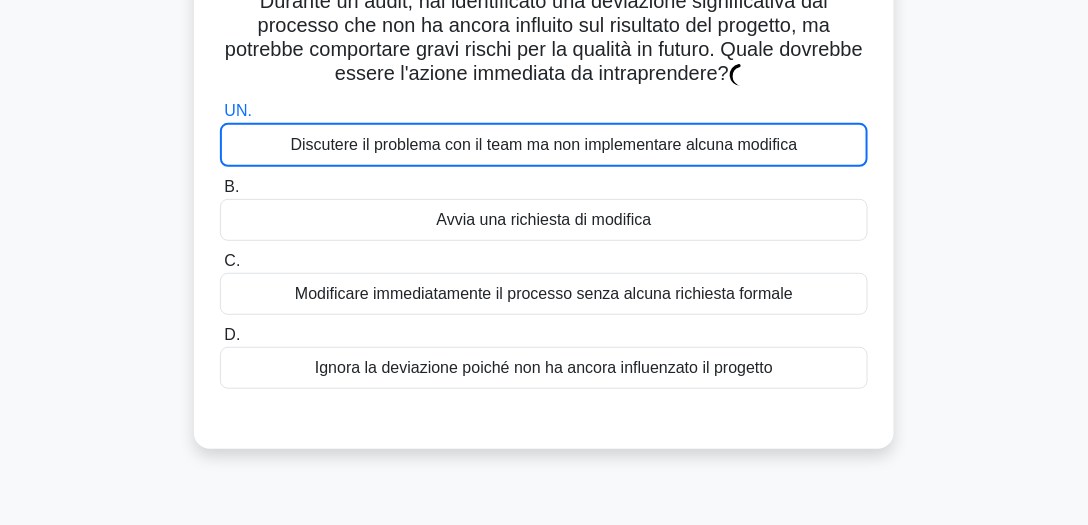 click on "Discutere il problema con il team ma non implementare alcuna modifica" at bounding box center (544, 144) 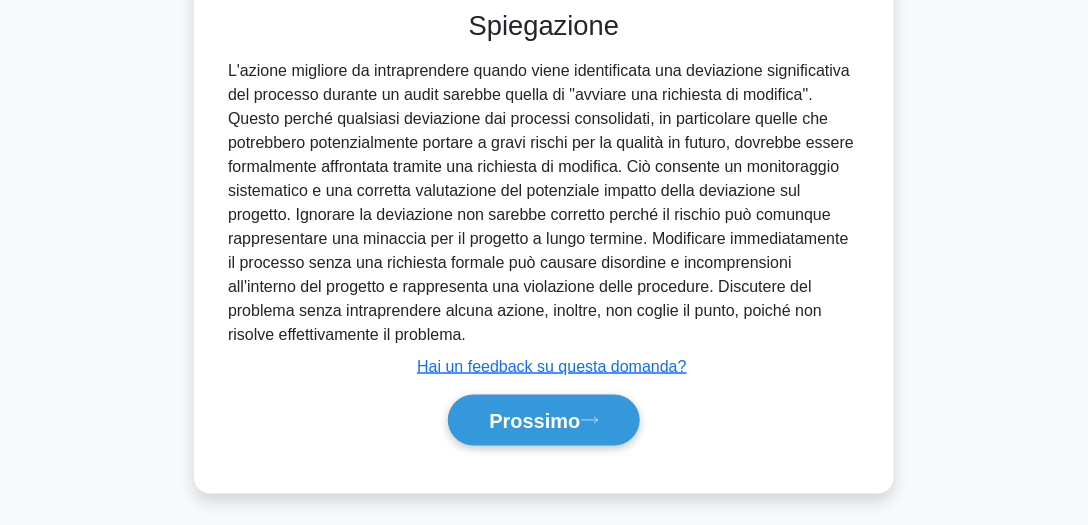 scroll, scrollTop: 564, scrollLeft: 0, axis: vertical 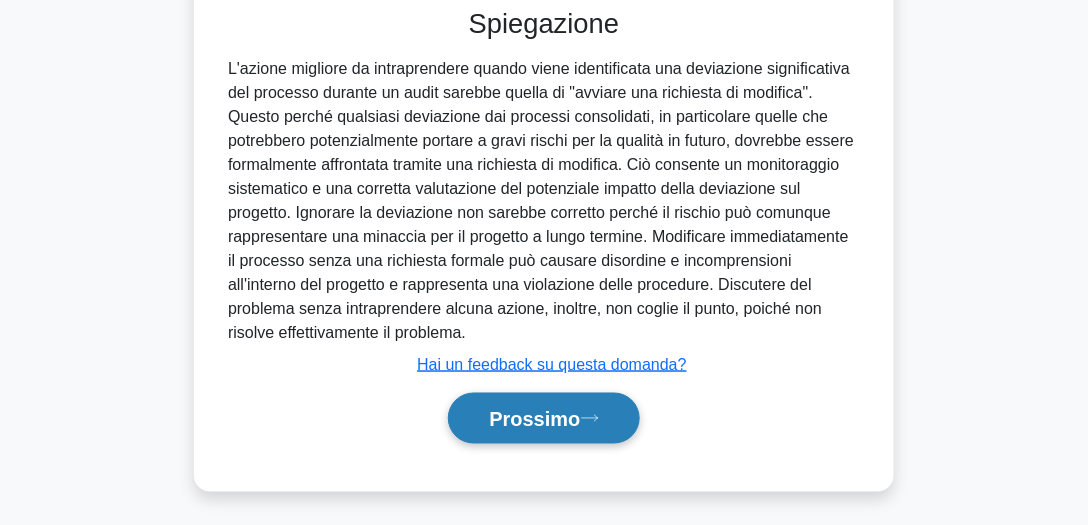 click on "Prossimo" at bounding box center [534, 420] 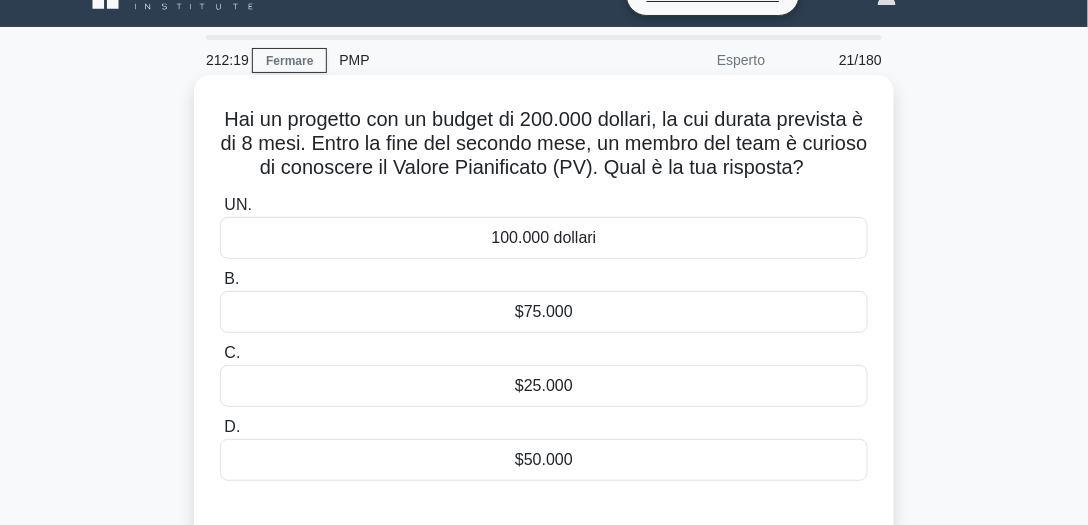 scroll, scrollTop: 57, scrollLeft: 0, axis: vertical 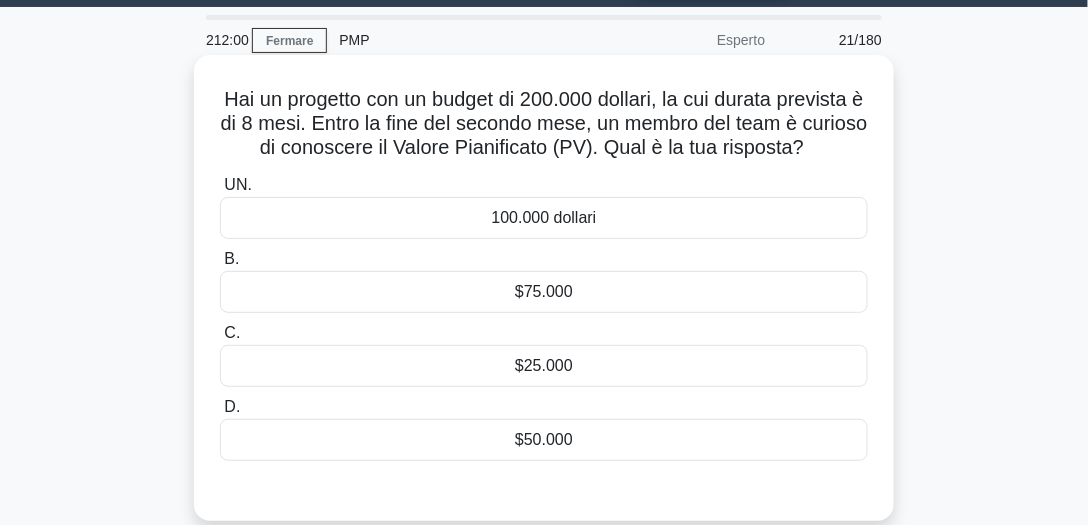 click on "$50.000" at bounding box center [544, 439] 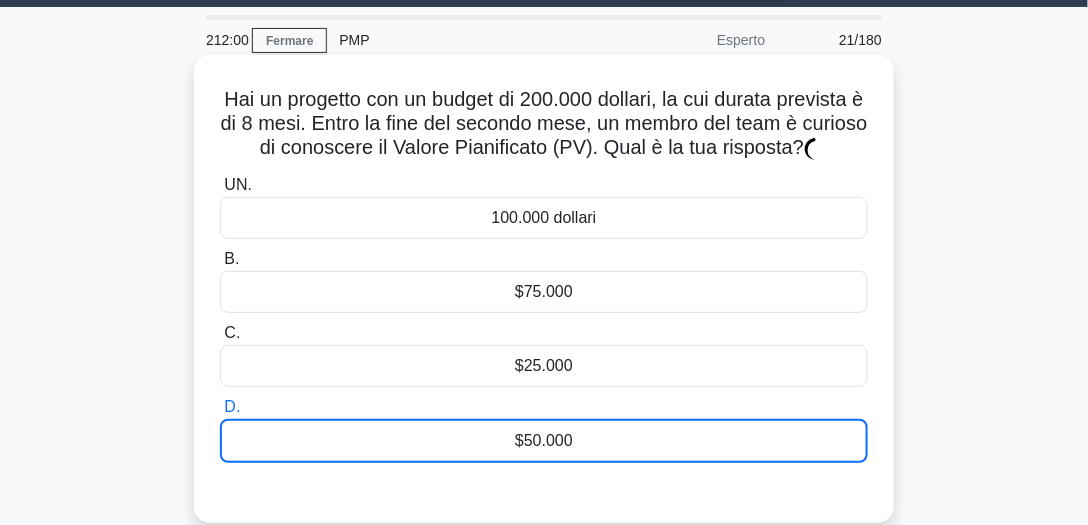 click on "$50.000" at bounding box center [544, 440] 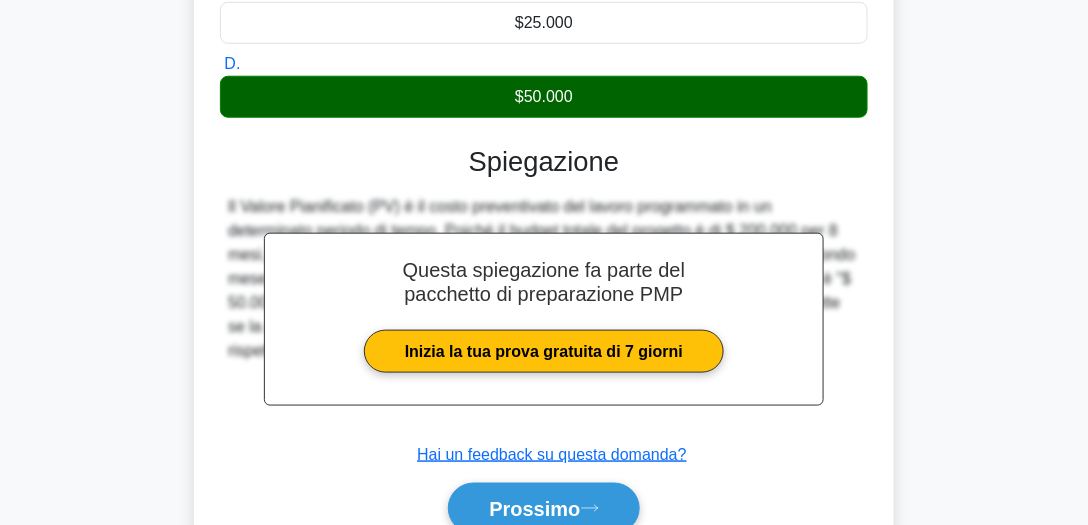scroll, scrollTop: 555, scrollLeft: 0, axis: vertical 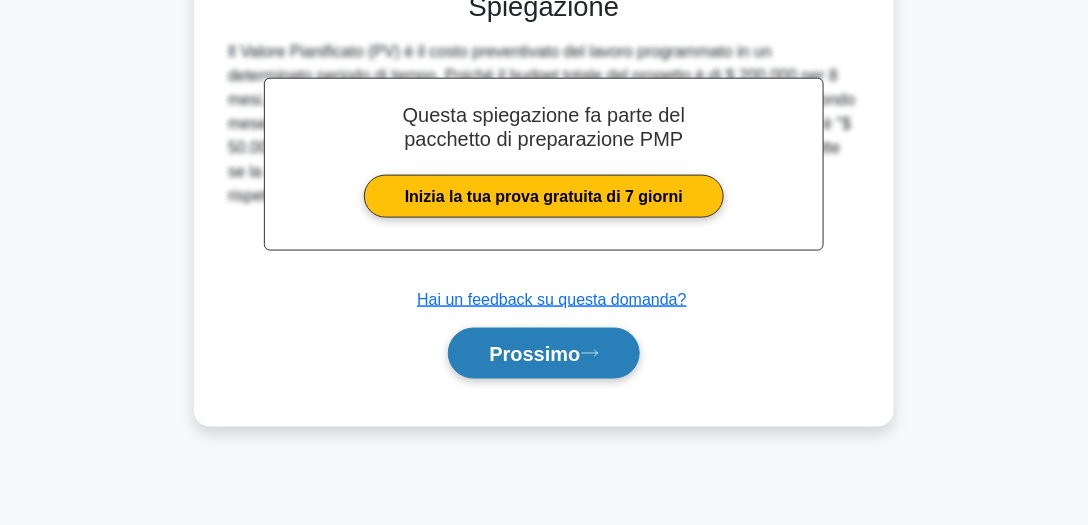 click on "Prossimo" at bounding box center [534, 355] 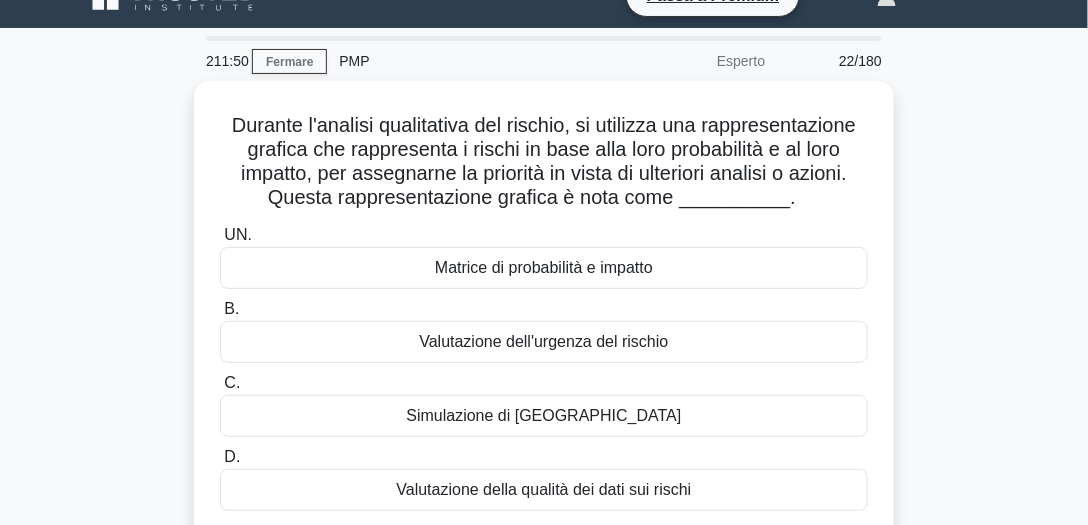scroll, scrollTop: 57, scrollLeft: 0, axis: vertical 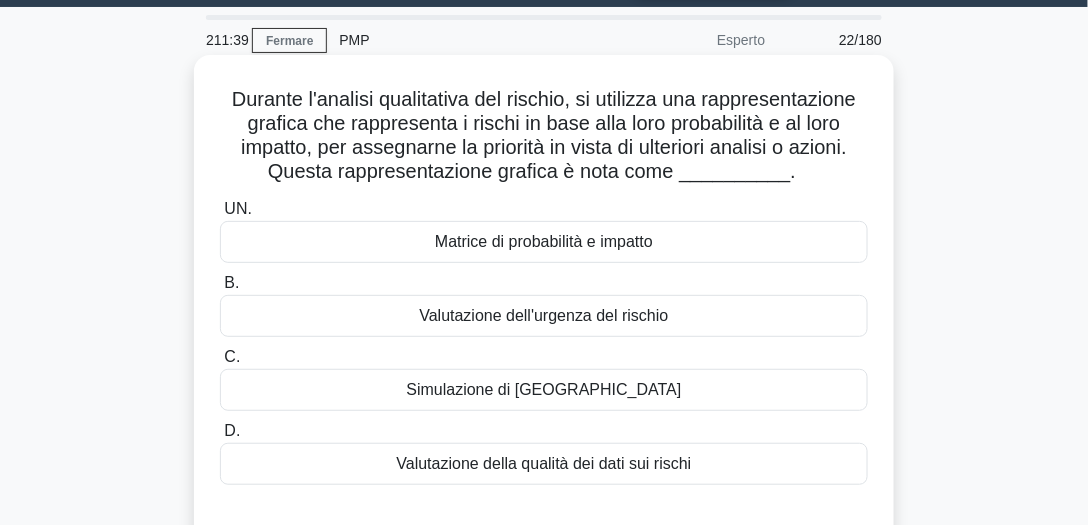 click on "Matrice di probabilità e impatto" at bounding box center (544, 241) 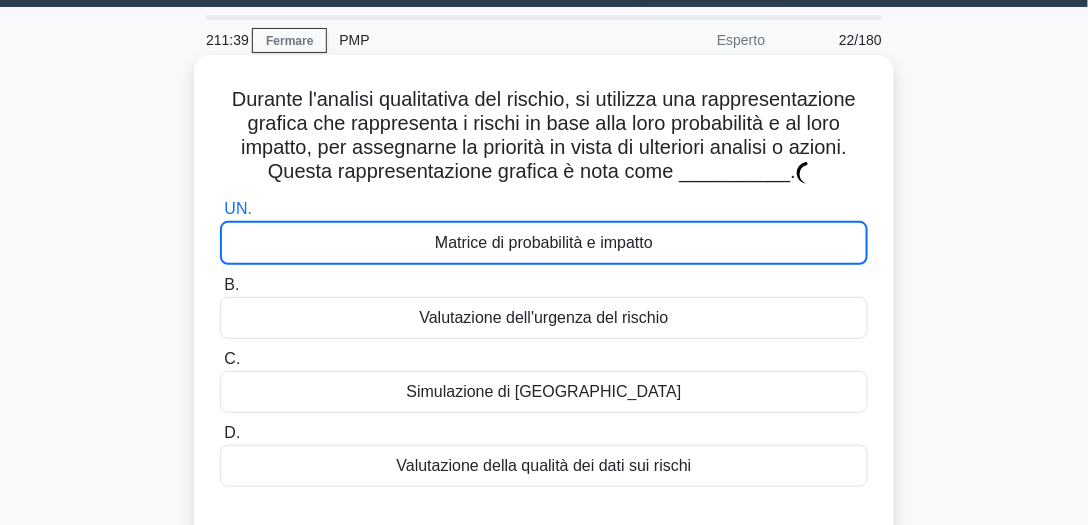 click on "Matrice di probabilità e impatto" at bounding box center [544, 242] 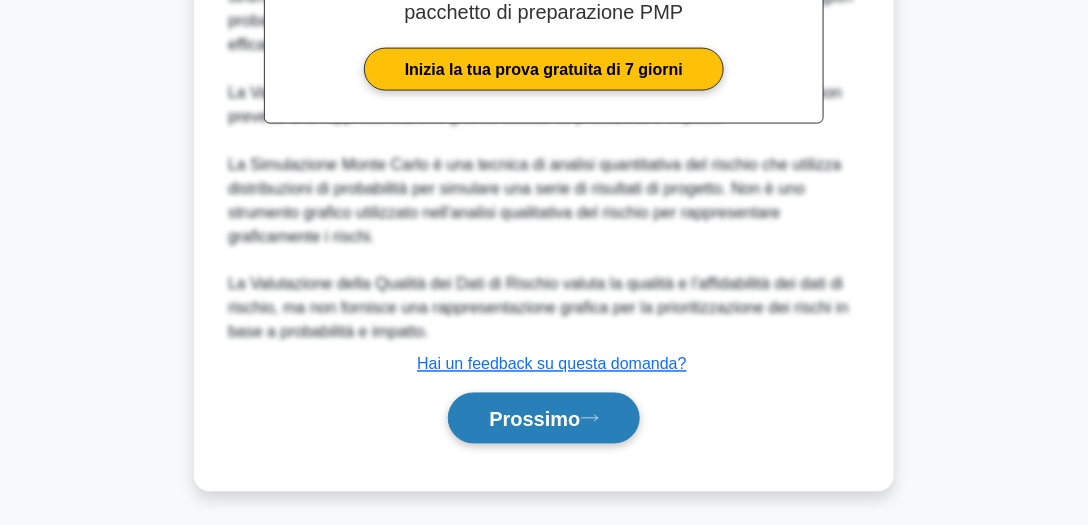 click on "Prossimo" at bounding box center [543, 418] 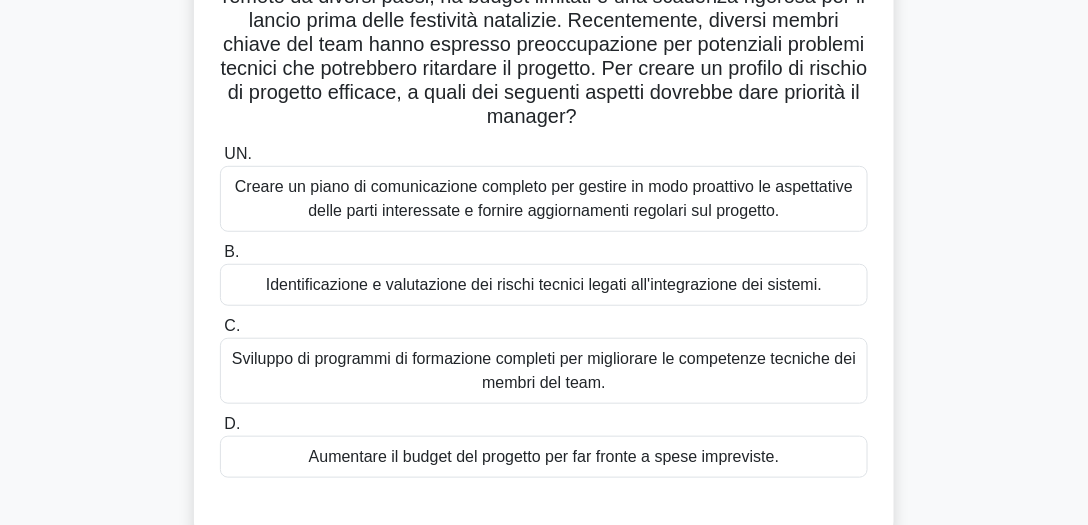 scroll, scrollTop: 228, scrollLeft: 0, axis: vertical 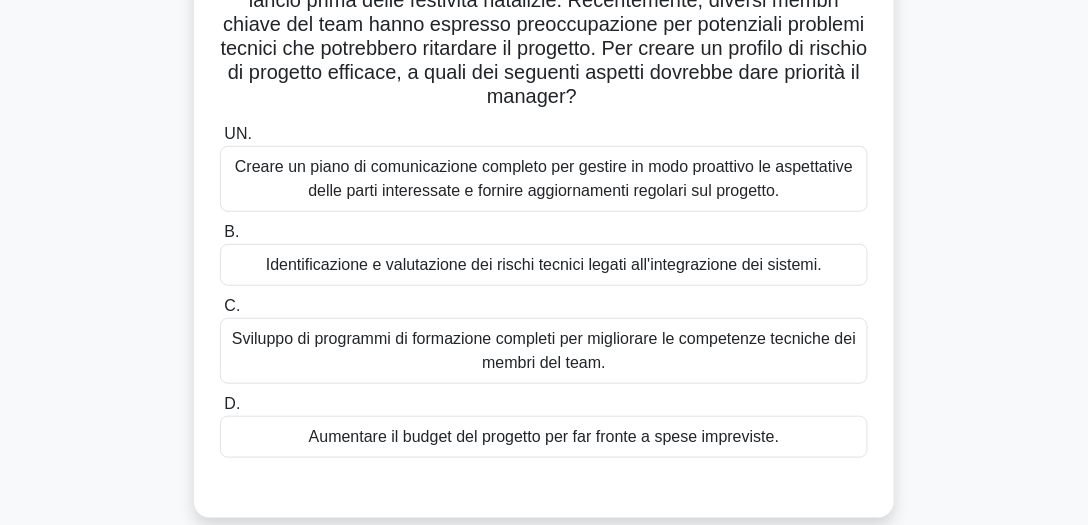click on "Creare un piano di comunicazione completo per gestire in modo proattivo le aspettative delle parti interessate e fornire aggiornamenti regolari sul progetto." at bounding box center [544, 178] 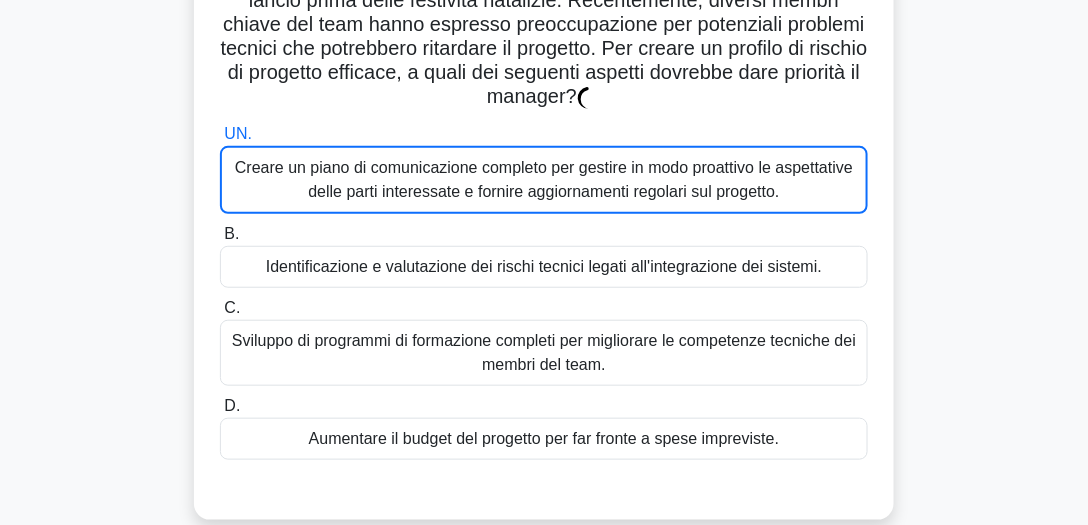 click on "Creare un piano di comunicazione completo per gestire in modo proattivo le aspettative delle parti interessate e fornire aggiornamenti regolari sul progetto." at bounding box center [544, 179] 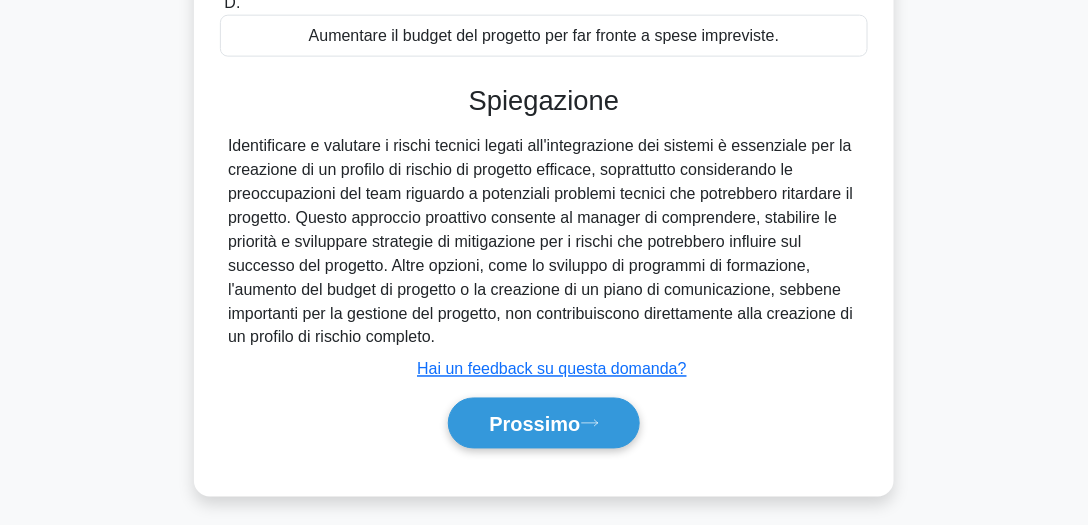 scroll, scrollTop: 636, scrollLeft: 0, axis: vertical 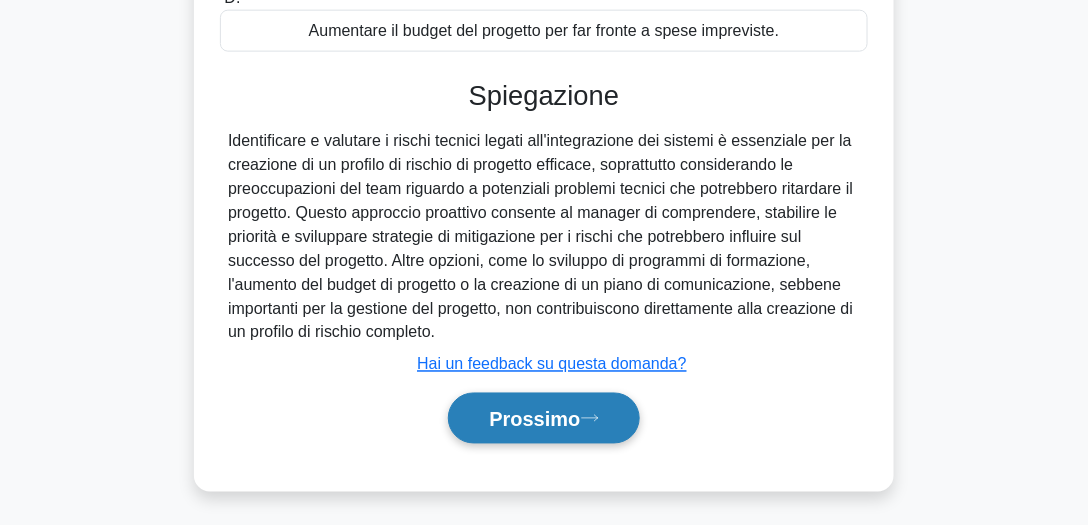 click on "Prossimo" at bounding box center (534, 420) 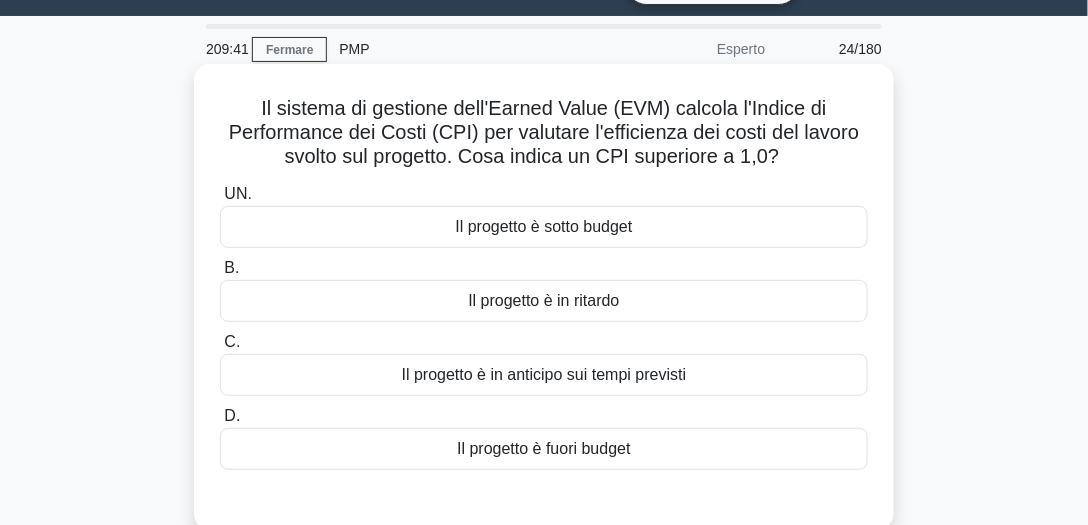 scroll, scrollTop: 114, scrollLeft: 0, axis: vertical 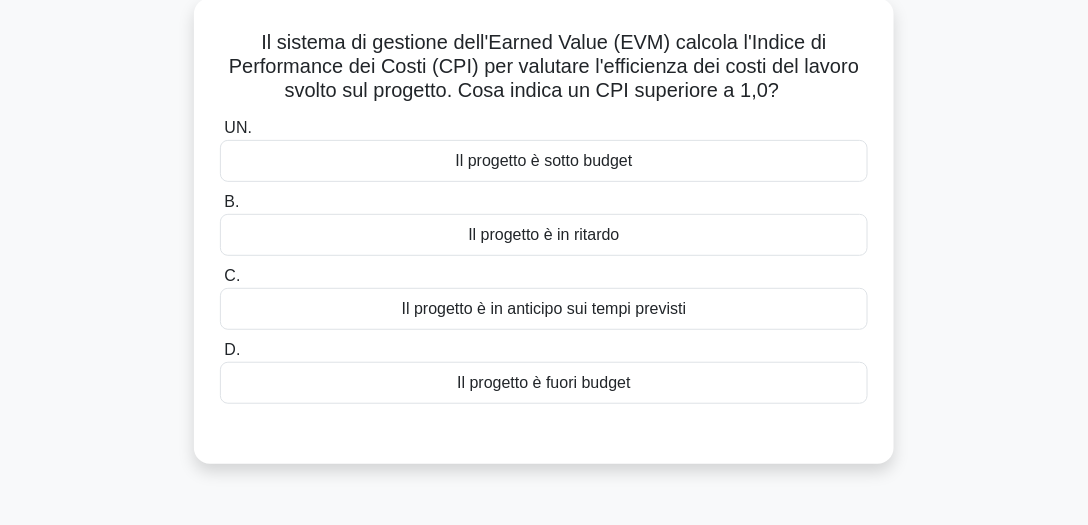 click on "Il progetto è sotto budget" at bounding box center (543, 160) 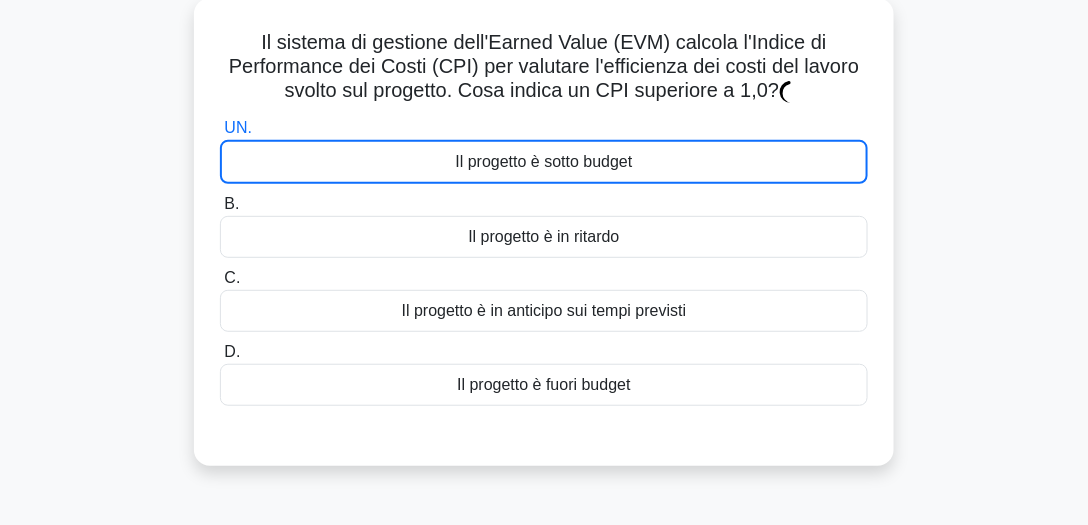 click on "Il progetto è sotto budget" at bounding box center (543, 161) 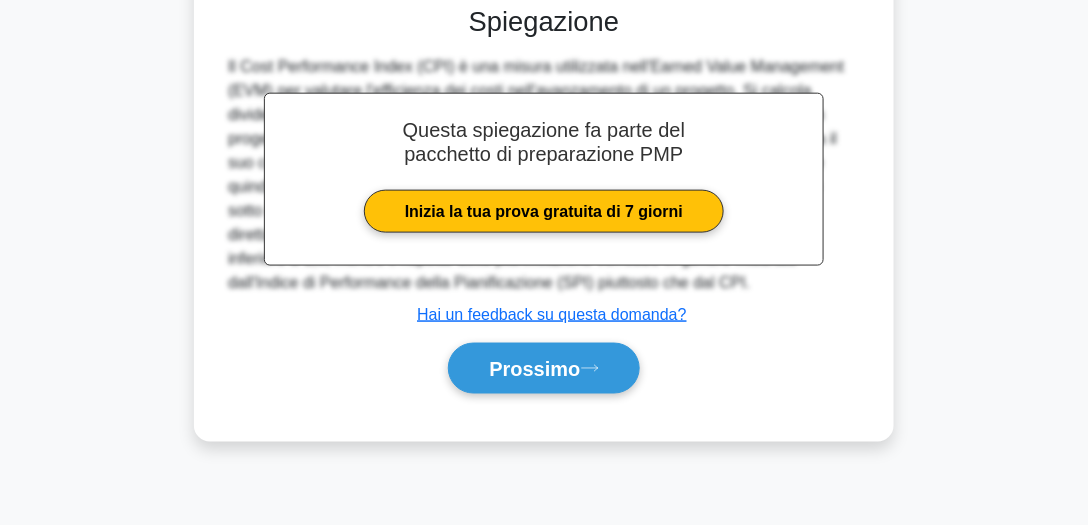 scroll, scrollTop: 555, scrollLeft: 0, axis: vertical 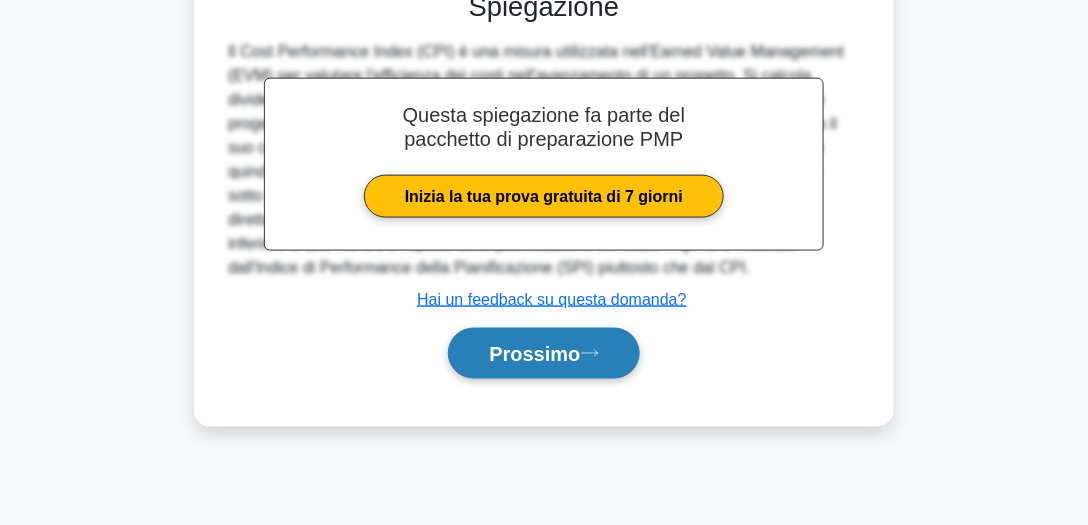 click on "Prossimo" at bounding box center (534, 355) 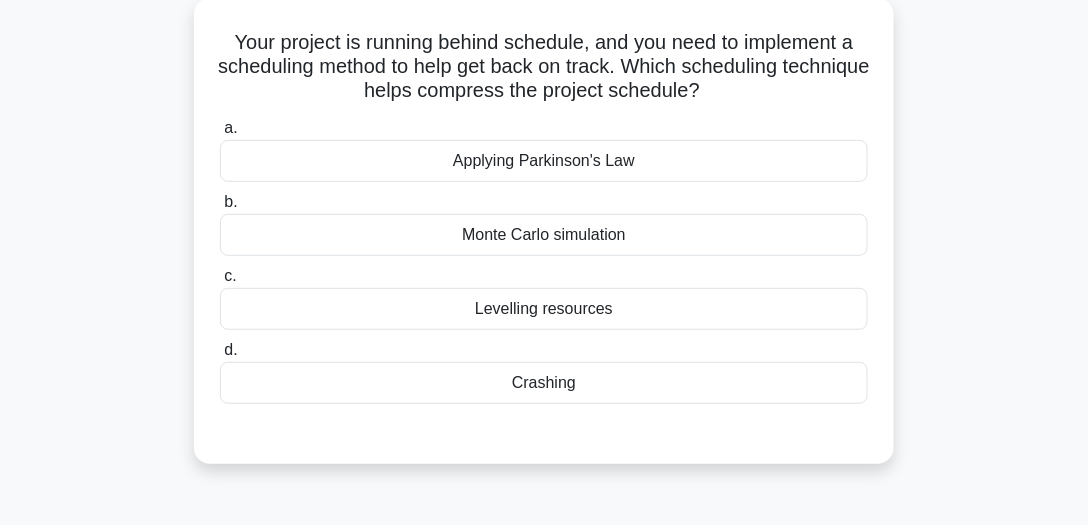 scroll, scrollTop: 228, scrollLeft: 0, axis: vertical 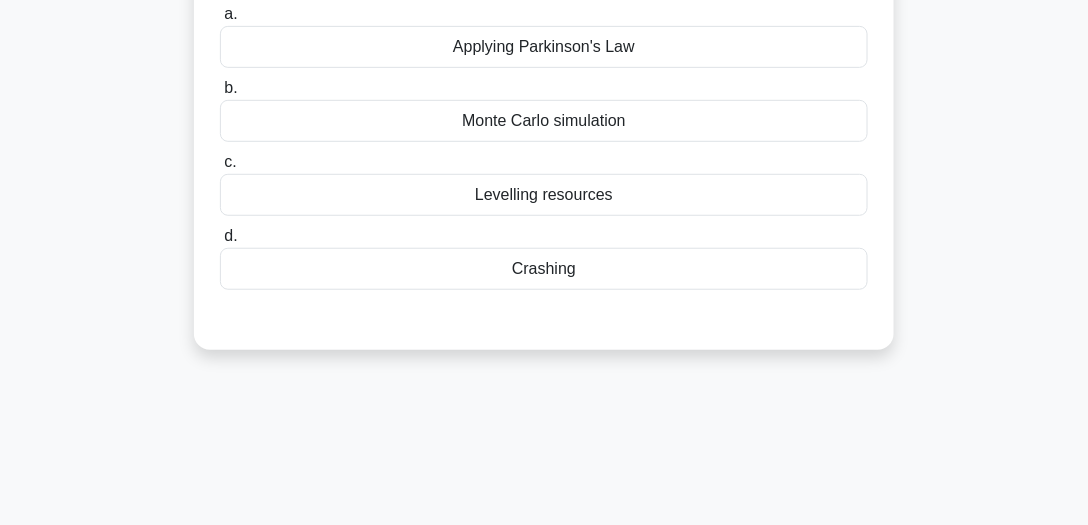 click on "Crashing" at bounding box center [544, 269] 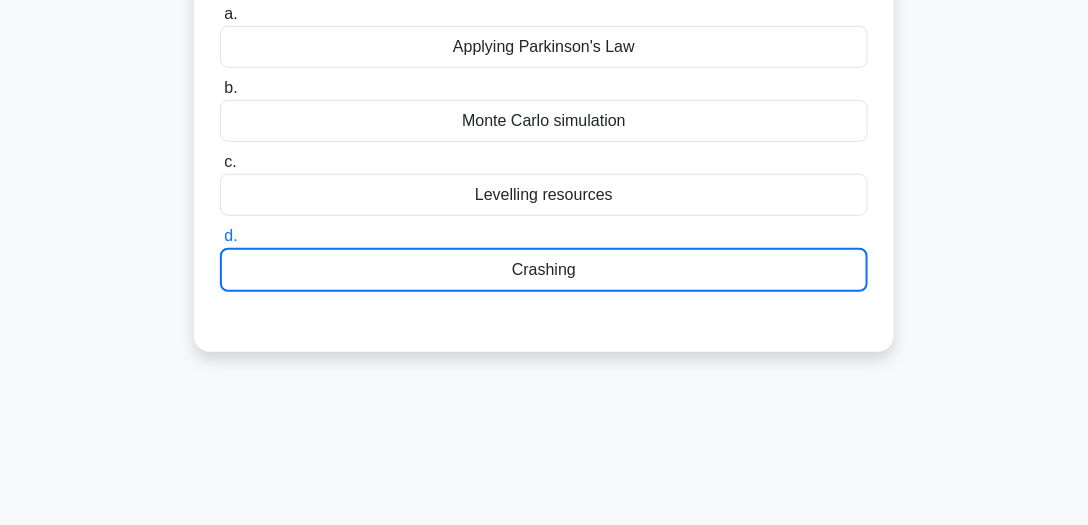 click on "Crashing" at bounding box center (544, 270) 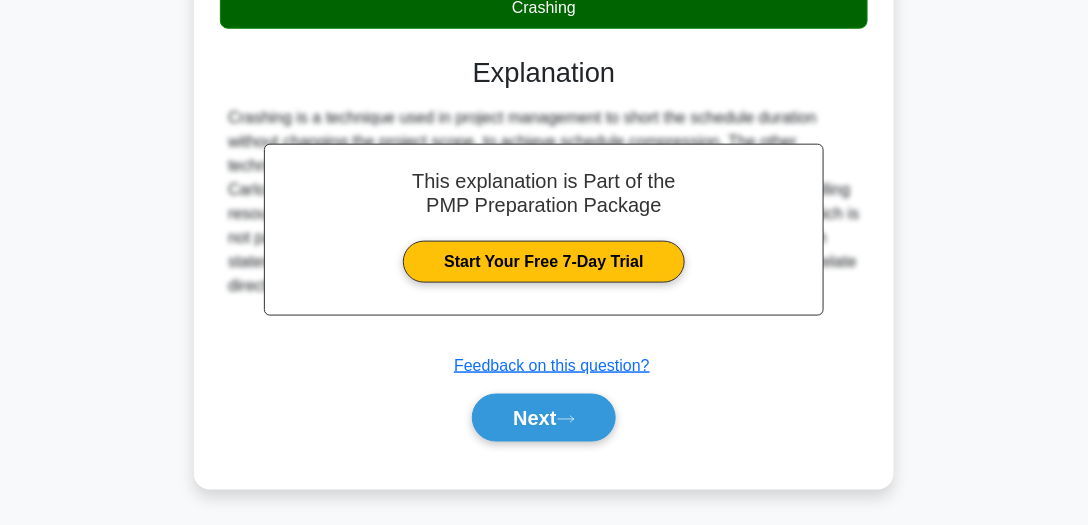 scroll, scrollTop: 555, scrollLeft: 0, axis: vertical 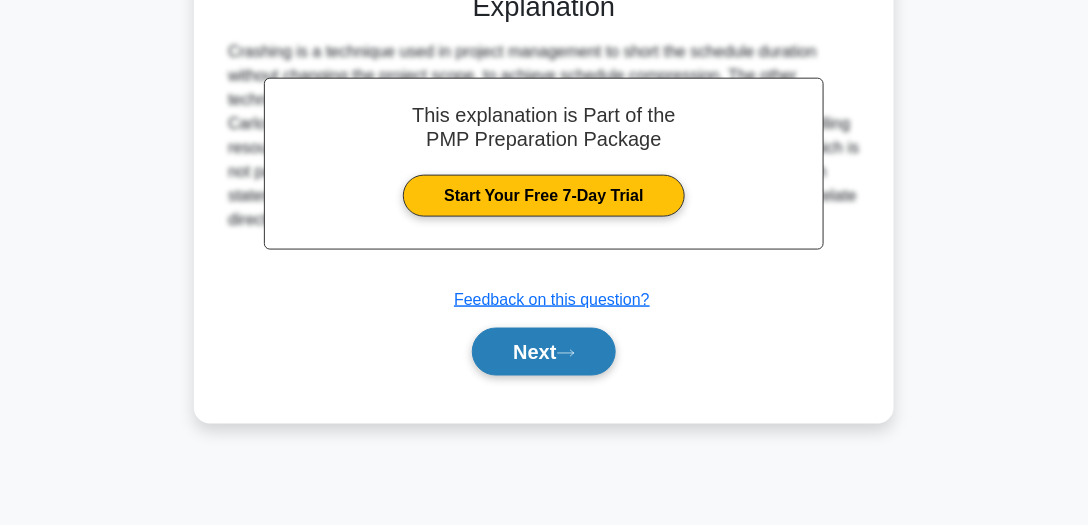 click on "Next" at bounding box center [543, 352] 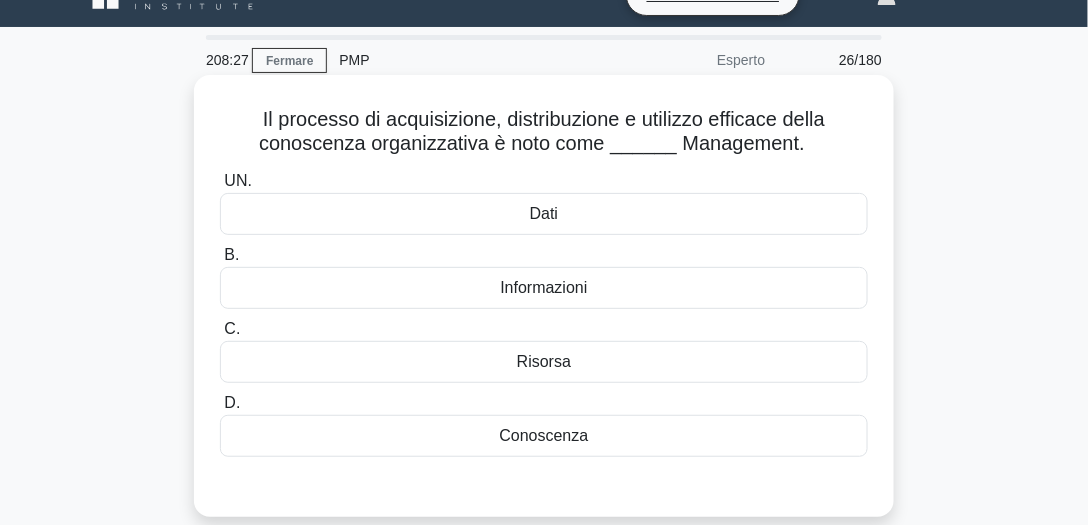 scroll, scrollTop: 57, scrollLeft: 0, axis: vertical 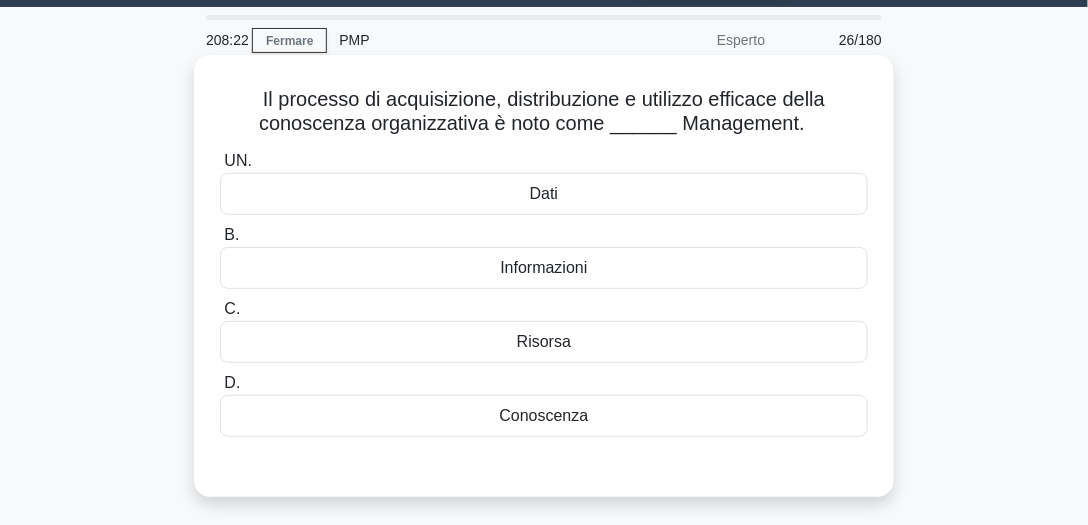 click on "Conoscenza" at bounding box center (544, 415) 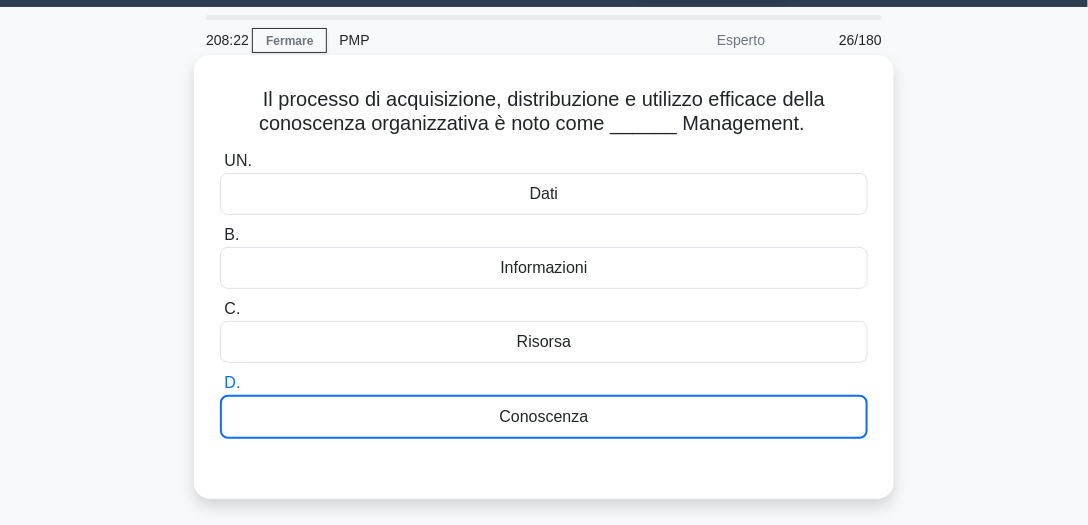 click on "Conoscenza" at bounding box center [544, 416] 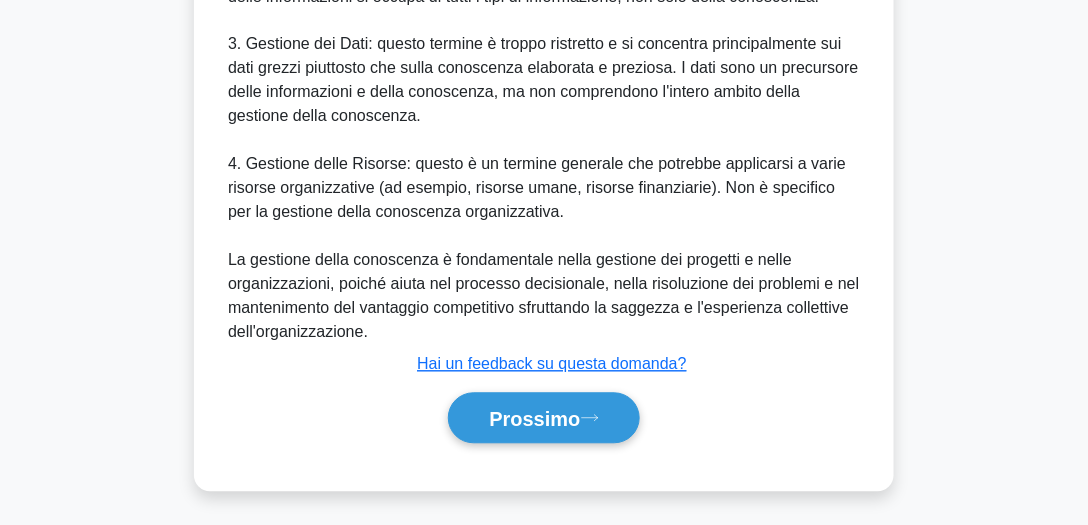 click on "Prossimo" at bounding box center [534, 420] 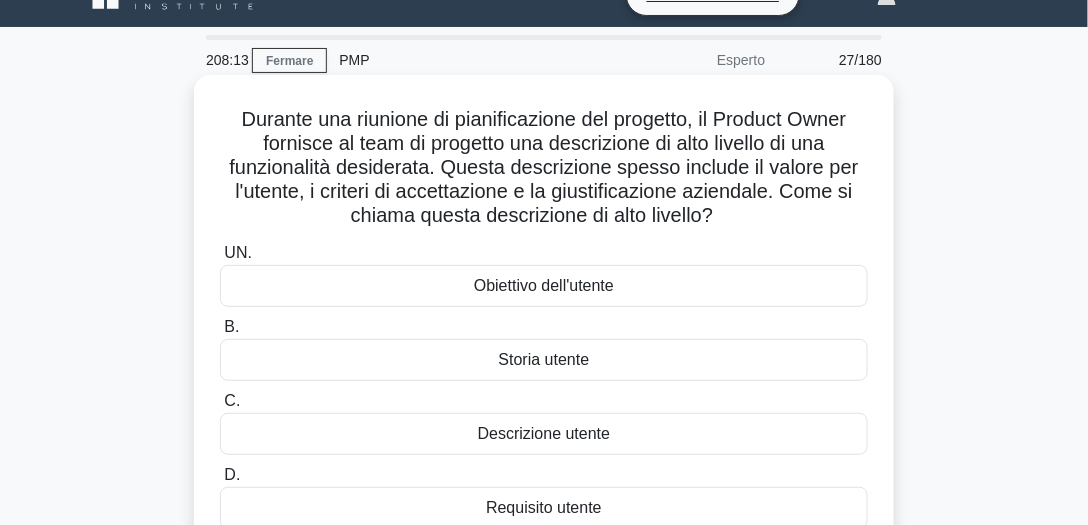 scroll, scrollTop: 57, scrollLeft: 0, axis: vertical 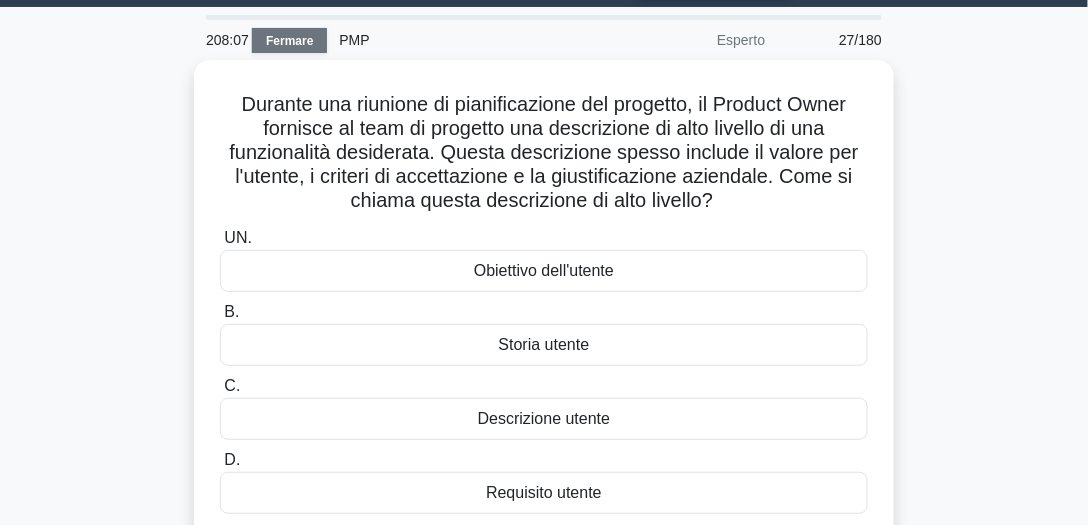 click on "Fermare" at bounding box center (289, 41) 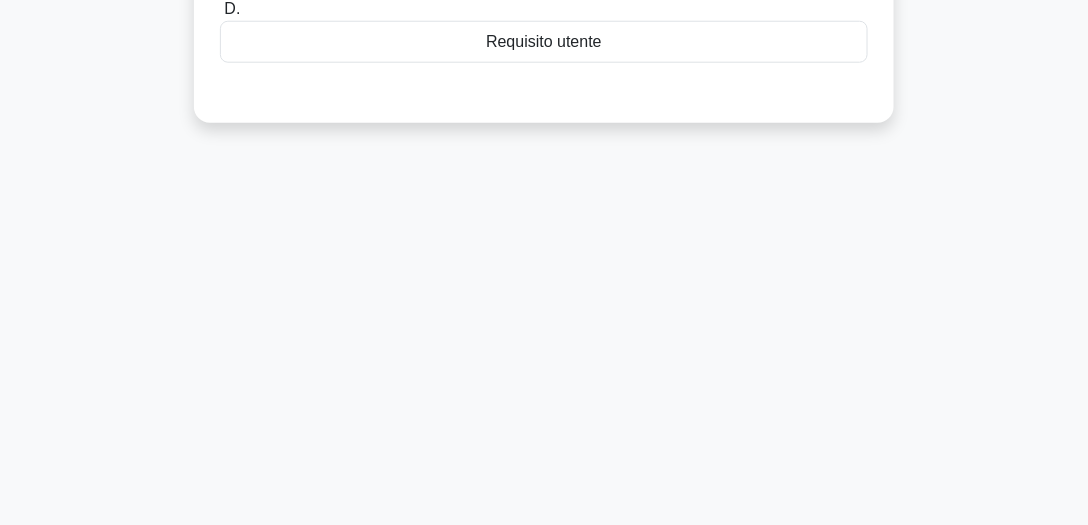 scroll, scrollTop: 555, scrollLeft: 0, axis: vertical 